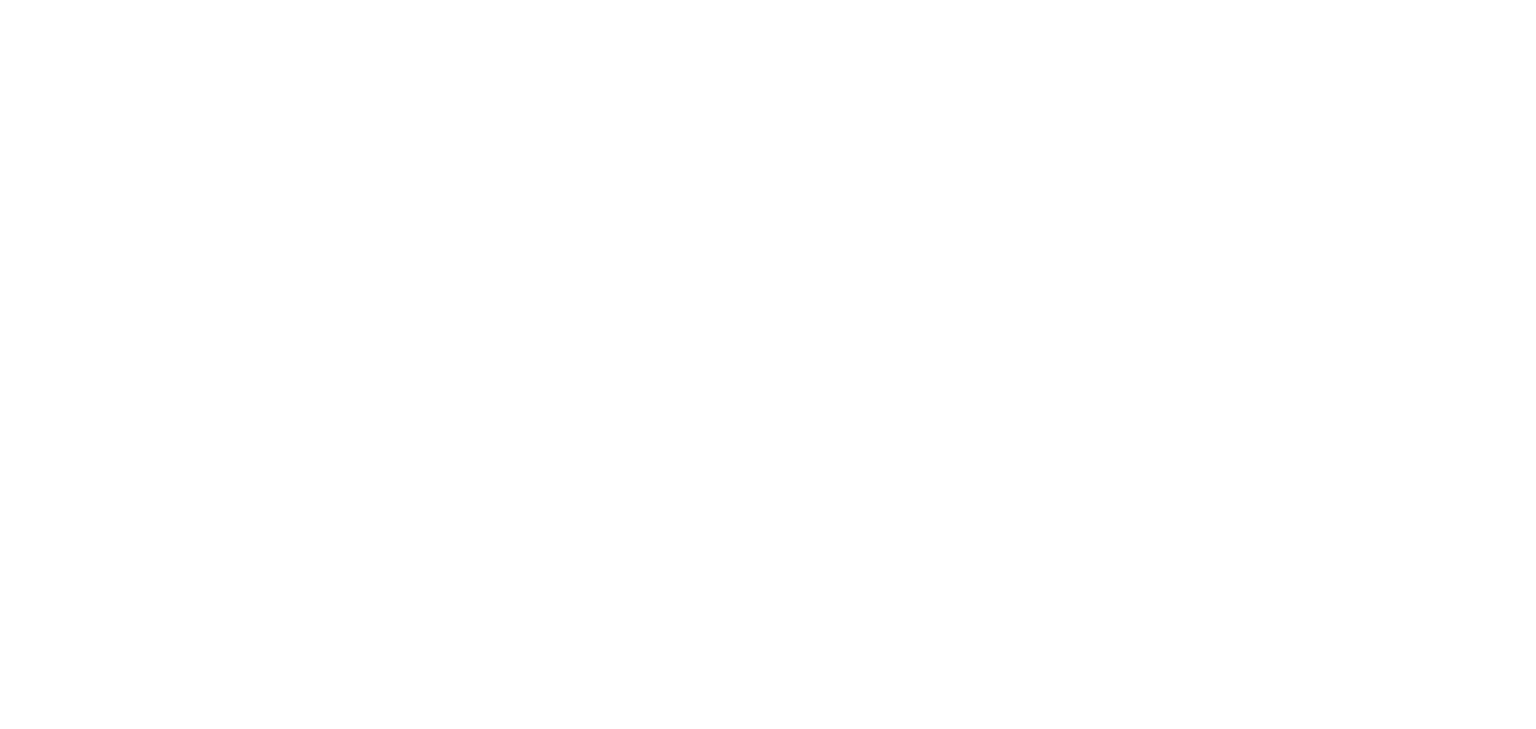 scroll, scrollTop: 0, scrollLeft: 0, axis: both 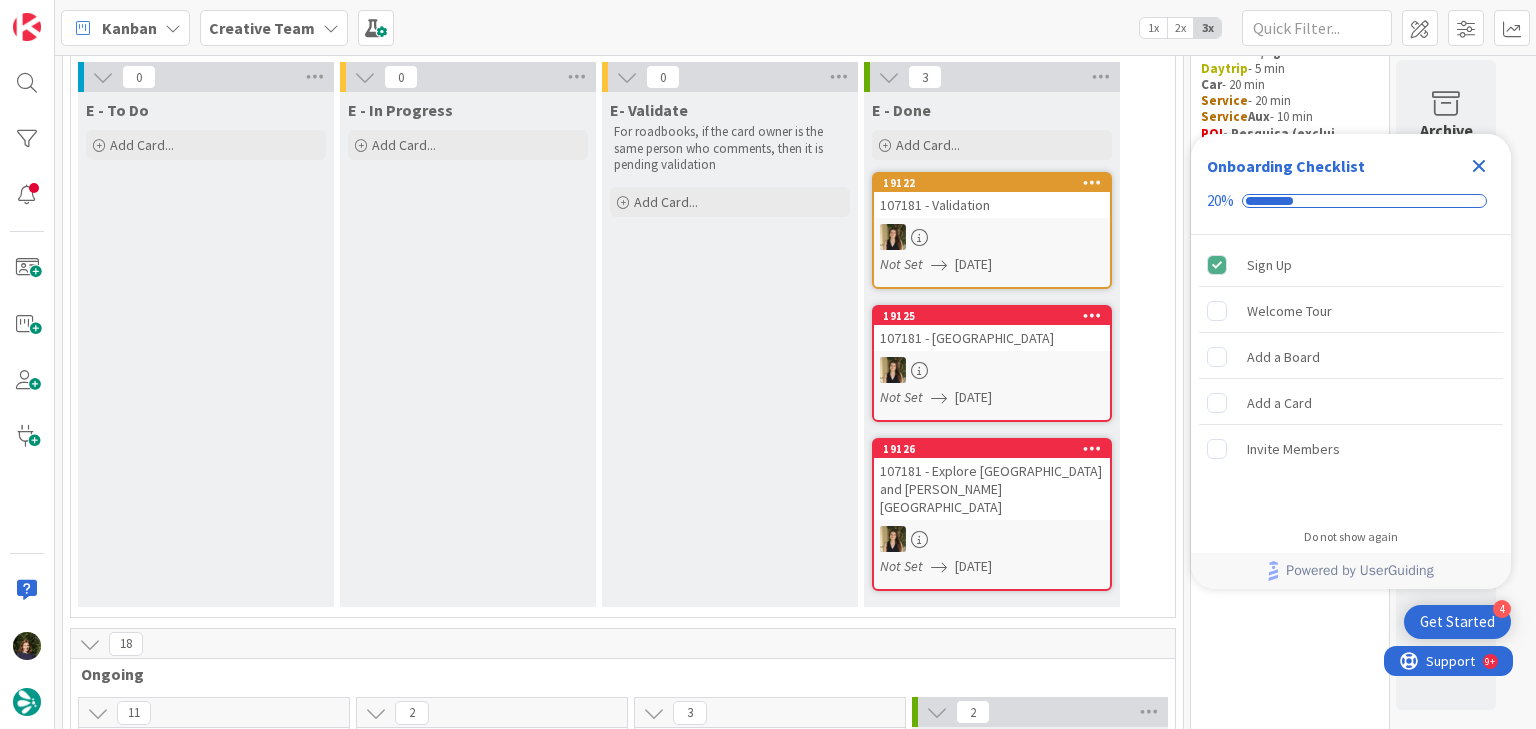 click 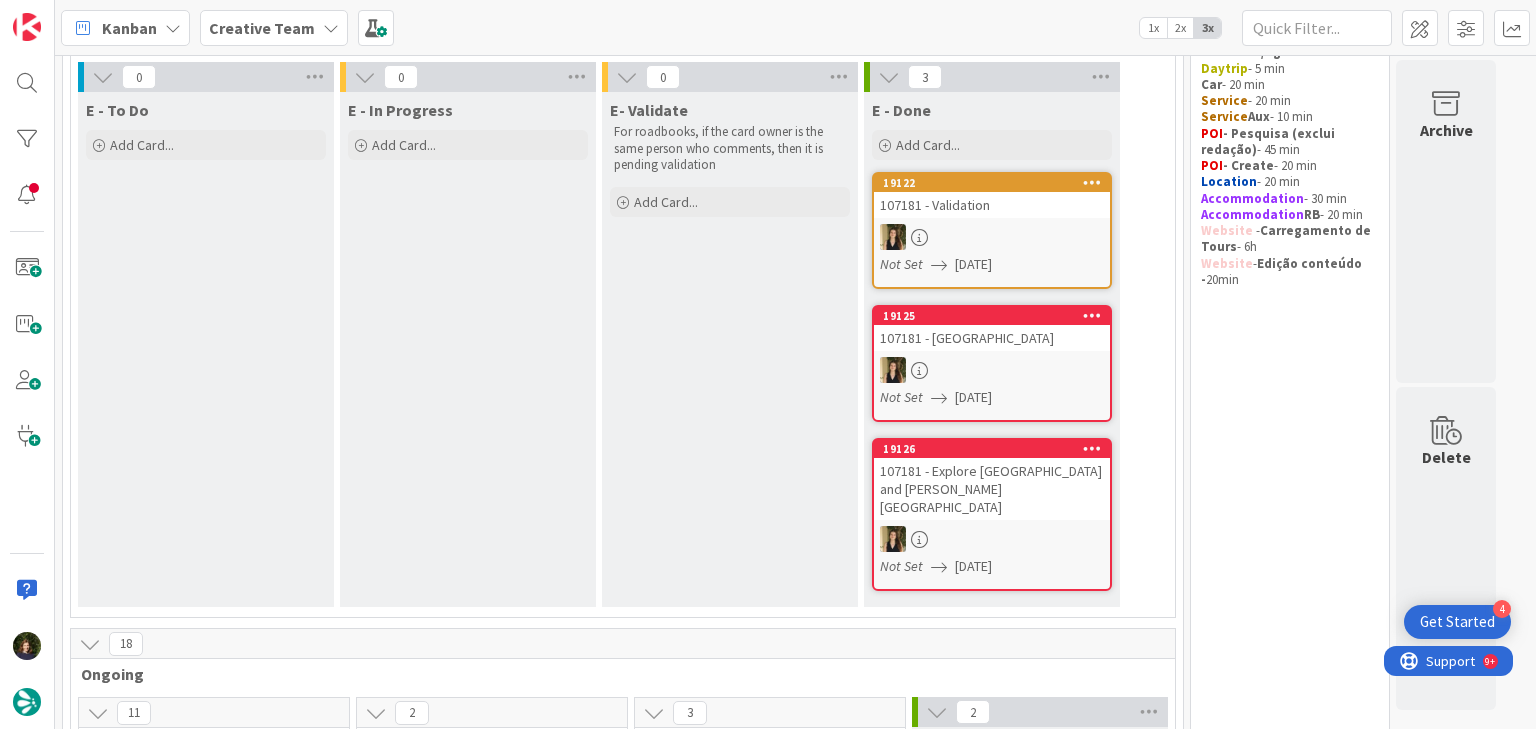 scroll, scrollTop: 0, scrollLeft: 0, axis: both 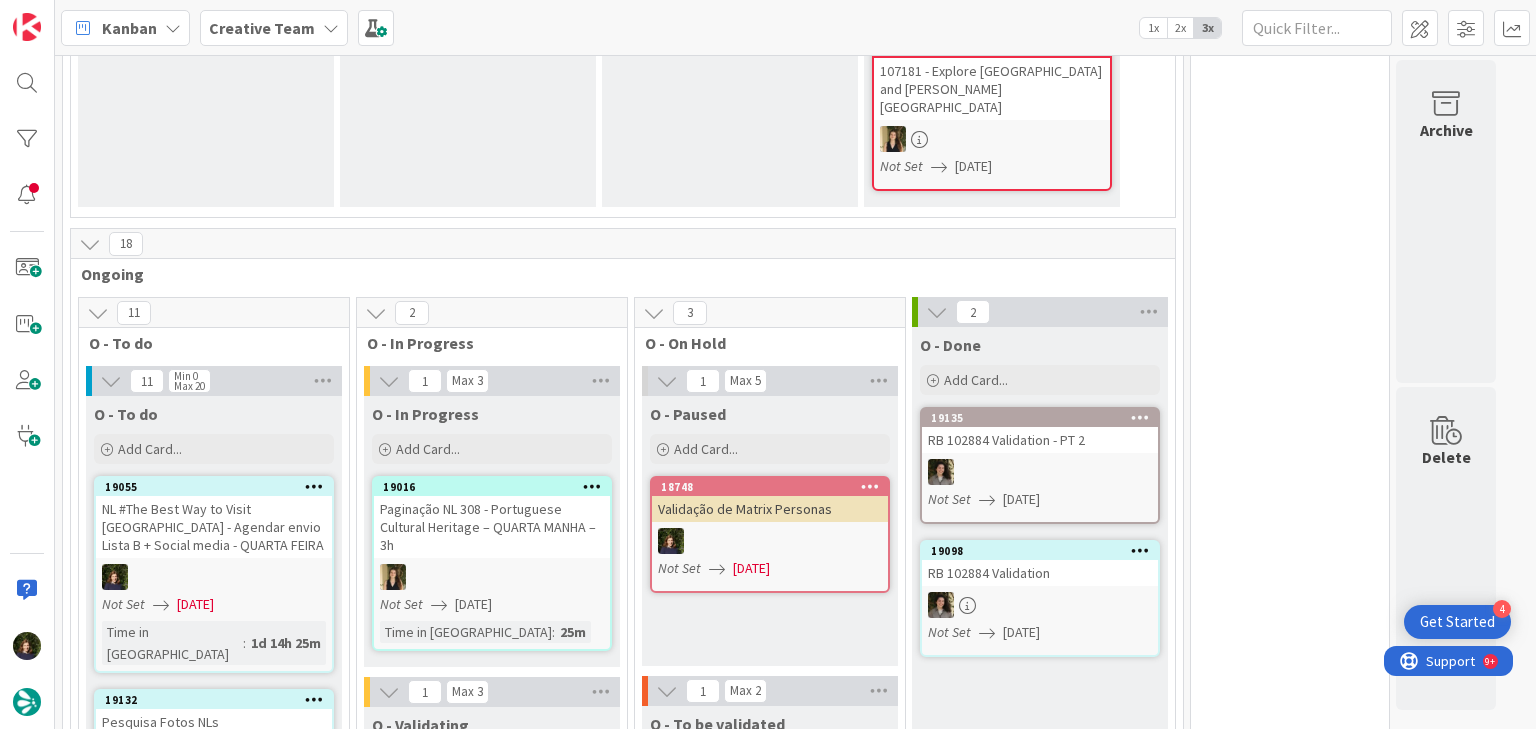 click on "Creative Team" at bounding box center [274, 28] 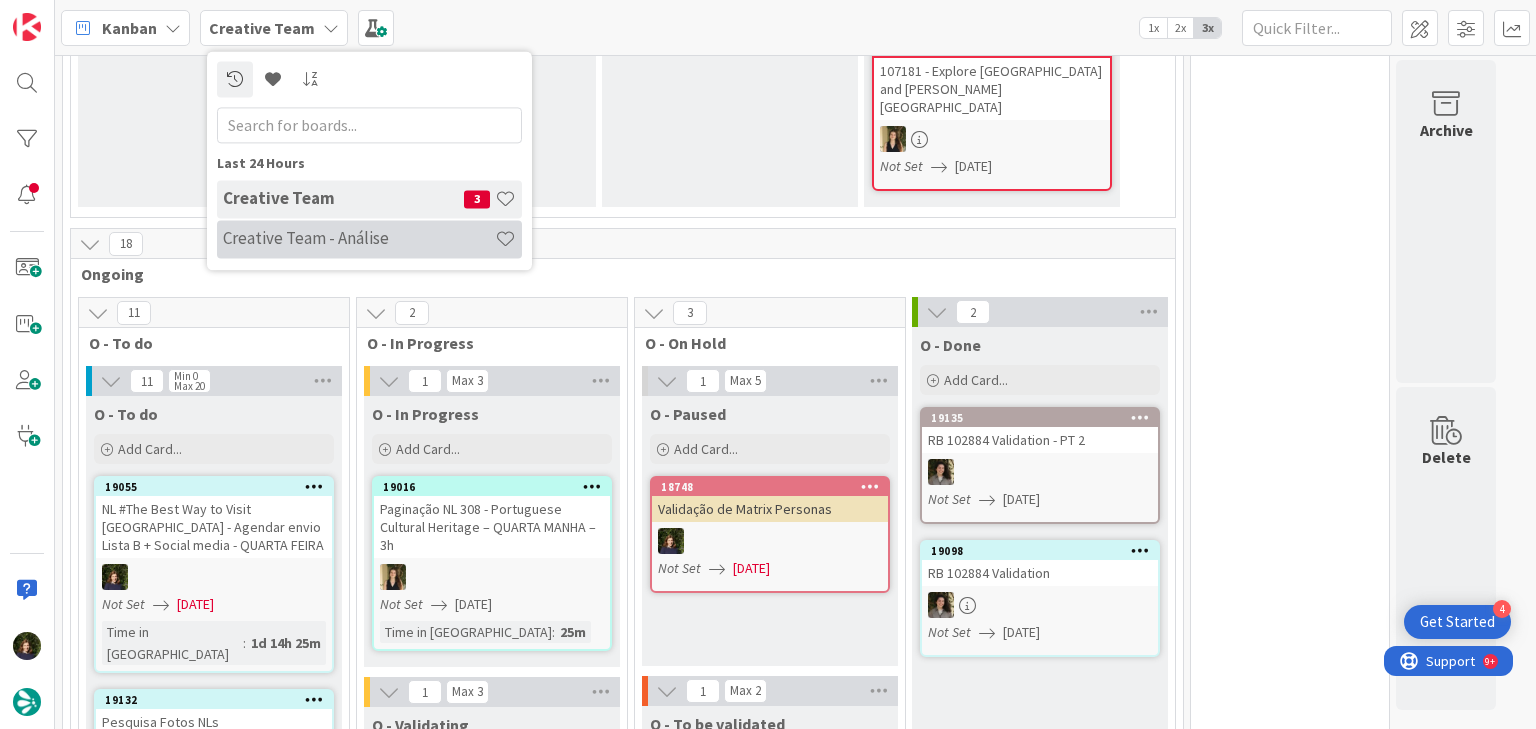 click on "Creative Team - Análise" at bounding box center [369, 239] 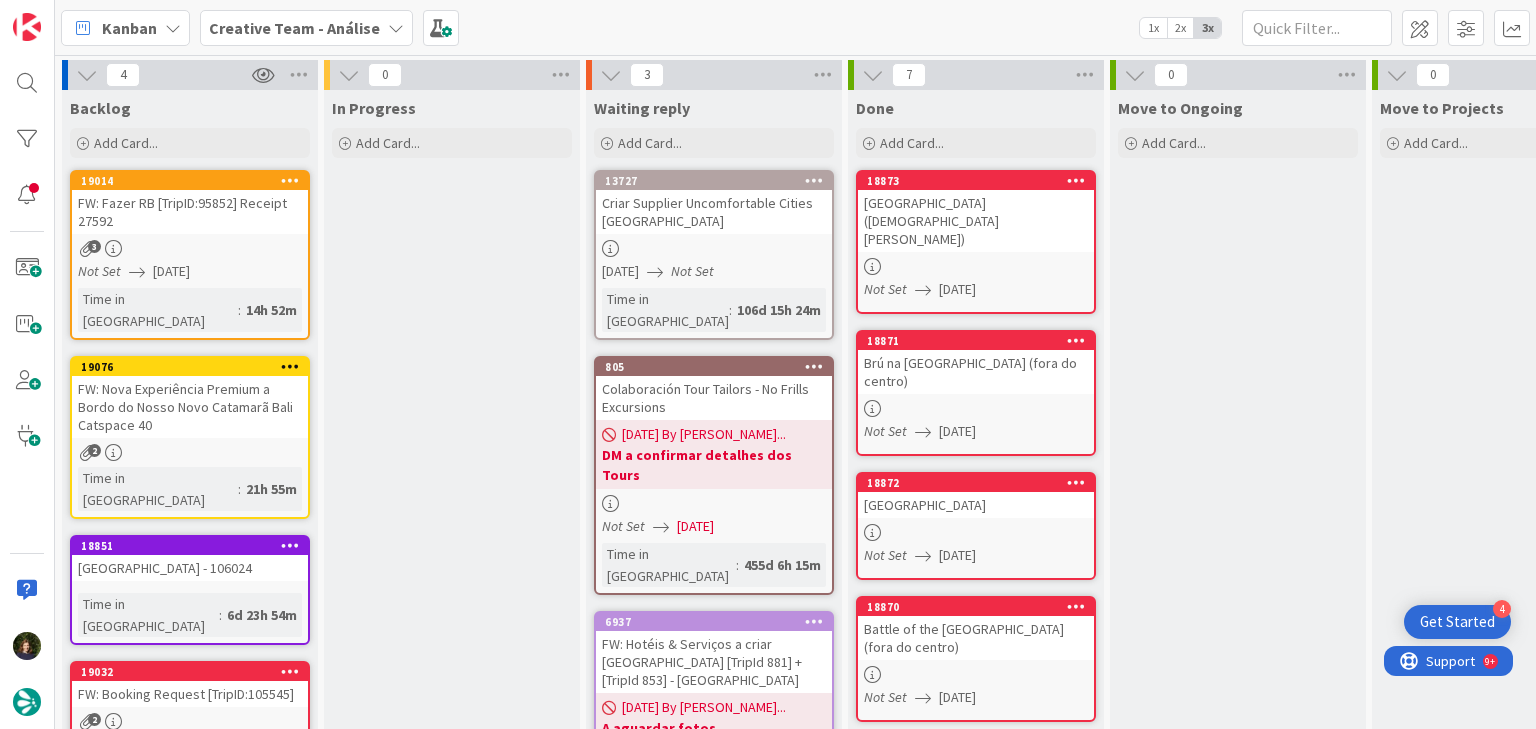 scroll, scrollTop: 0, scrollLeft: 0, axis: both 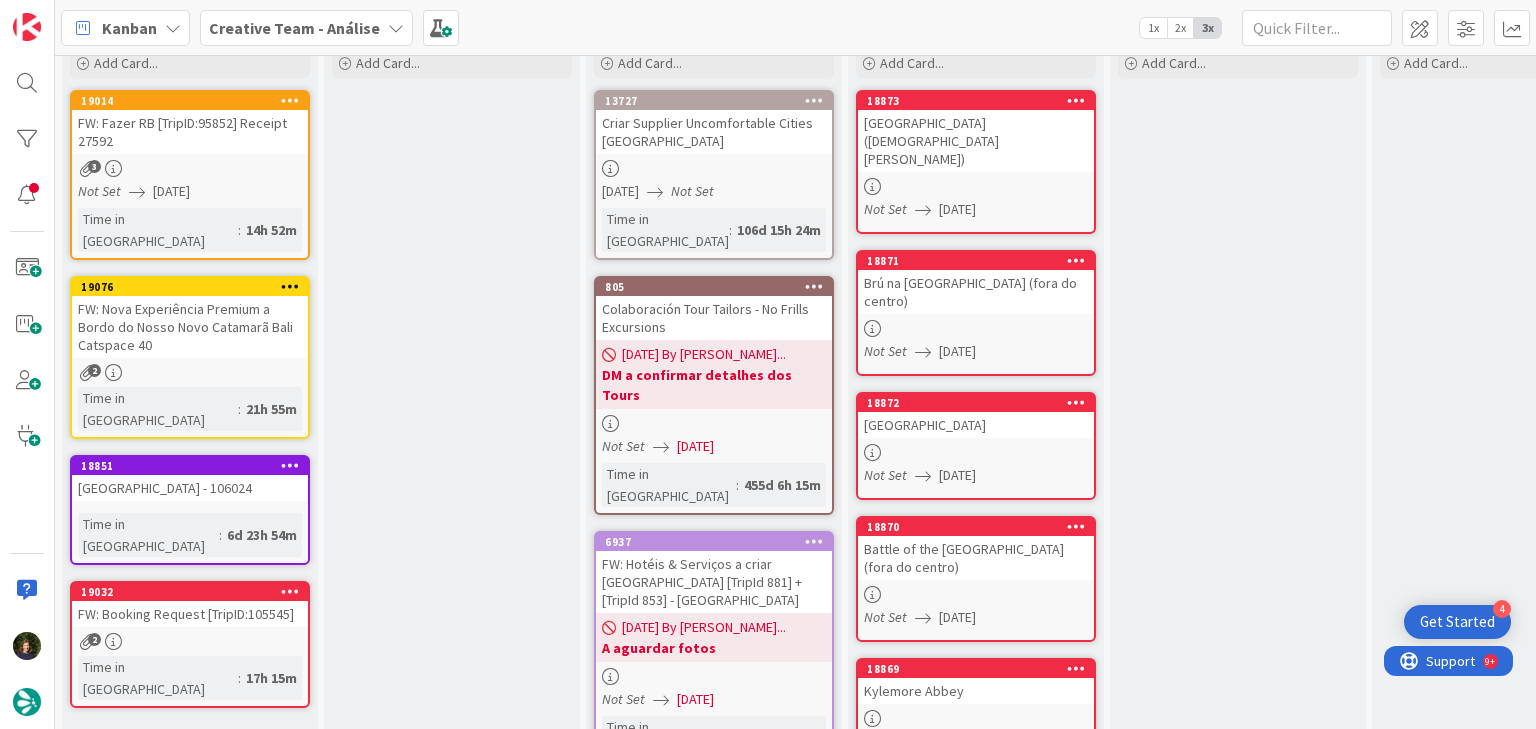 click on "FW: Booking Request [TripID:105545]" at bounding box center [190, 614] 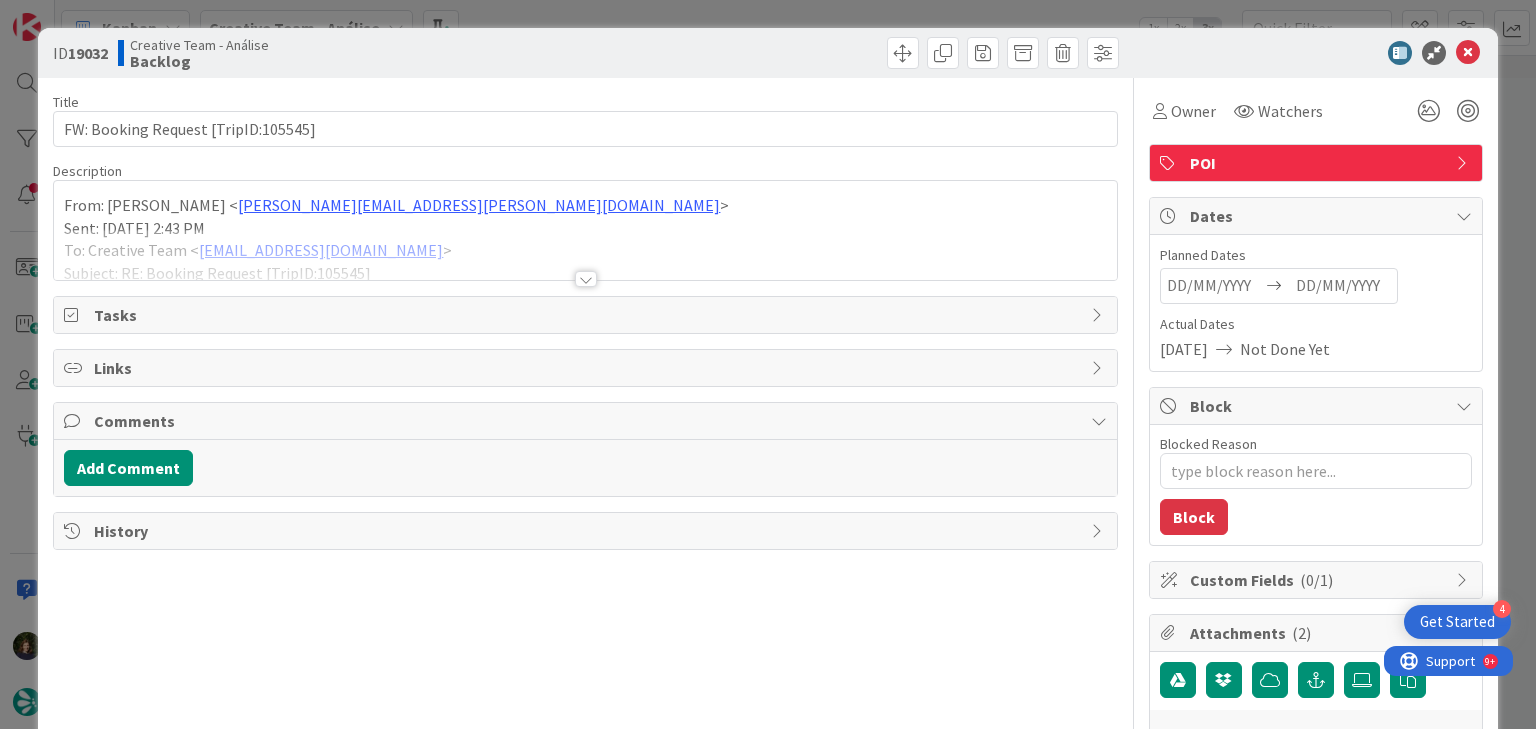 scroll, scrollTop: 0, scrollLeft: 0, axis: both 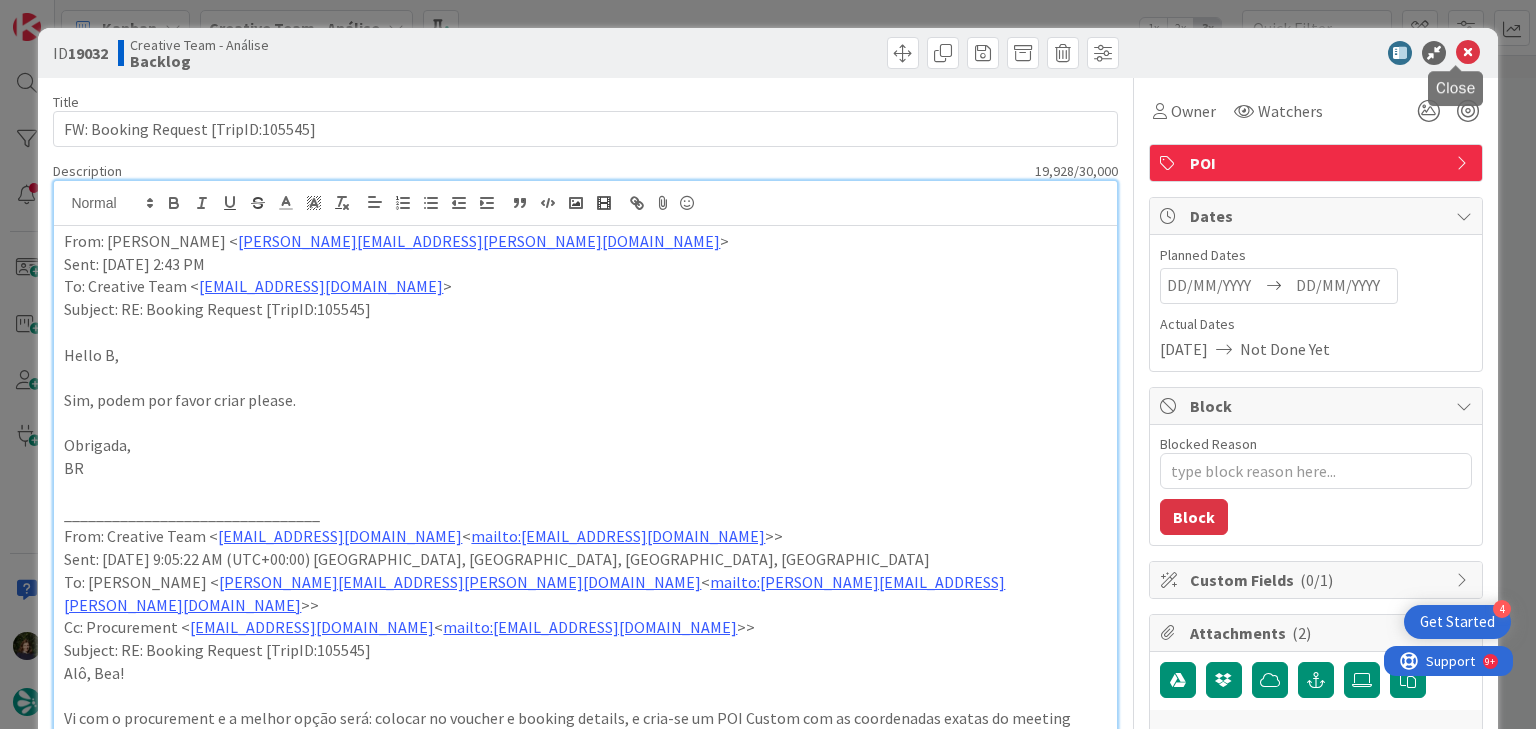 click at bounding box center (1468, 53) 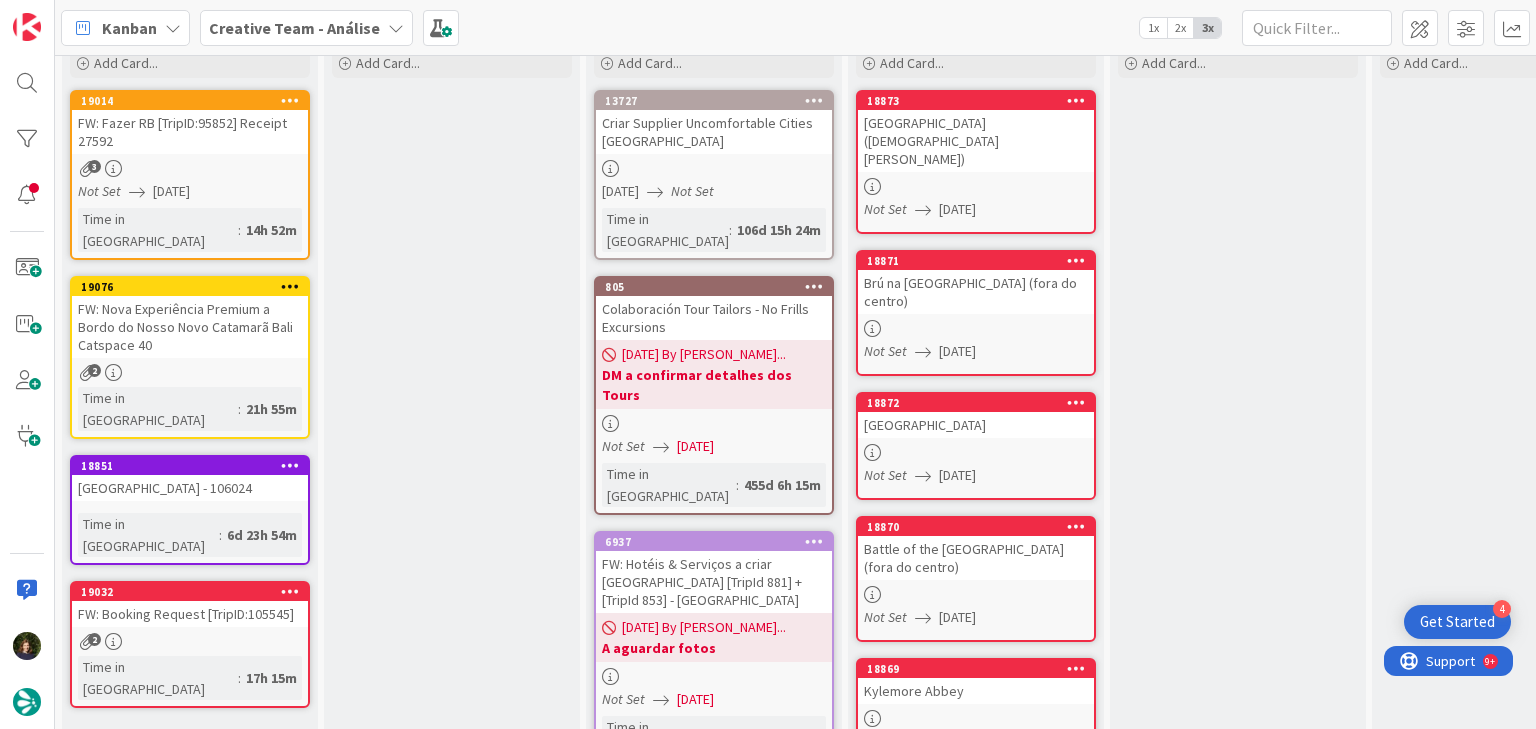 scroll, scrollTop: 0, scrollLeft: 0, axis: both 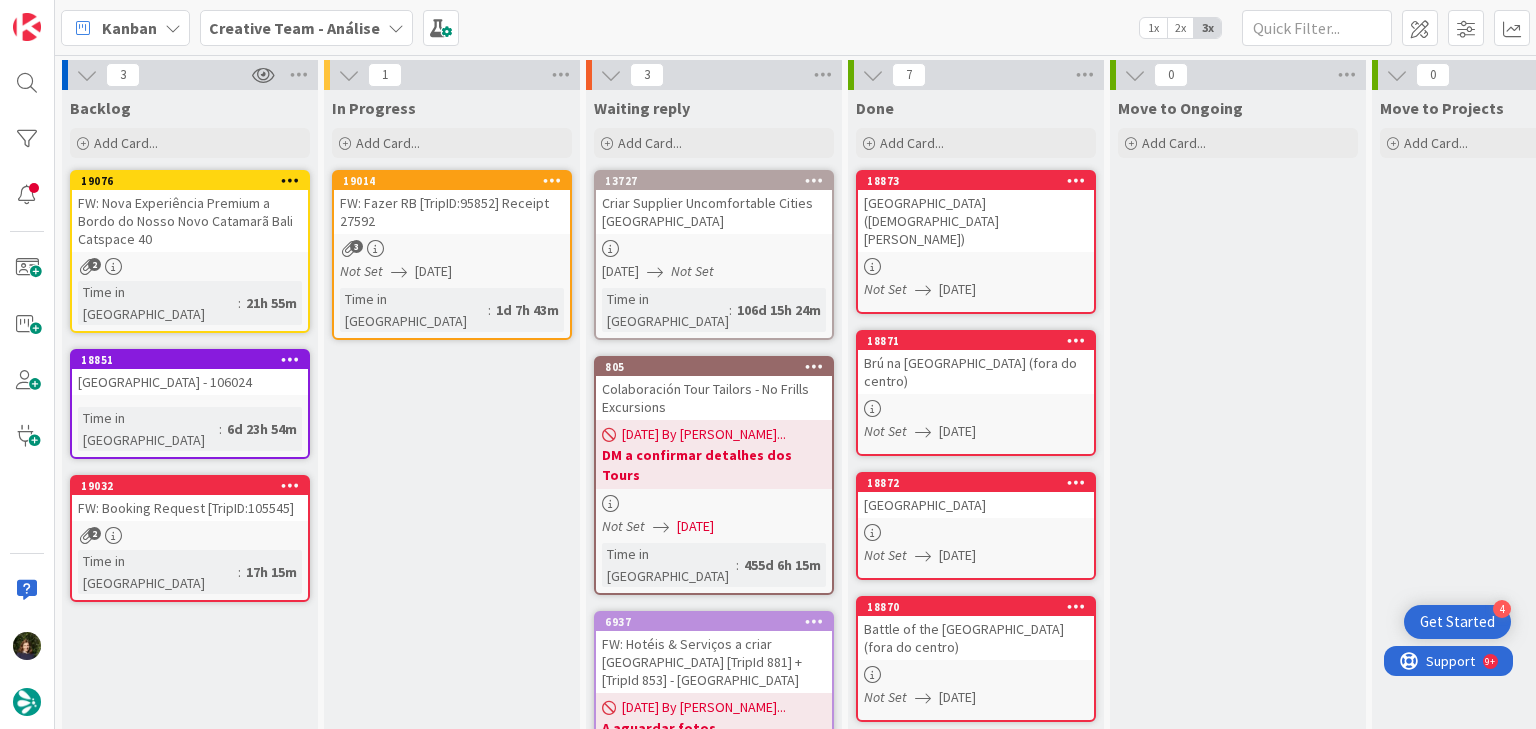 click on "19014 FW: Fazer RB [TripID:95852] Receipt 27592 3 Not Set 16/07/2025 Time in Column : 1d 7h 43m" at bounding box center (452, 255) 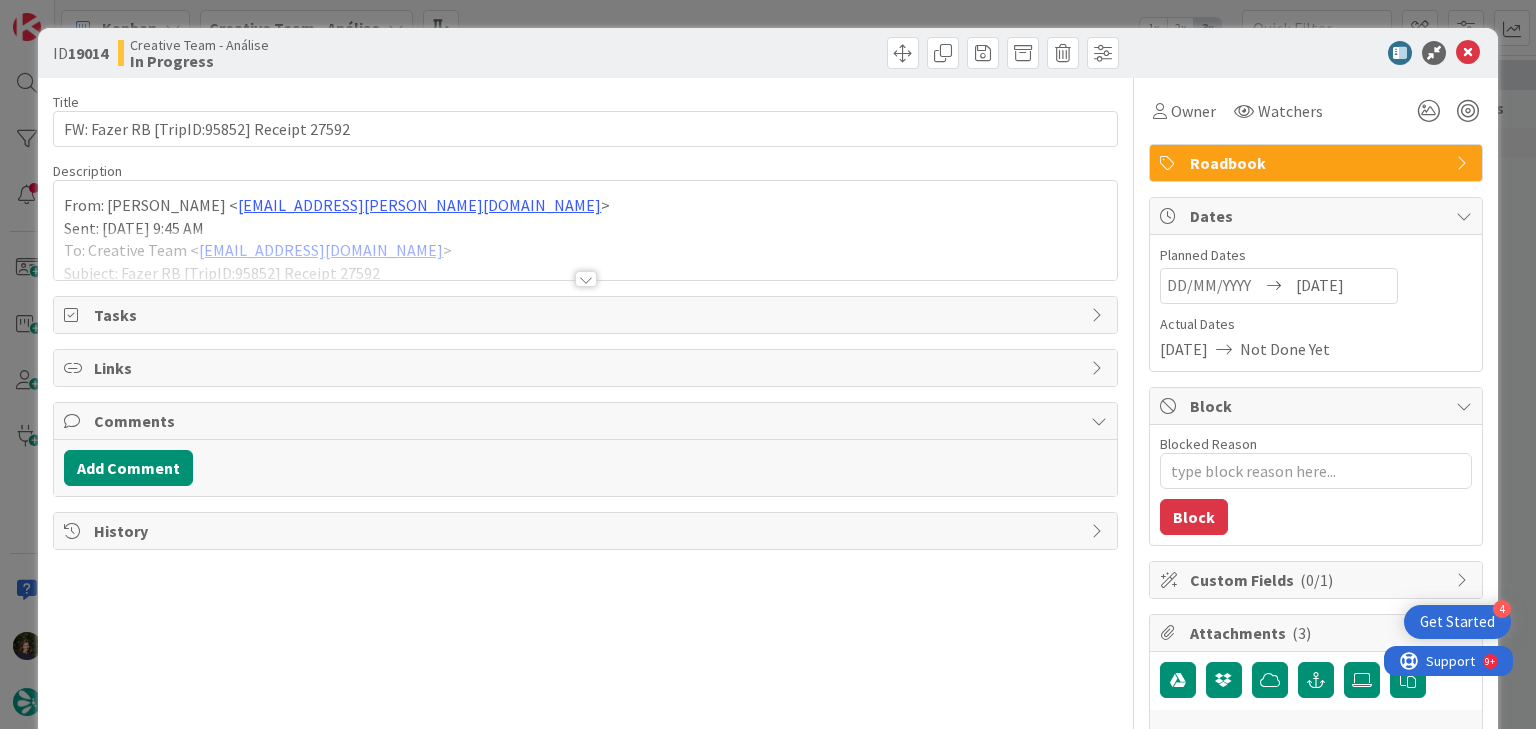 scroll, scrollTop: 0, scrollLeft: 0, axis: both 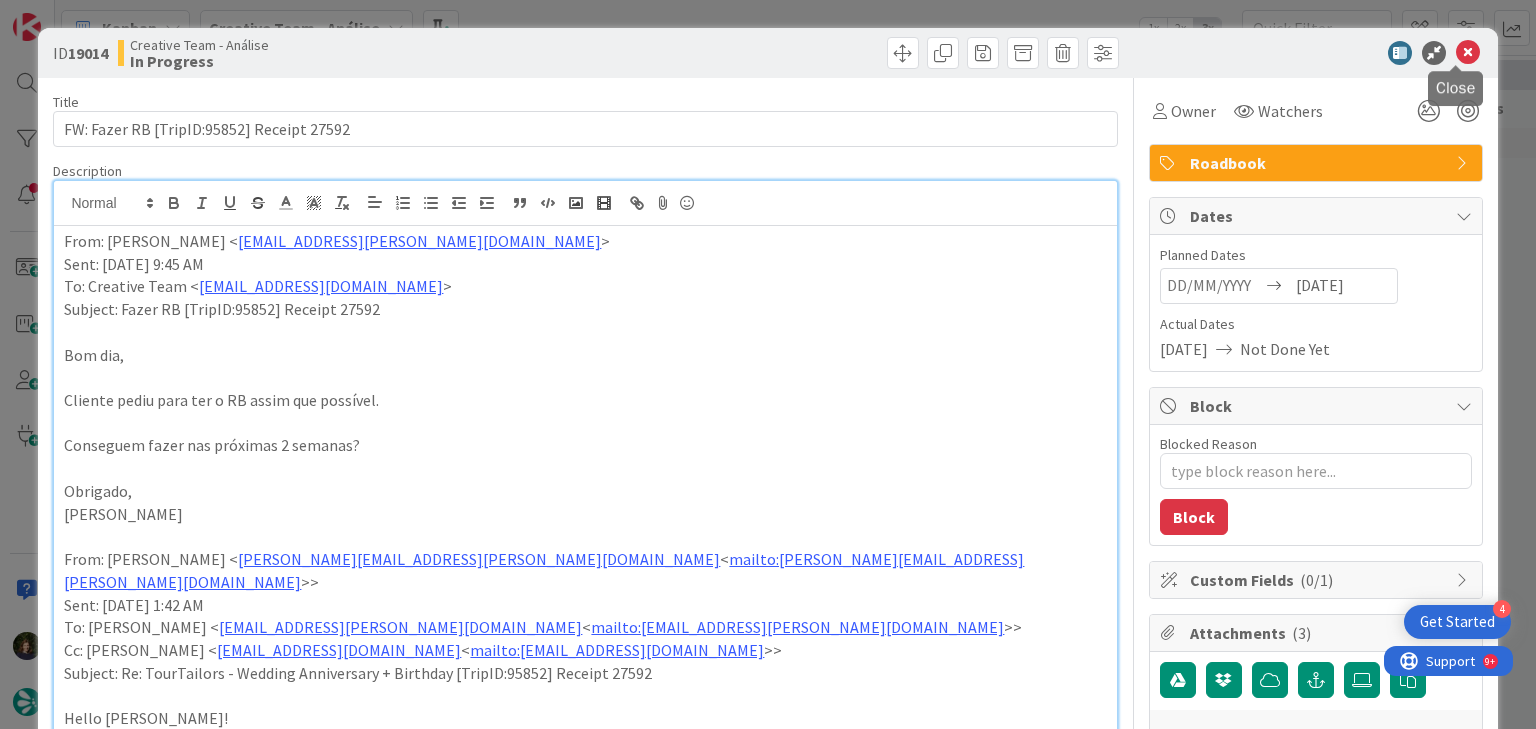 click at bounding box center (1468, 53) 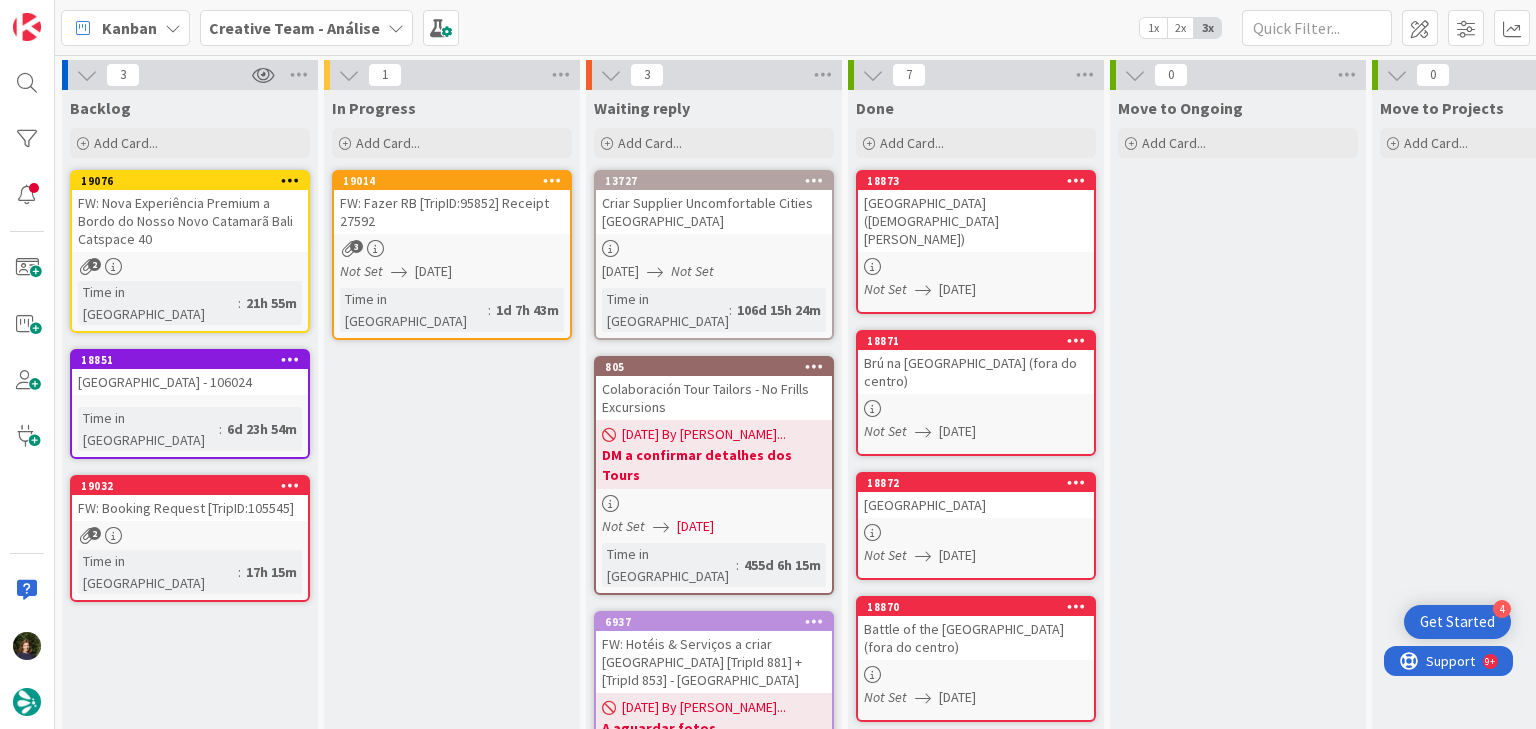 scroll, scrollTop: 0, scrollLeft: 0, axis: both 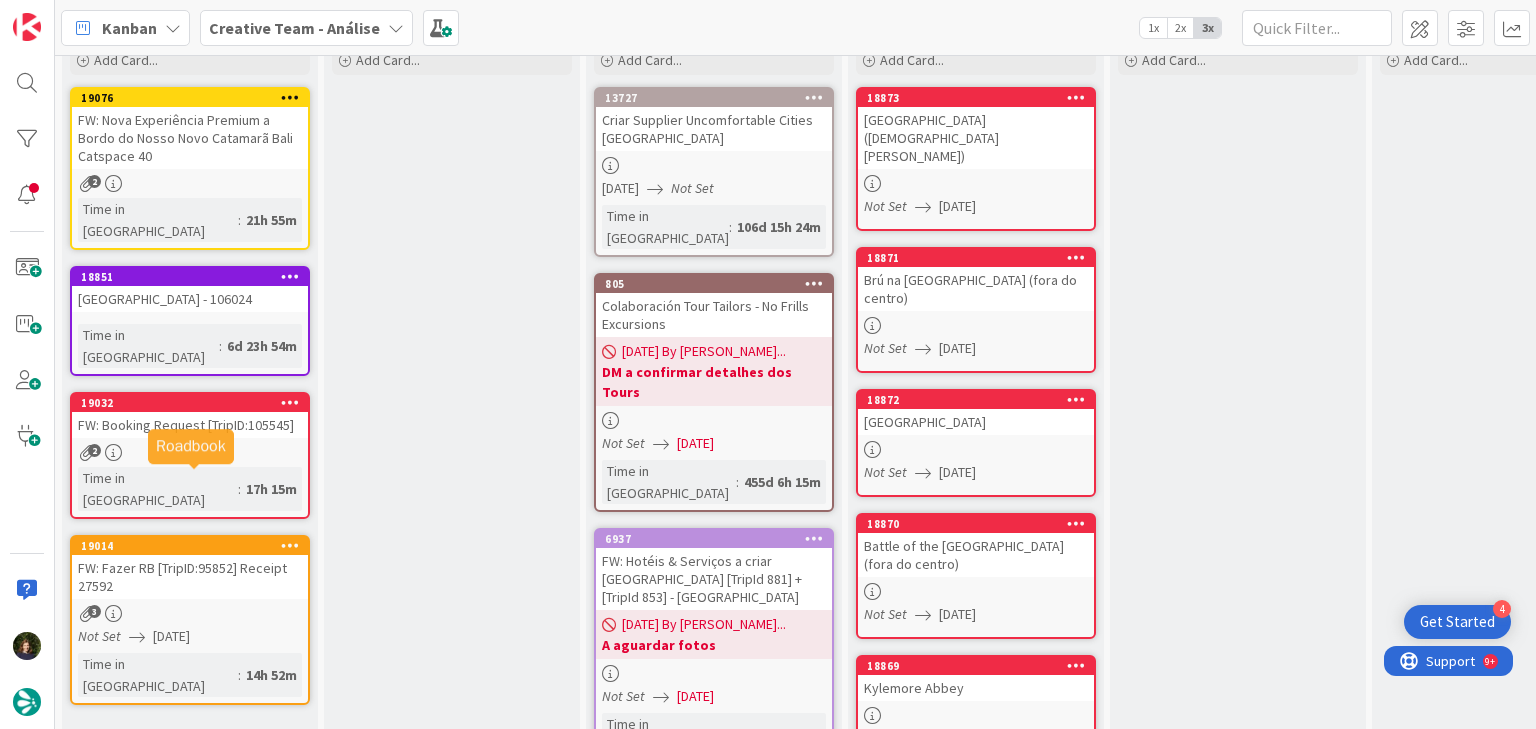 click on "2" at bounding box center [190, 452] 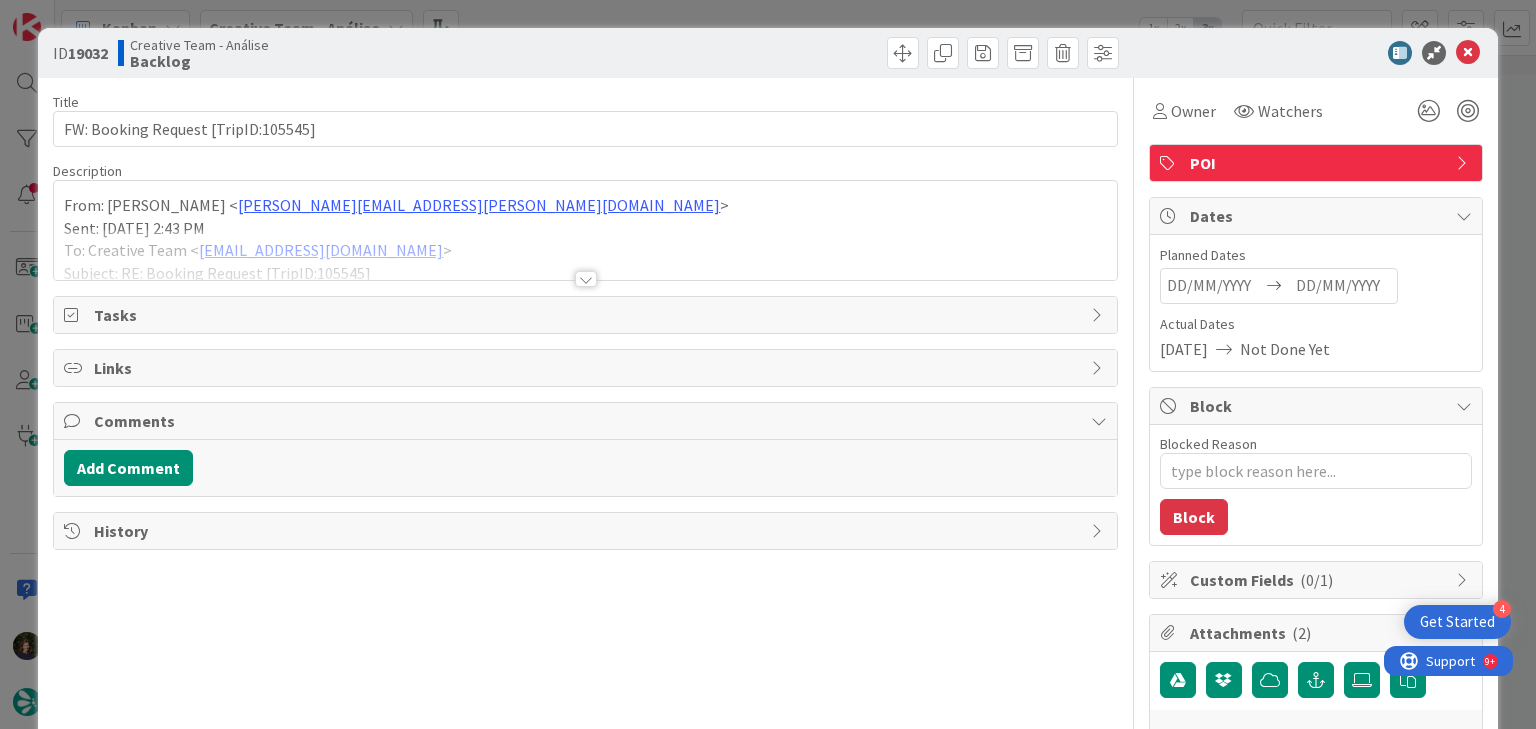 scroll, scrollTop: 0, scrollLeft: 0, axis: both 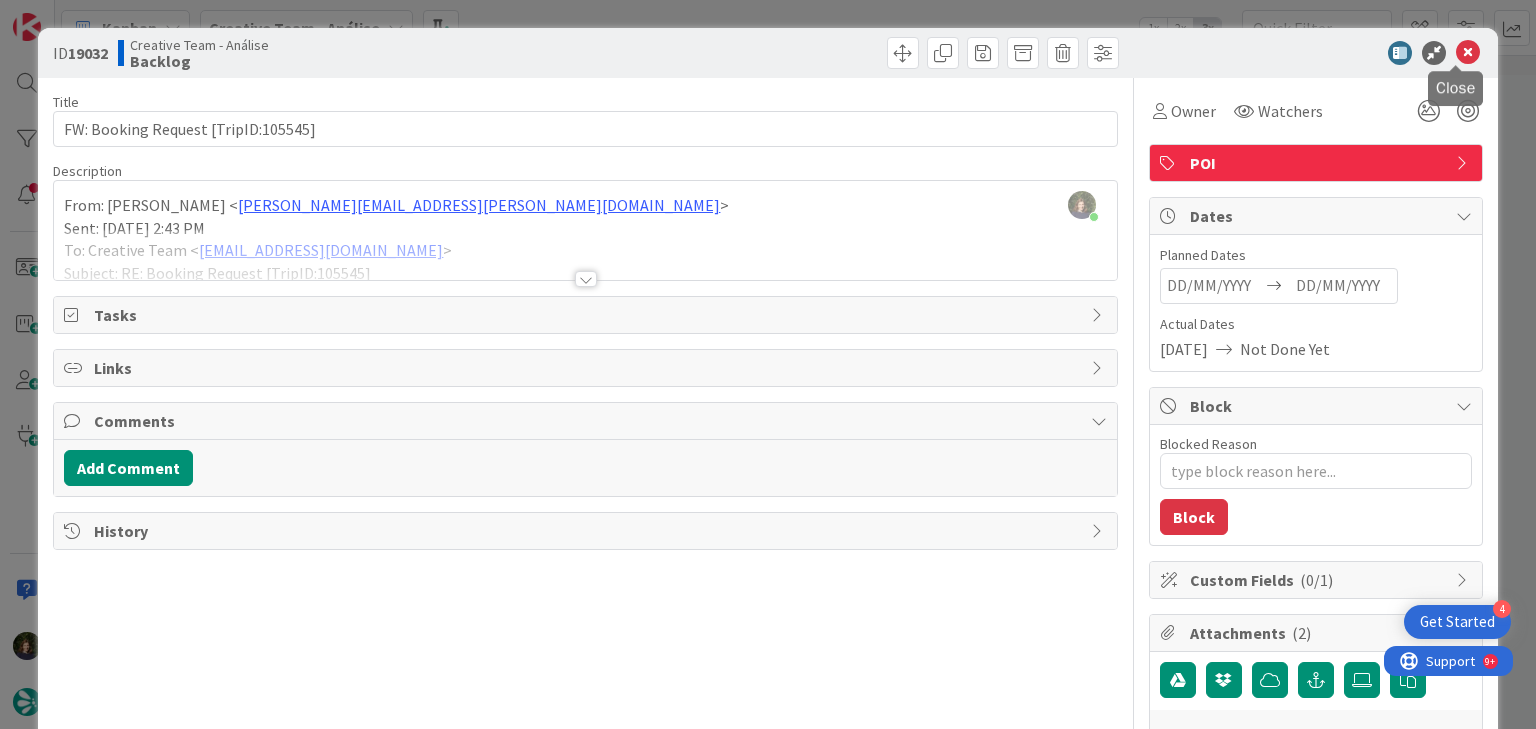 click at bounding box center (1468, 53) 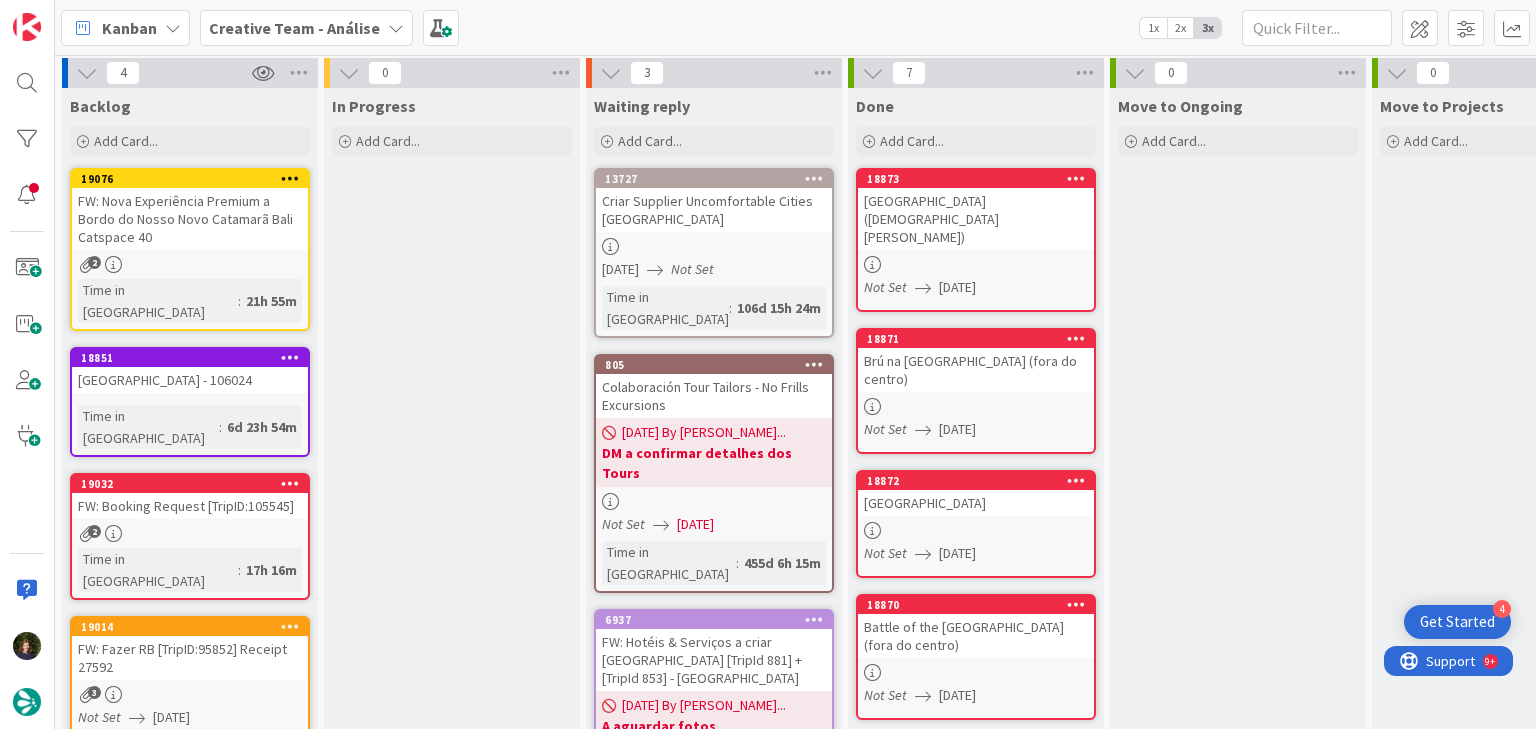 scroll, scrollTop: 0, scrollLeft: 0, axis: both 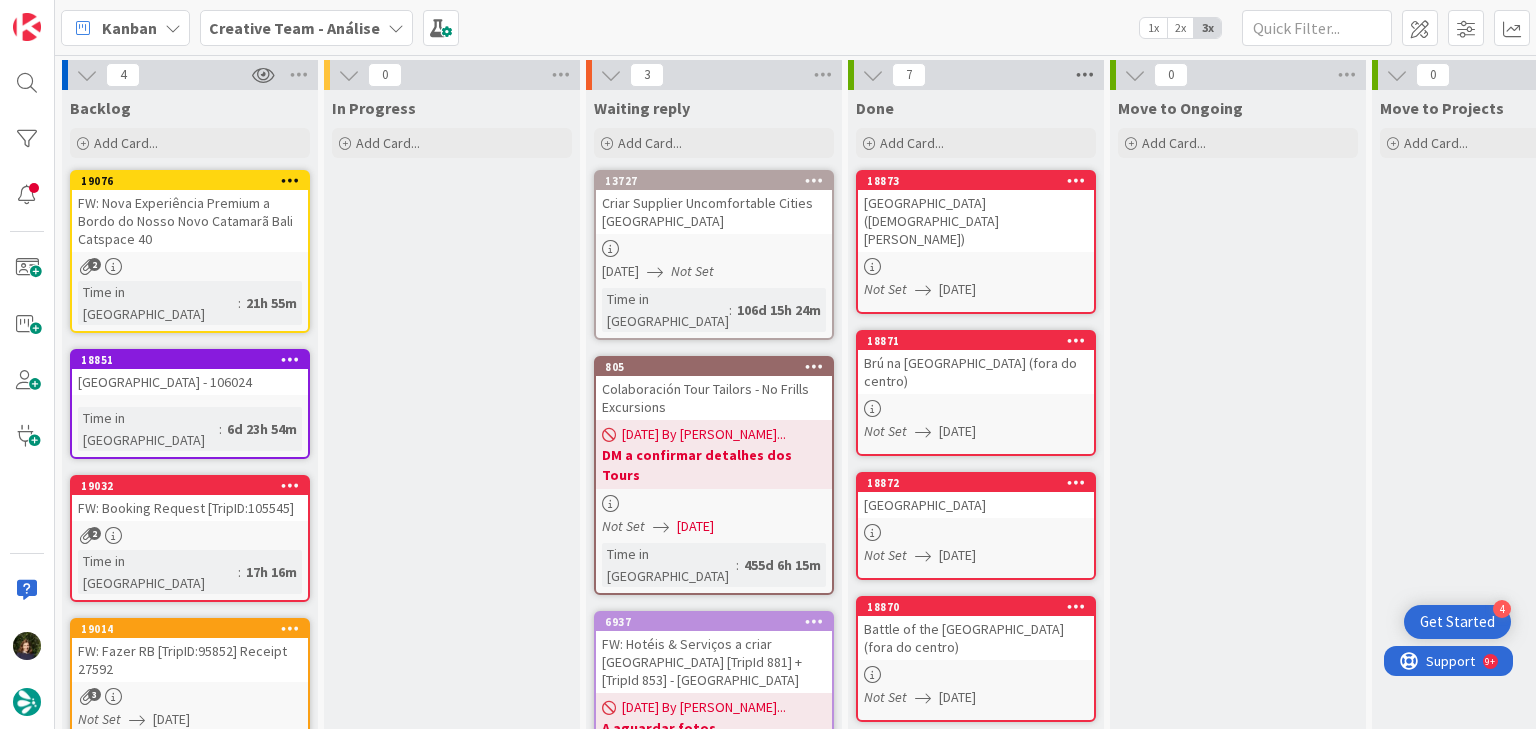 click at bounding box center (1085, 75) 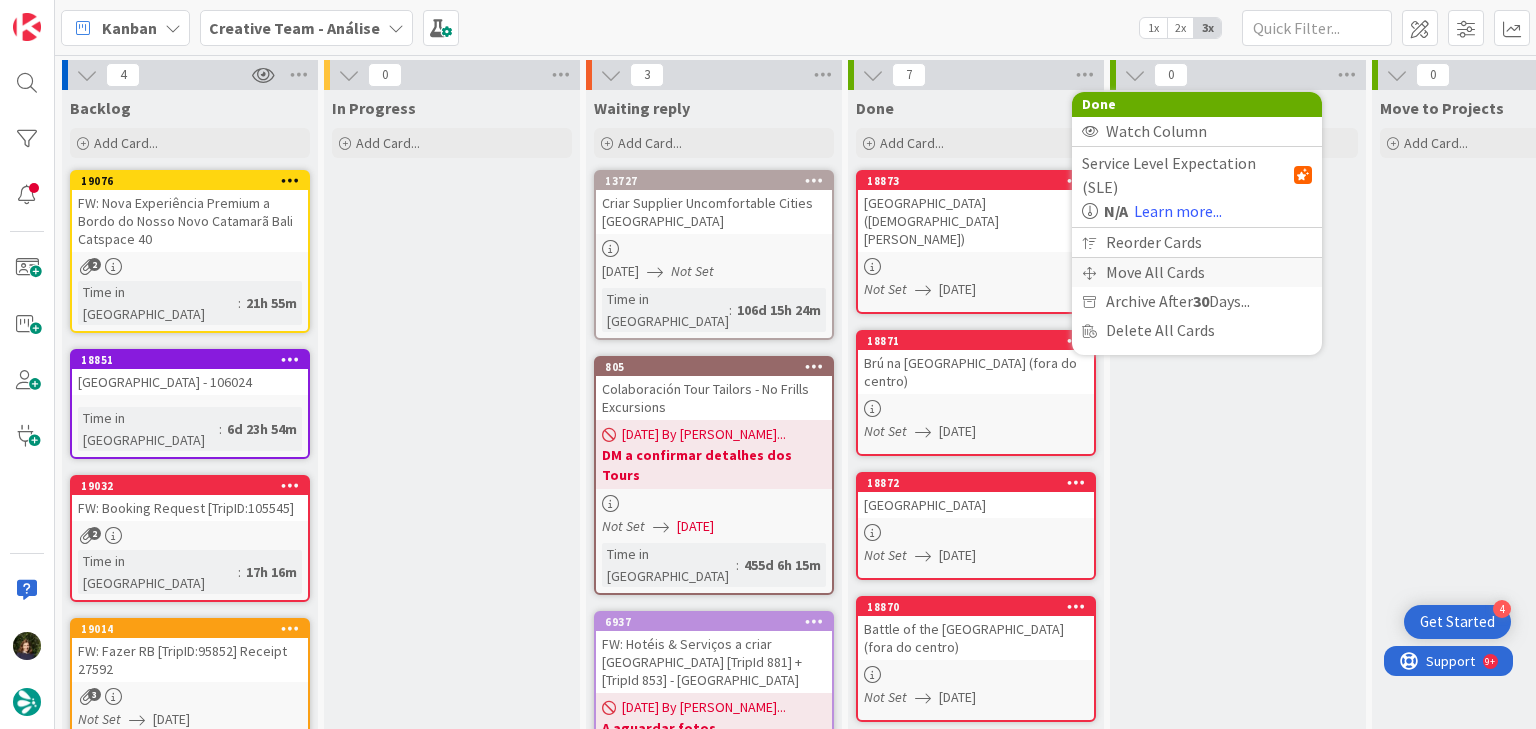 click on "Move All Cards" at bounding box center (1197, 272) 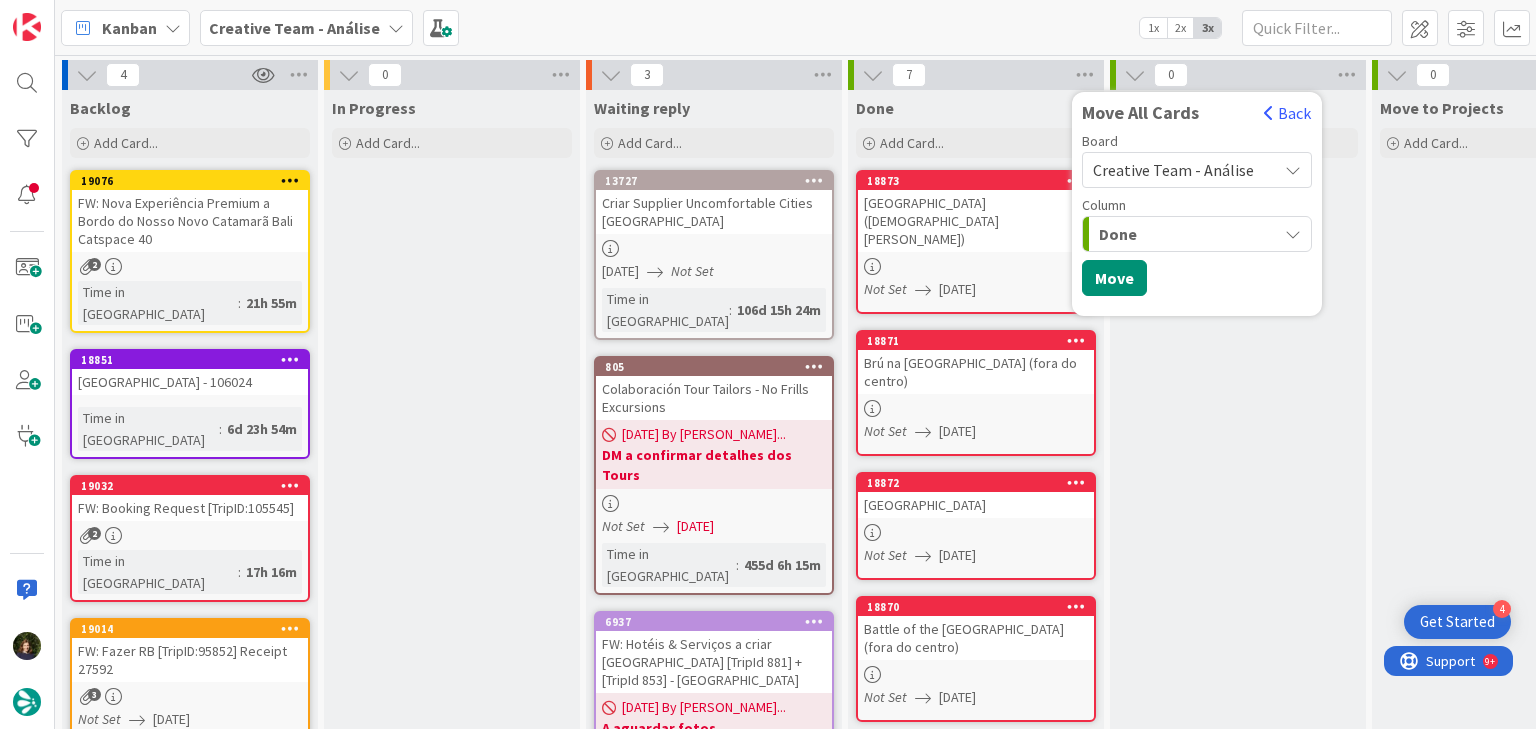 click on "Creative Team - Análise" at bounding box center (1173, 170) 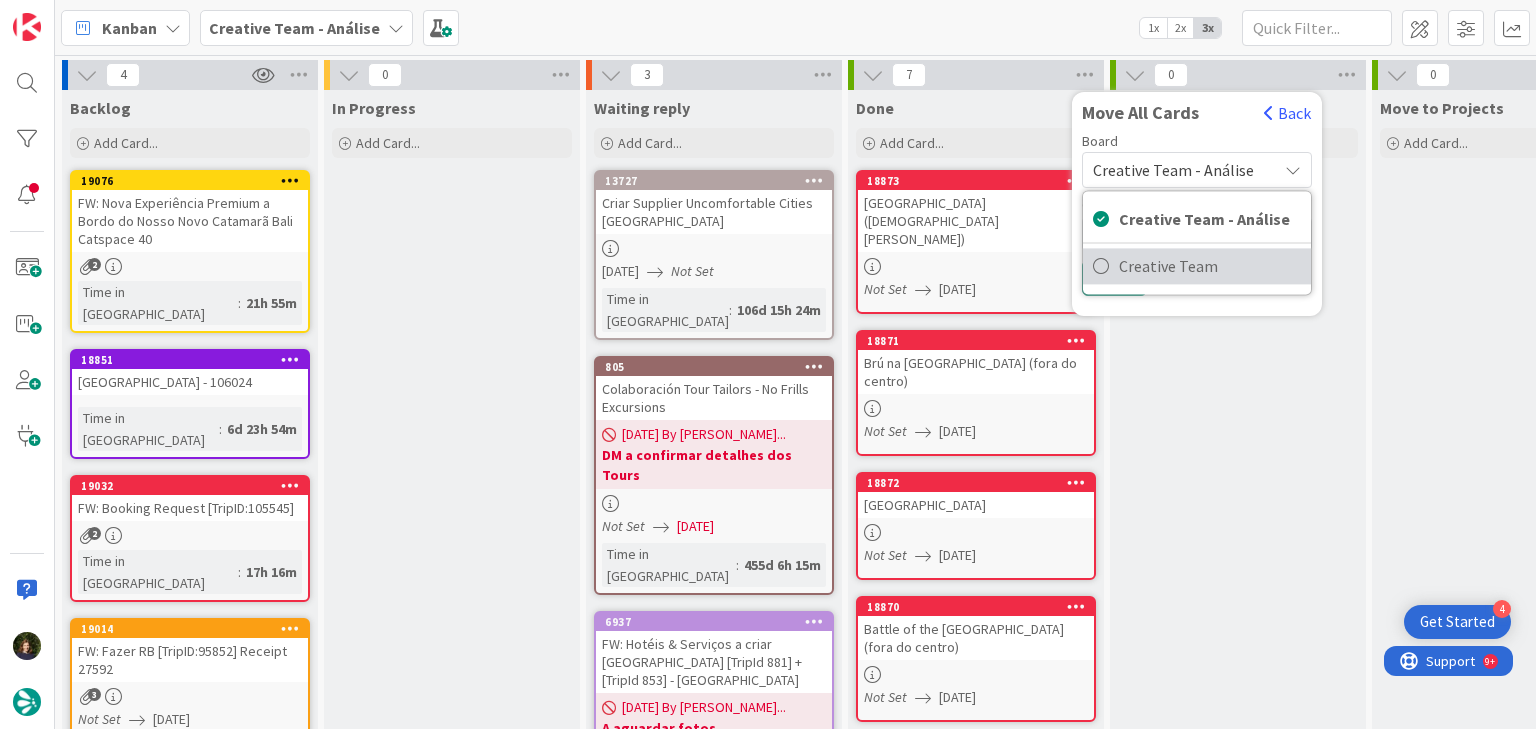 click on "Creative Team" at bounding box center (1210, 266) 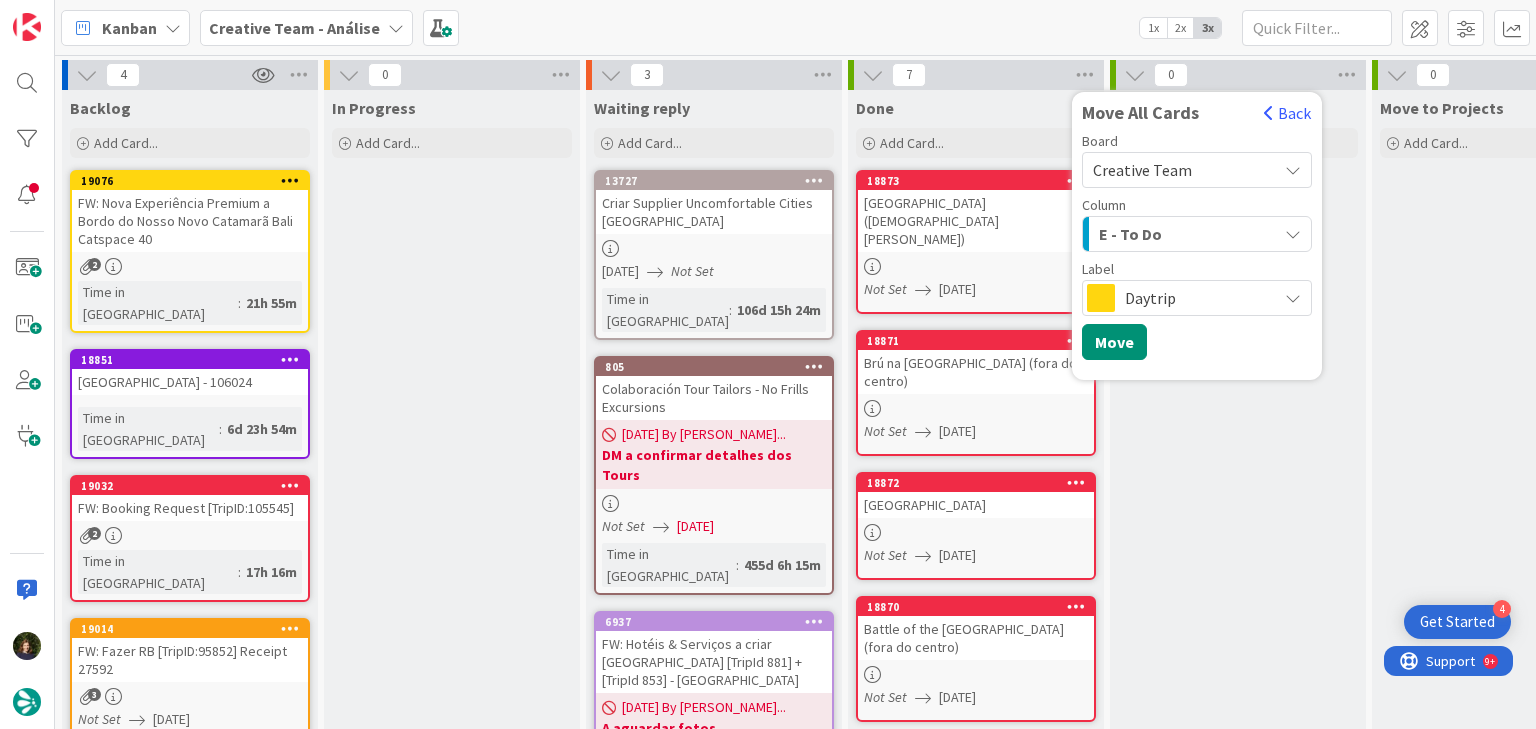 click on "E - To Do" at bounding box center [1185, 234] 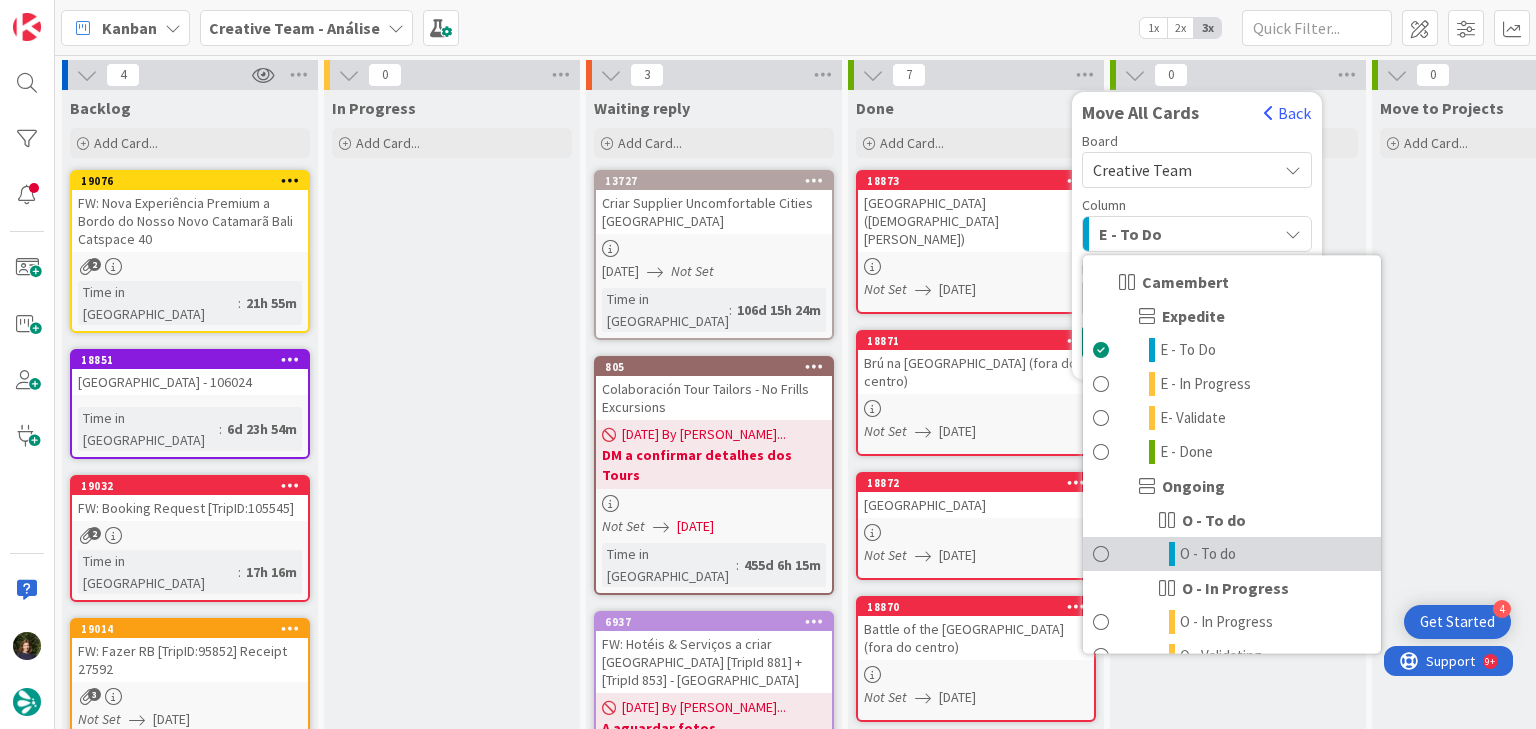 click on "O - To do" at bounding box center (1208, 554) 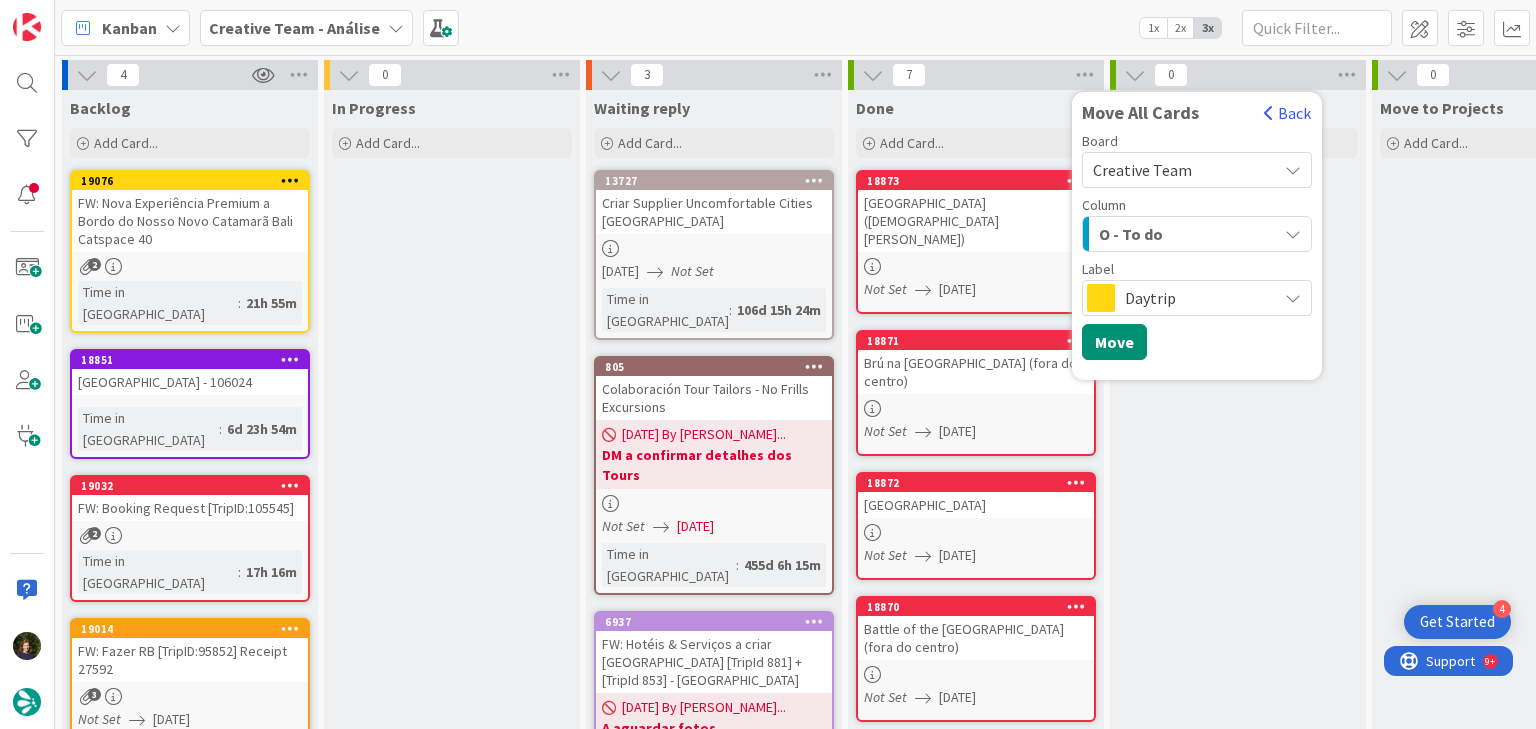 click on "Daytrip" at bounding box center [1196, 298] 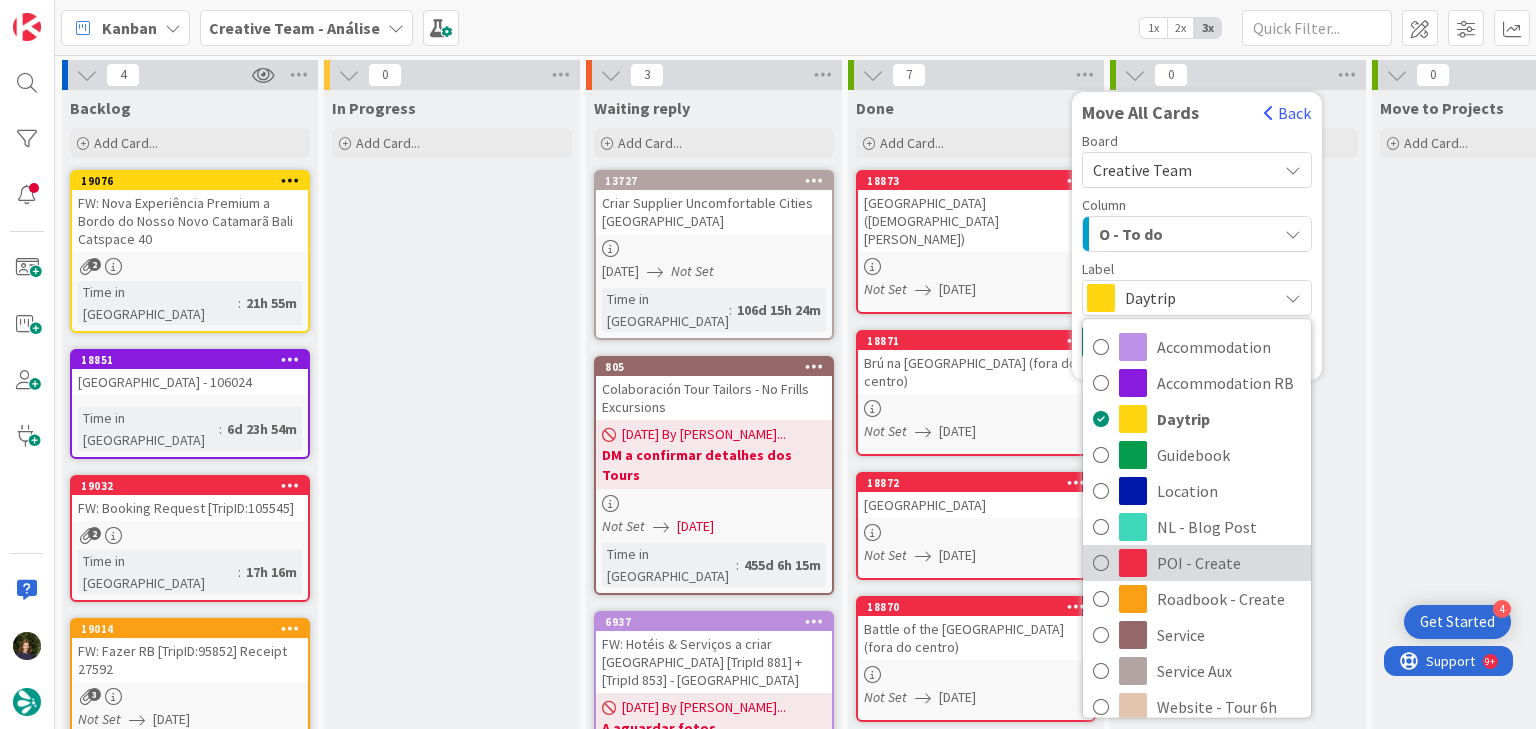 click on "POI - Create" at bounding box center [1229, 563] 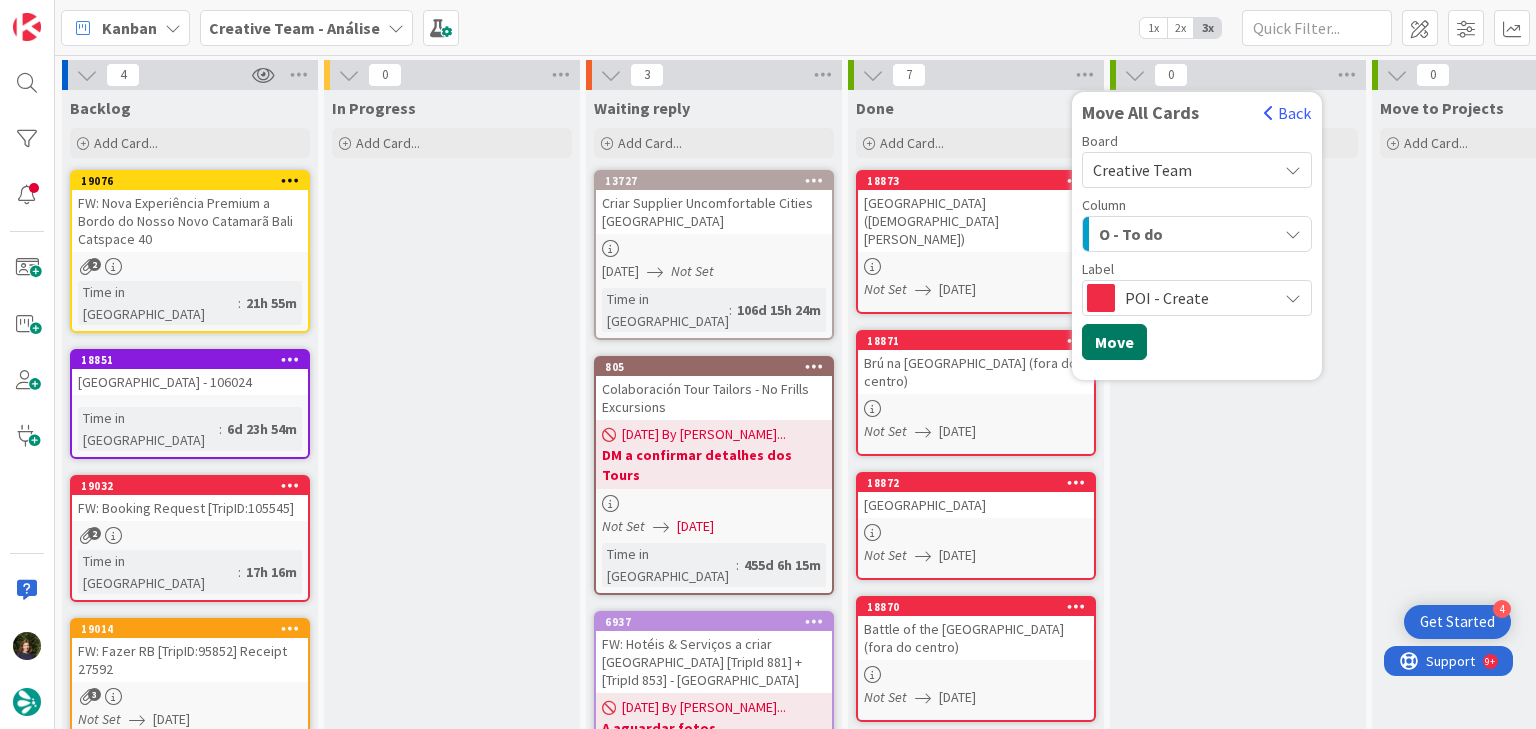 click on "Move" at bounding box center (1114, 342) 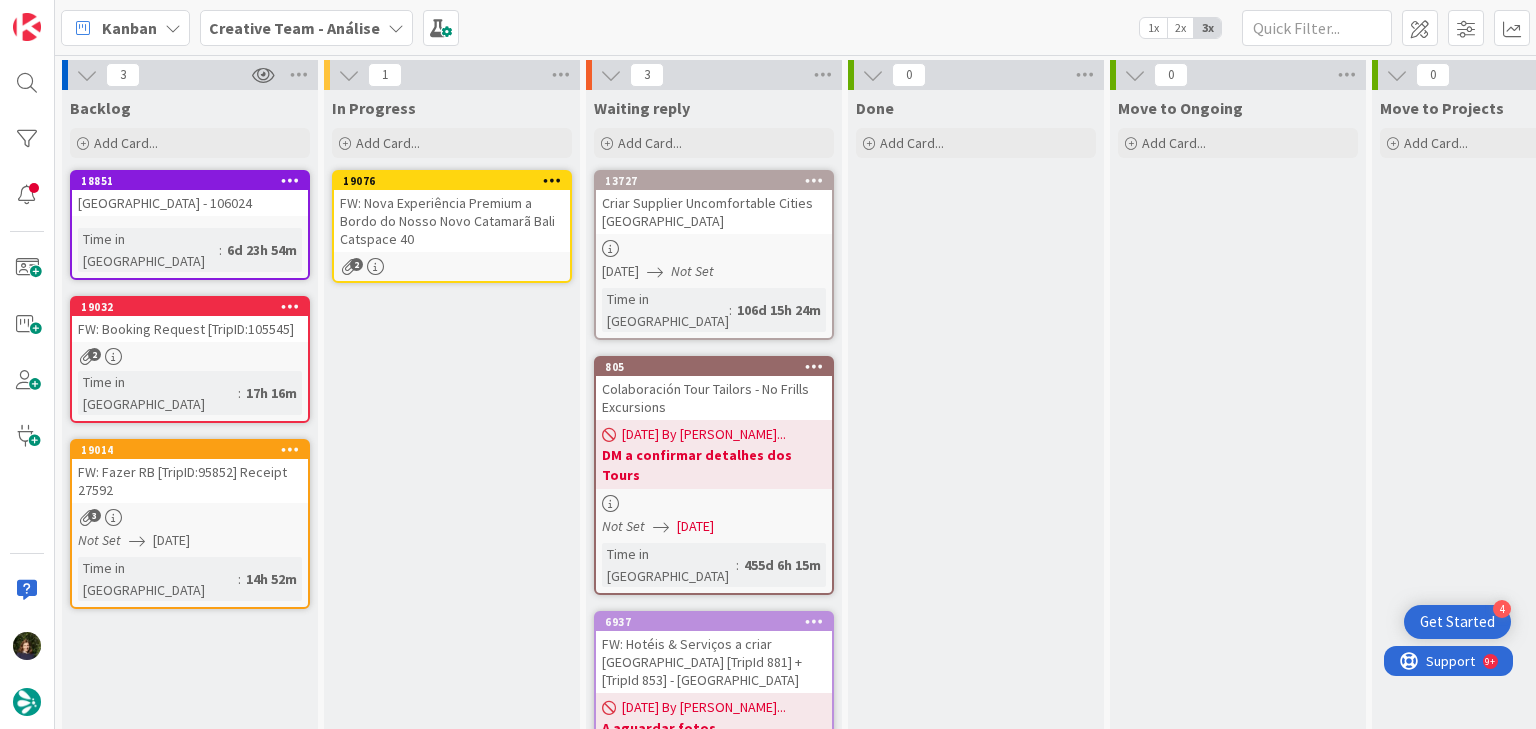 click on "FW: Nova Experiência Premium a Bordo do Nosso Novo Catamarã Bali Catspace 40" at bounding box center (452, 221) 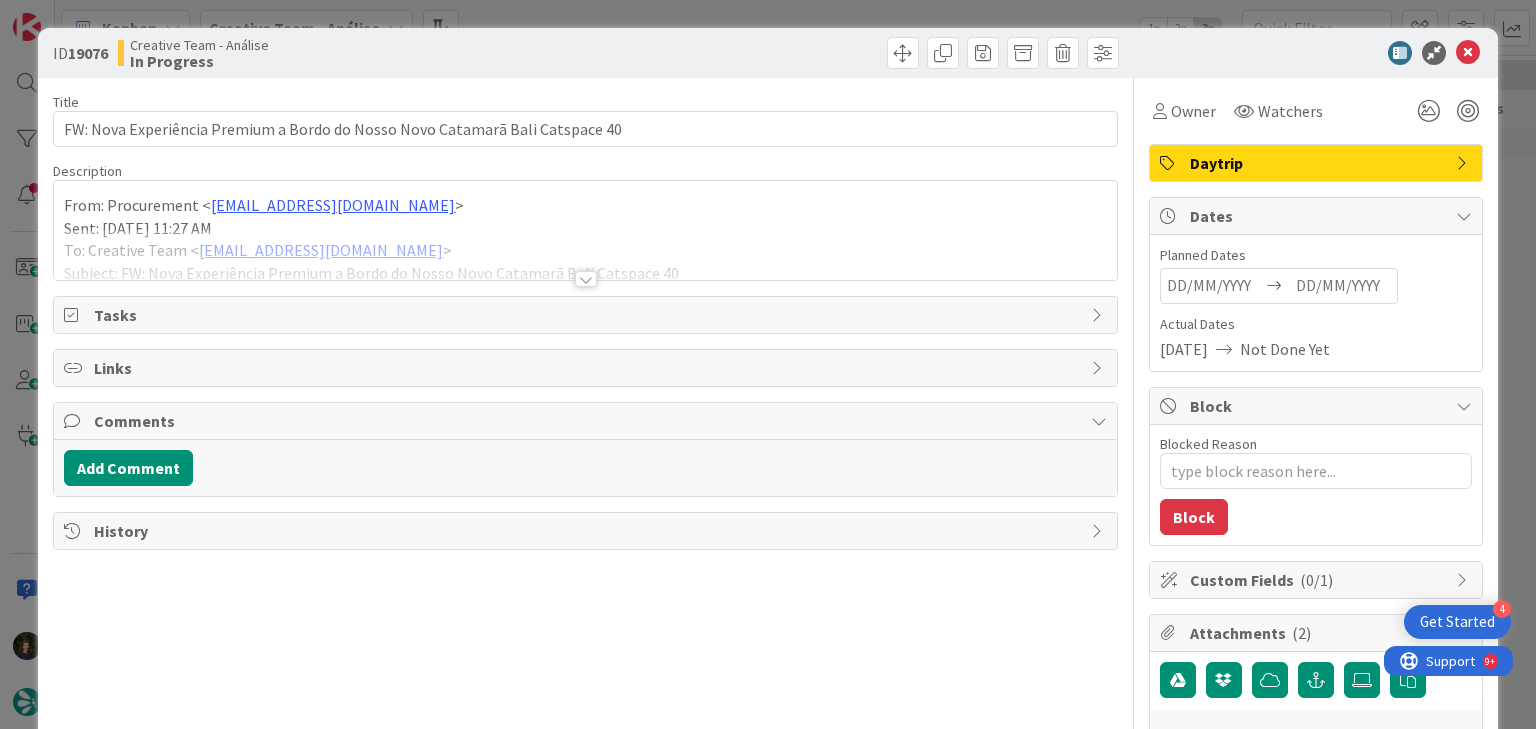 scroll, scrollTop: 0, scrollLeft: 0, axis: both 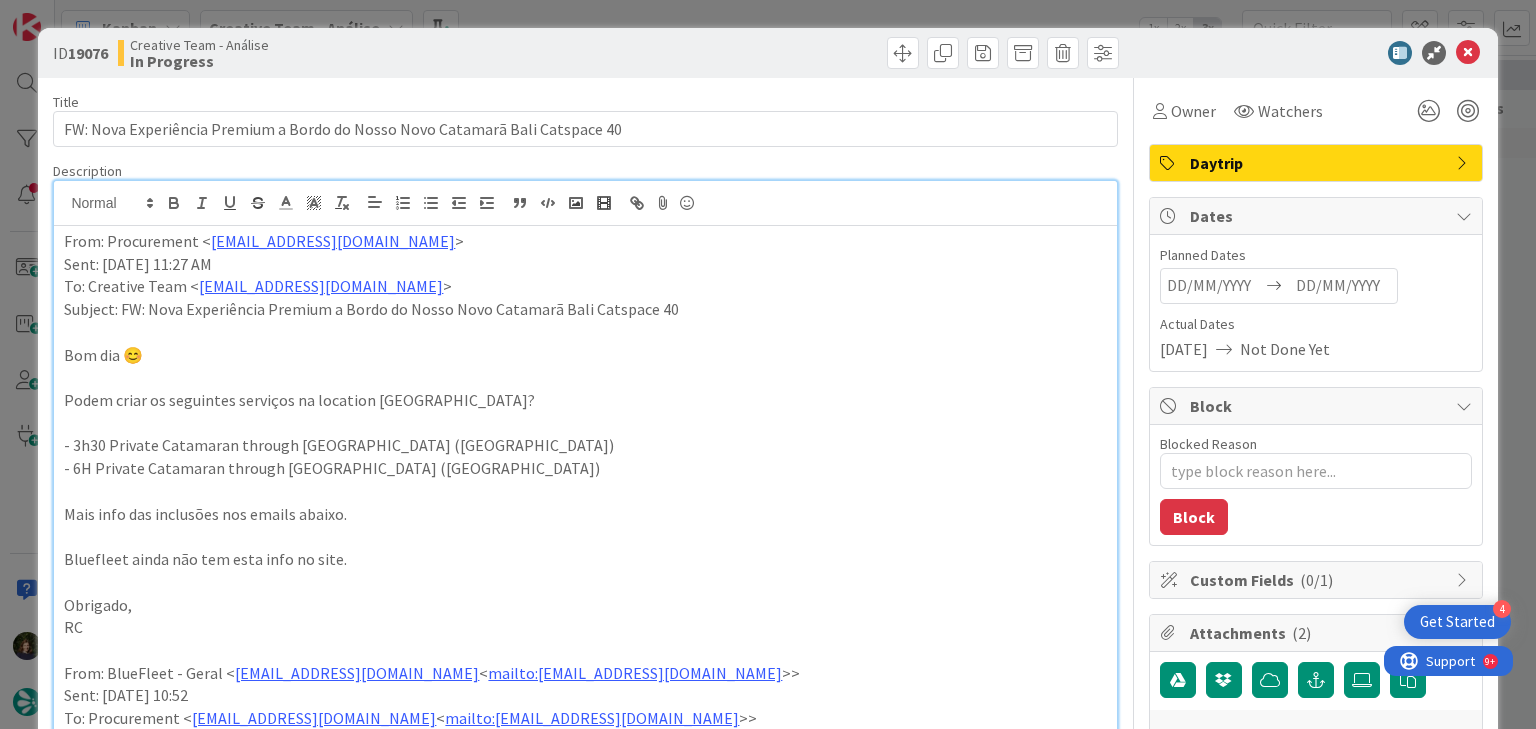 click on "Daytrip" at bounding box center (1318, 163) 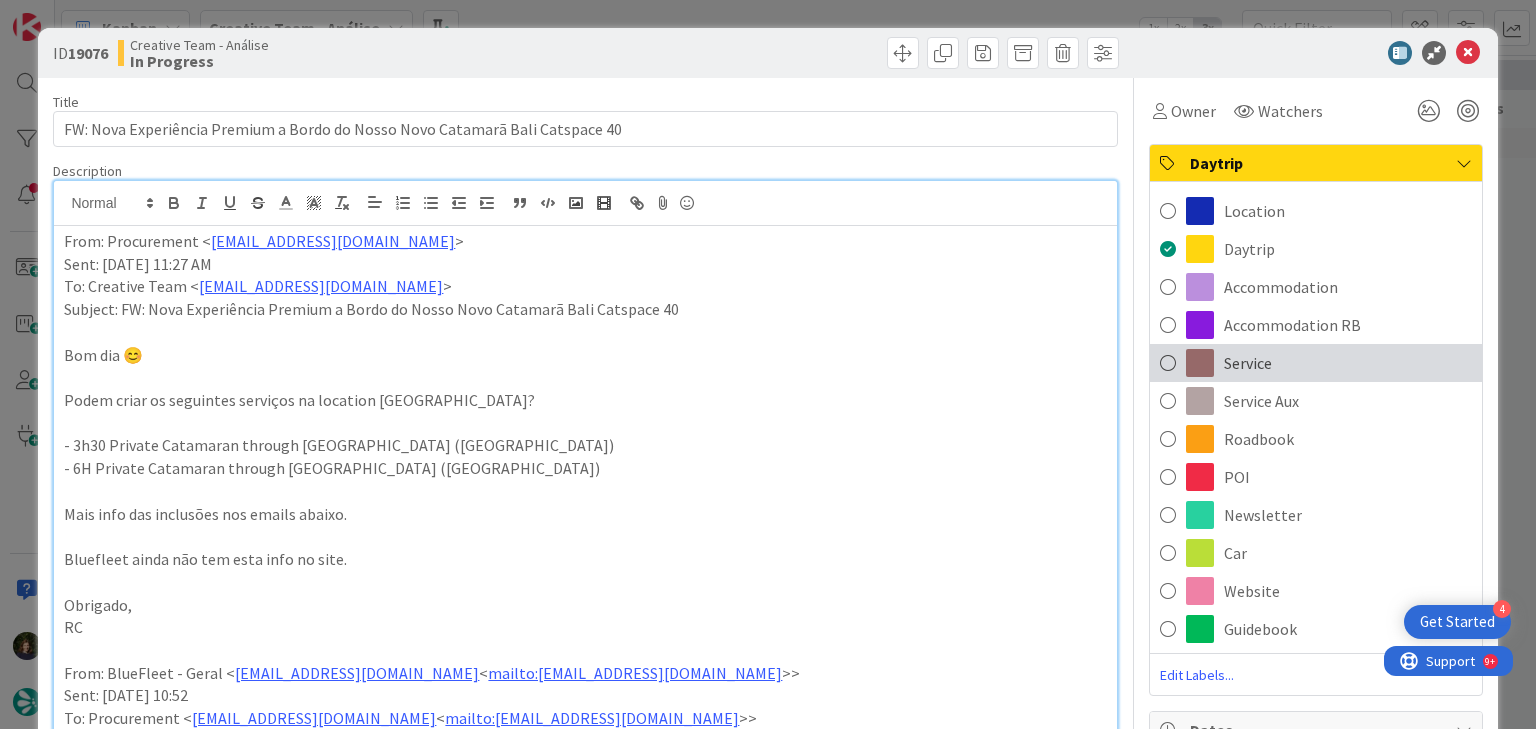 click on "Service" at bounding box center [1316, 363] 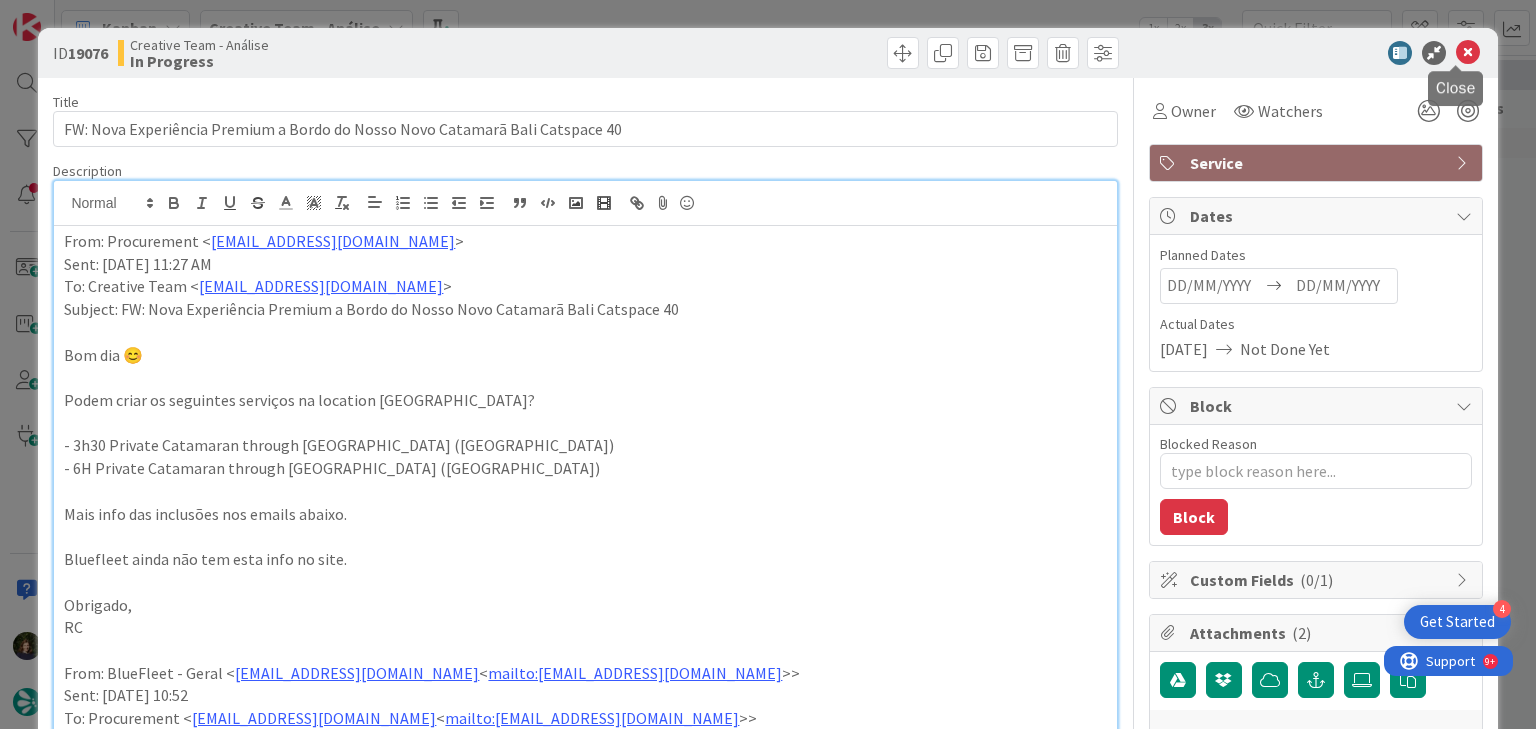 click at bounding box center (1468, 53) 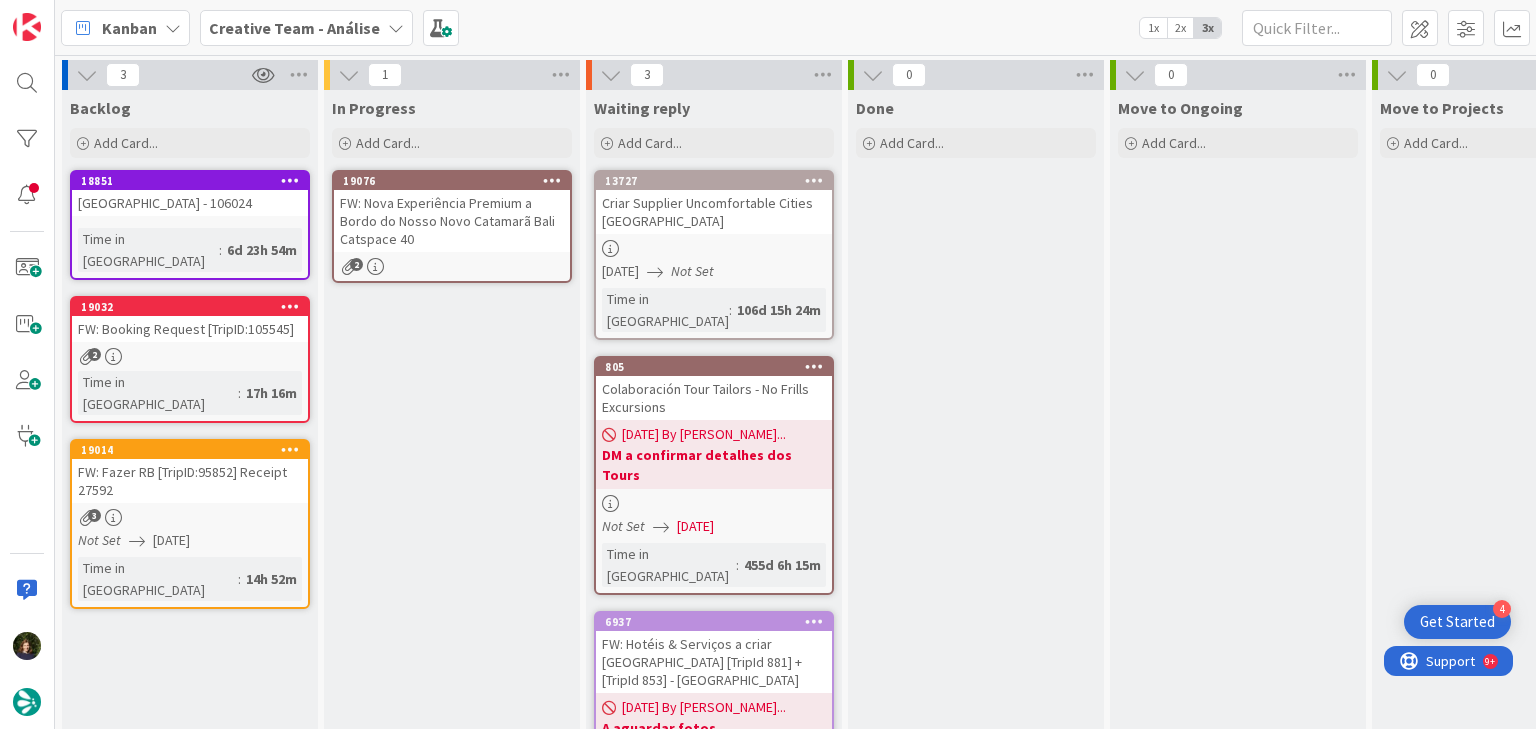 click at bounding box center [552, 181] 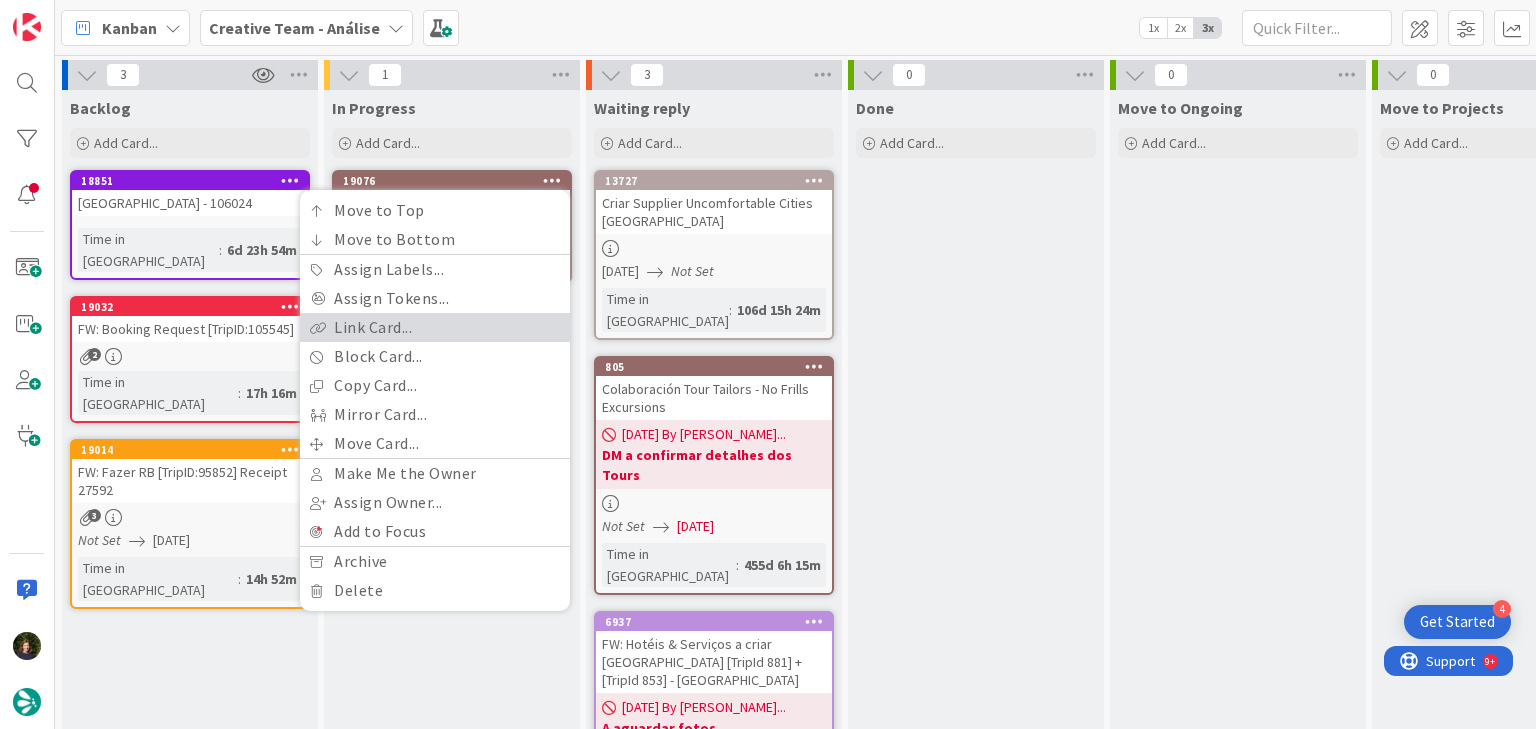 scroll, scrollTop: 0, scrollLeft: 0, axis: both 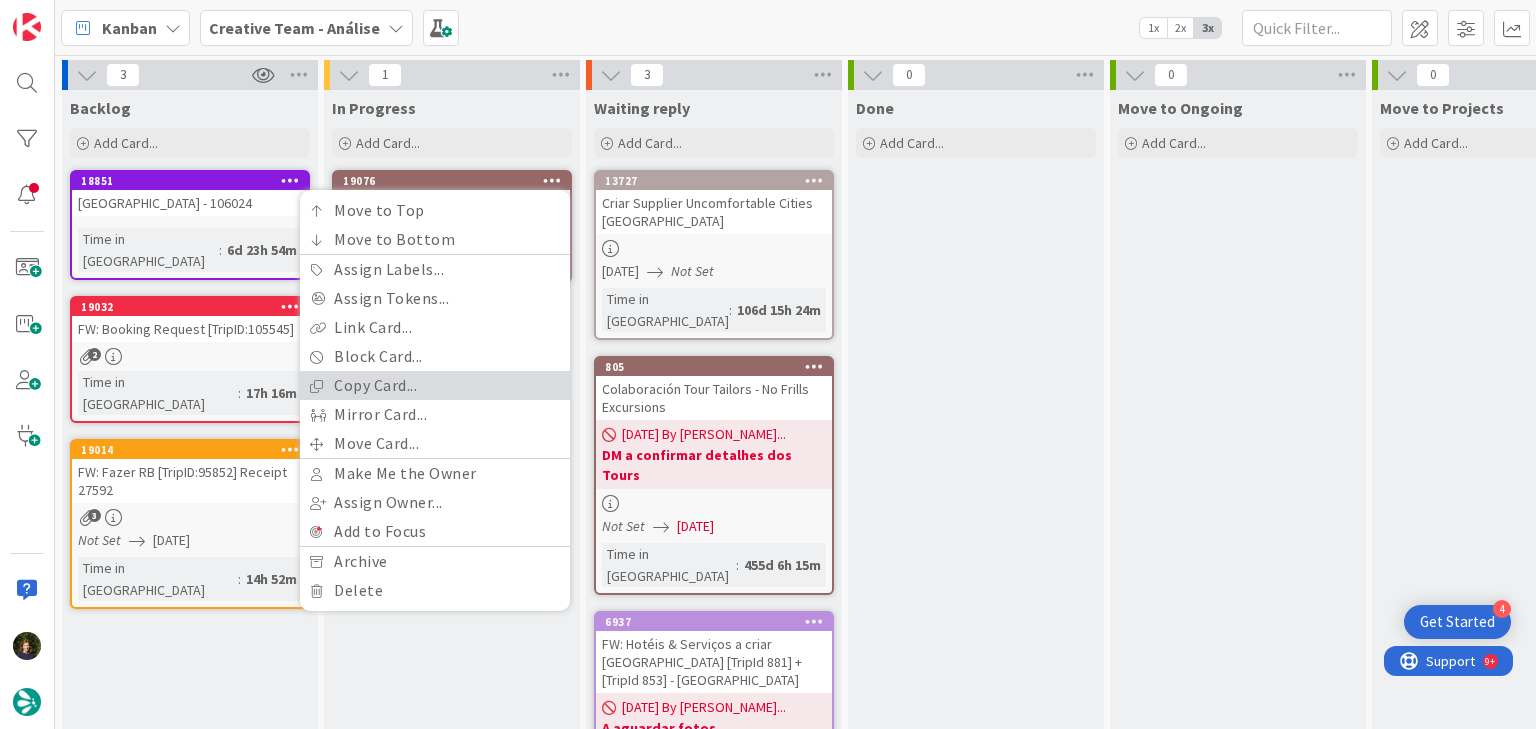 click on "Copy Card..." at bounding box center [435, 385] 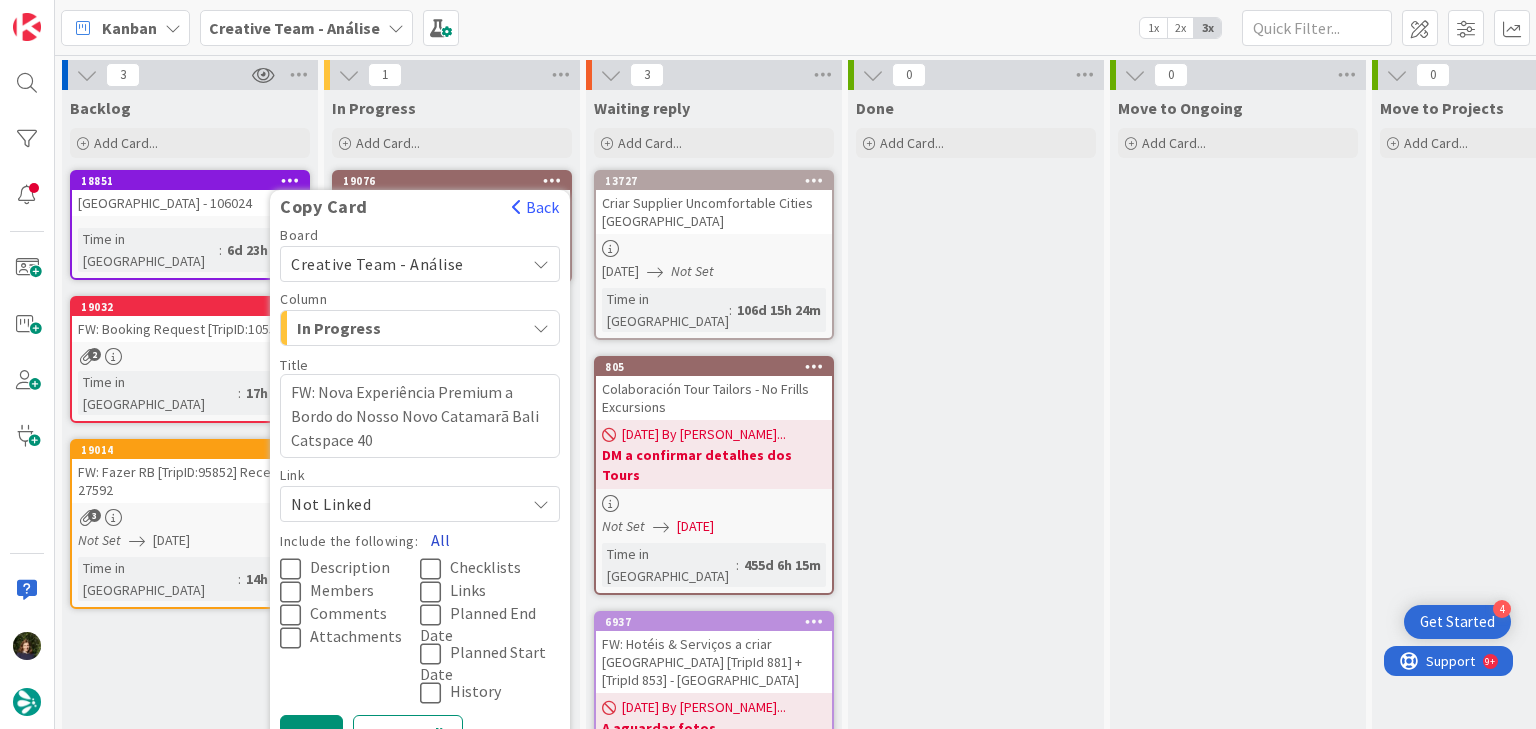 drag, startPoint x: 437, startPoint y: 535, endPoint x: 443, endPoint y: 524, distance: 12.529964 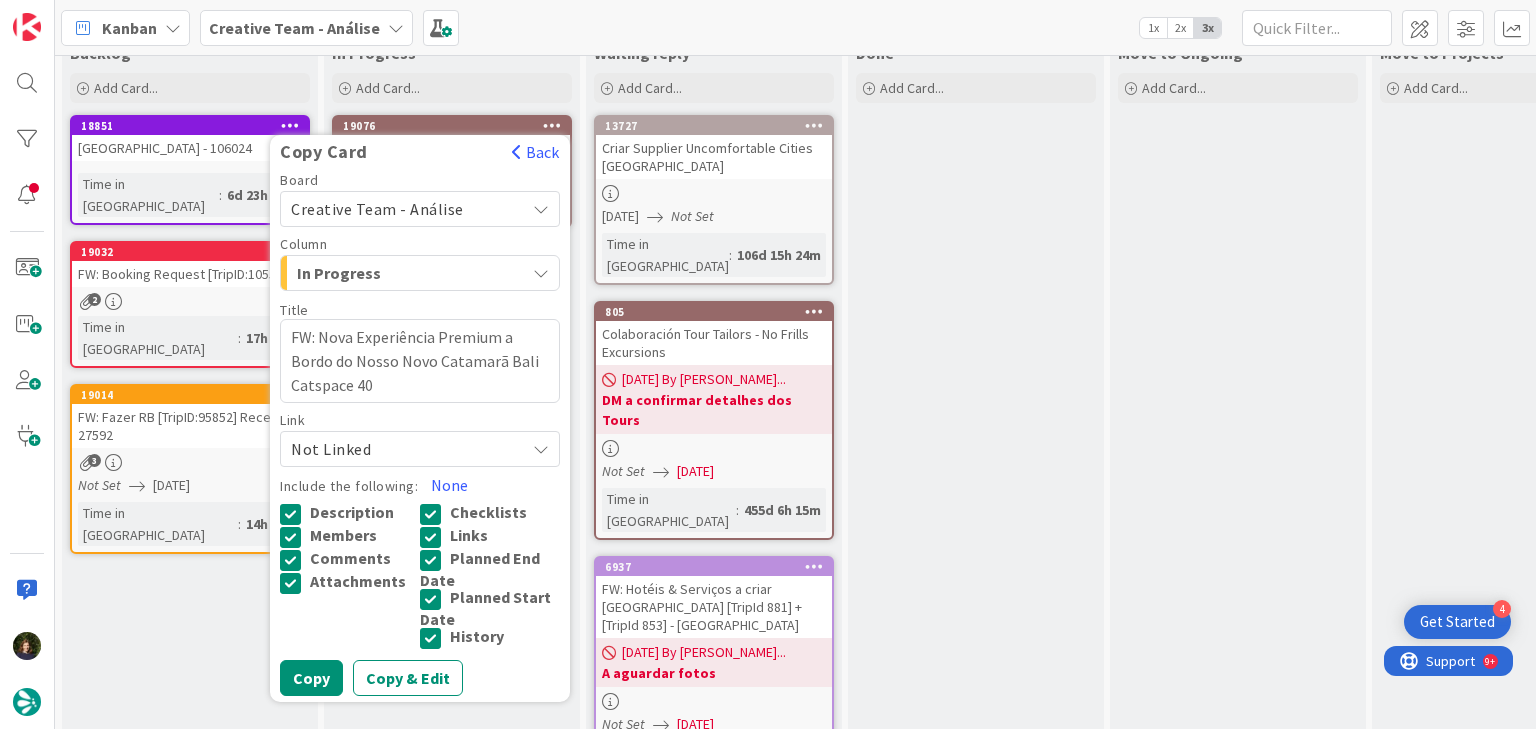 scroll, scrollTop: 68, scrollLeft: 0, axis: vertical 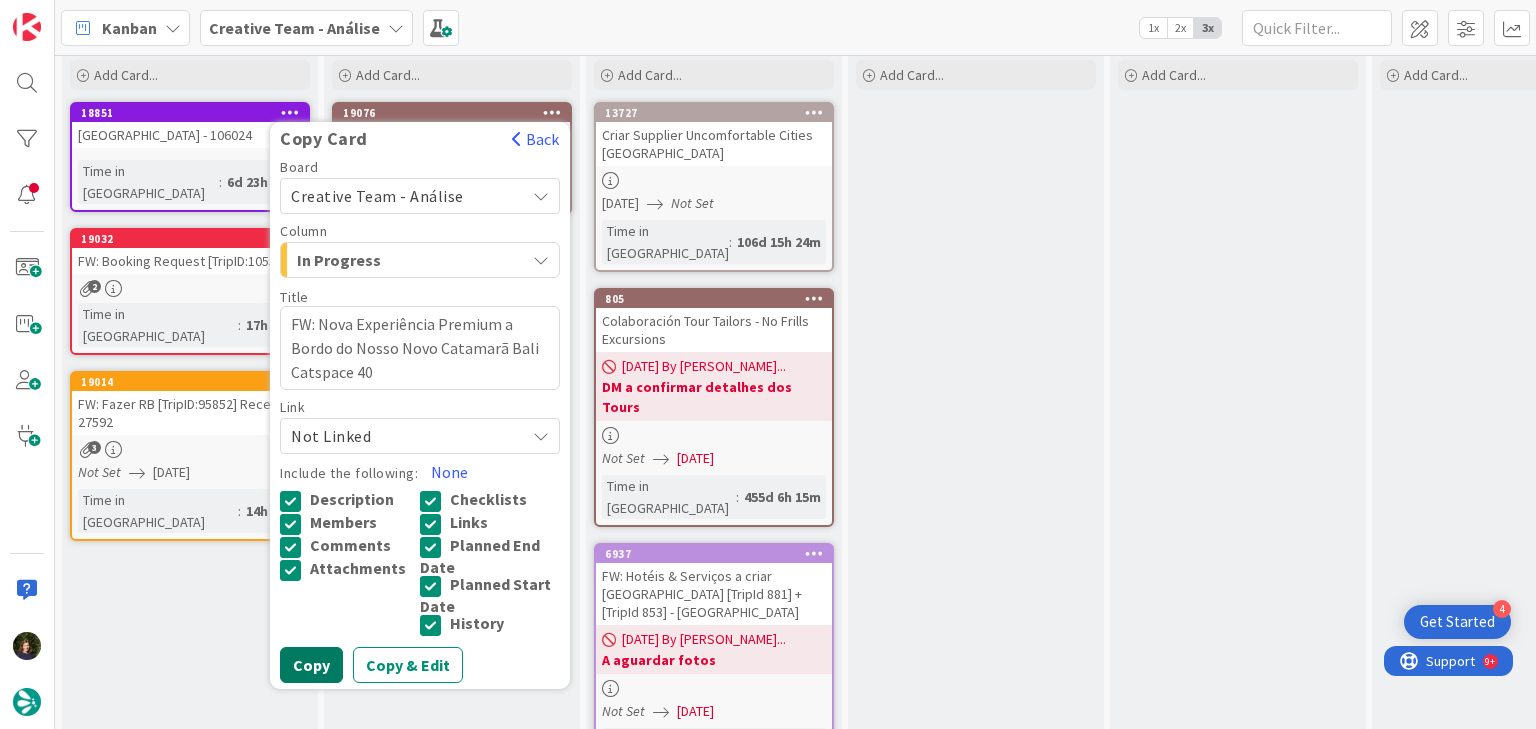 click on "Copy" at bounding box center [311, 665] 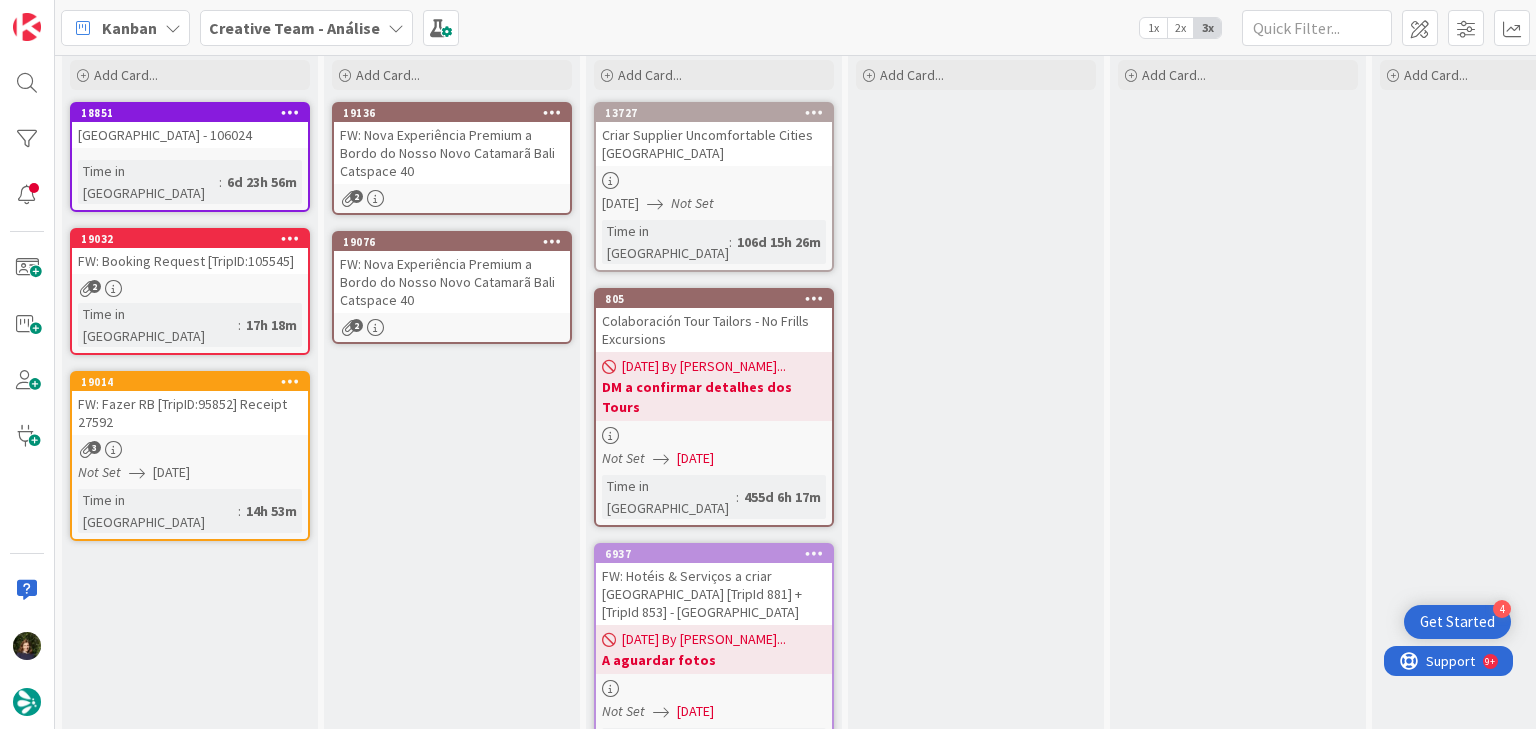 click on "2" at bounding box center (452, 198) 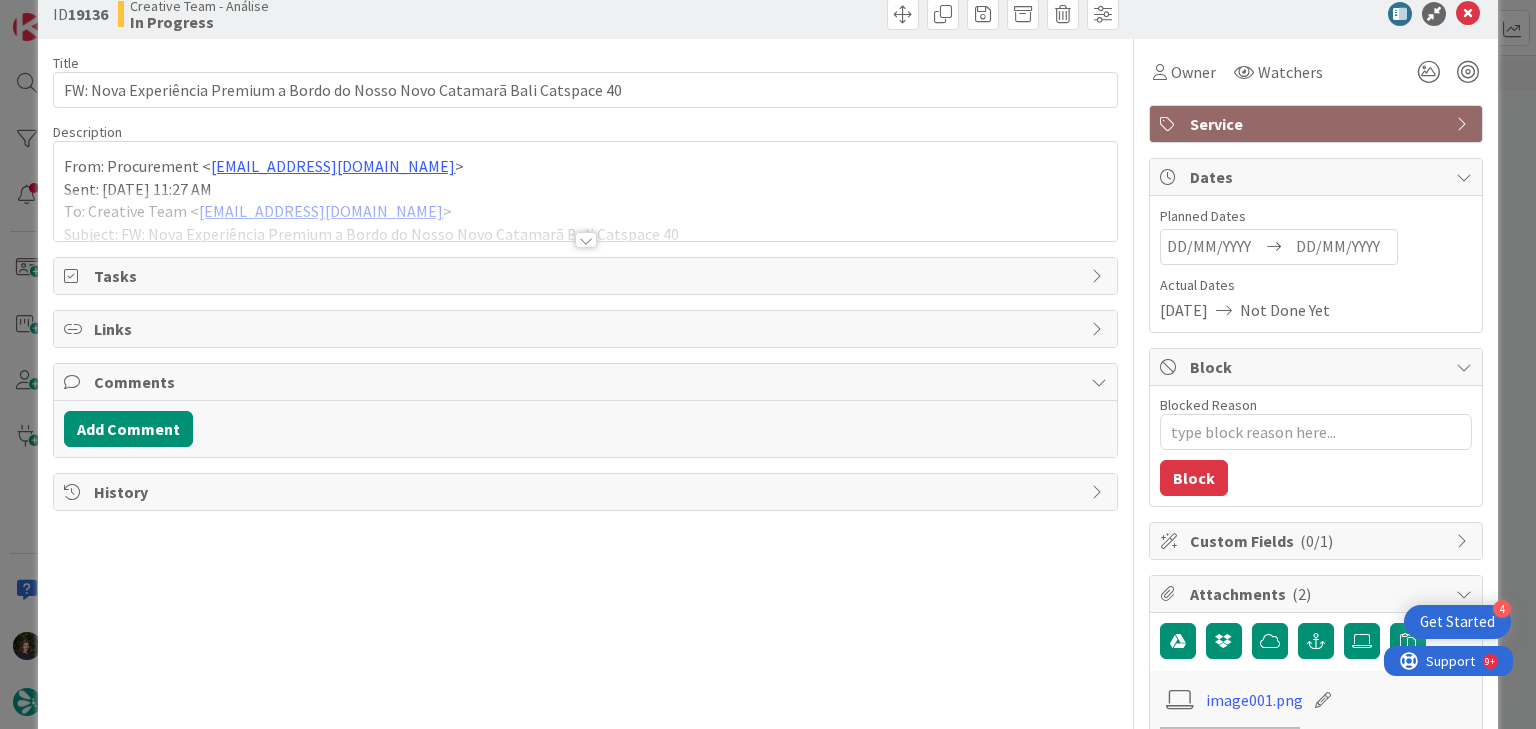 scroll, scrollTop: 0, scrollLeft: 0, axis: both 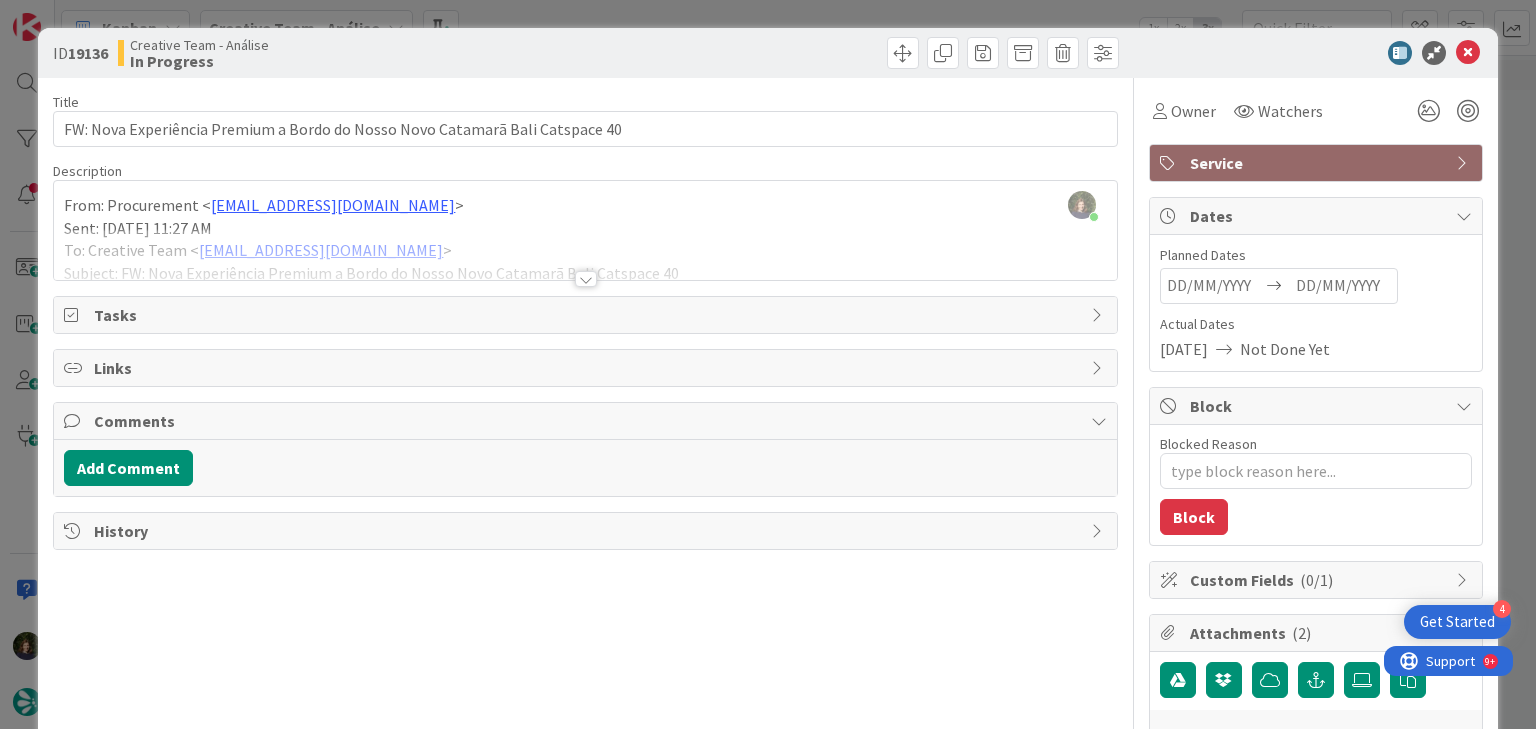 click at bounding box center [586, 279] 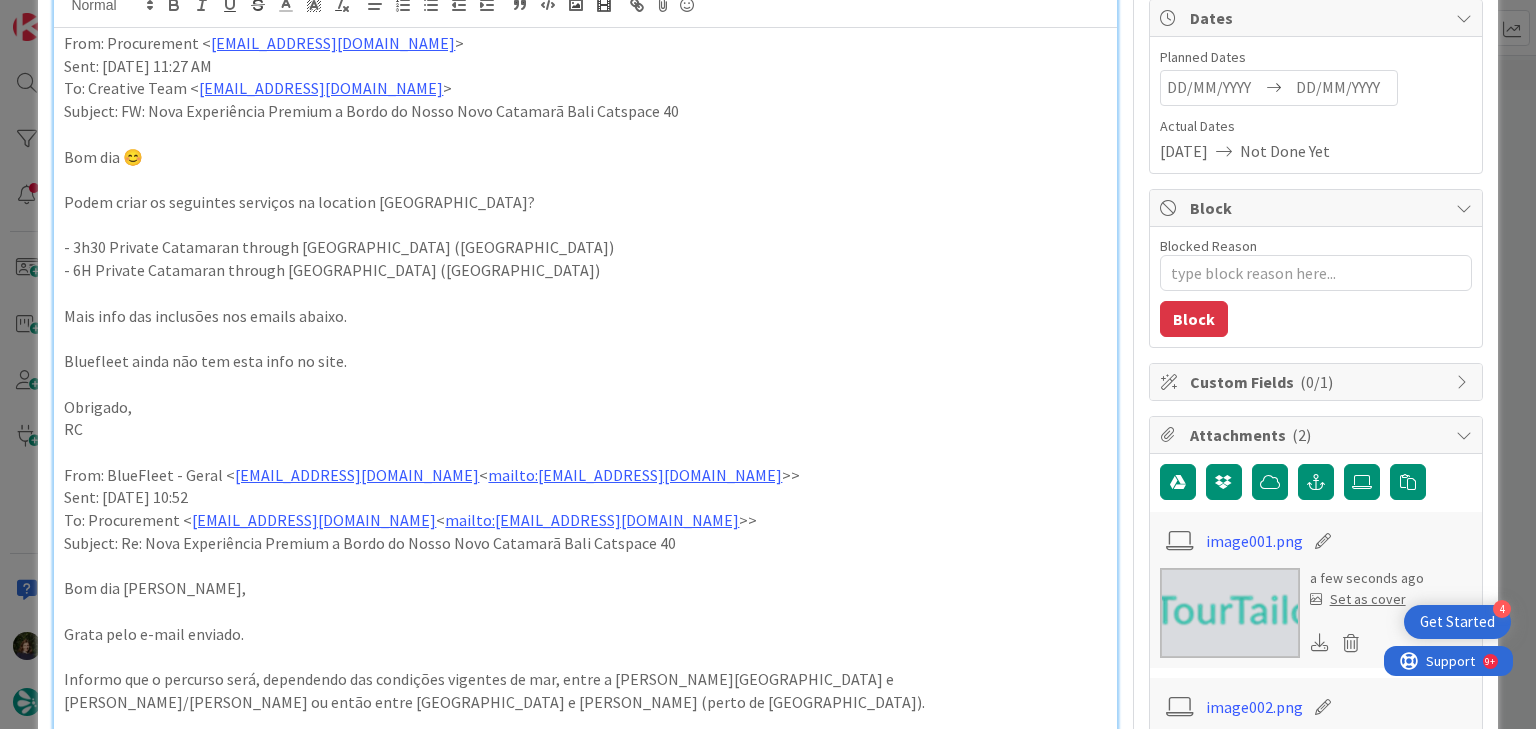 scroll, scrollTop: 0, scrollLeft: 0, axis: both 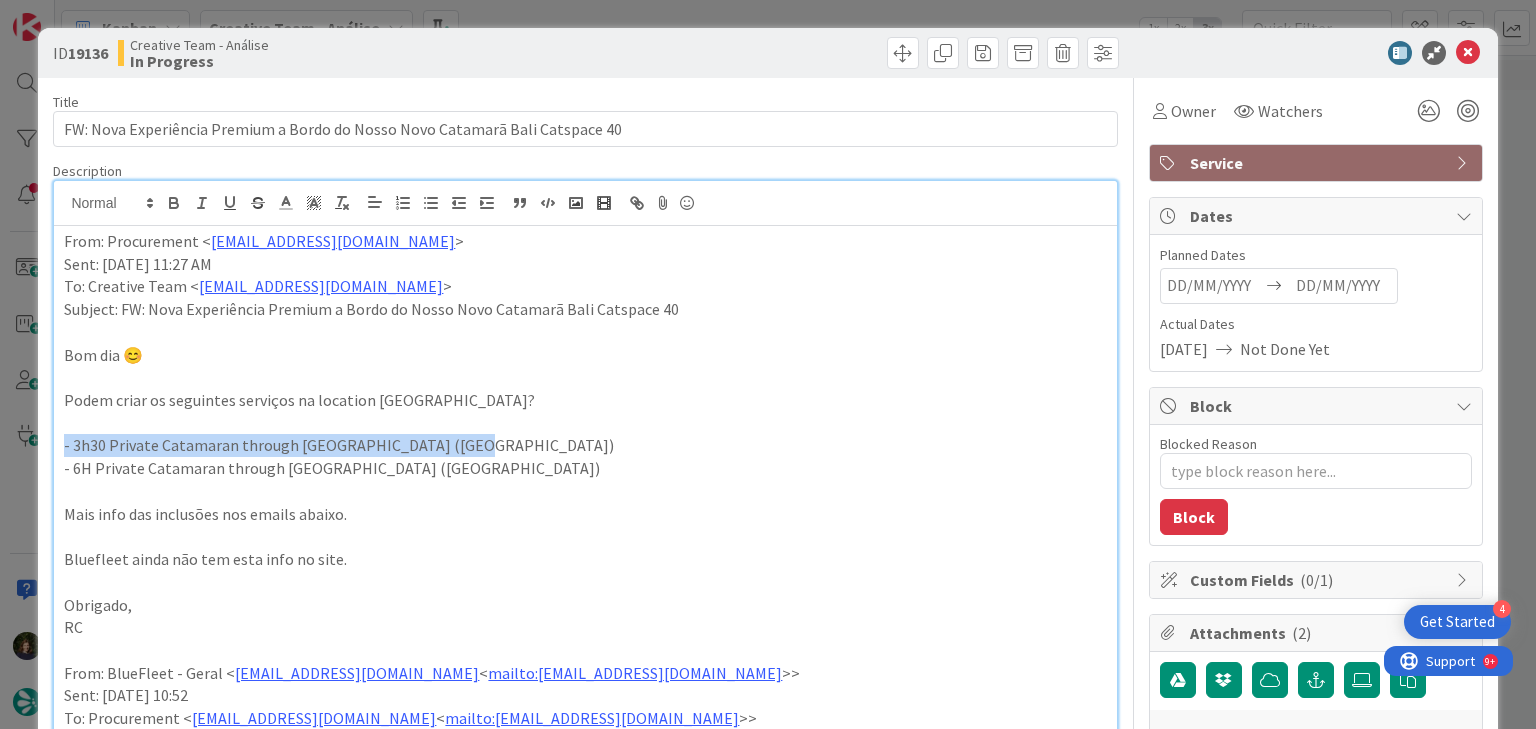 drag, startPoint x: 460, startPoint y: 444, endPoint x: 60, endPoint y: 443, distance: 400.00125 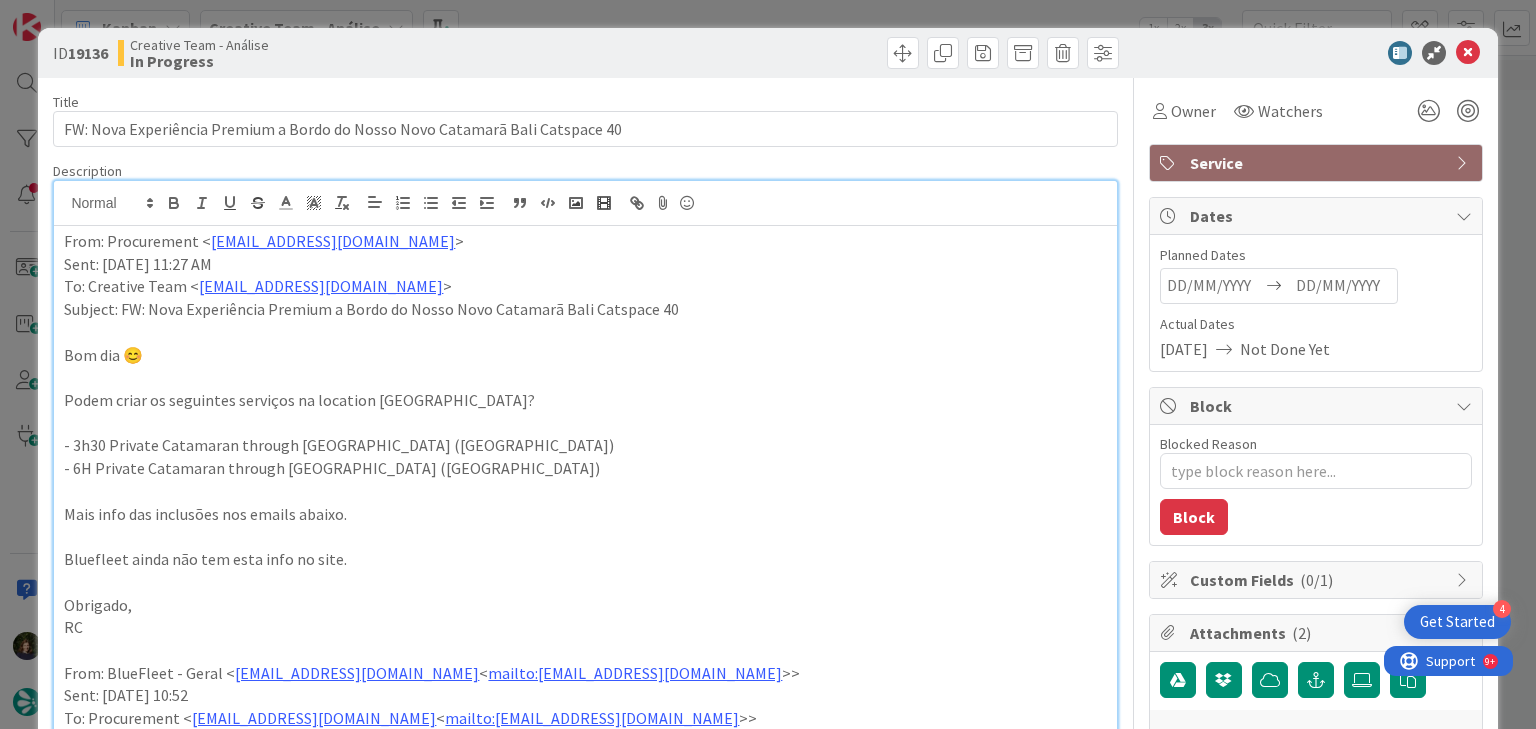 click on "From: Procurement < procurement@tourtailors.com >" at bounding box center (585, 241) 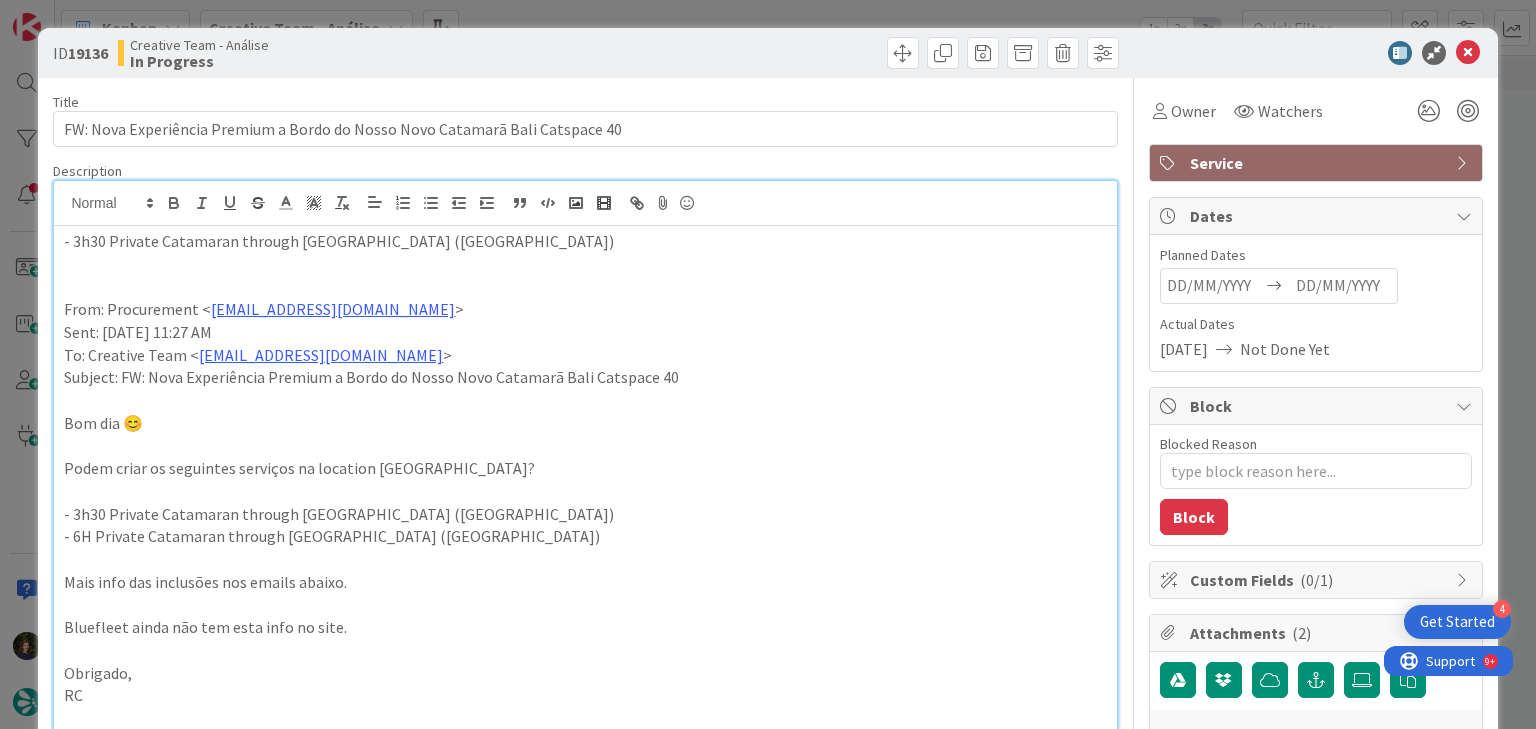 type on "x" 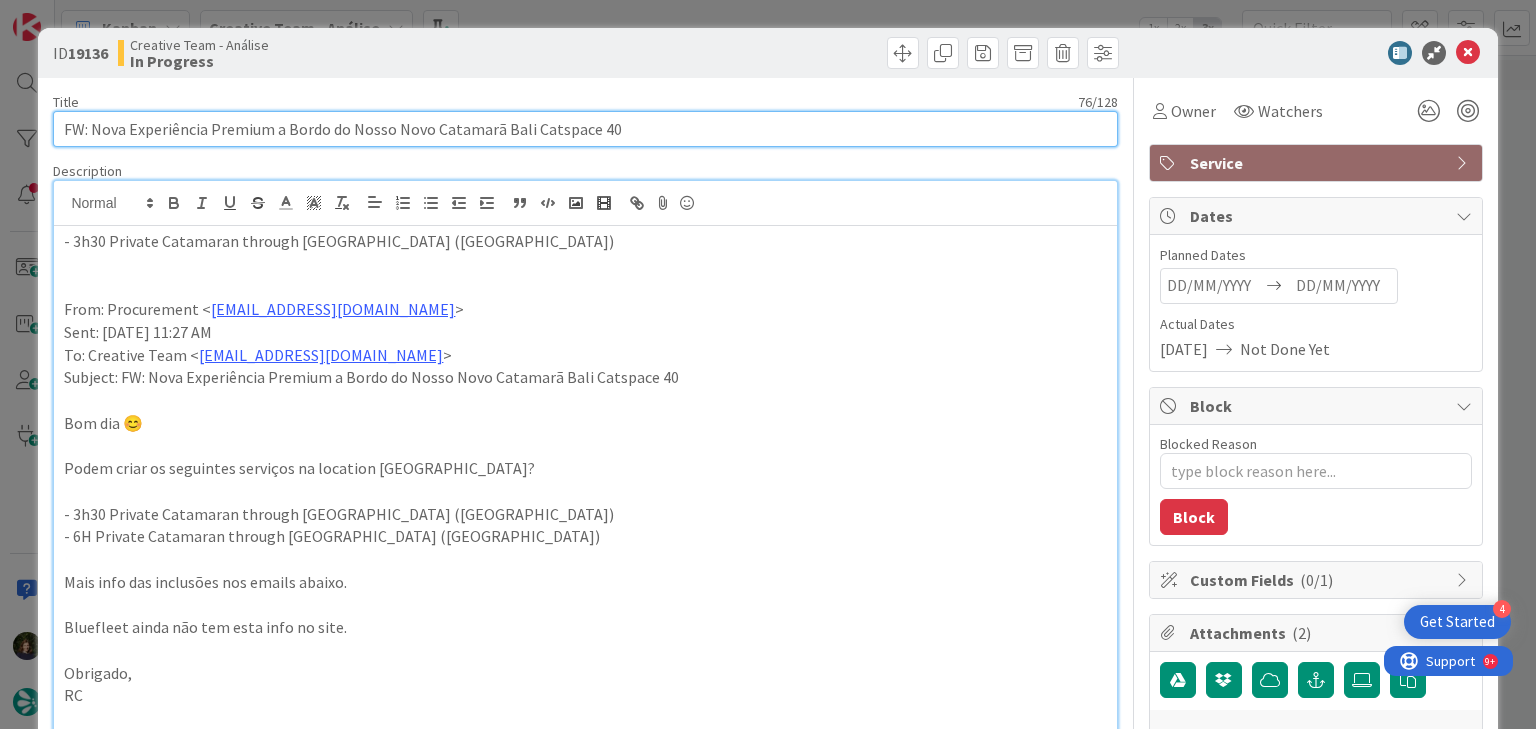click on "FW: Nova Experiência Premium a Bordo do Nosso Novo Catamarã Bali Catspace 40" at bounding box center (585, 129) 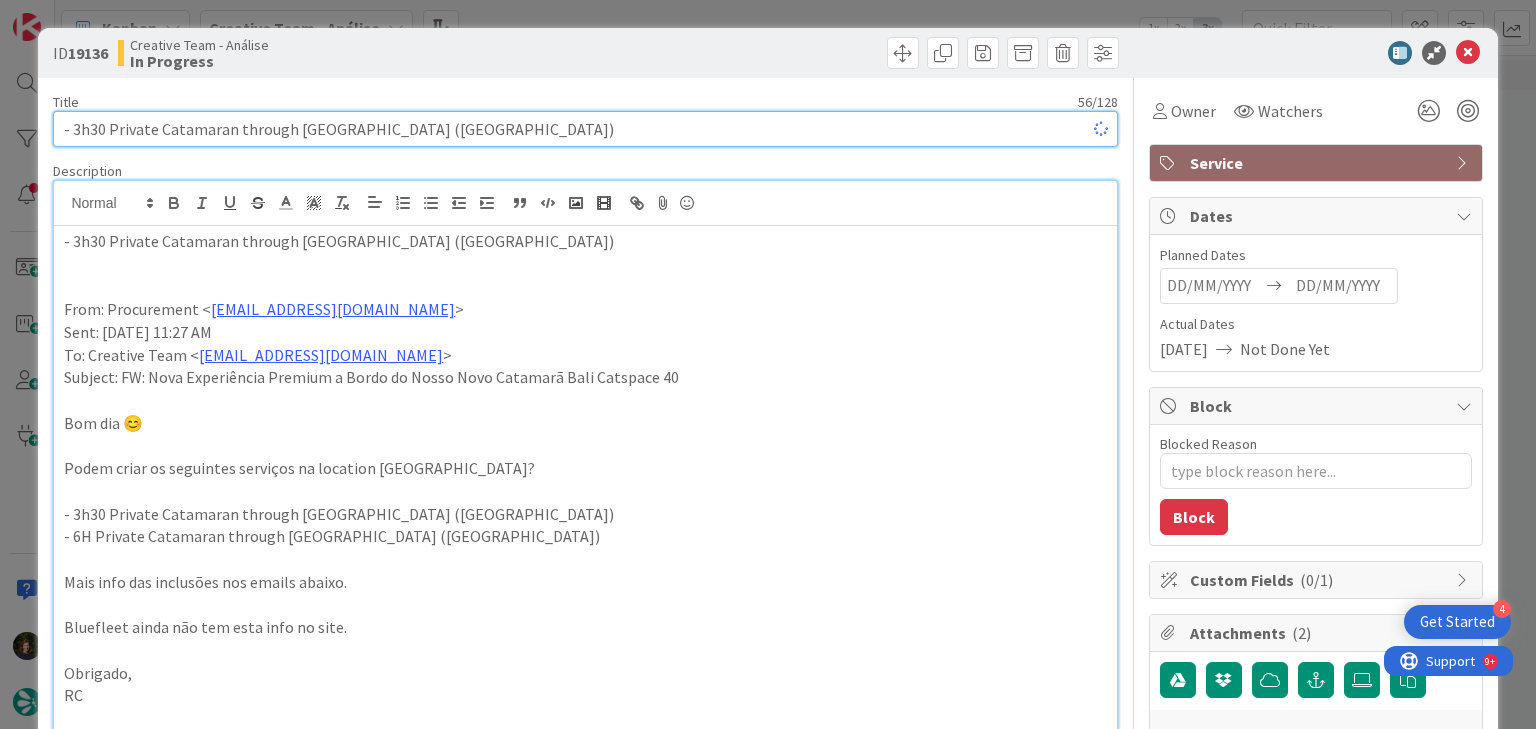 type on "x" 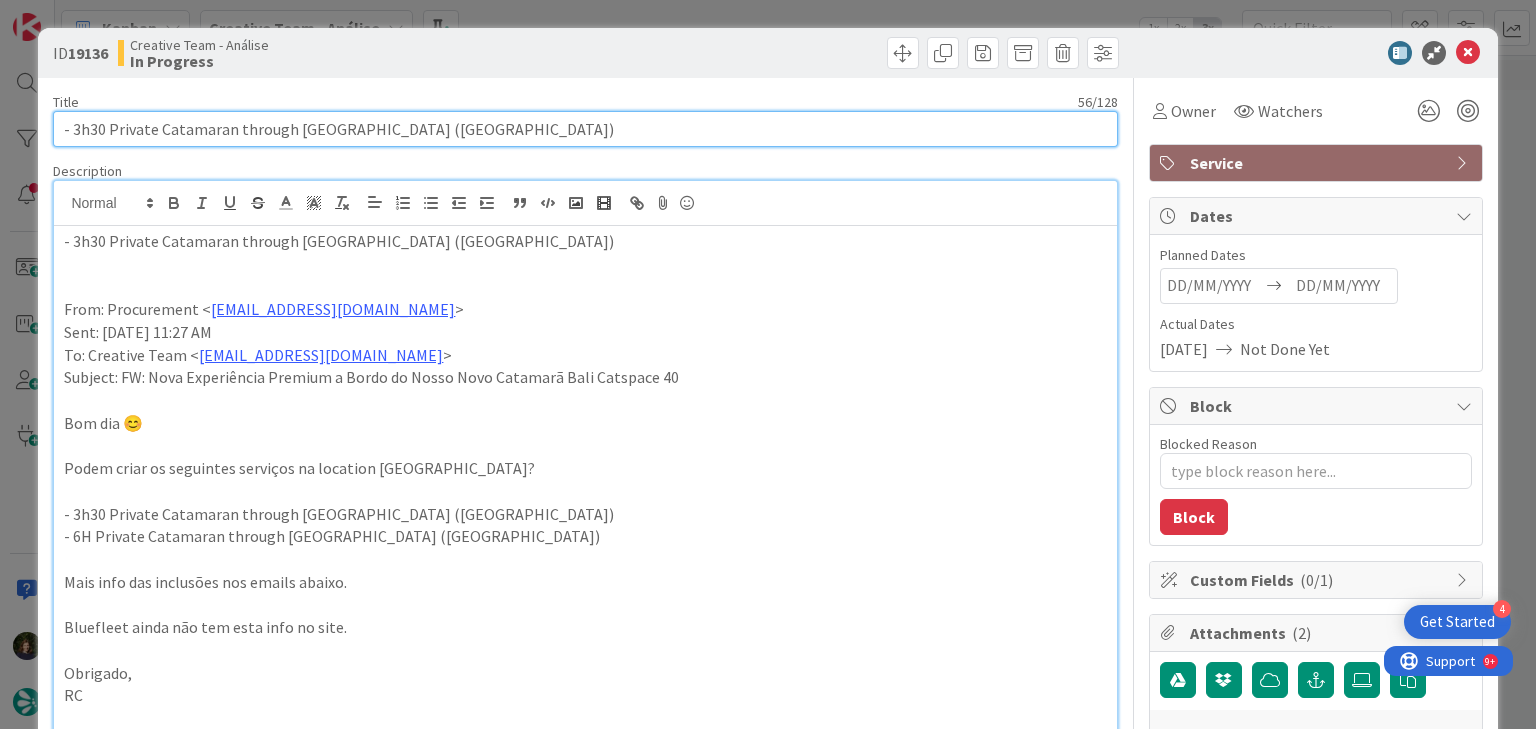 type on "- 3h30 Private Catamaran through [GEOGRAPHIC_DATA] ([GEOGRAPHIC_DATA])" 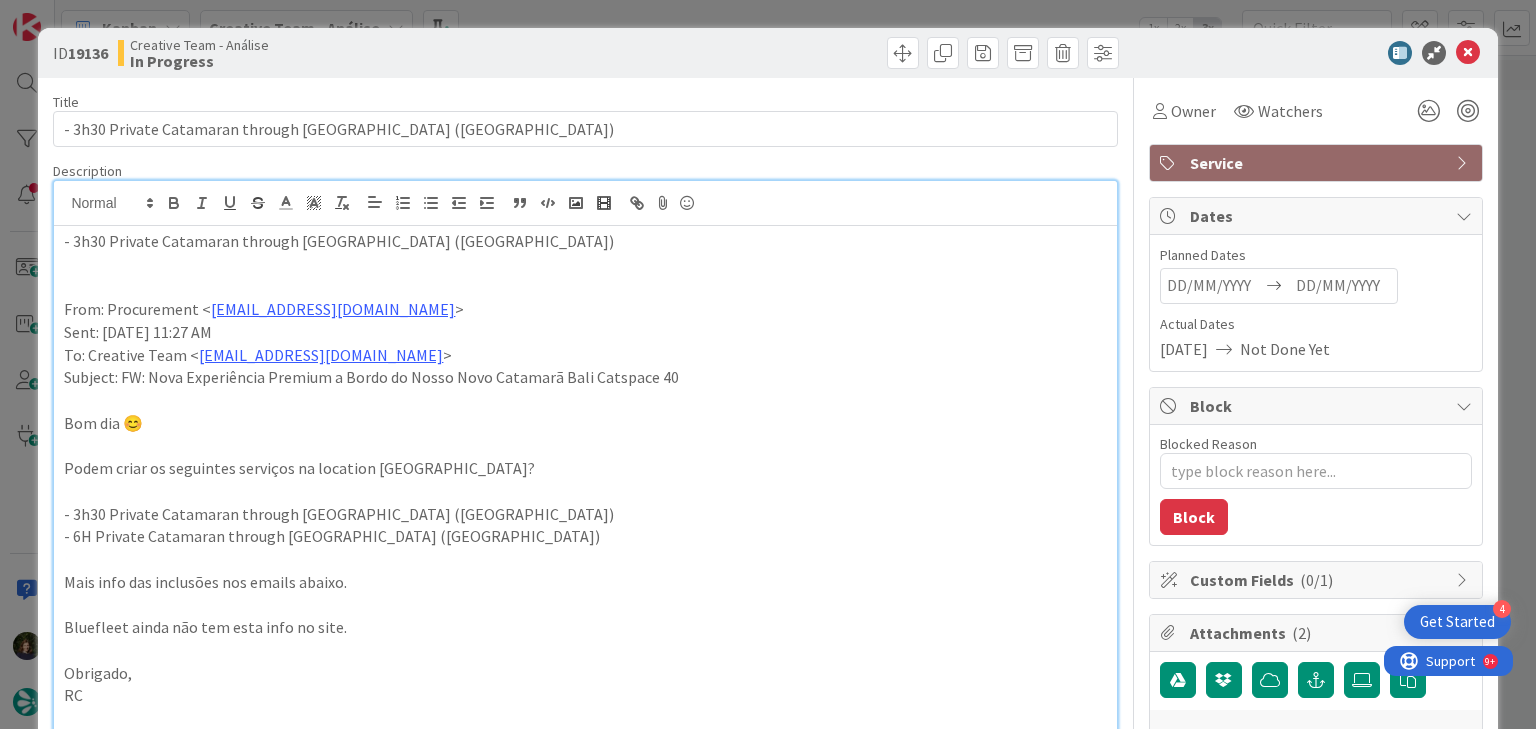 click at bounding box center [585, 264] 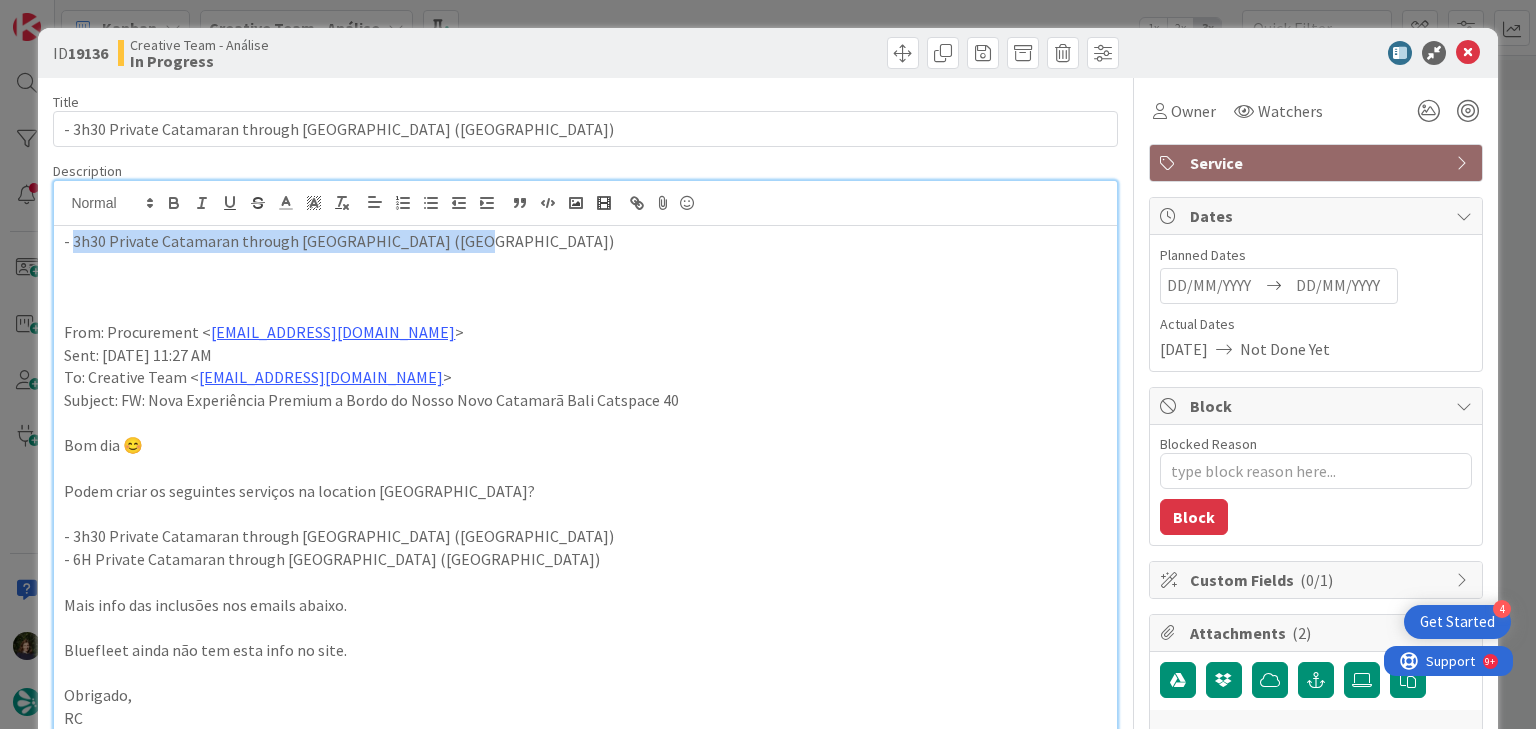 drag, startPoint x: 469, startPoint y: 245, endPoint x: 71, endPoint y: 245, distance: 398 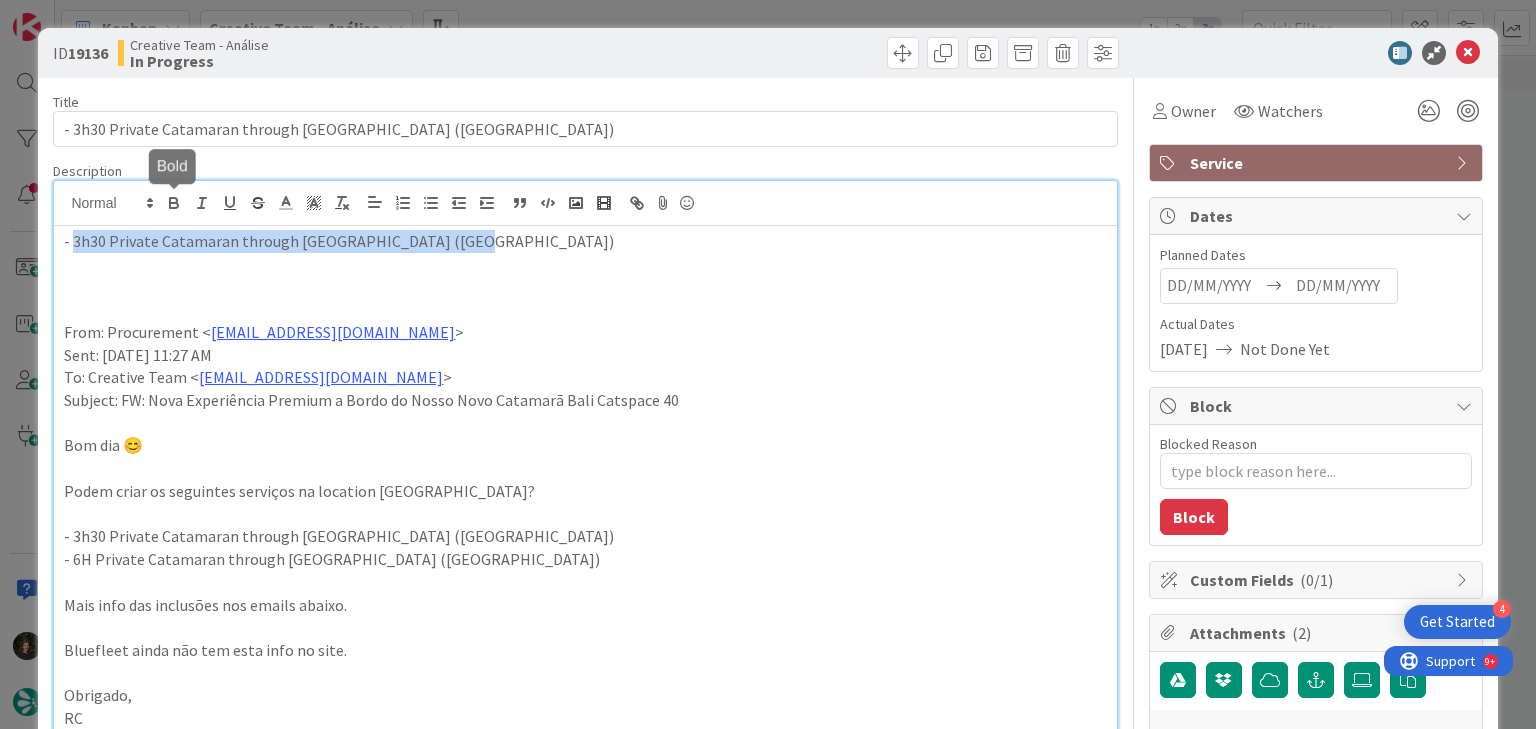click 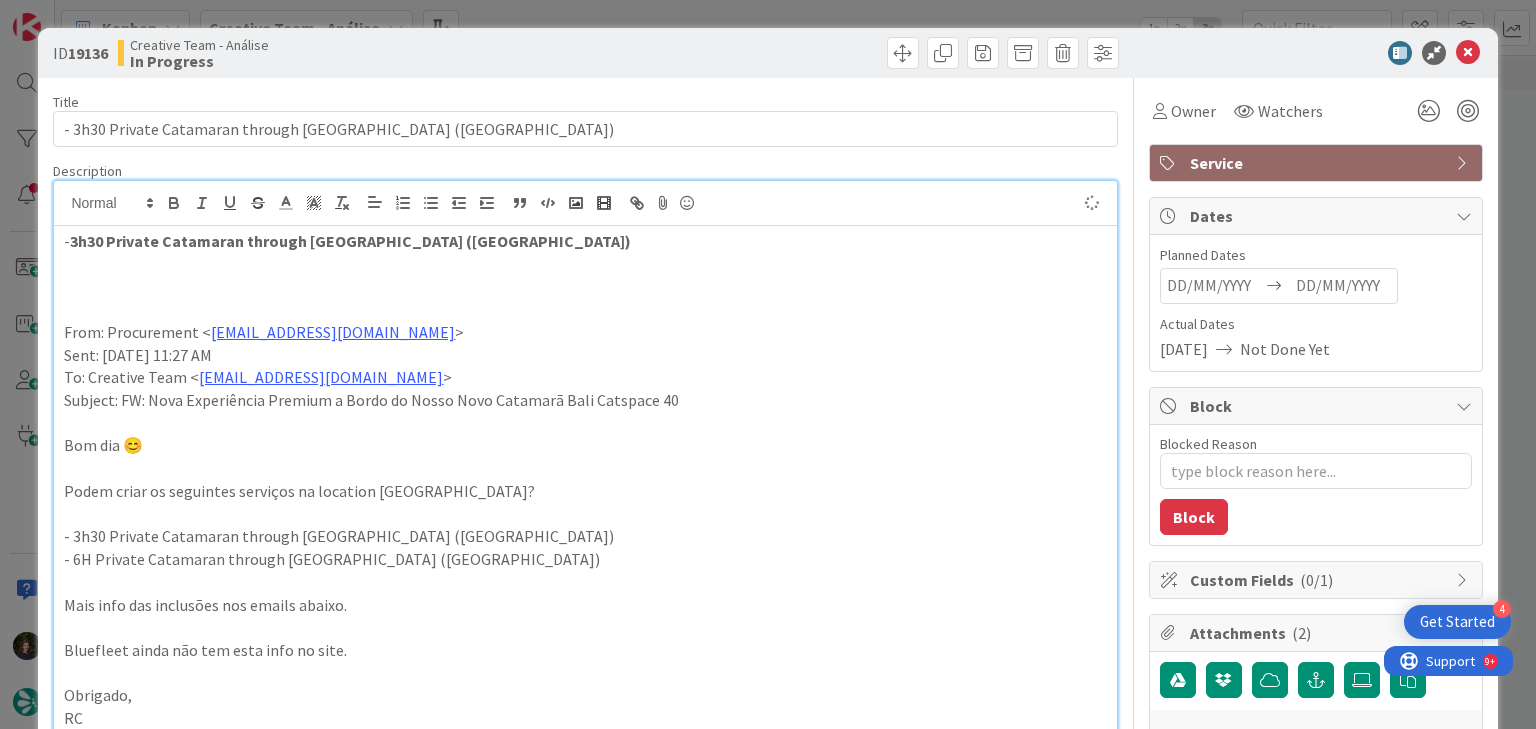 type on "x" 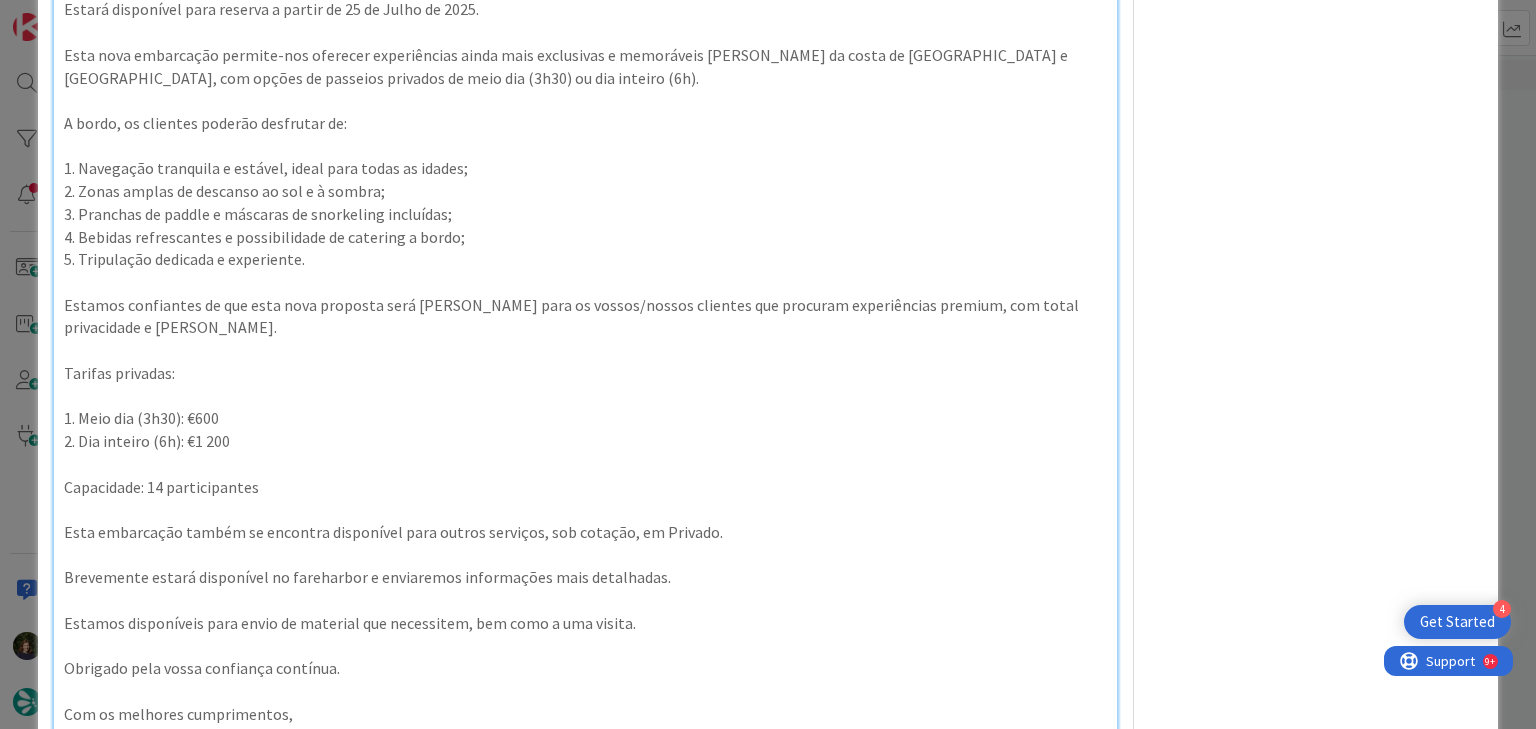 scroll, scrollTop: 2880, scrollLeft: 0, axis: vertical 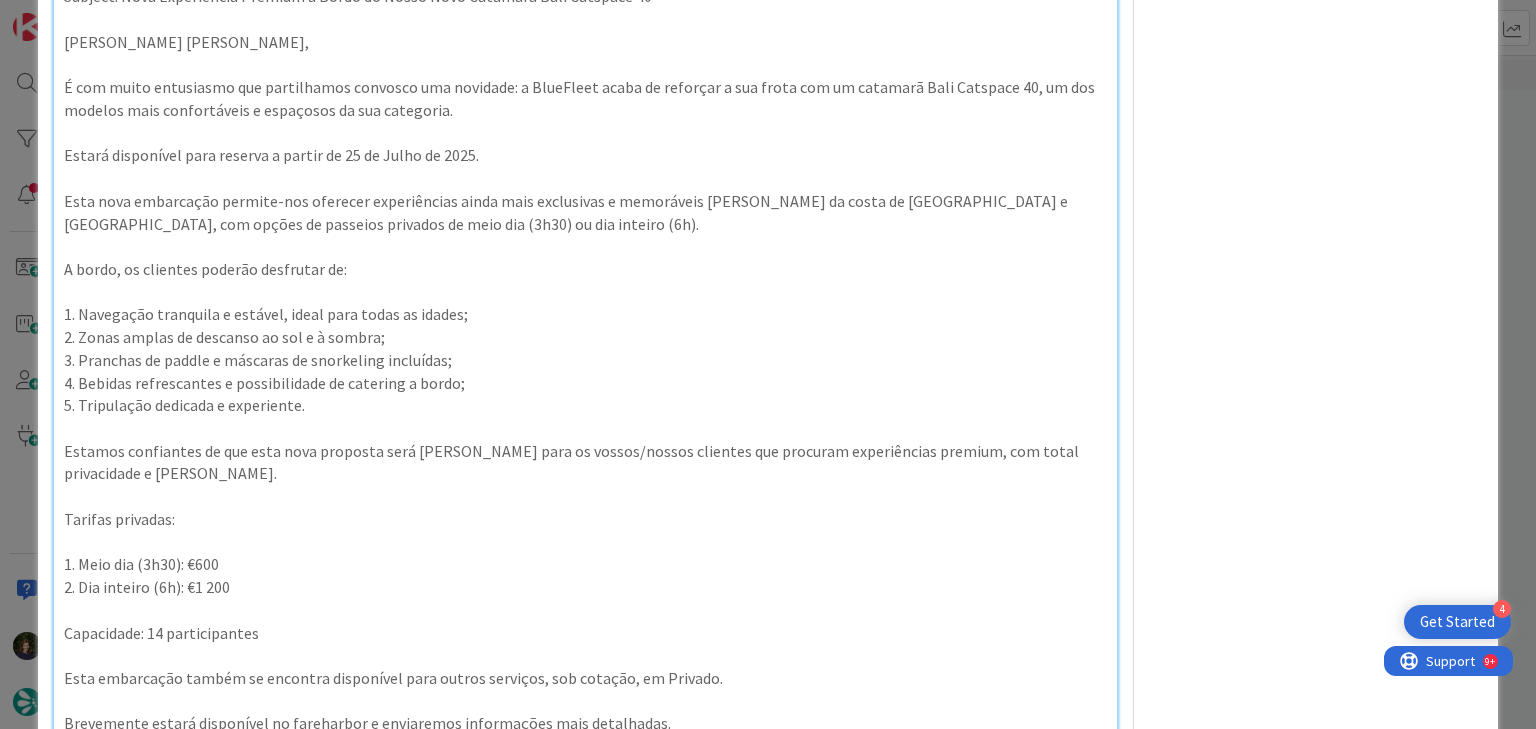 drag, startPoint x: 336, startPoint y: 433, endPoint x: 62, endPoint y: 99, distance: 432.00925 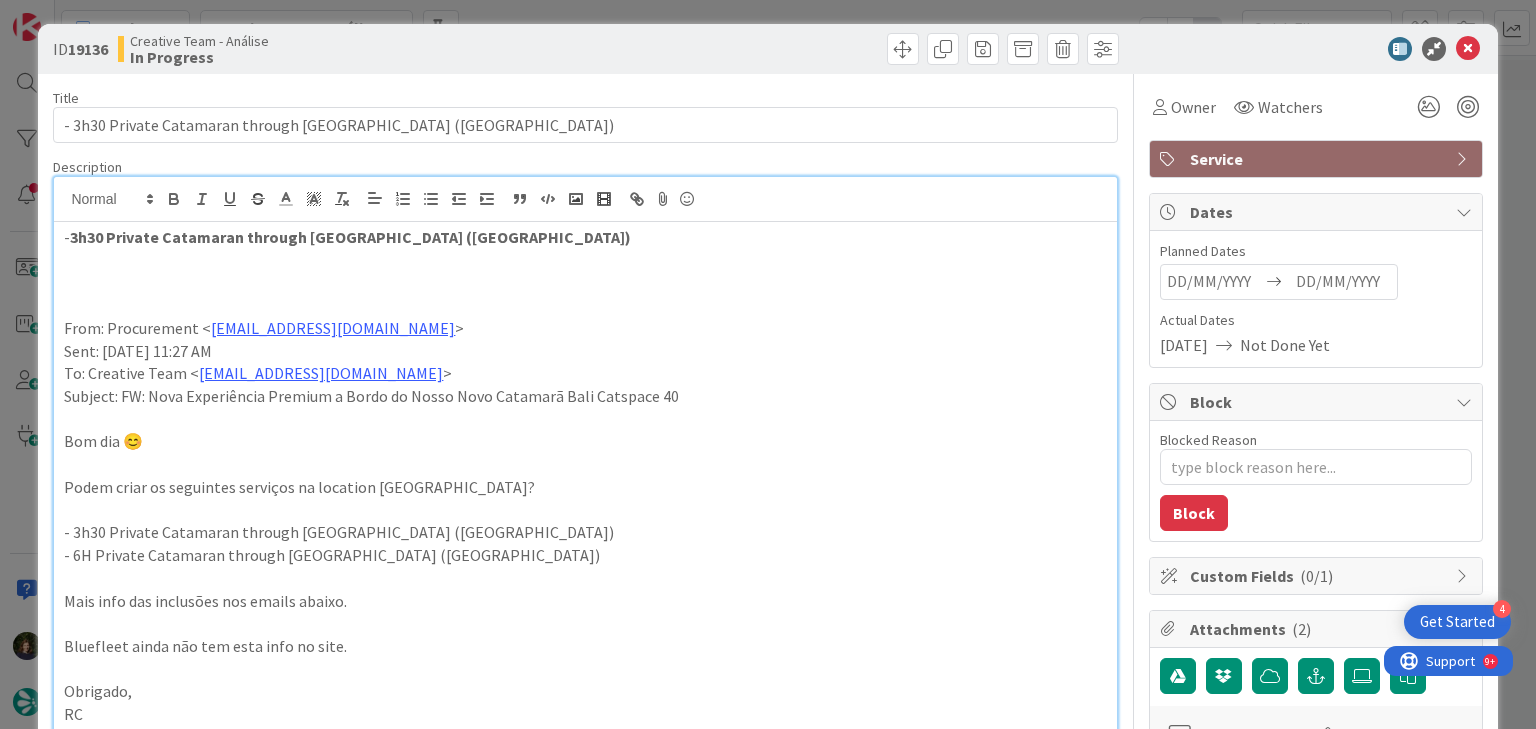 scroll, scrollTop: 0, scrollLeft: 0, axis: both 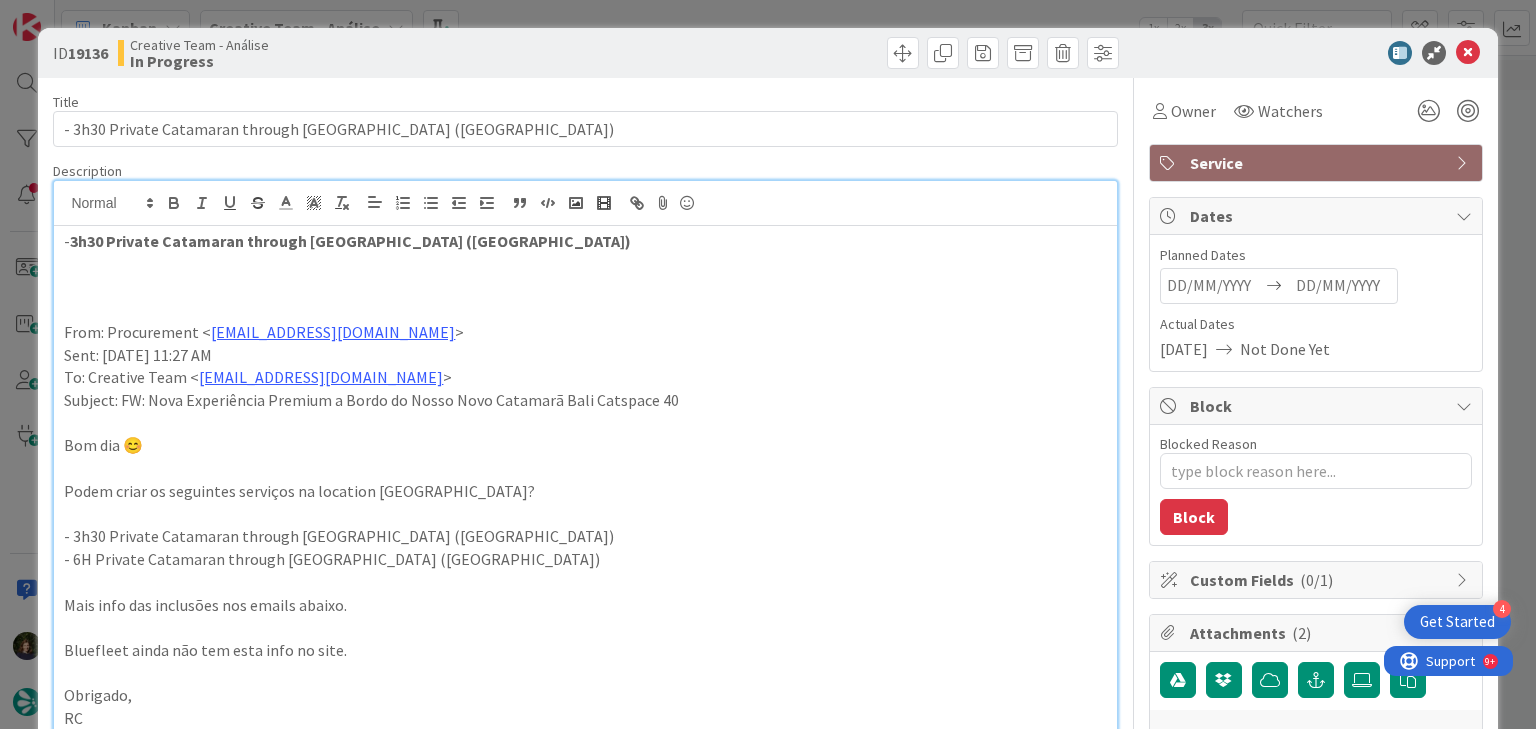 click at bounding box center (585, 264) 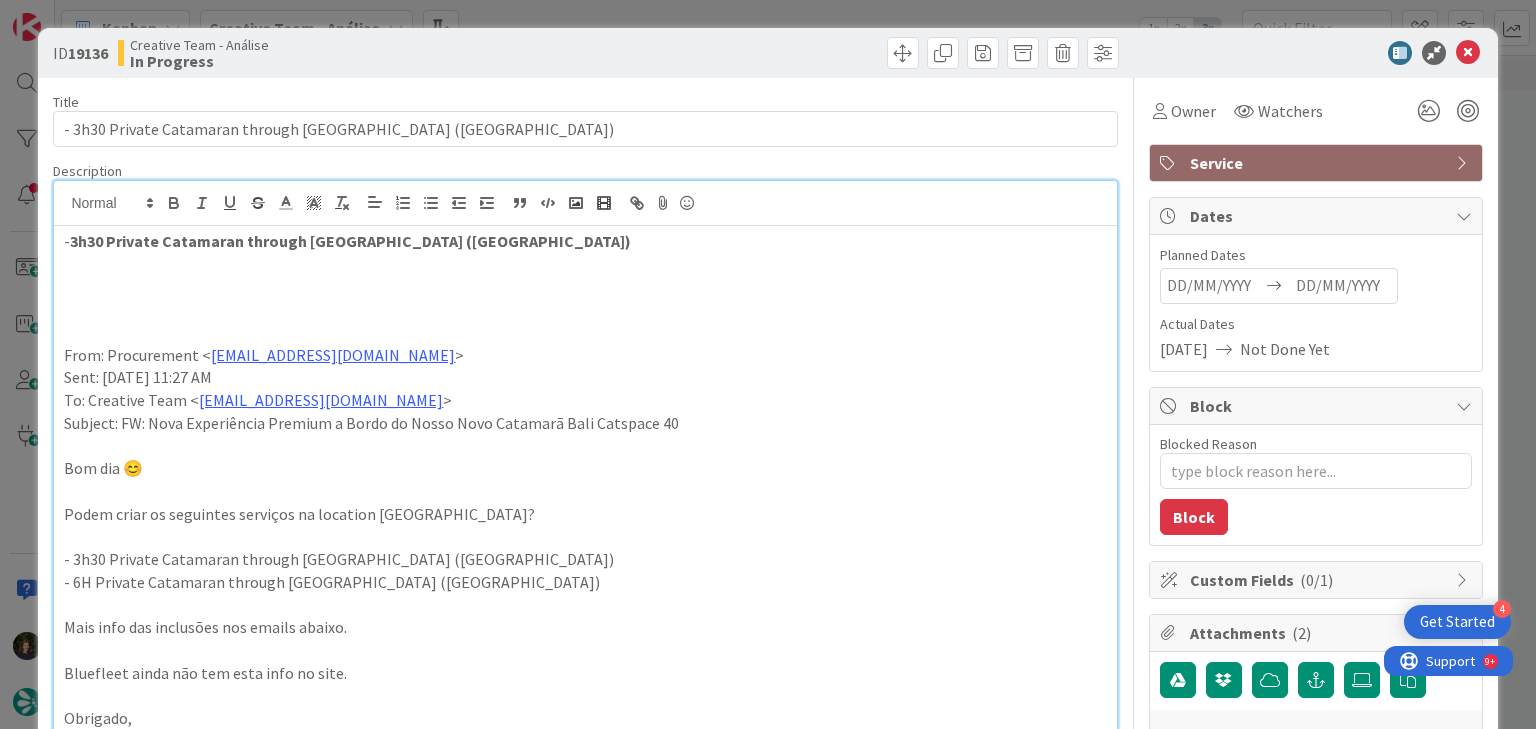 type 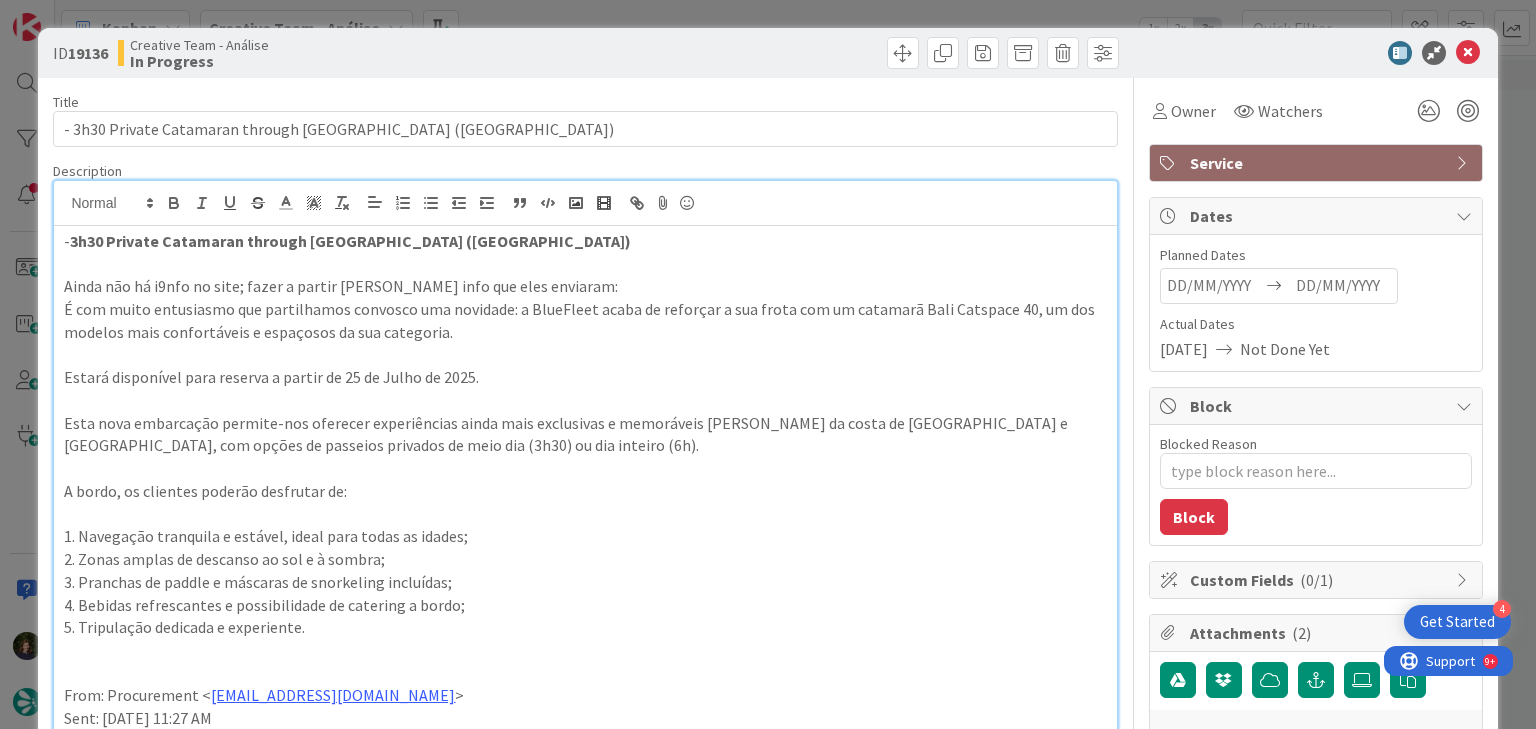 click on "Ainda não há i9nfo no site; fazer a partir desta info que eles enviaram:" at bounding box center [585, 286] 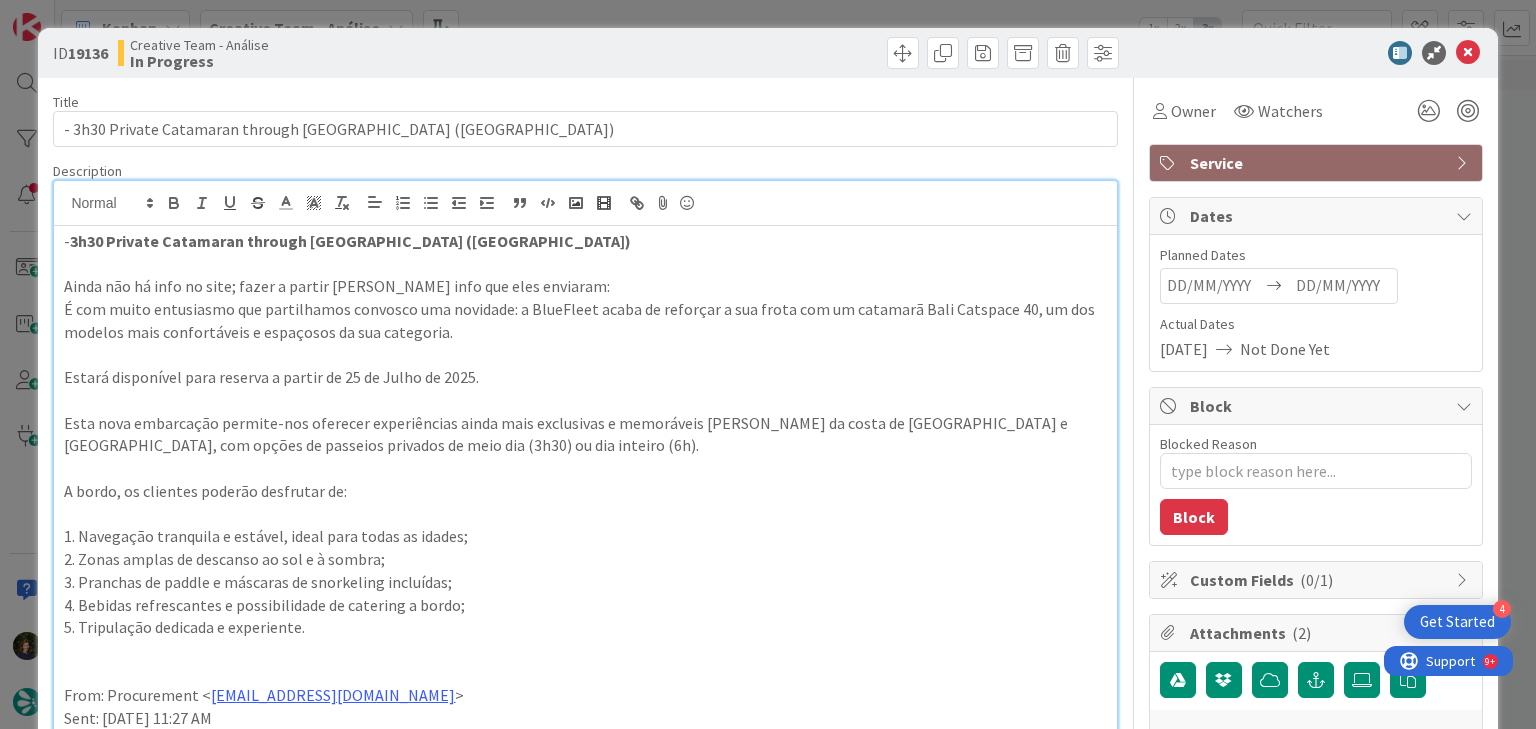 drag, startPoint x: 67, startPoint y: 308, endPoint x: 393, endPoint y: 622, distance: 452.62787 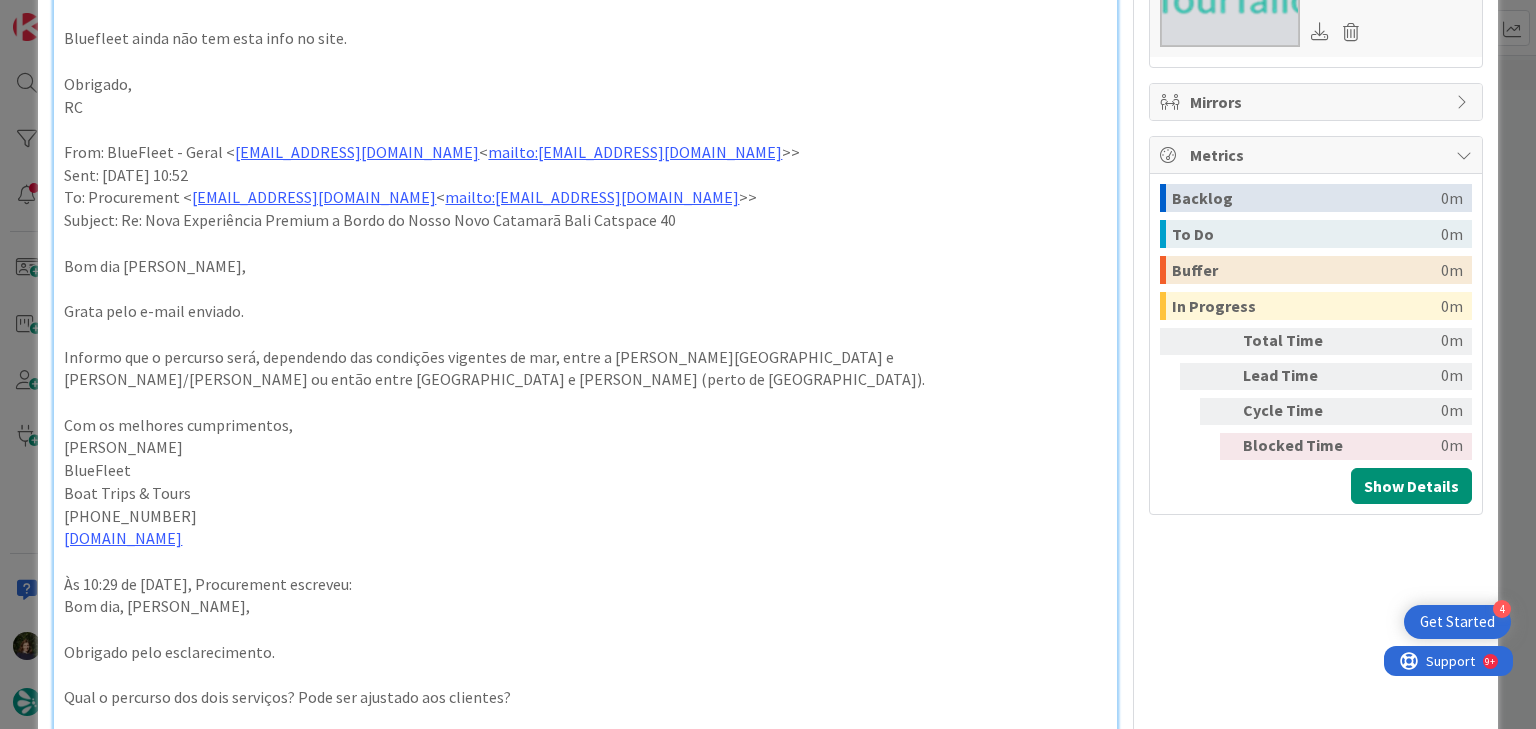 scroll, scrollTop: 960, scrollLeft: 0, axis: vertical 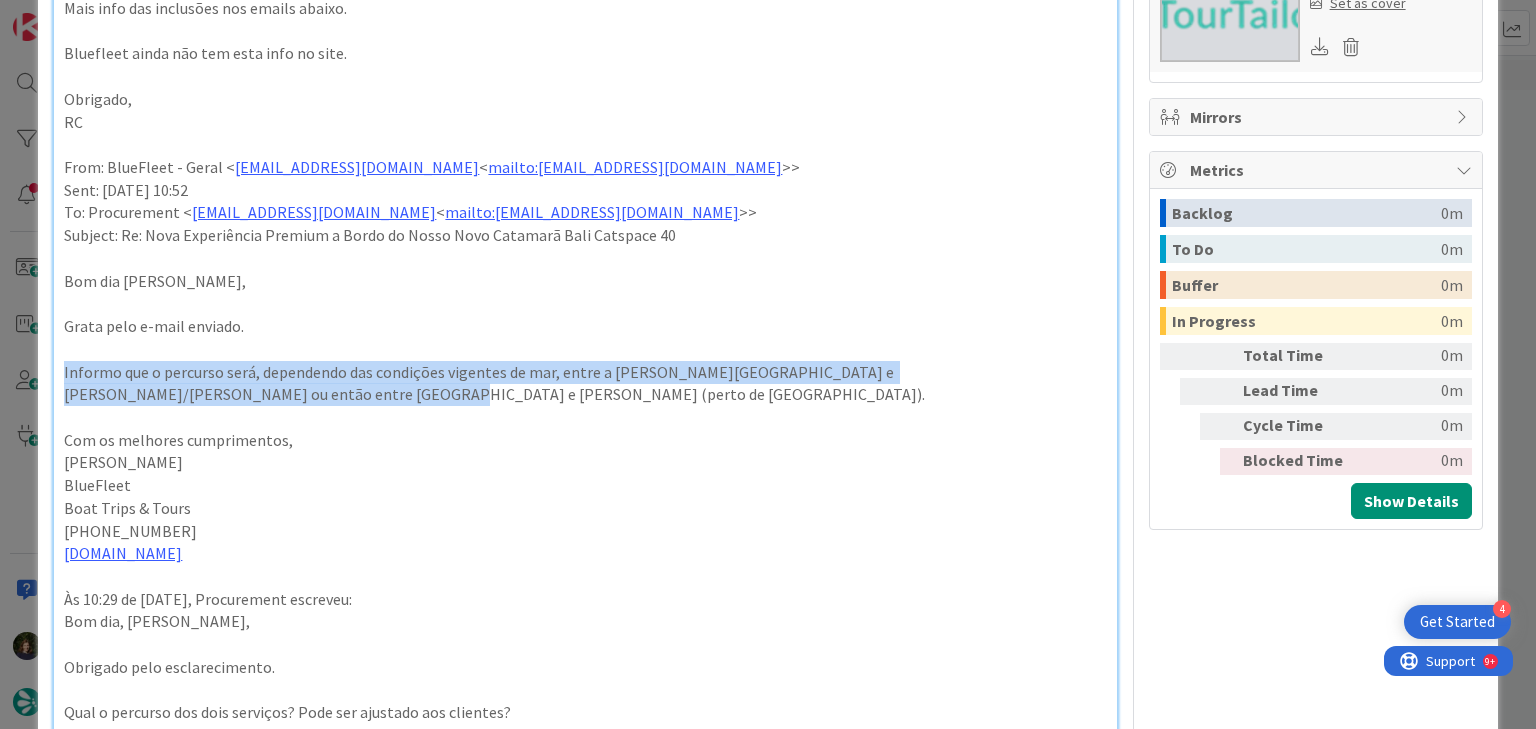 drag, startPoint x: 211, startPoint y: 399, endPoint x: 57, endPoint y: 380, distance: 155.16765 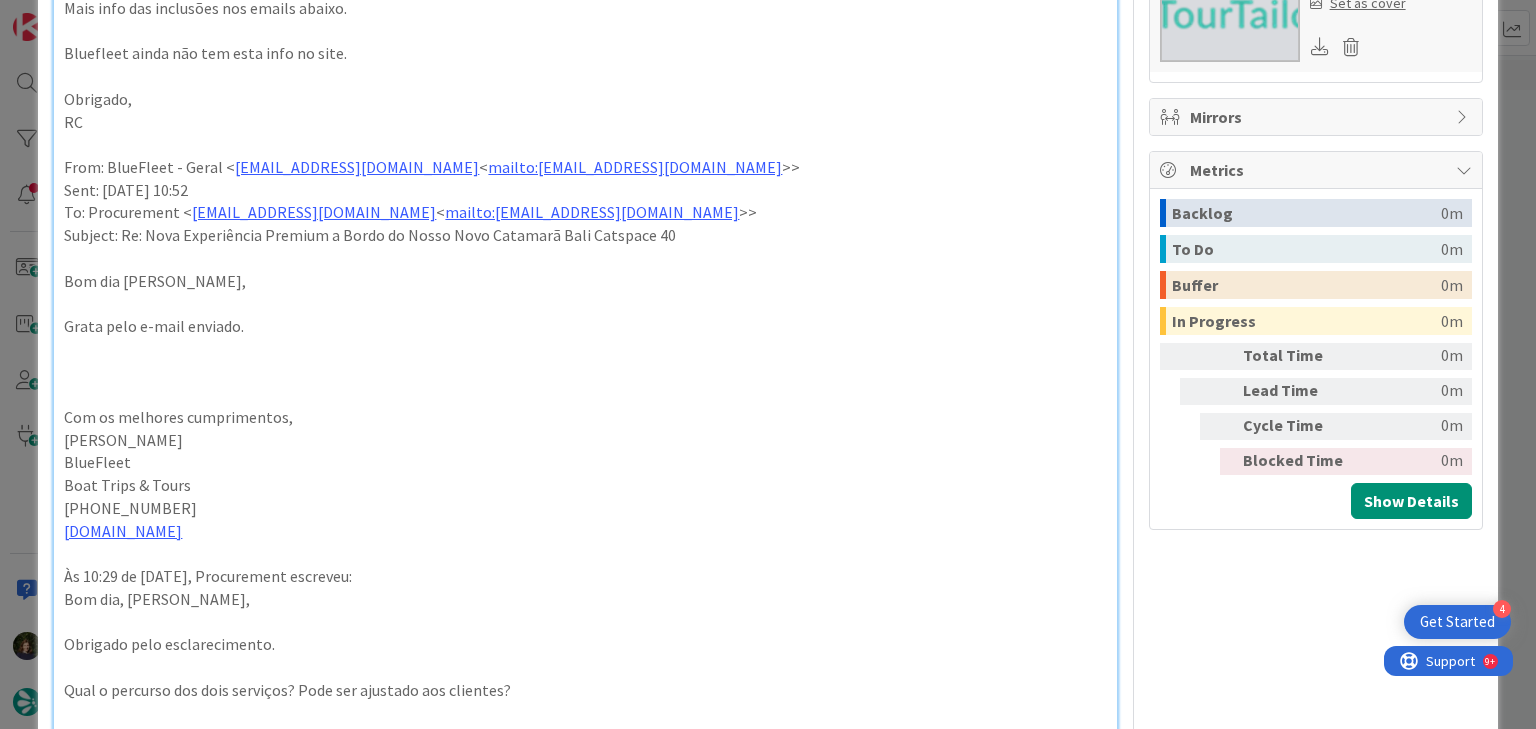 scroll, scrollTop: 720, scrollLeft: 0, axis: vertical 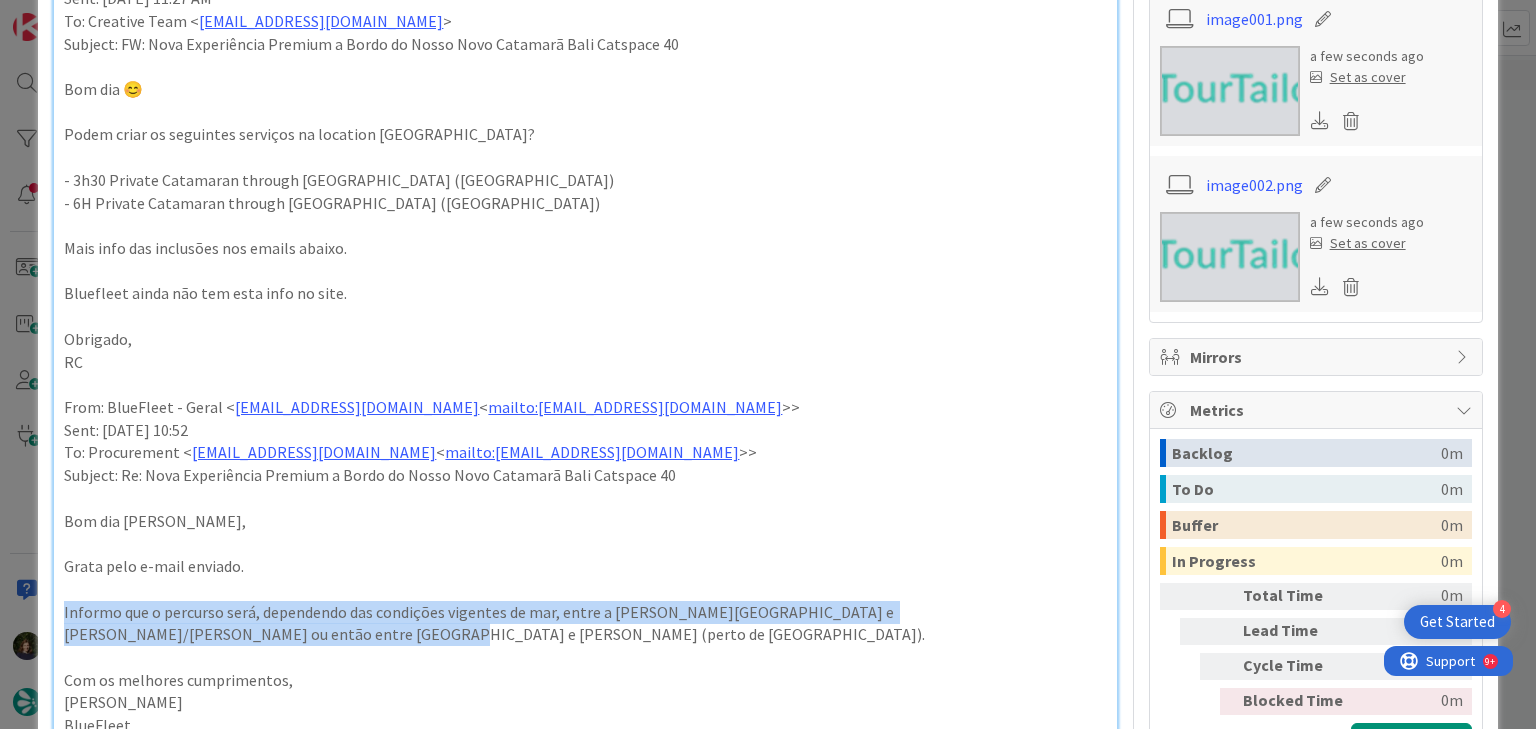 drag, startPoint x: 189, startPoint y: 644, endPoint x: 64, endPoint y: 616, distance: 128.09763 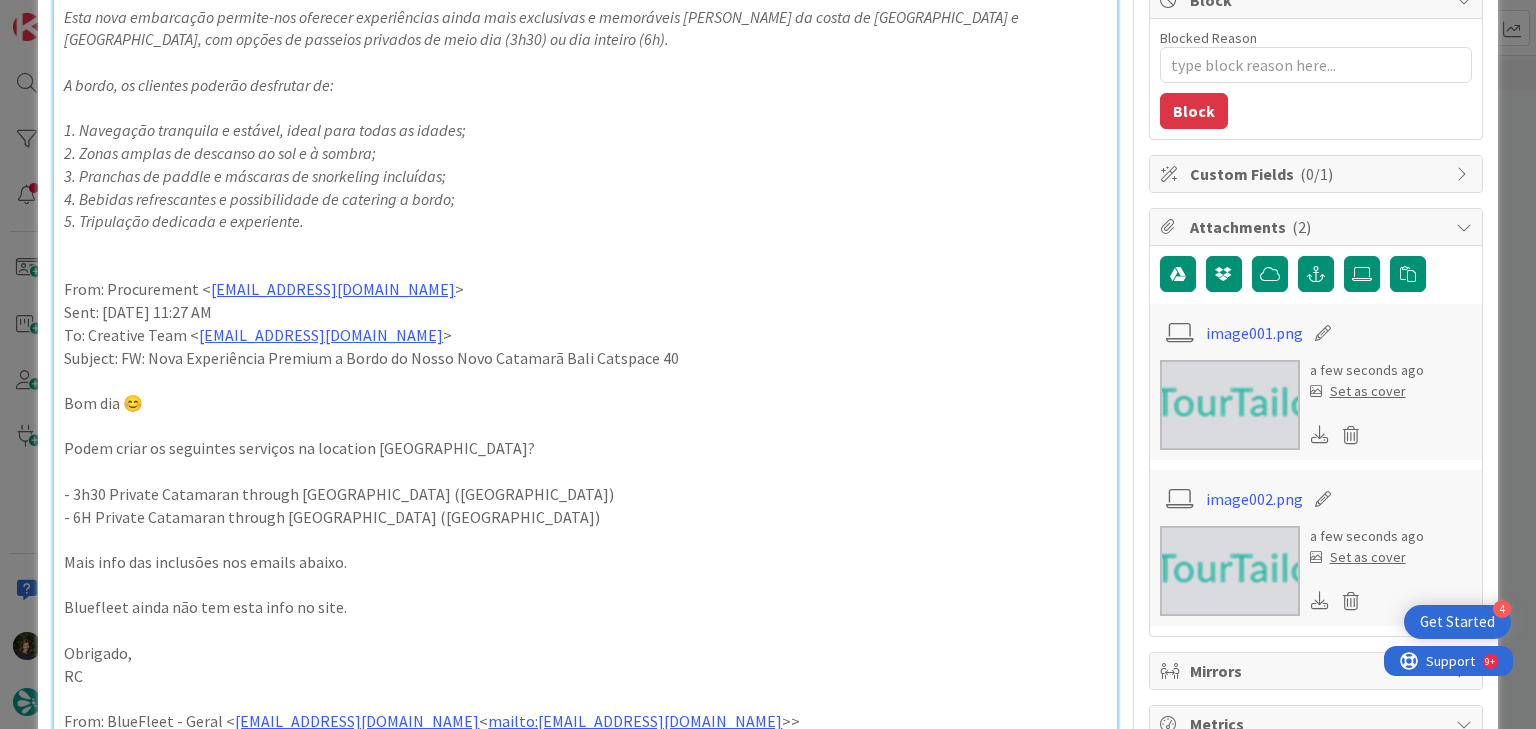scroll, scrollTop: 400, scrollLeft: 0, axis: vertical 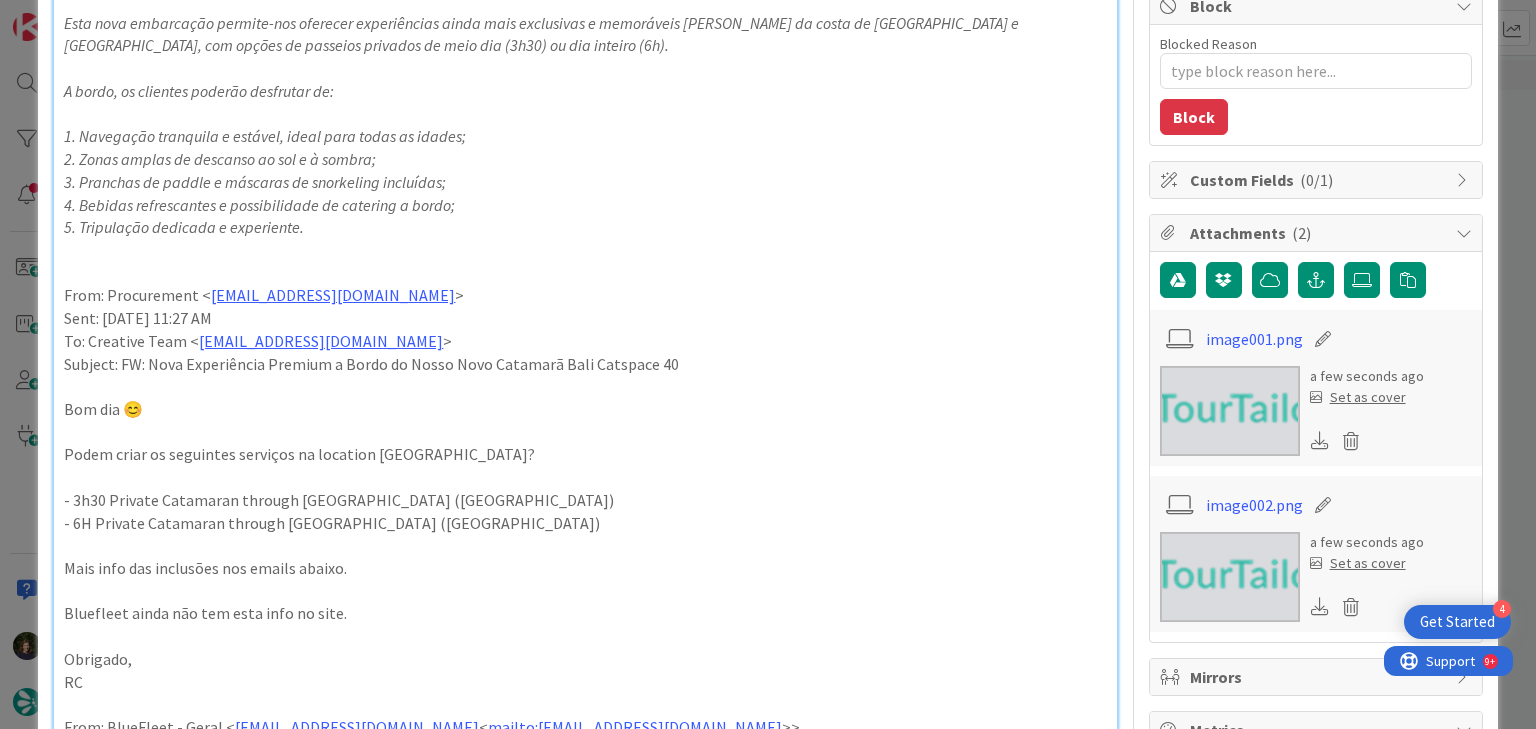 click on "5. Tripulação dedicada e experiente." at bounding box center (585, 227) 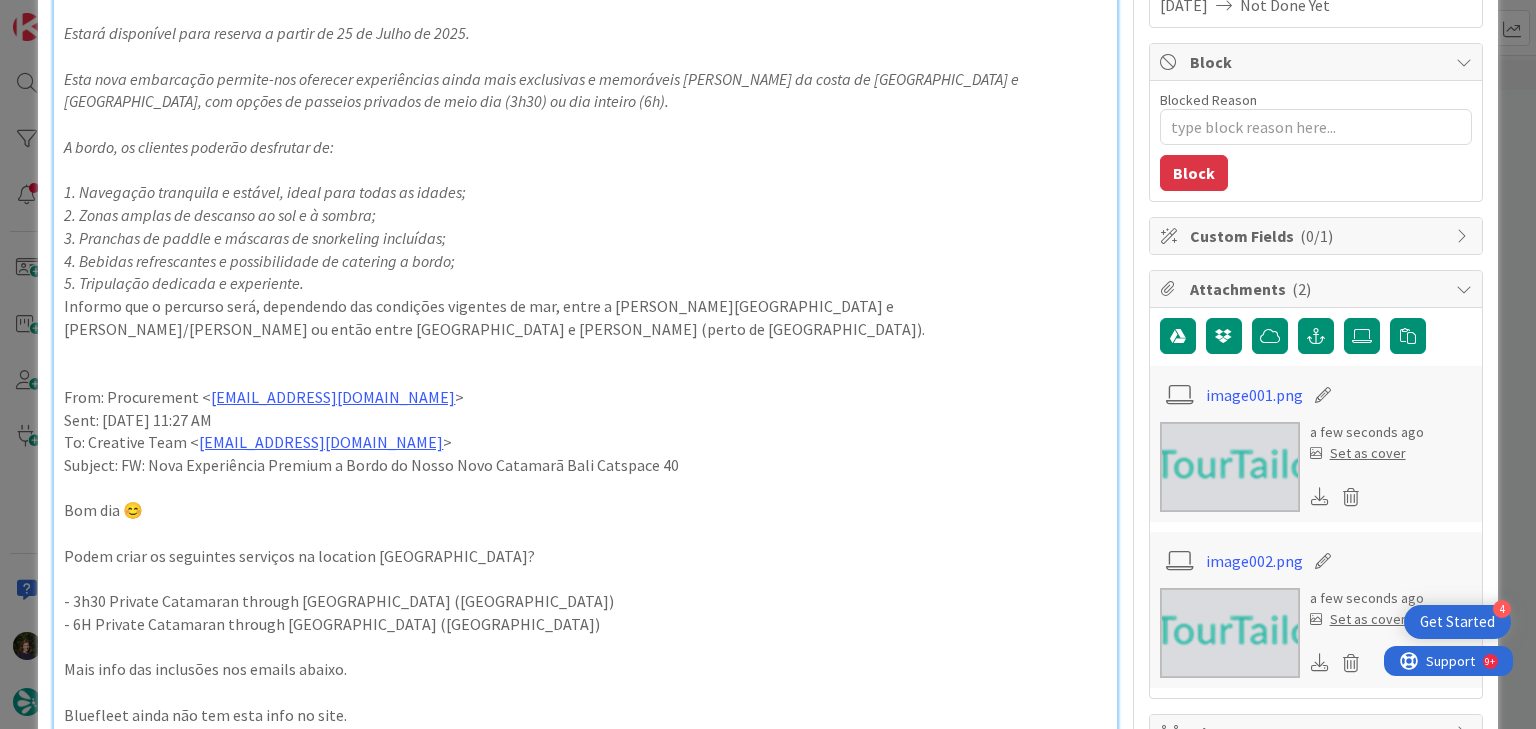scroll, scrollTop: 320, scrollLeft: 0, axis: vertical 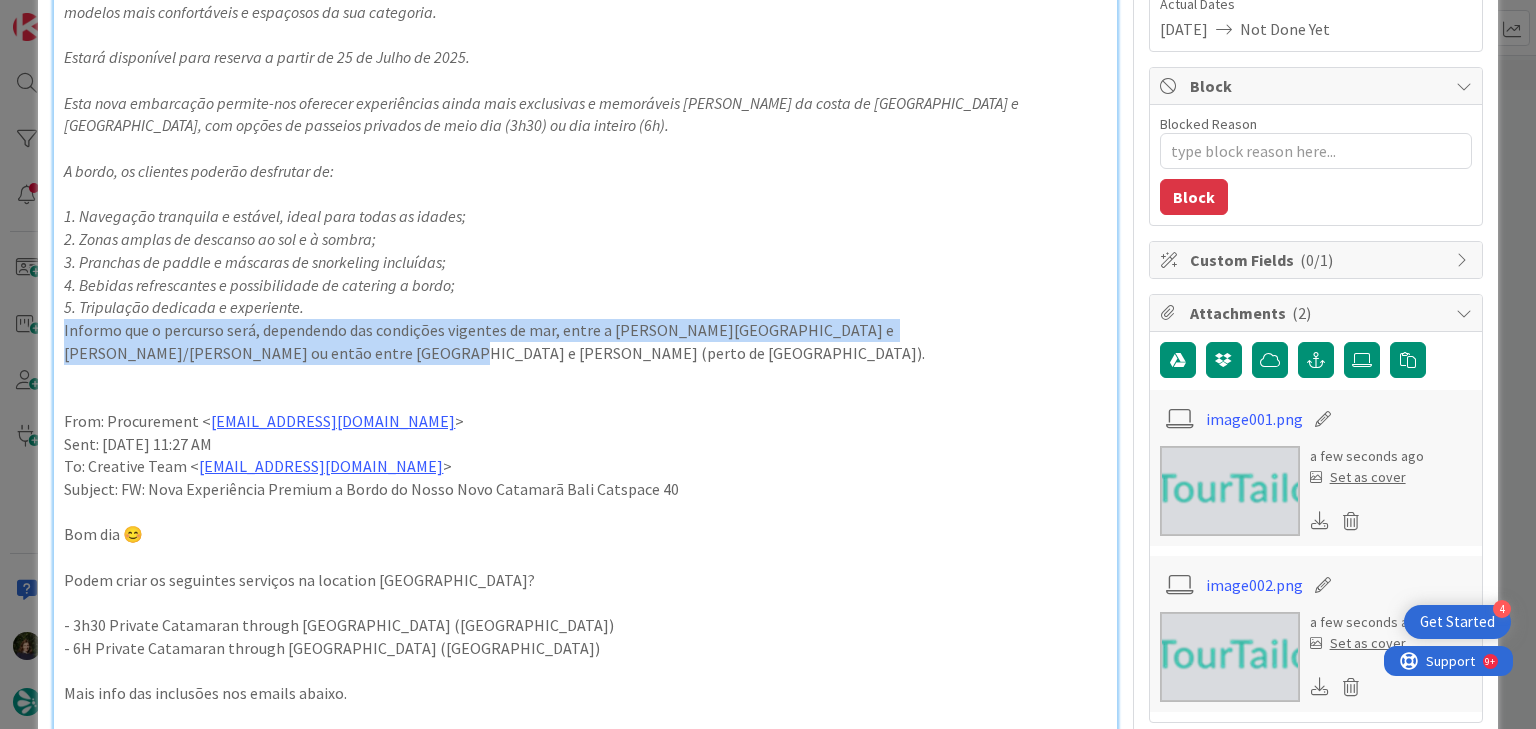 drag, startPoint x: 175, startPoint y: 355, endPoint x: 43, endPoint y: 337, distance: 133.22162 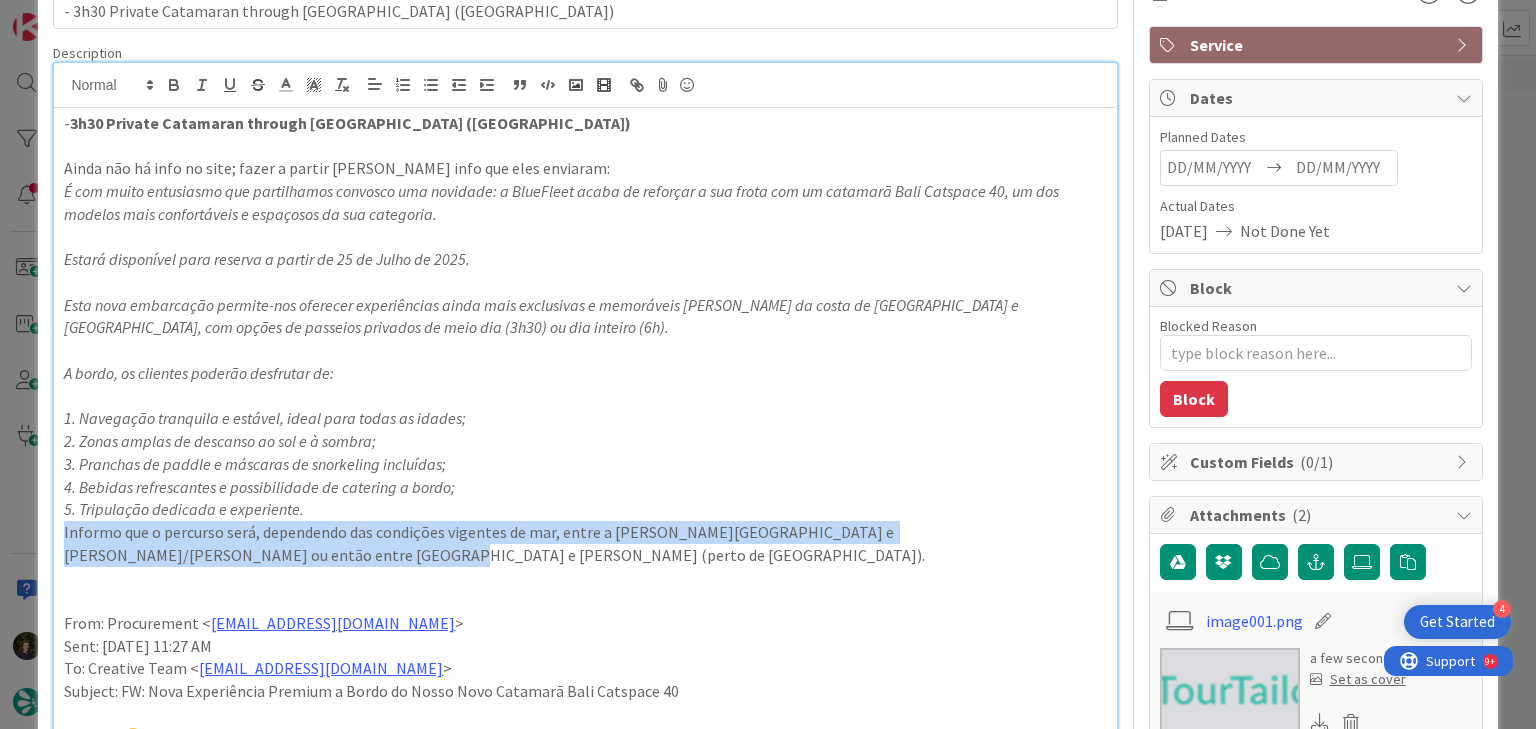 scroll, scrollTop: 80, scrollLeft: 0, axis: vertical 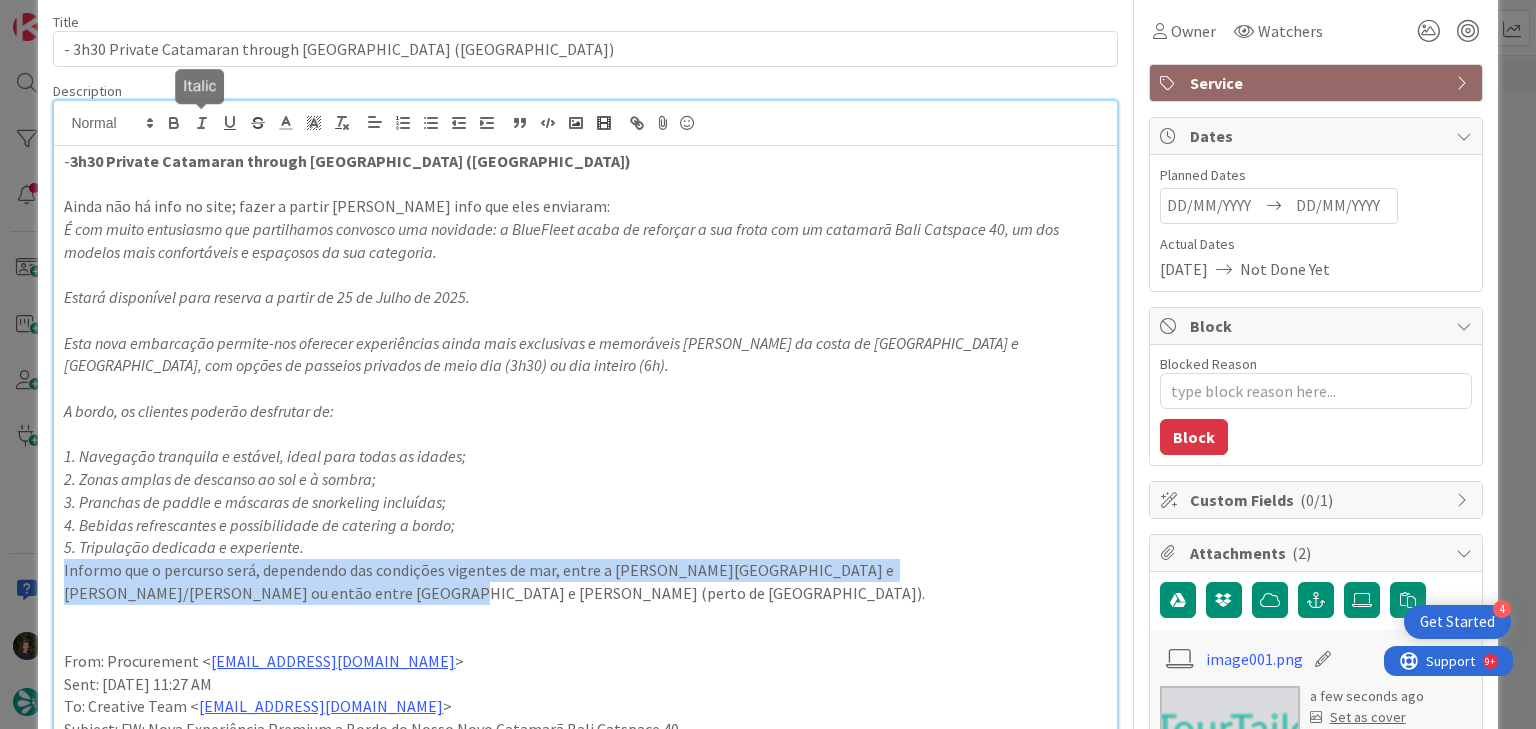 click 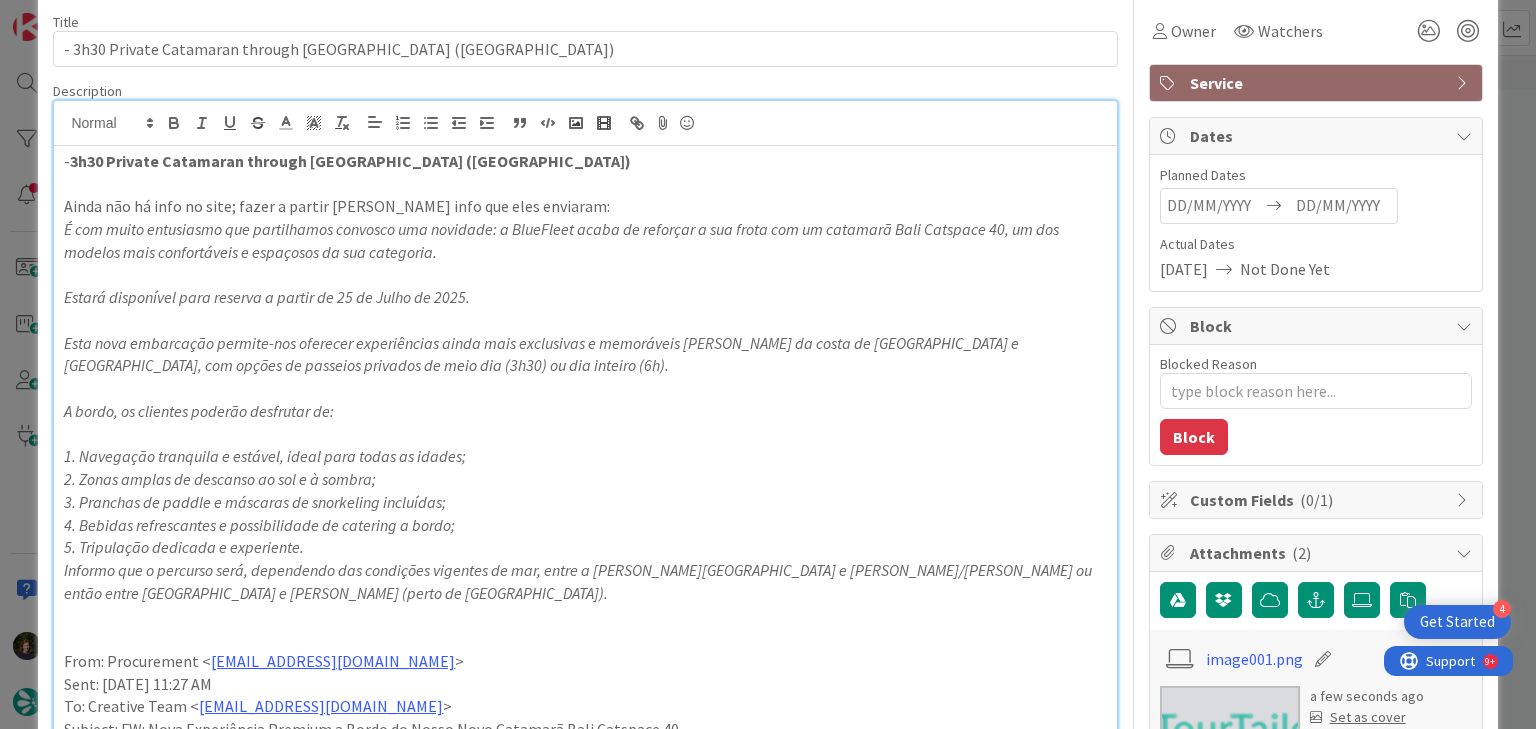 click on "Informo que o percurso será, dependendo das condições vigentes de mar, entre a zona de Lagos e Burgau/Salema ou então entre Lagos e João de Arens (perto de Alvor)." at bounding box center (585, 581) 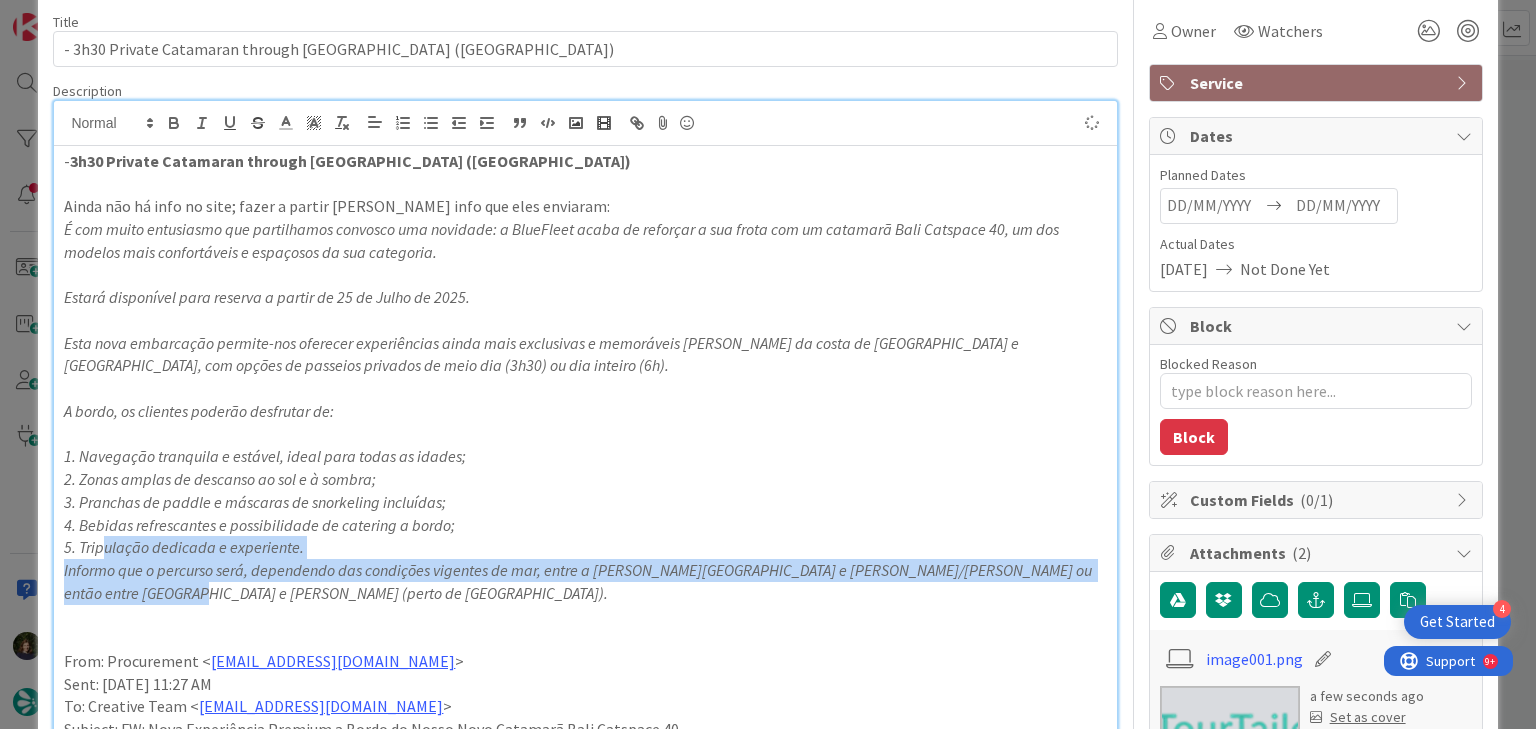 type on "x" 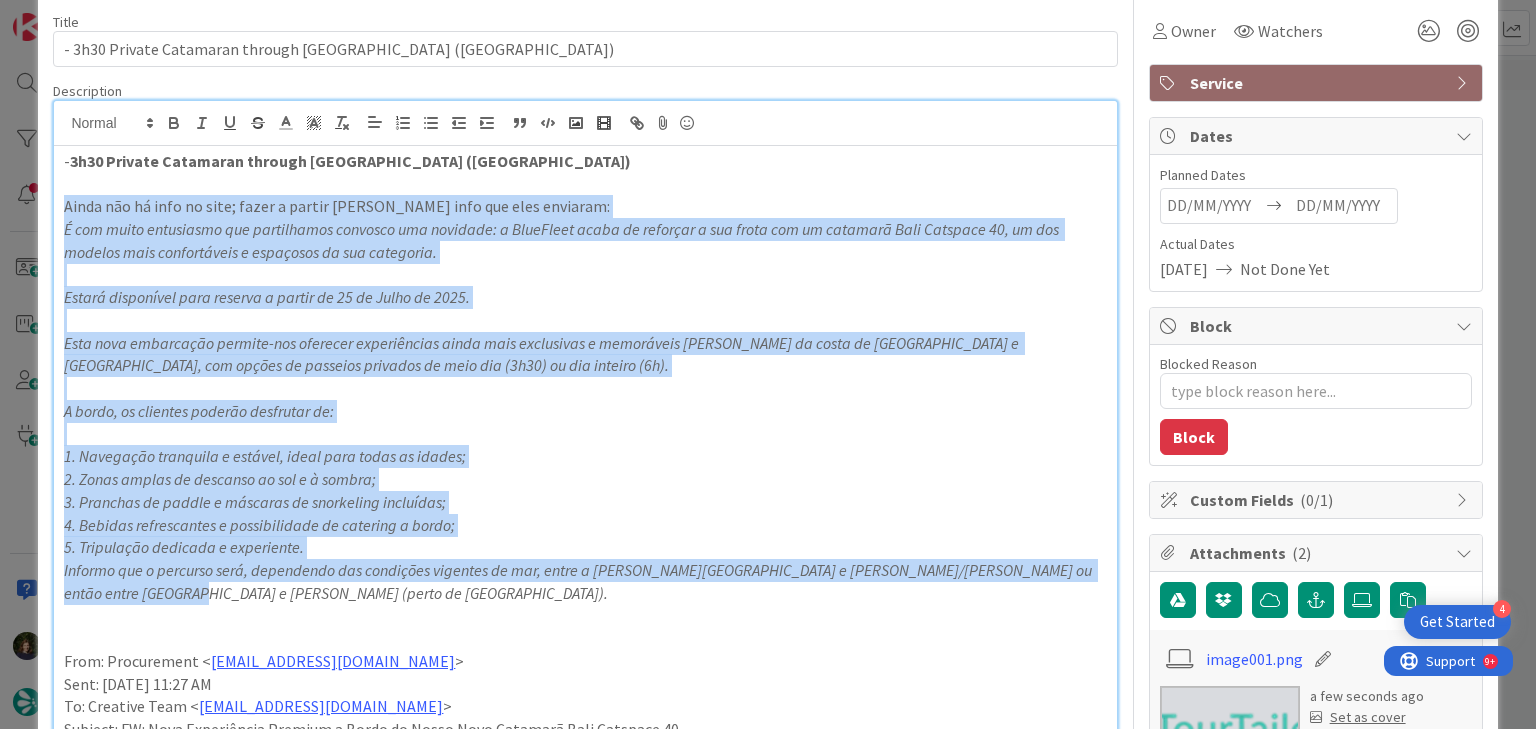 drag, startPoint x: 181, startPoint y: 586, endPoint x: 48, endPoint y: 210, distance: 398.82953 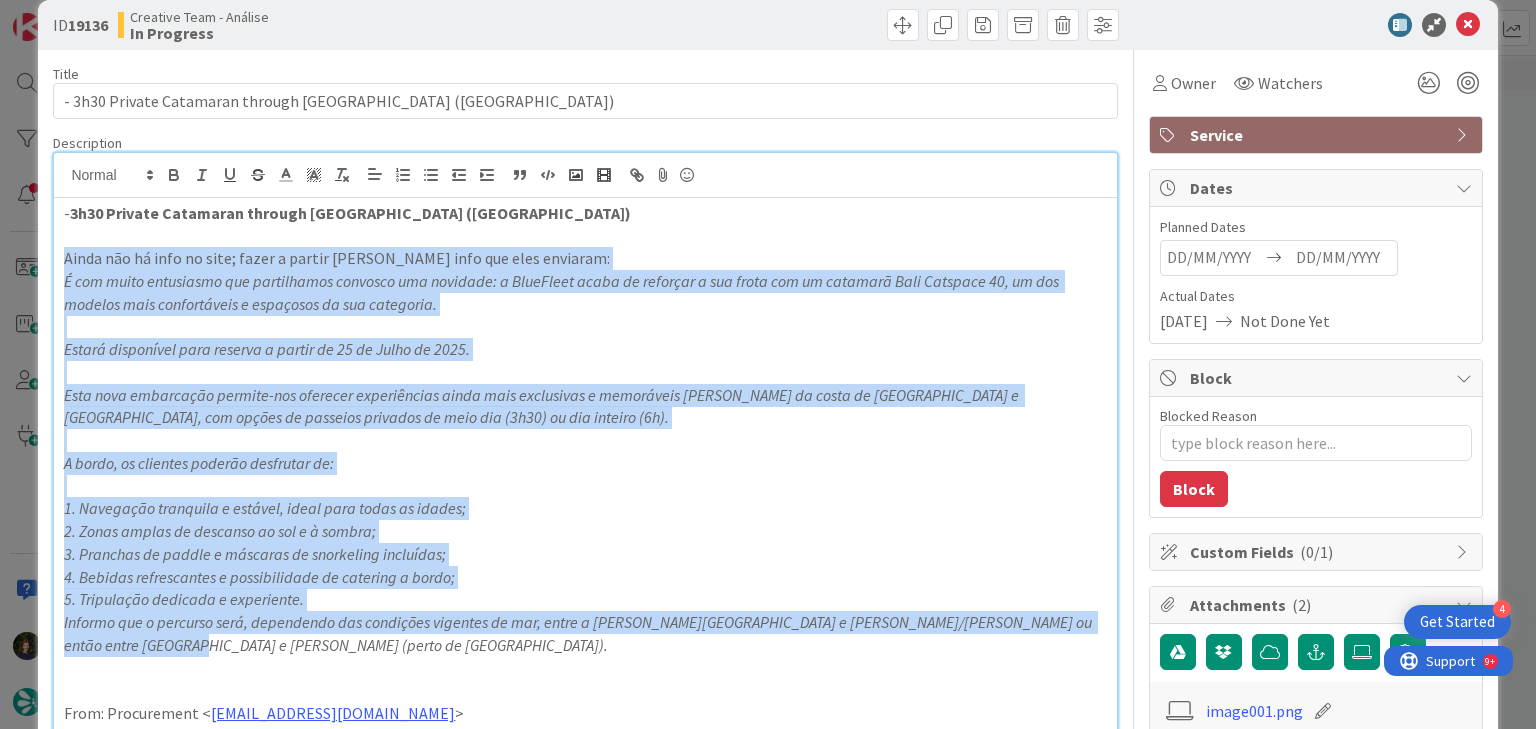 scroll, scrollTop: 0, scrollLeft: 0, axis: both 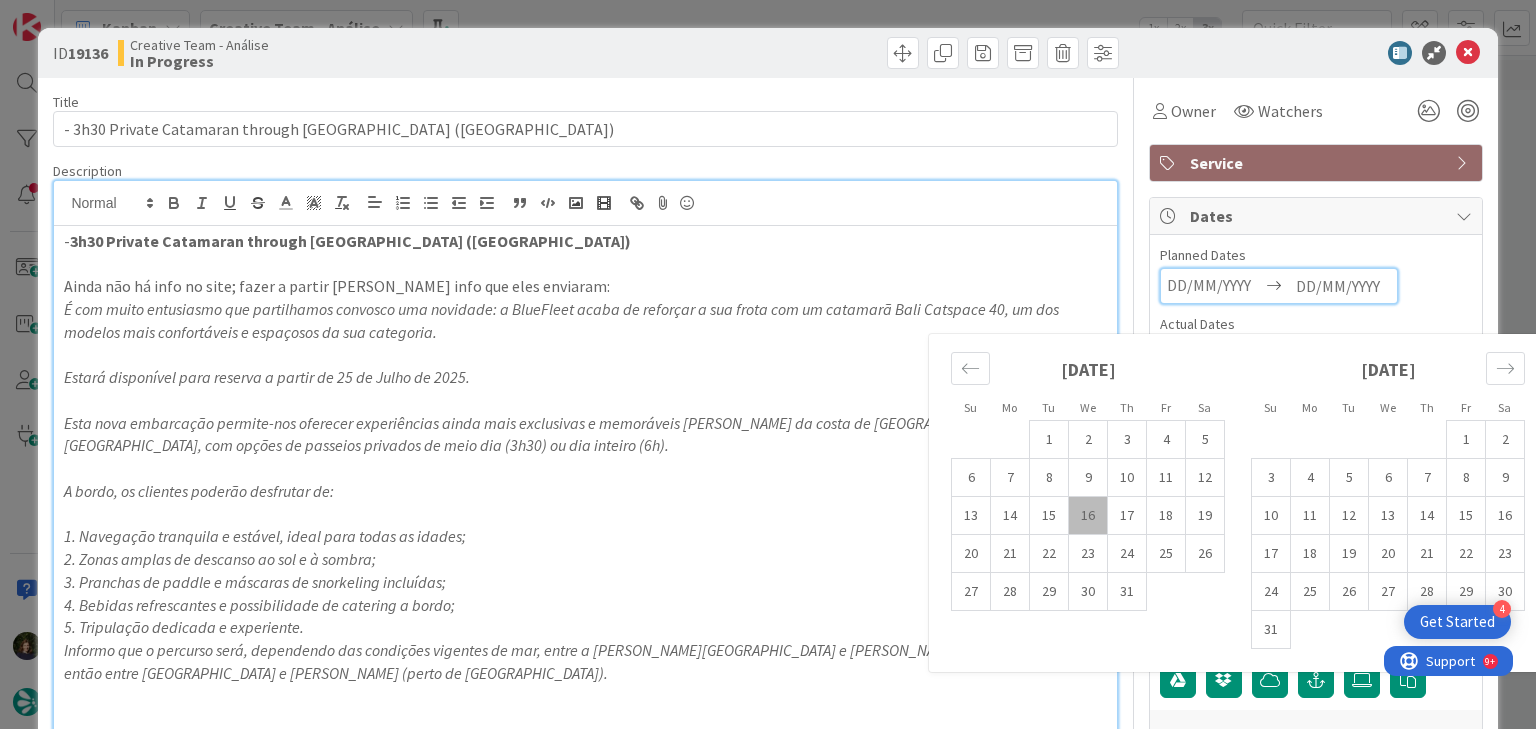 click at bounding box center (1343, 286) 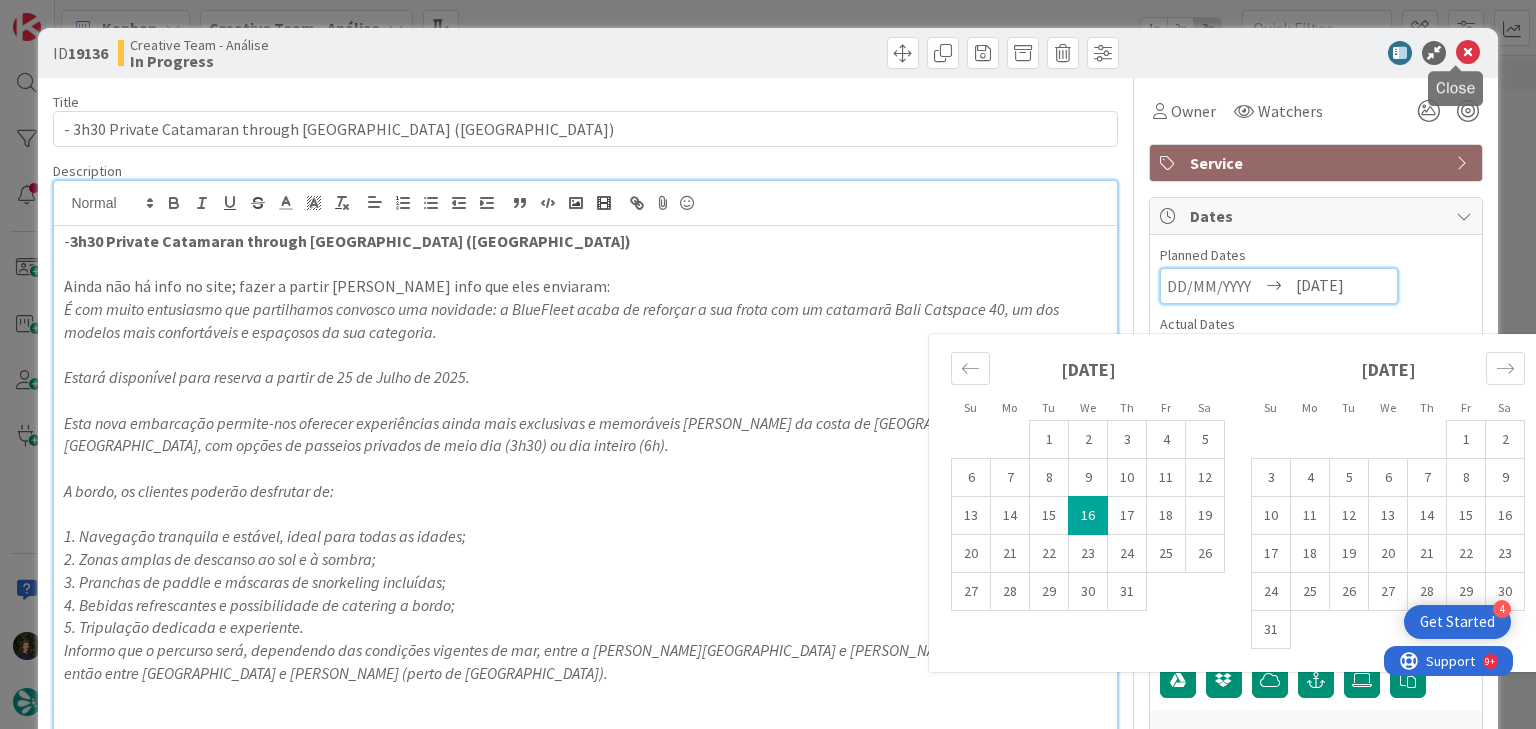 click at bounding box center [1468, 53] 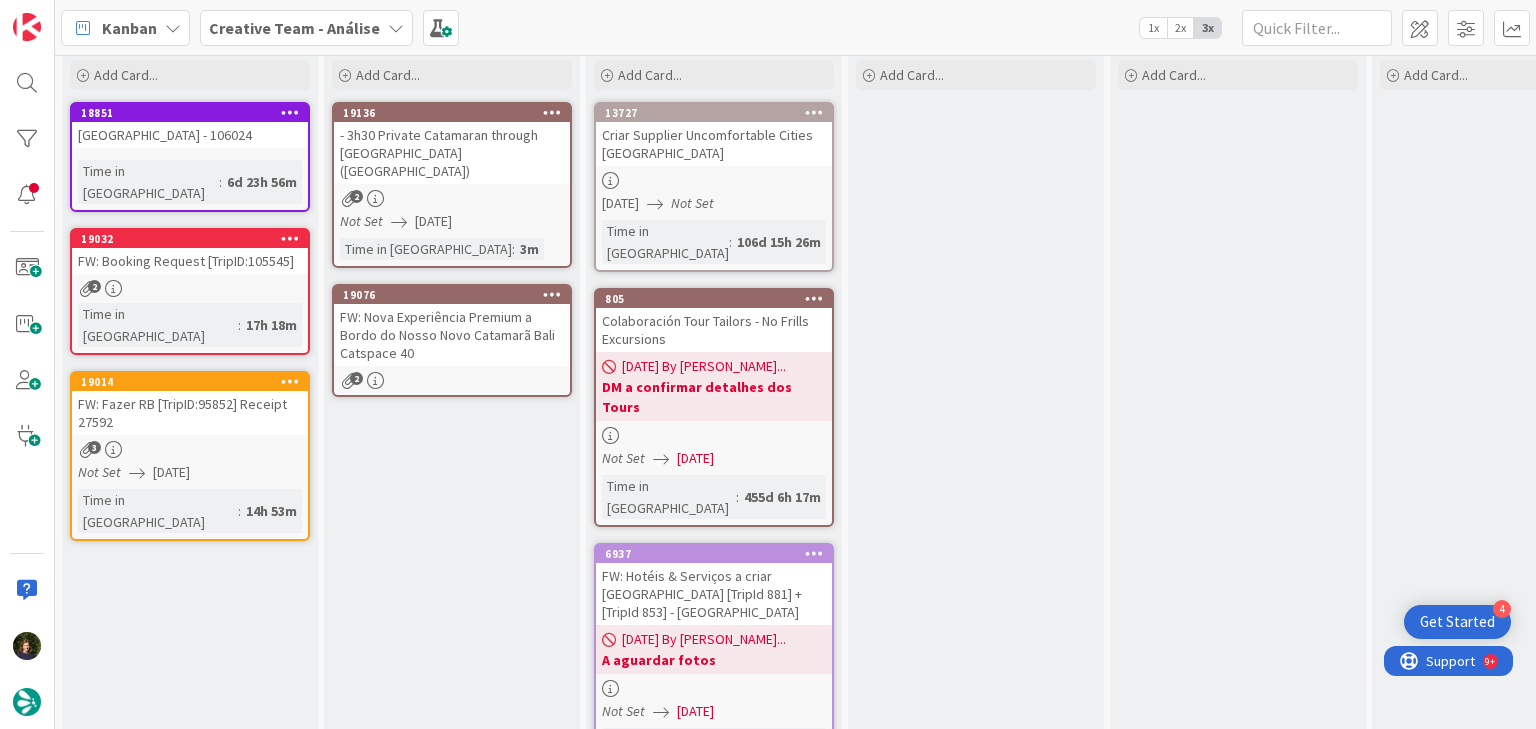 scroll, scrollTop: 0, scrollLeft: 0, axis: both 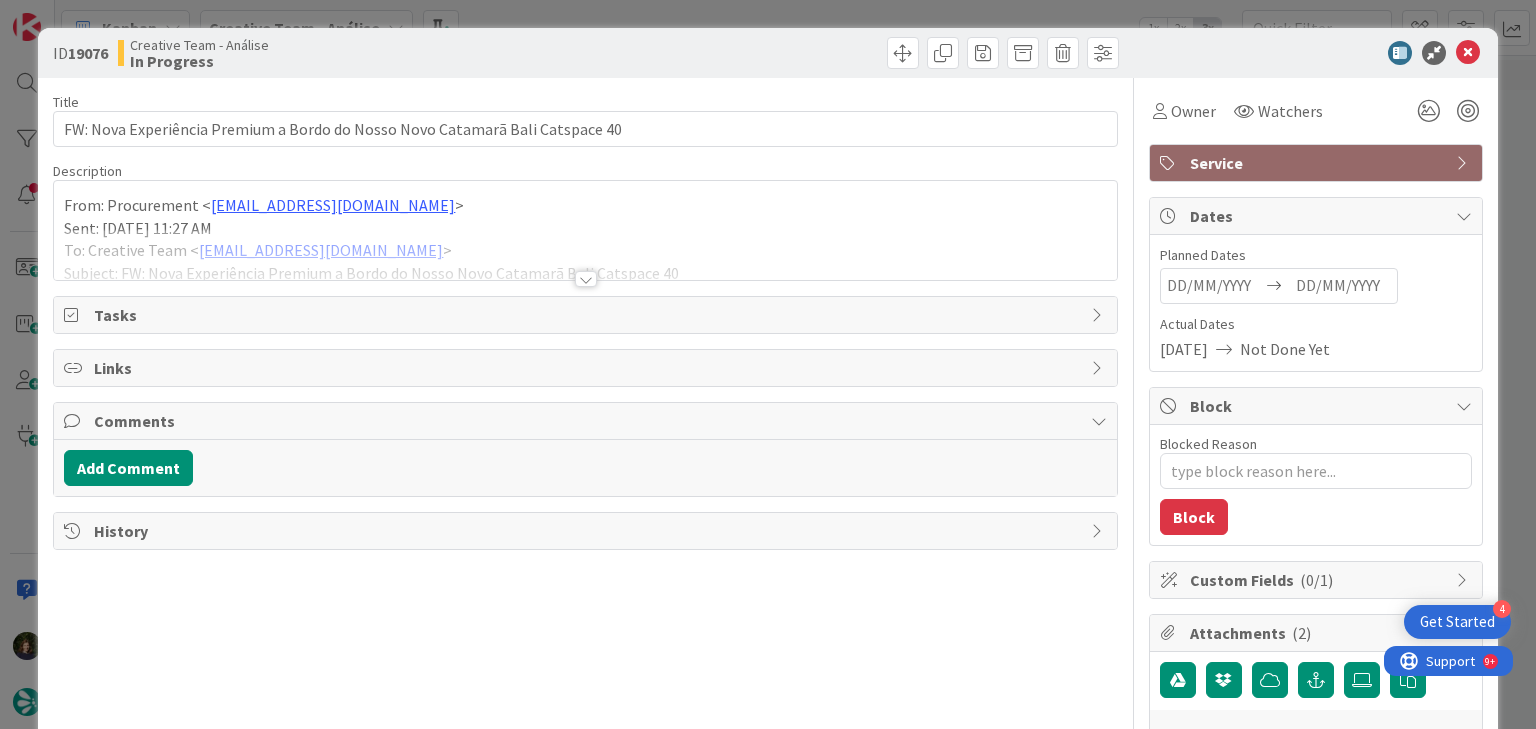 click at bounding box center (586, 279) 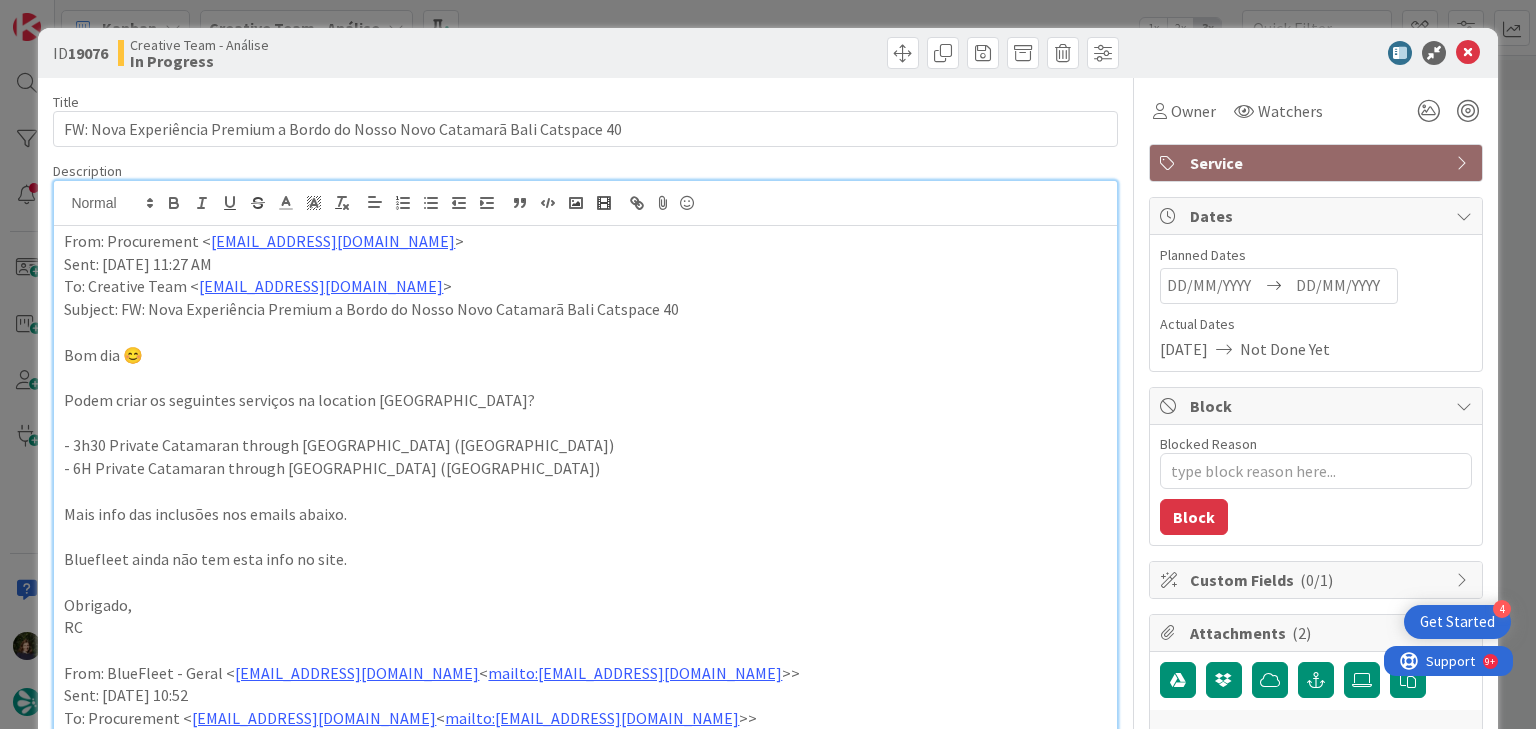 click on "From: Procurement < procurement@tourtailors.com > Sent: Tuesday, 15 July, 2025 11:27 AM To: Creative Team < product@tourtailors.com > Subject: FW: Nova Experiência Premium a Bordo do Nosso Novo Catamarã Bali Catspace 40 Bom dia 😊 Podem criar os seguintes serviços na location Lagos? - 3h30 Private Catamaran through Lagos Coast (Bluefleet) - 6H Private Catamaran through Lagos Coast (Bluefleet) Mais info das inclusões nos emails abaixo. Bluefleet ainda não tem esta info no site. Obrigado, RC From: BlueFleet - Geral < geral@bluefleet.pt < mailto:geral@bluefleet.pt >> Sent: Tuesday, 15 July 2025 10:52 To: Procurement < procurement@tourtailors.com < mailto:procurement@tourtailors.com >> Subject: Re: Nova Experiência Premium a Bordo do Nosso Novo Catamarã Bali Catspace 40 Bom dia Rodrigo, Grata pelo e-mail enviado. Informo que o percurso será, dependendo das condições vigentes de mar, entre a zona de Lagos e Burgau/Salema ou então entre Lagos e João de Arens (perto de Alvor). Rita Rio BlueFleet ‪ ]" at bounding box center [585, 1976] 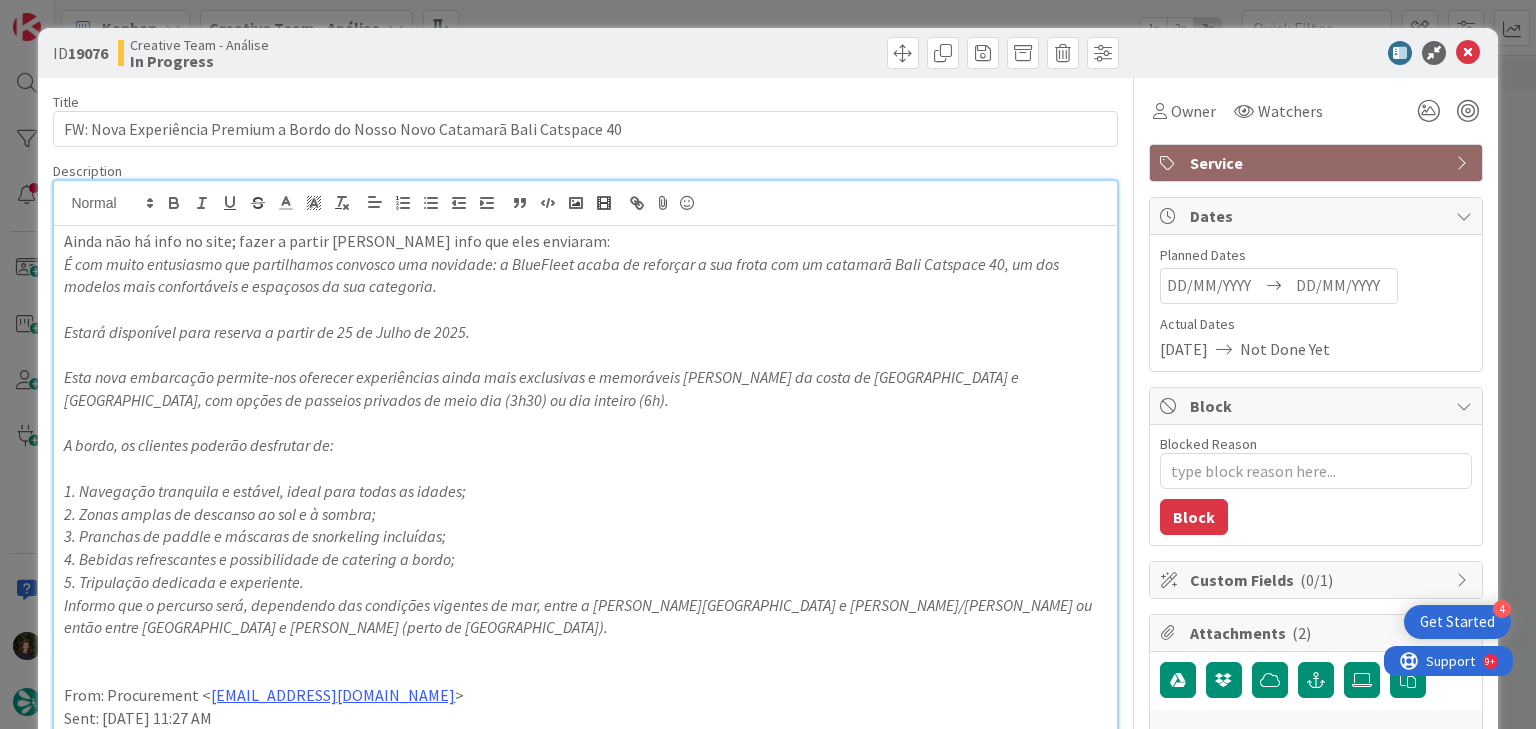 click on "Ainda não há info no site; fazer a partir desta info que eles enviaram:  É com muito entusiasmo que partilhamos convosco uma novidade: a BlueFleet acaba de reforçar a sua frota com um catamarã Bali Catspace 40, um dos modelos mais confortáveis e espaçosos da sua categoria. Estará disponível para reserva a partir de 25 de Julho de 2025. Esta nova embarcação permite-nos oferecer experiências ainda mais exclusivas e memoráveis ao longo da costa de Lagos e Ponta da Piedade, com opções de passeios privados de meio dia (3h30) ou dia inteiro (6h). A bordo, os clientes poderão desfrutar de: 1. Navegação tranquila e estável, ideal para todas as idades;  2. Zonas amplas de descanso ao sol e à sombra;  3. Pranchas de paddle e máscaras de snorkeling incluídas;  4. Bebidas refrescantes e possibilidade de catering a bordo;  5. Tripulação dedicada e experiente. From: Procurement < procurement@tourtailors.com > Sent: Tuesday, 15 July, 2025 11:27 AM To: Creative Team < product@tourtailors.com > RC < >>" at bounding box center (585, 2203) 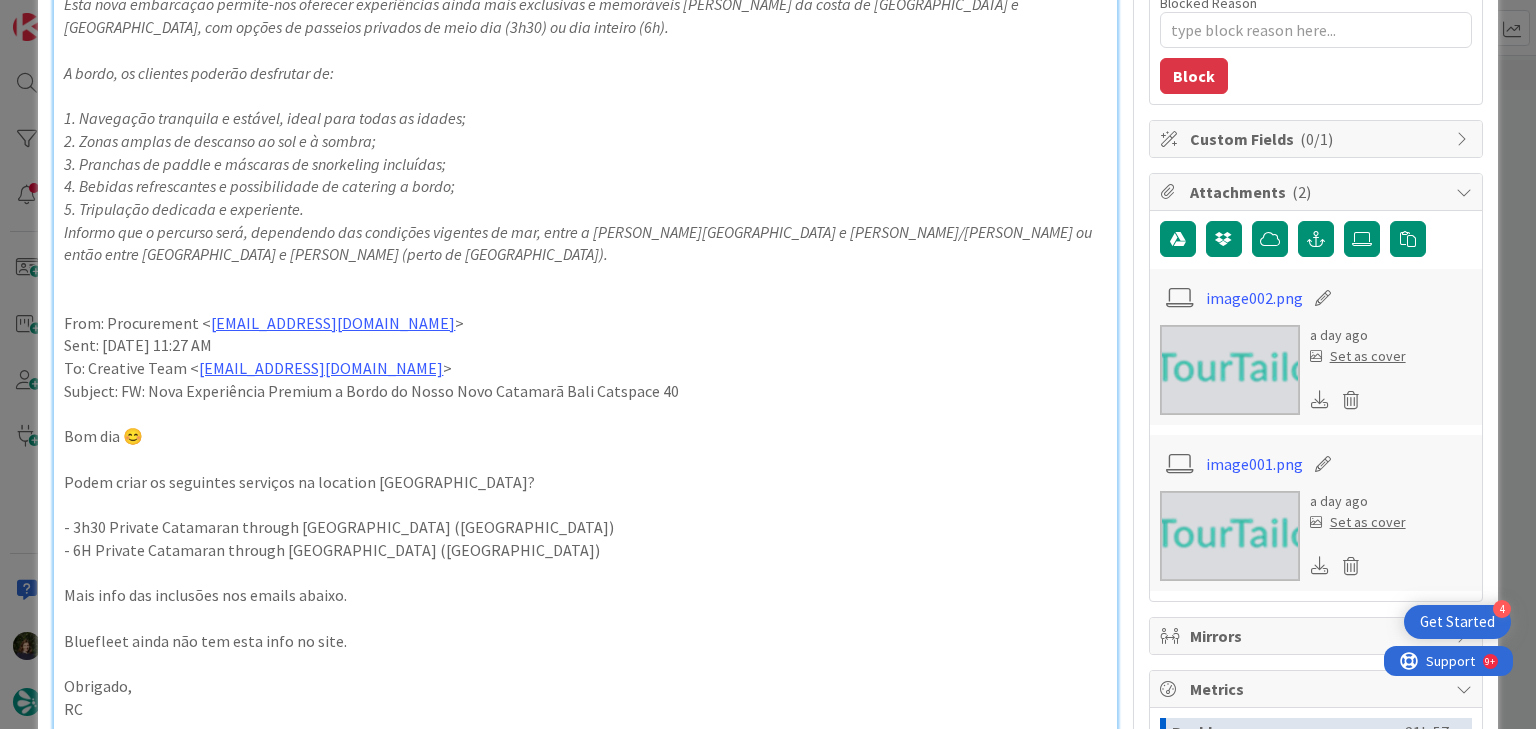 scroll, scrollTop: 480, scrollLeft: 0, axis: vertical 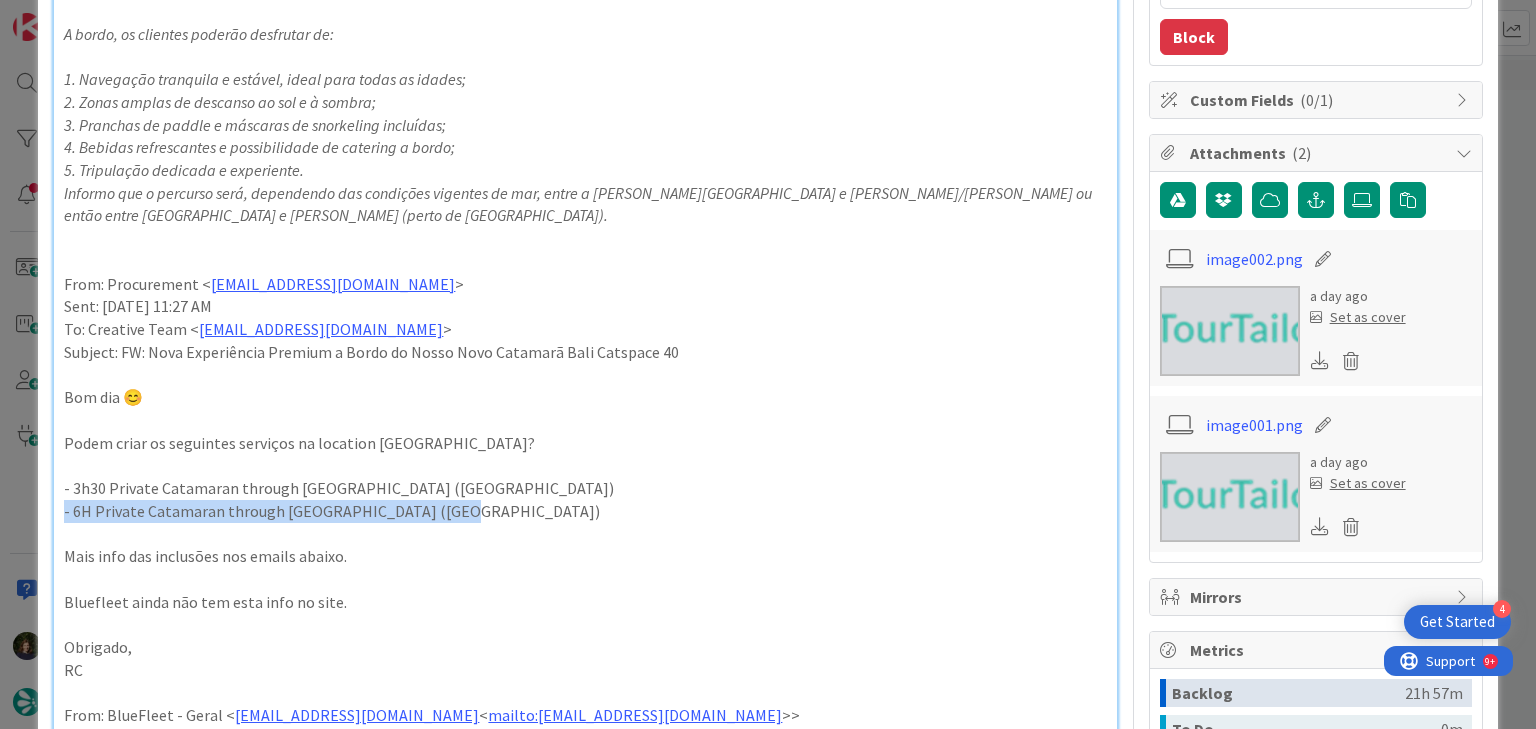 drag, startPoint x: 452, startPoint y: 512, endPoint x: 59, endPoint y: 519, distance: 393.06235 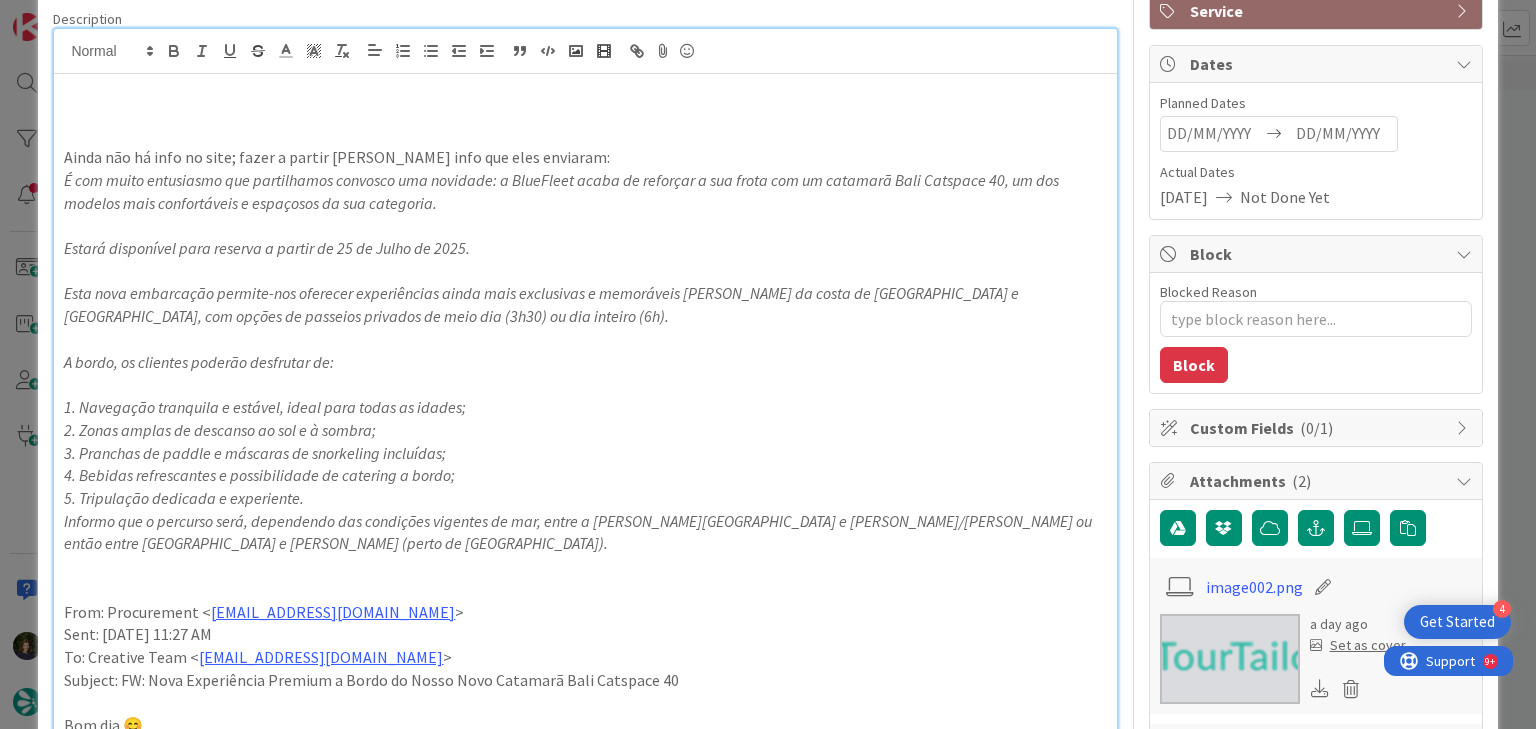 scroll, scrollTop: 0, scrollLeft: 0, axis: both 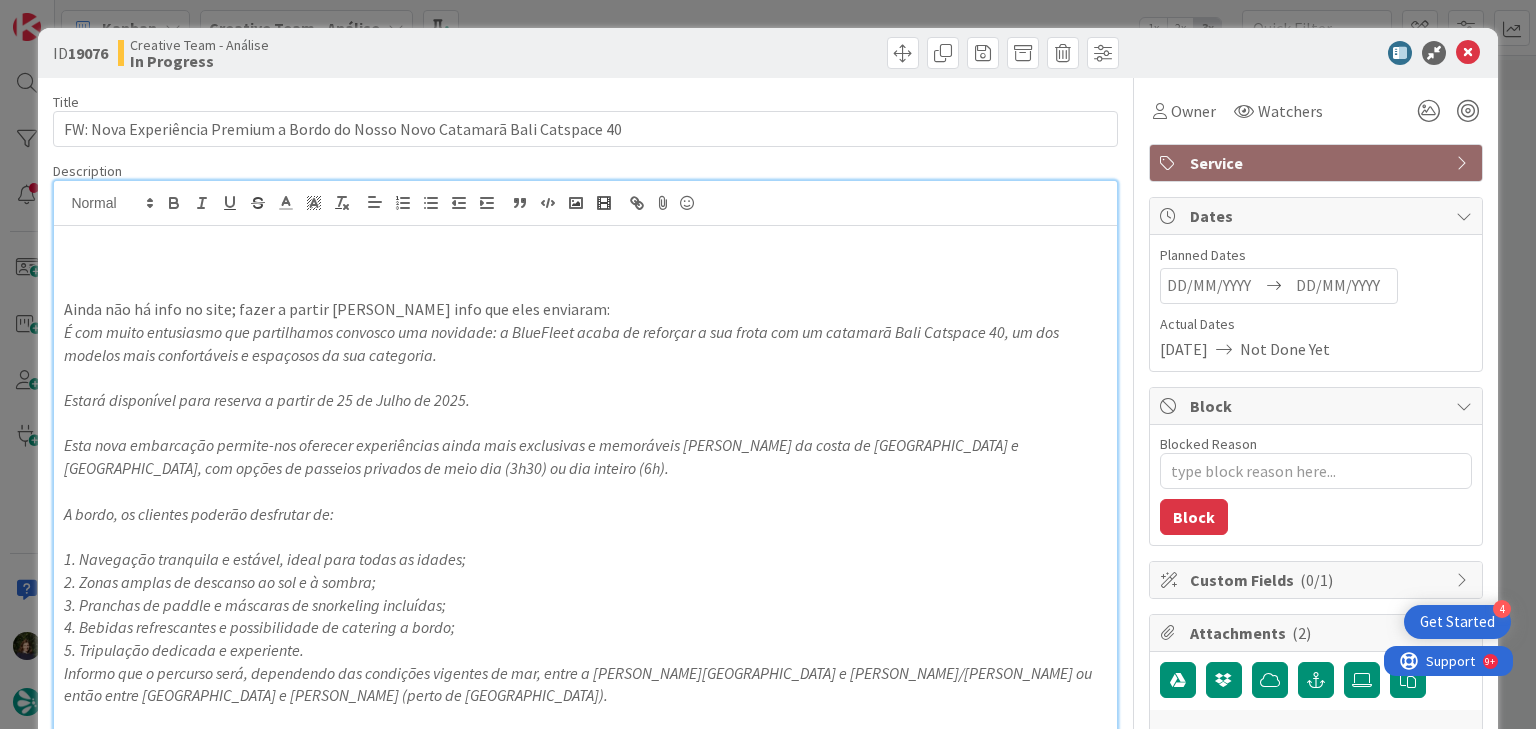 click at bounding box center (585, 241) 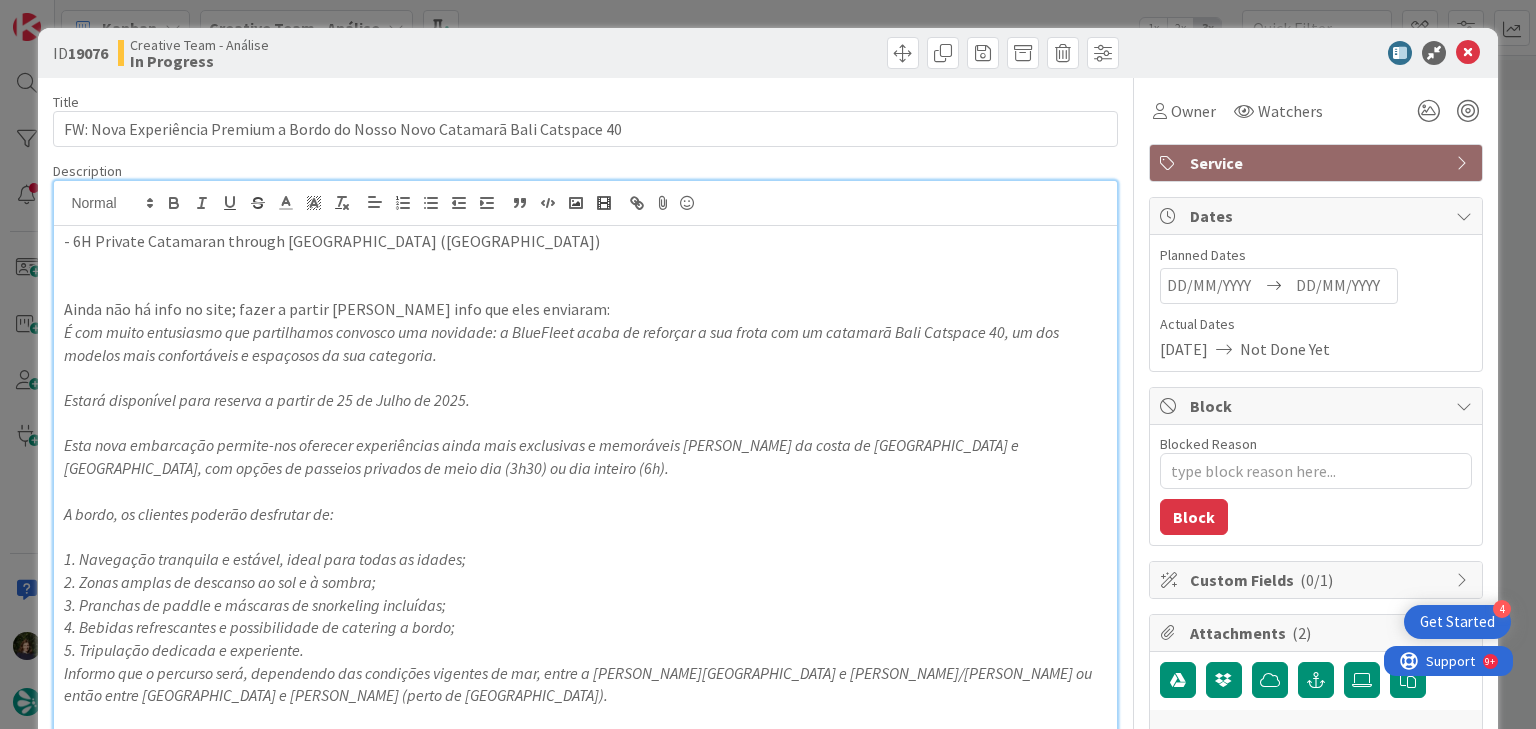 click at bounding box center [585, 264] 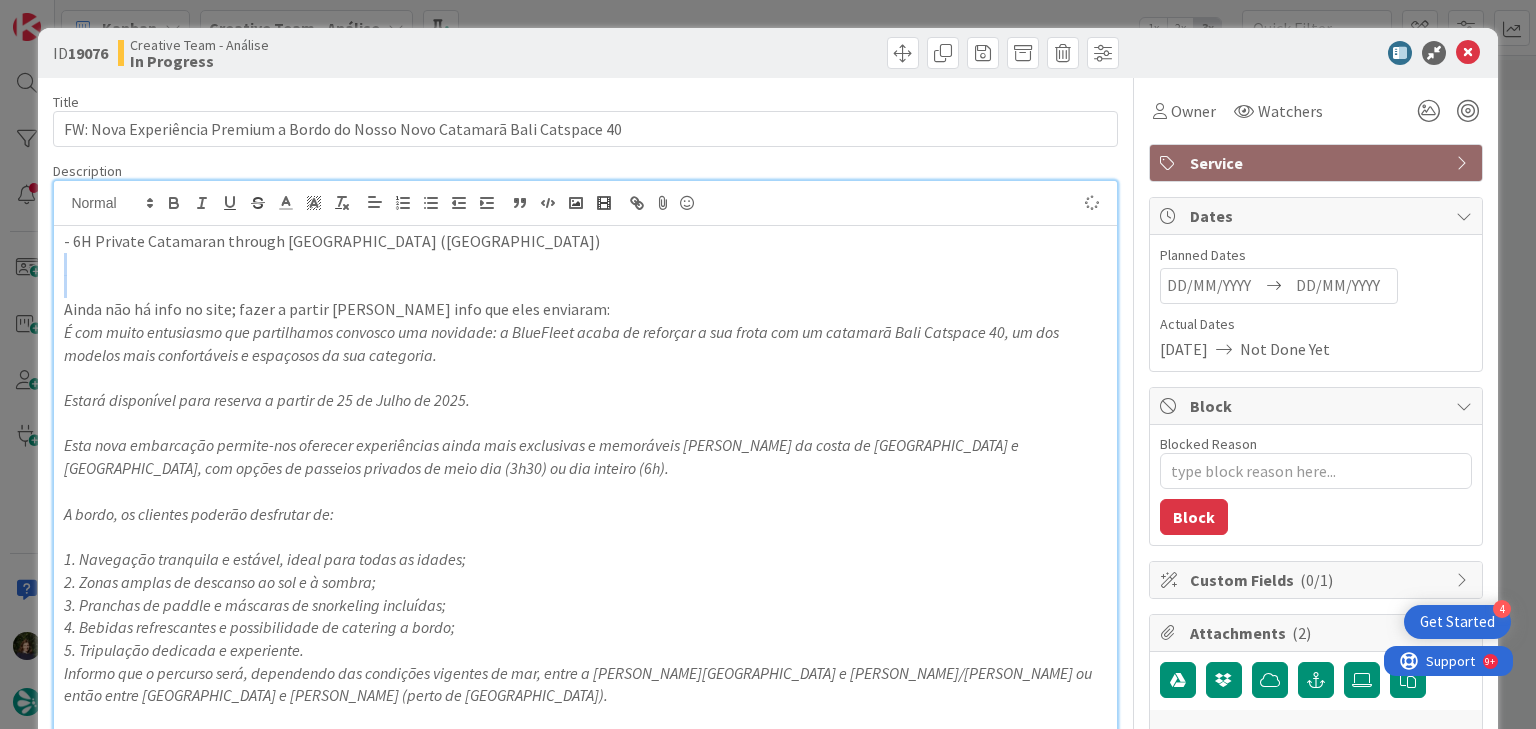 click at bounding box center [585, 264] 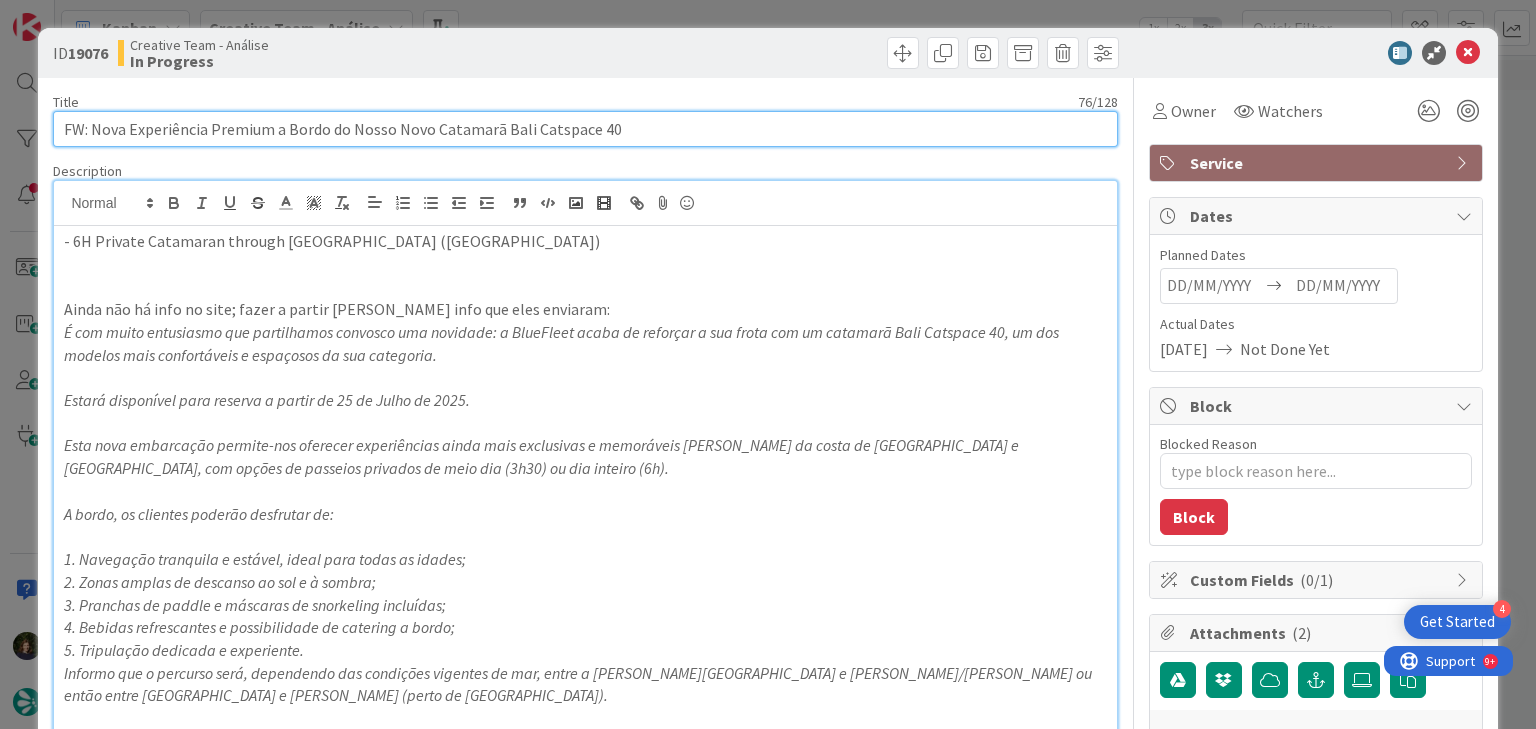 click on "FW: Nova Experiência Premium a Bordo do Nosso Novo Catamarã Bali Catspace 40" at bounding box center [585, 129] 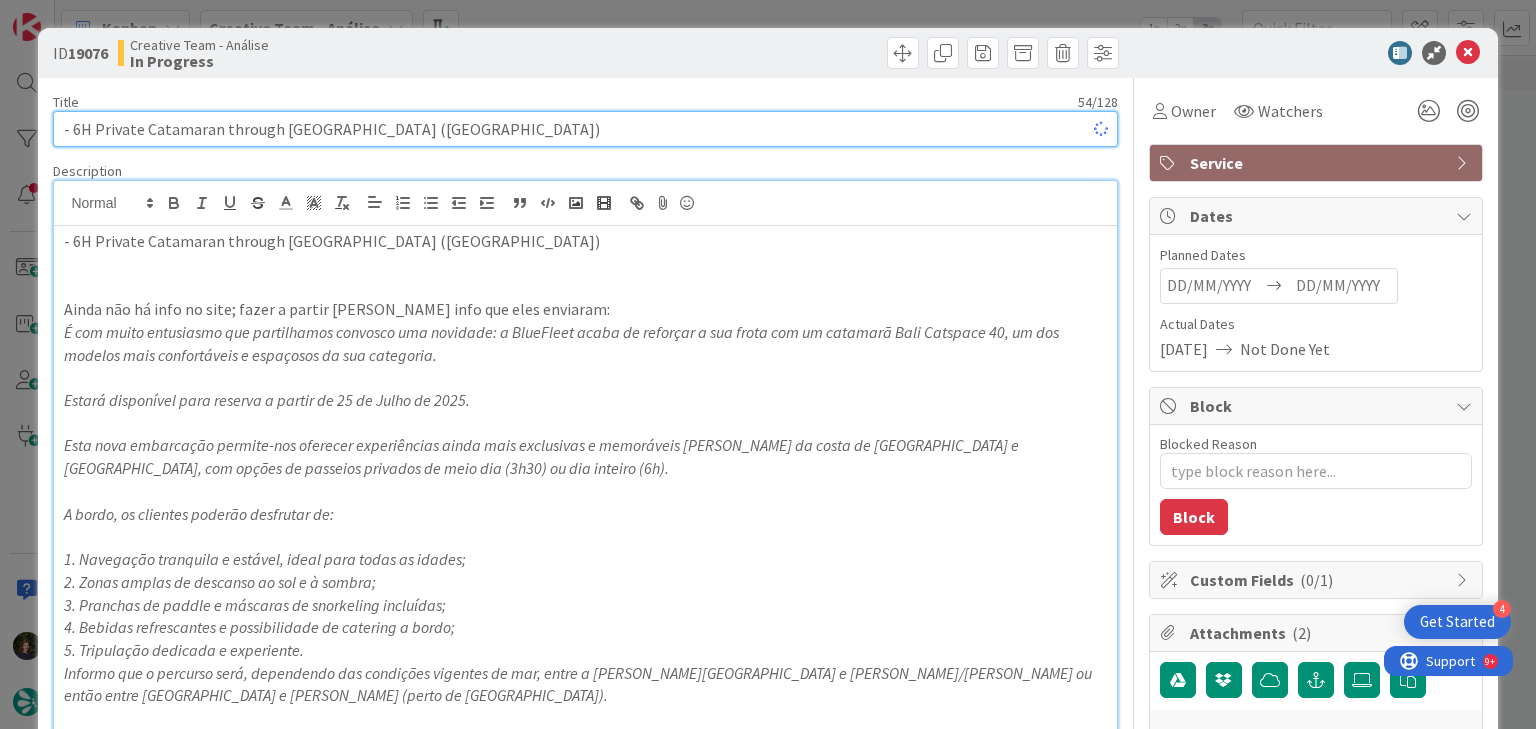 type on "x" 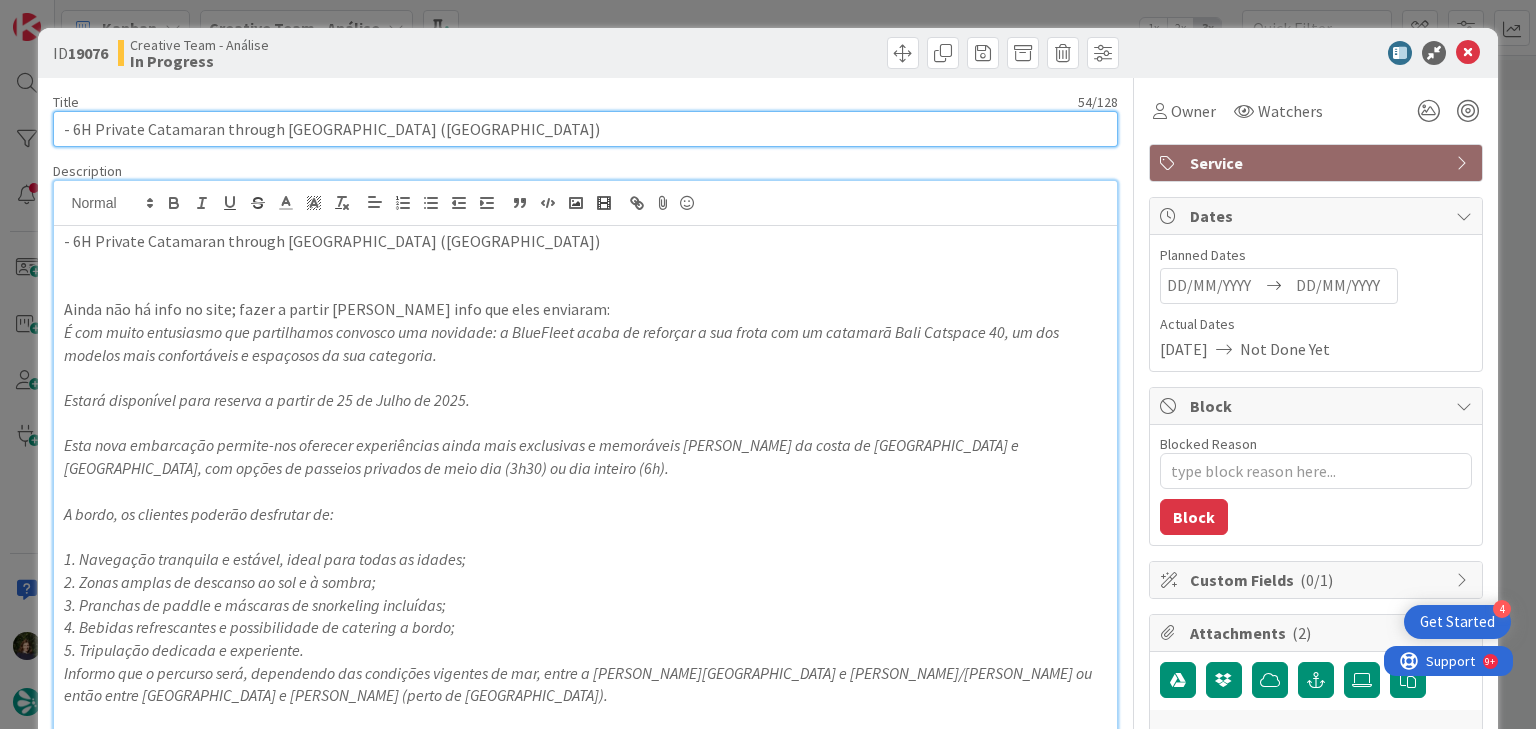 type on "- 6H Private Catamaran through [GEOGRAPHIC_DATA] ([GEOGRAPHIC_DATA])" 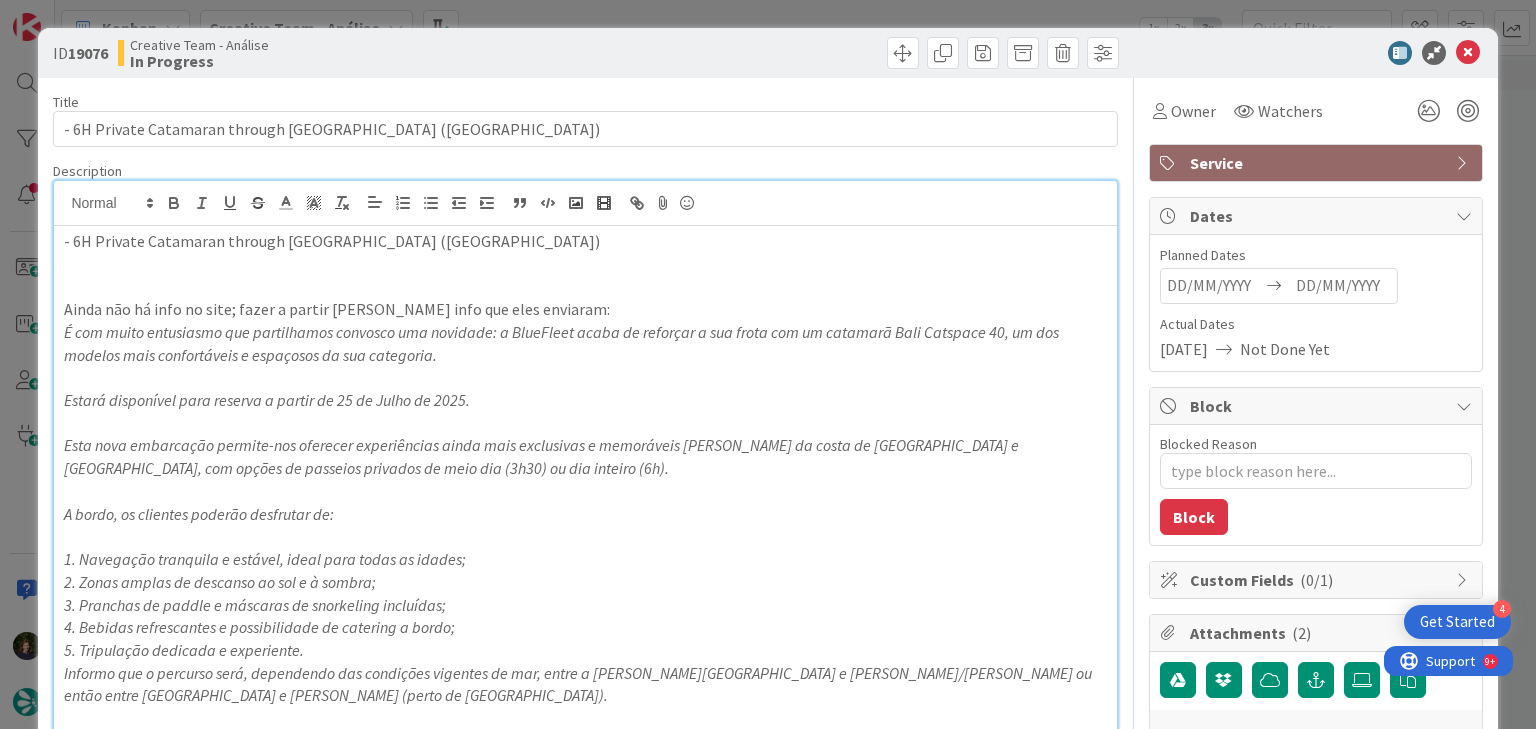 click on "- 6H Private Catamaran through [GEOGRAPHIC_DATA] ([GEOGRAPHIC_DATA])" at bounding box center (585, 241) 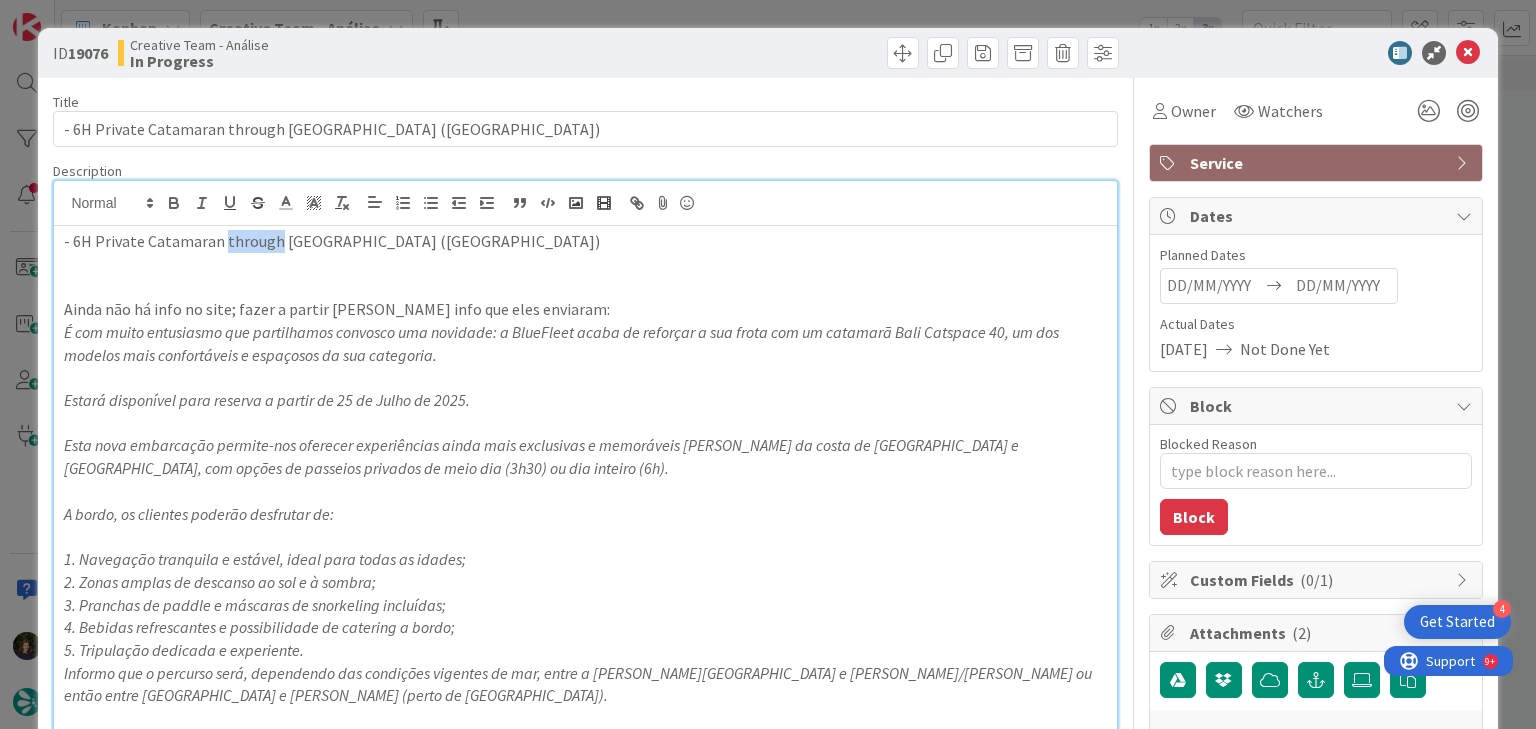 click on "- 6H Private Catamaran through [GEOGRAPHIC_DATA] ([GEOGRAPHIC_DATA])" at bounding box center [585, 241] 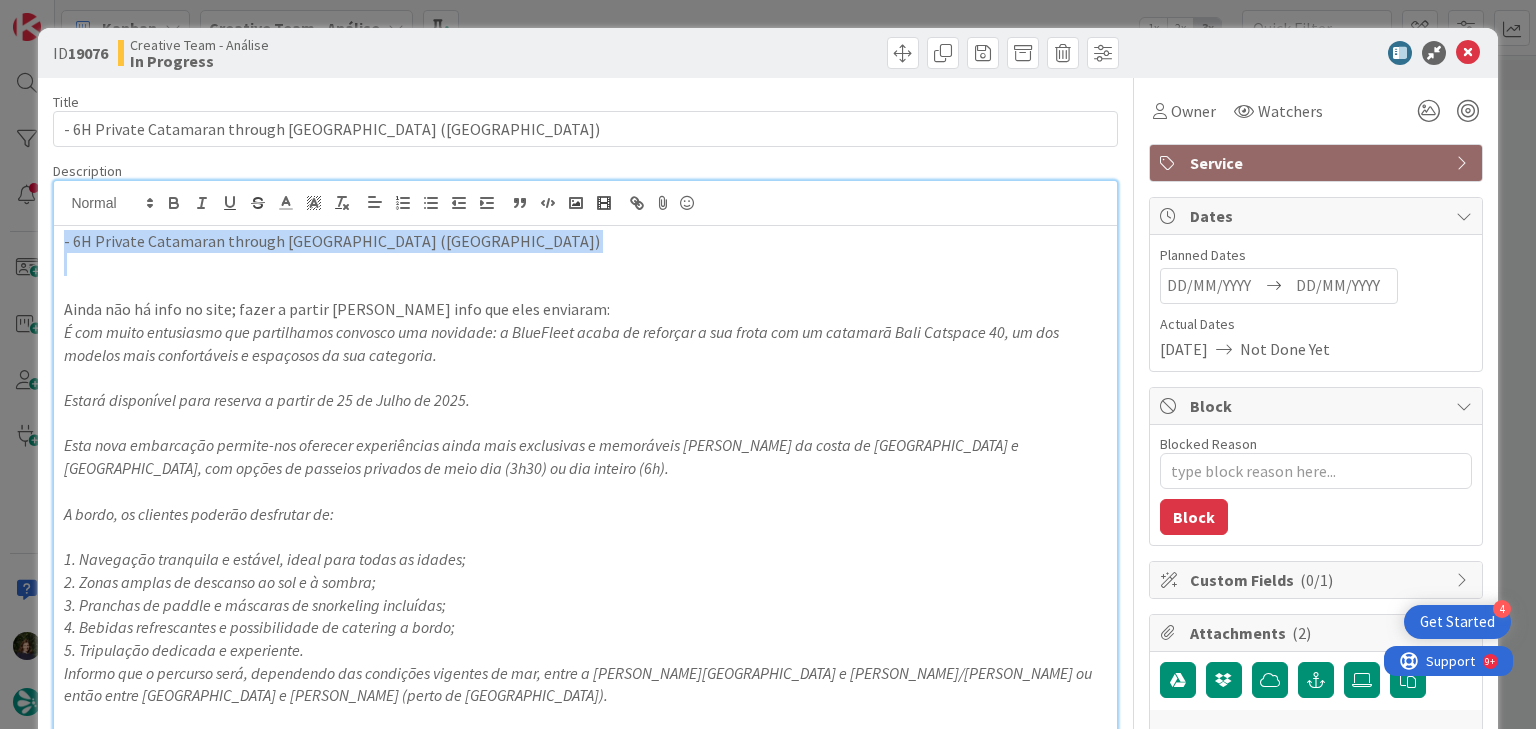 click on "- 6H Private Catamaran through [GEOGRAPHIC_DATA] ([GEOGRAPHIC_DATA])" at bounding box center [585, 241] 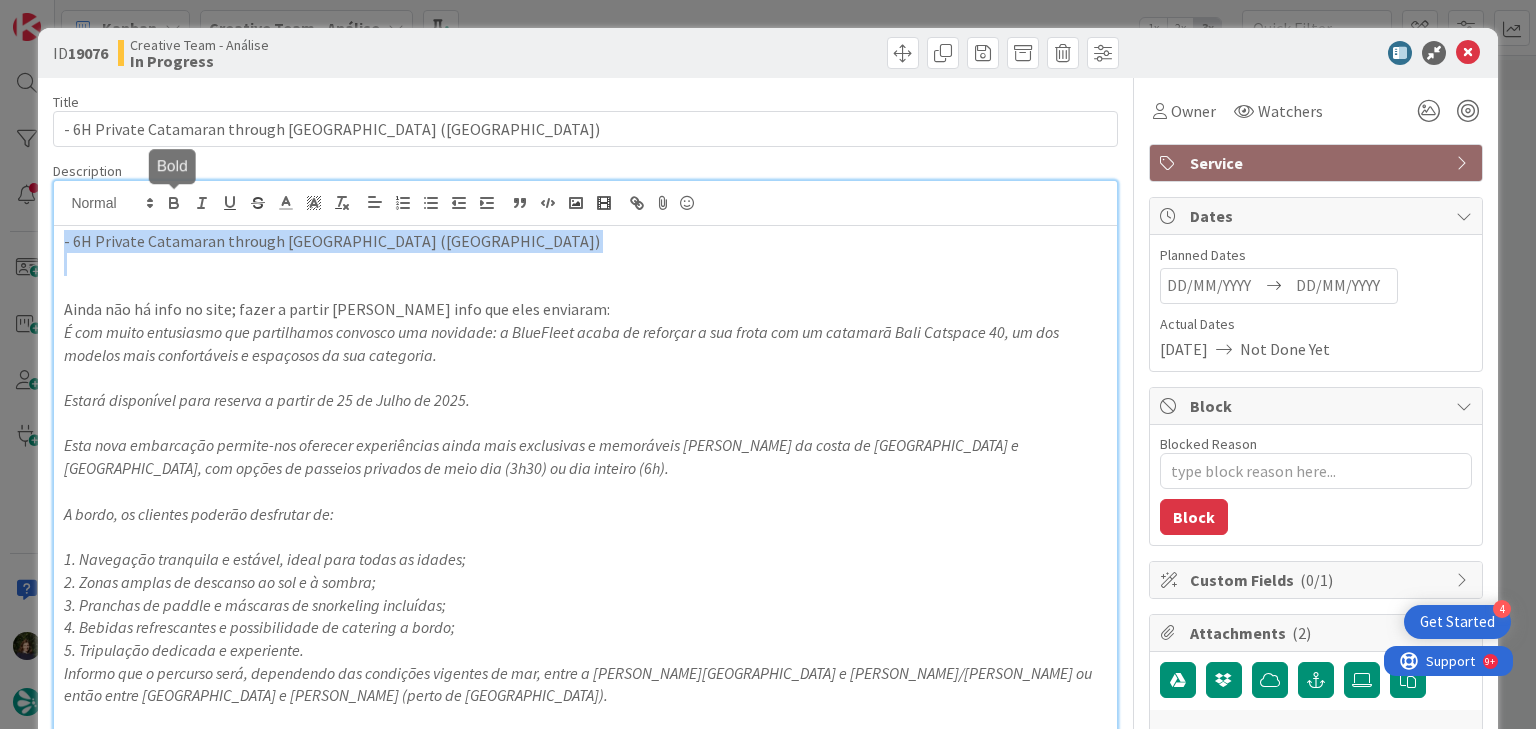 click 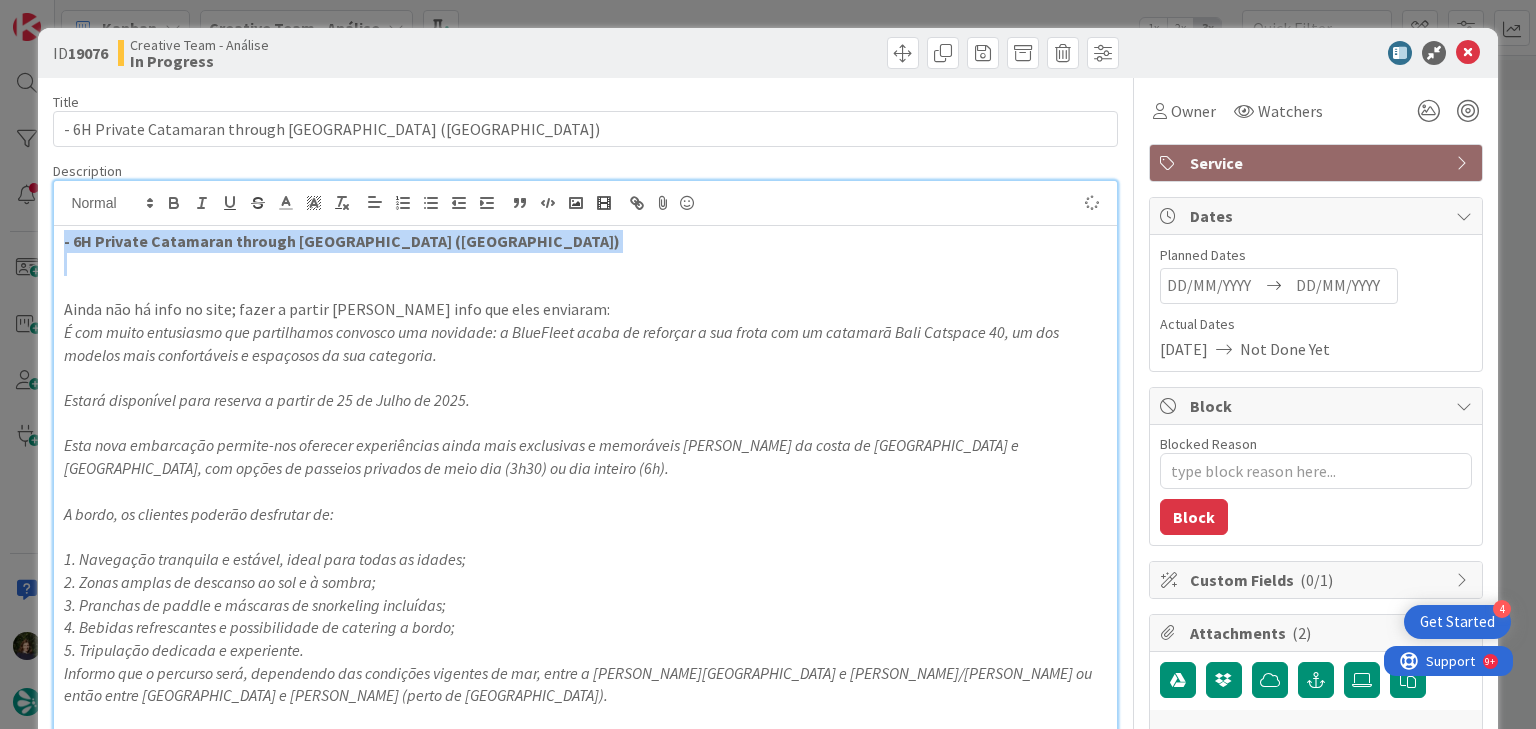 type on "x" 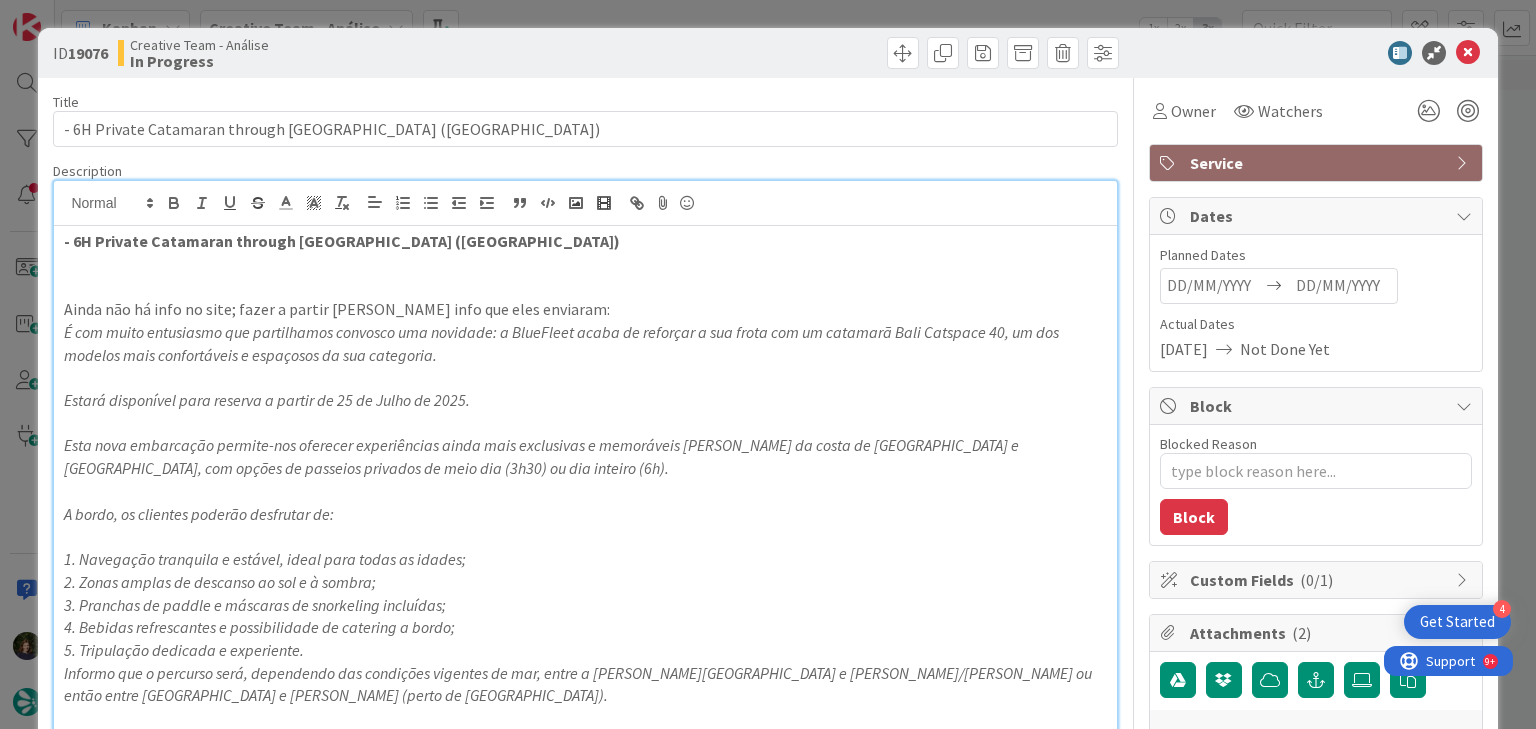 click at bounding box center [1343, 286] 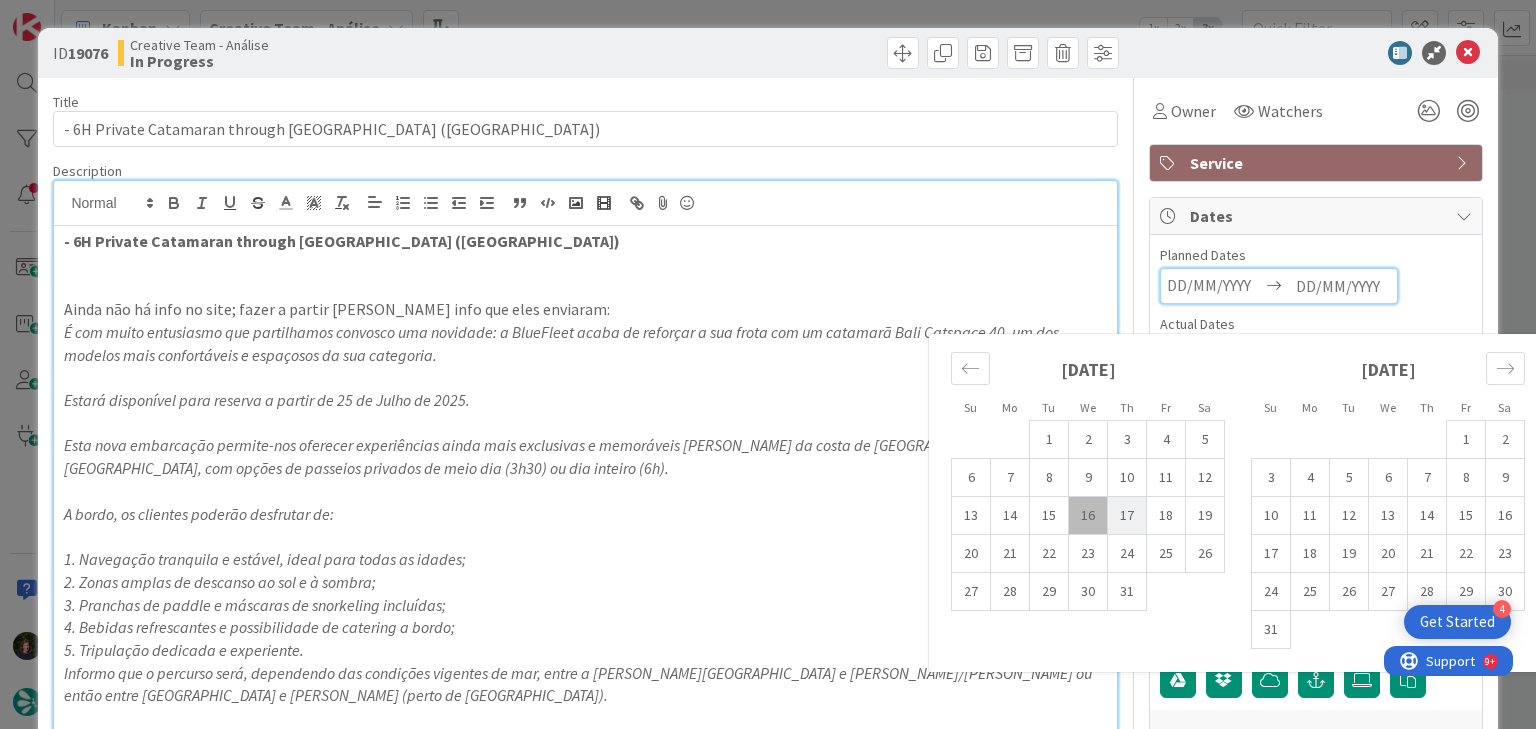 click on "17" at bounding box center [1127, 516] 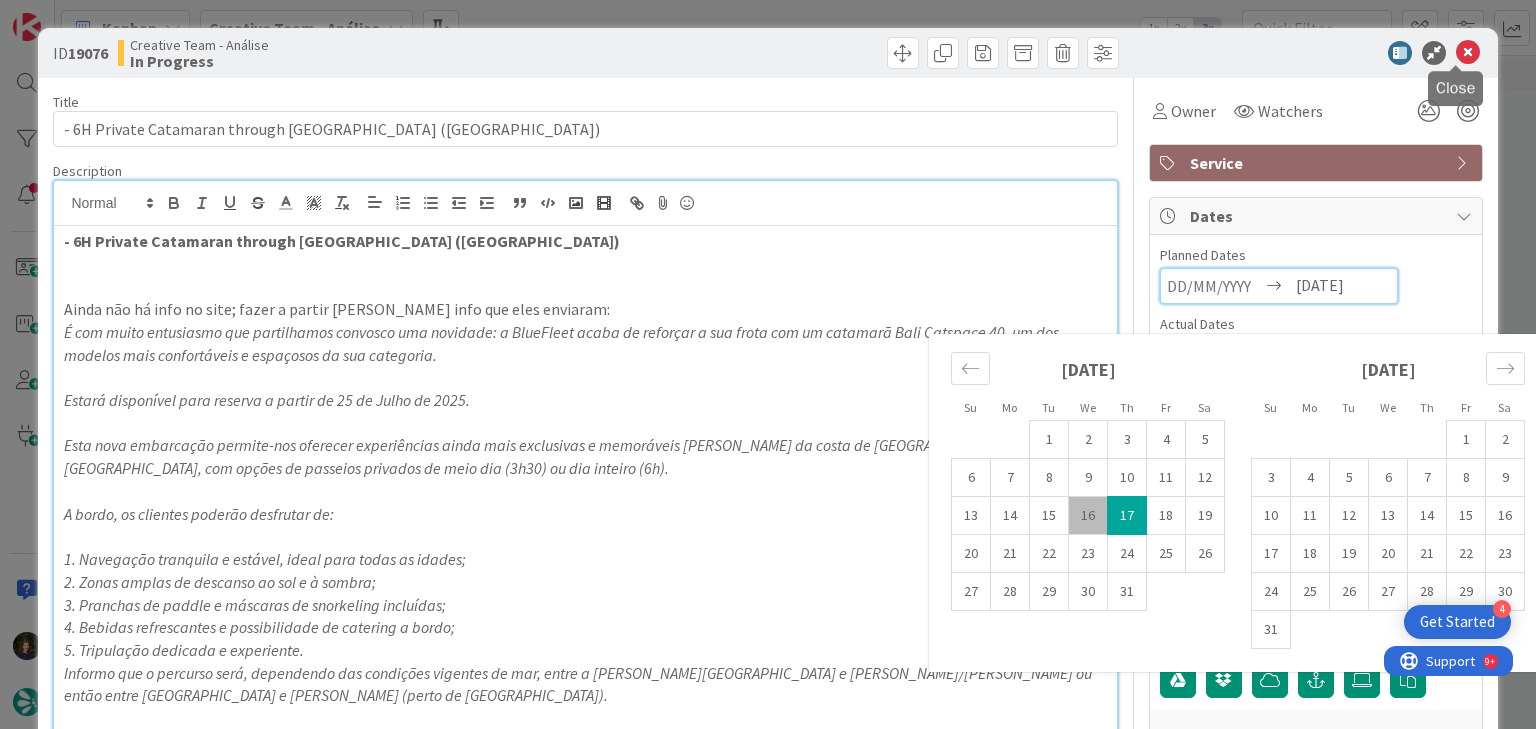 click at bounding box center (1468, 53) 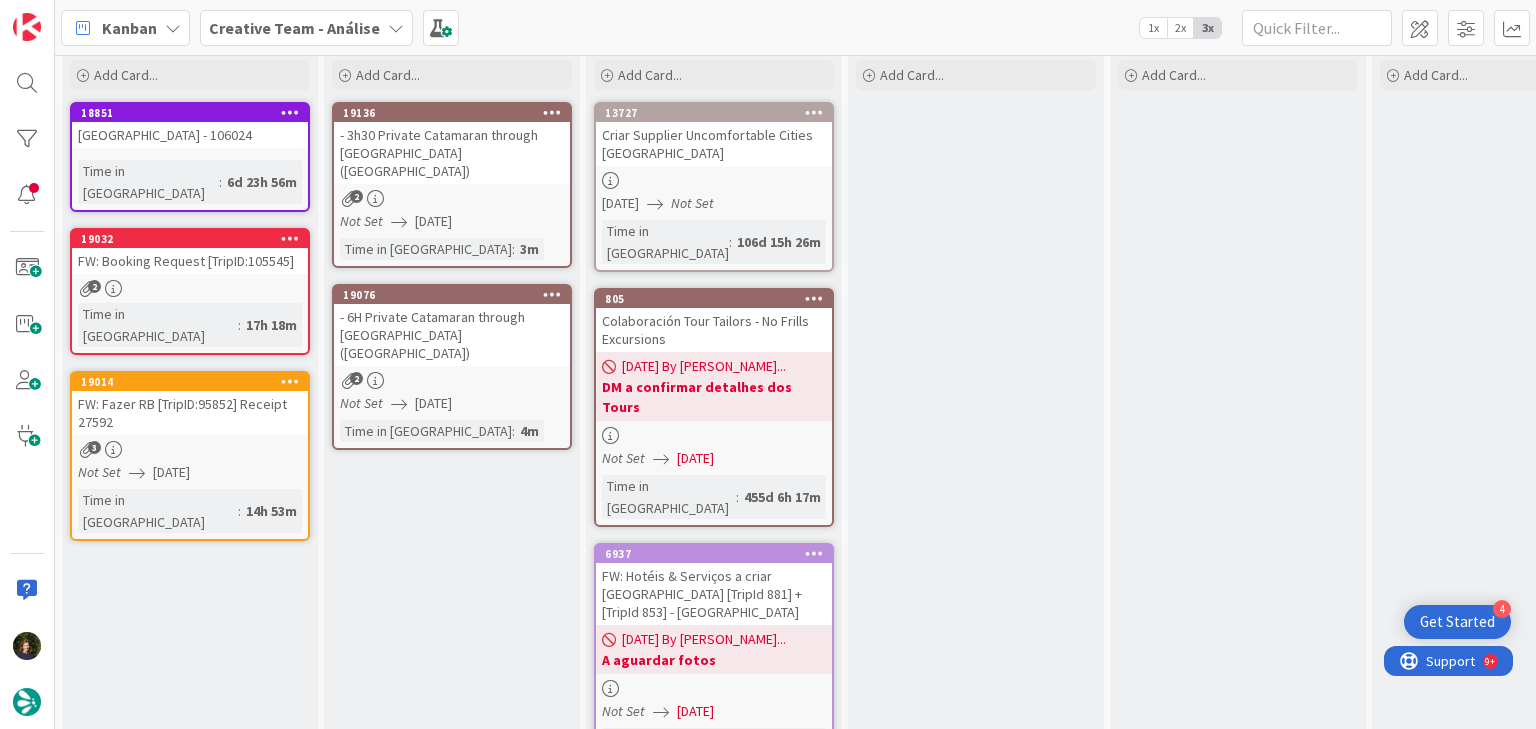 click on "Not Set 16/07/2025" at bounding box center [455, 221] 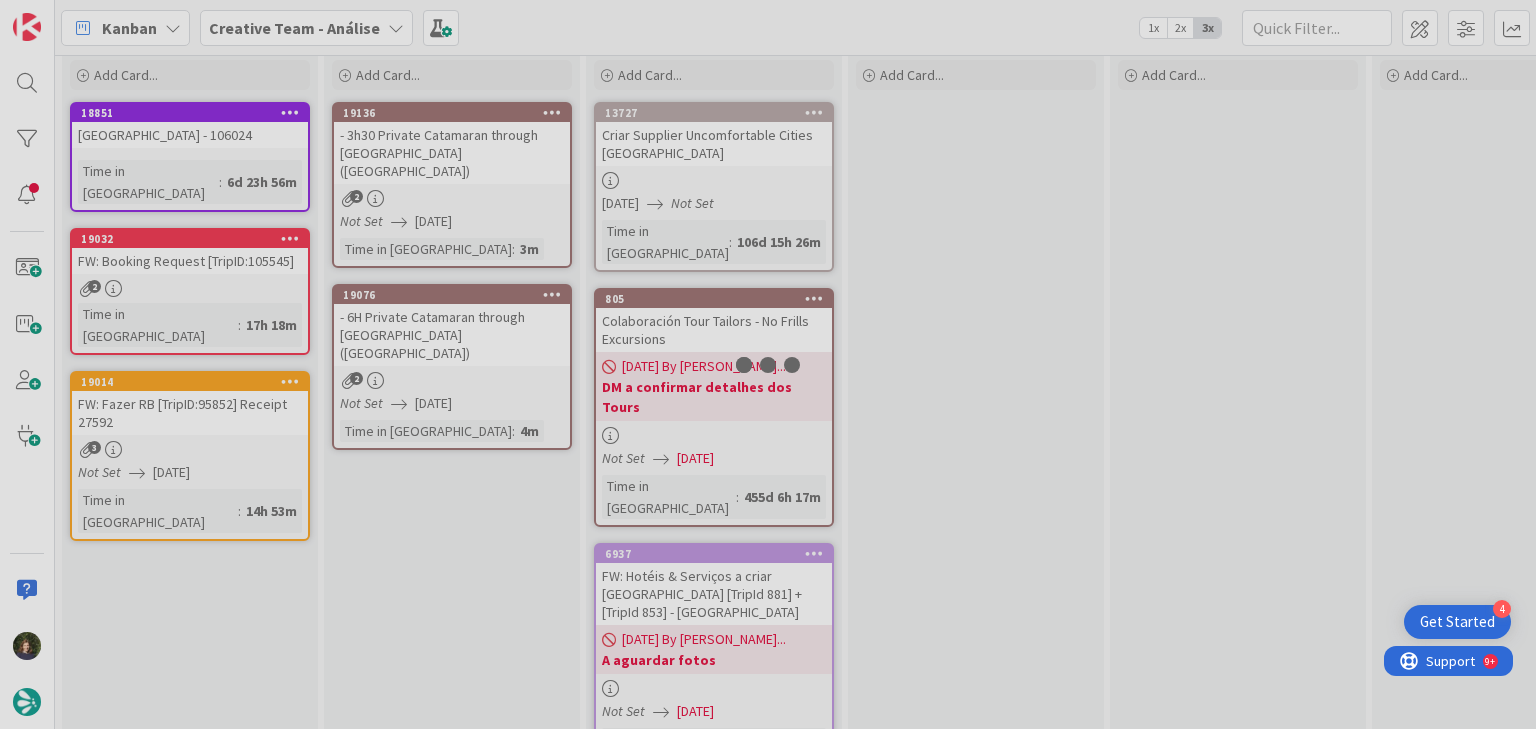 scroll, scrollTop: 0, scrollLeft: 0, axis: both 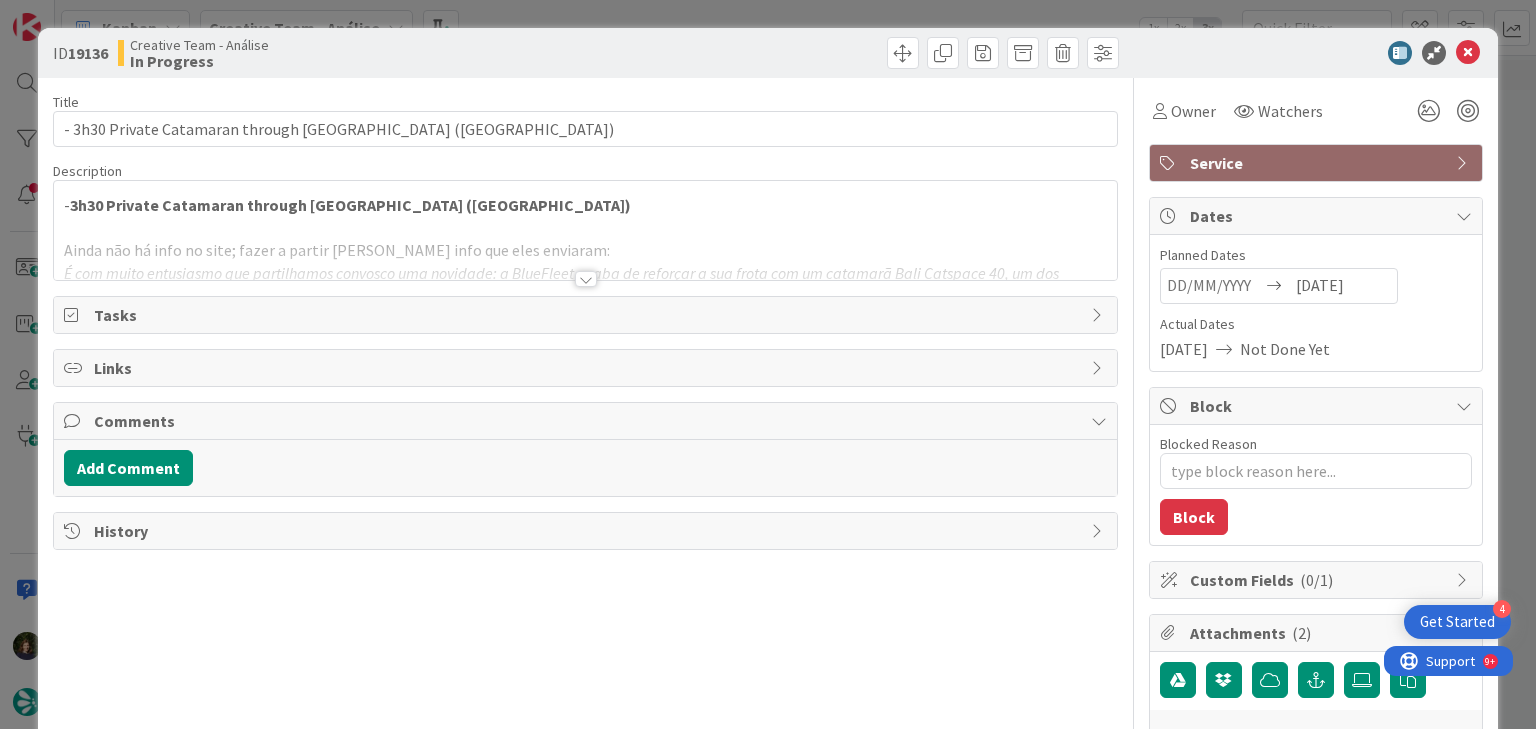 type on "x" 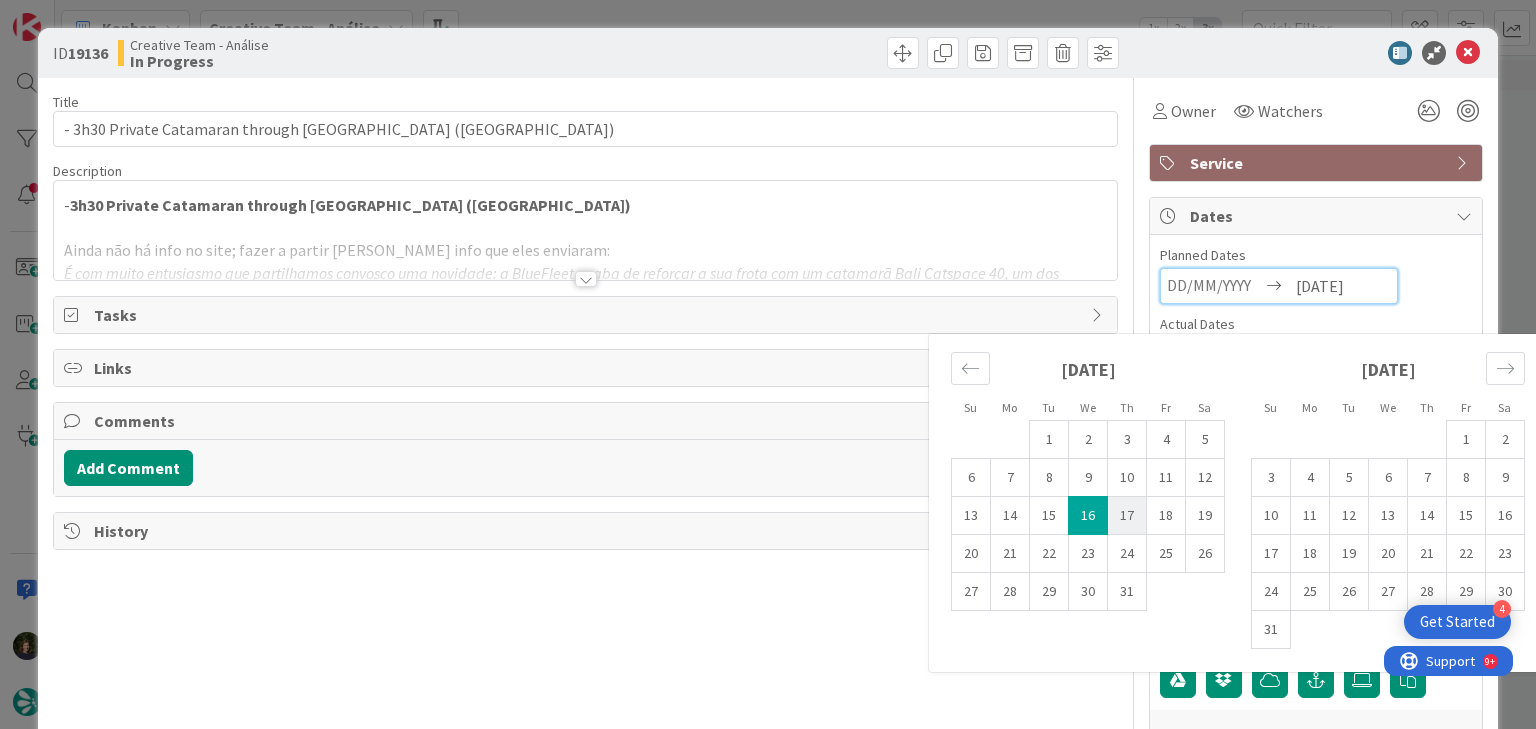 click on "17" at bounding box center [1127, 516] 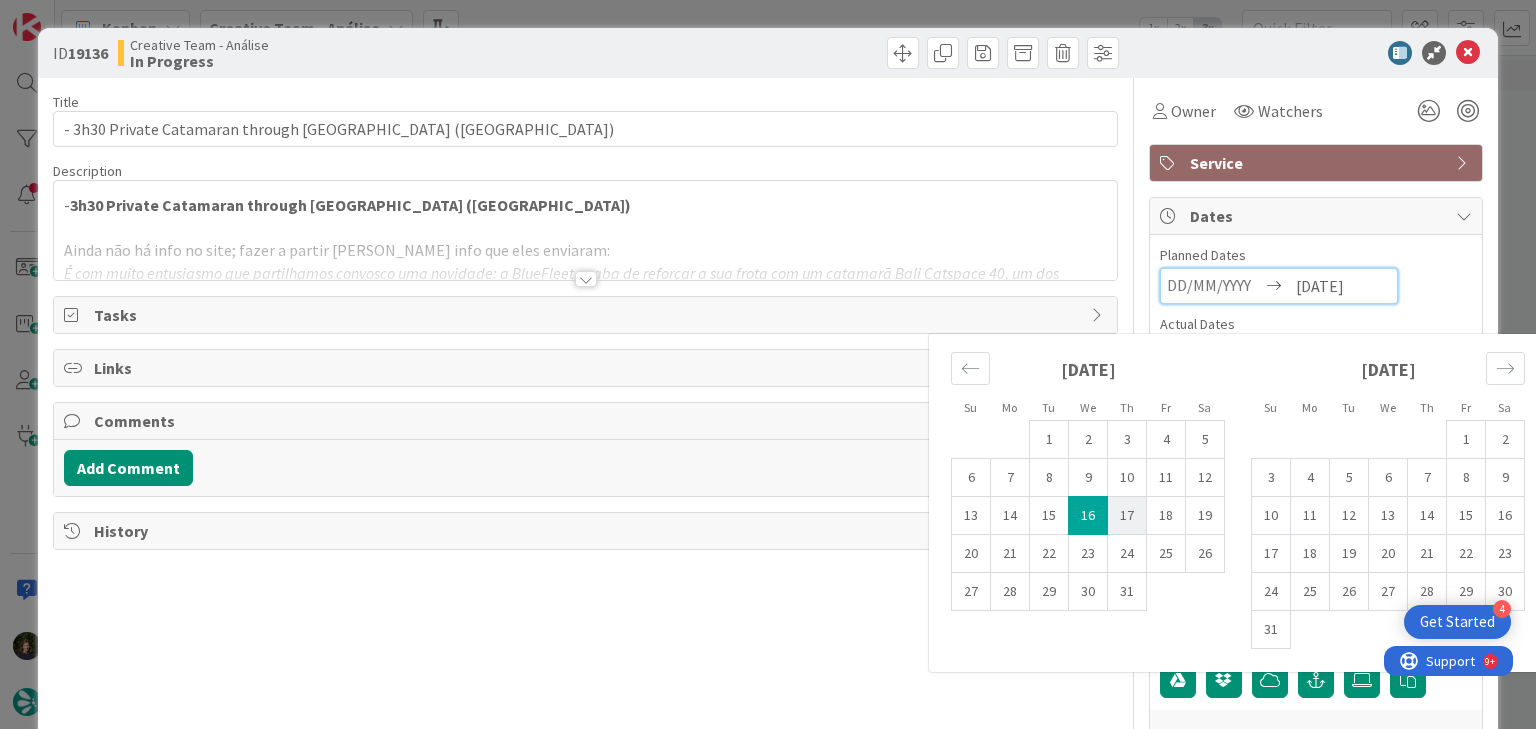 type on "[DATE]" 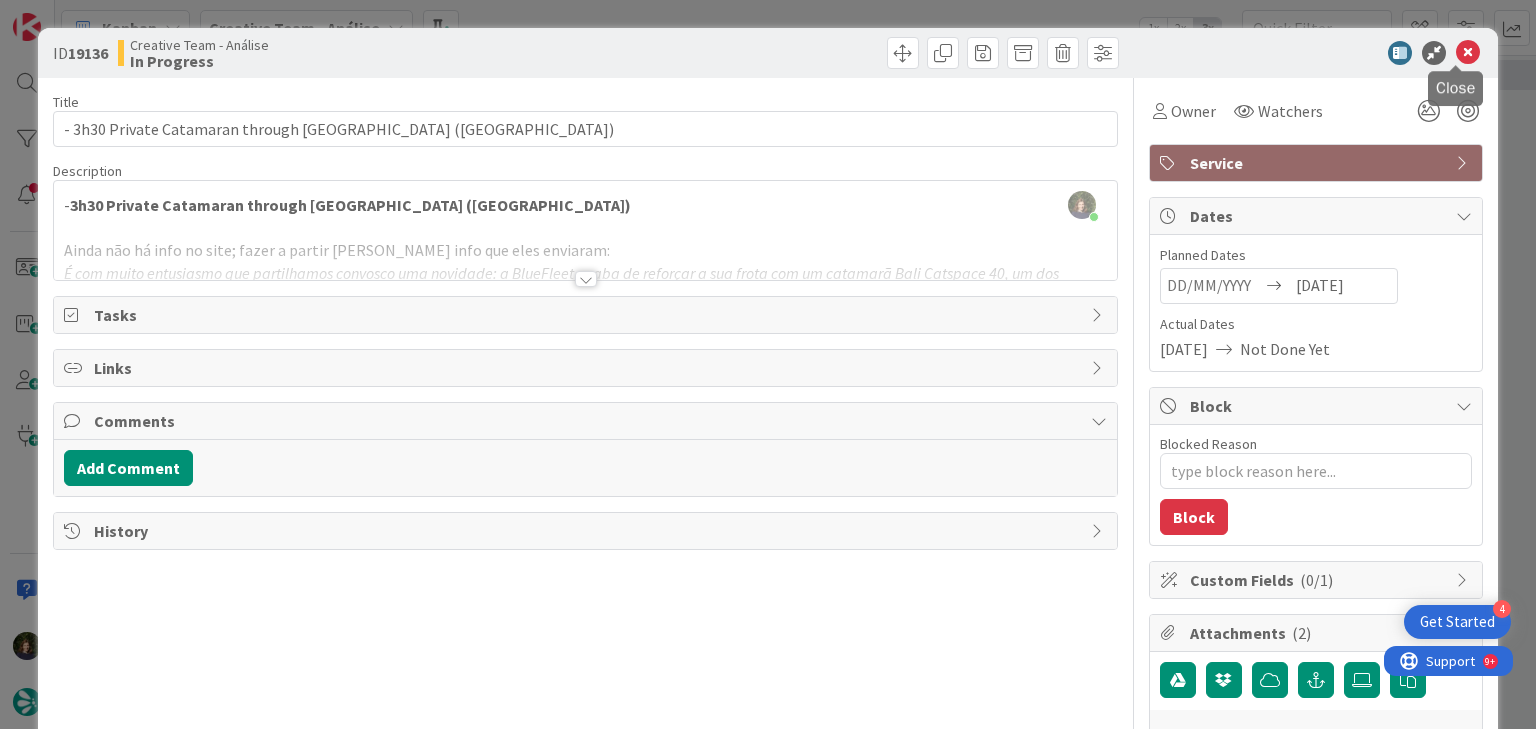 click at bounding box center [1468, 53] 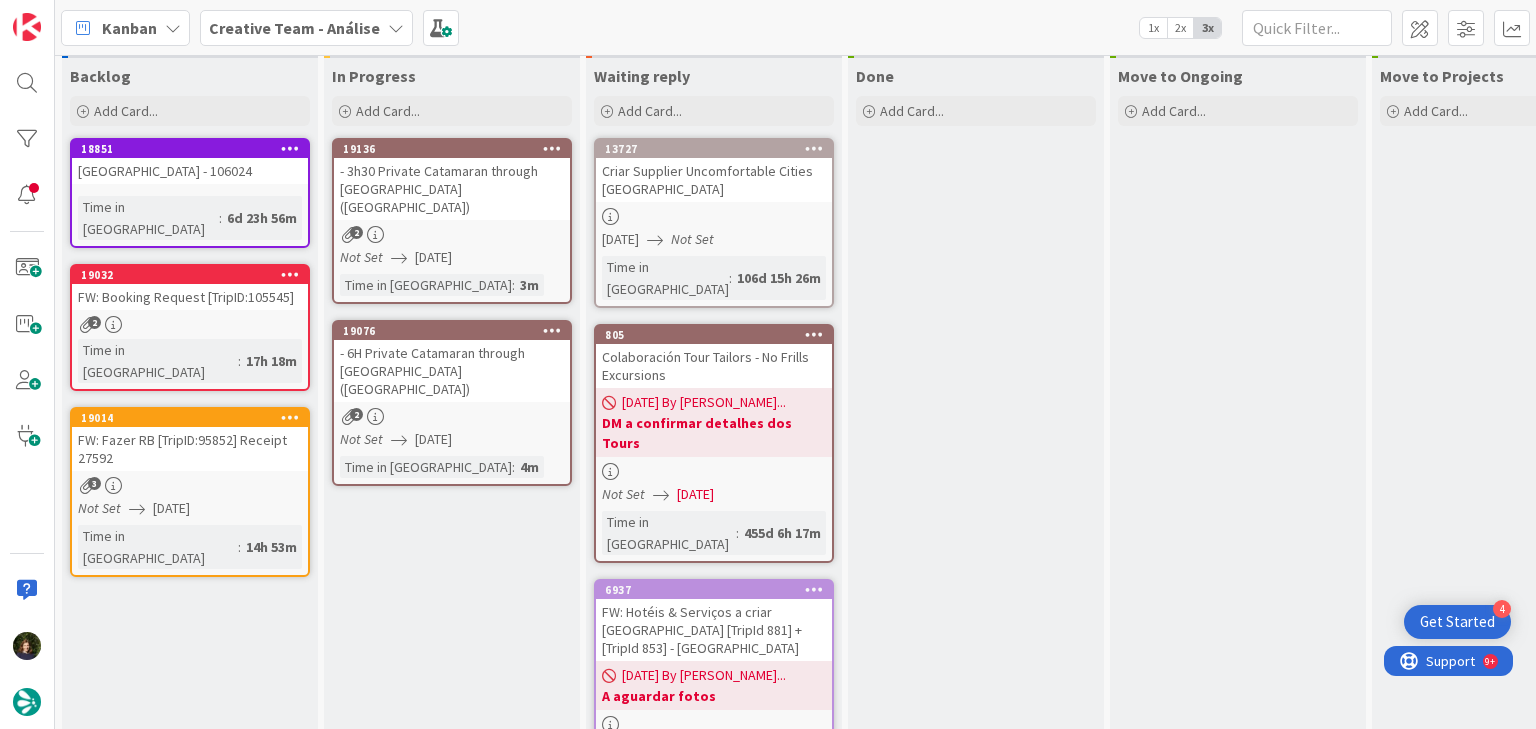 scroll, scrollTop: 0, scrollLeft: 0, axis: both 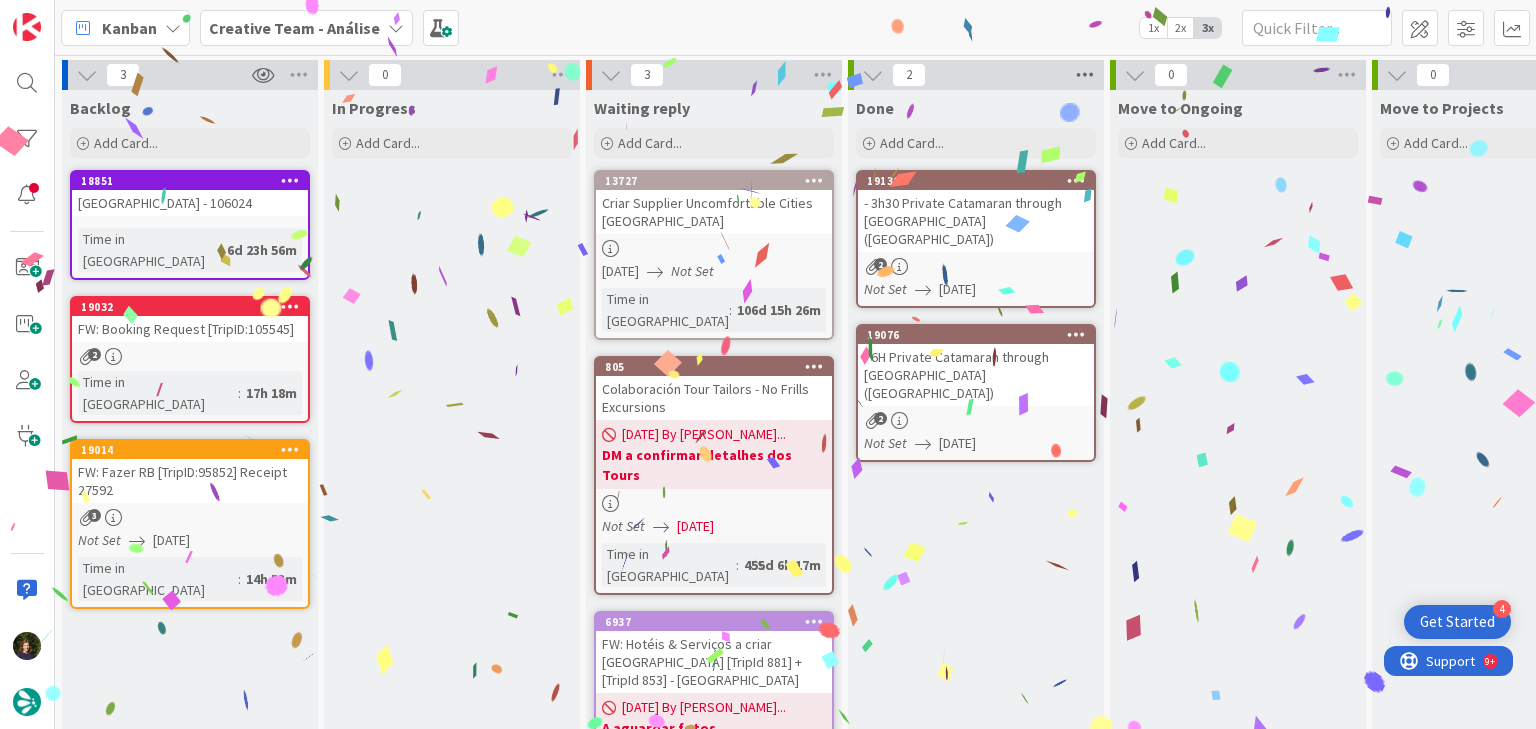 click at bounding box center (1085, 75) 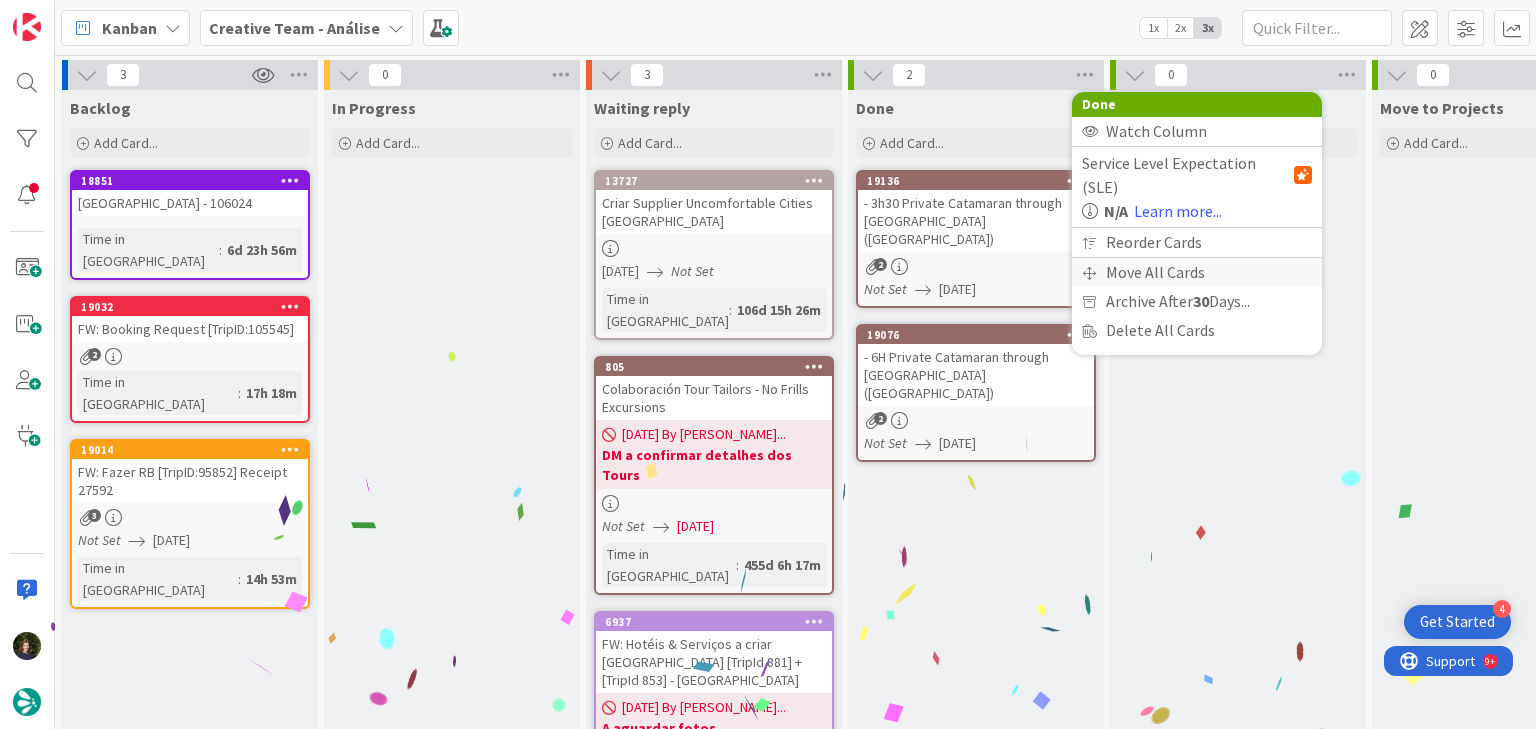 click on "Move All Cards" at bounding box center (1197, 272) 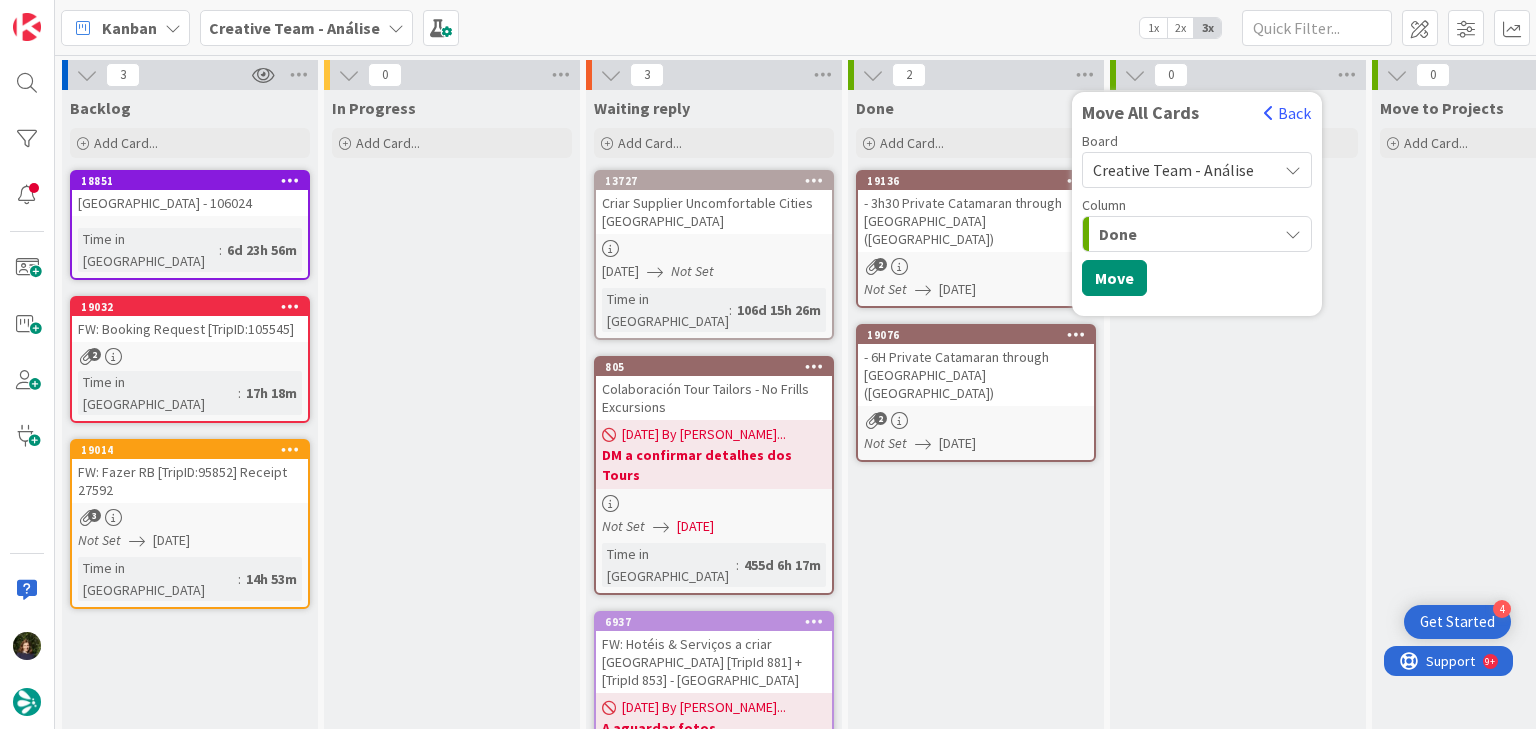 click on "Creative Team - Análise" at bounding box center [1173, 170] 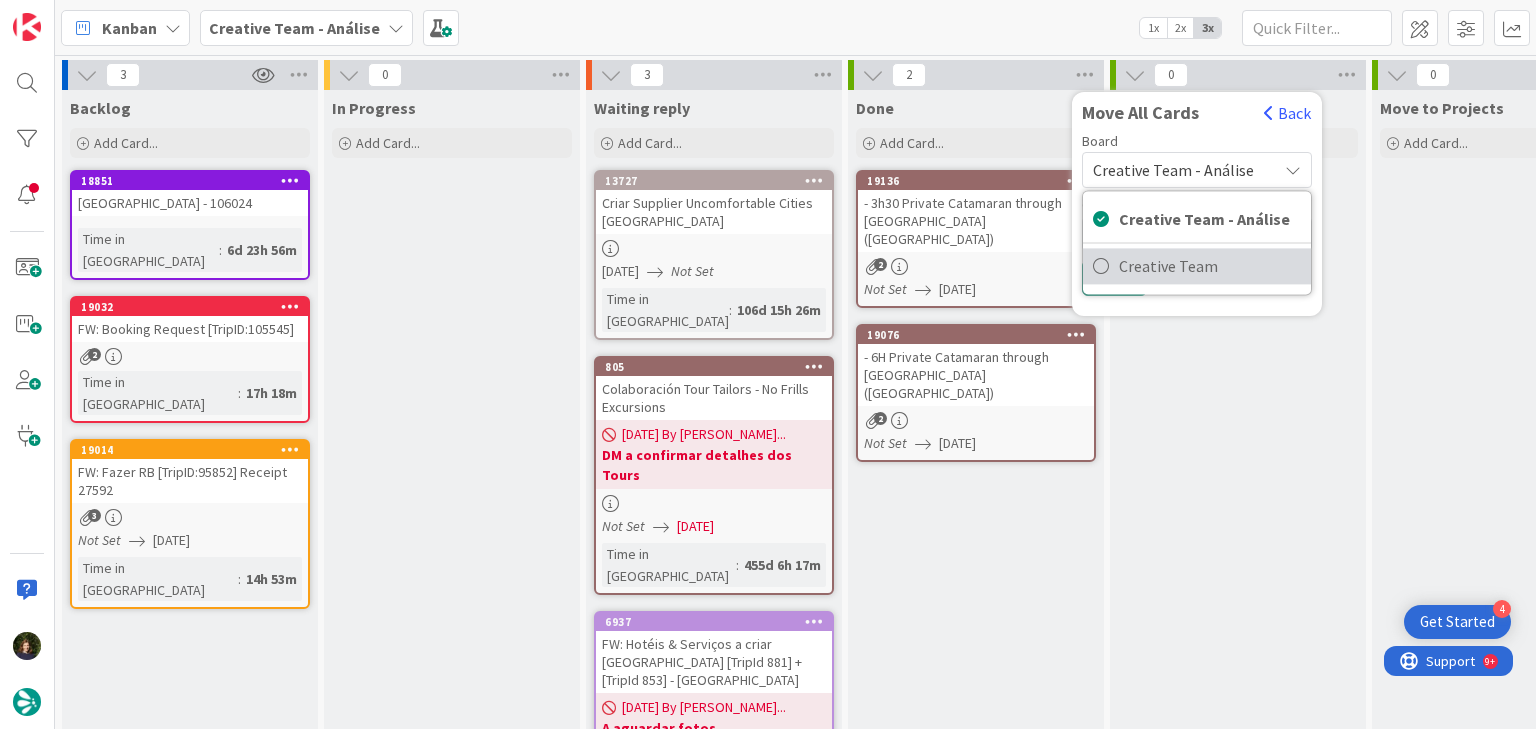 click on "Creative Team" at bounding box center (1210, 266) 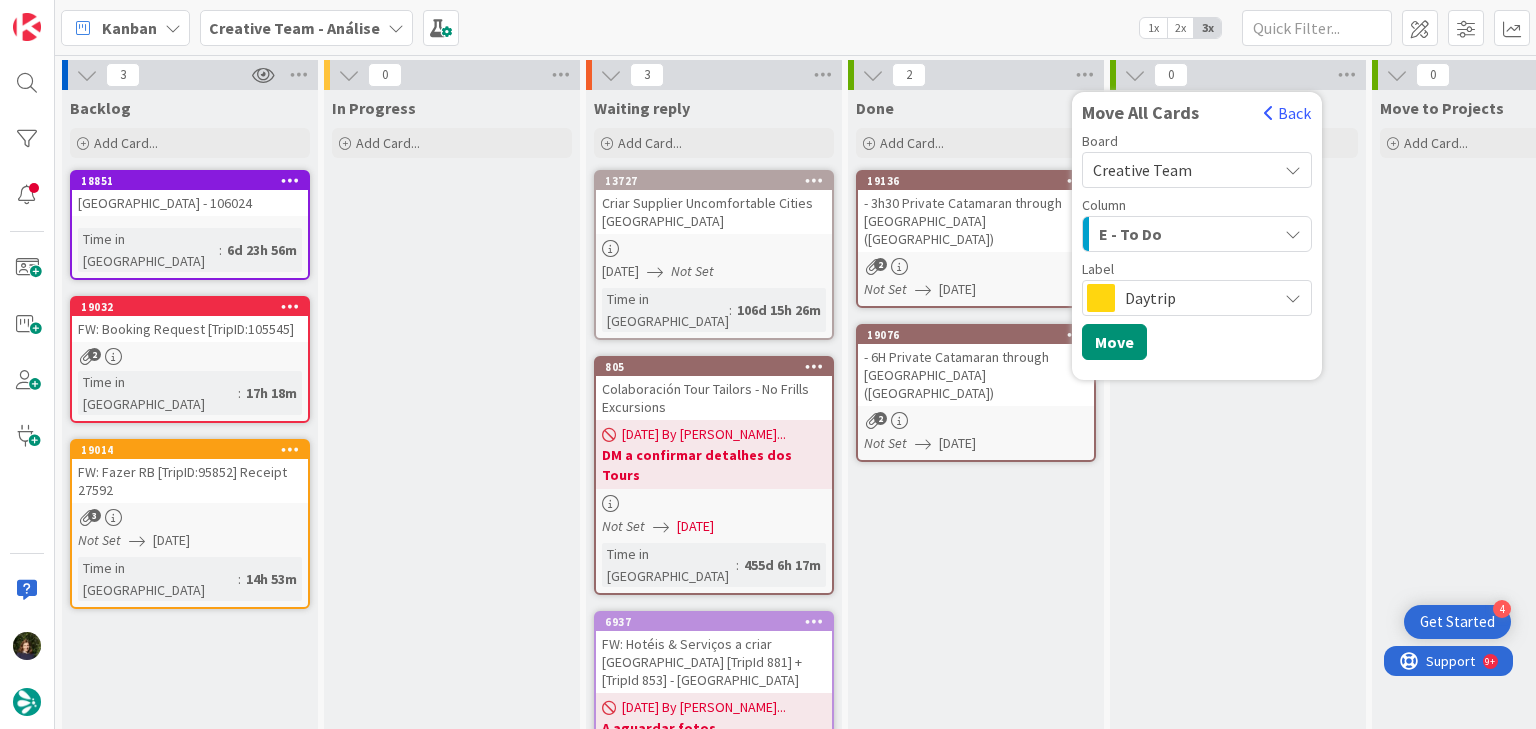 click on "E - To Do" at bounding box center (1185, 234) 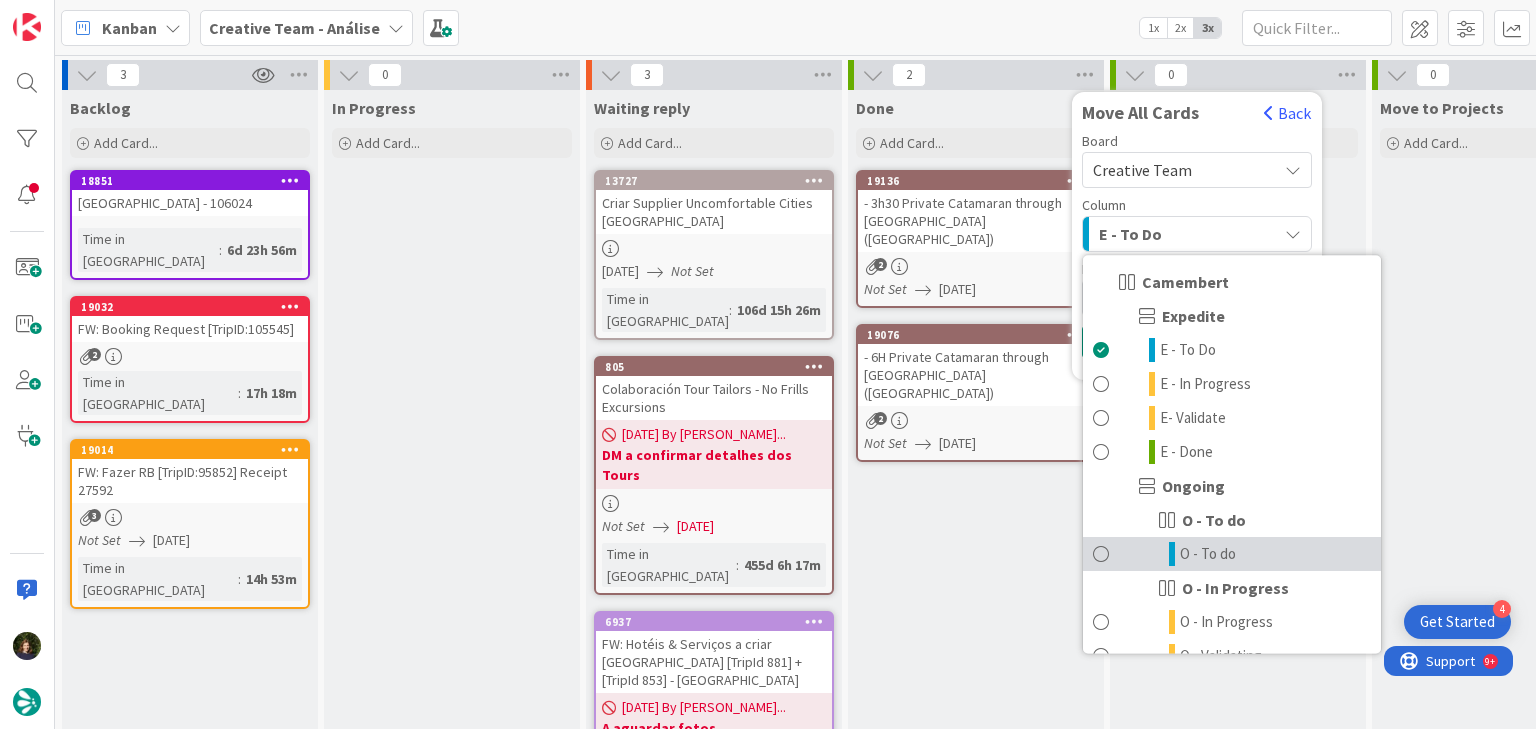 click on "O - To do" at bounding box center [1208, 554] 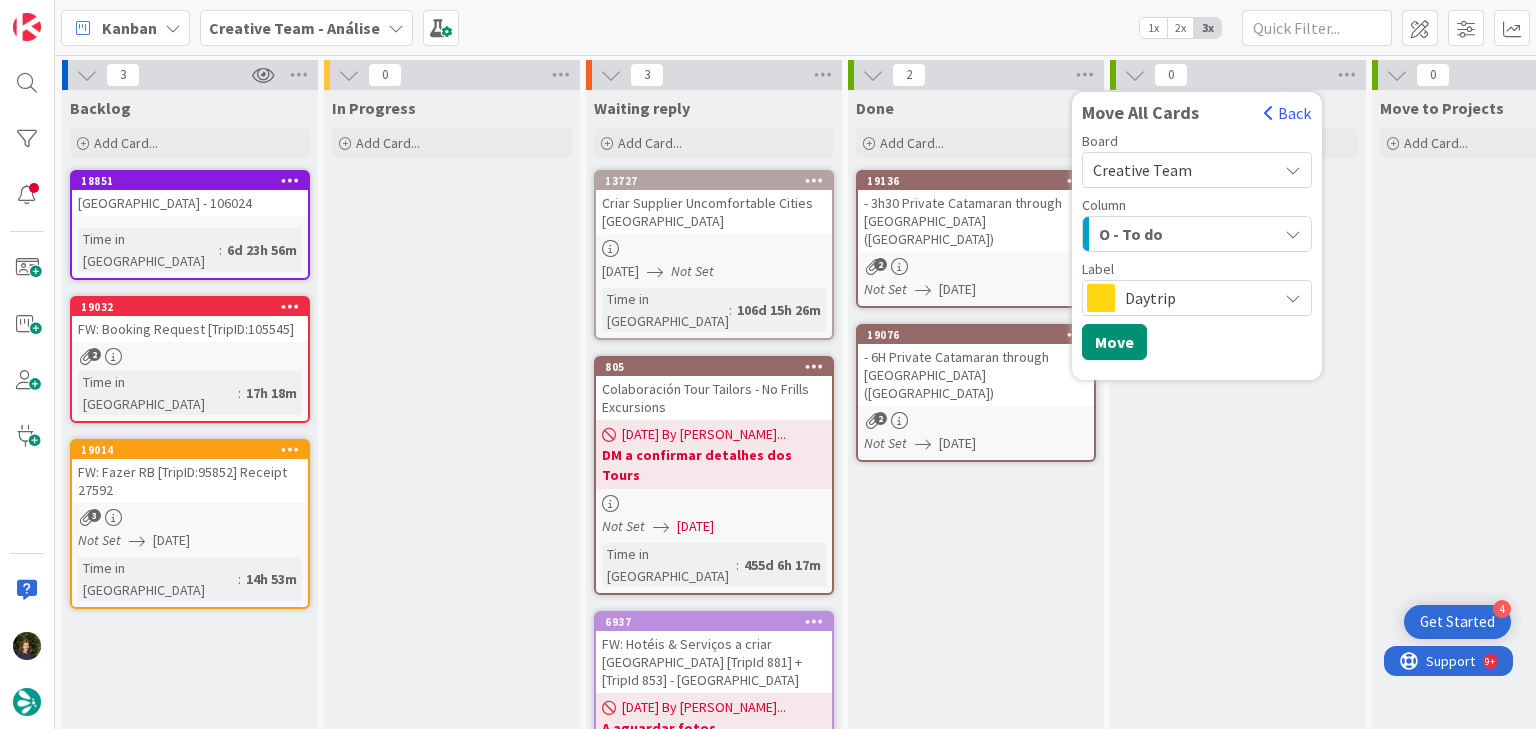 click on "Daytrip" at bounding box center (1197, 298) 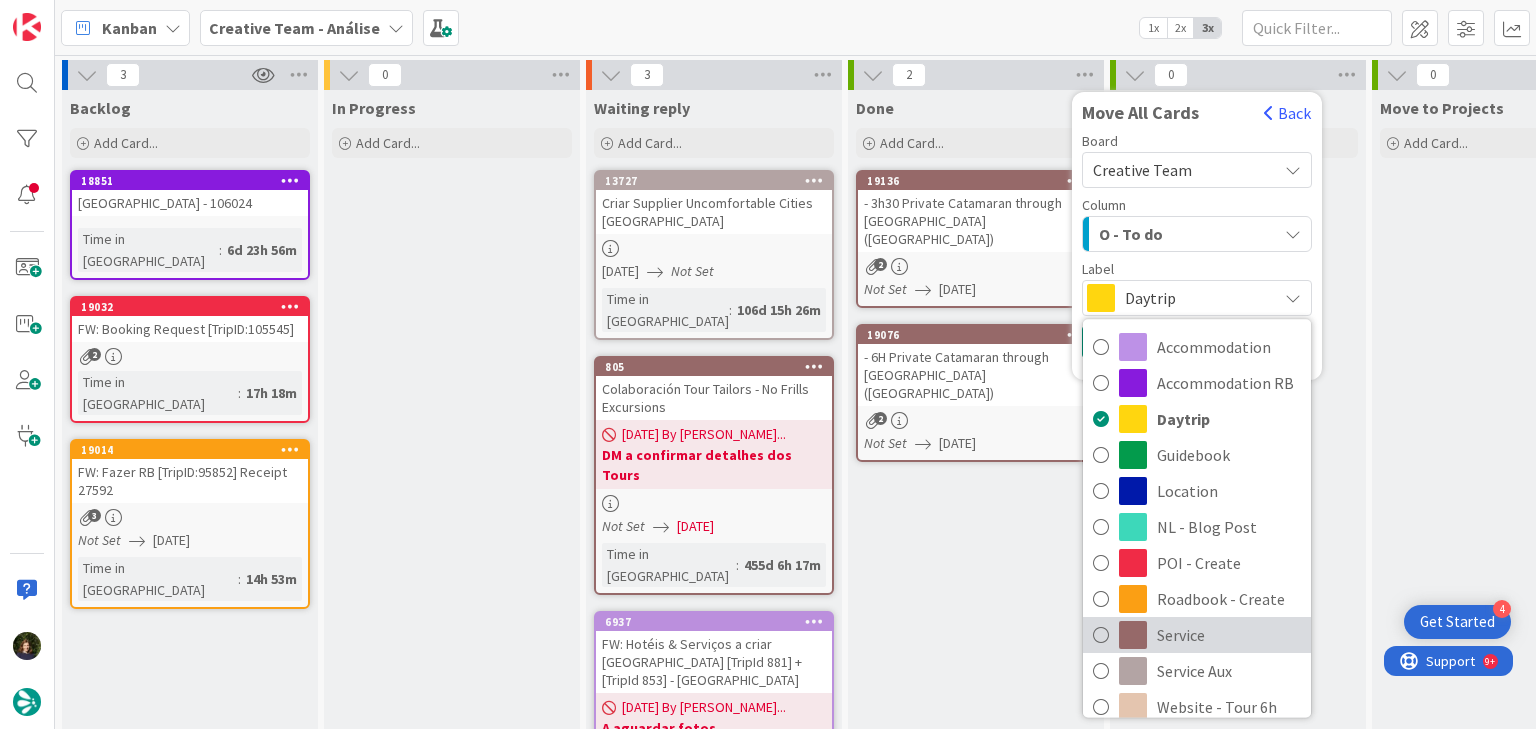 click on "Service" at bounding box center [1229, 635] 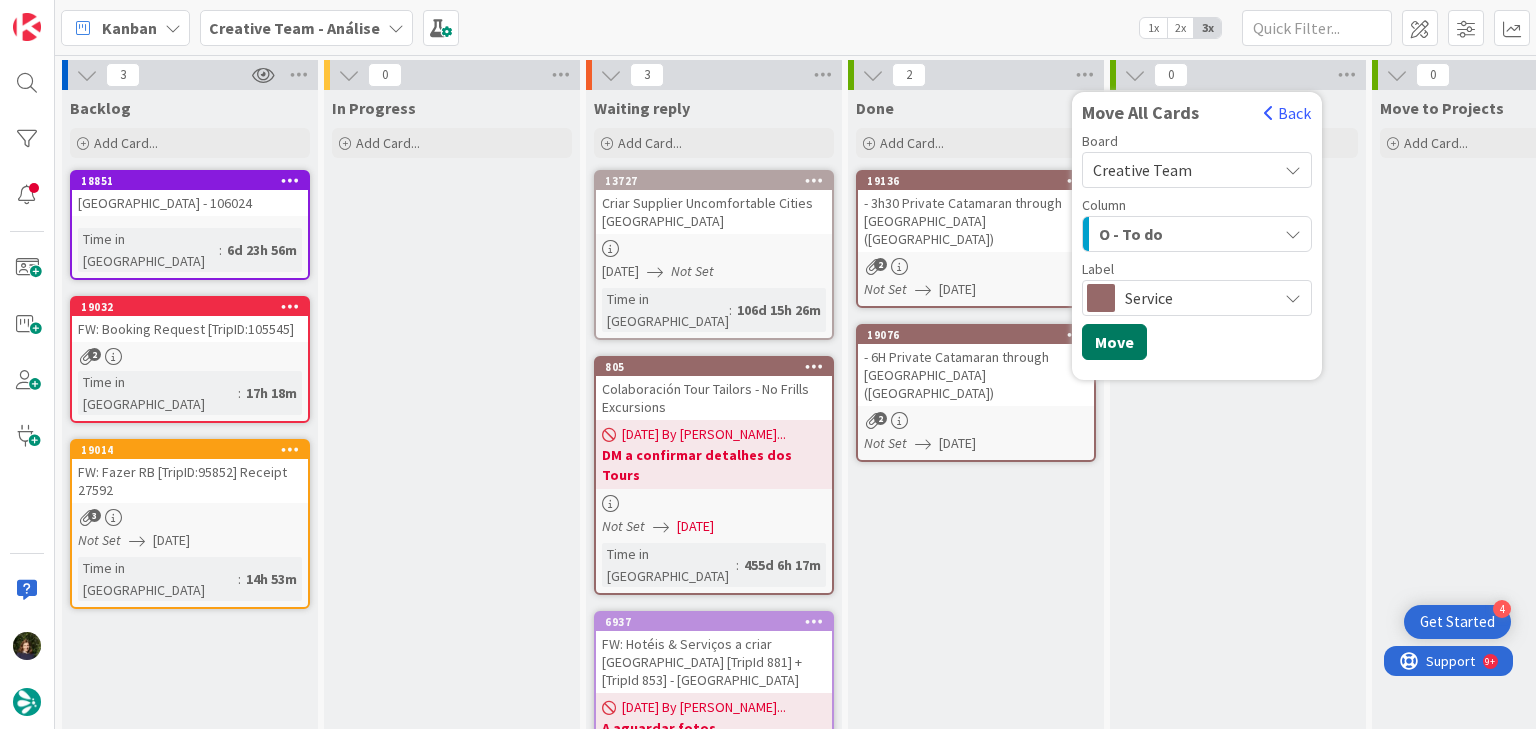click on "Move" at bounding box center (1114, 342) 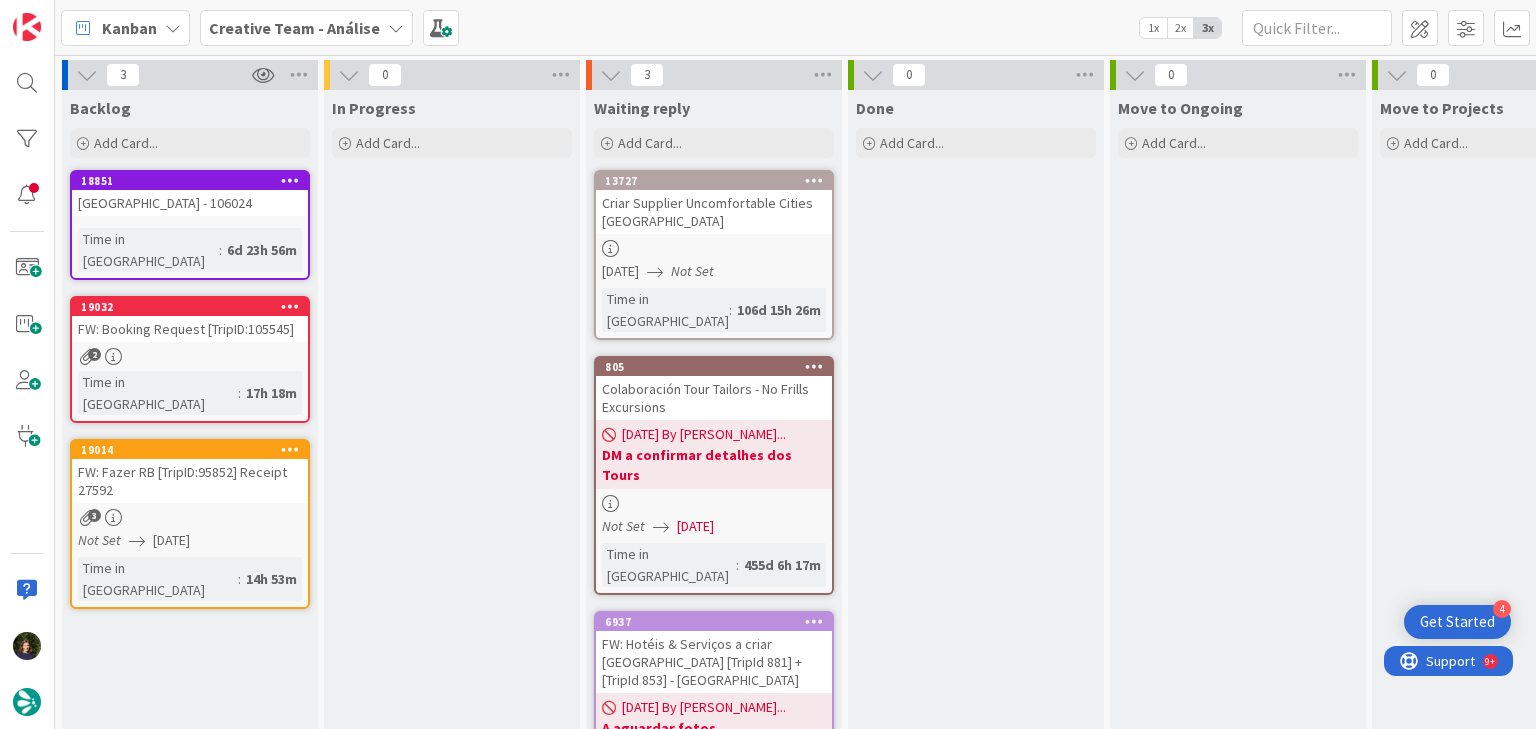 click on "19032 FW: Booking Request [TripID:105545] 2 Time in Column : 17h 18m" at bounding box center [190, 359] 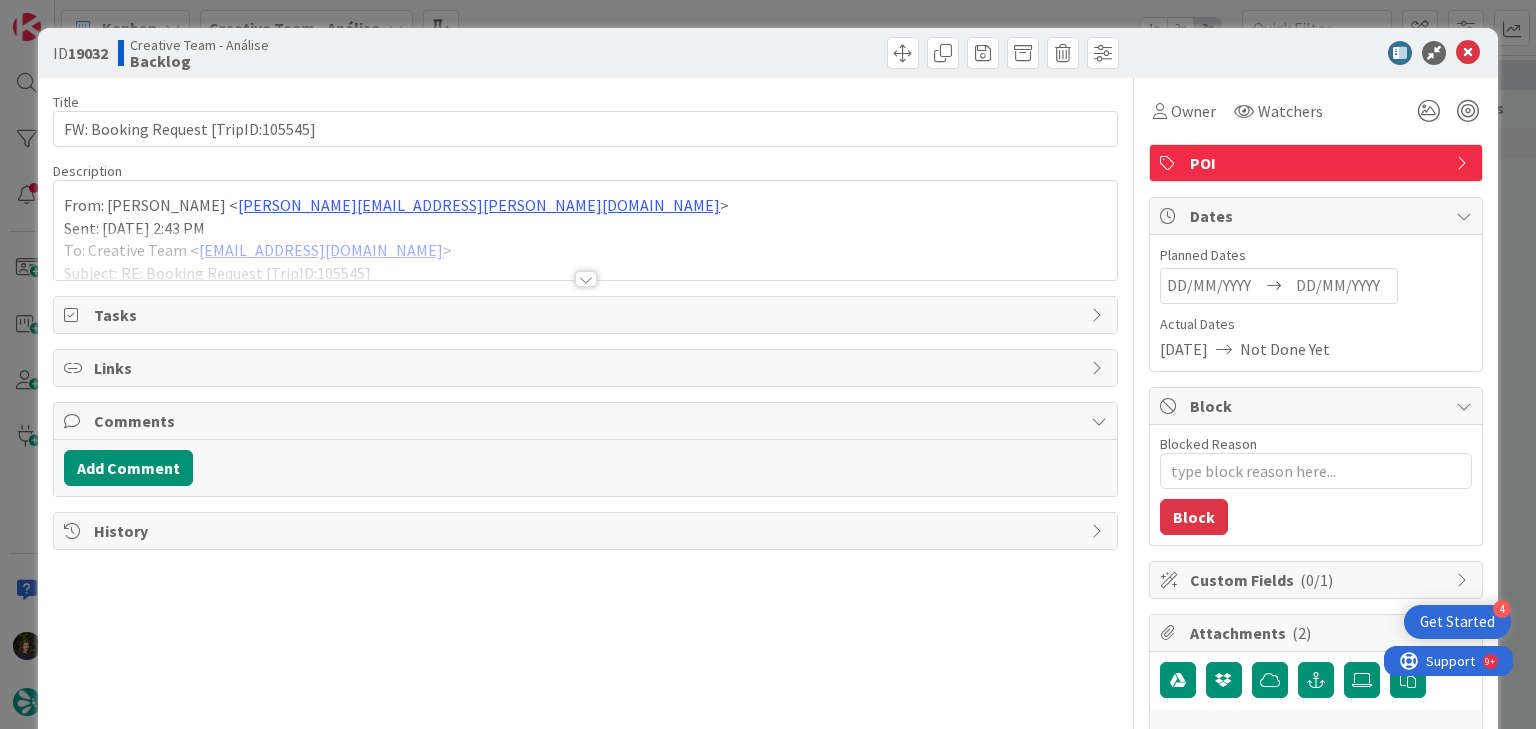 scroll, scrollTop: 0, scrollLeft: 0, axis: both 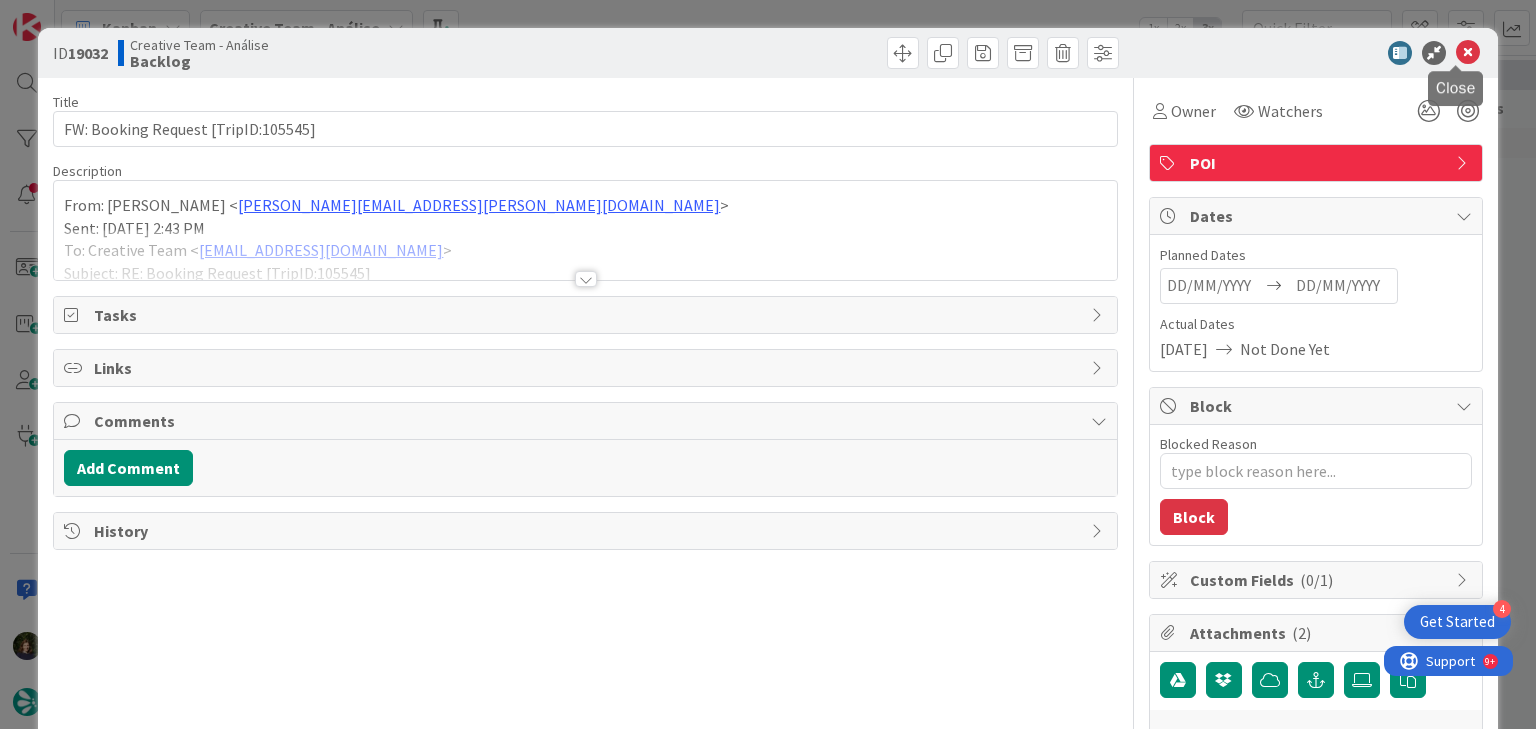 click at bounding box center [1468, 53] 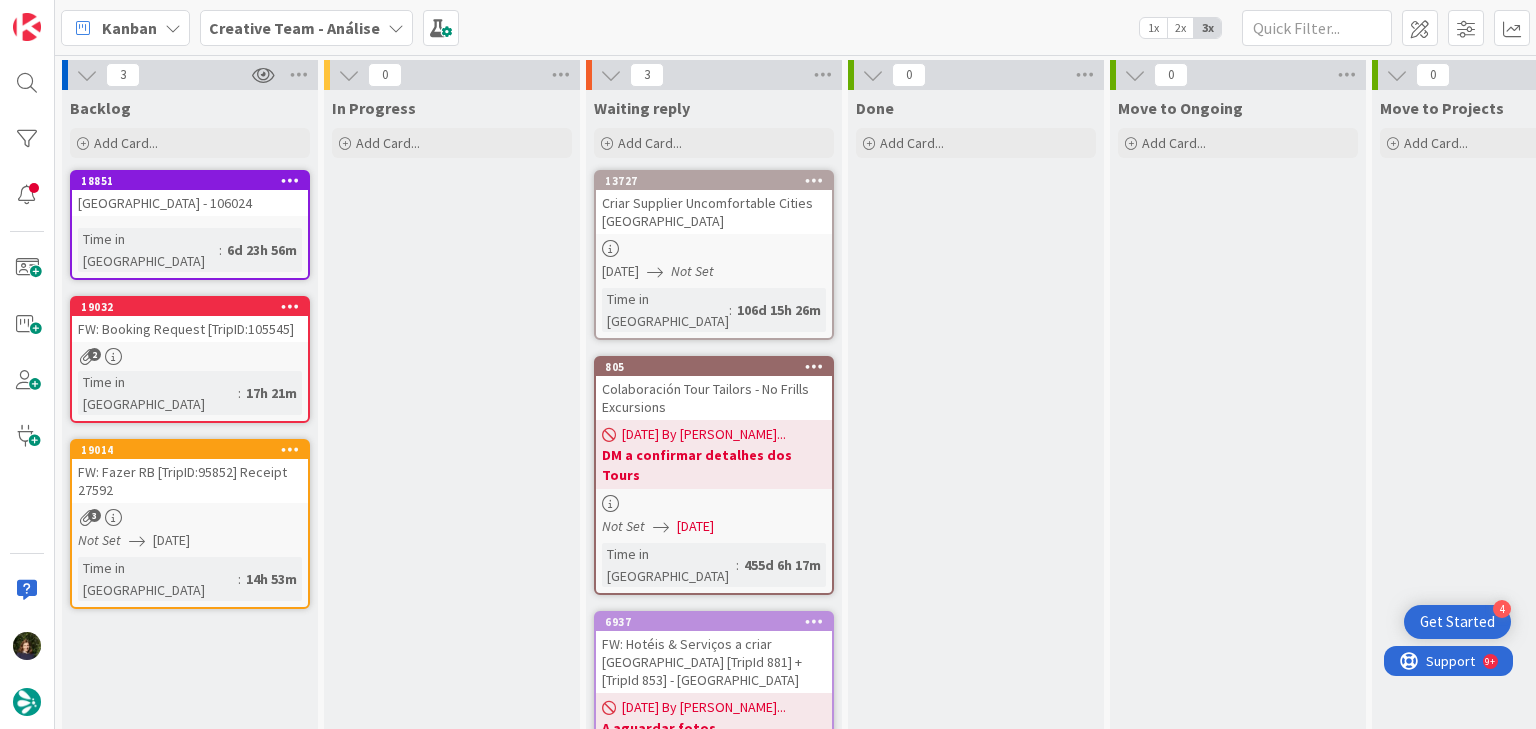 scroll, scrollTop: 0, scrollLeft: 0, axis: both 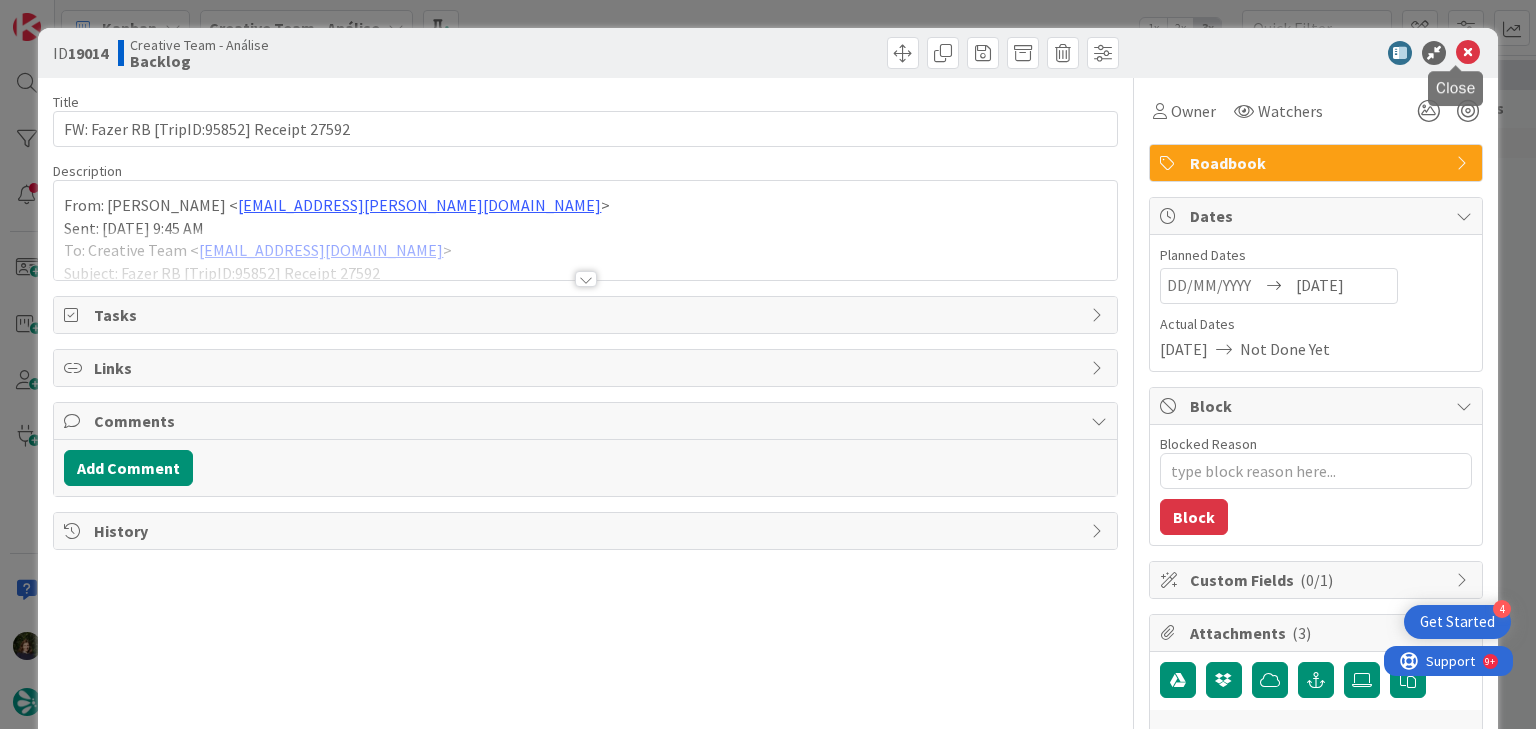 click at bounding box center (1468, 53) 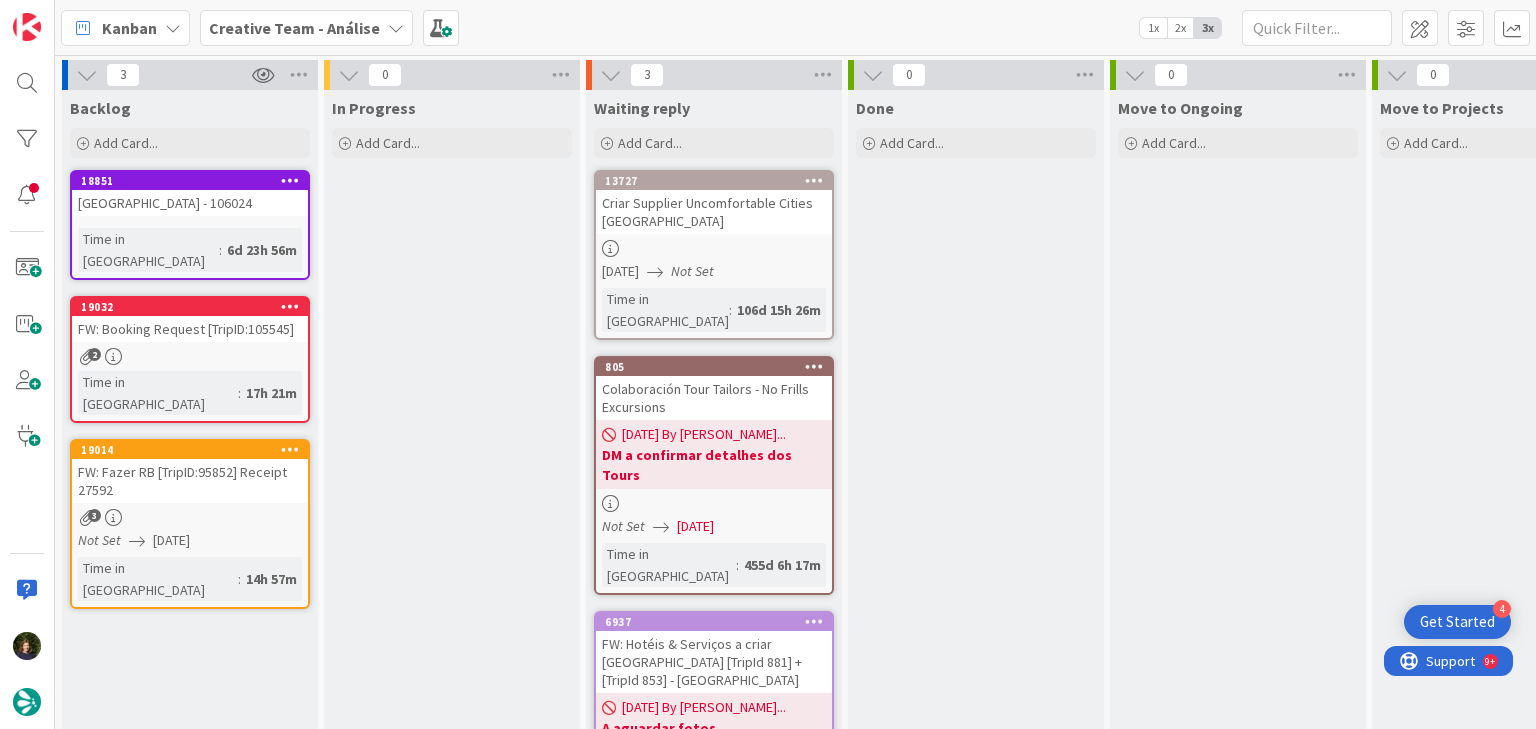 scroll, scrollTop: 0, scrollLeft: 0, axis: both 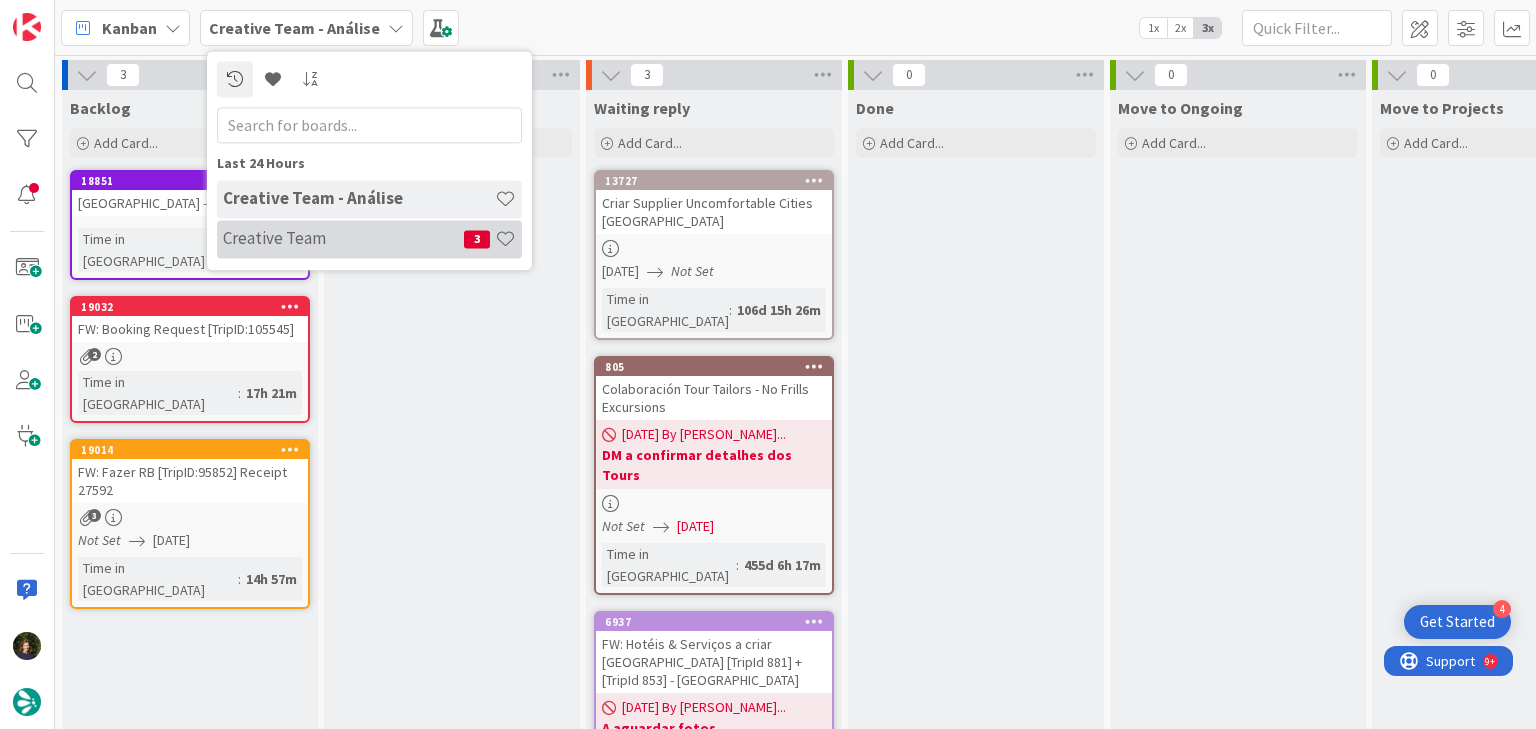 click on "Creative Team" at bounding box center (343, 239) 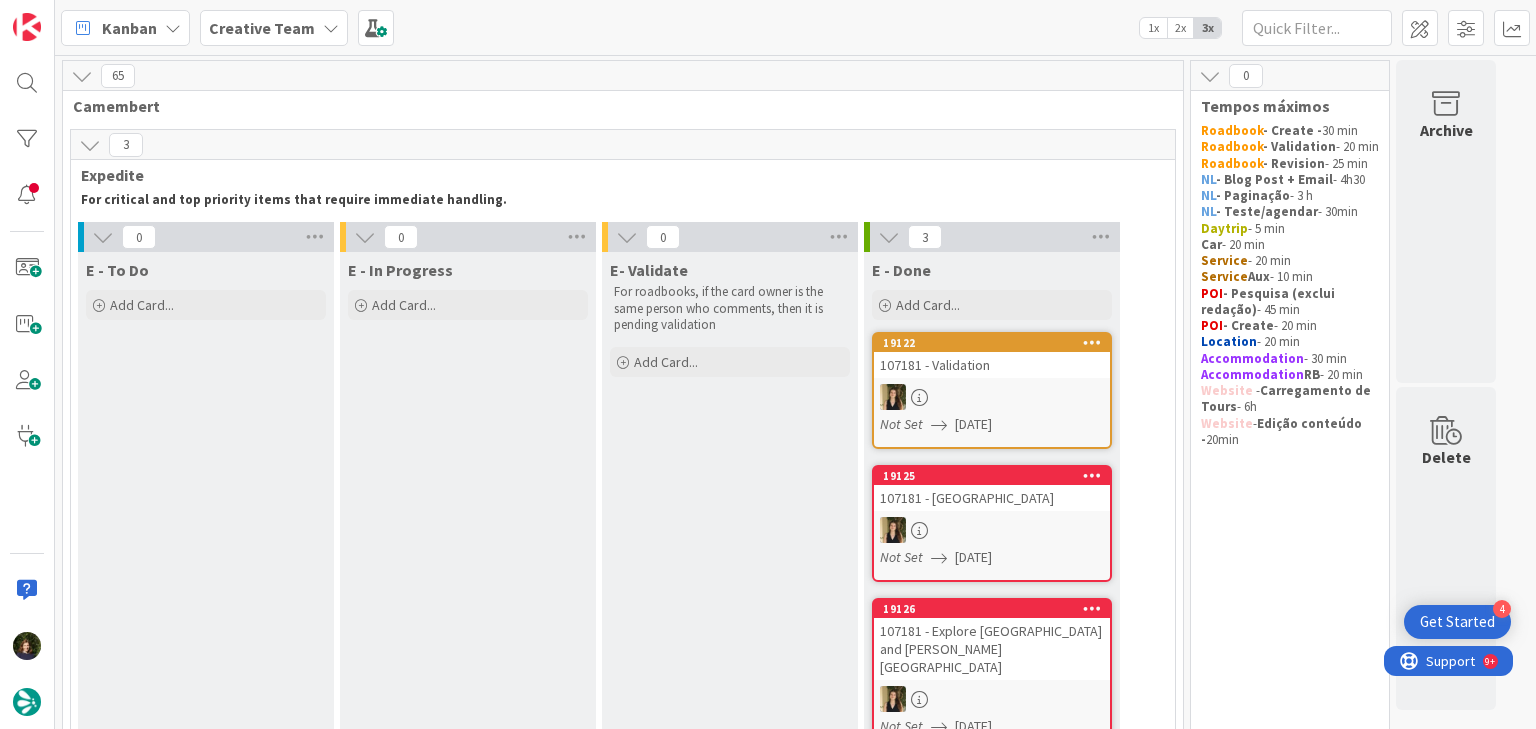 scroll, scrollTop: 0, scrollLeft: 0, axis: both 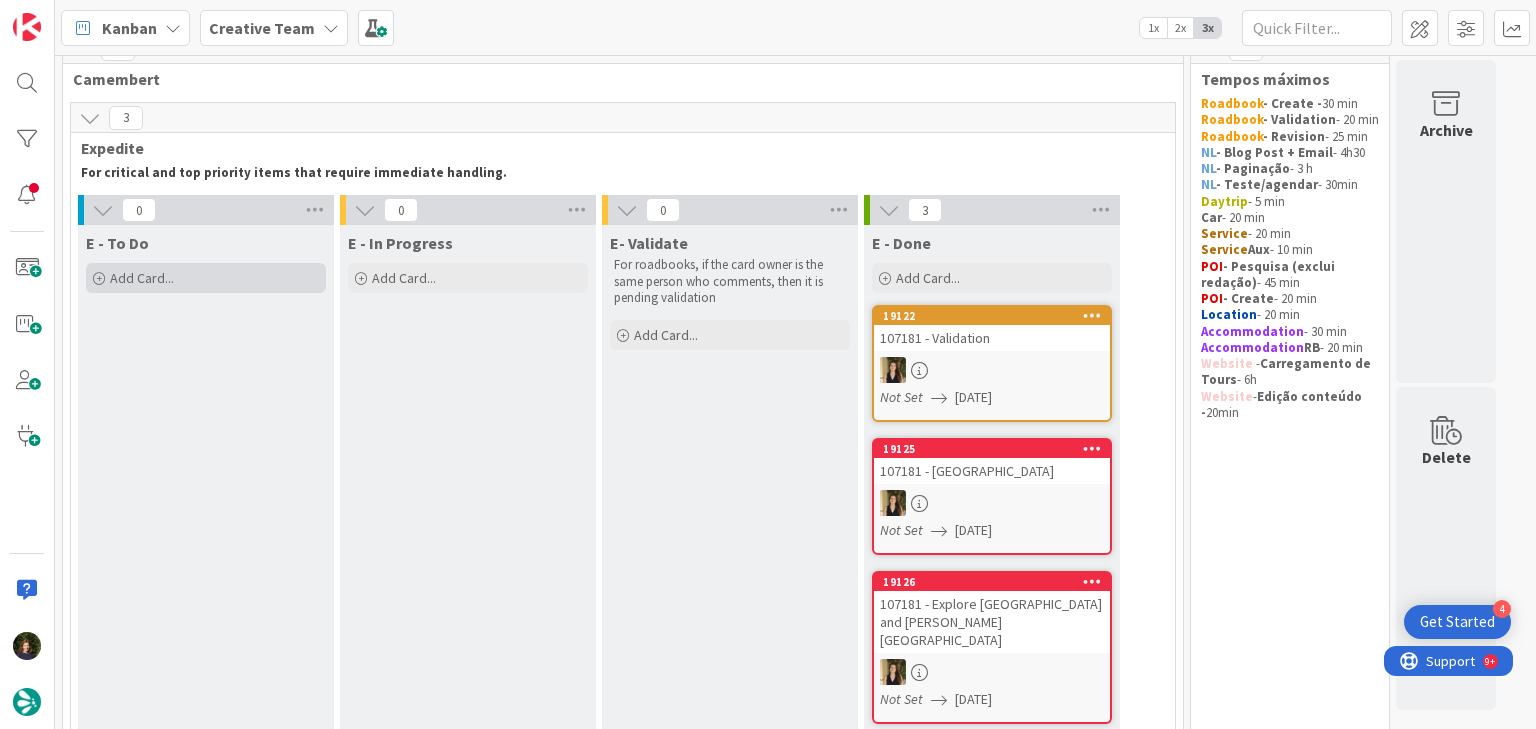 click on "Add Card..." at bounding box center [206, 278] 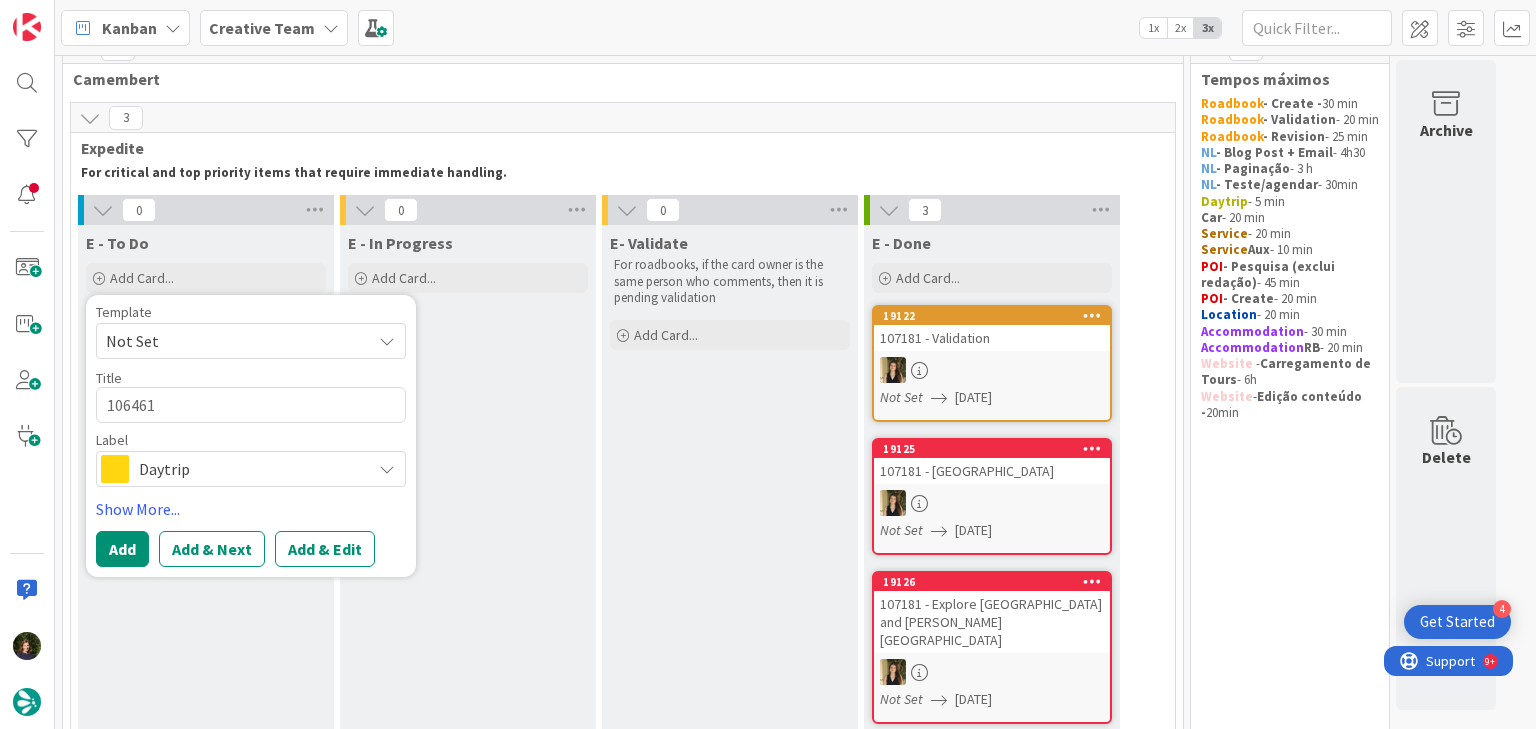 type on "x" 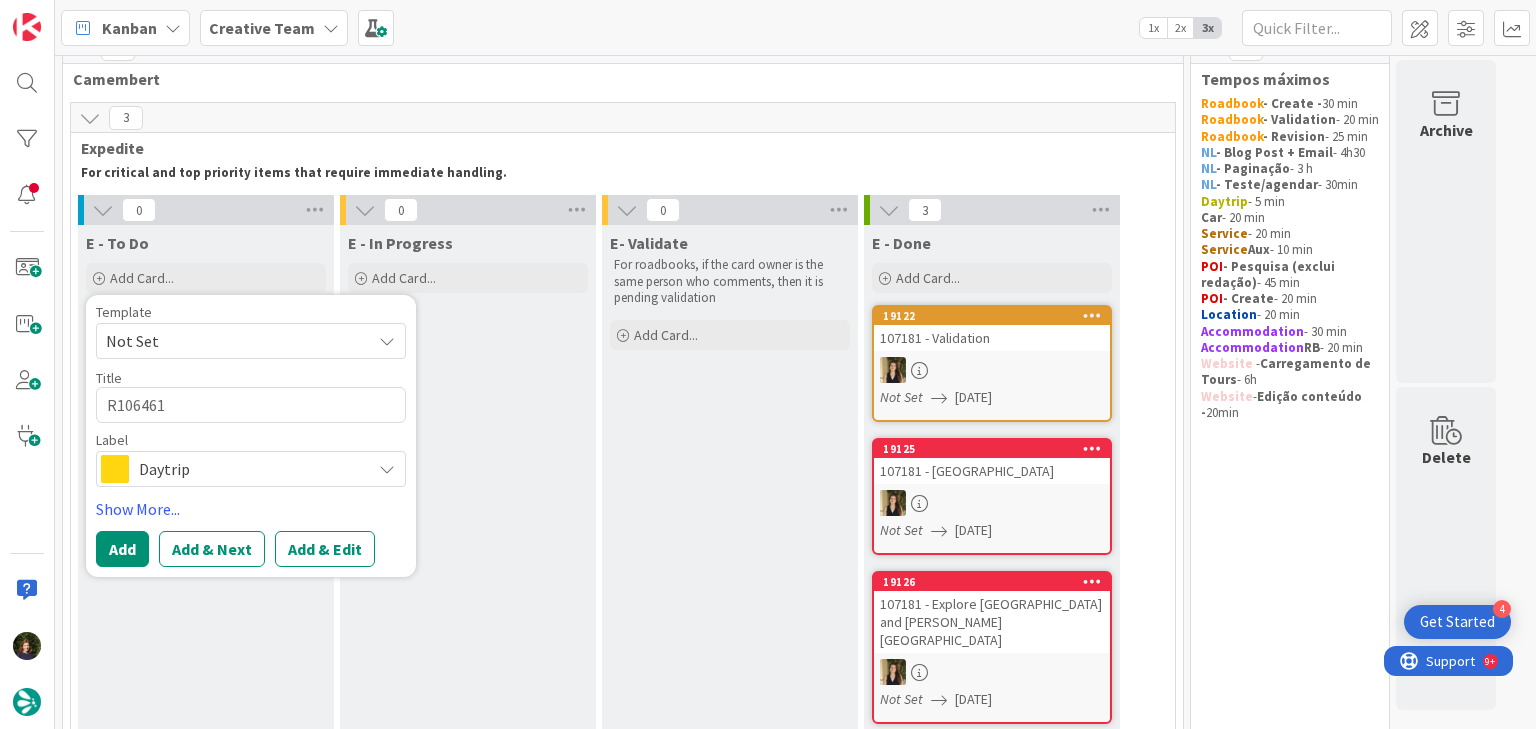 type on "x" 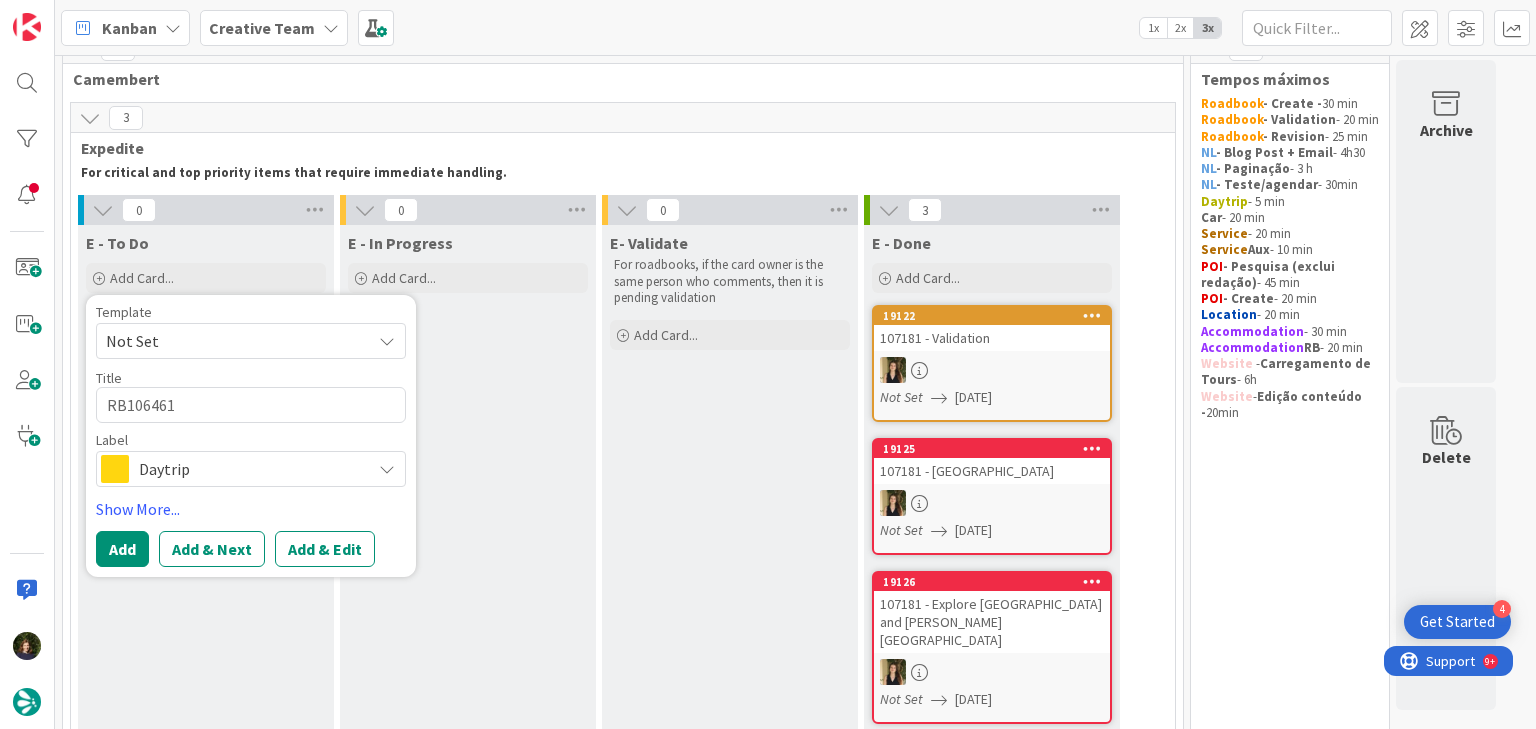 type on "x" 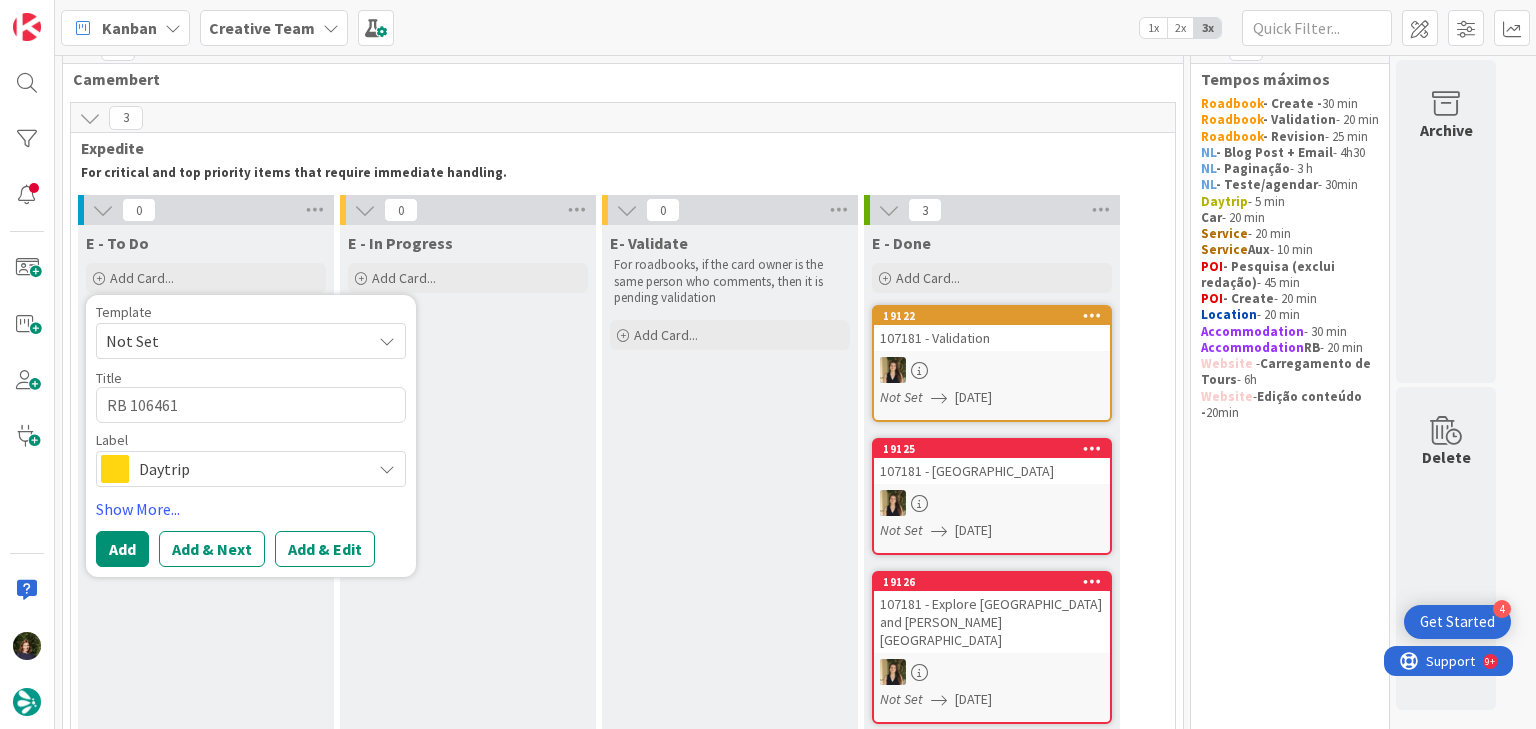 type on "RB 106461" 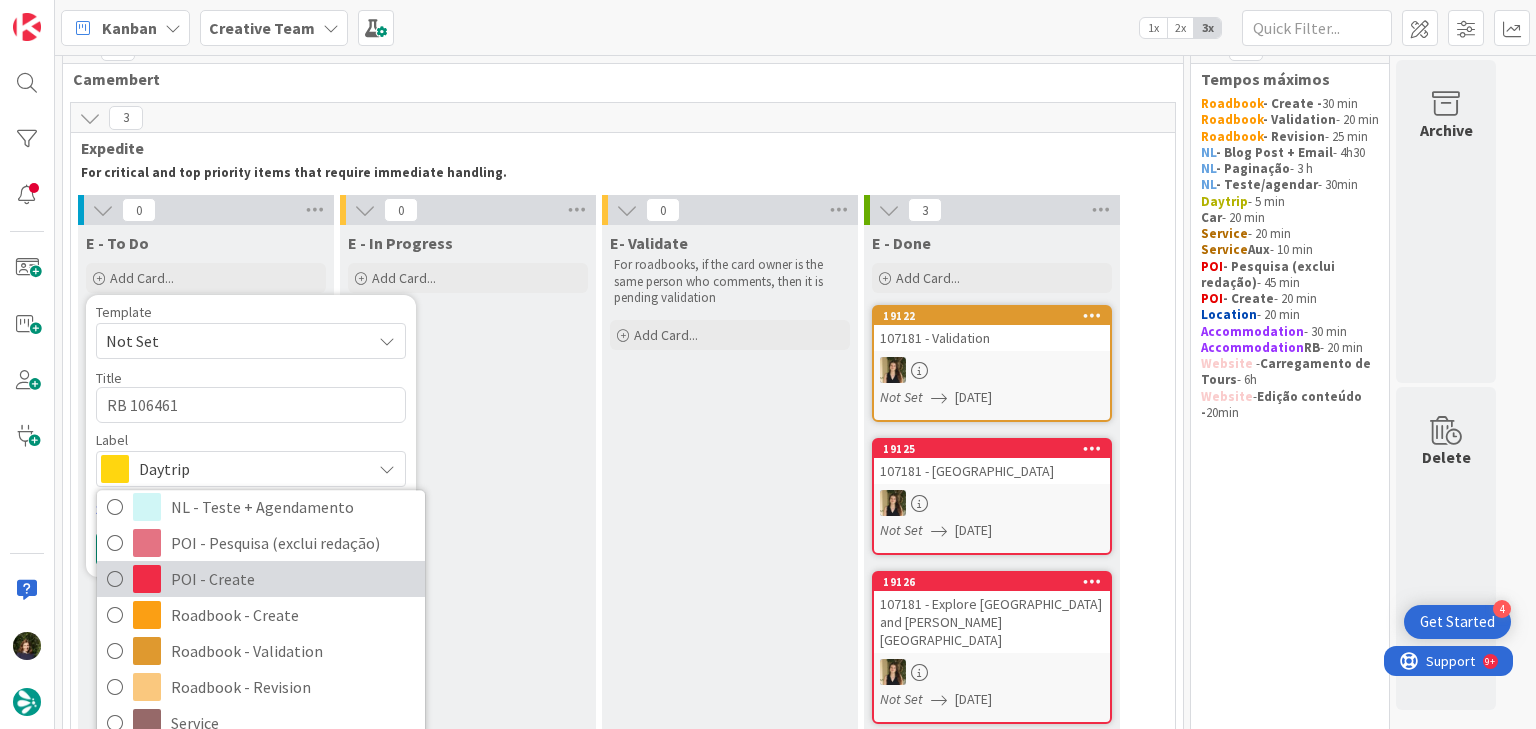 scroll, scrollTop: 320, scrollLeft: 0, axis: vertical 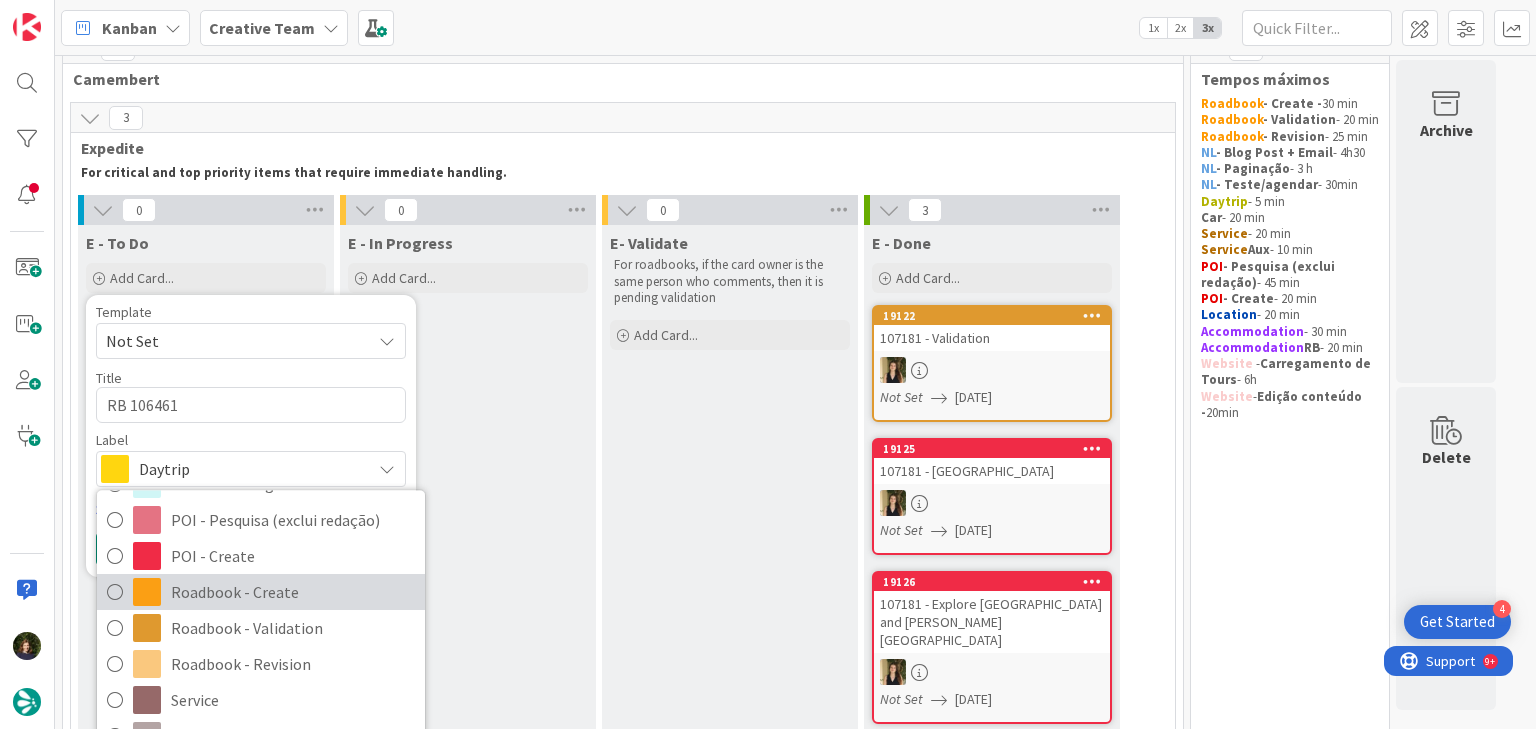 click on "Roadbook - Create" at bounding box center (293, 593) 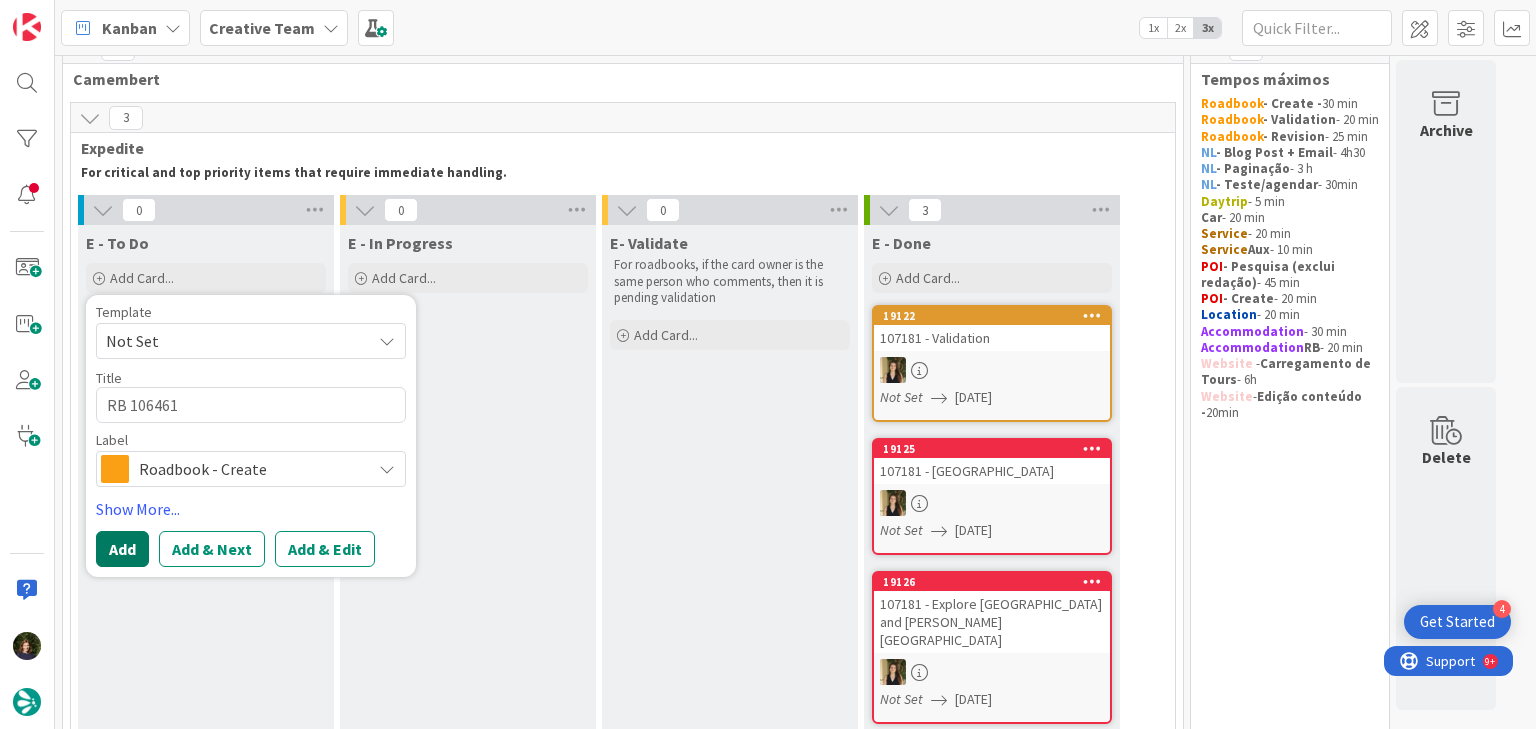 click on "Add" at bounding box center [122, 549] 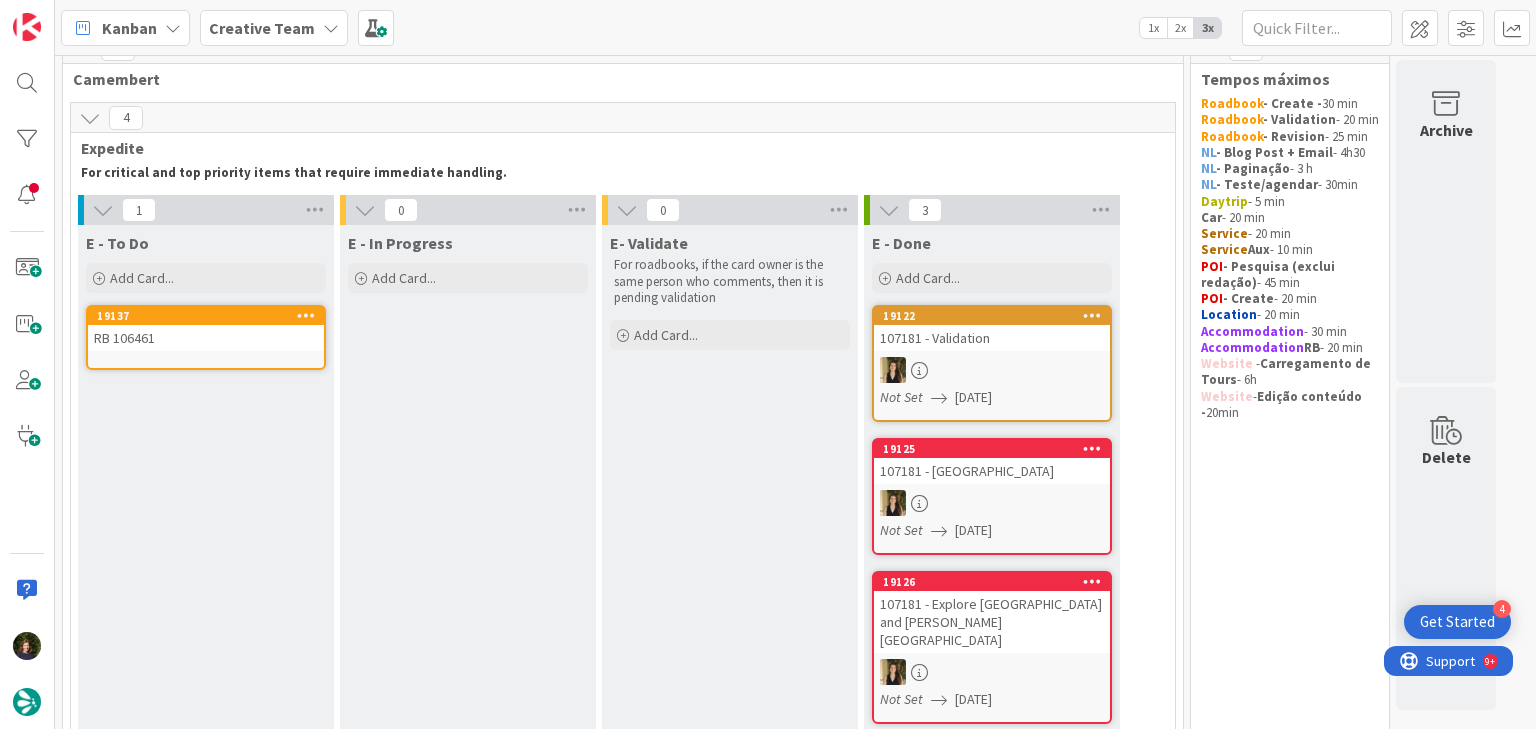 click on "RB 106461" at bounding box center [206, 338] 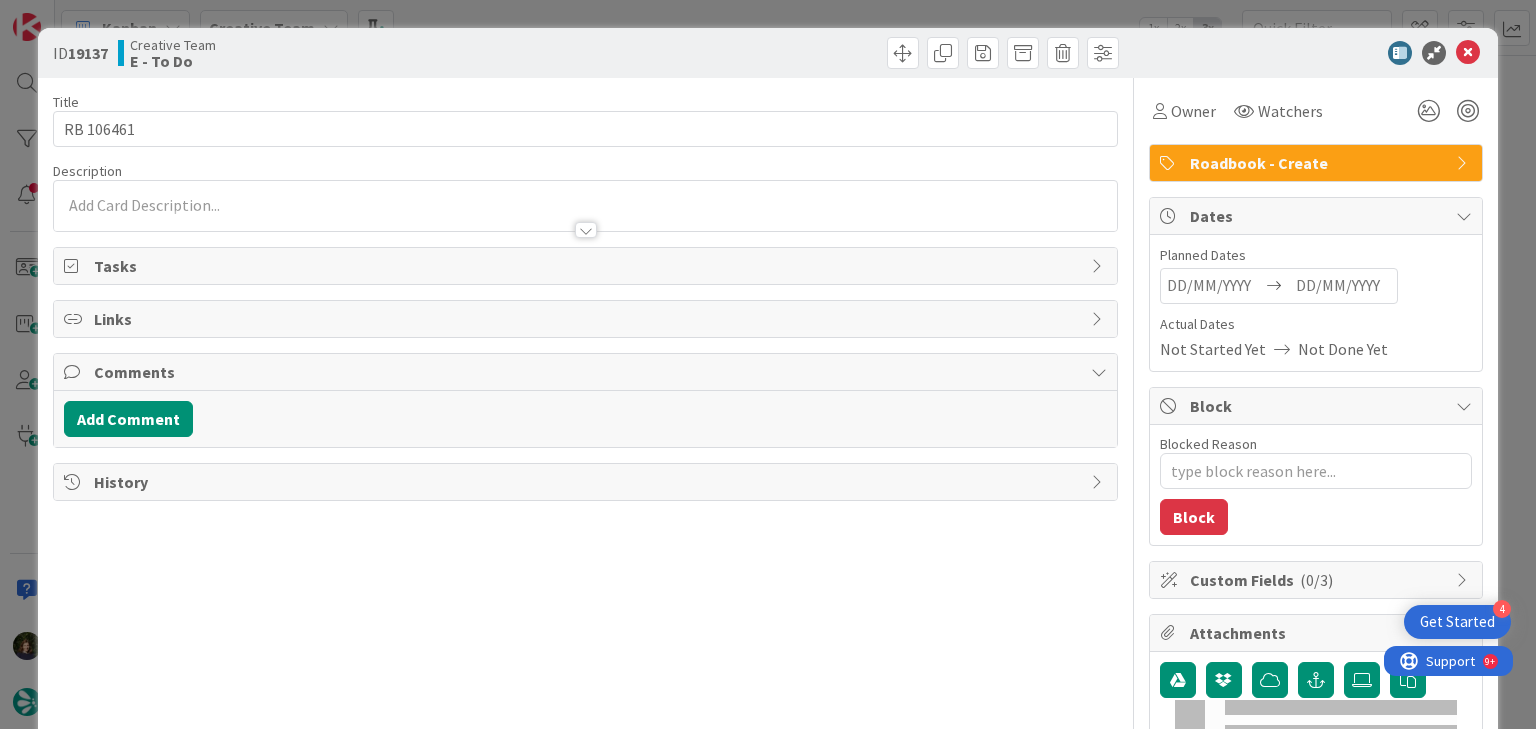 type on "x" 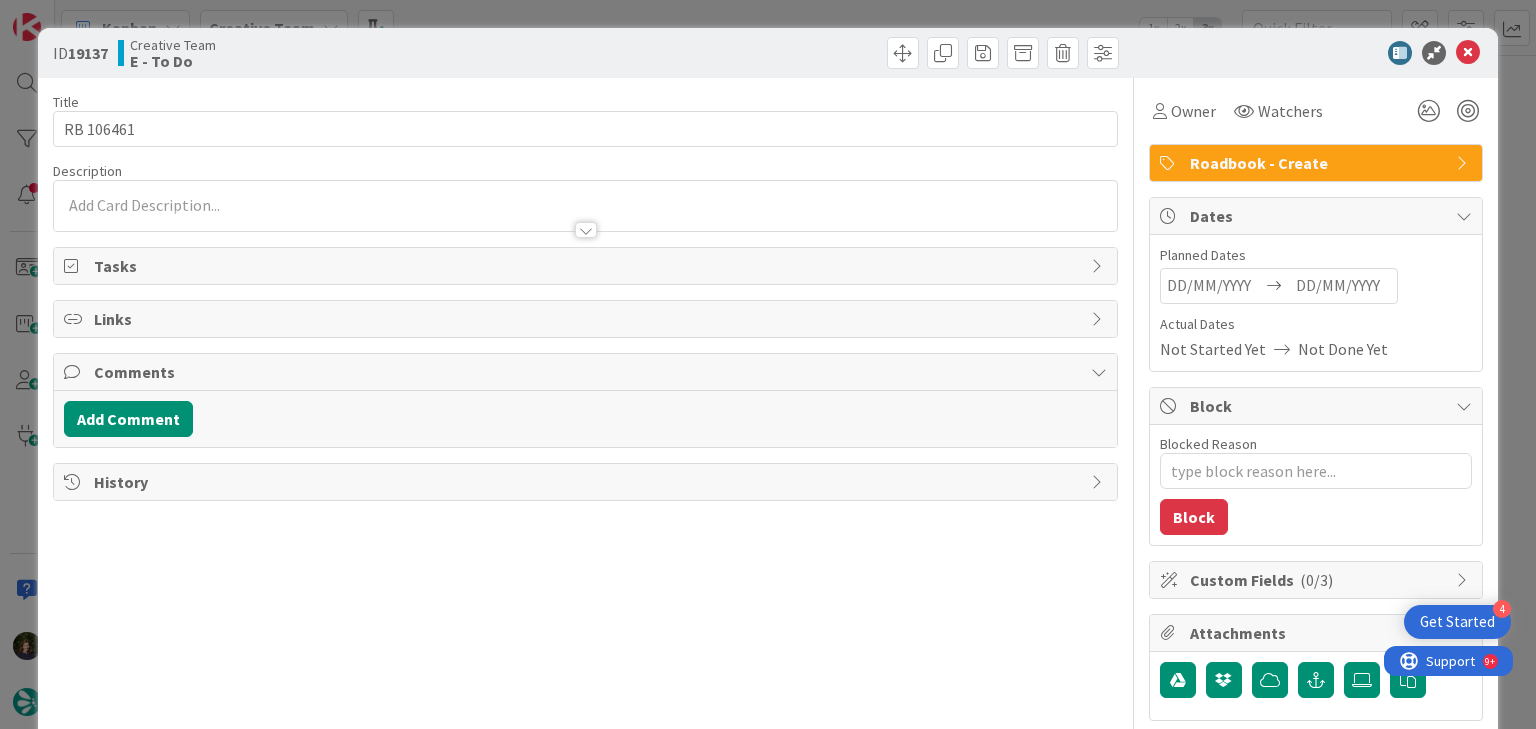 scroll, scrollTop: 0, scrollLeft: 0, axis: both 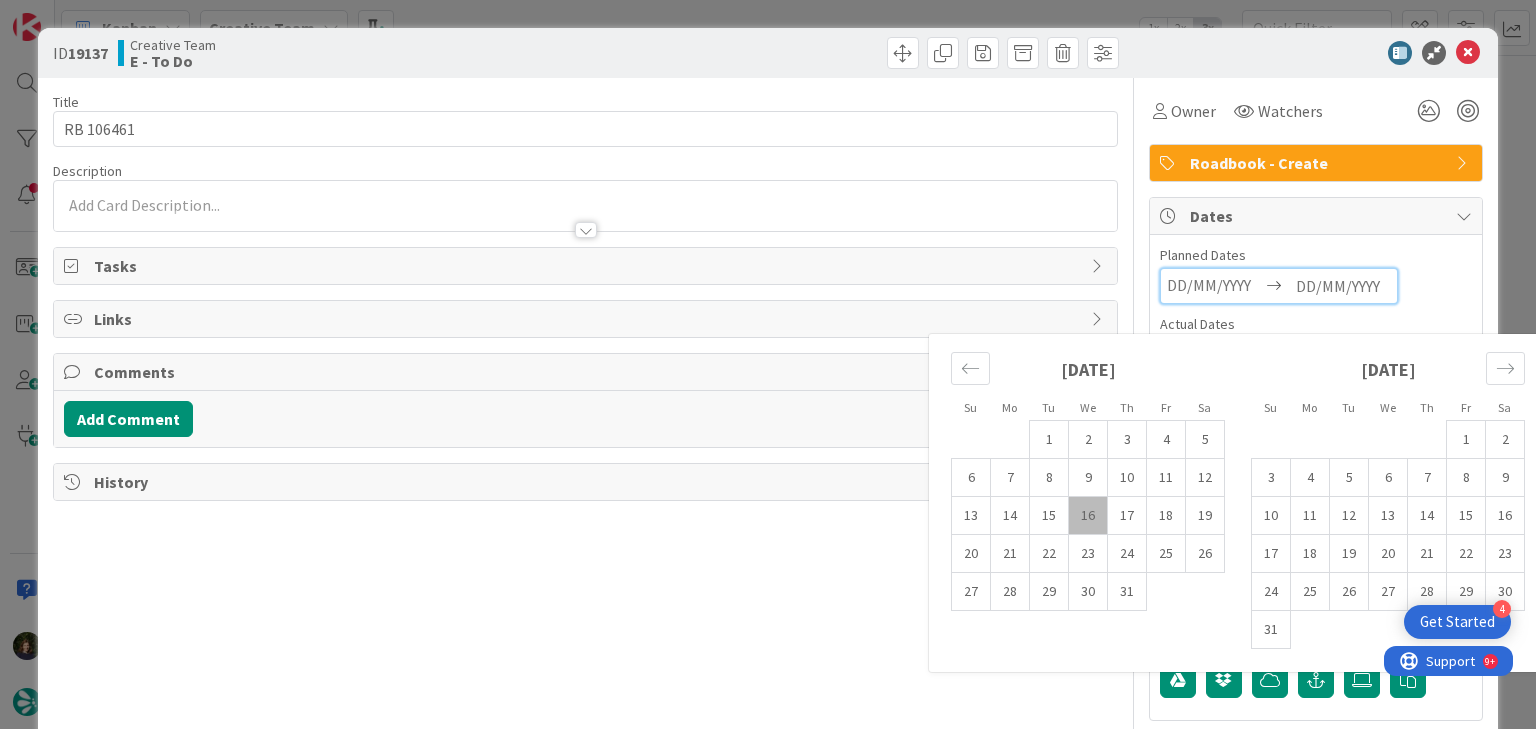 click on "16" at bounding box center [1088, 516] 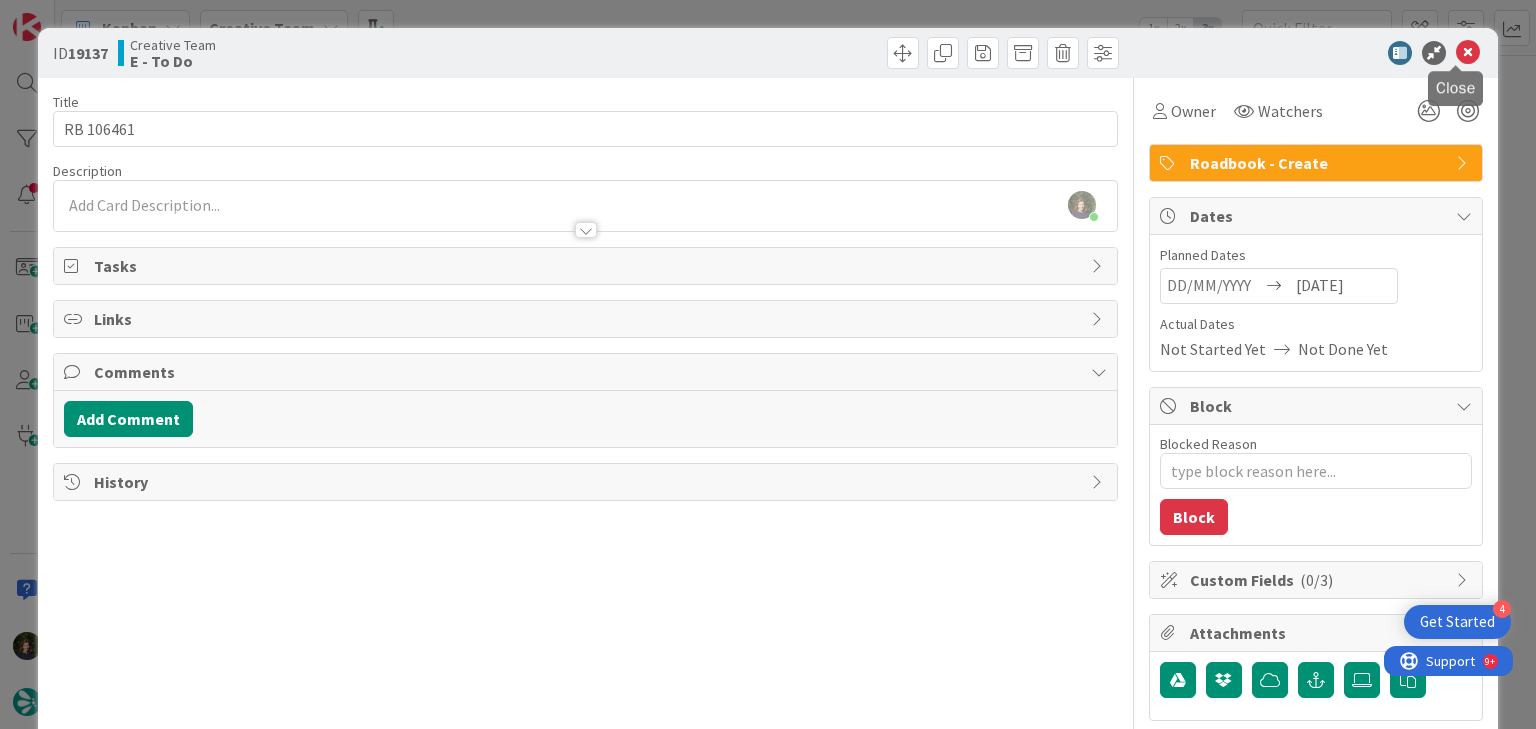 click at bounding box center (1468, 53) 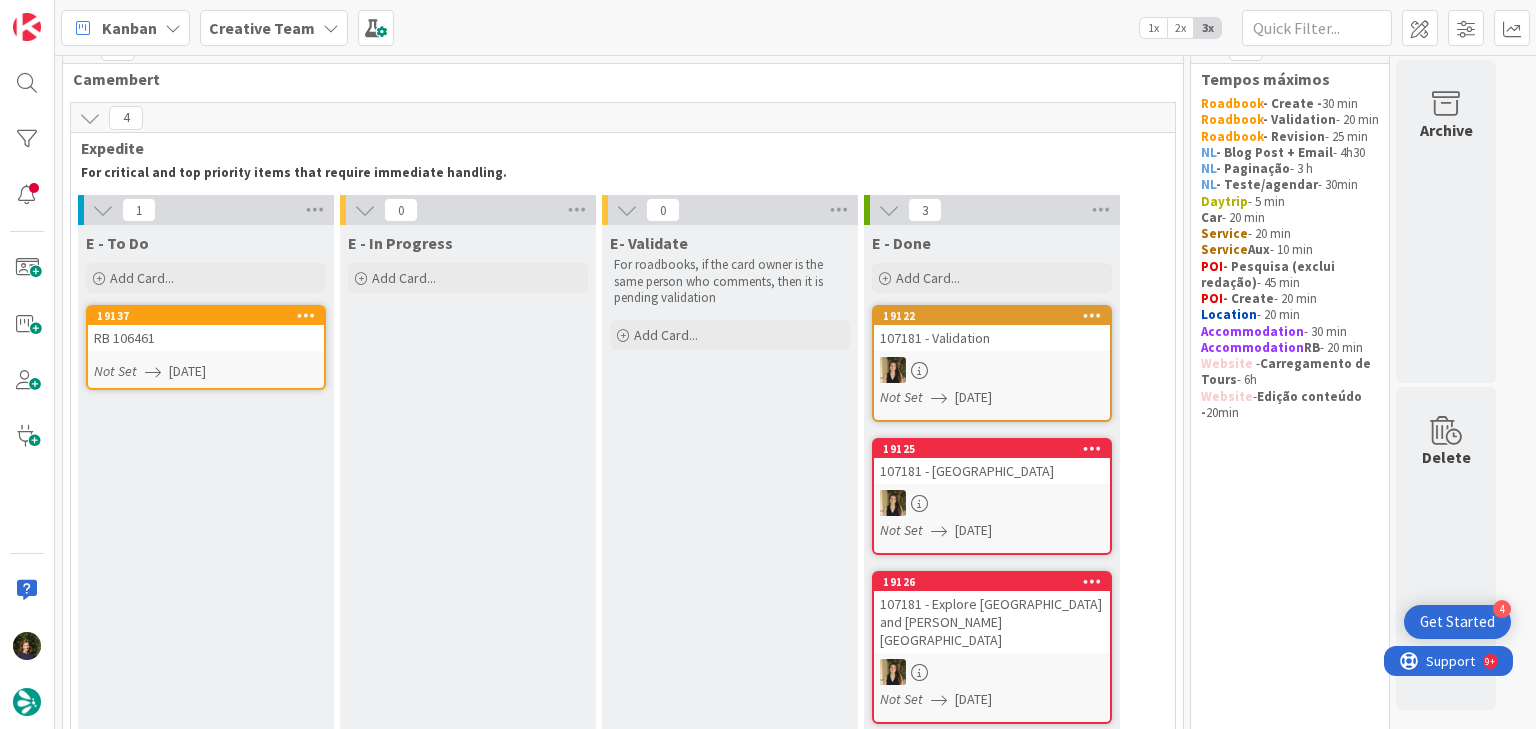 scroll, scrollTop: 0, scrollLeft: 0, axis: both 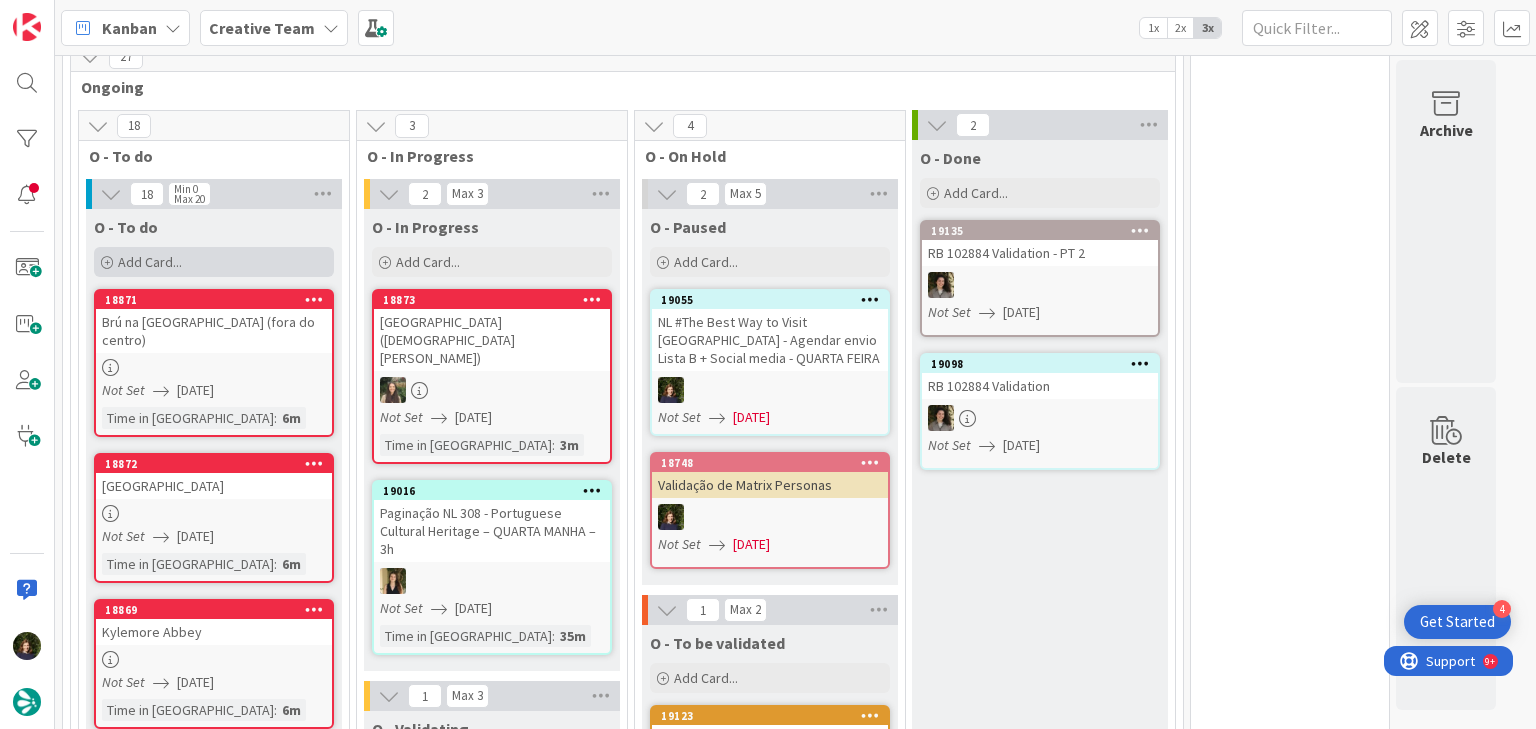 click on "Add Card..." at bounding box center (214, 262) 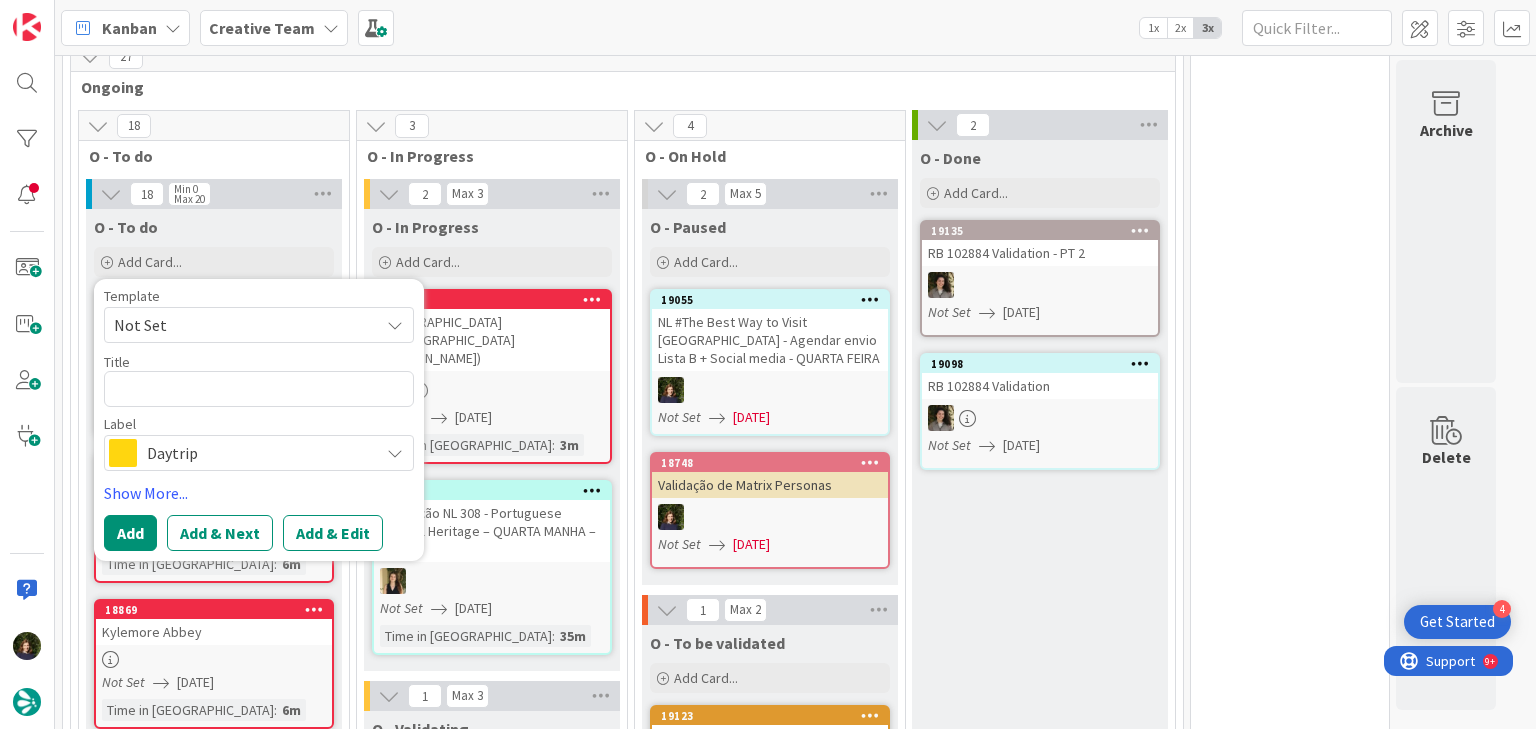 type on "x" 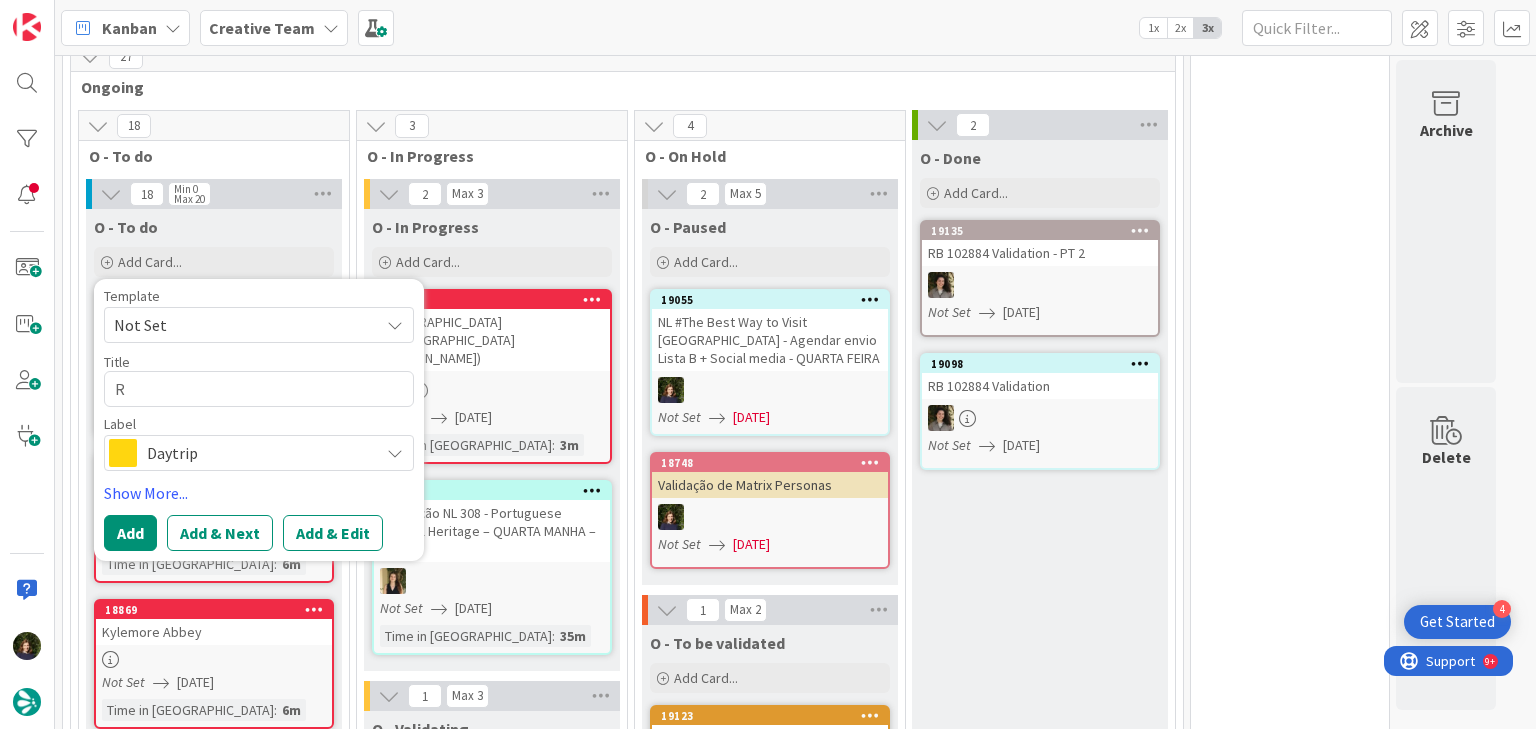 type on "x" 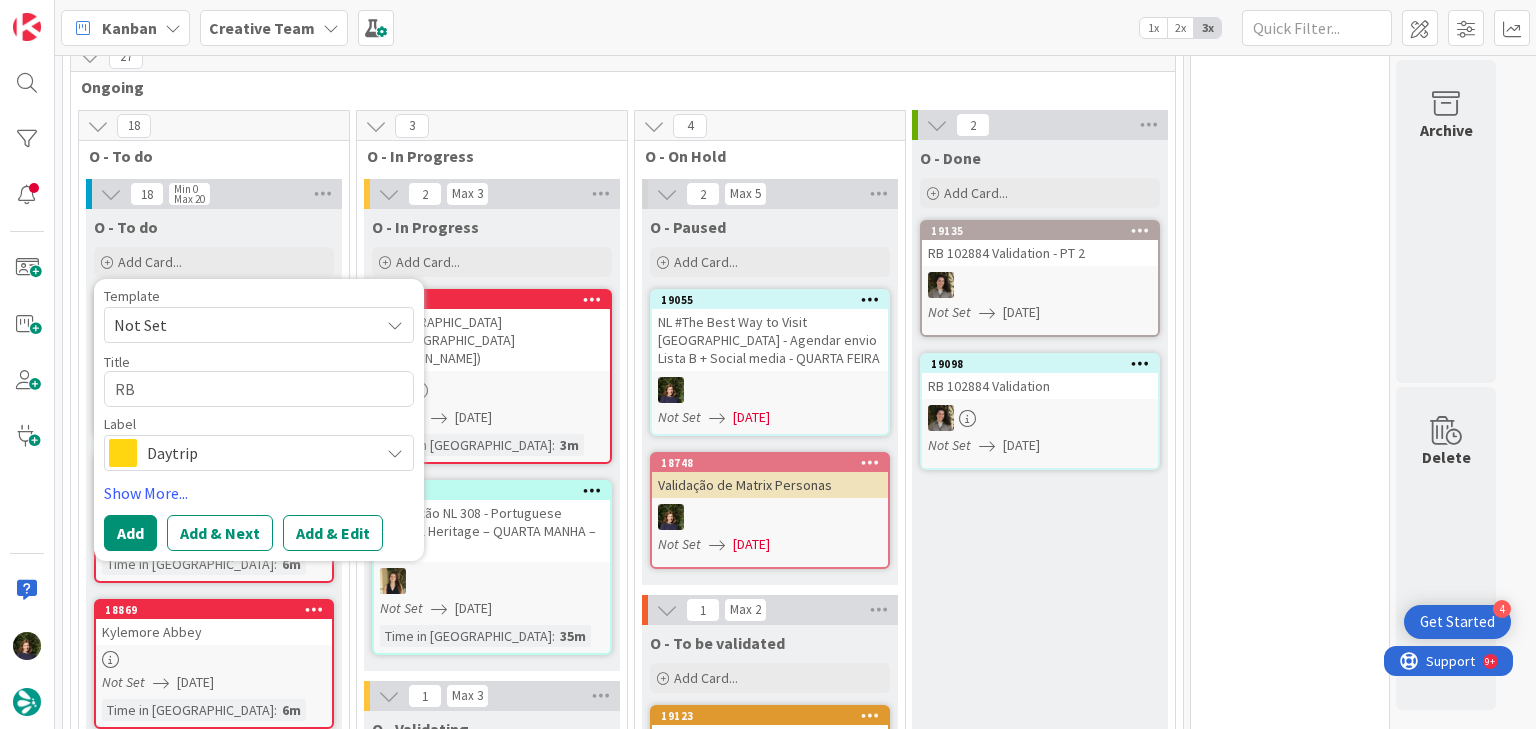 type on "x" 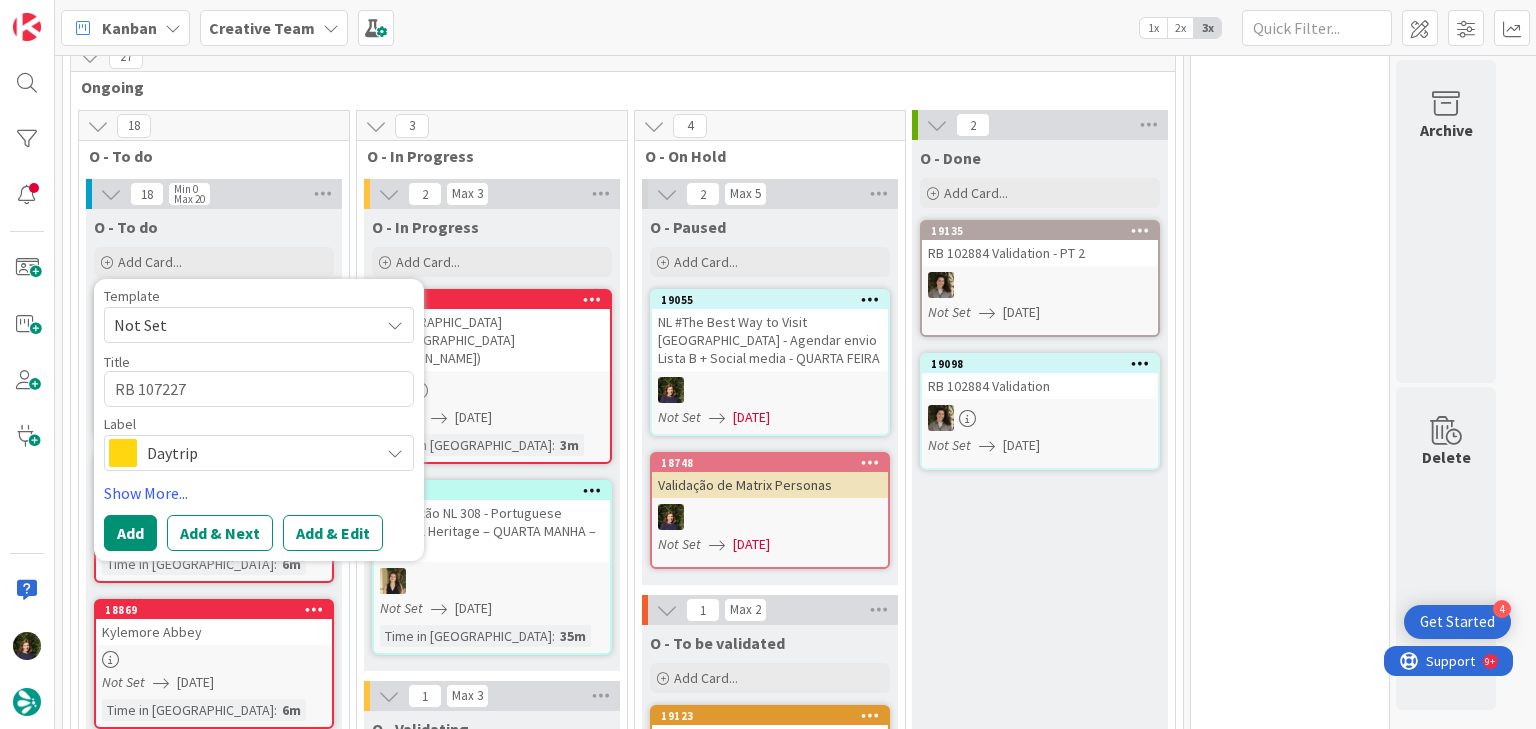type on "RB 107227" 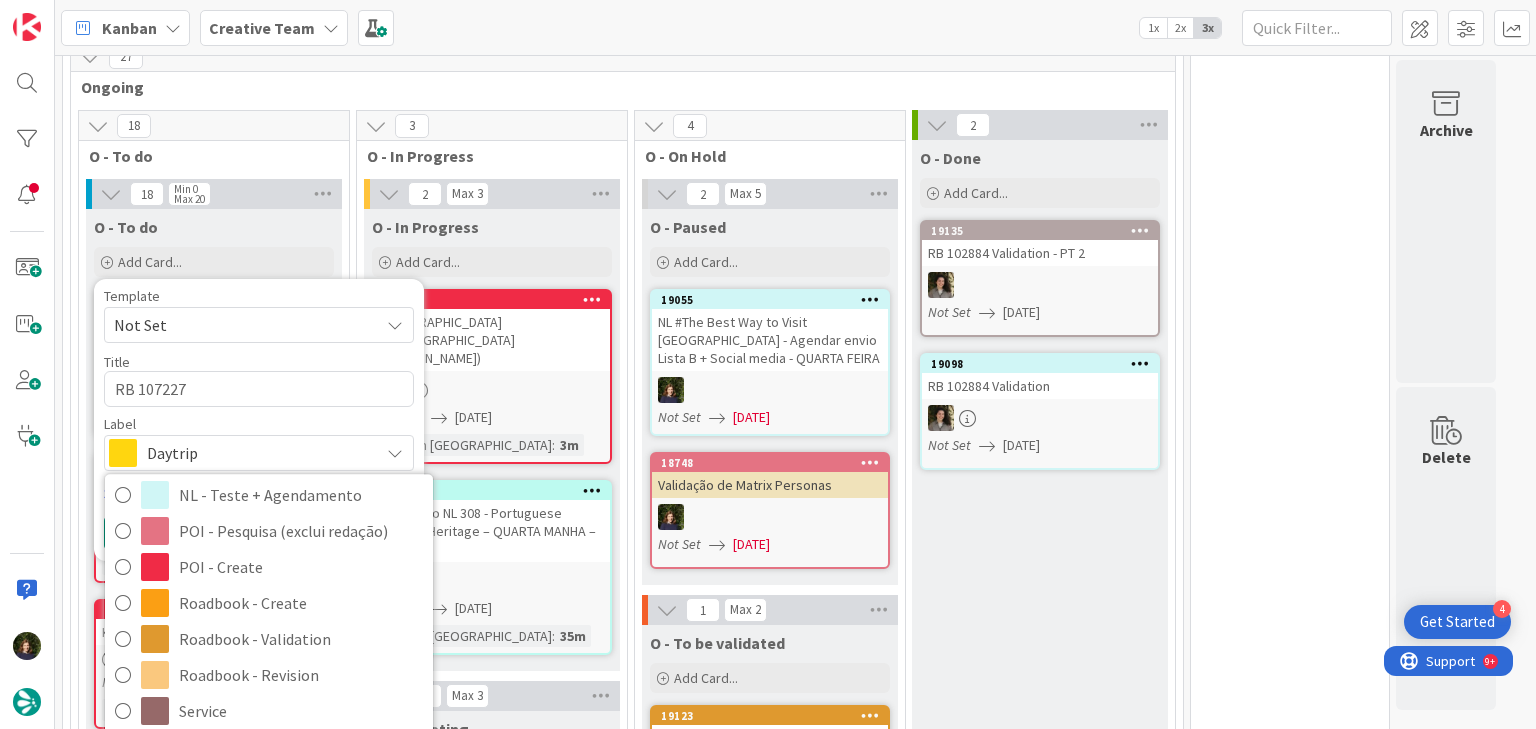 scroll, scrollTop: 320, scrollLeft: 0, axis: vertical 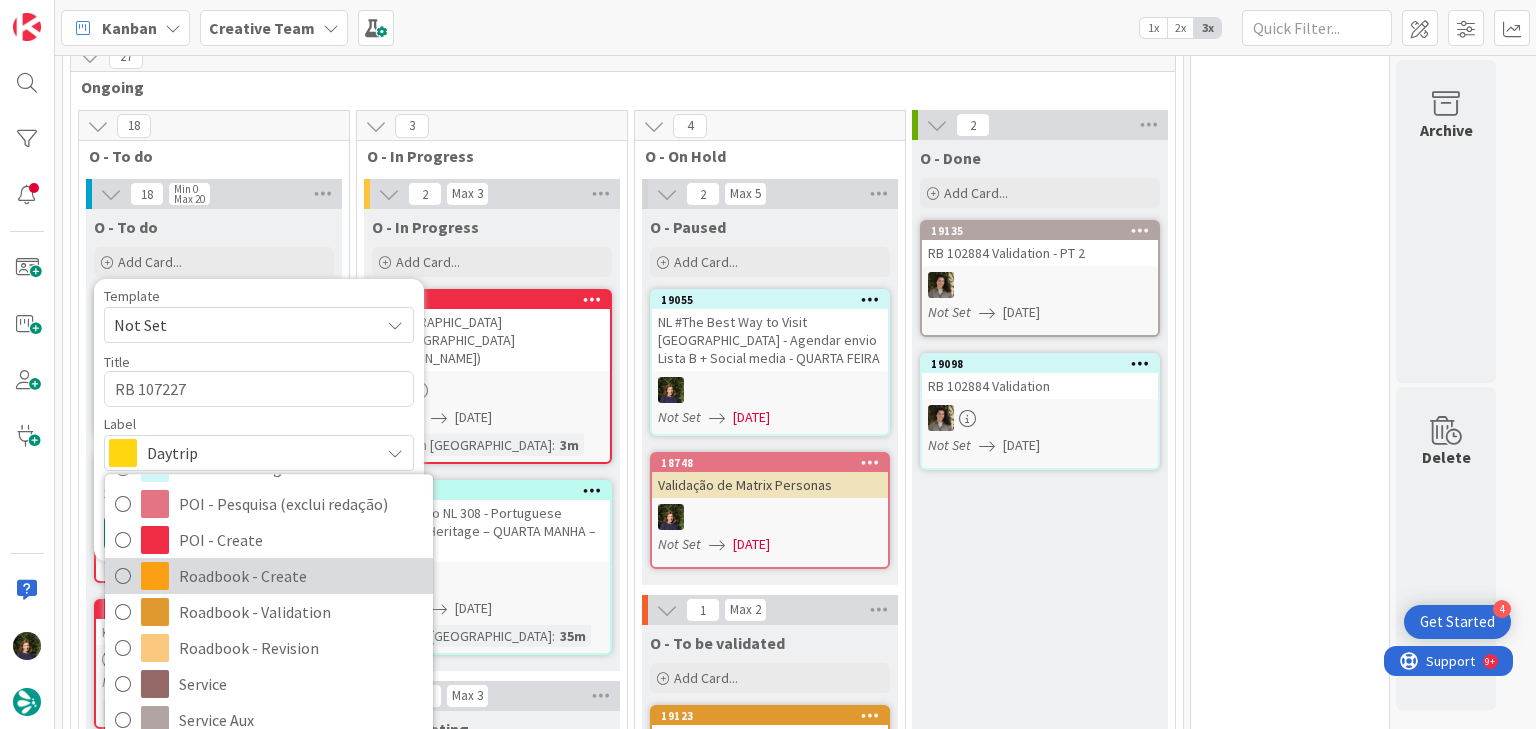 click on "Roadbook - Create" at bounding box center [301, 577] 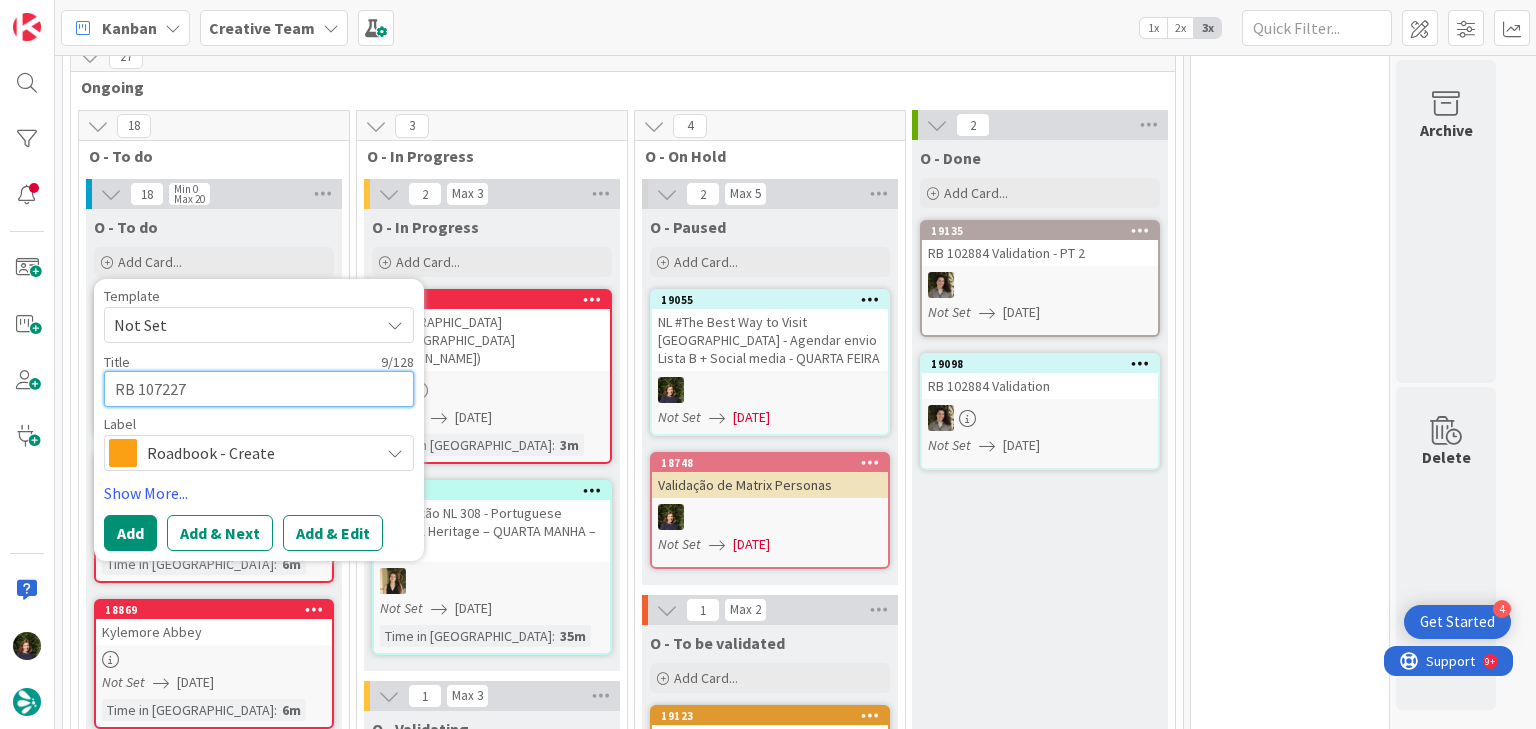 click on "RB 107227" at bounding box center (259, 389) 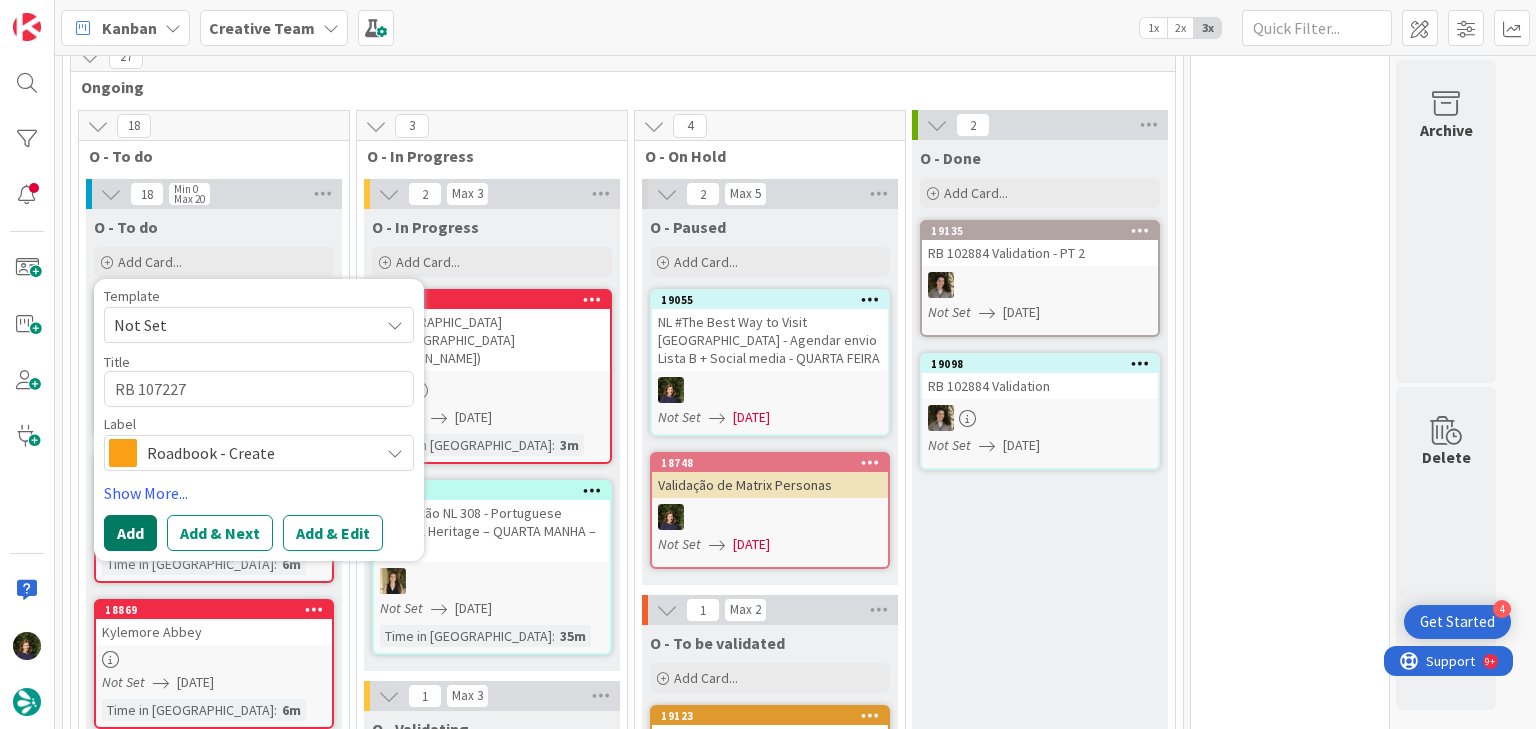 click on "Add" at bounding box center [130, 533] 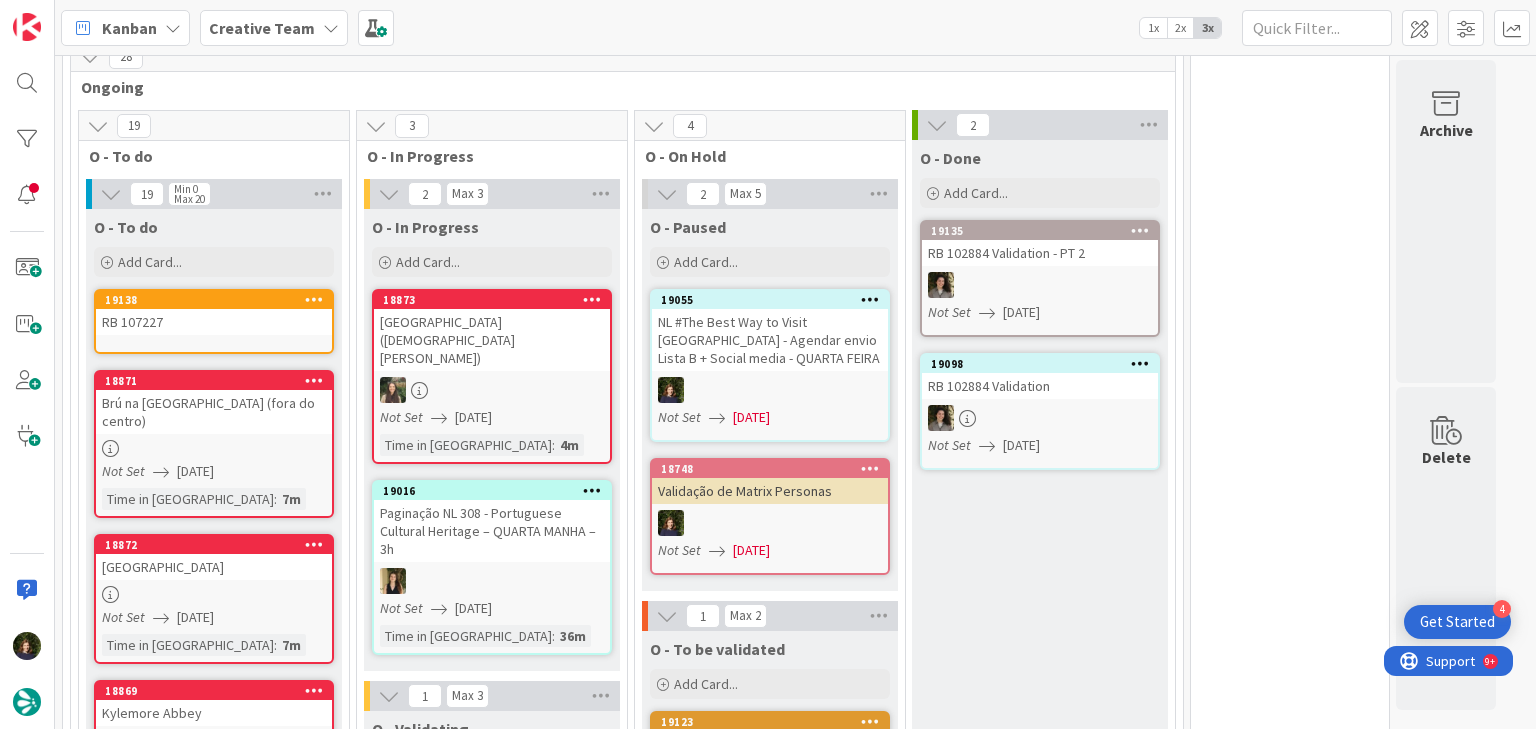 click on "19138 RB 107227" at bounding box center (214, 321) 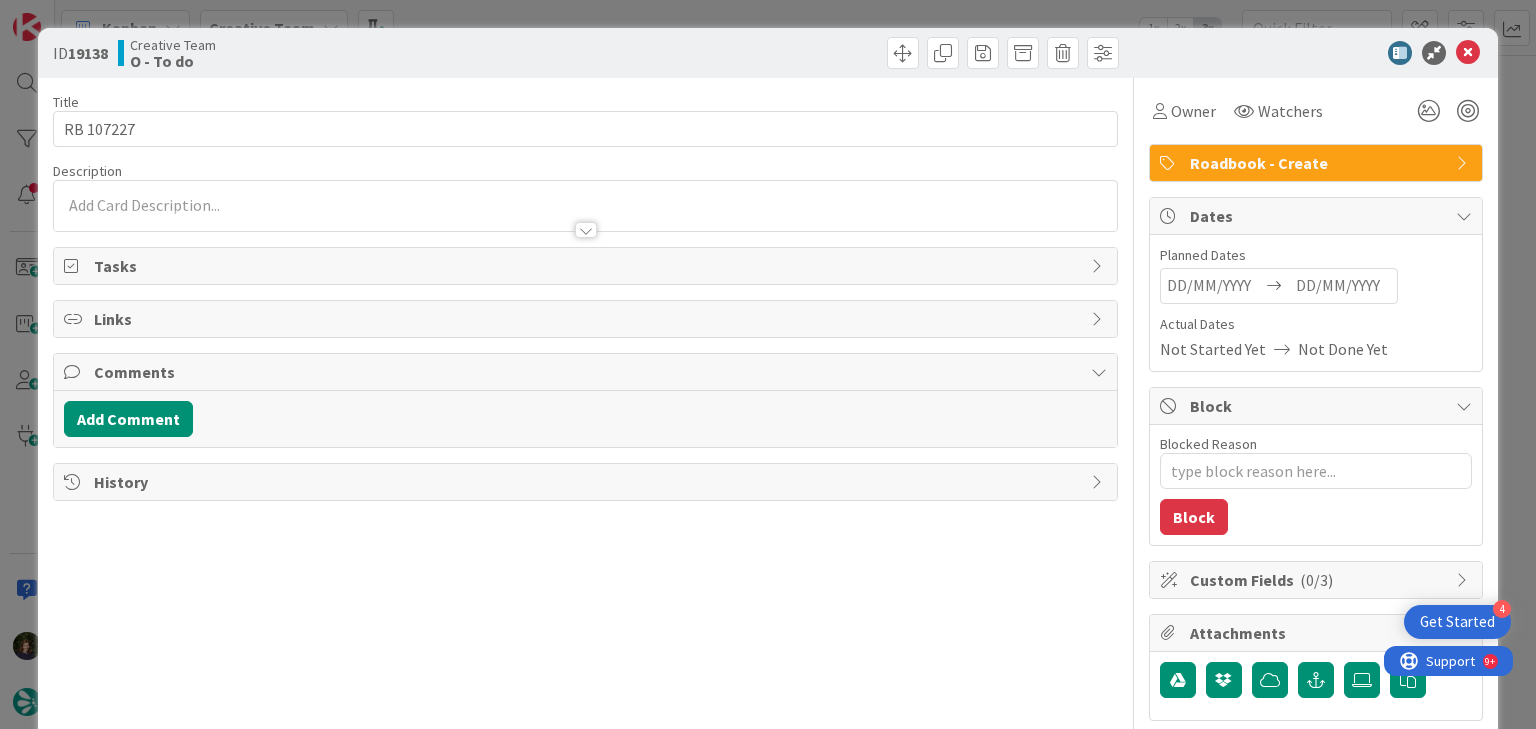 type on "x" 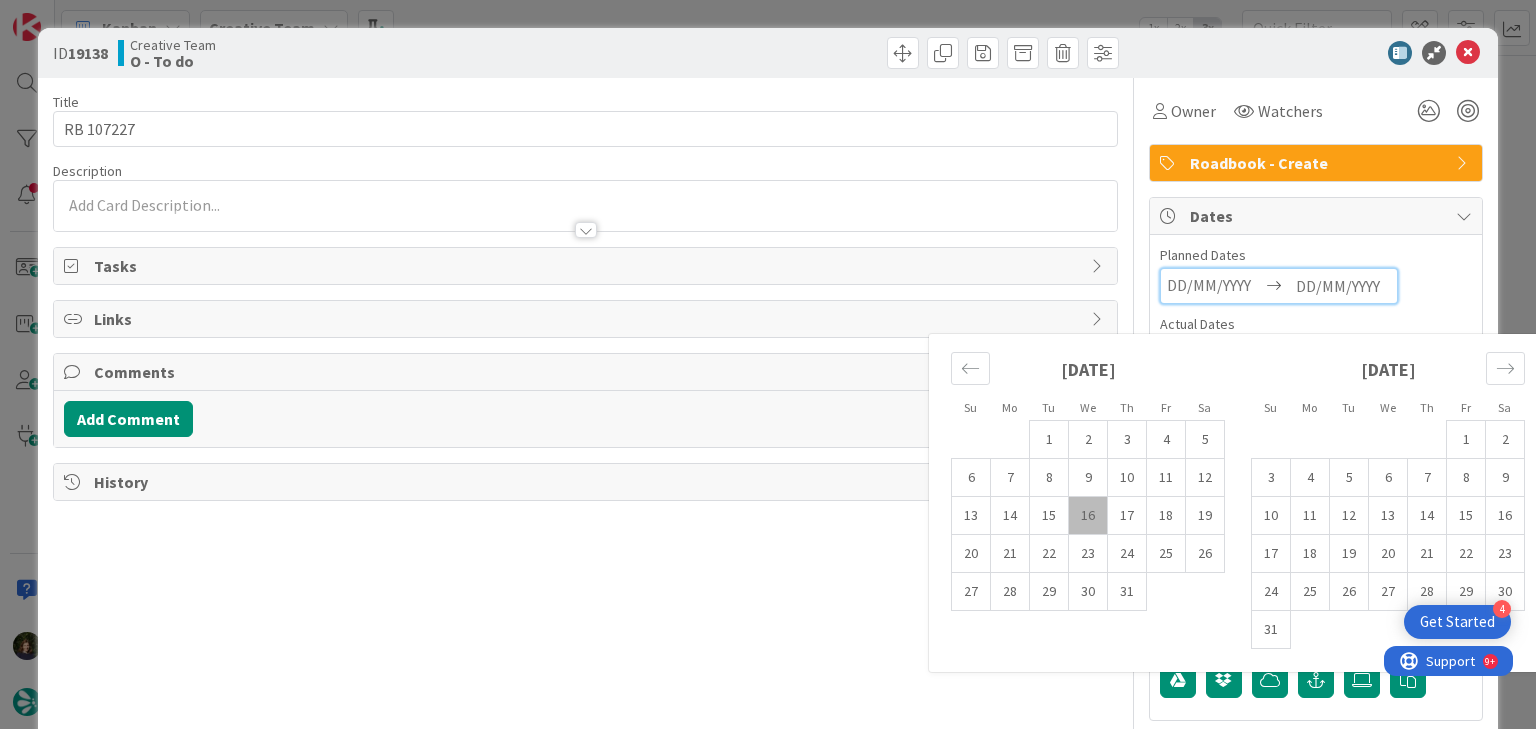 click at bounding box center [1343, 286] 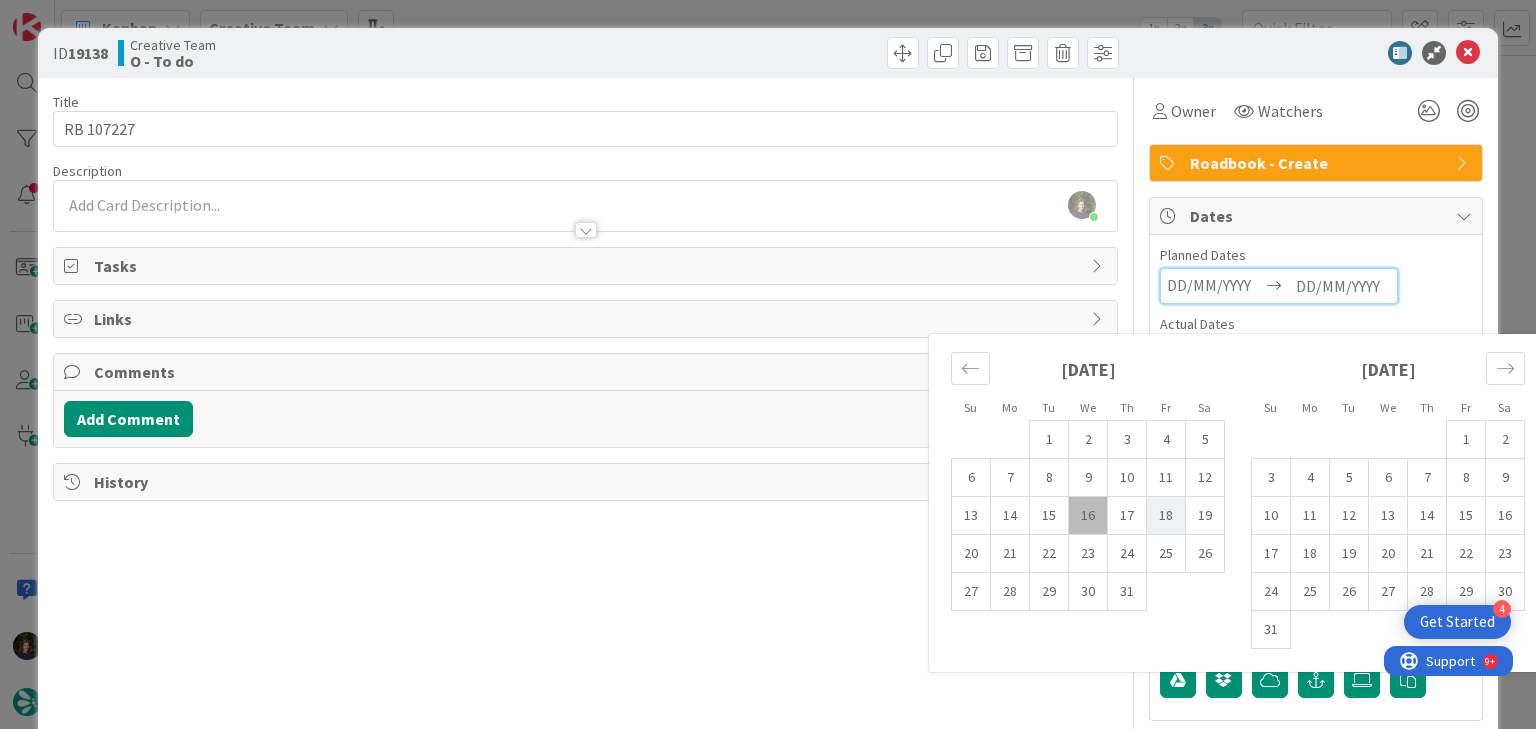 click on "18" at bounding box center [1166, 516] 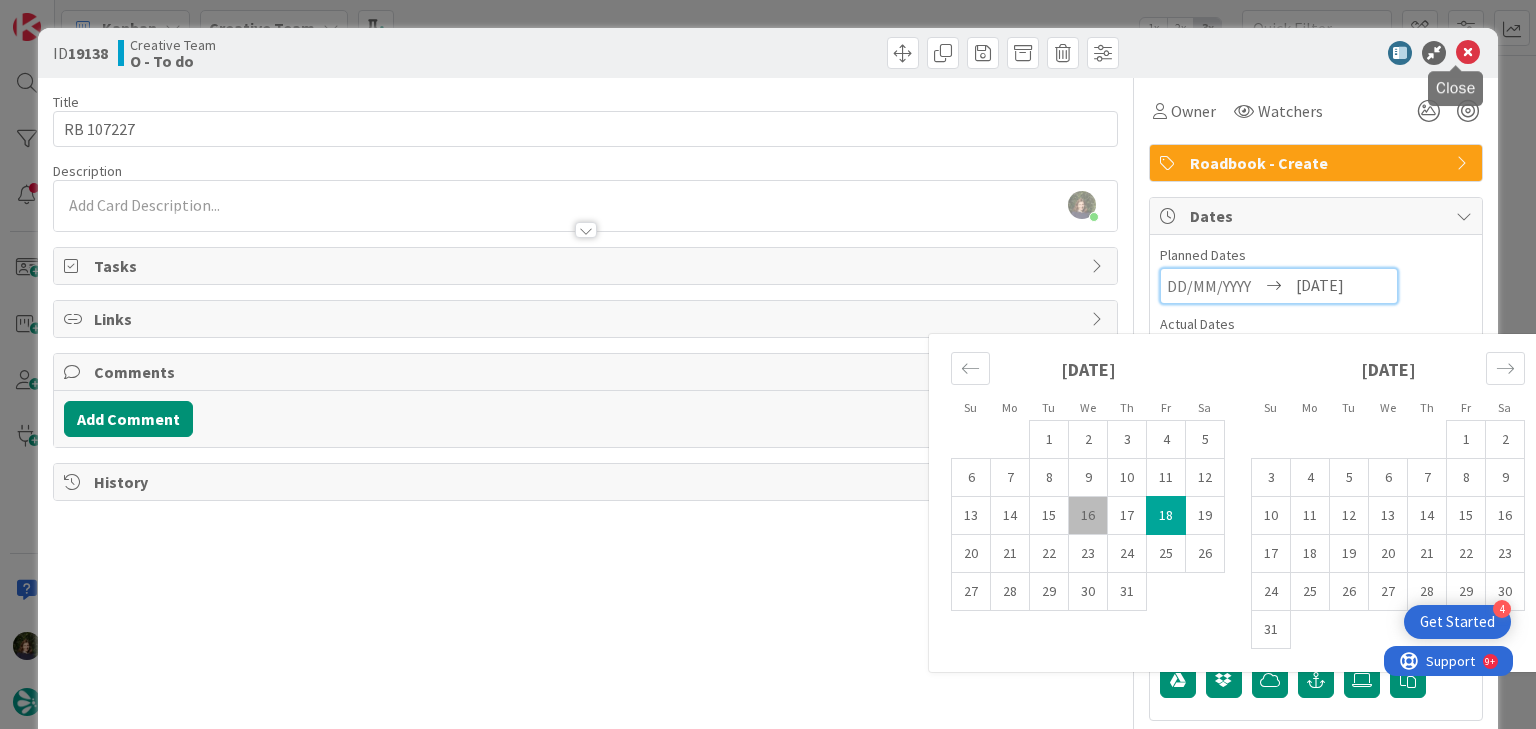 click at bounding box center (1468, 53) 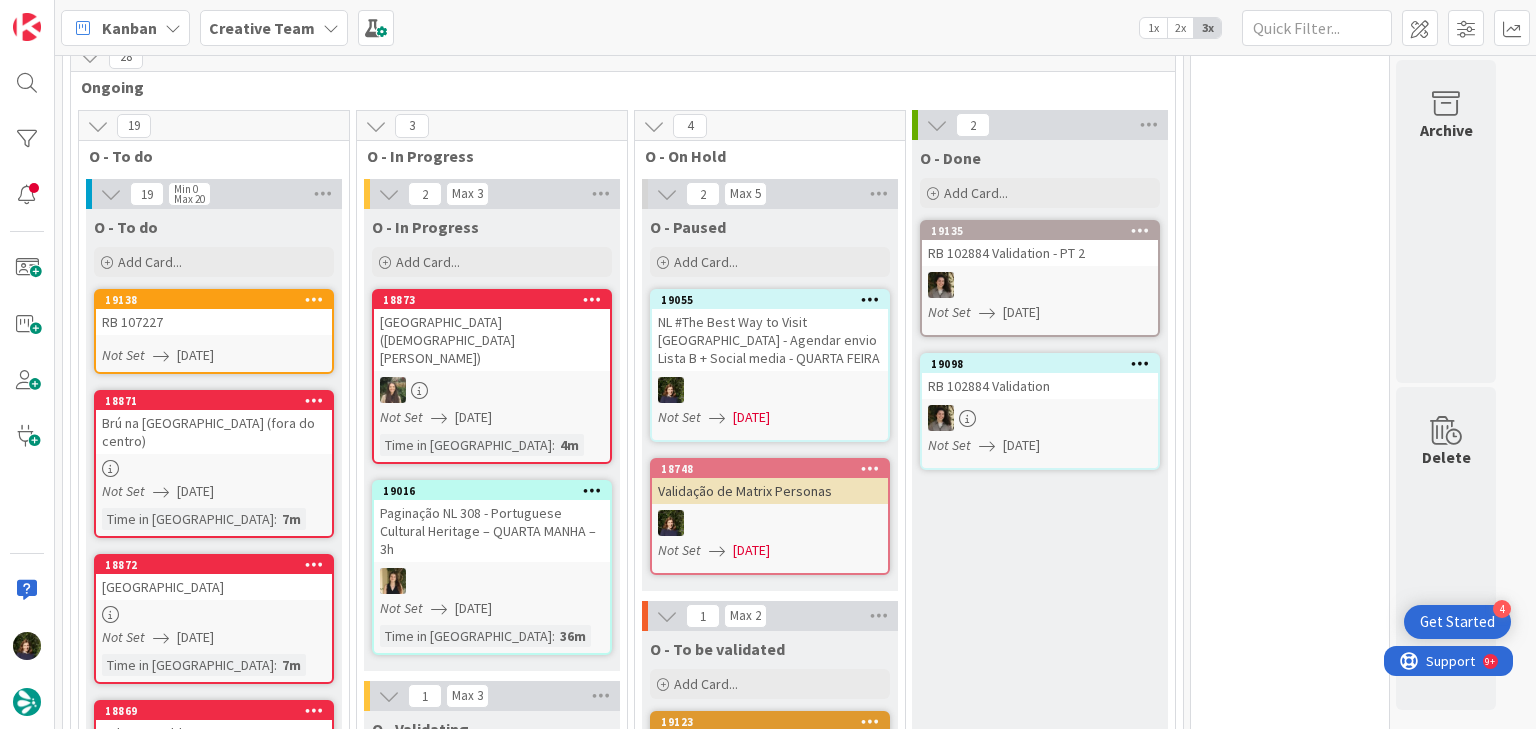 scroll, scrollTop: 0, scrollLeft: 0, axis: both 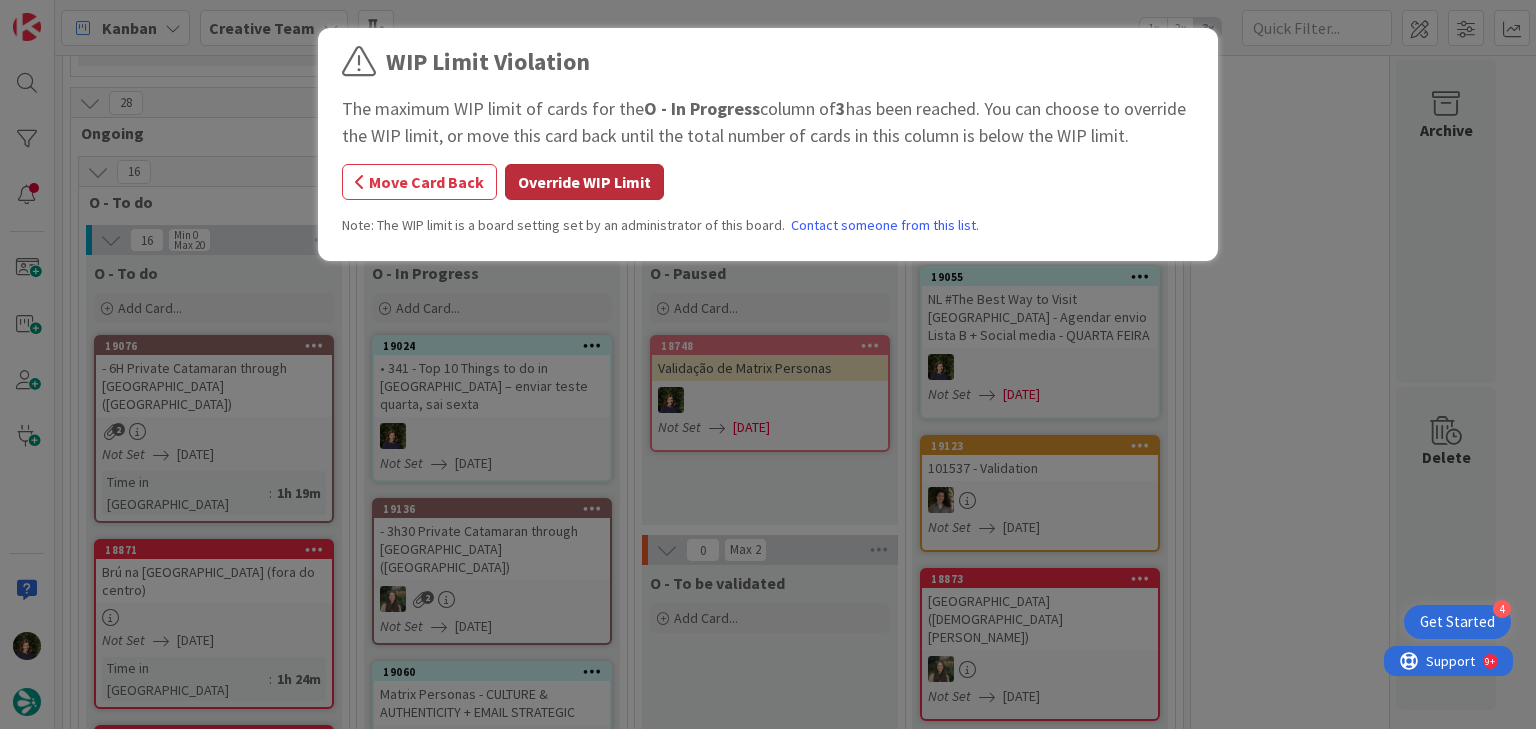 click on "Override WIP Limit" at bounding box center [584, 182] 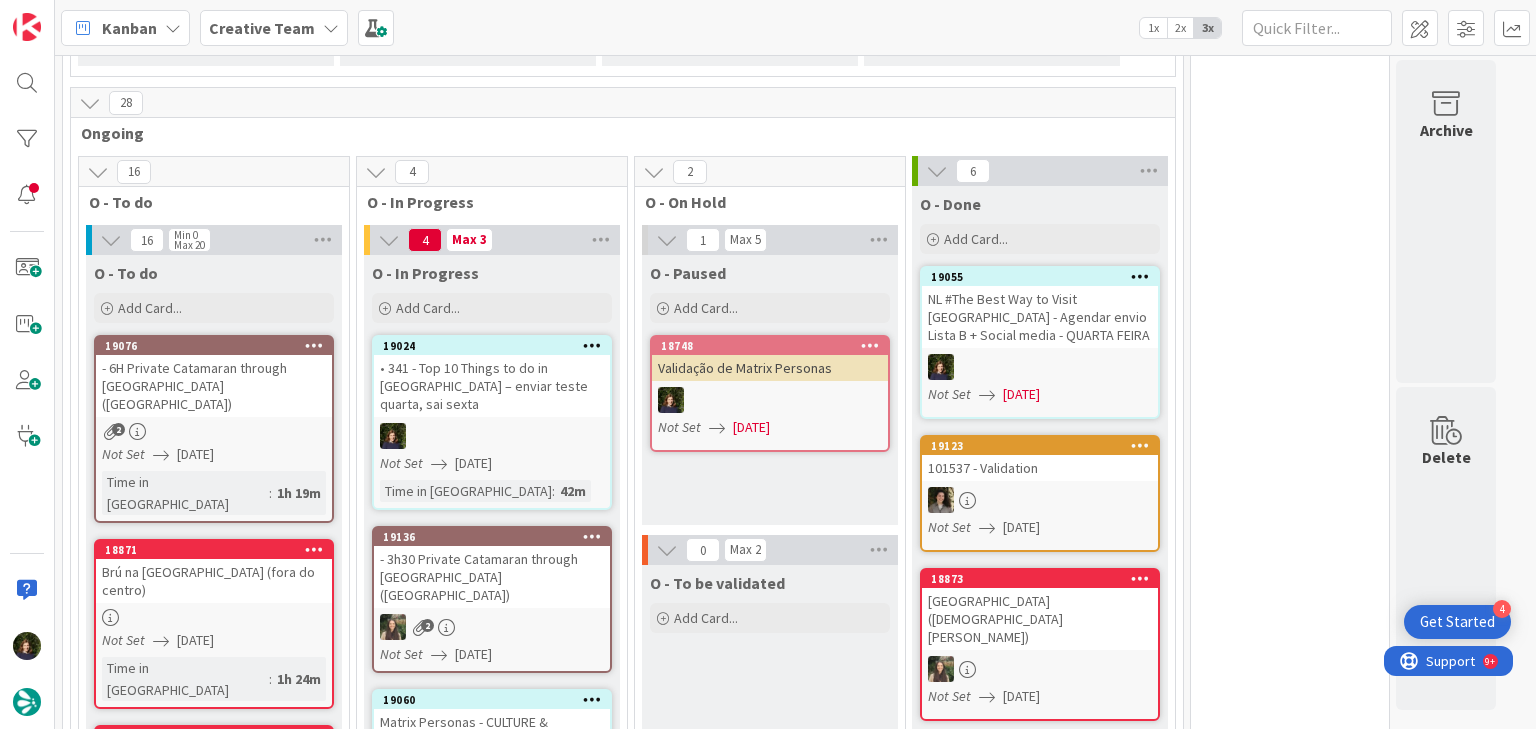 click on "Creative Team" at bounding box center (262, 28) 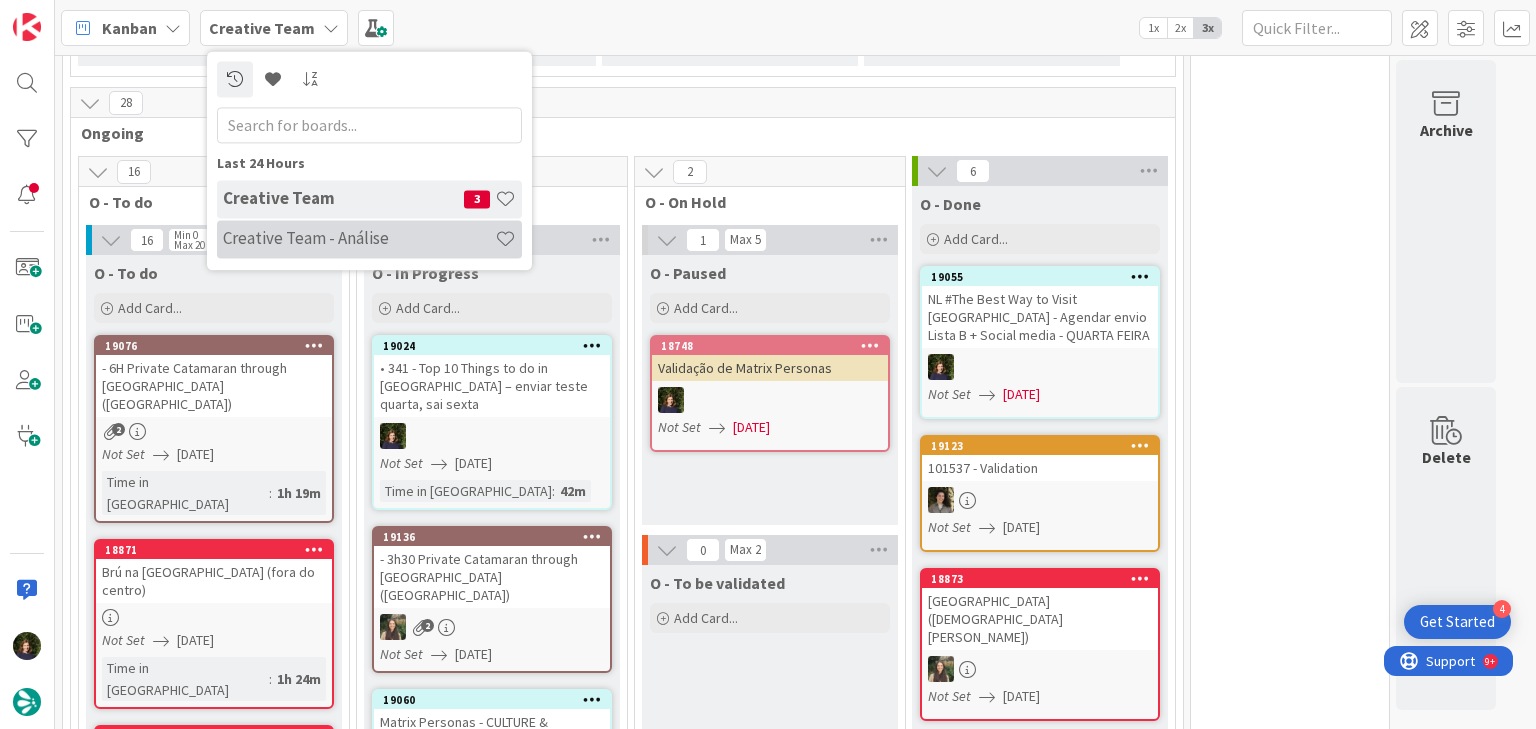 click on "Creative Team - Análise" at bounding box center (359, 239) 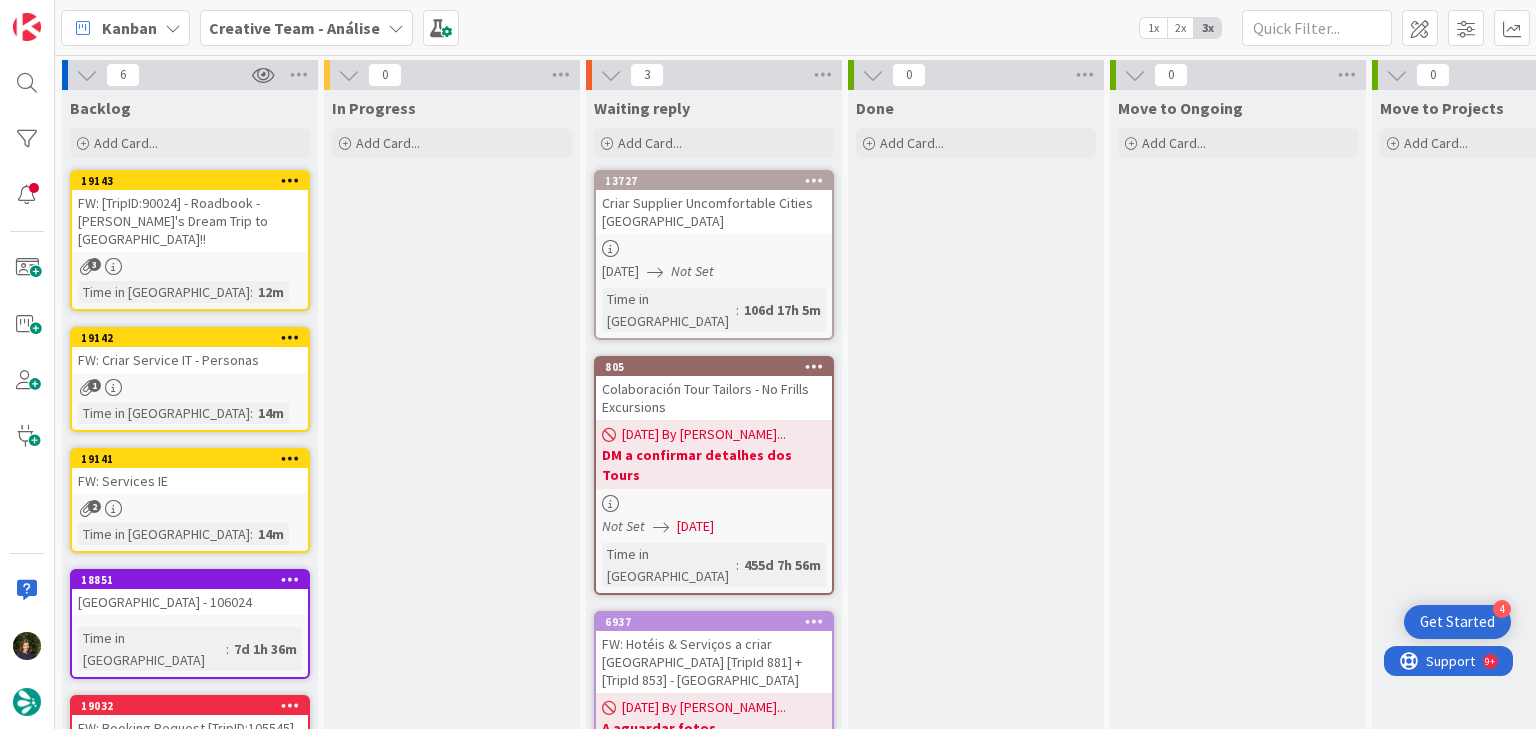 scroll, scrollTop: 0, scrollLeft: 0, axis: both 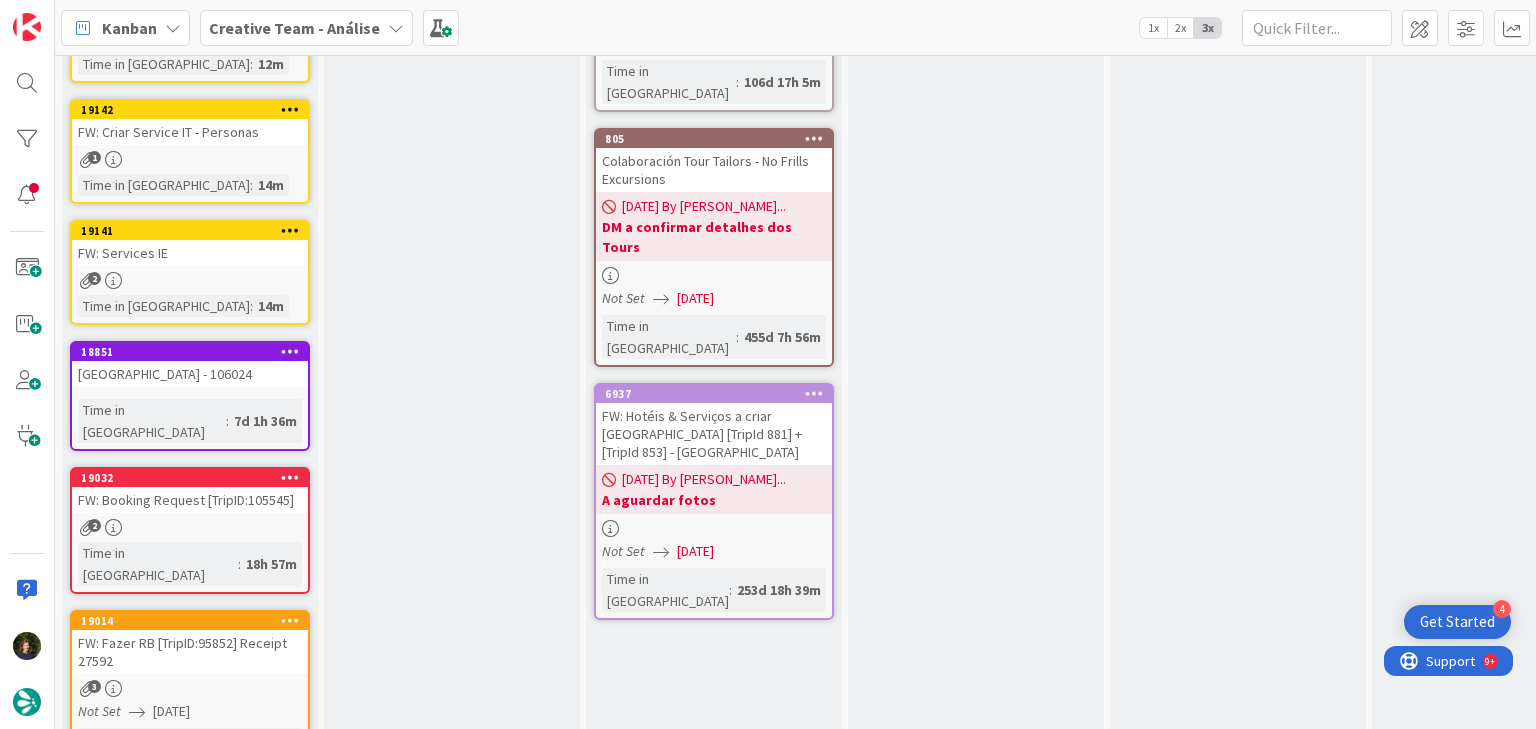 click on "FW: Criar Service IT - Personas" at bounding box center (190, 132) 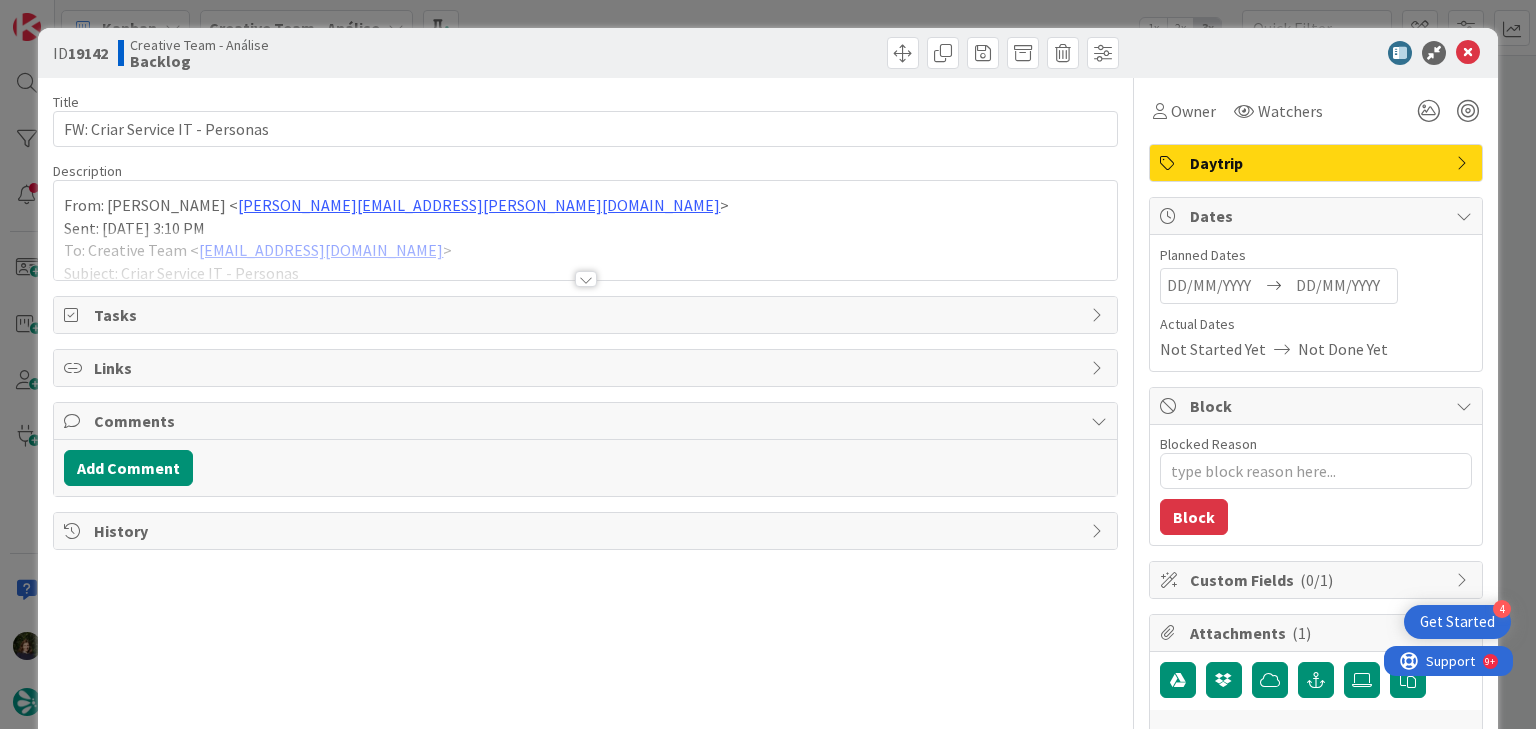 scroll, scrollTop: 0, scrollLeft: 0, axis: both 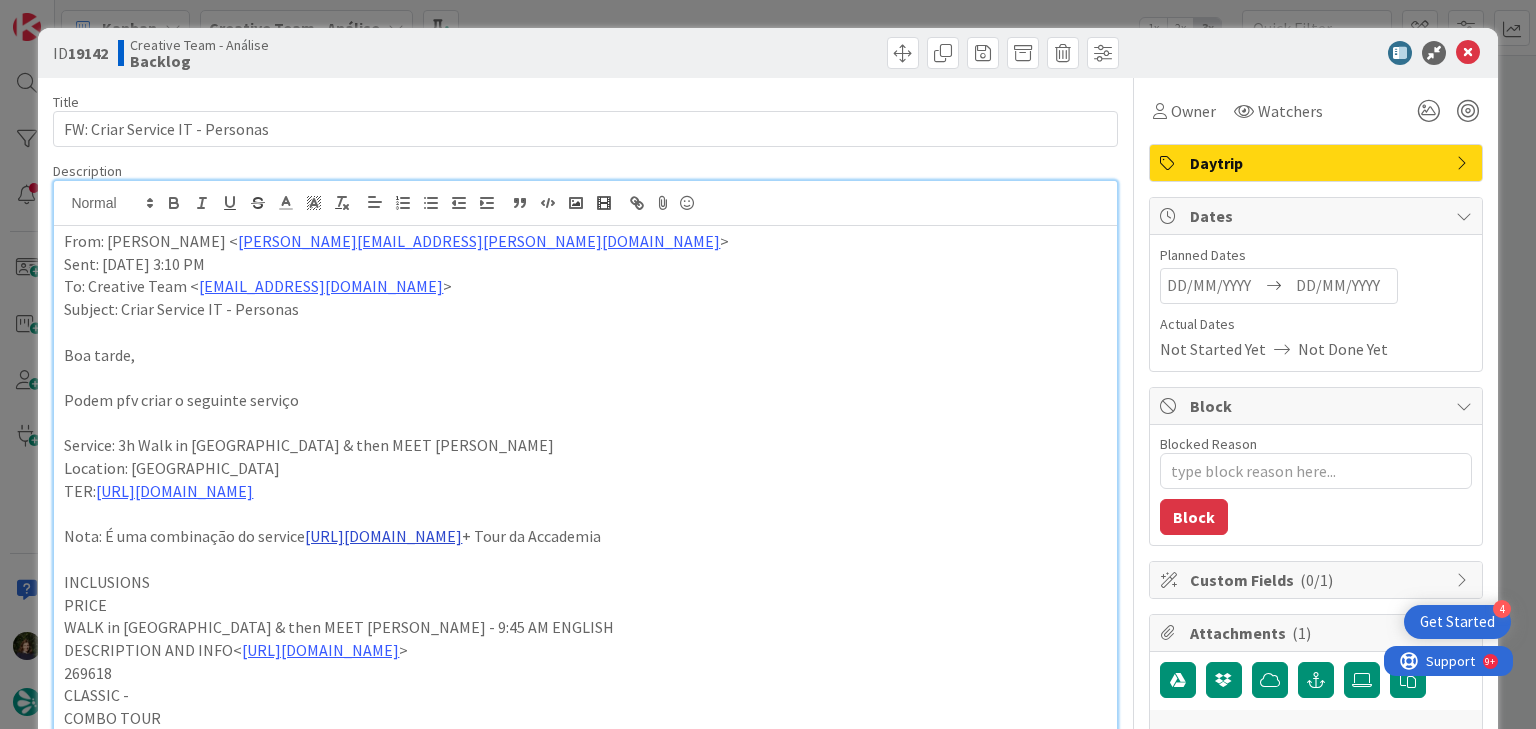 drag, startPoint x: 62, startPoint y: 444, endPoint x: 732, endPoint y: 543, distance: 677.27466 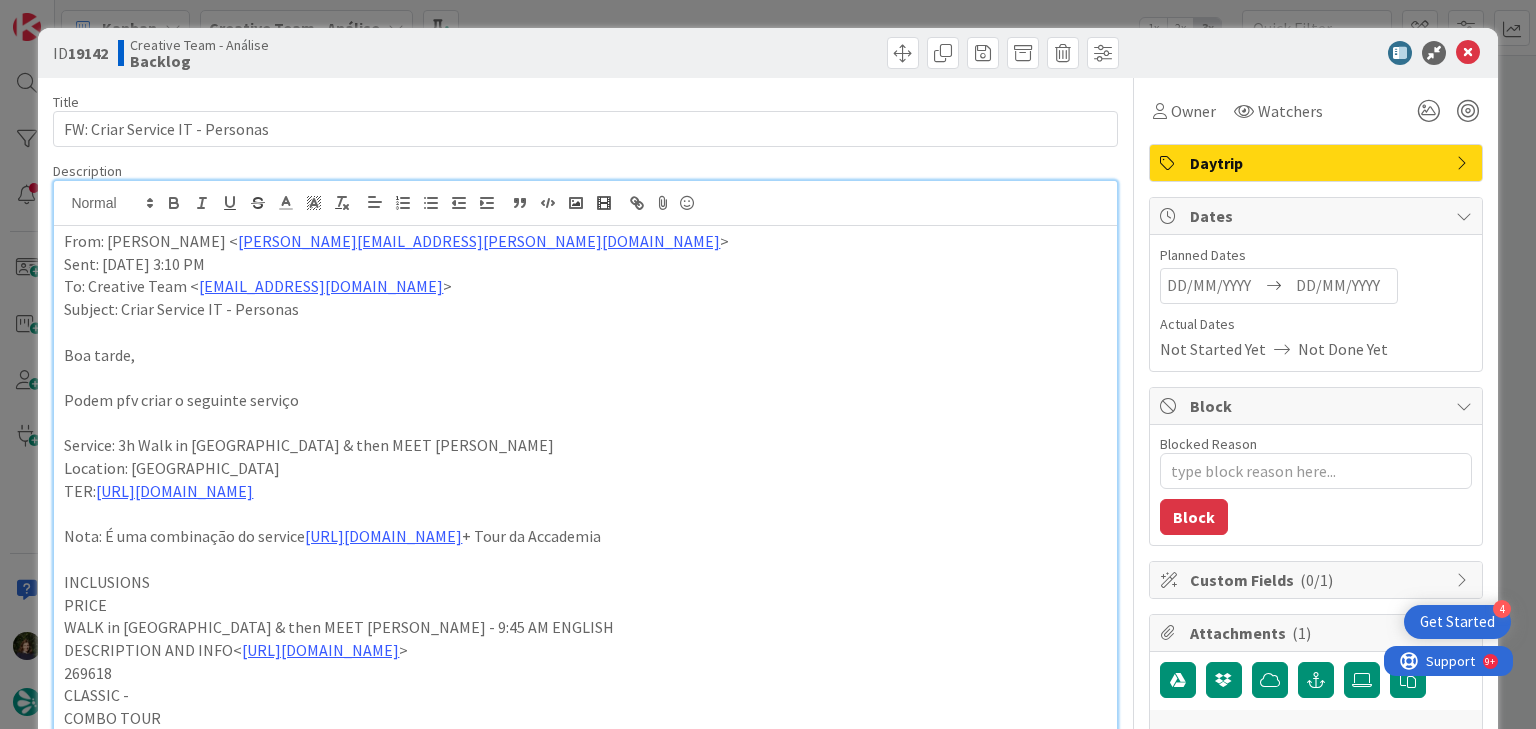 copy on "Service: 3h Walk in Florence & then MEET DAVID Location: Florence TER:  https://sigav.tourtailors.com/#terceiro/view/62390 Nota: É uma combinação do service  https://appweb.tourtailors.com/APPComercial/Library/CreateOrUpdateService/2074  + Tour da Accademia" 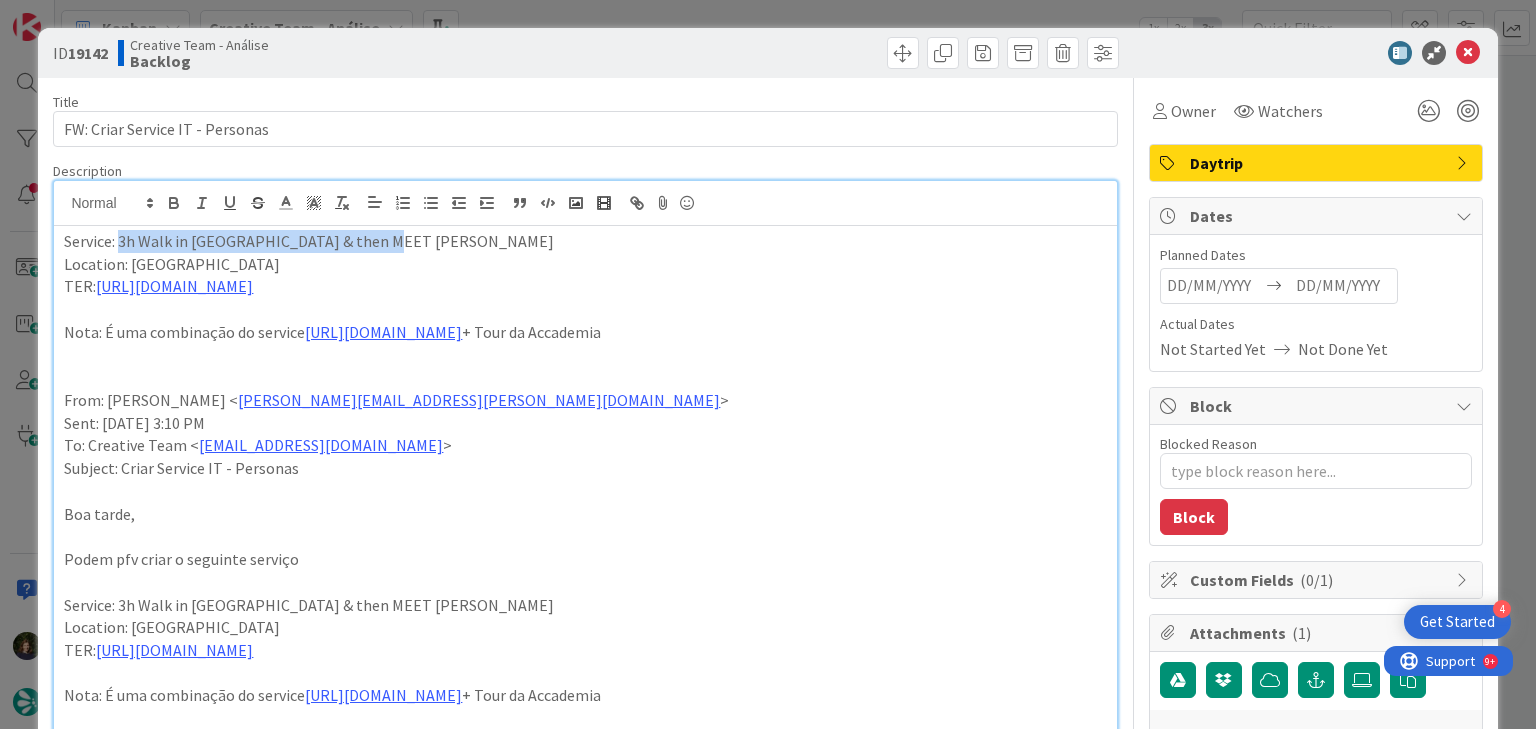 drag, startPoint x: 123, startPoint y: 239, endPoint x: 304, endPoint y: 234, distance: 181.06905 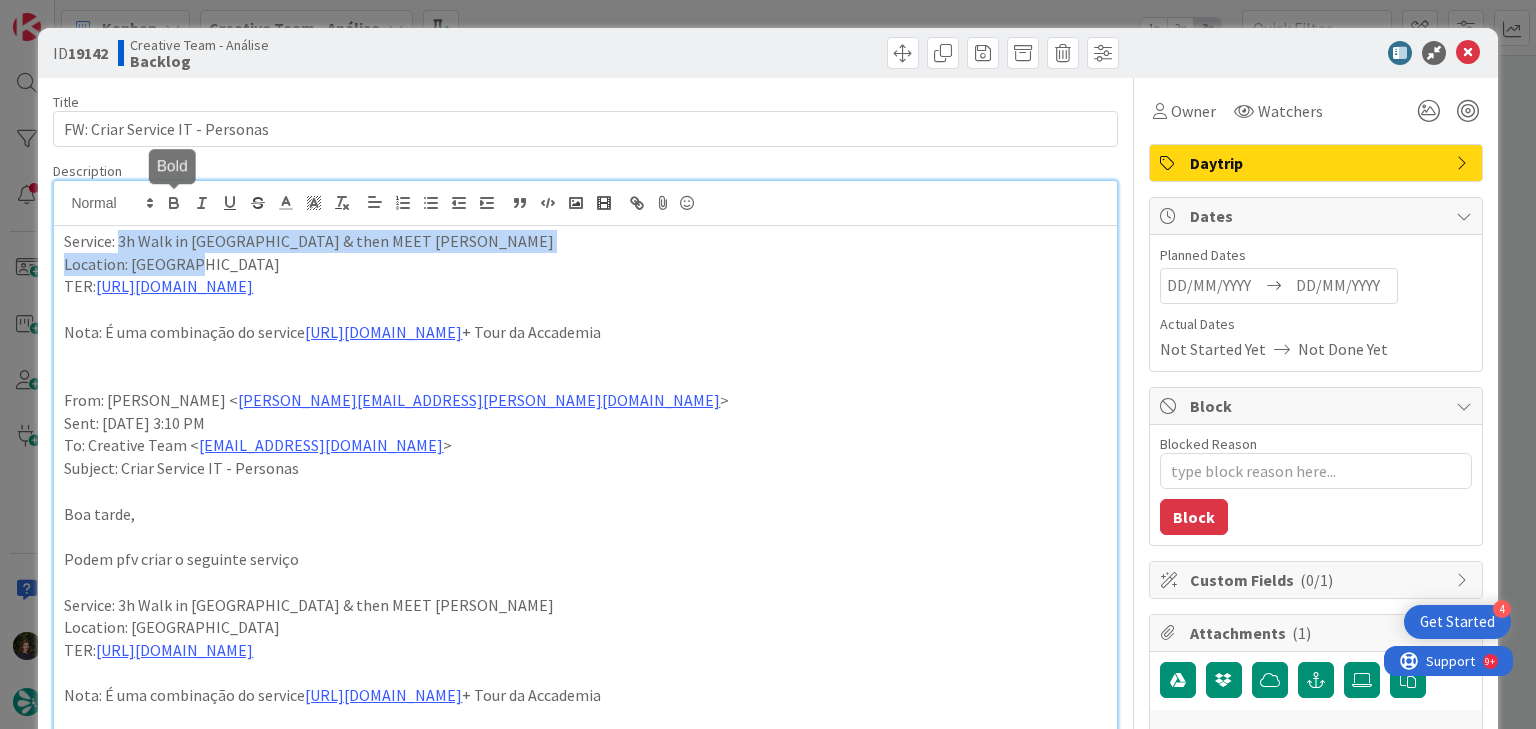 click 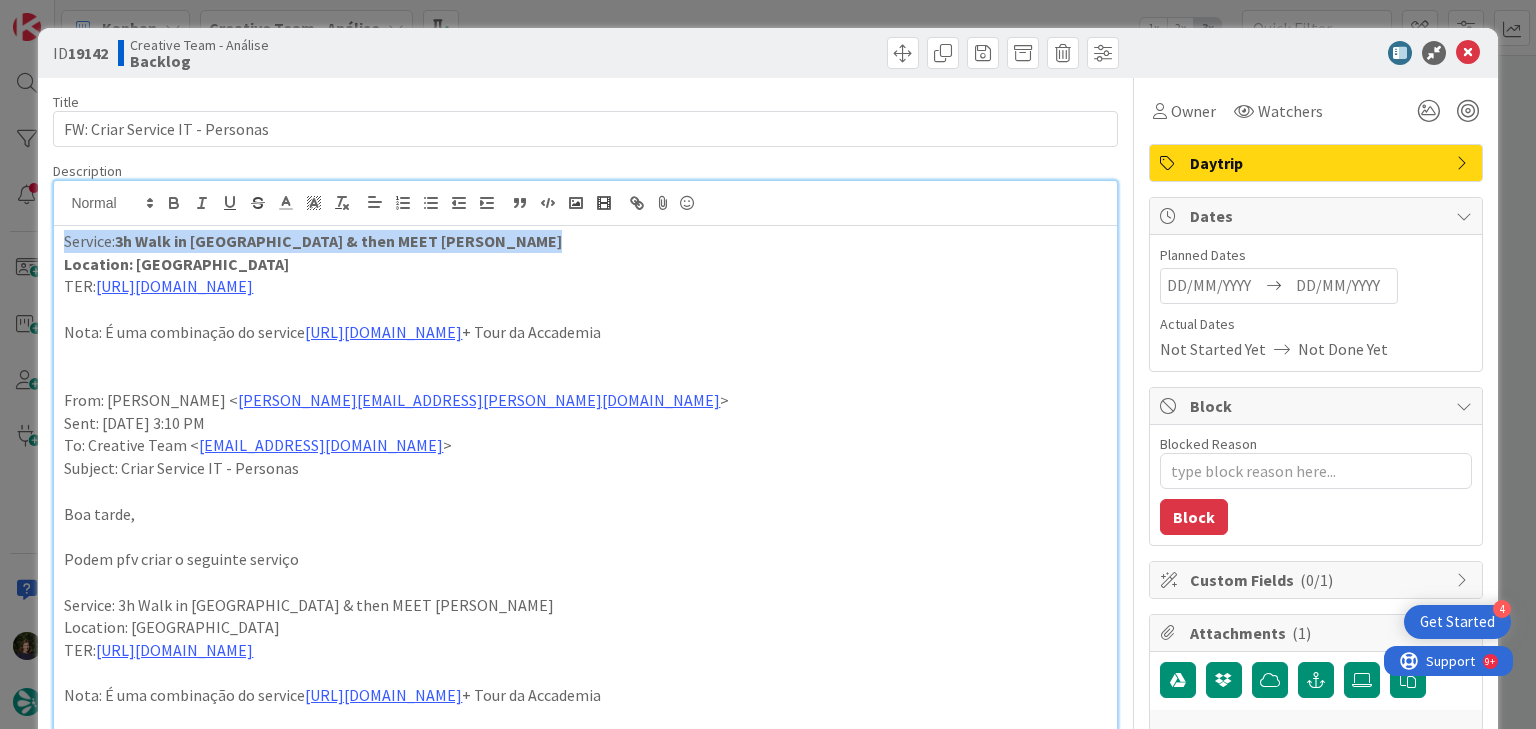 click on "Service:  3h Walk in Florence & then MEET DAVID" at bounding box center [585, 241] 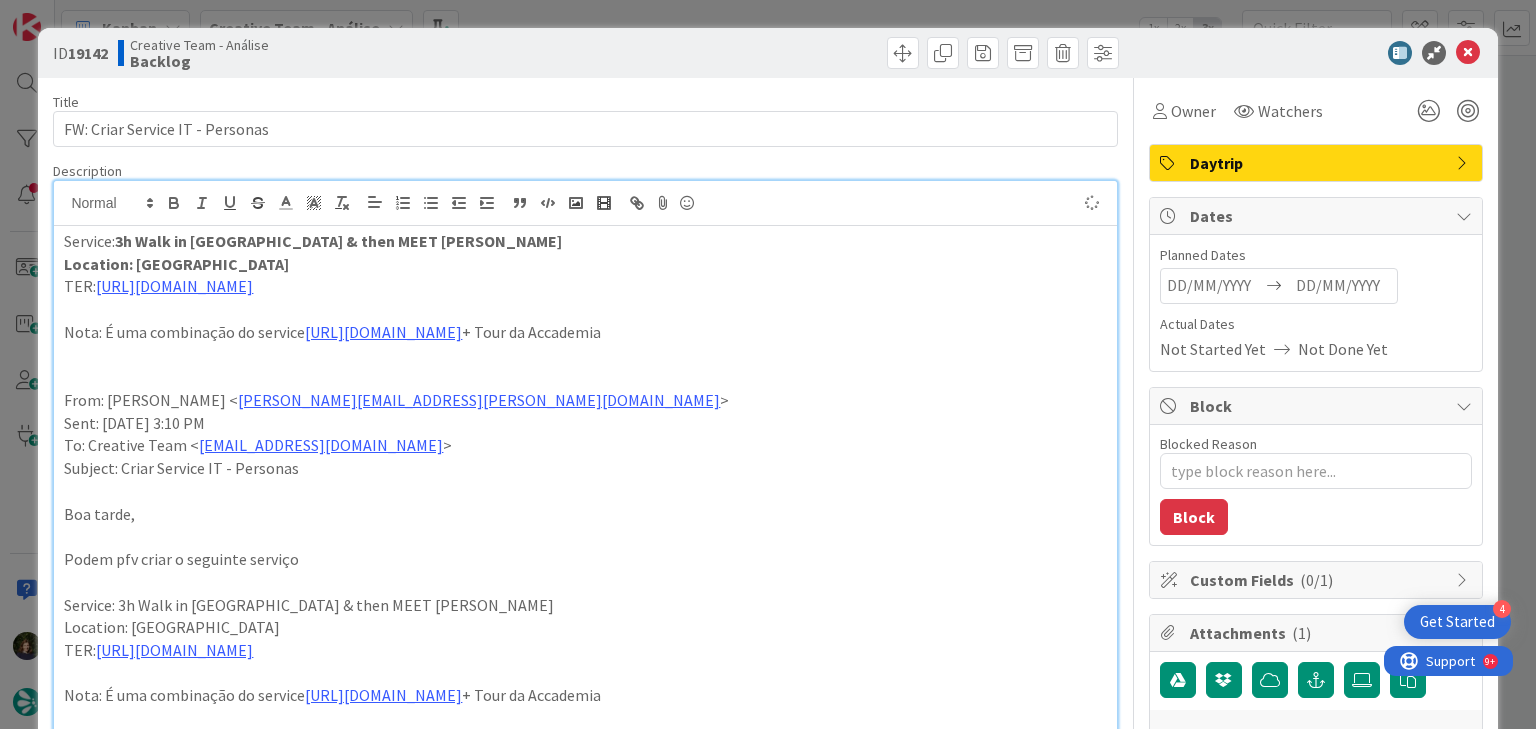 type on "x" 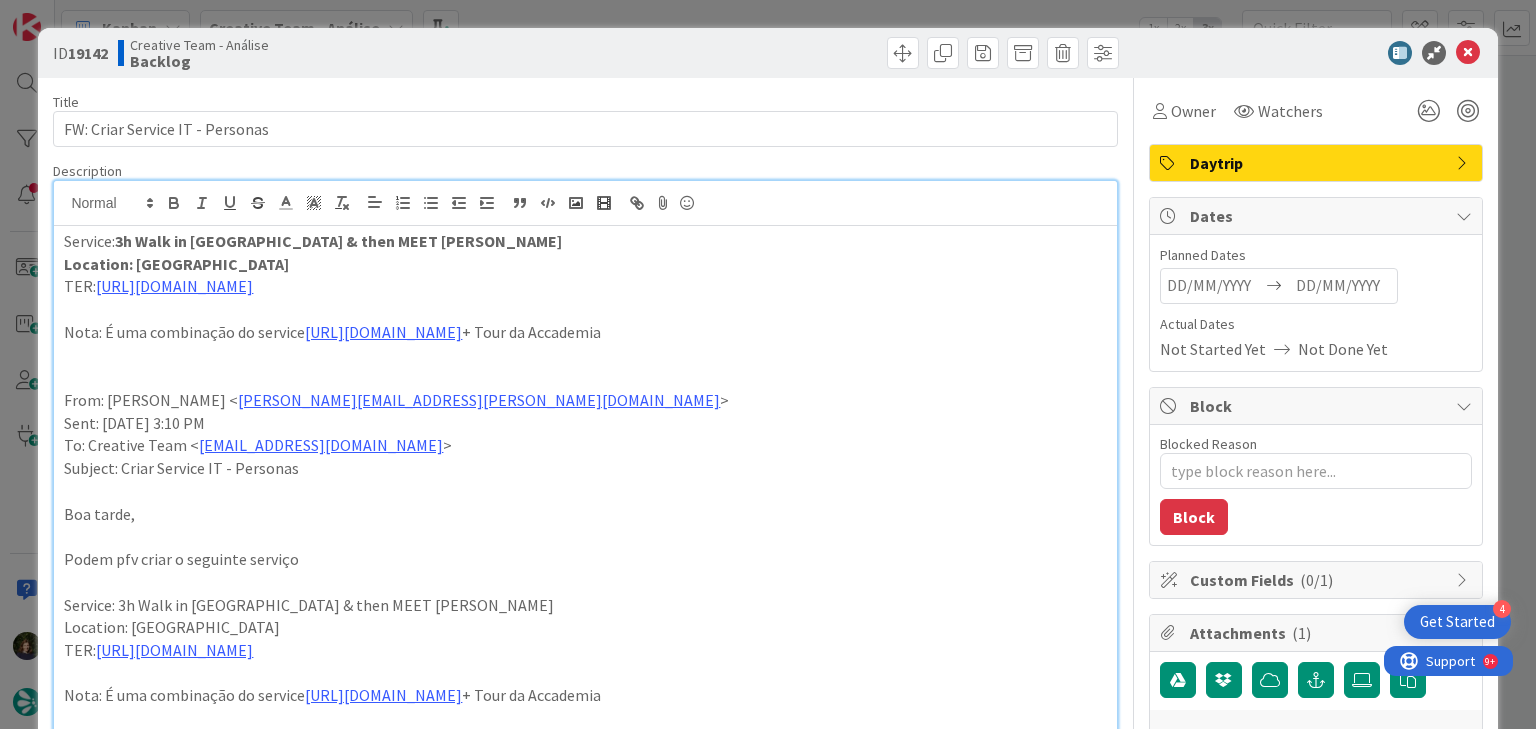 click on "3h Walk in Florence & then MEET DAVID" at bounding box center (338, 241) 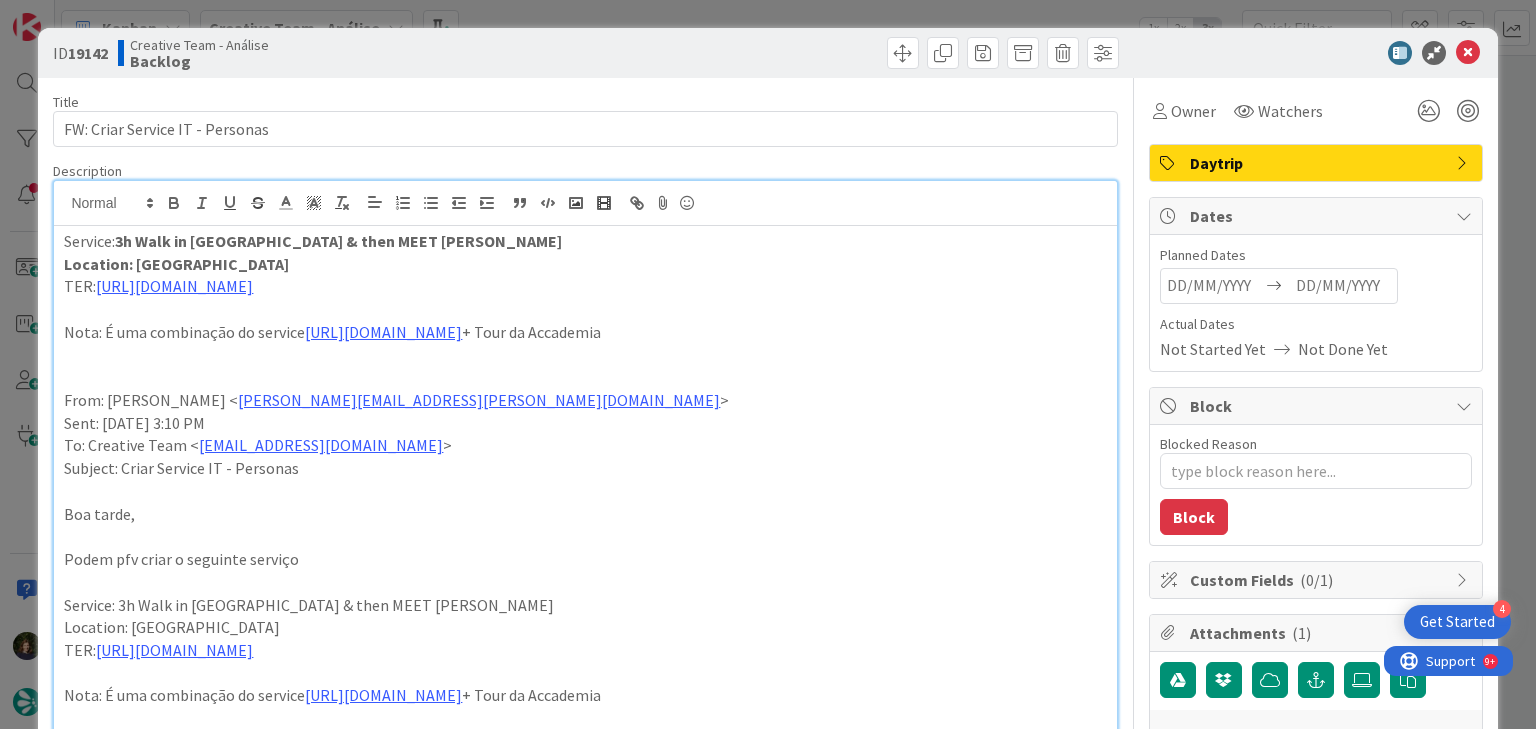 type 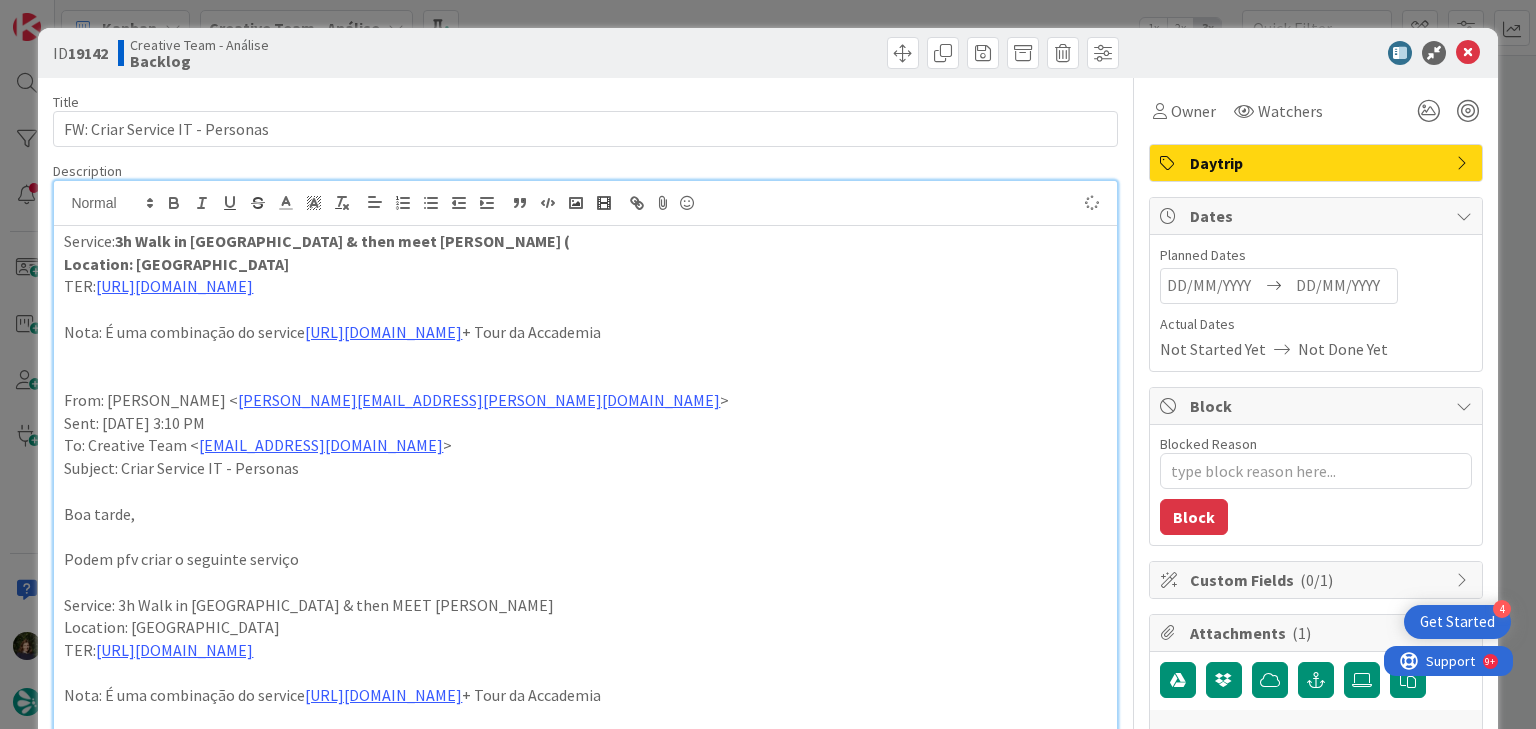 type on "x" 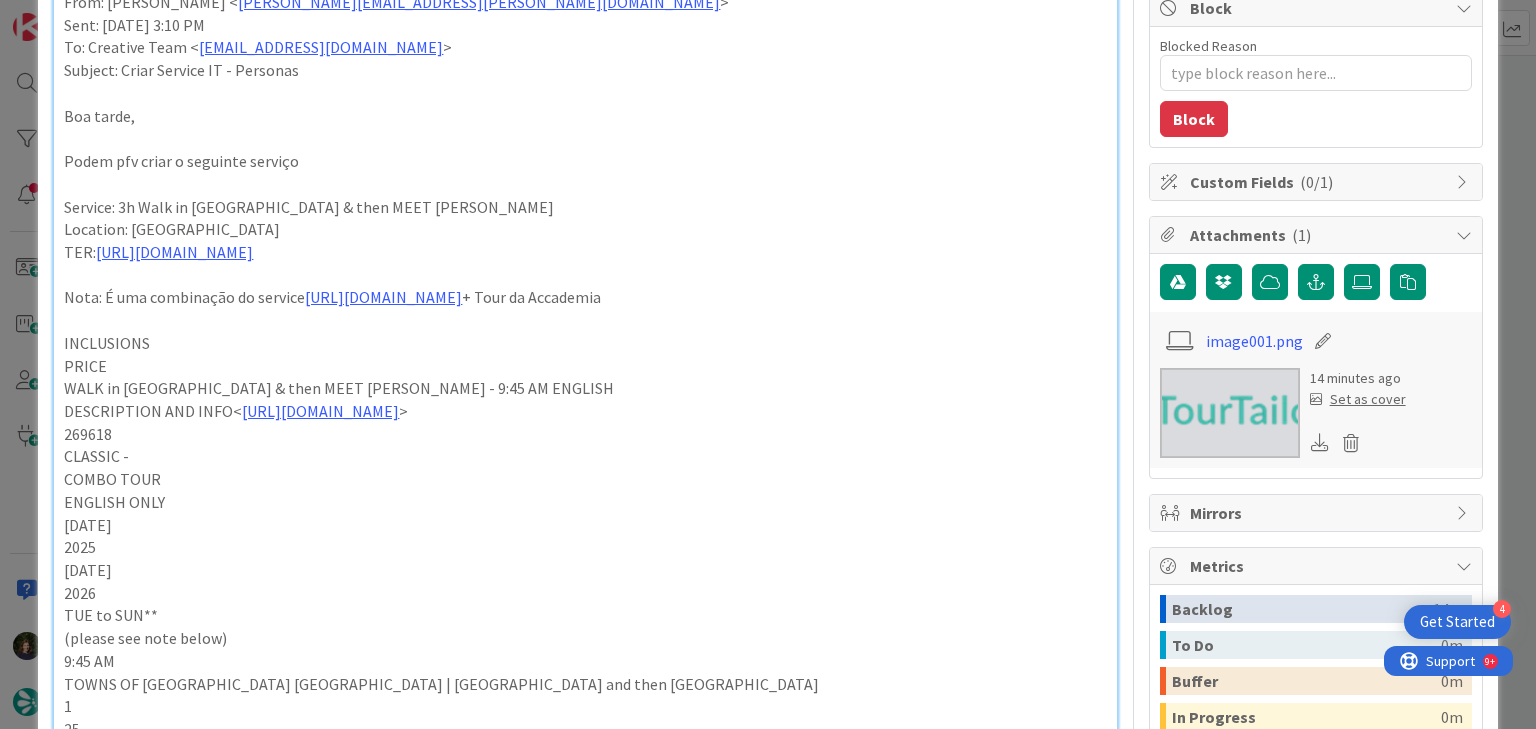 scroll, scrollTop: 370, scrollLeft: 0, axis: vertical 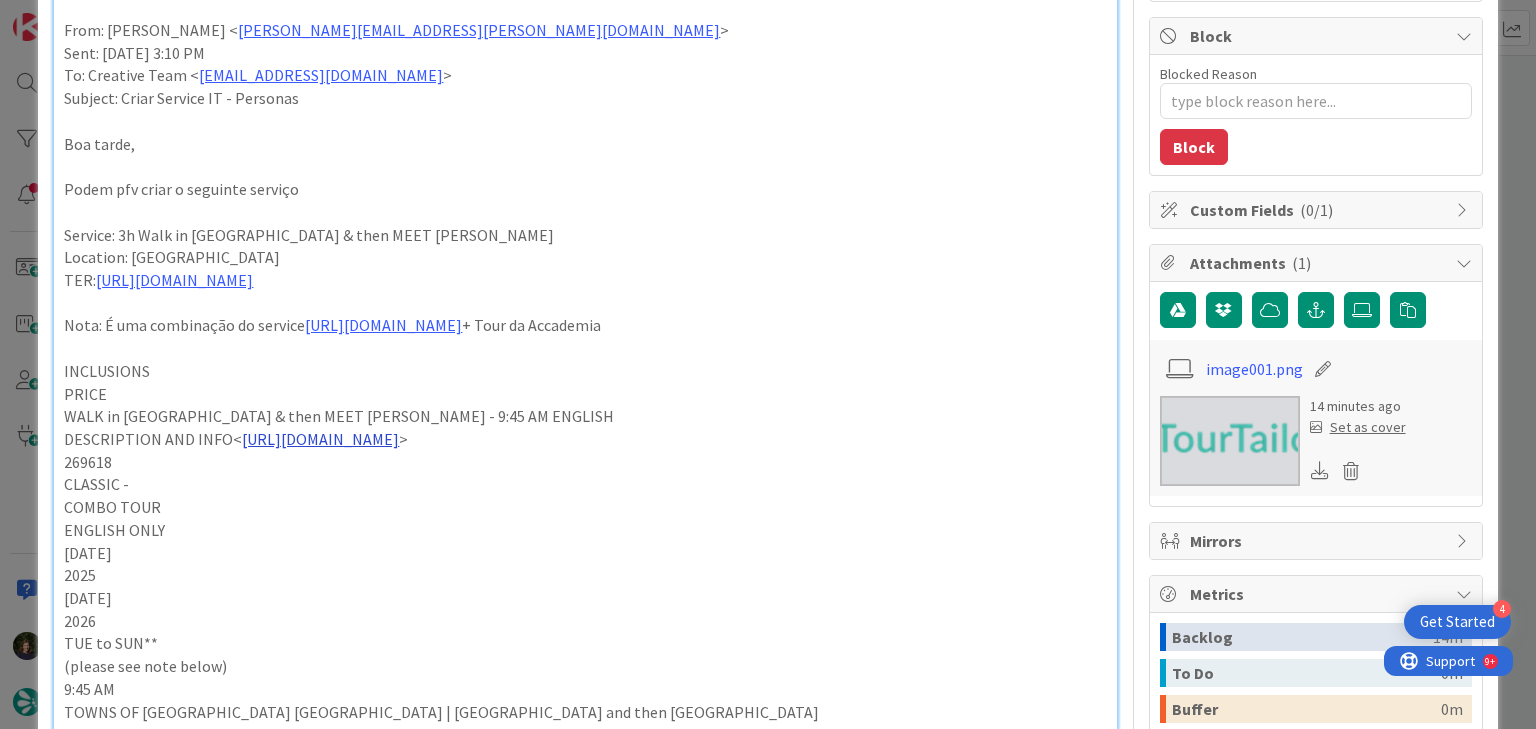 click on "https://drive.google.com/file/d/1kzZaTVwUSW23yBv4jv7VdoPyOLsFe3ph/view?usp=sharing" at bounding box center (320, 439) 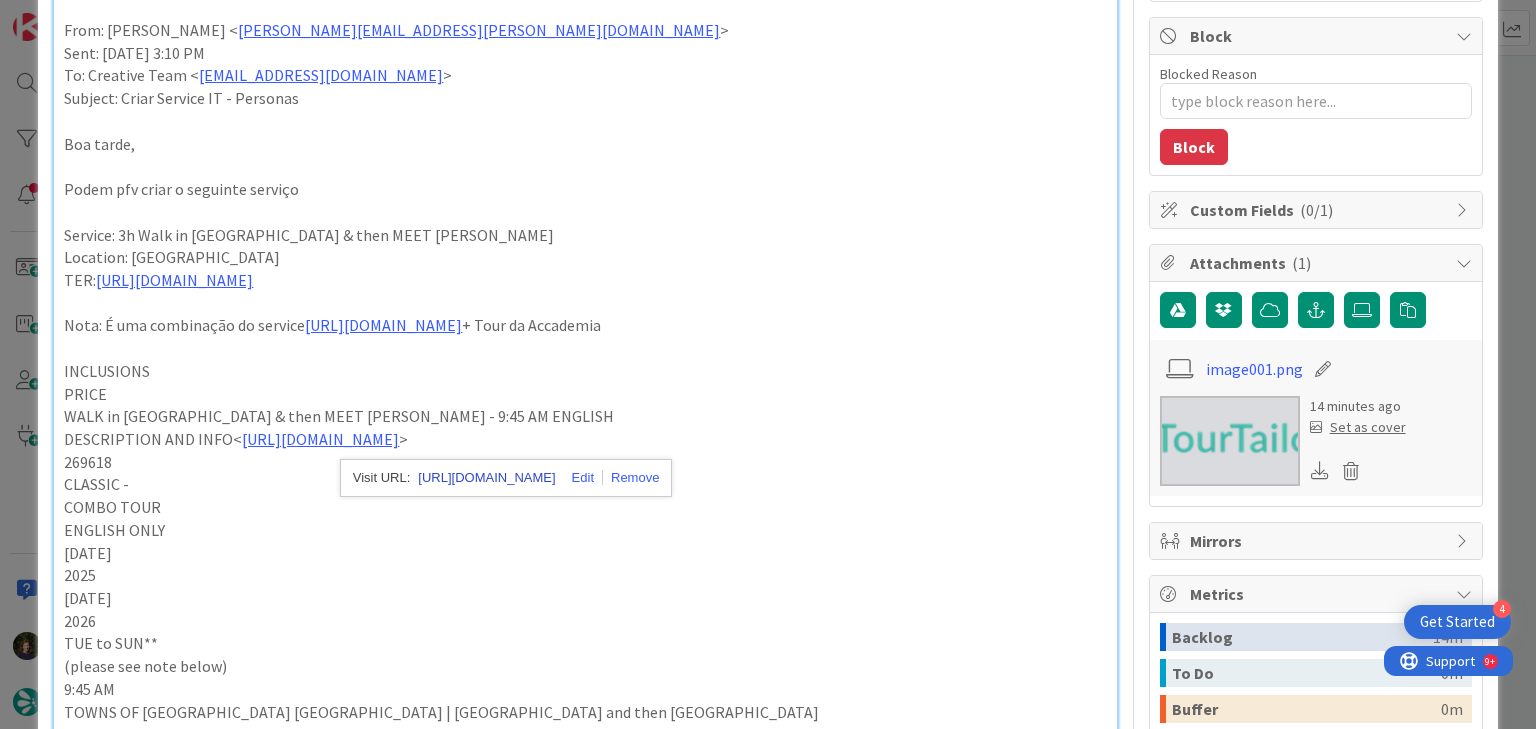 click on "https://drive.google.com/file/d/1kzZaTVwUSW23yBv4jv7VdoPyOLsFe3ph/view?usp=sharing" at bounding box center (486, 478) 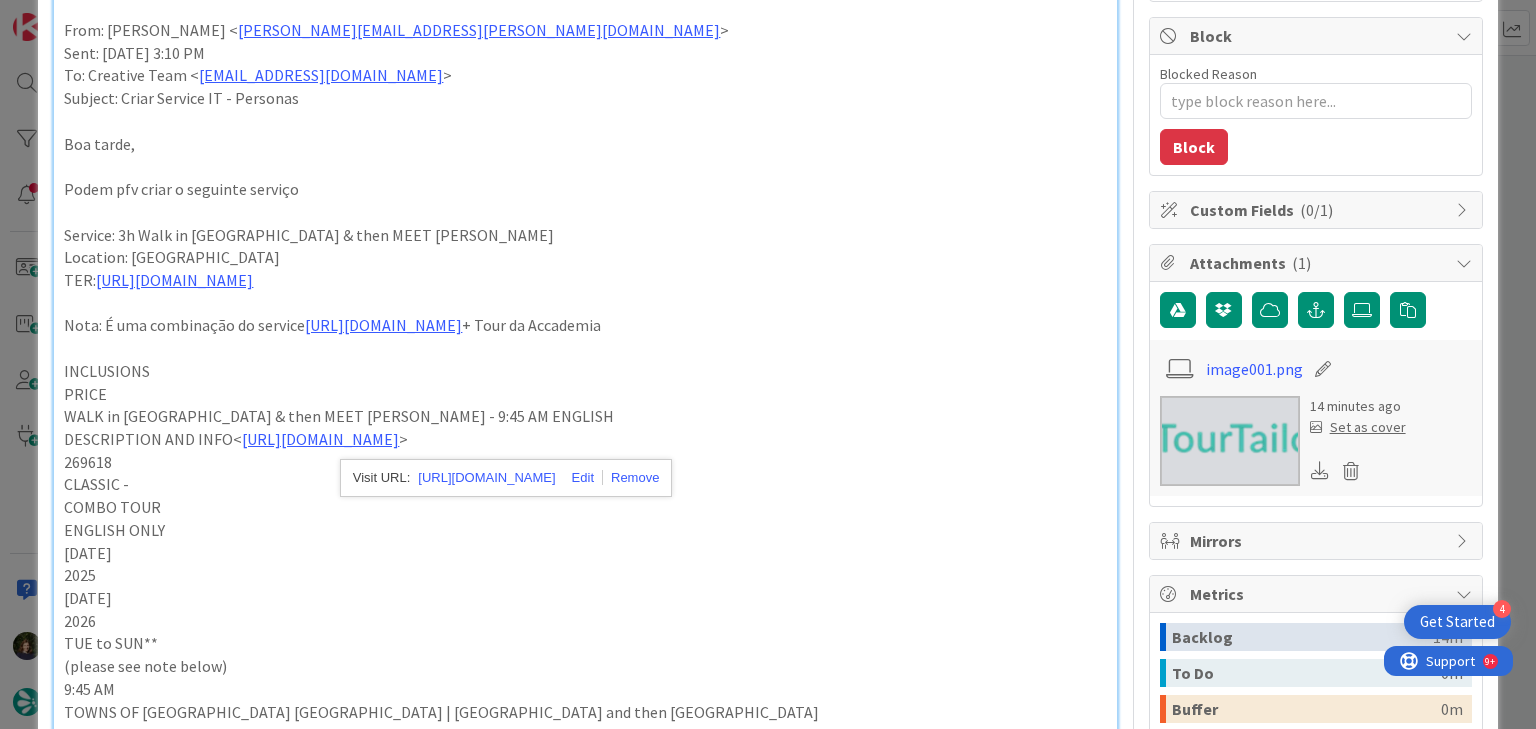 click on "2025" at bounding box center [585, 575] 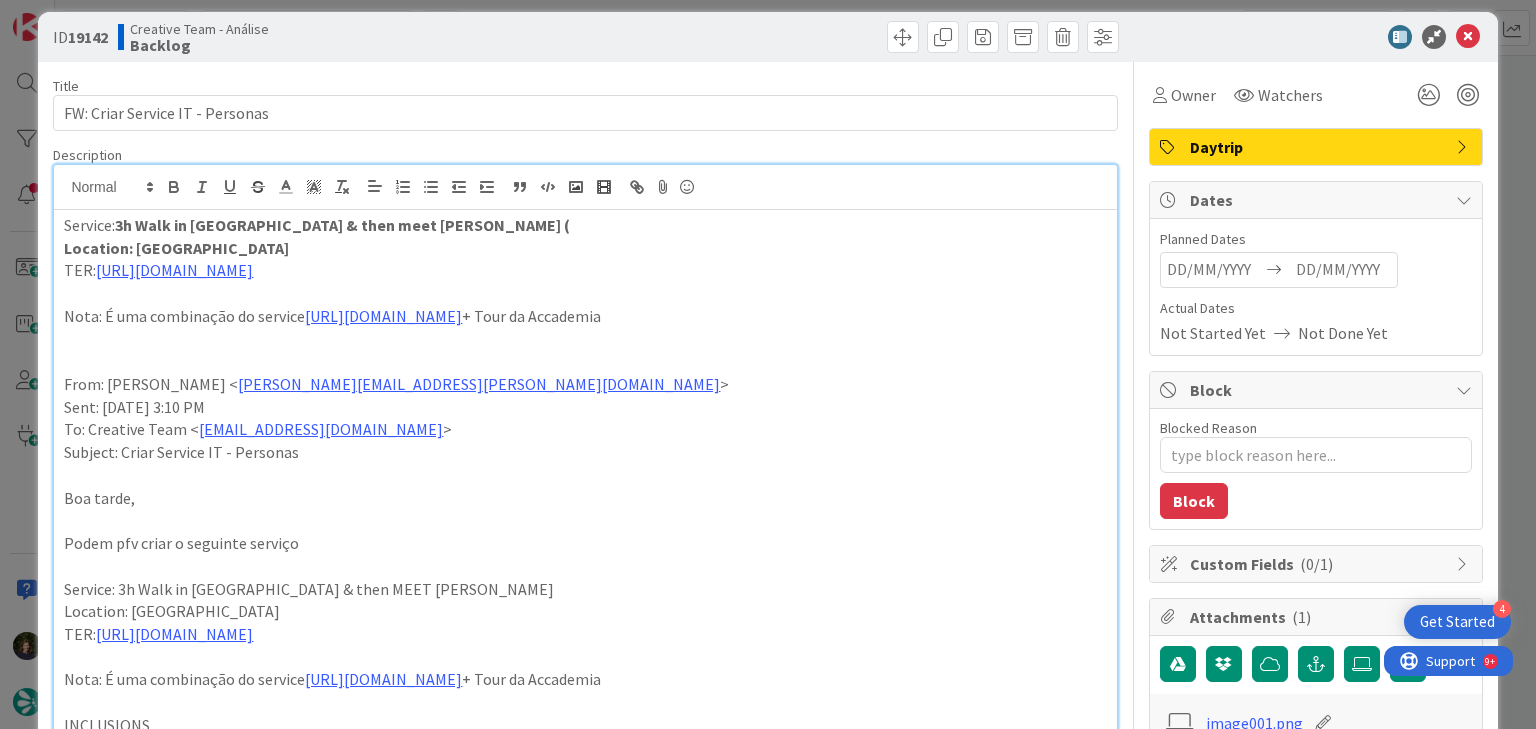 scroll, scrollTop: 0, scrollLeft: 0, axis: both 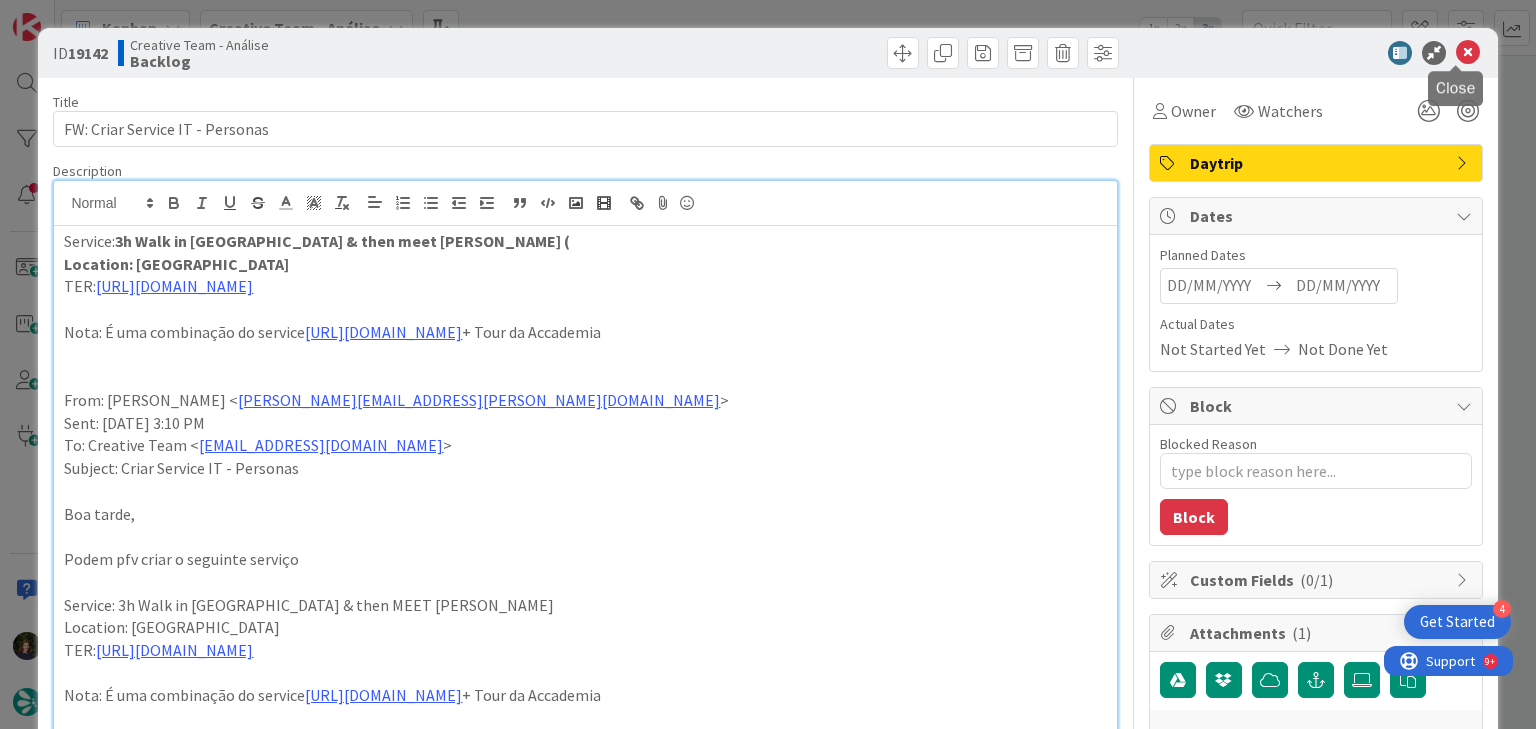 click at bounding box center [1468, 53] 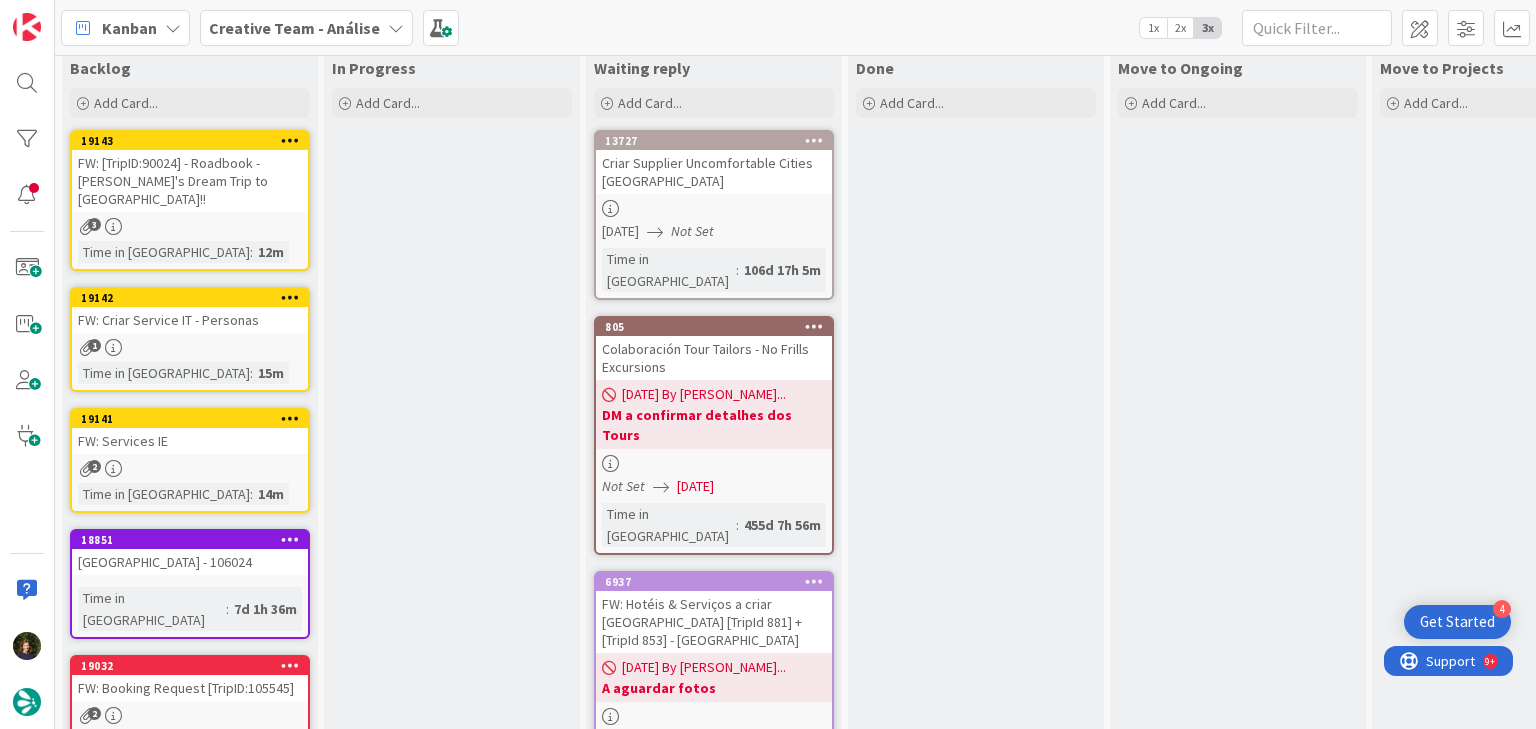 scroll, scrollTop: 0, scrollLeft: 0, axis: both 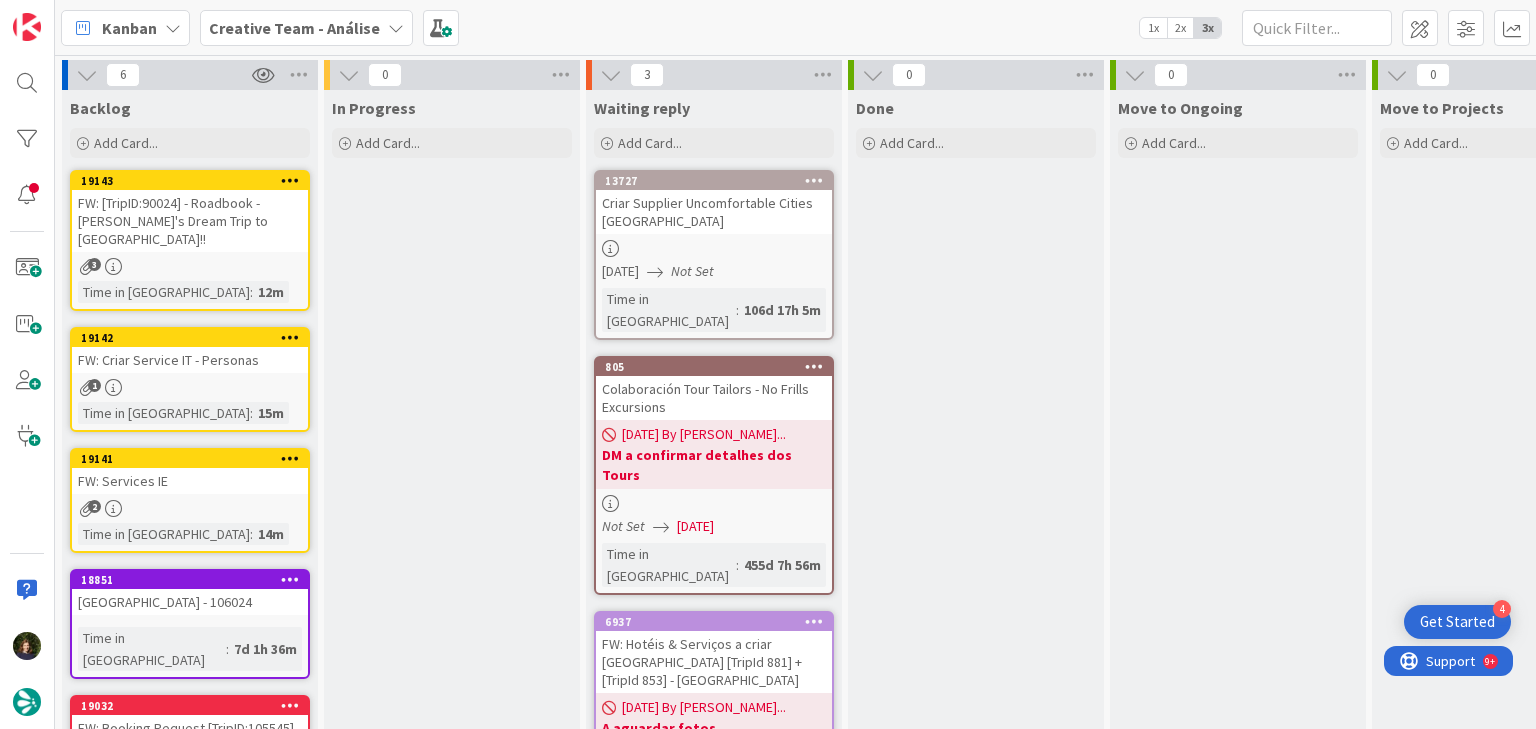 click on "Creative Team - Análise" at bounding box center (294, 28) 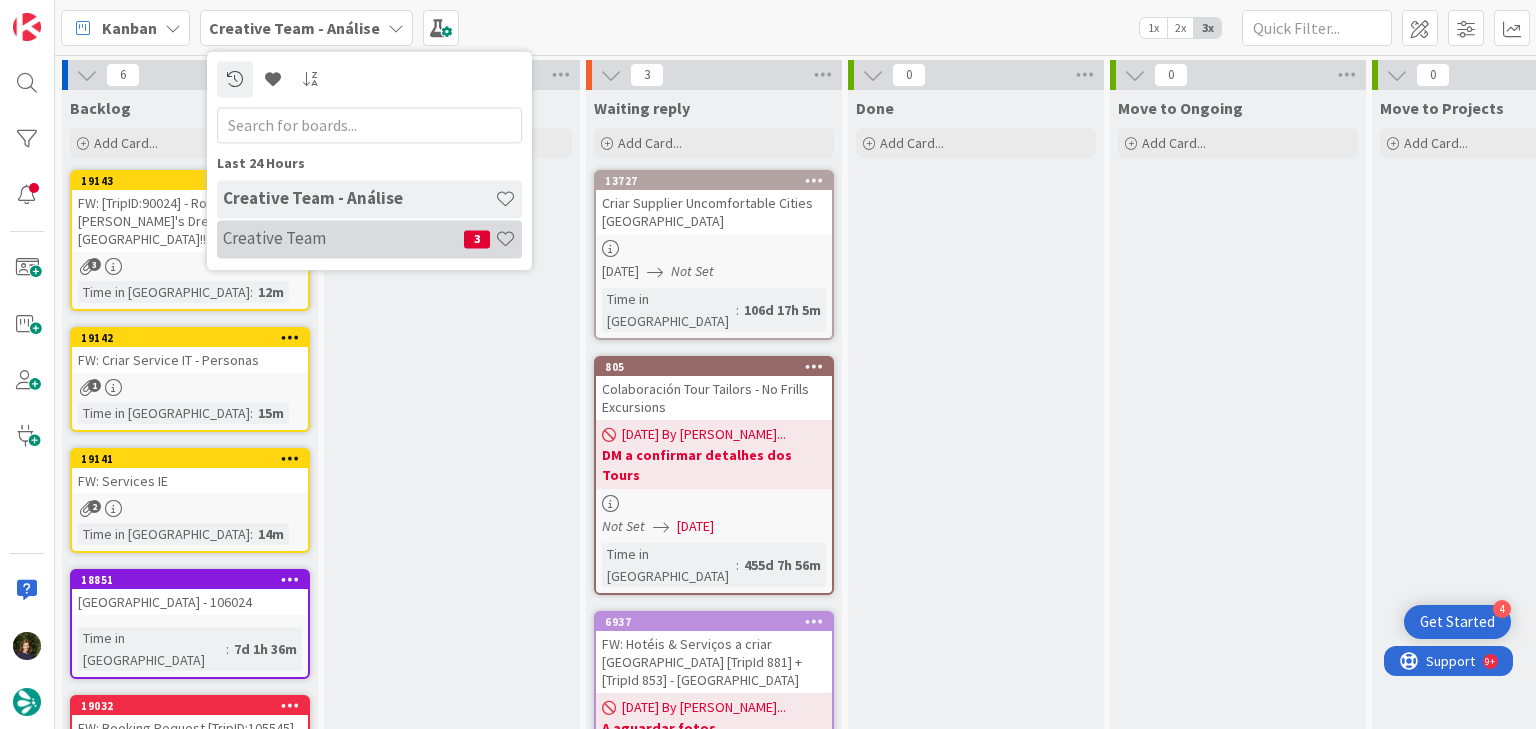 click on "Creative Team" at bounding box center [343, 239] 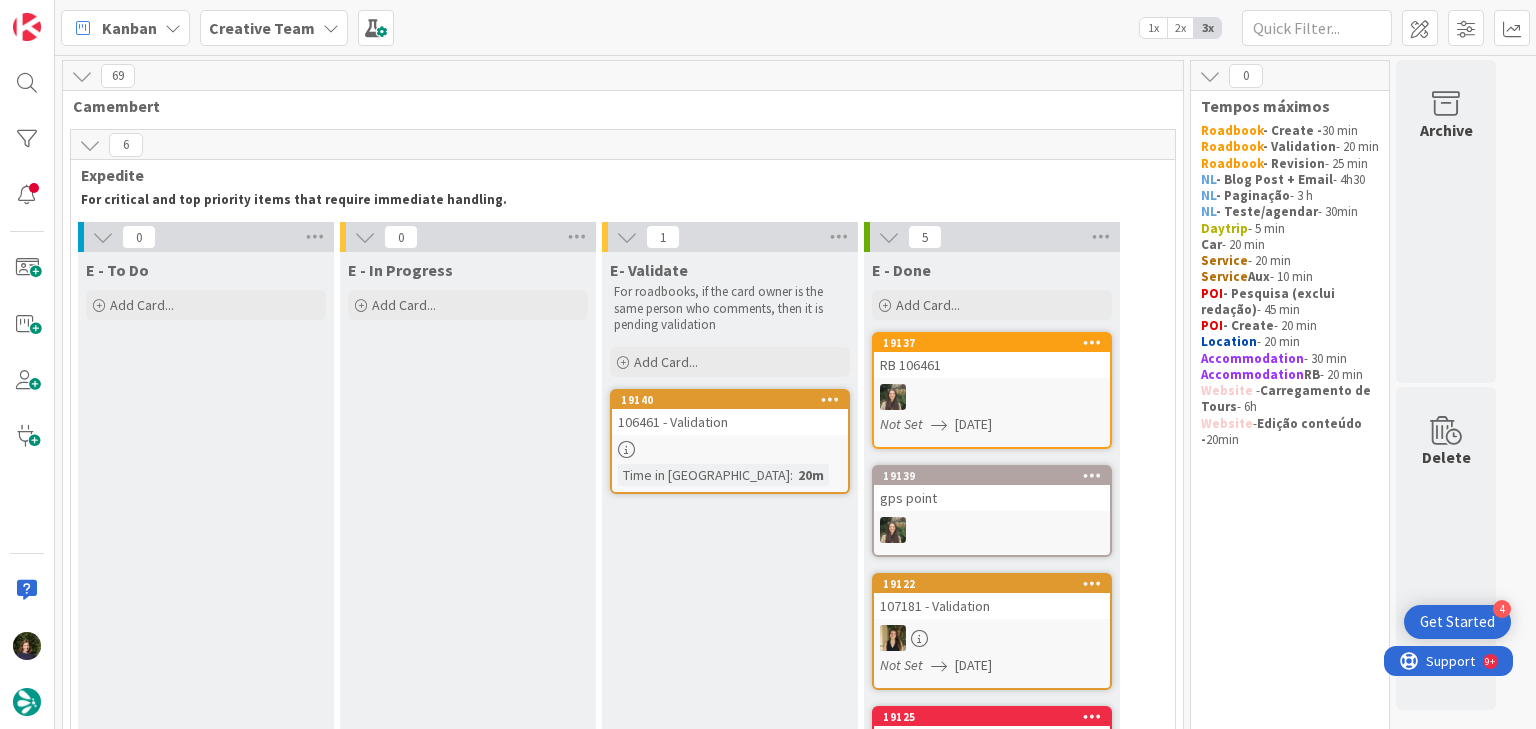 scroll, scrollTop: 0, scrollLeft: 0, axis: both 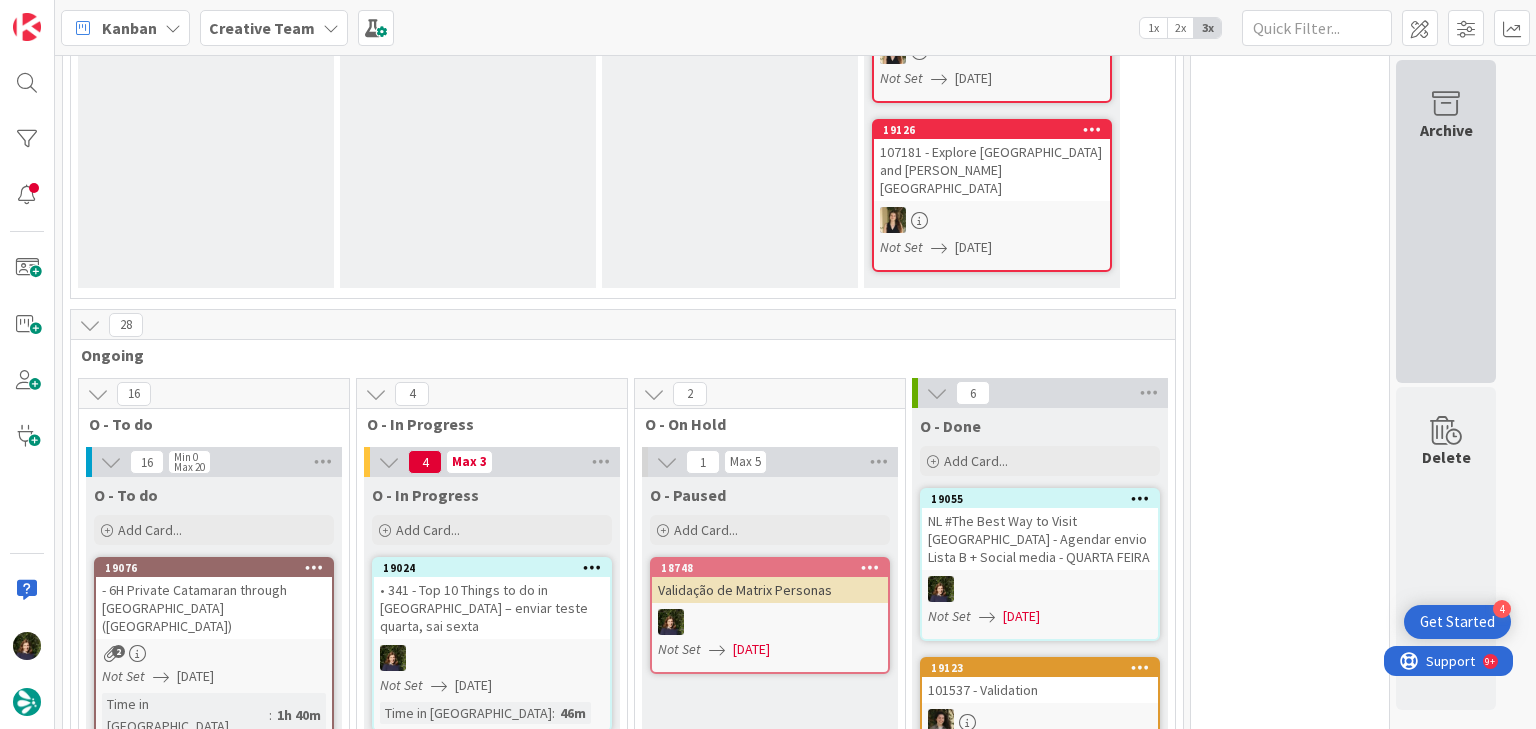 click on "Archive" at bounding box center [1446, 221] 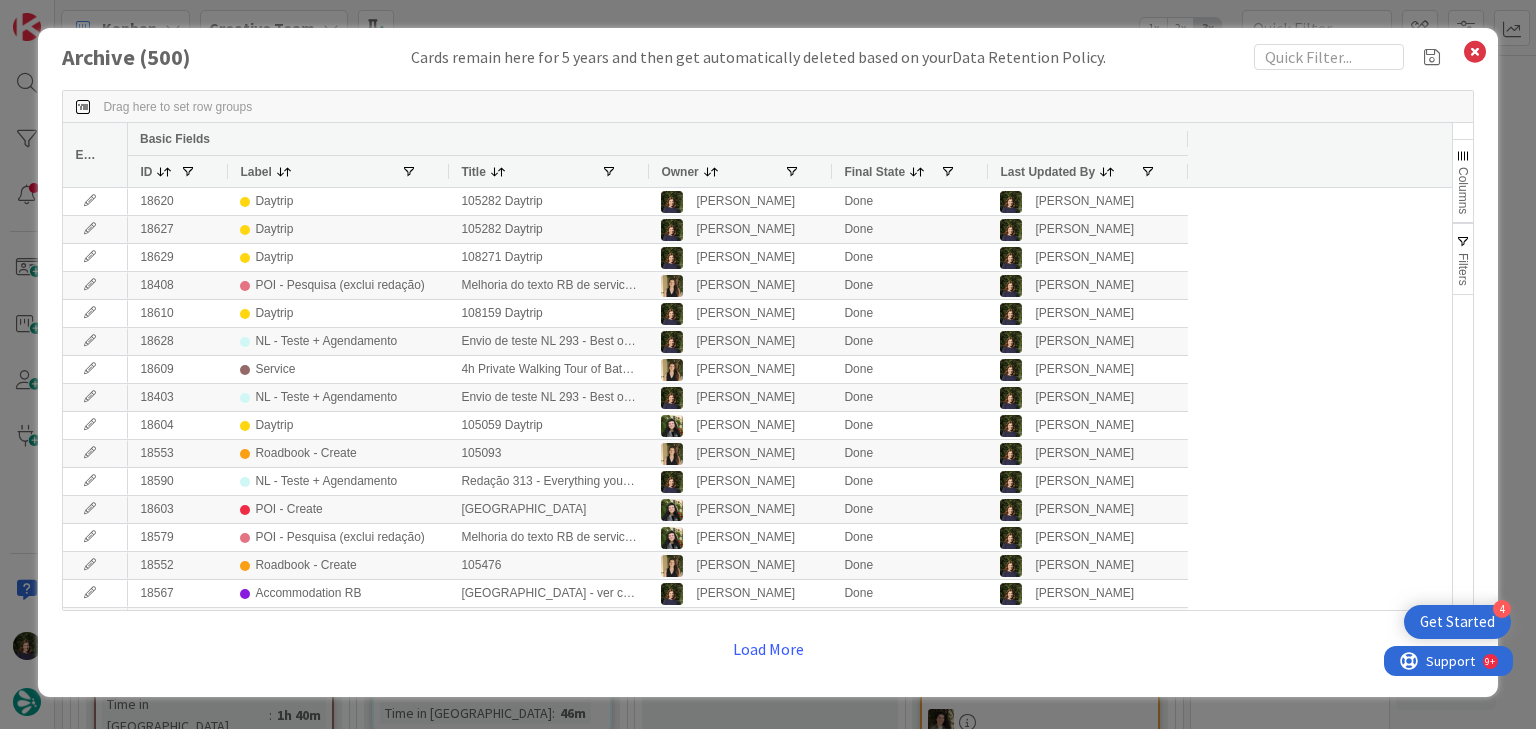 click on "Filters" at bounding box center [1463, 269] 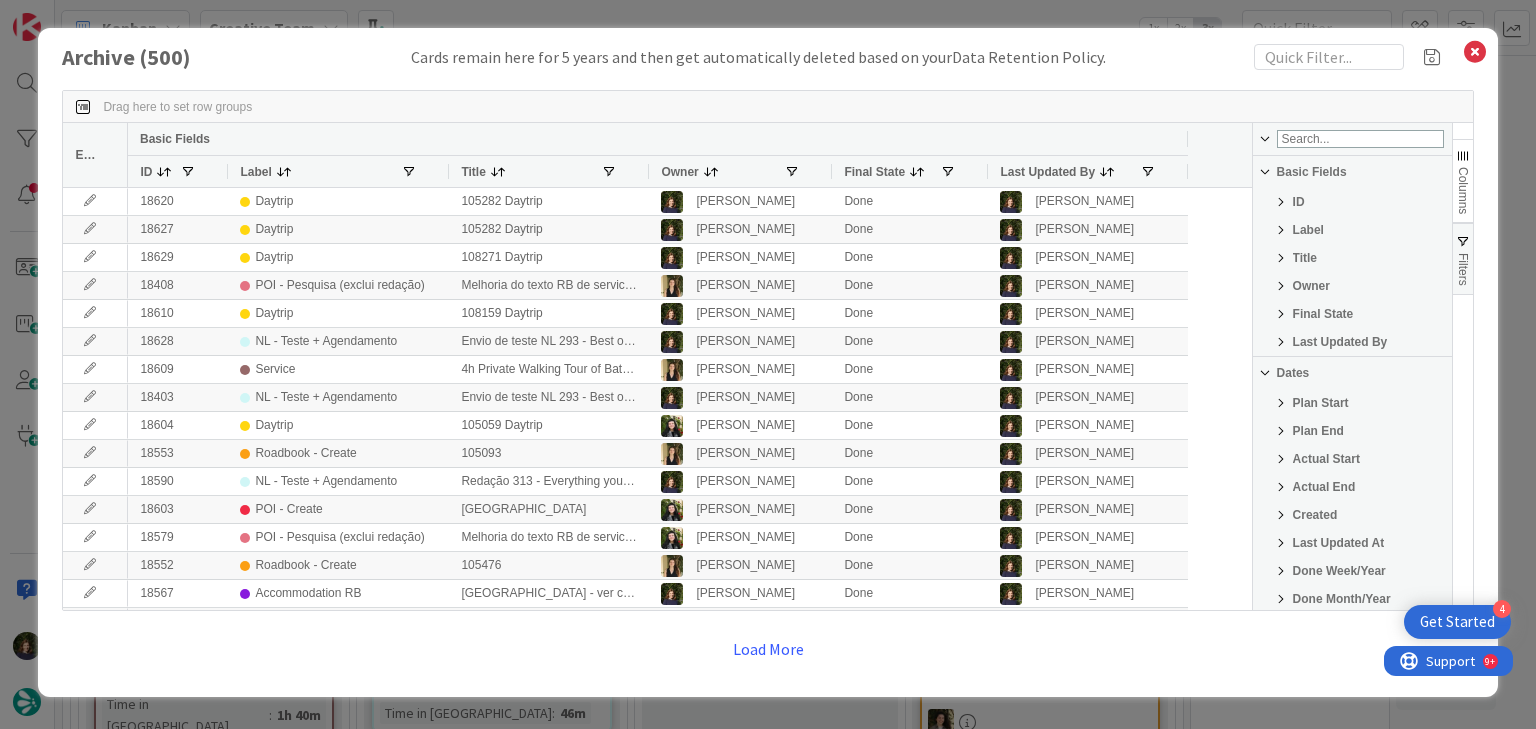 click on "Actual End" at bounding box center (1324, 487) 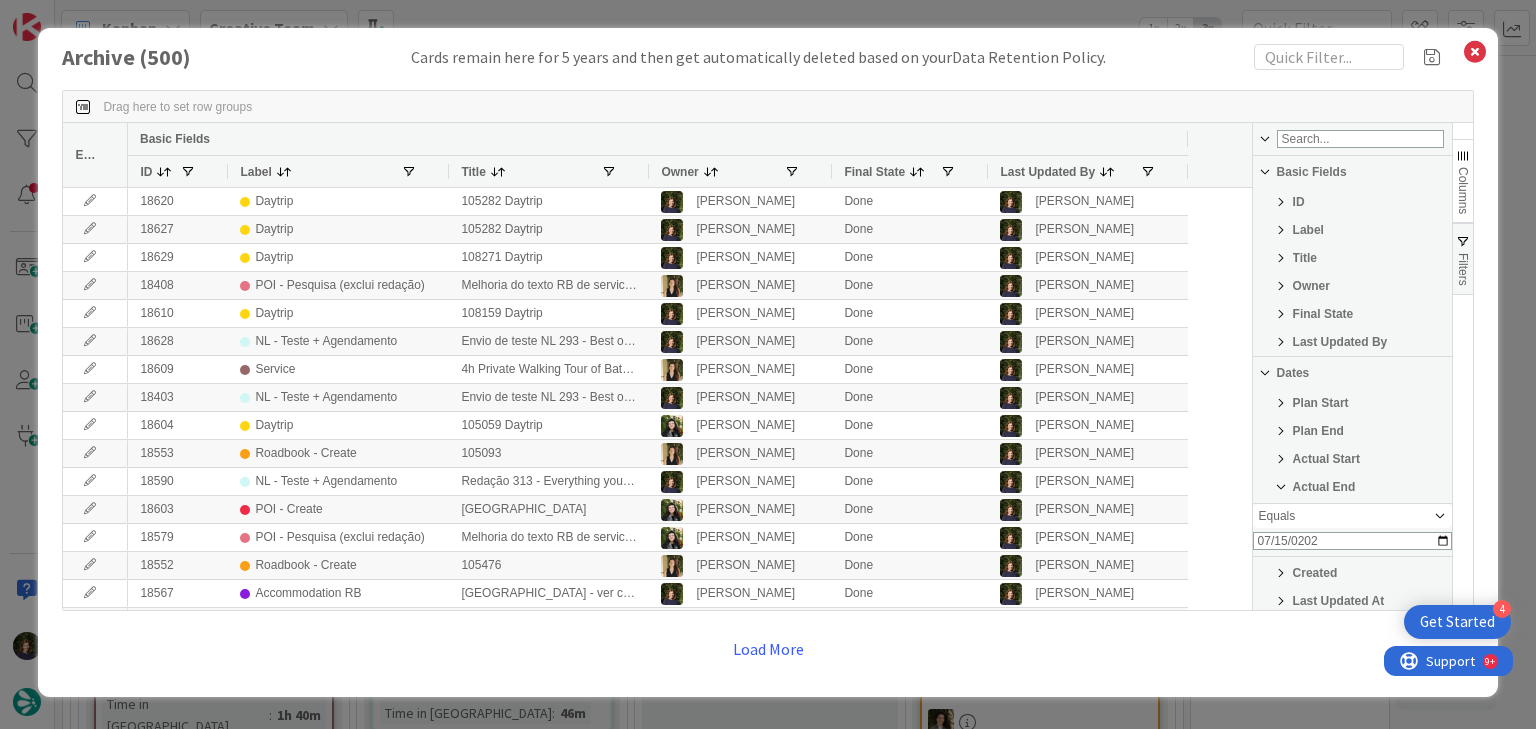 type on "2025-07-15" 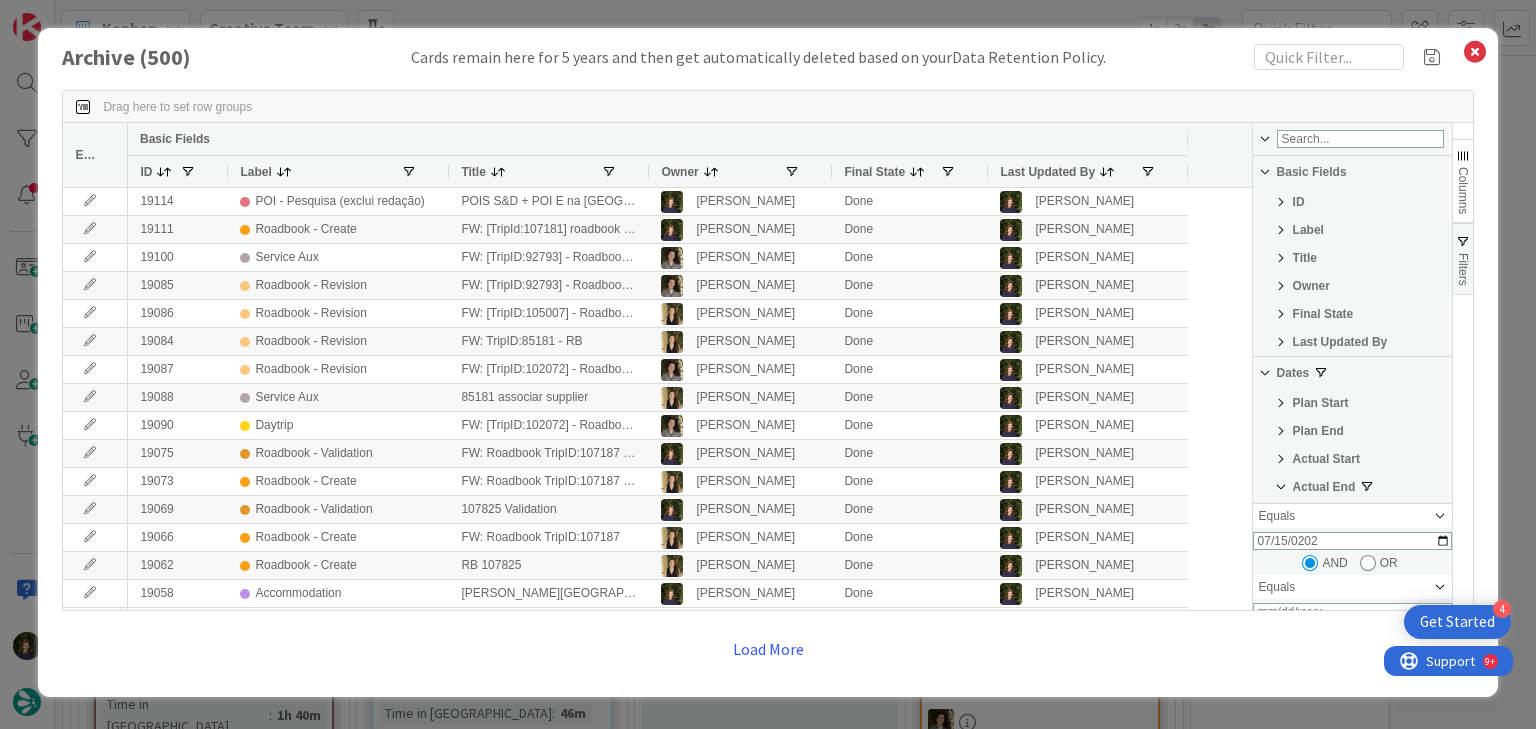 click on "Owner" at bounding box center [722, 171] 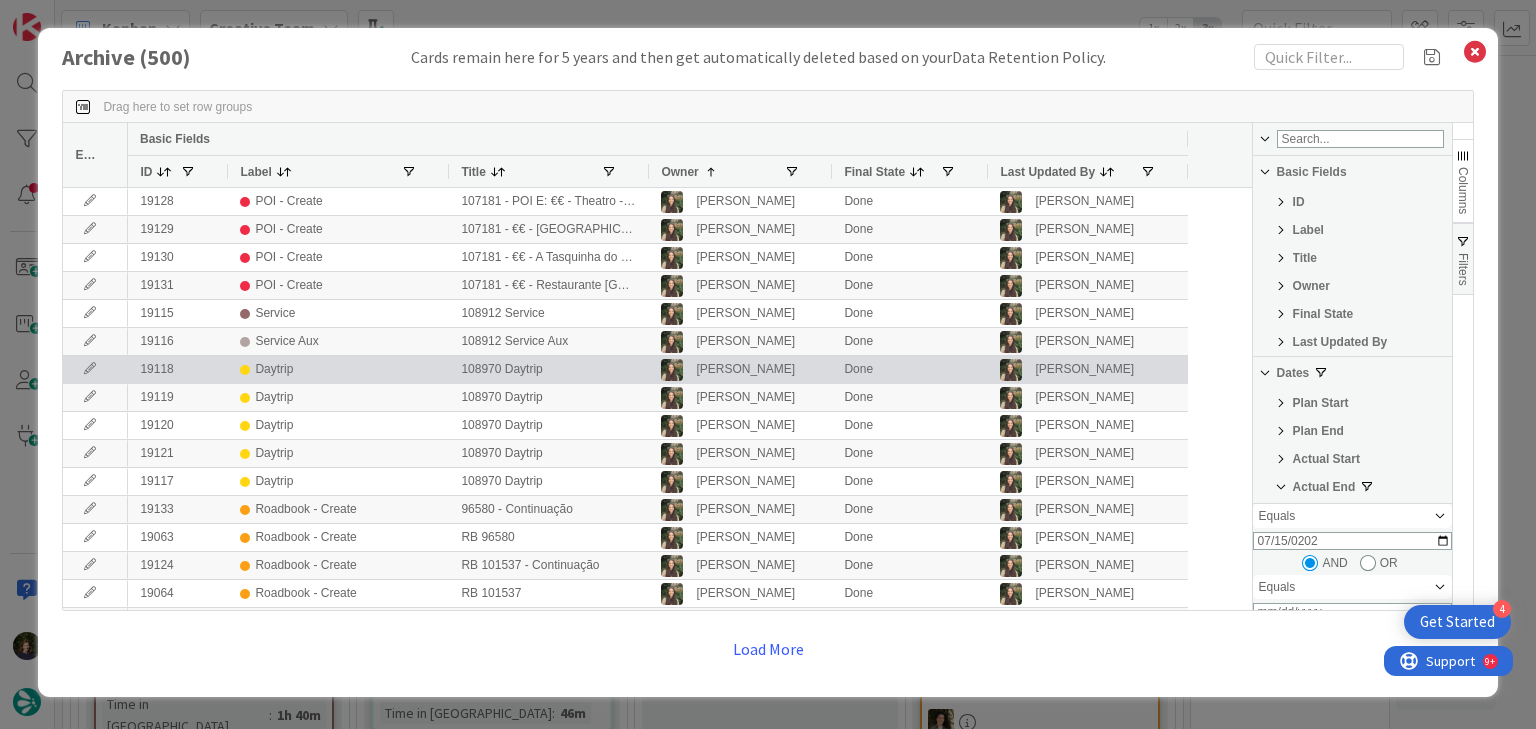 scroll, scrollTop: 56, scrollLeft: 0, axis: vertical 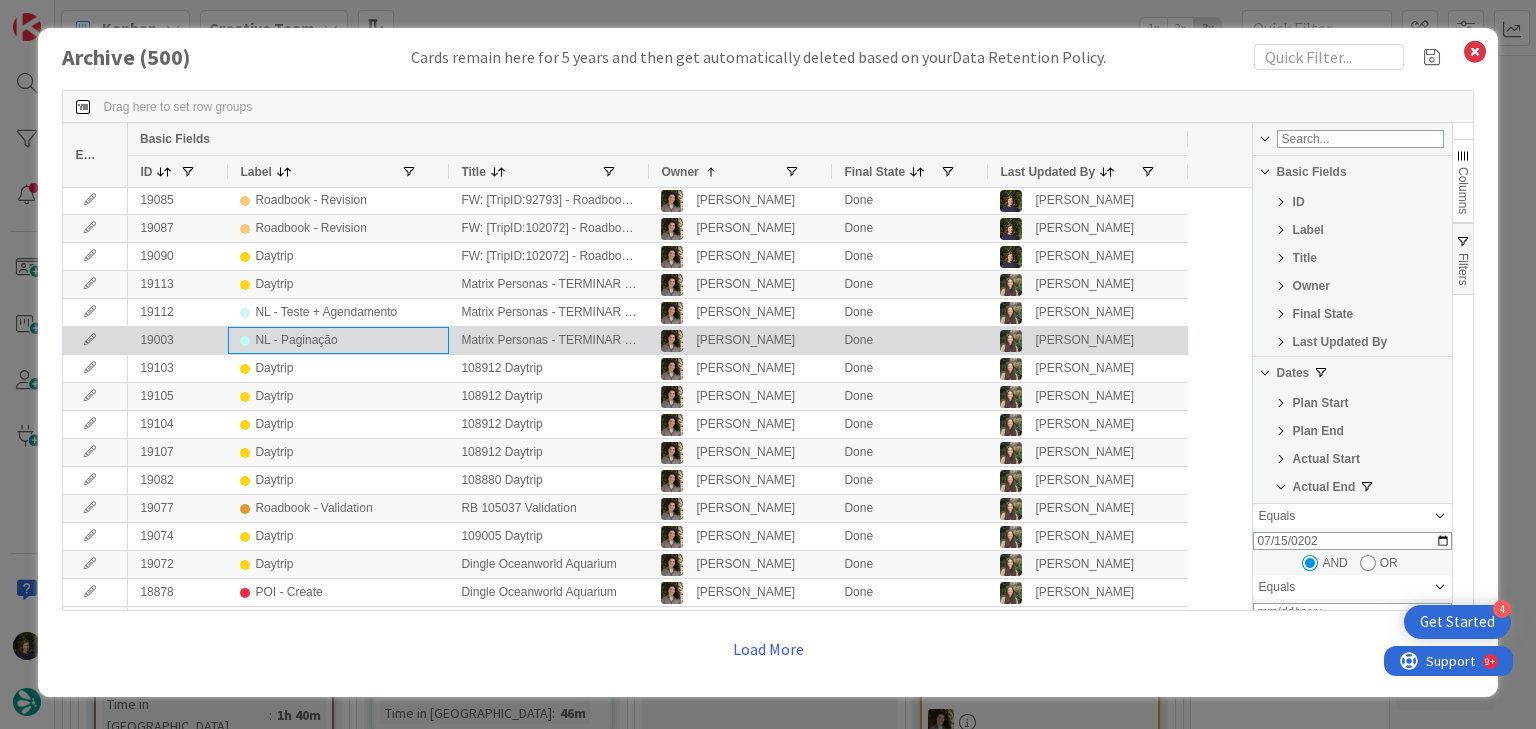 click on "NL - Paginação" at bounding box center (338, 340) 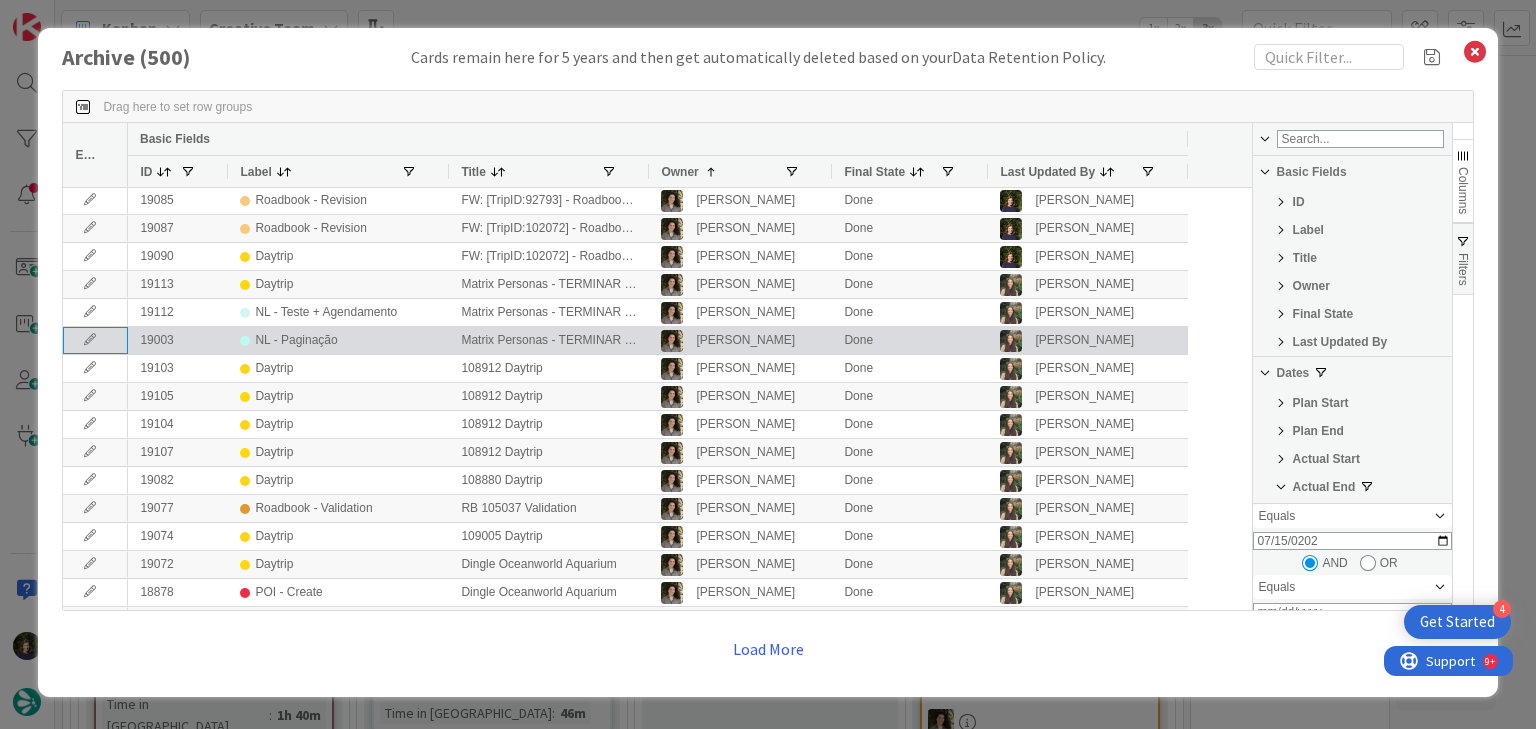 click at bounding box center (90, 340) 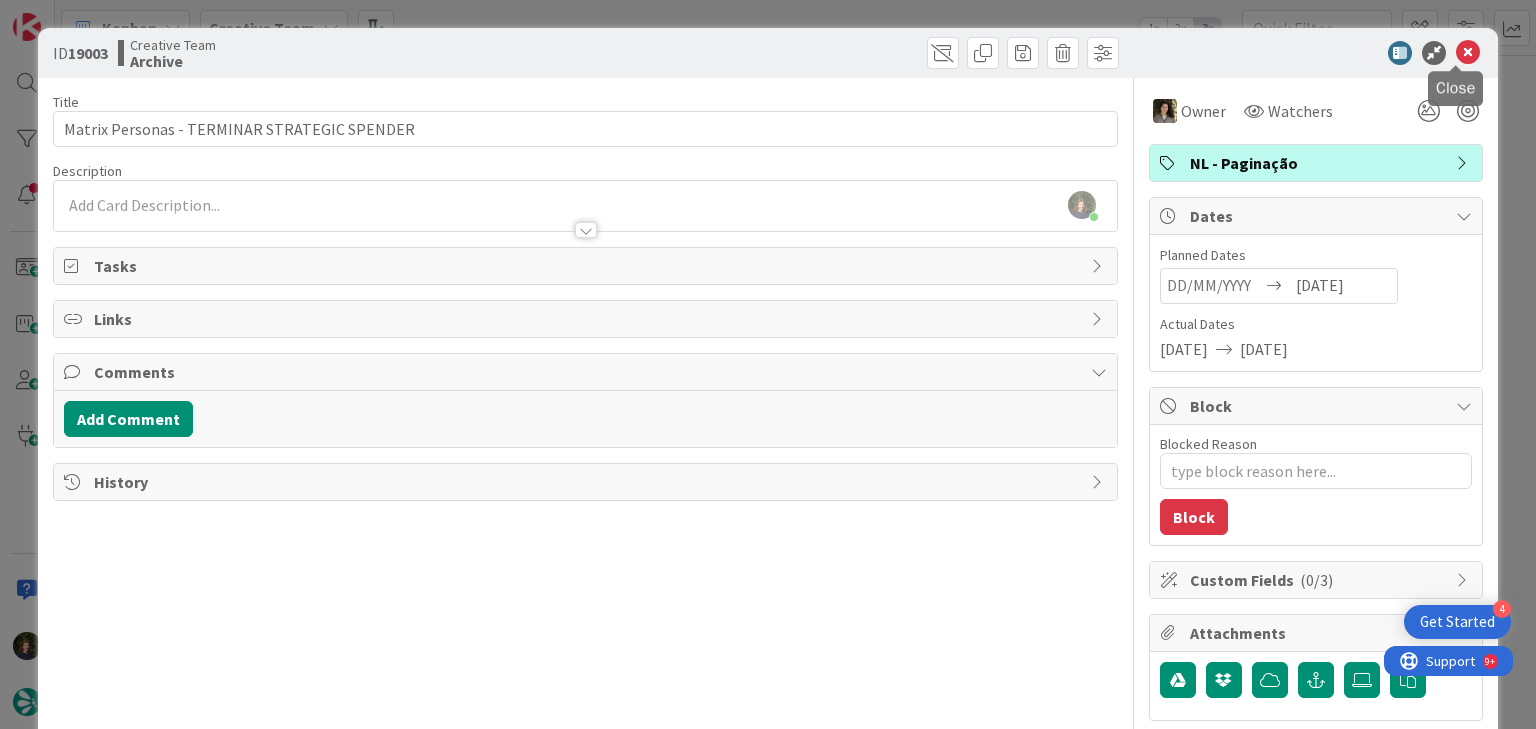 click at bounding box center [1468, 53] 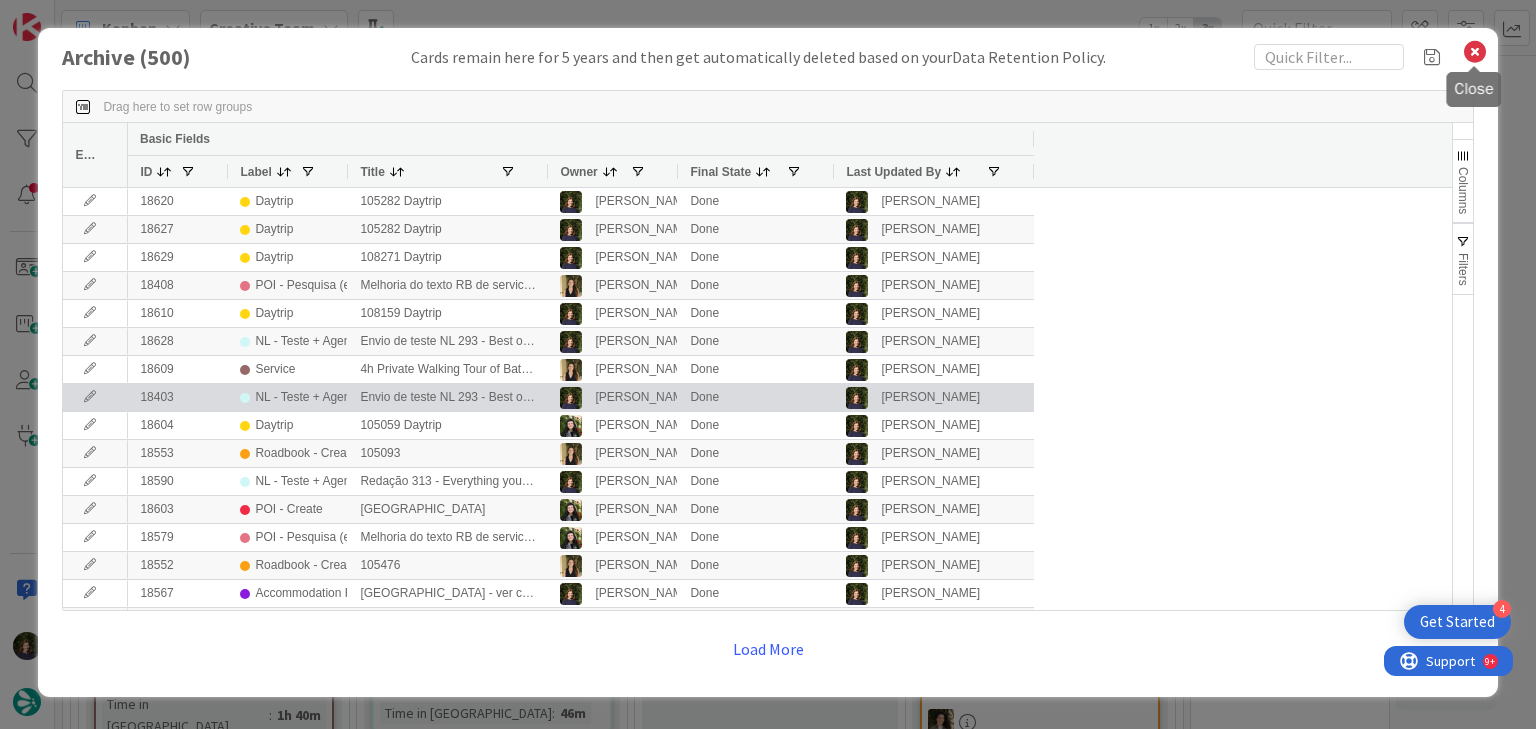 scroll, scrollTop: 0, scrollLeft: 0, axis: both 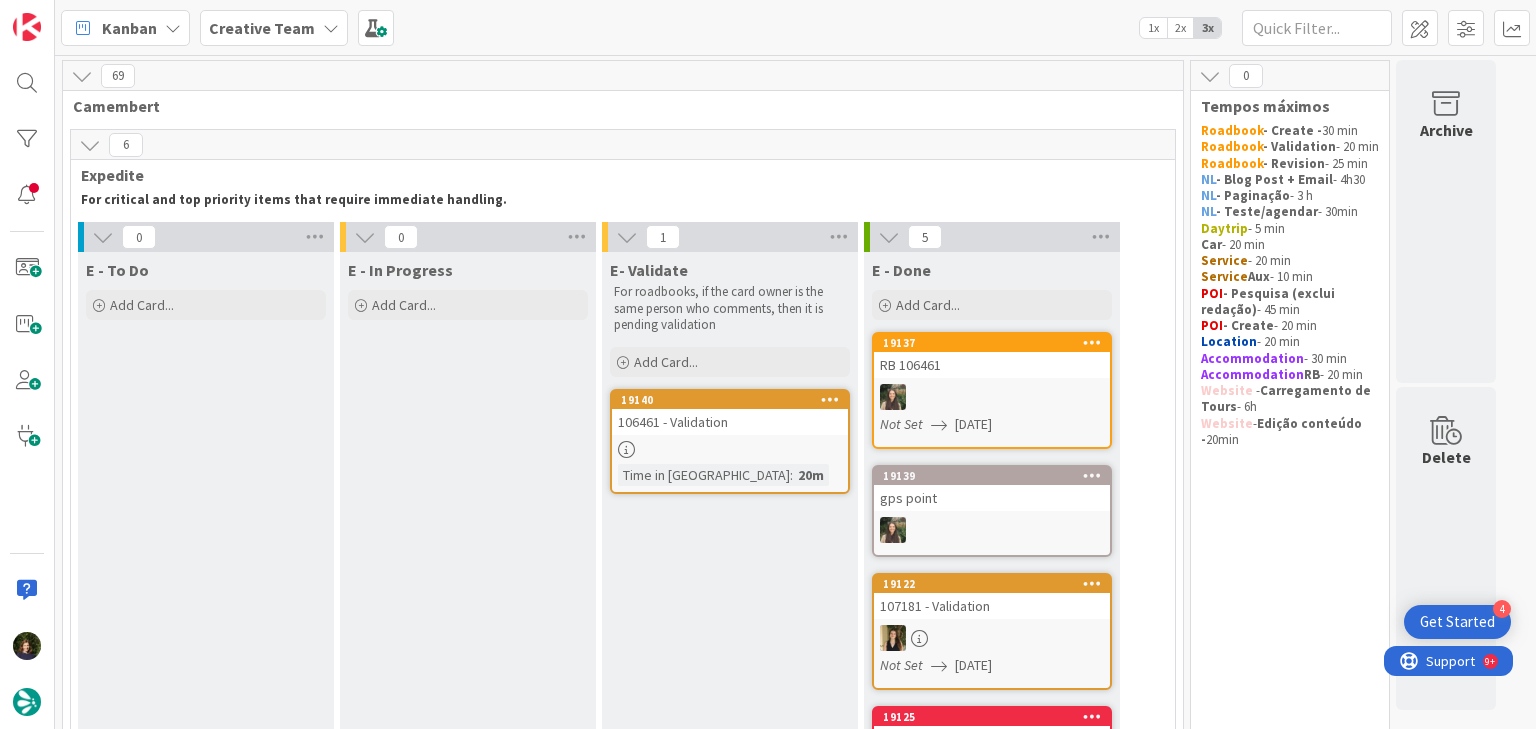 click on "Creative Team" at bounding box center [262, 28] 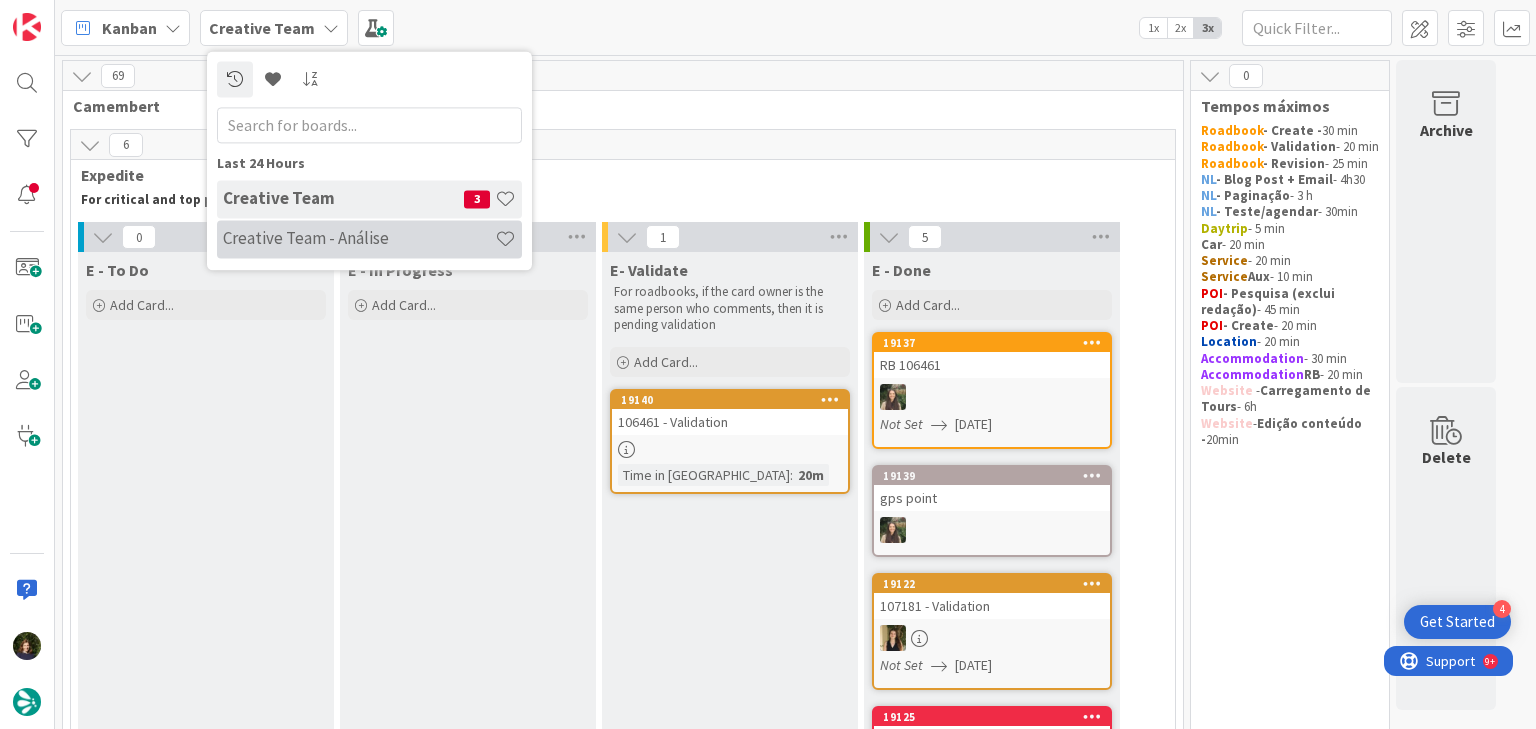 click on "Creative Team - Análise" at bounding box center [369, 239] 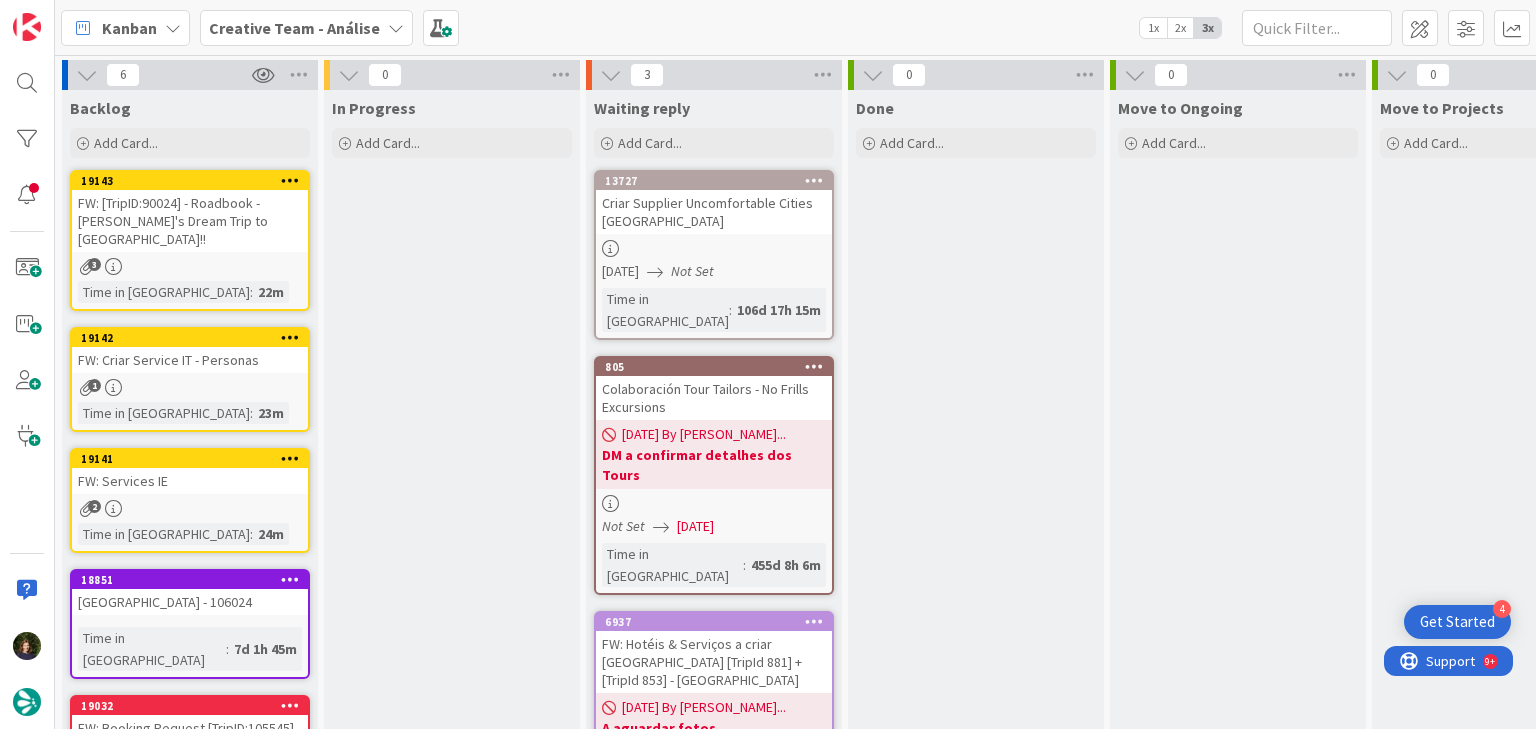 scroll, scrollTop: 0, scrollLeft: 0, axis: both 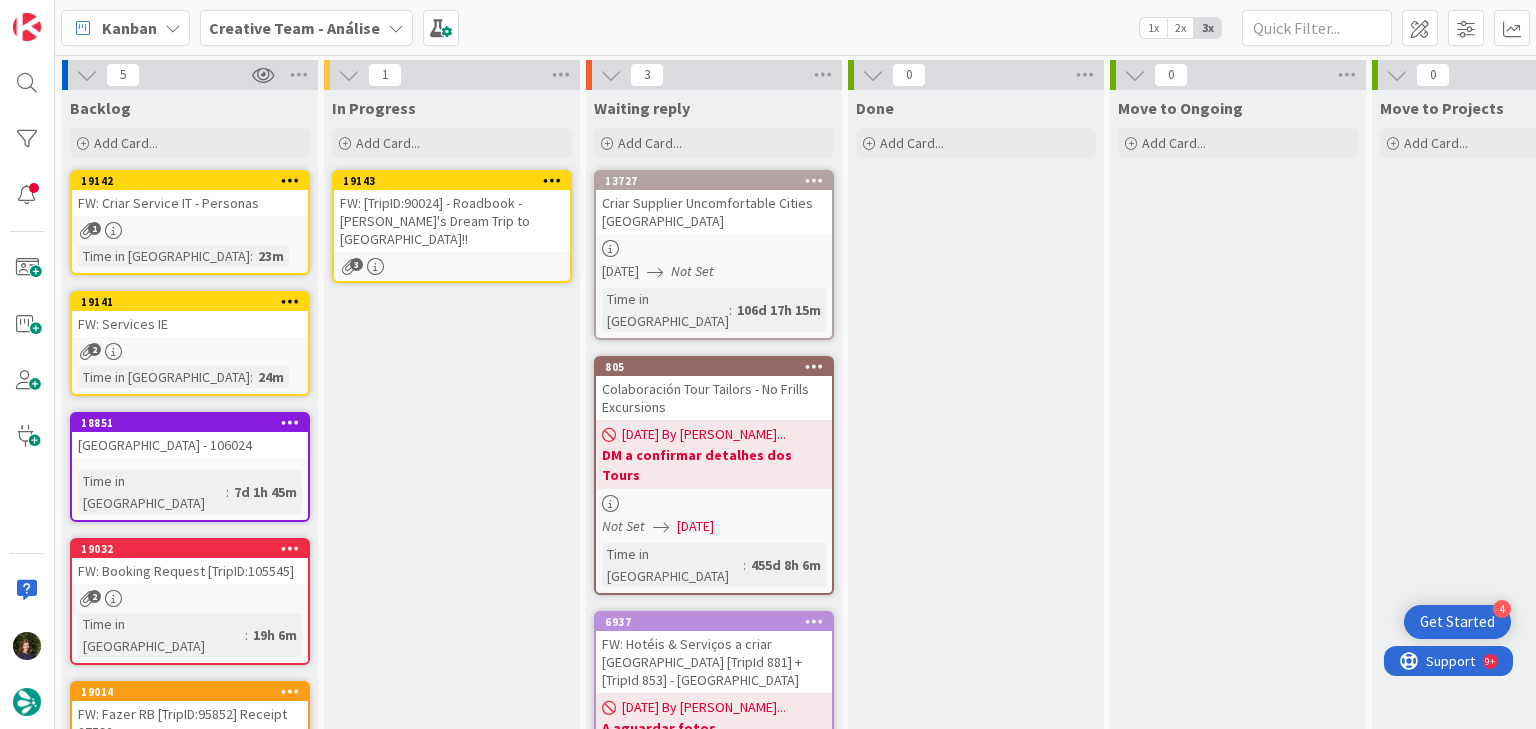click on "FW: [TripID:90024] - Roadbook - [PERSON_NAME] Dream Trip to [GEOGRAPHIC_DATA]!!" at bounding box center [452, 221] 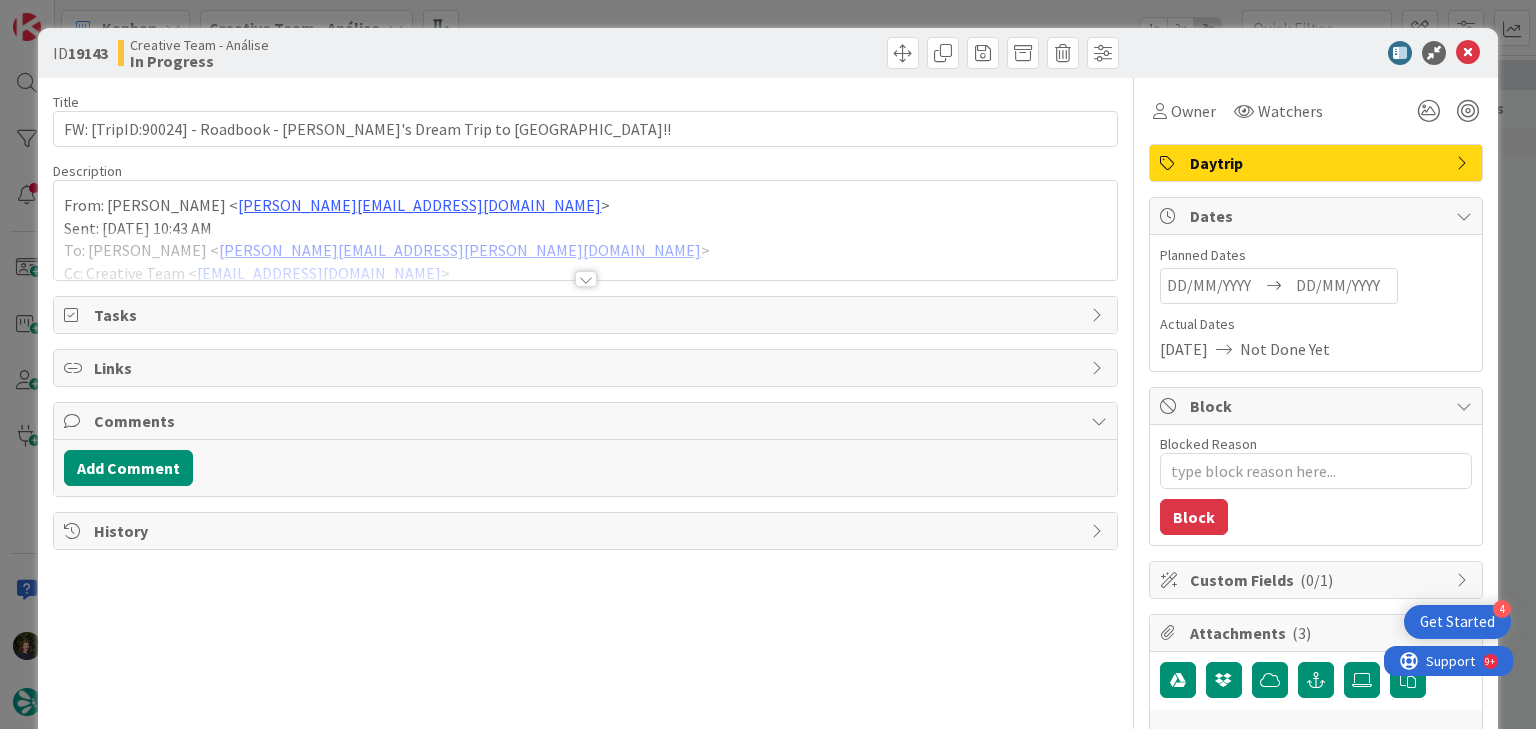 scroll, scrollTop: 0, scrollLeft: 0, axis: both 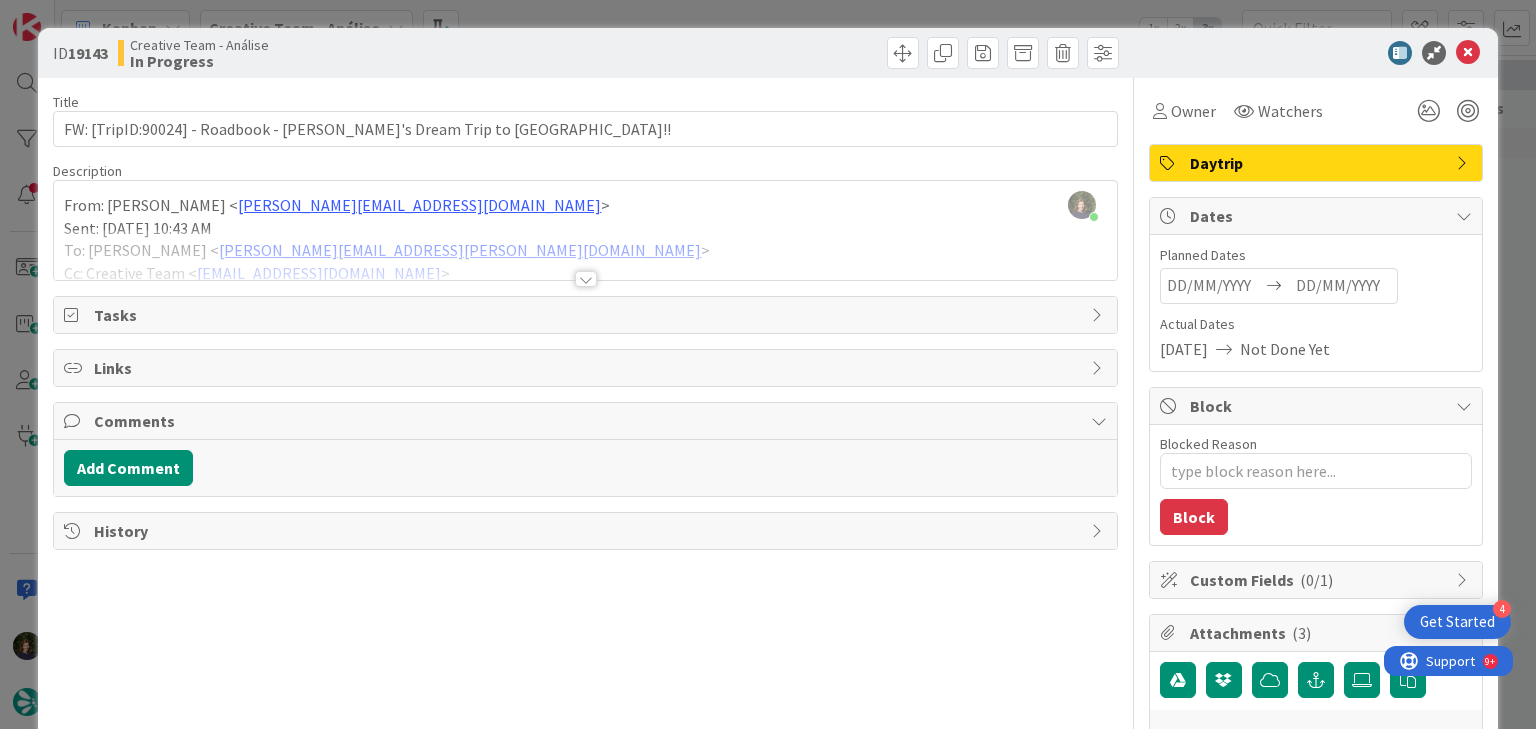 click at bounding box center [586, 279] 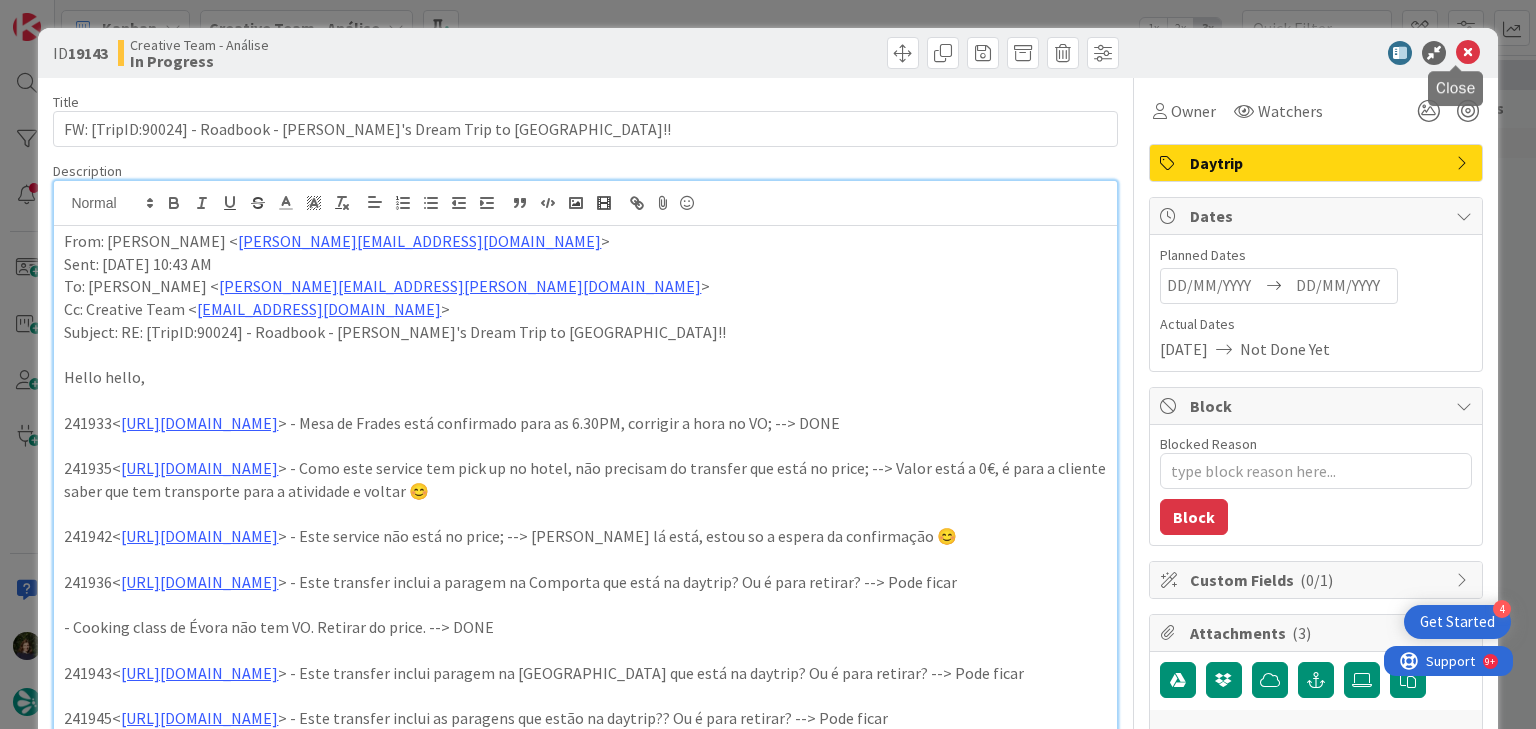 click at bounding box center [1468, 53] 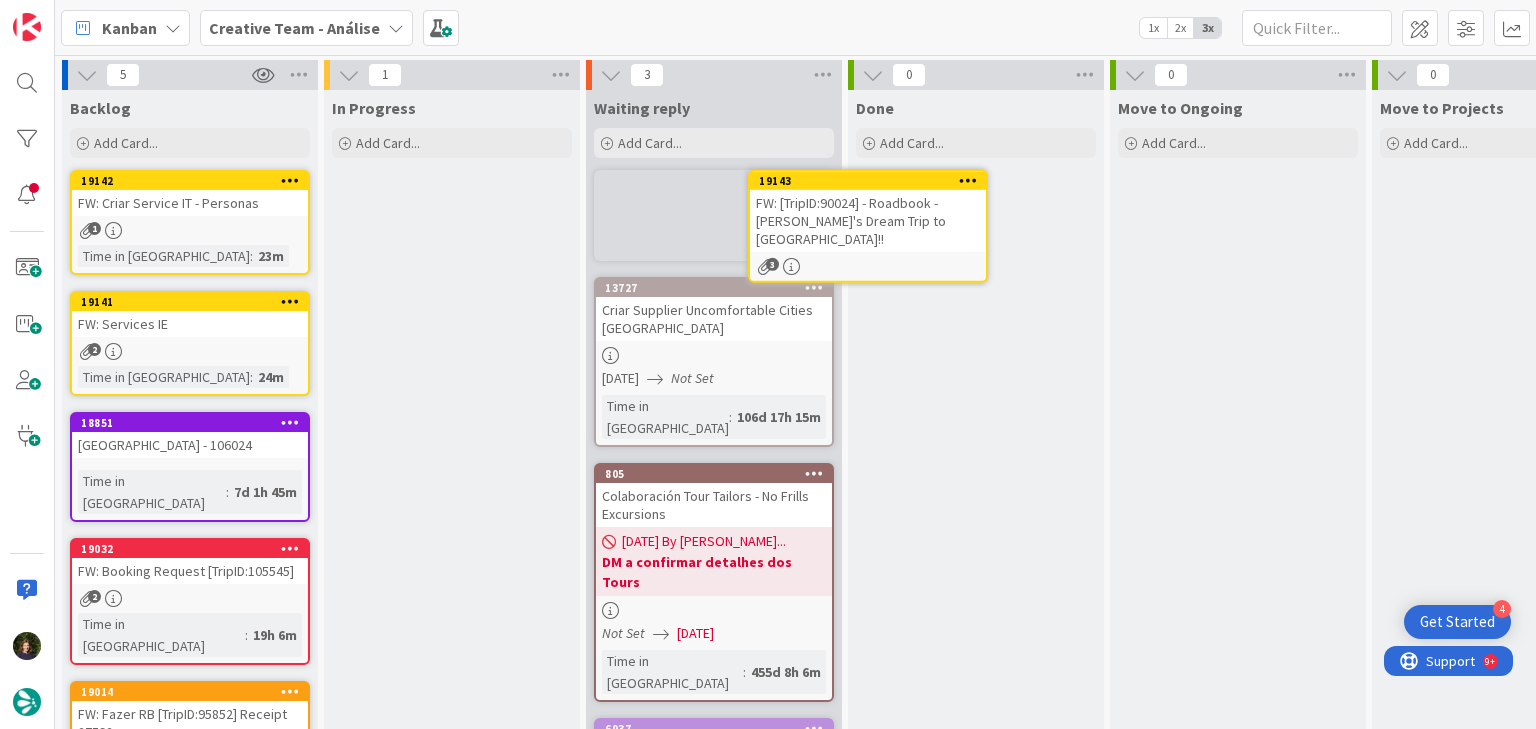 scroll, scrollTop: 0, scrollLeft: 0, axis: both 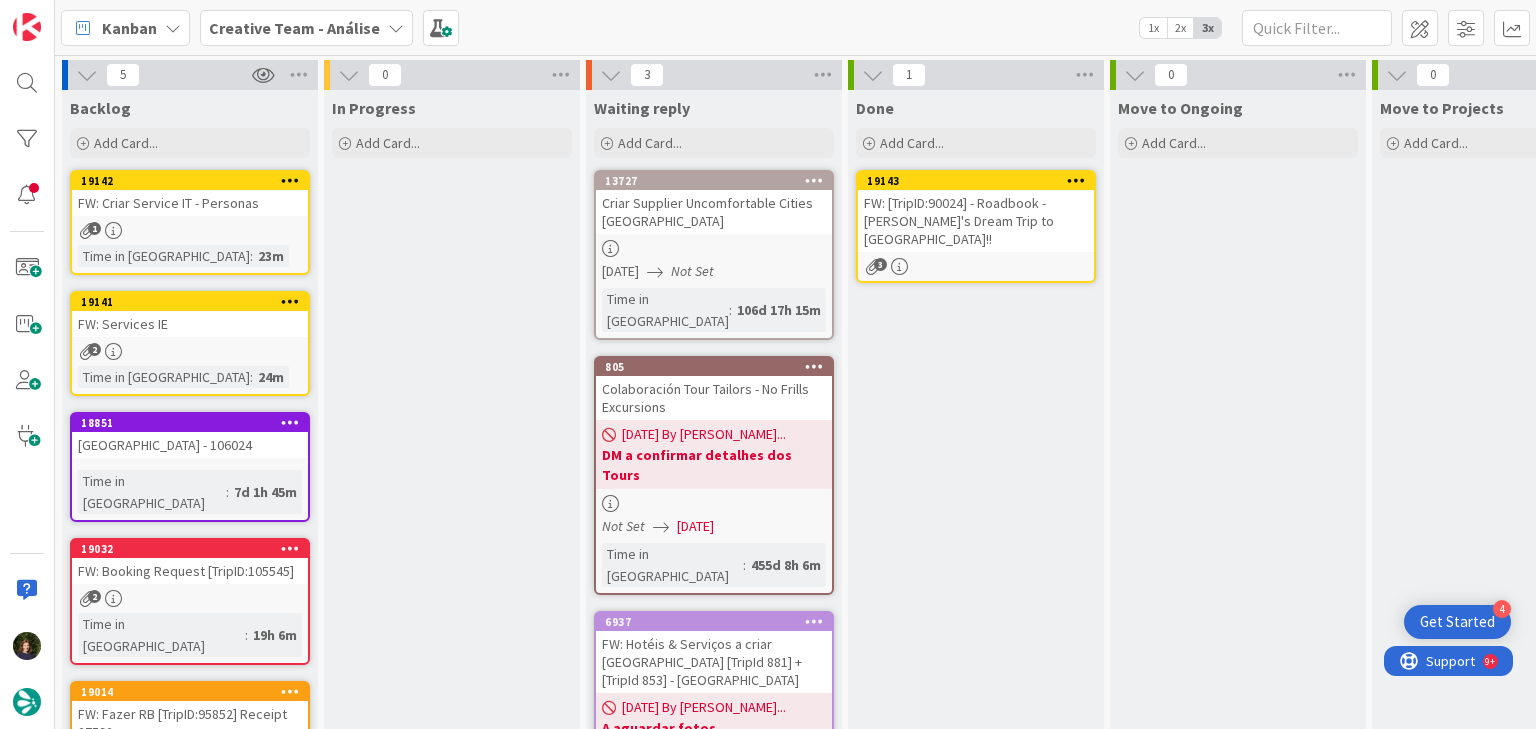 click at bounding box center (1076, 180) 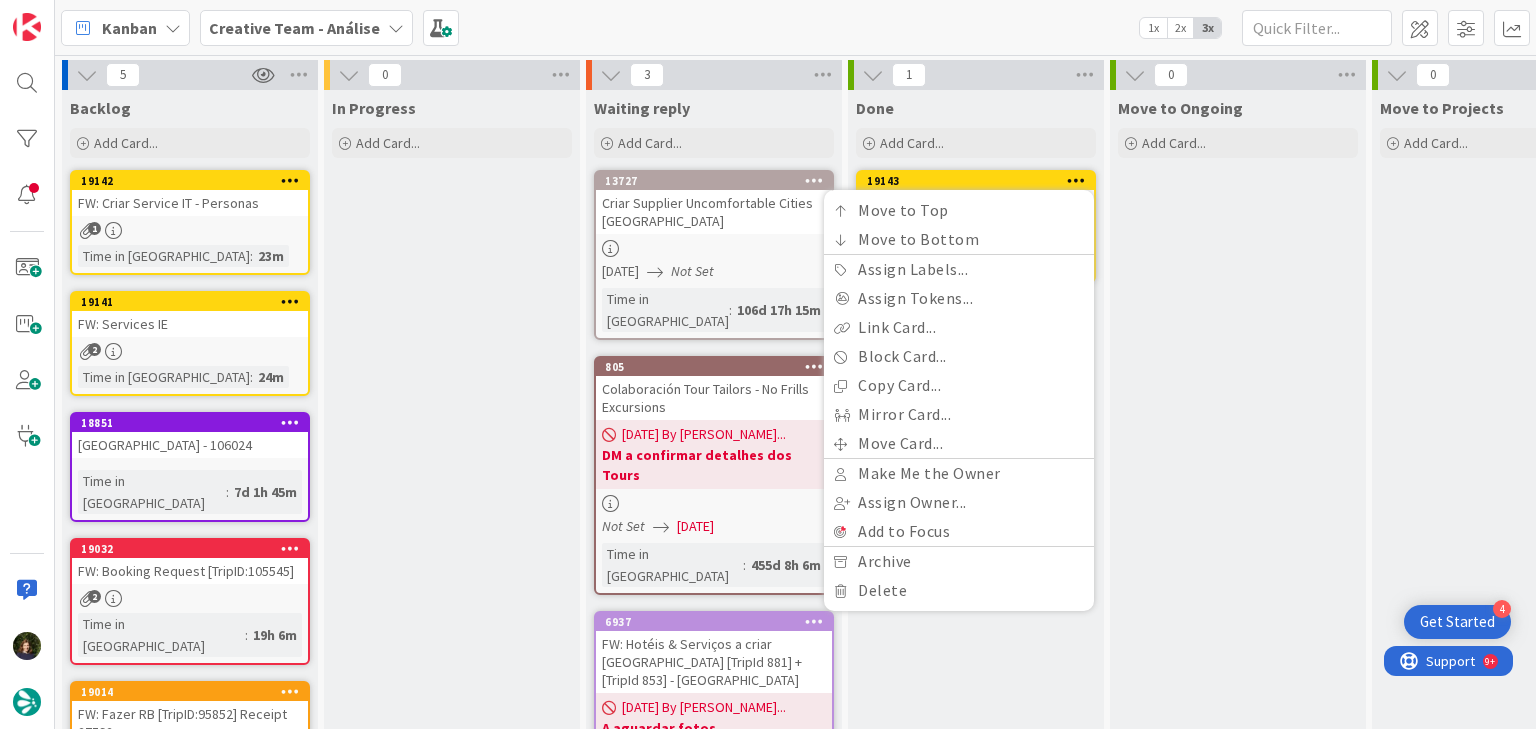 click on "Move to Ongoing Add Card..." at bounding box center (1238, 478) 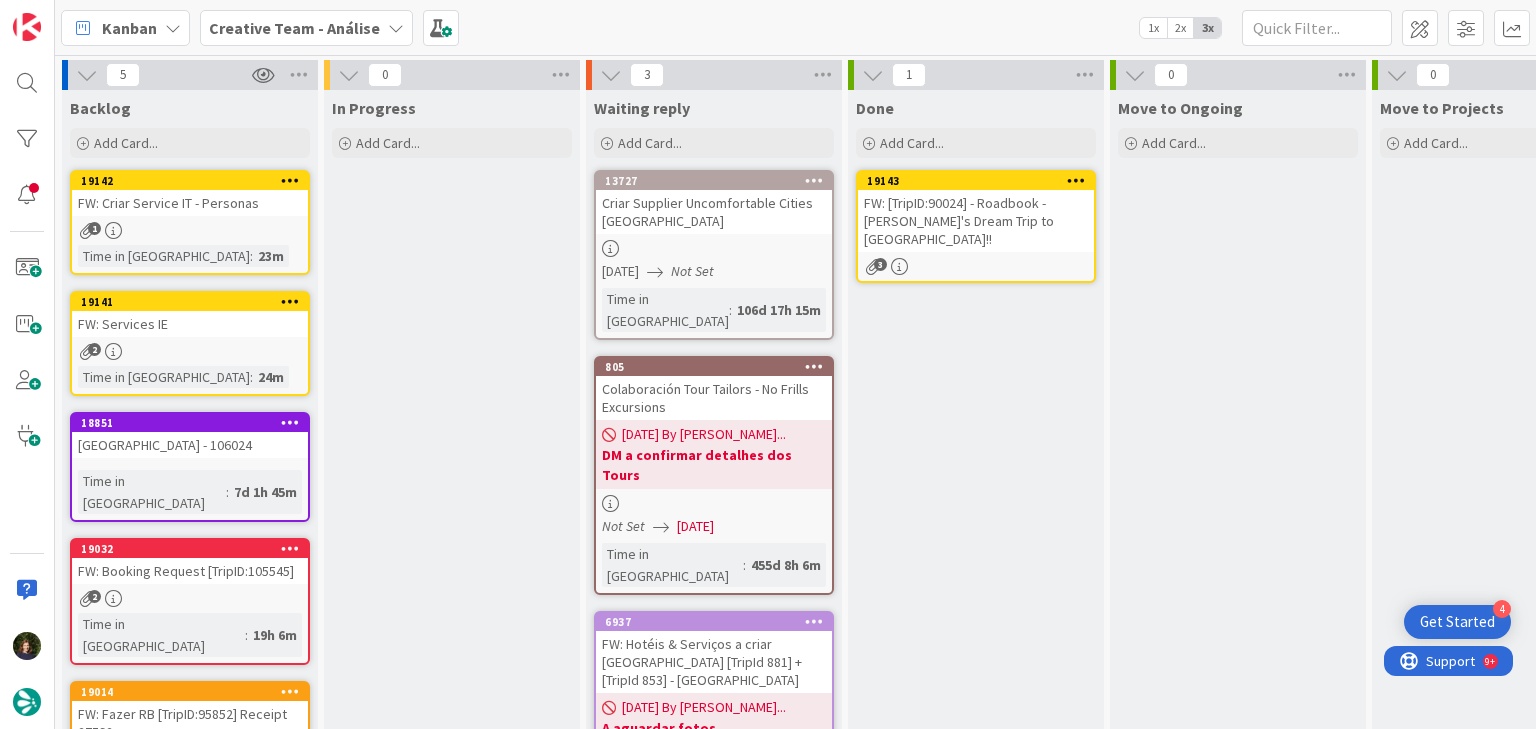 click at bounding box center (1076, 180) 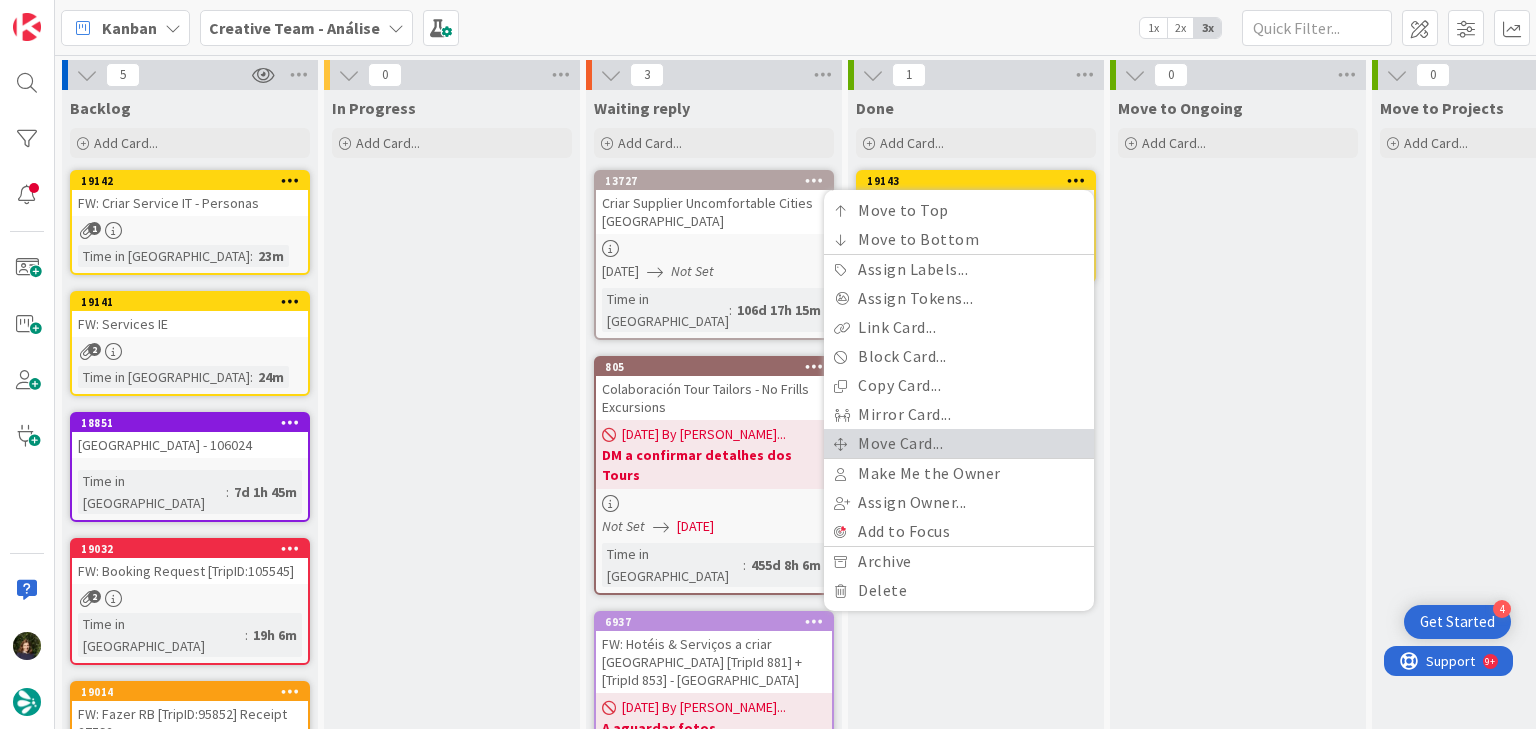 click on "Move Card..." at bounding box center (959, 443) 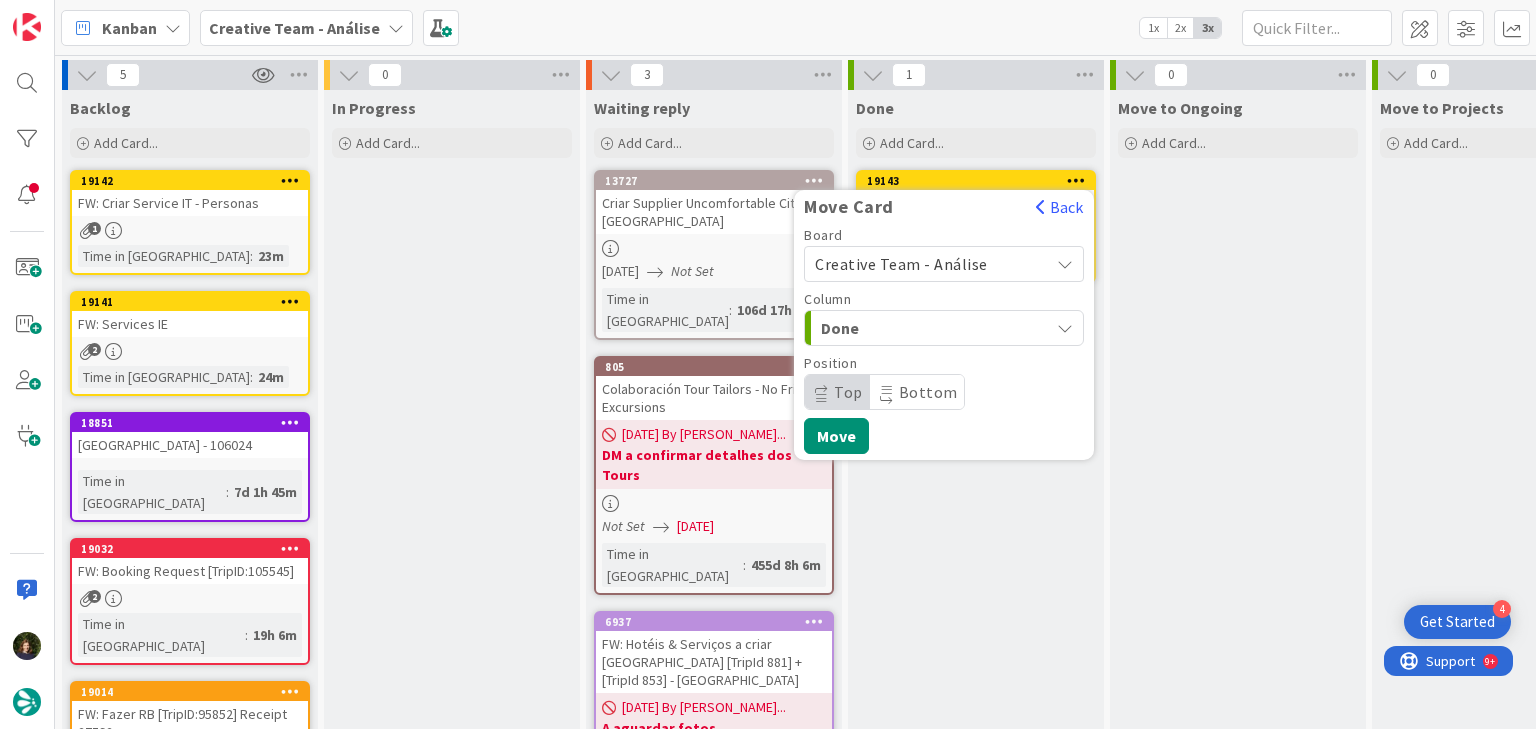 click on "Creative Team - Análise" at bounding box center [927, 264] 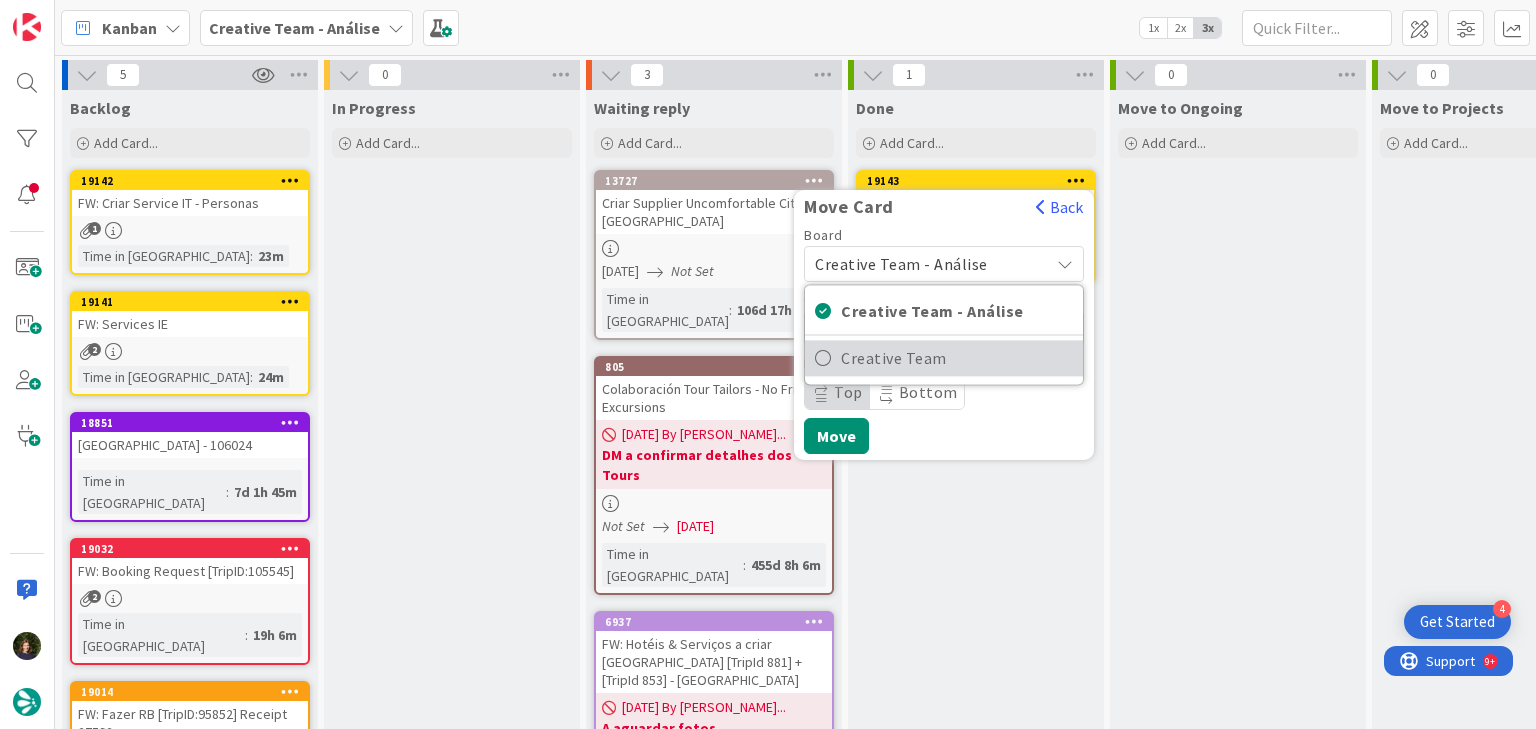 click on "Creative Team" at bounding box center [957, 358] 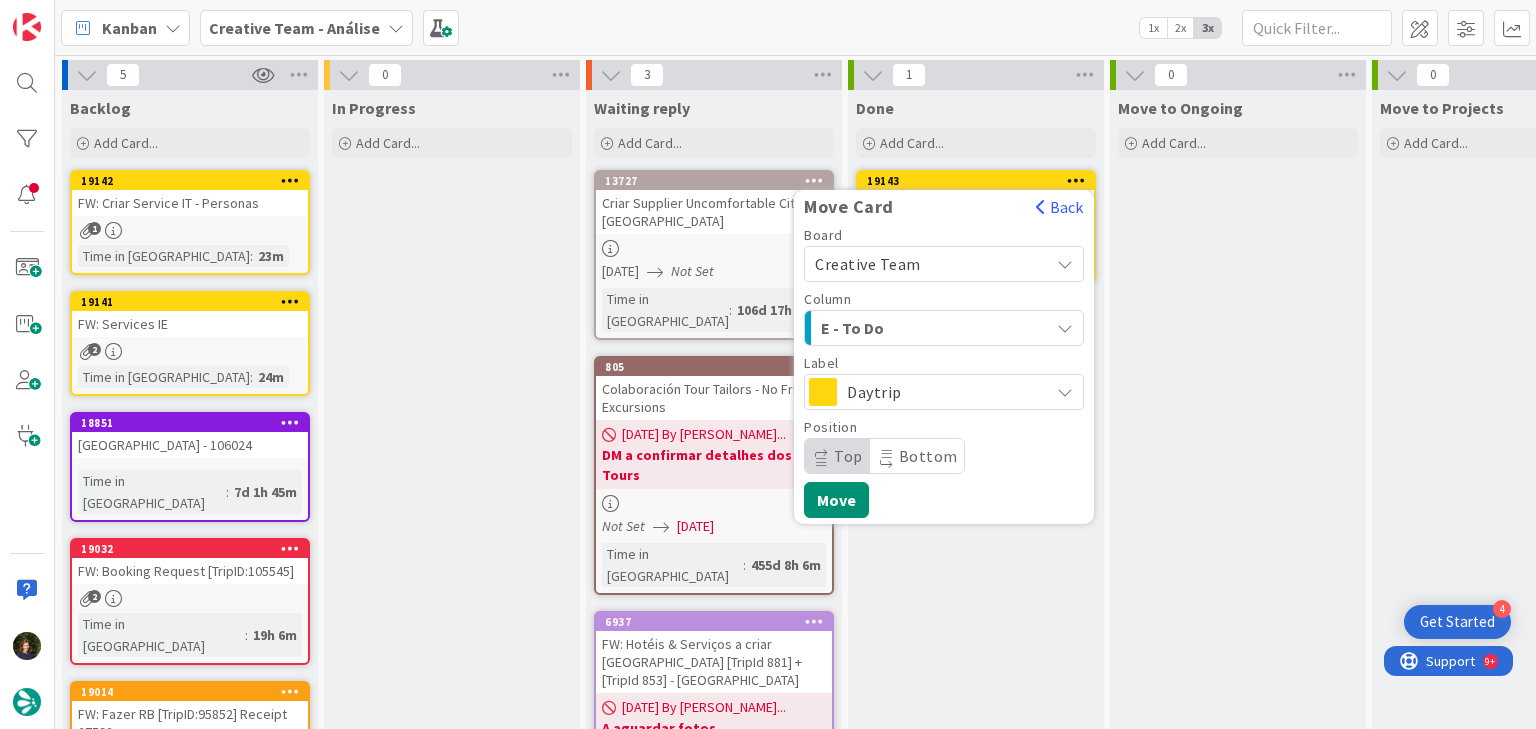 click on "E - To Do" at bounding box center (896, 328) 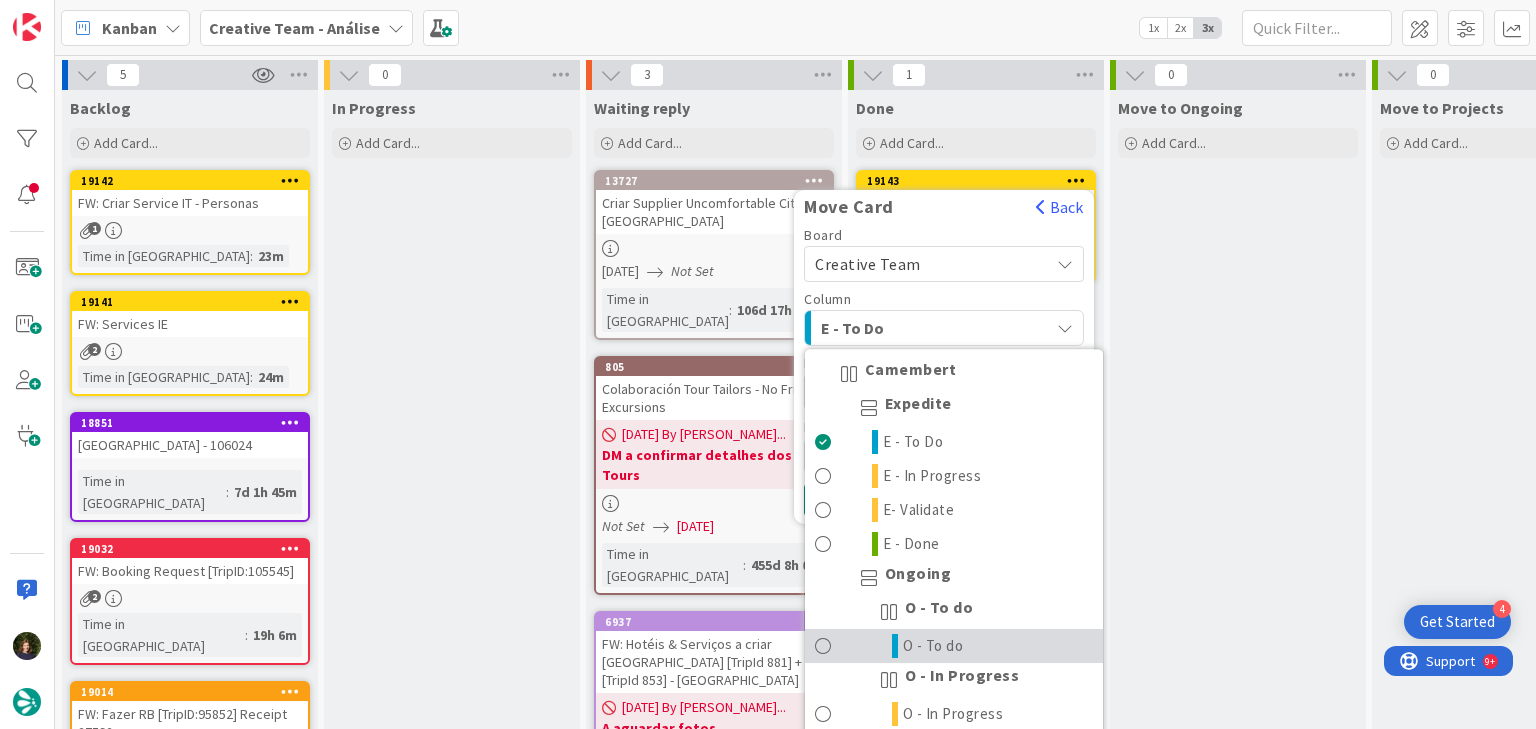 click on "O - To do" at bounding box center [954, 646] 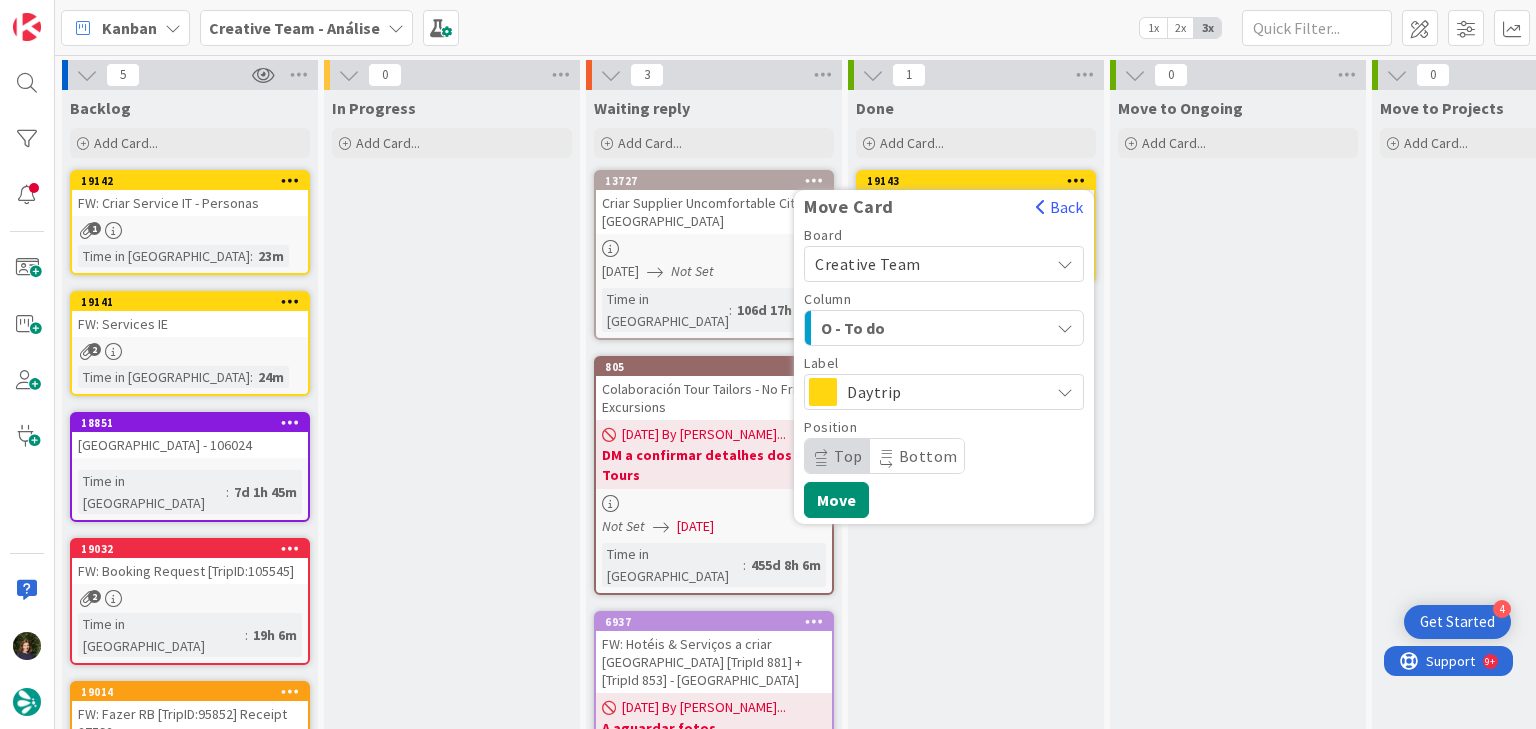 click on "Daytrip" at bounding box center [943, 392] 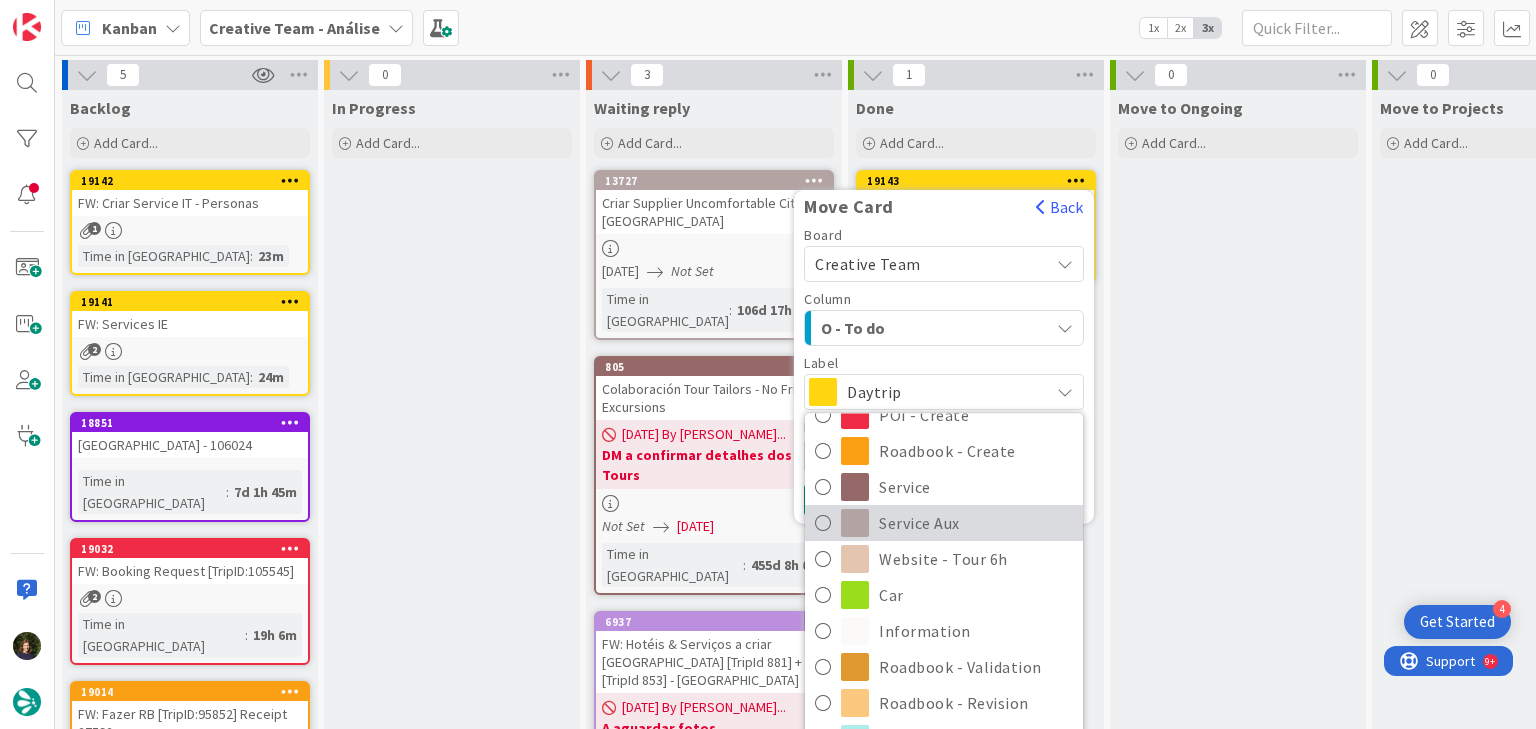 scroll, scrollTop: 320, scrollLeft: 0, axis: vertical 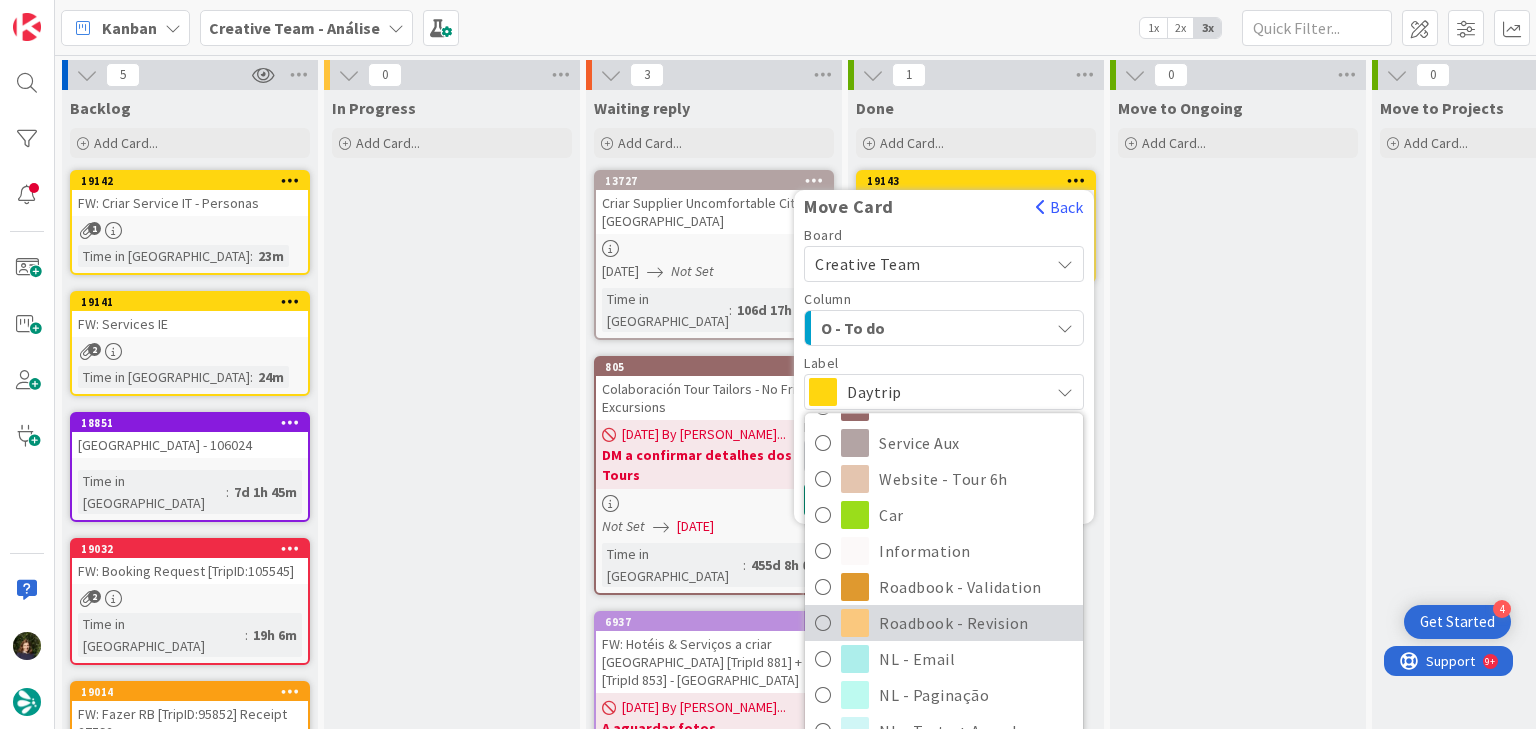 click on "Roadbook - Revision" at bounding box center (976, 623) 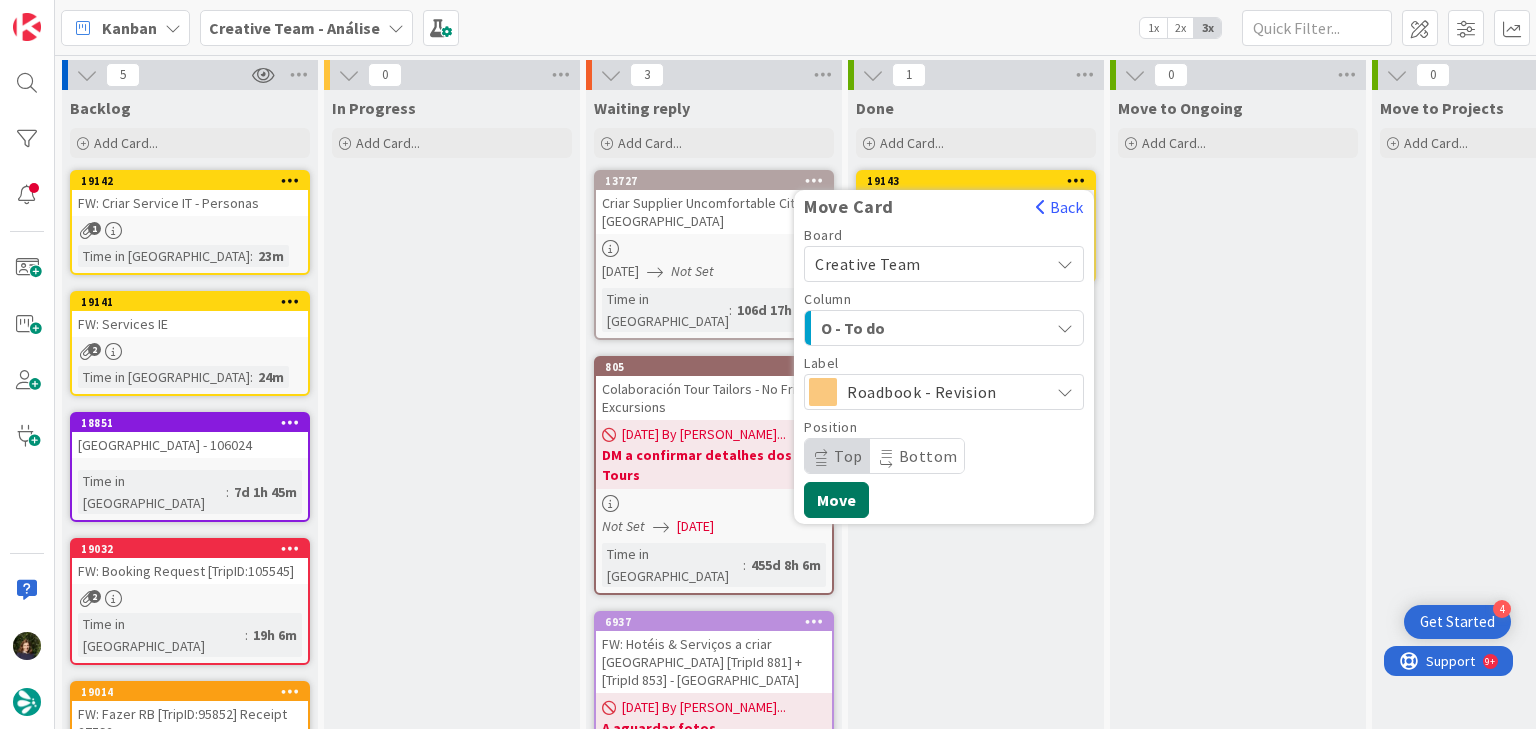 click on "Move" at bounding box center (836, 500) 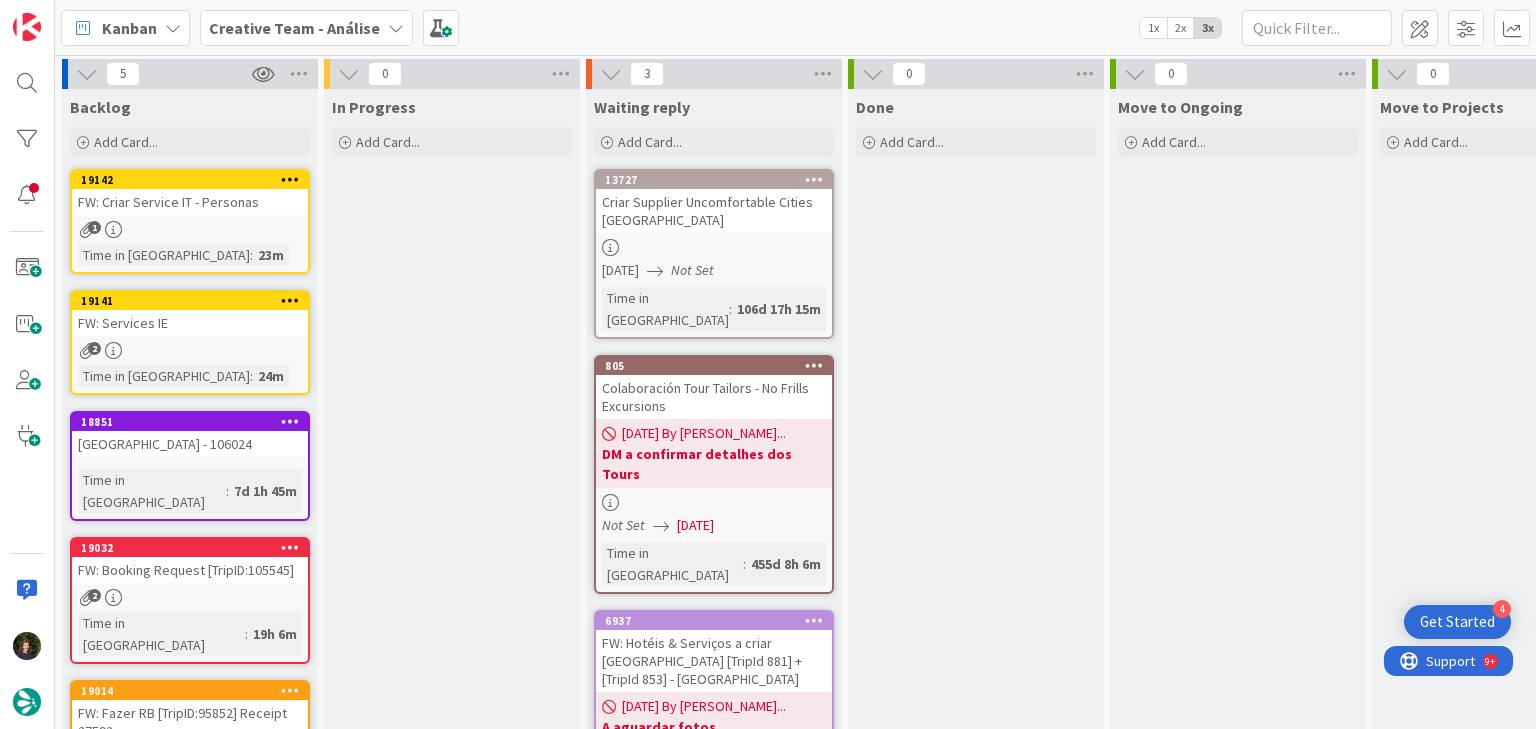 scroll, scrollTop: 0, scrollLeft: 0, axis: both 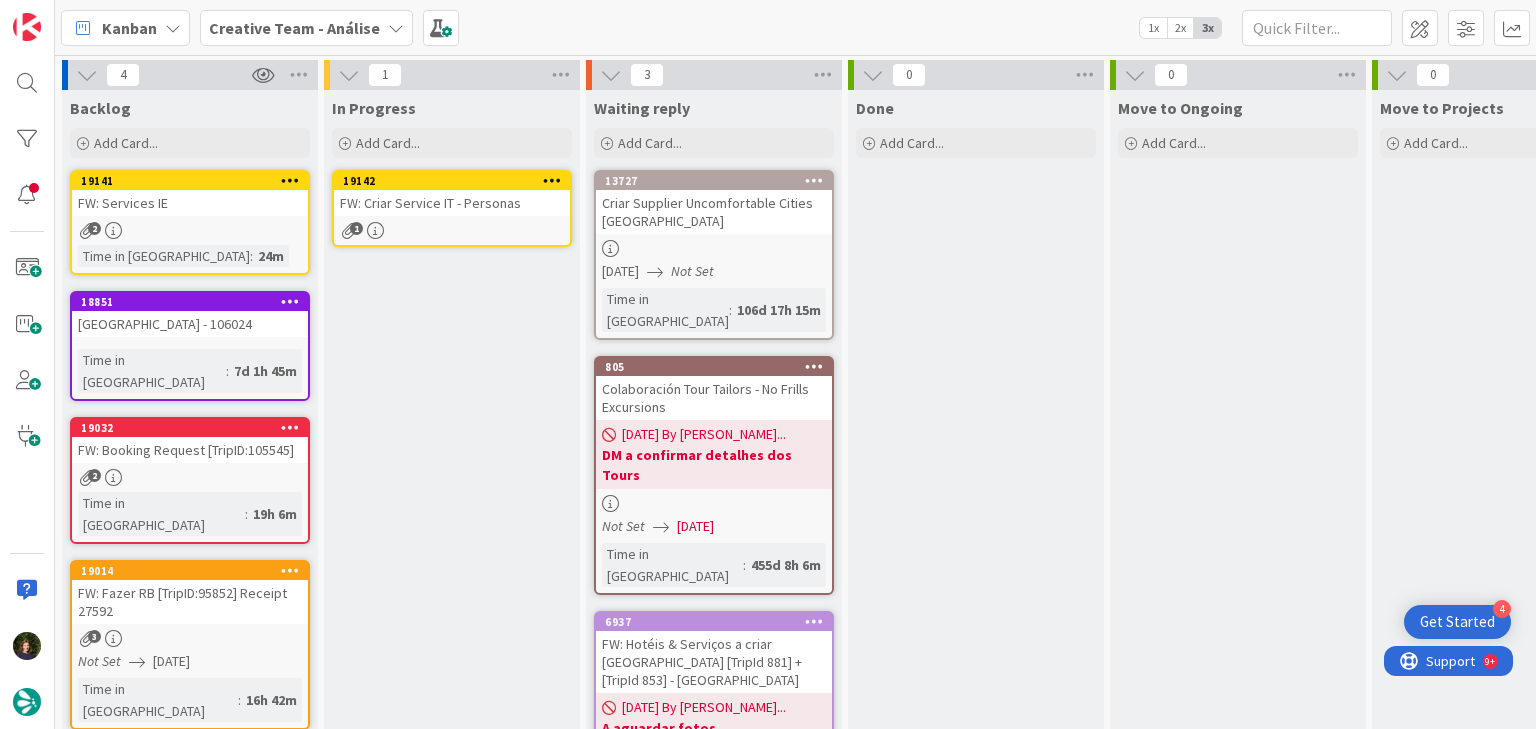 click on "19142 FW: Criar Service IT - Personas 1" at bounding box center (452, 208) 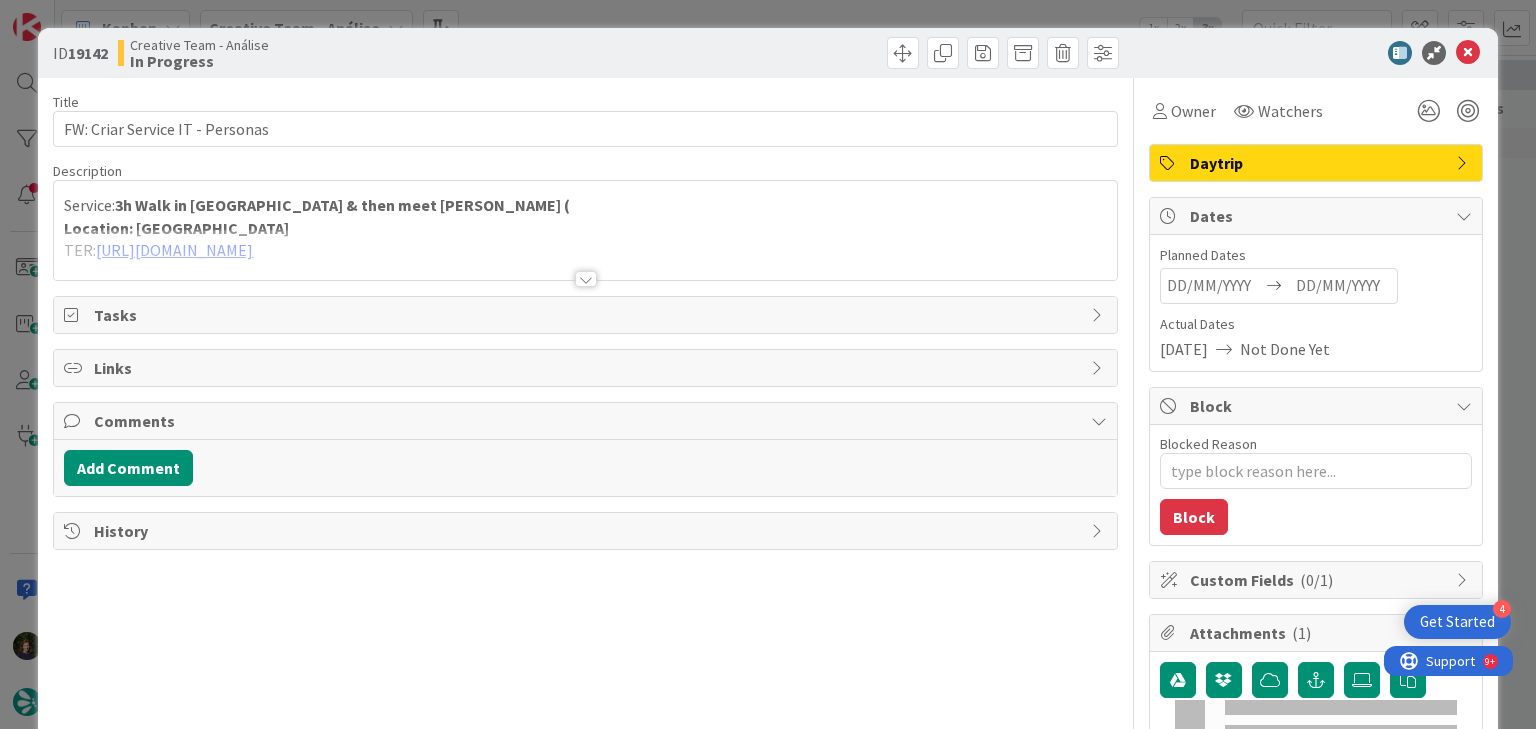 type on "x" 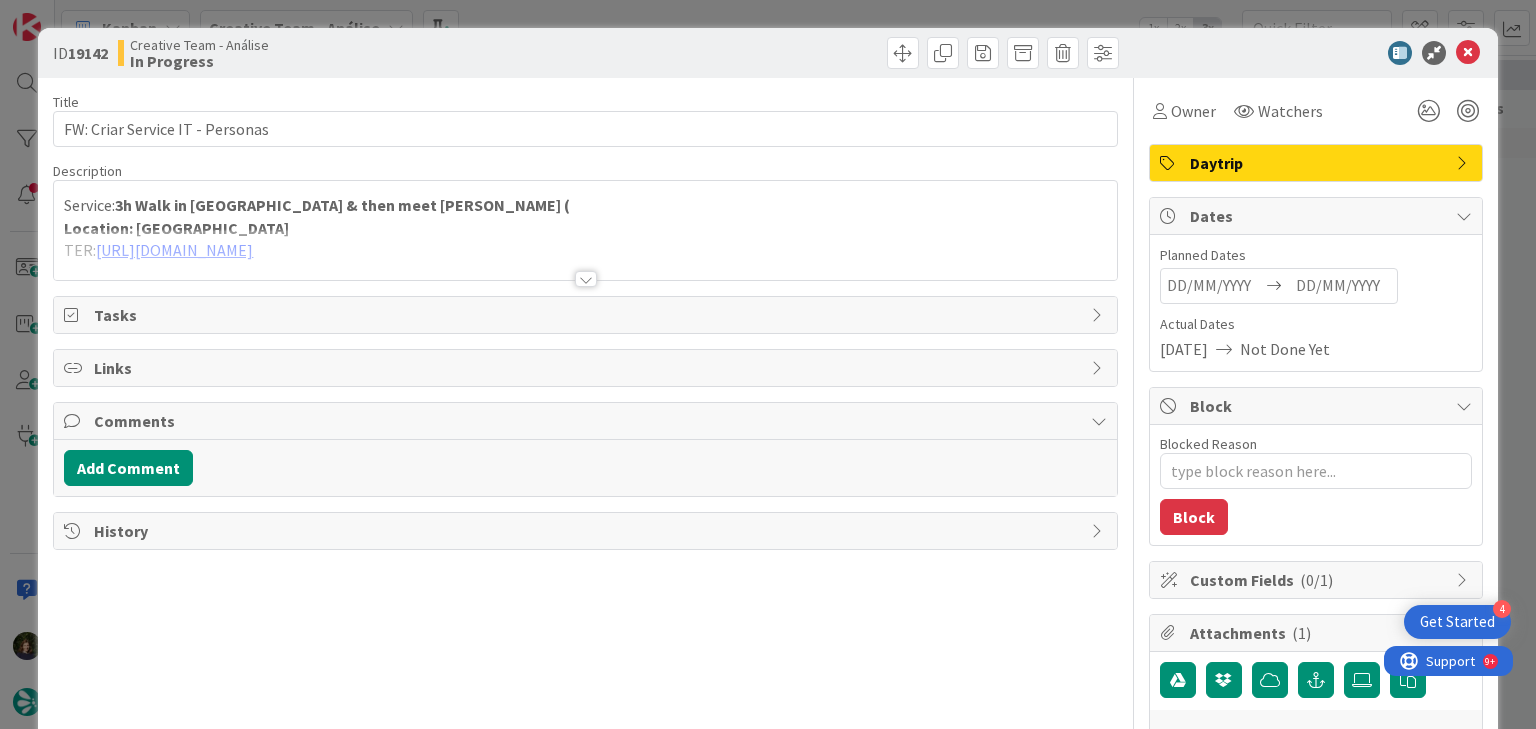 scroll, scrollTop: 0, scrollLeft: 0, axis: both 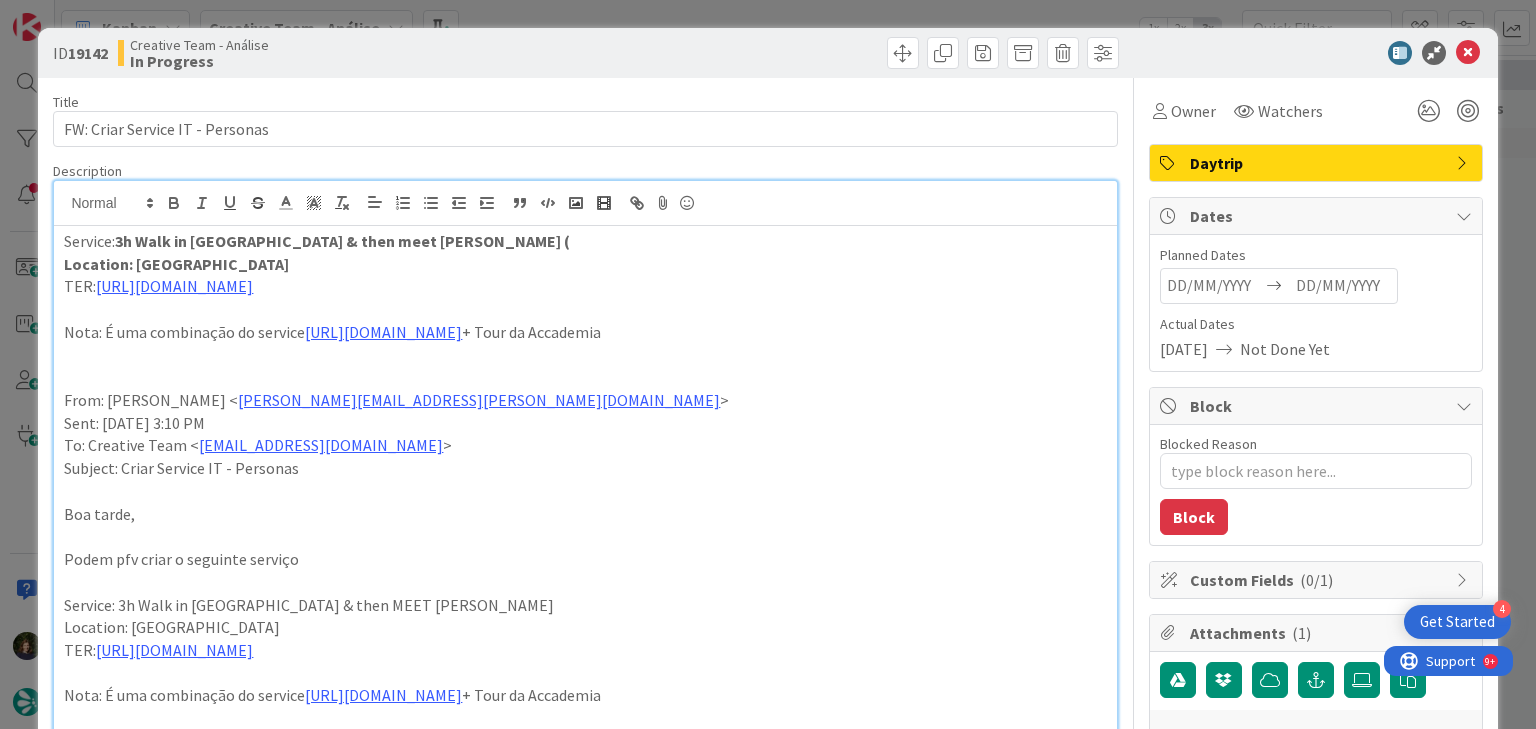 click on "Service:  3h Walk in Florence & then meet David (" at bounding box center (585, 241) 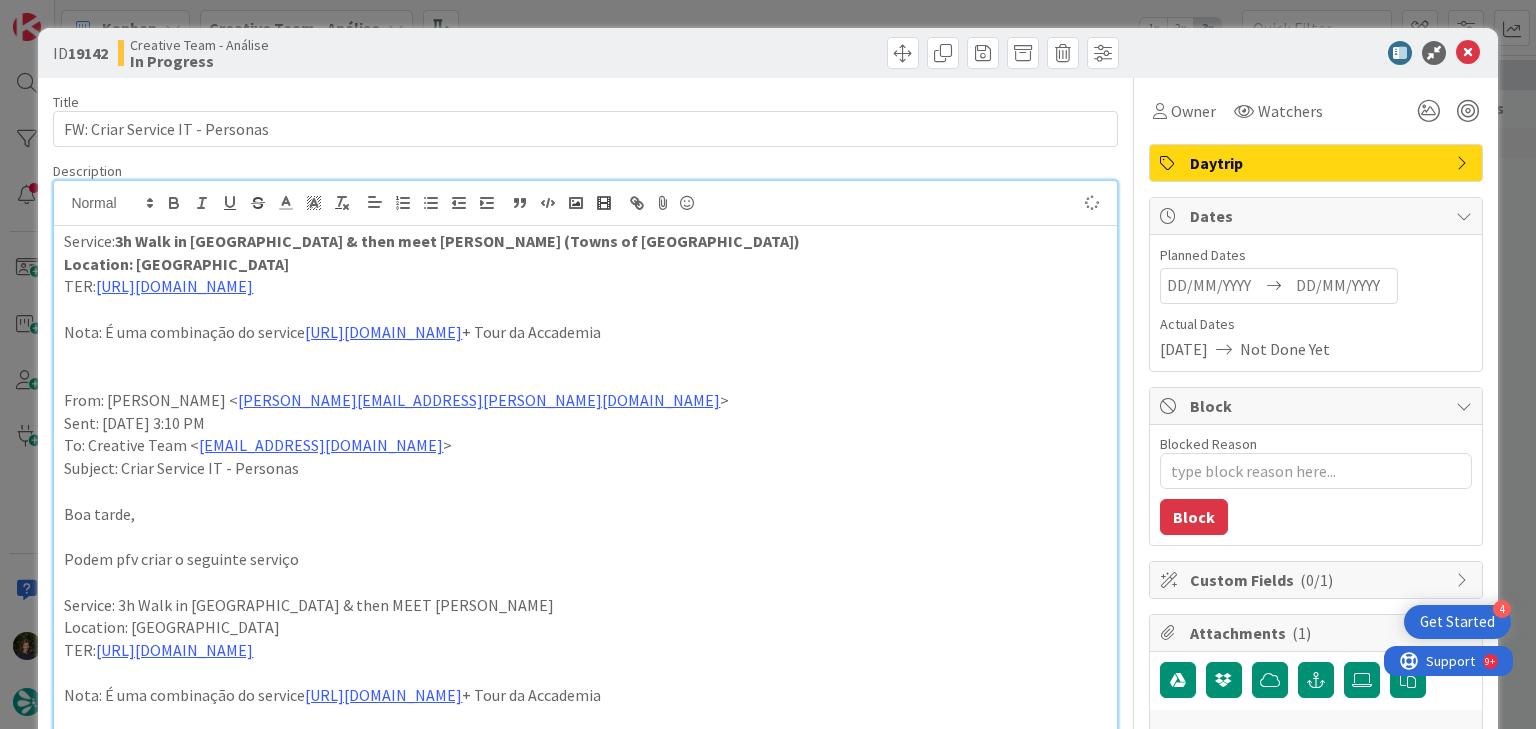 type on "x" 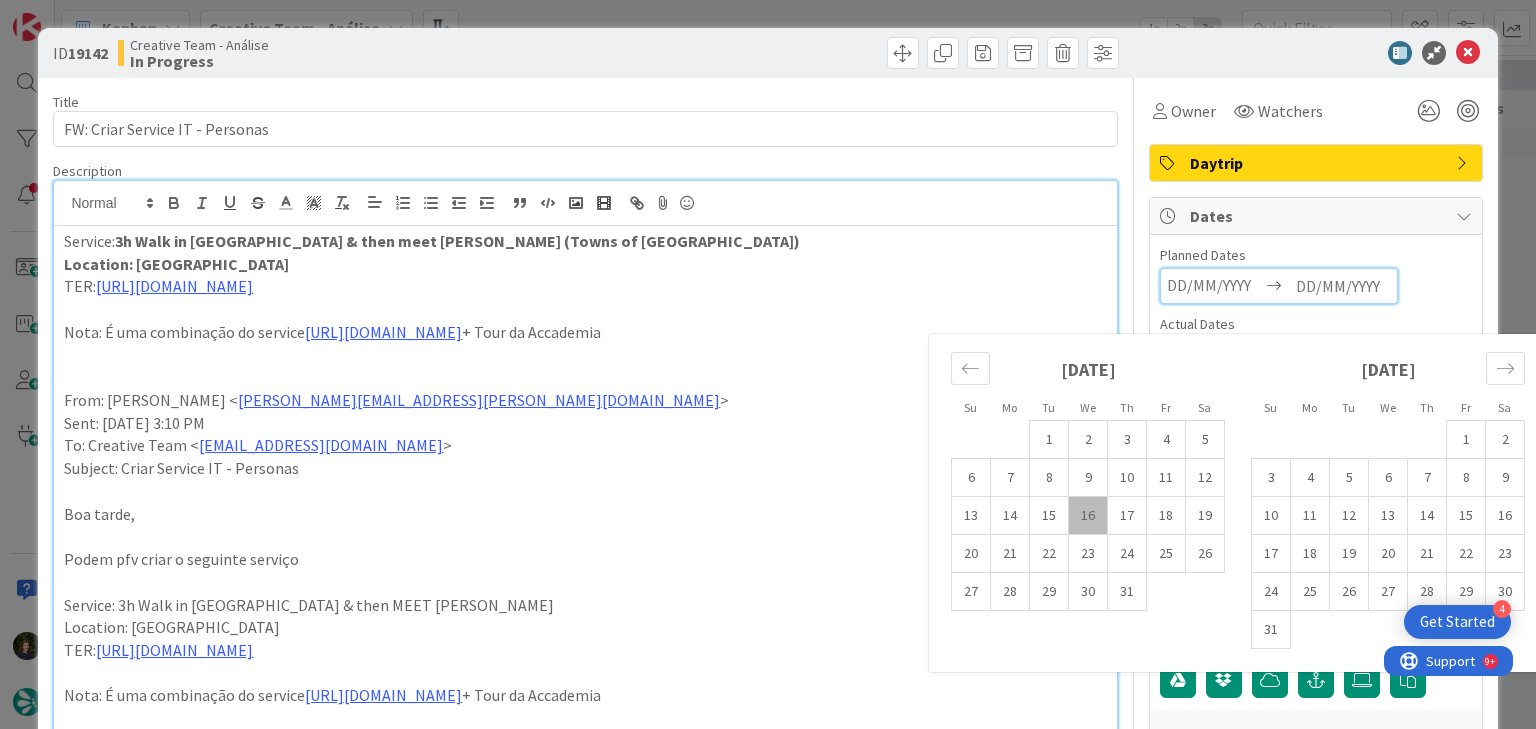 click at bounding box center [1343, 286] 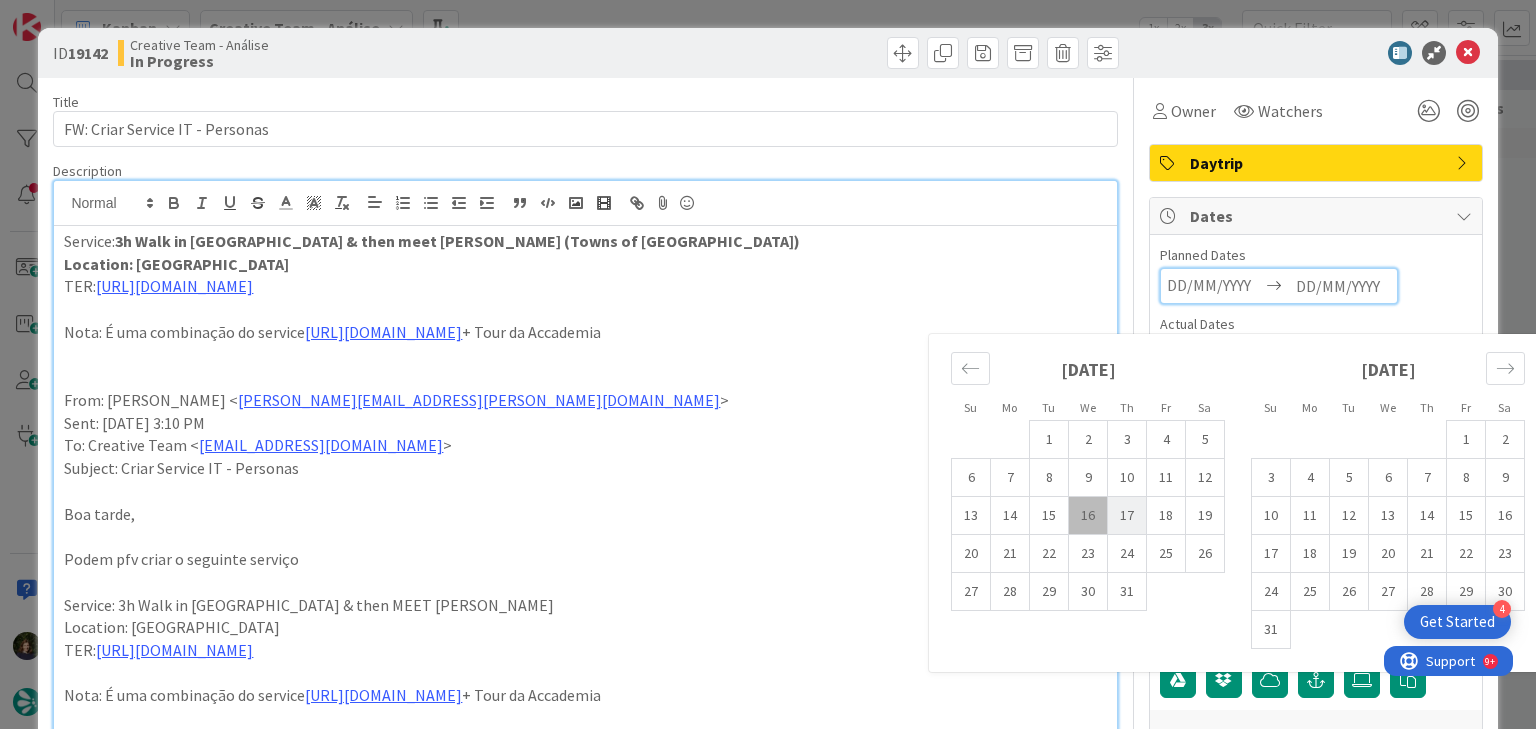 click on "17" at bounding box center (1127, 516) 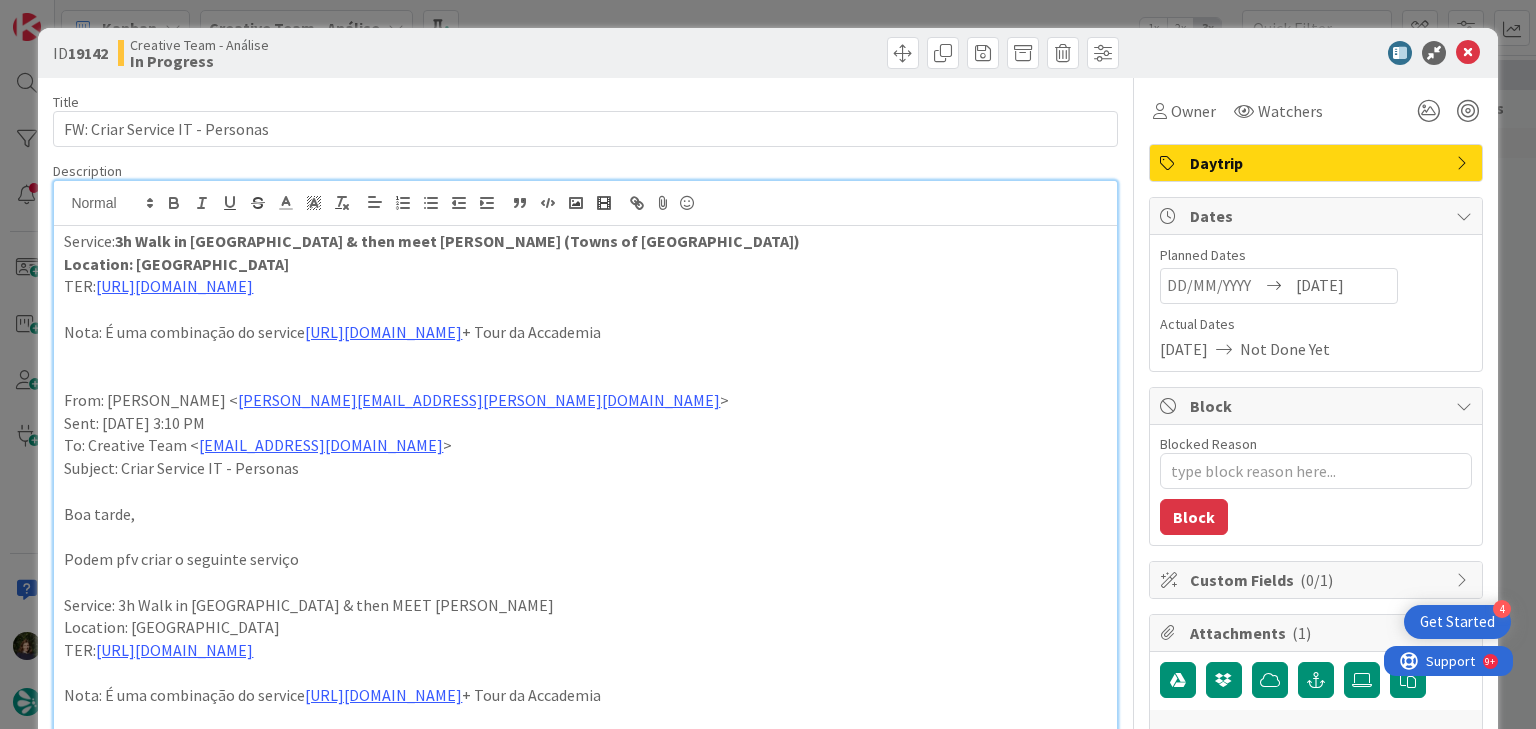 click on "Daytrip" at bounding box center (1318, 163) 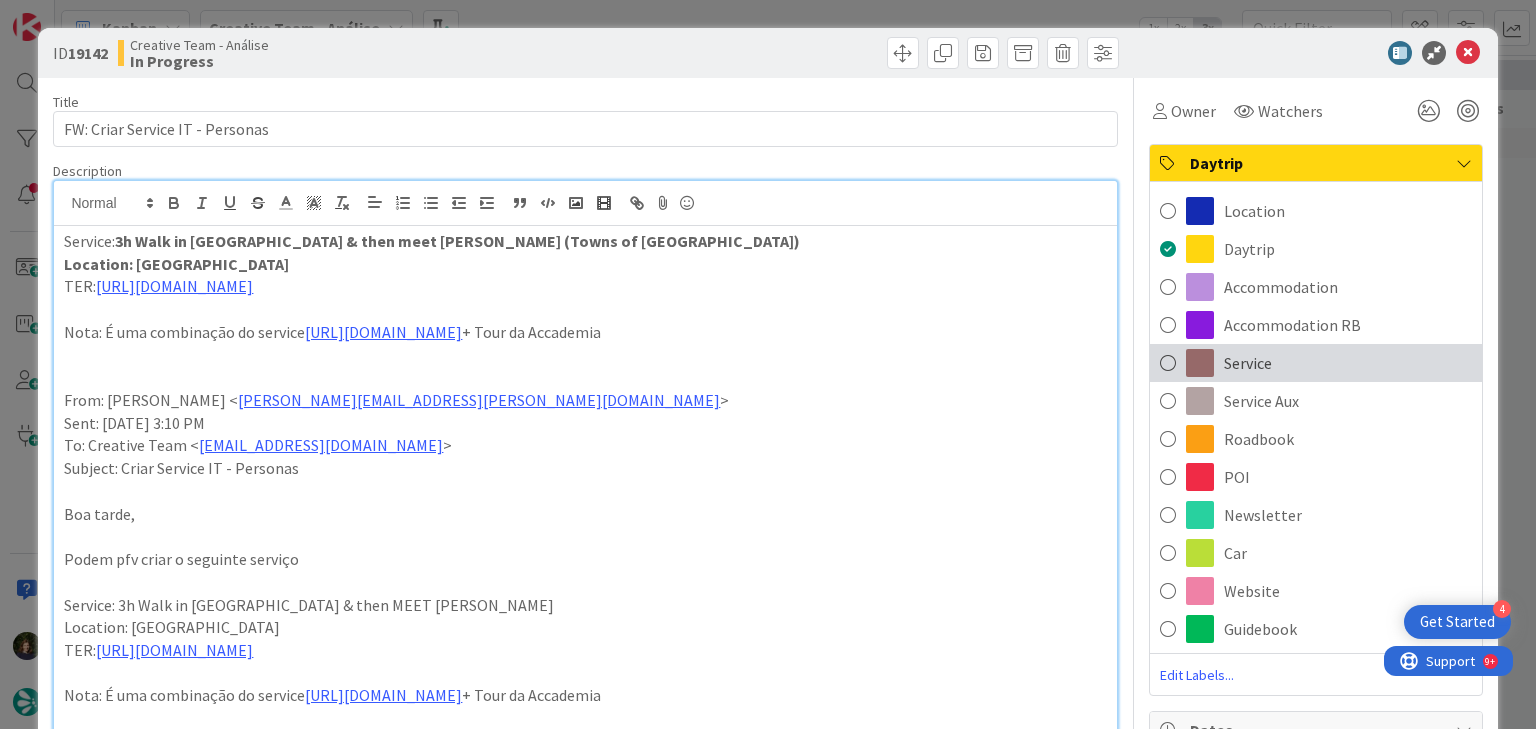 click on "Service" at bounding box center [1248, 363] 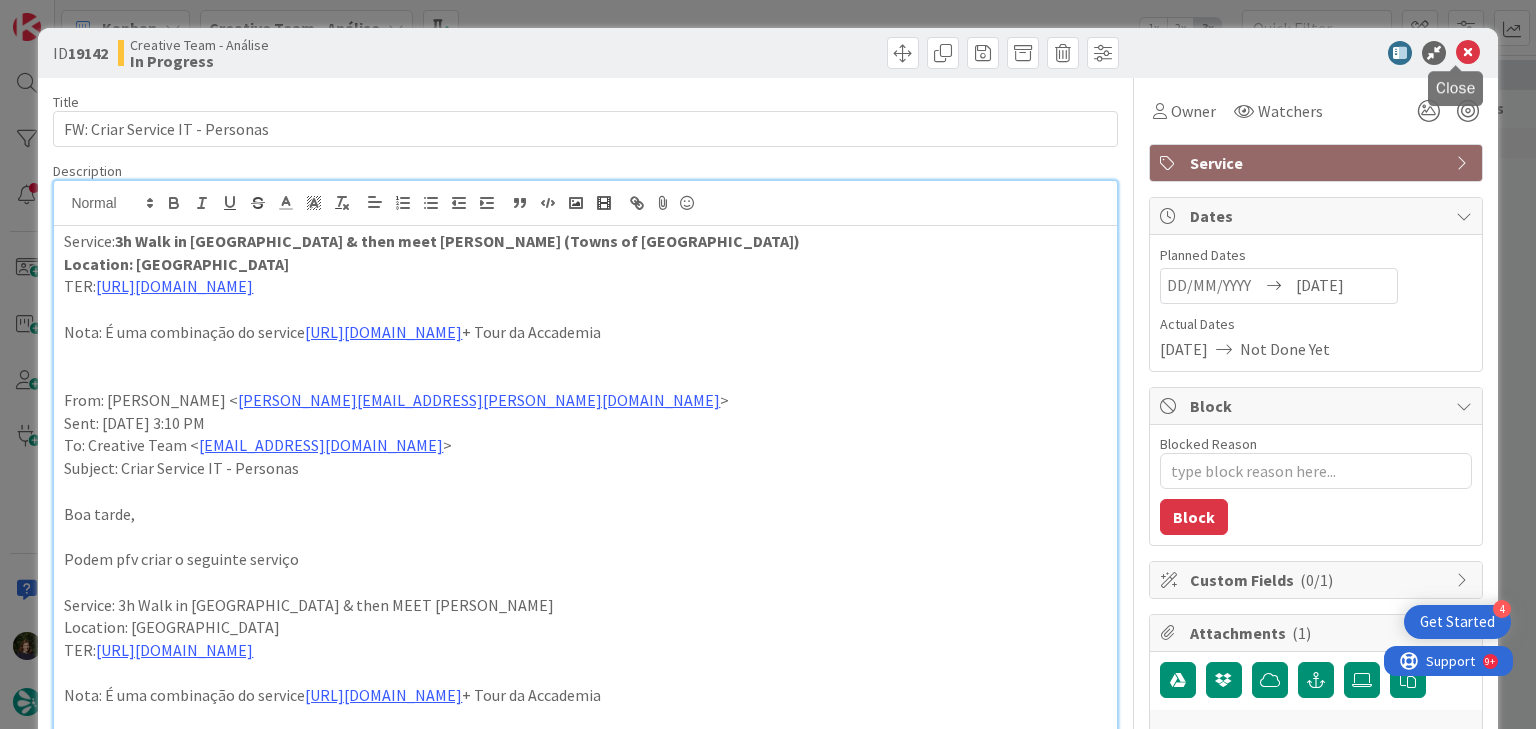 click at bounding box center (1468, 53) 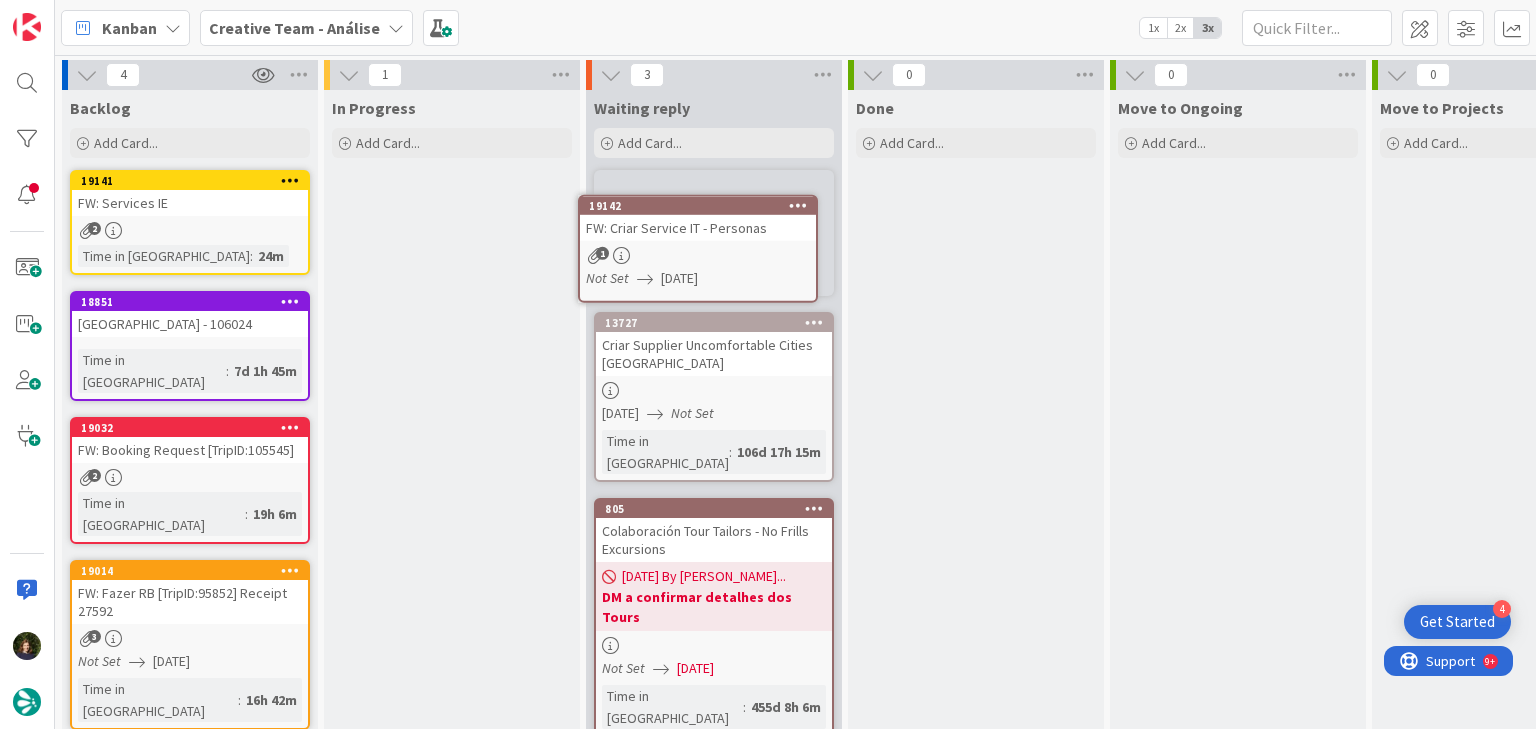scroll, scrollTop: 0, scrollLeft: 0, axis: both 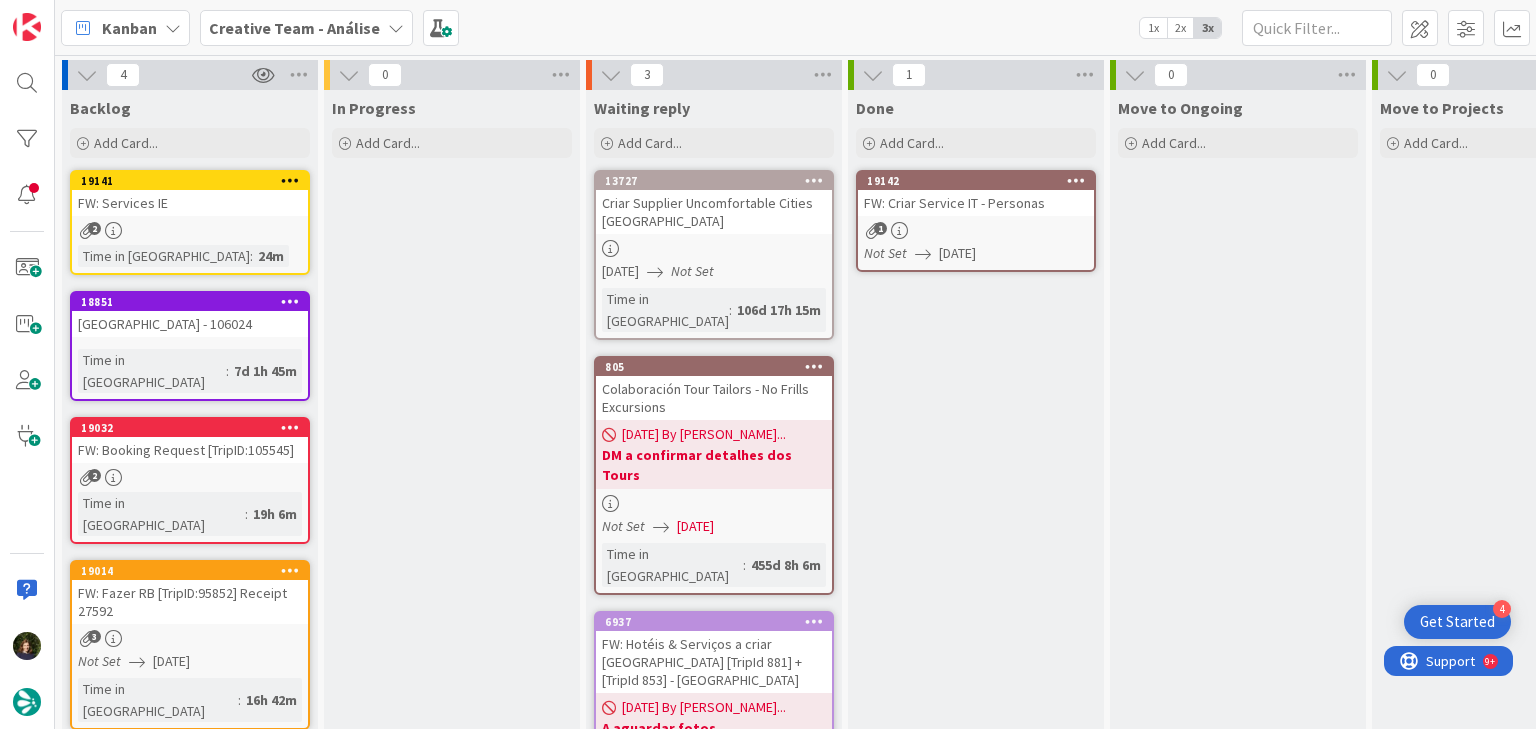 click on "FW: Criar Service IT - Personas" at bounding box center [976, 203] 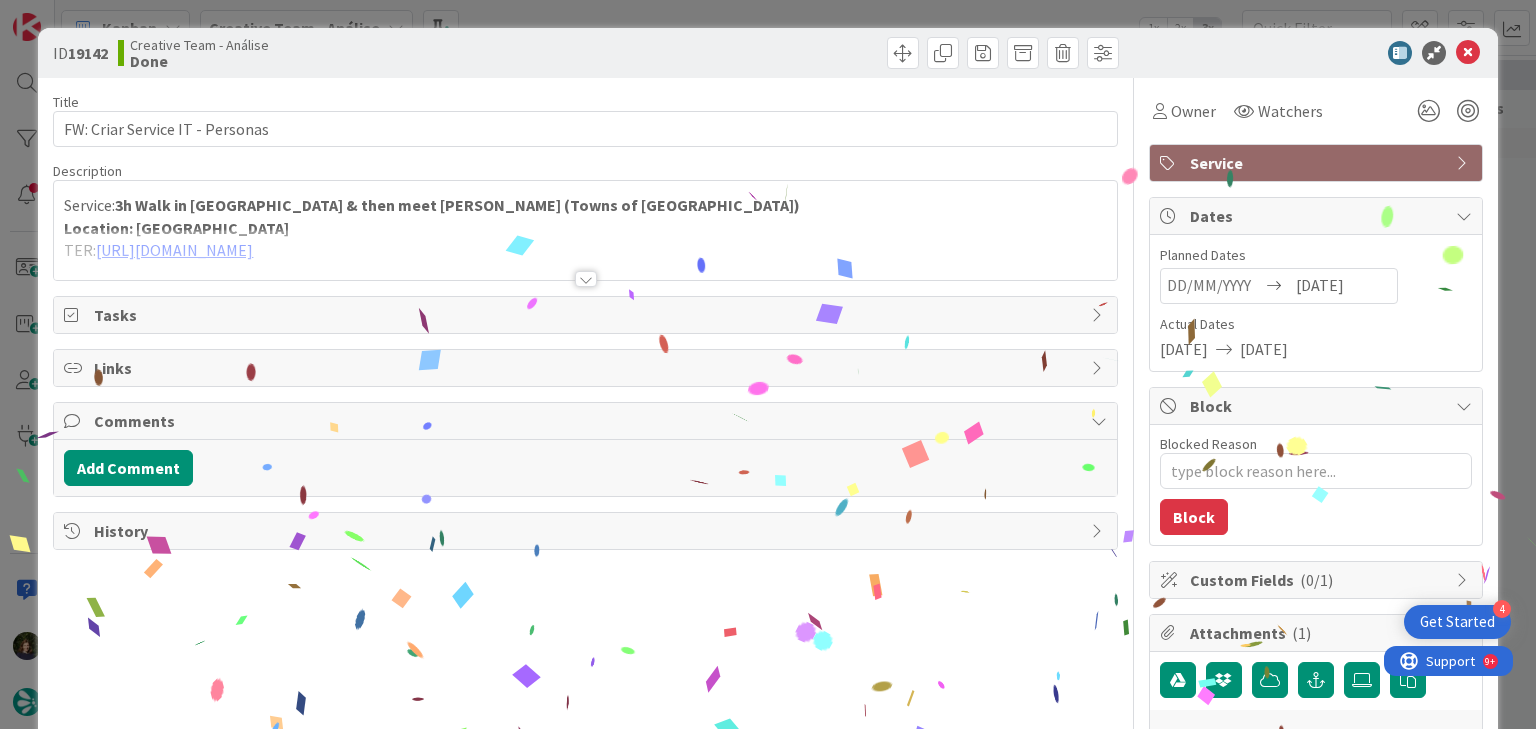 scroll, scrollTop: 0, scrollLeft: 0, axis: both 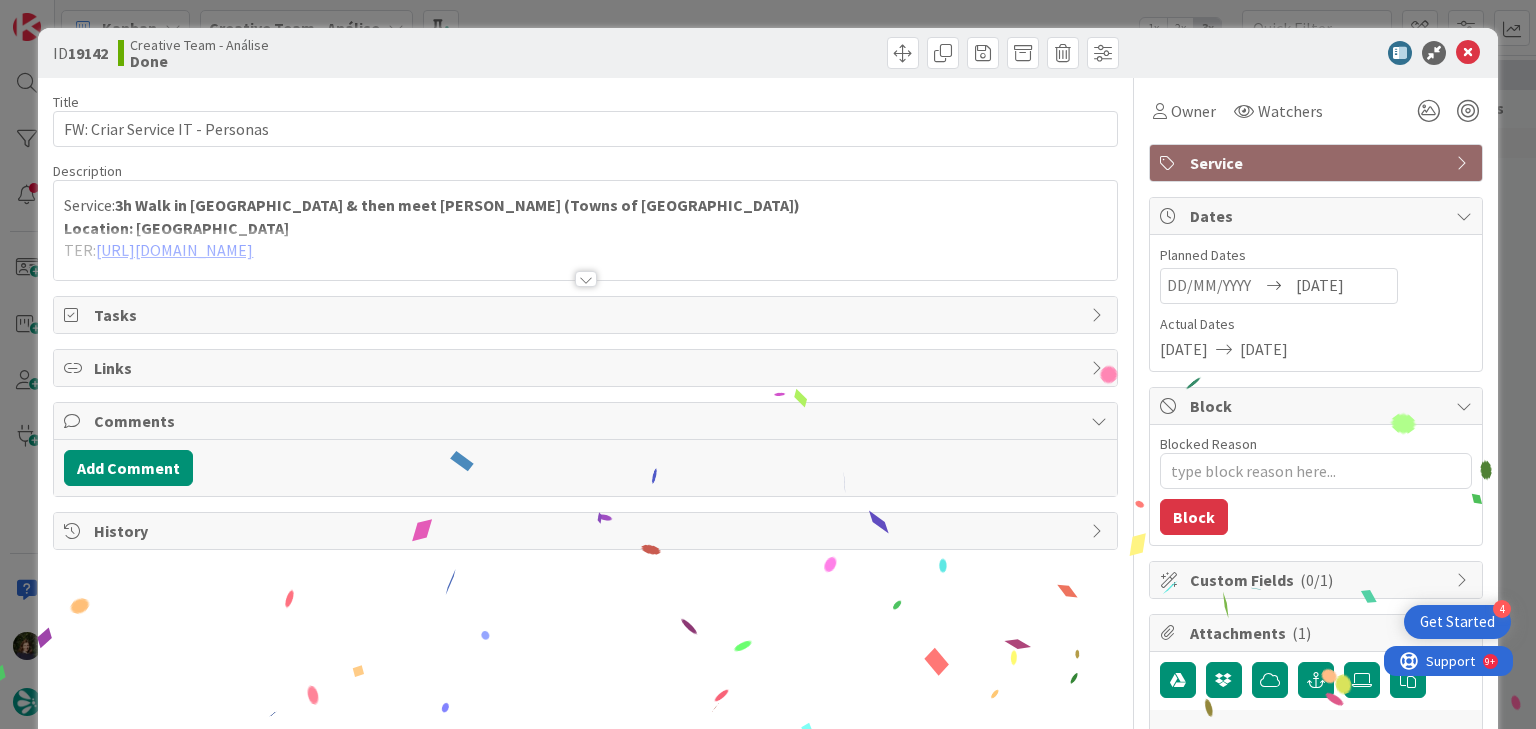 click on "Title 31 / 128 FW: Criar Service IT - Personas Description Service:  3h Walk in Florence & then meet David (Towns of Italy) Location: Florence TER:  https://sigav.tourtailors.com/#terceiro/view/62390 Nota: É uma combinação do service  https://appweb.tourtailors.com/APPComercial/Library/CreateOrUpdateService/2074  + Tour da Accademia From: Frederico Rodrigues < frederico.rodrigues@tourtailors.com > Sent: Tuesday, 15 July, 2025 3:10 PM To: Creative Team < product@tourtailors.com > Subject: Criar Service IT - Personas Boa tarde, Podem pfv criar o seguinte serviço Service: 3h Walk in Florence & then MEET DAVID Location: Florence TER:  https://sigav.tourtailors.com/#terceiro/view/62390 Nota: É uma combinação do service  https://appweb.tourtailors.com/APPComercial/Library/CreateOrUpdateService/2074  + Tour da Accademia INCLUSIONS PRICE WALK in FLORENCE & then MEET DAVID - 9:45 AM ENGLISH DESCRIPTION AND INFO< https://drive.google.com/file/d/1kzZaTVwUSW23yBv4jv7VdoPyOLsFe3ph/view?usp=sharing > 269618 APR 01ST" at bounding box center [585, 701] 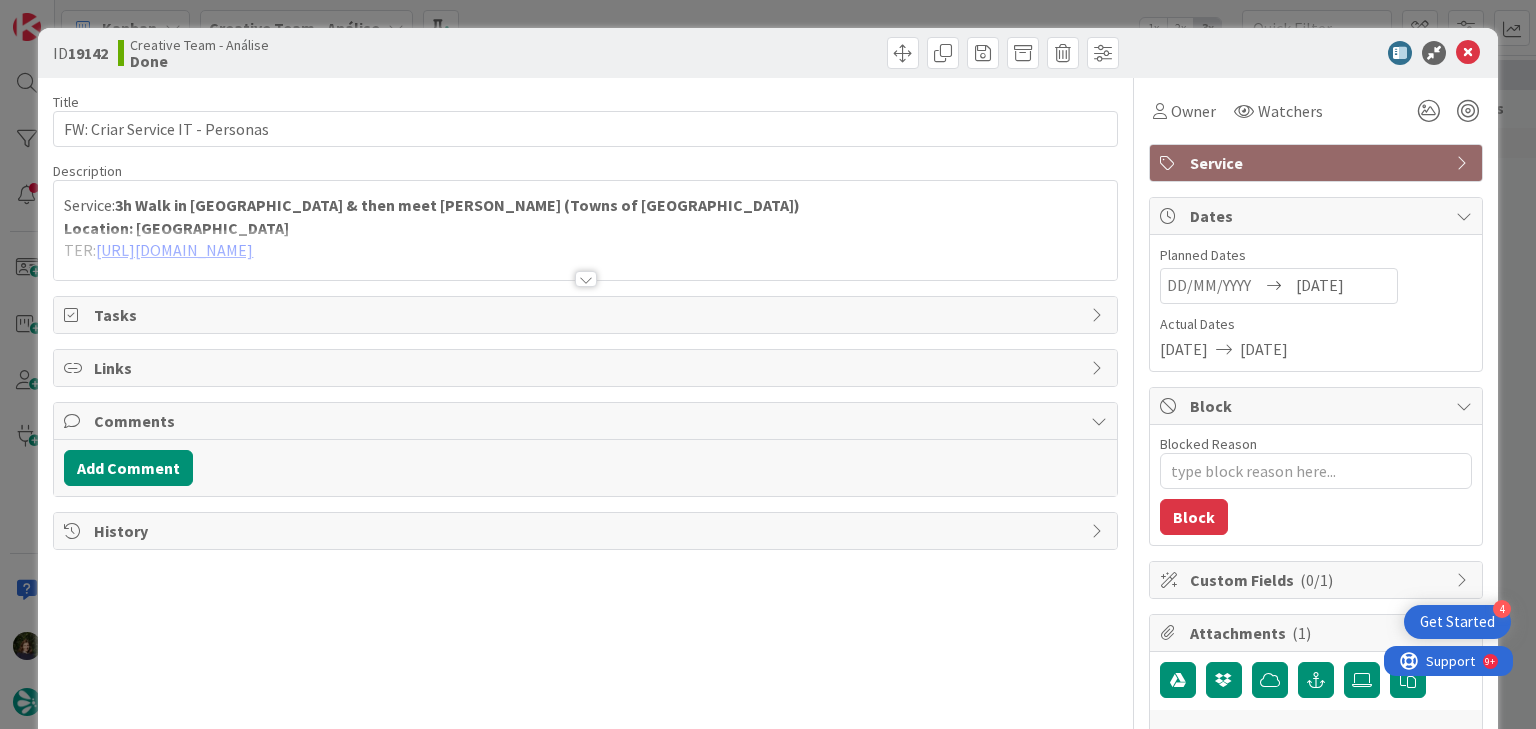 click at bounding box center [586, 279] 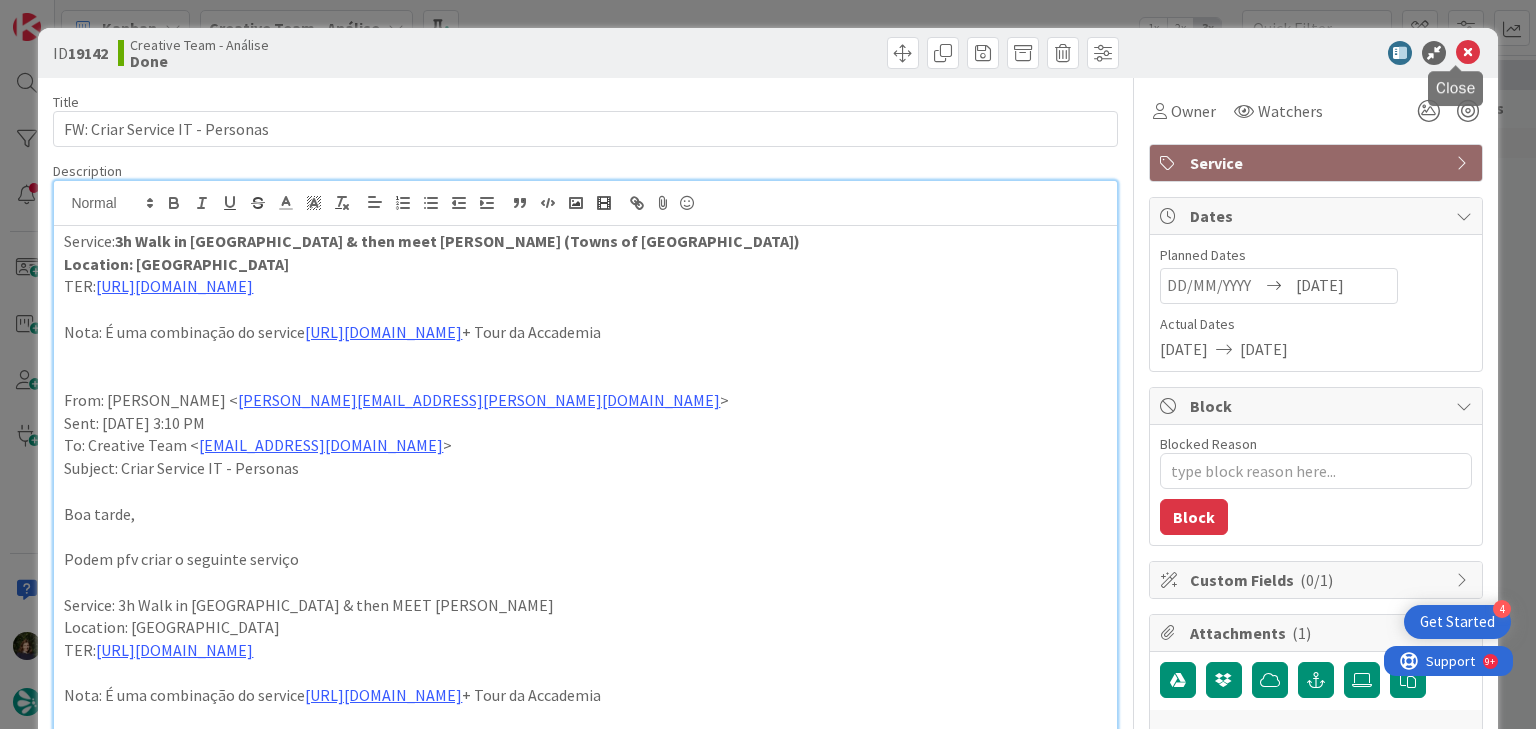 click at bounding box center (1468, 53) 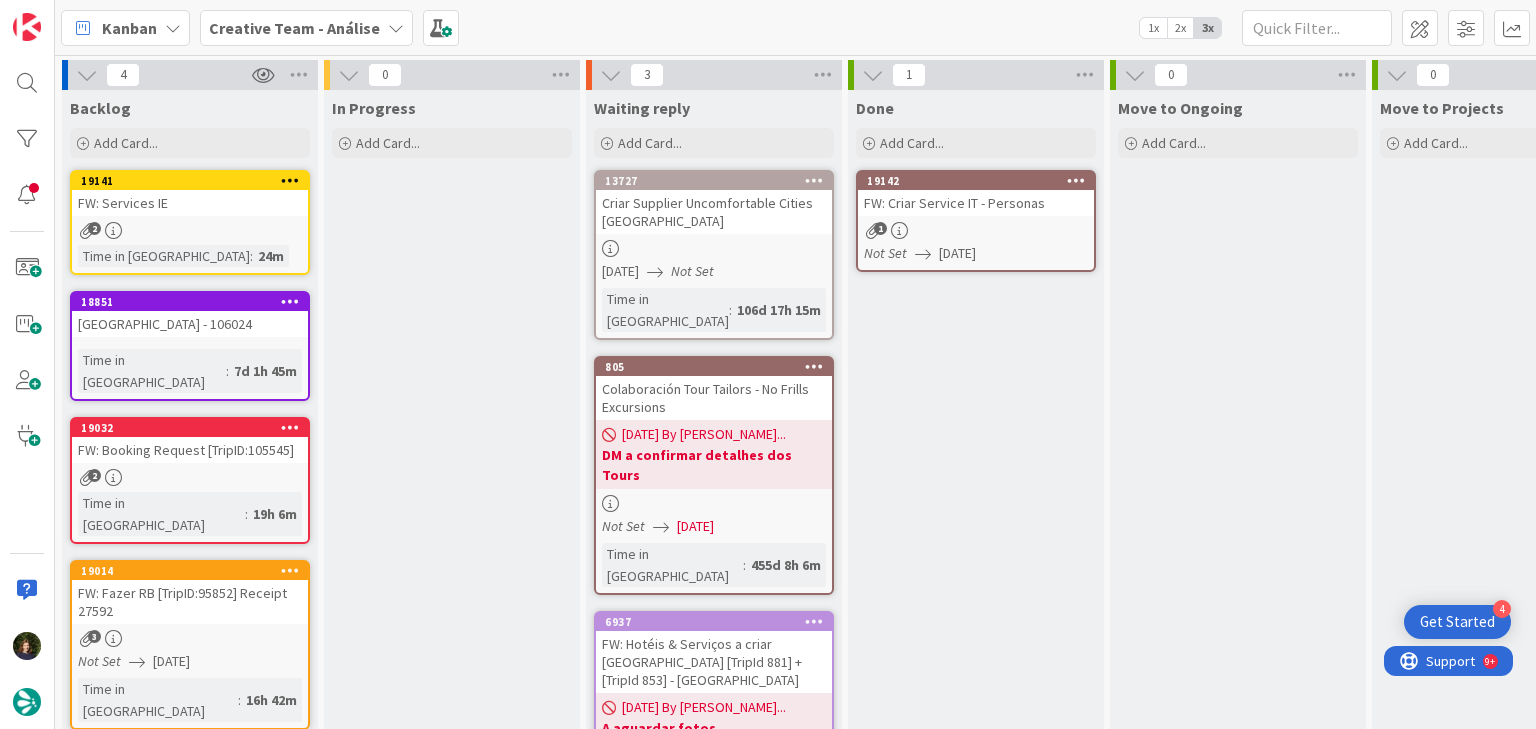 click at bounding box center (1076, 180) 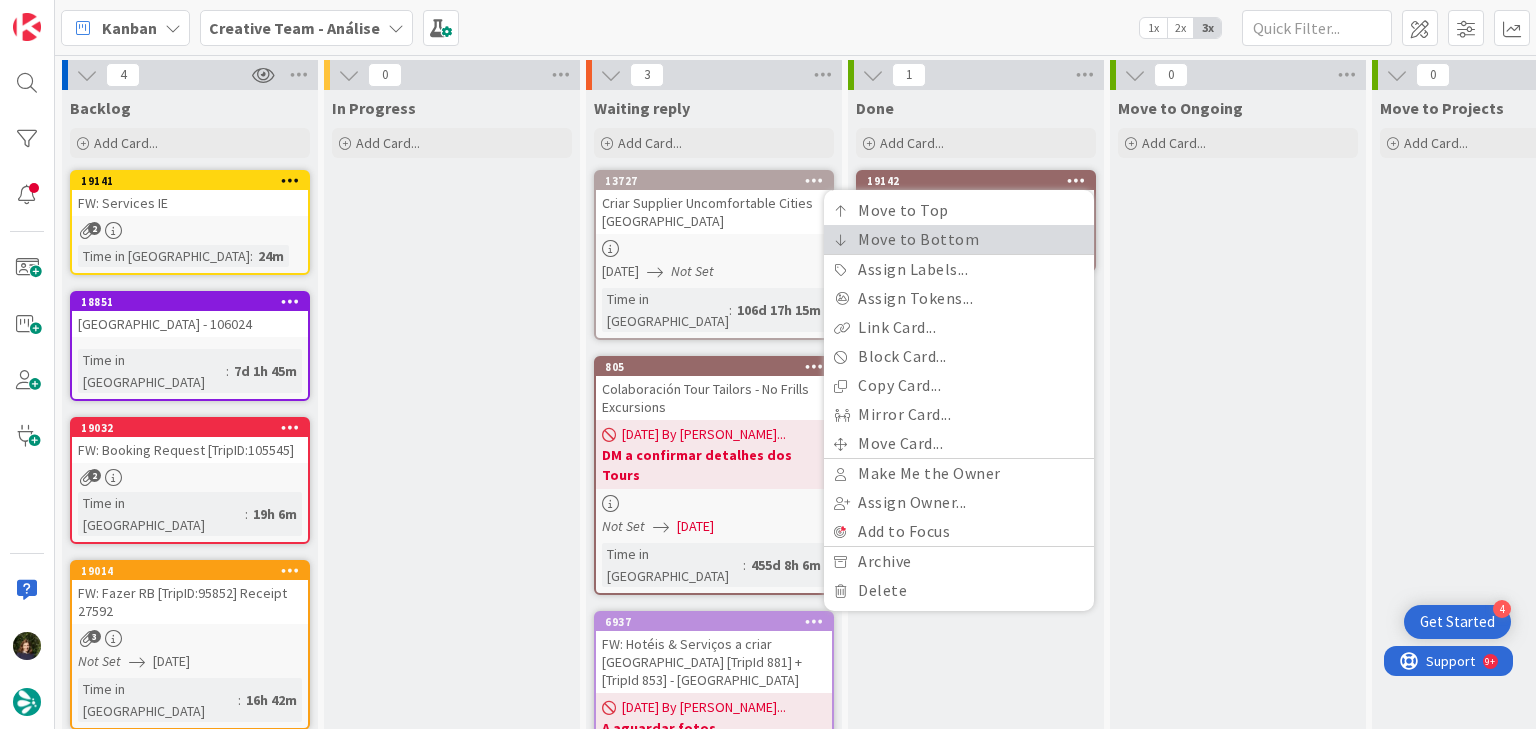 scroll, scrollTop: 0, scrollLeft: 0, axis: both 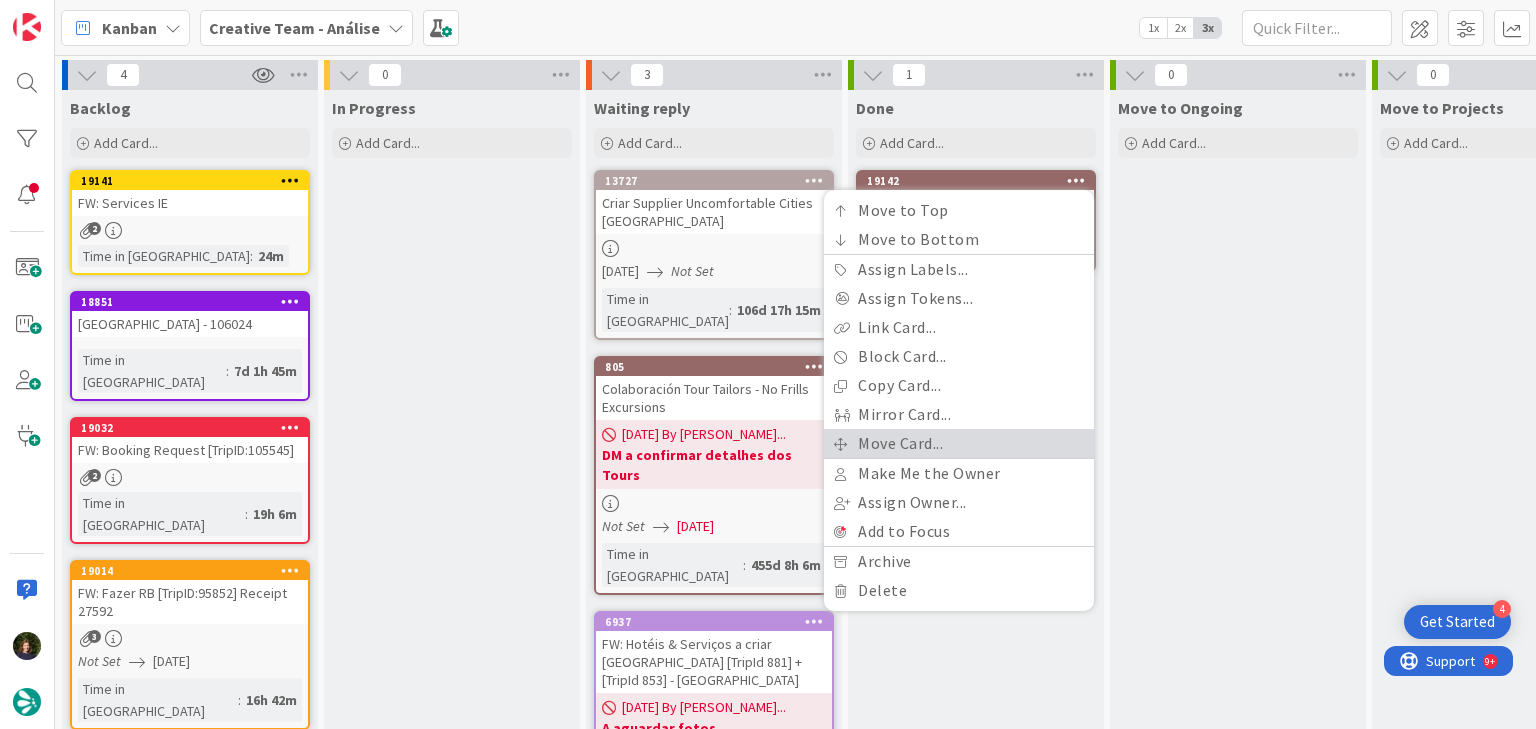 click on "Move Card..." at bounding box center (959, 443) 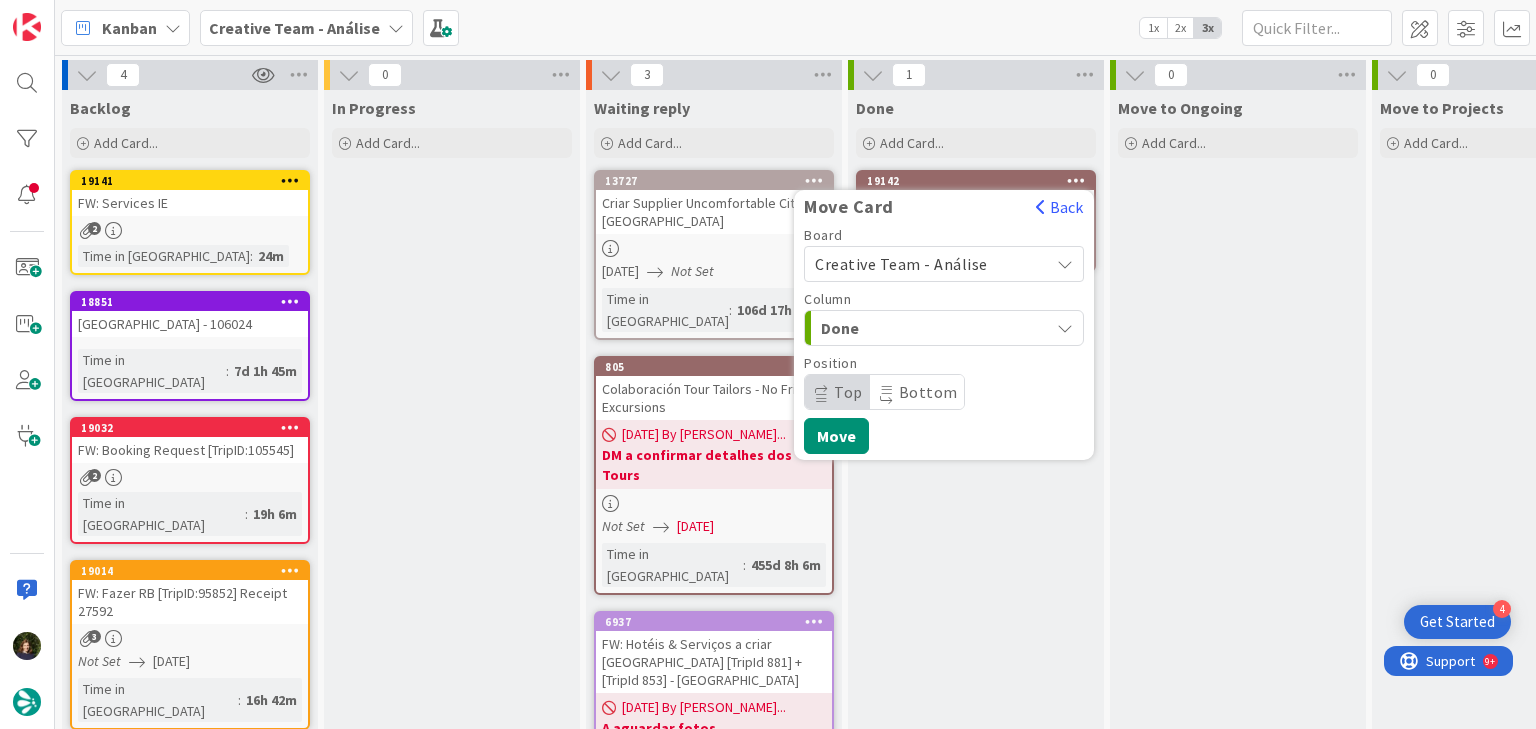 click on "Creative Team - Análise" at bounding box center (901, 264) 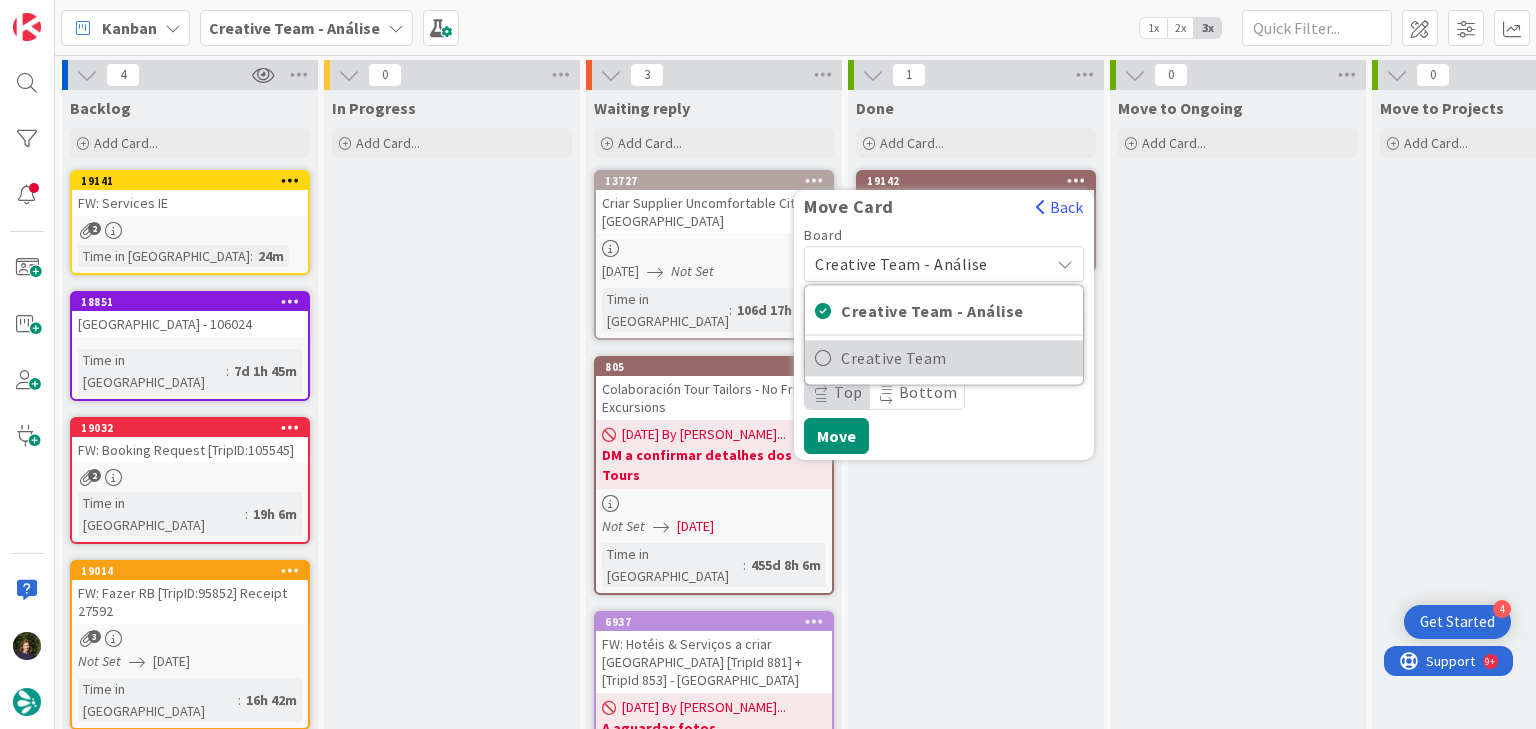 click on "Creative Team" at bounding box center (957, 358) 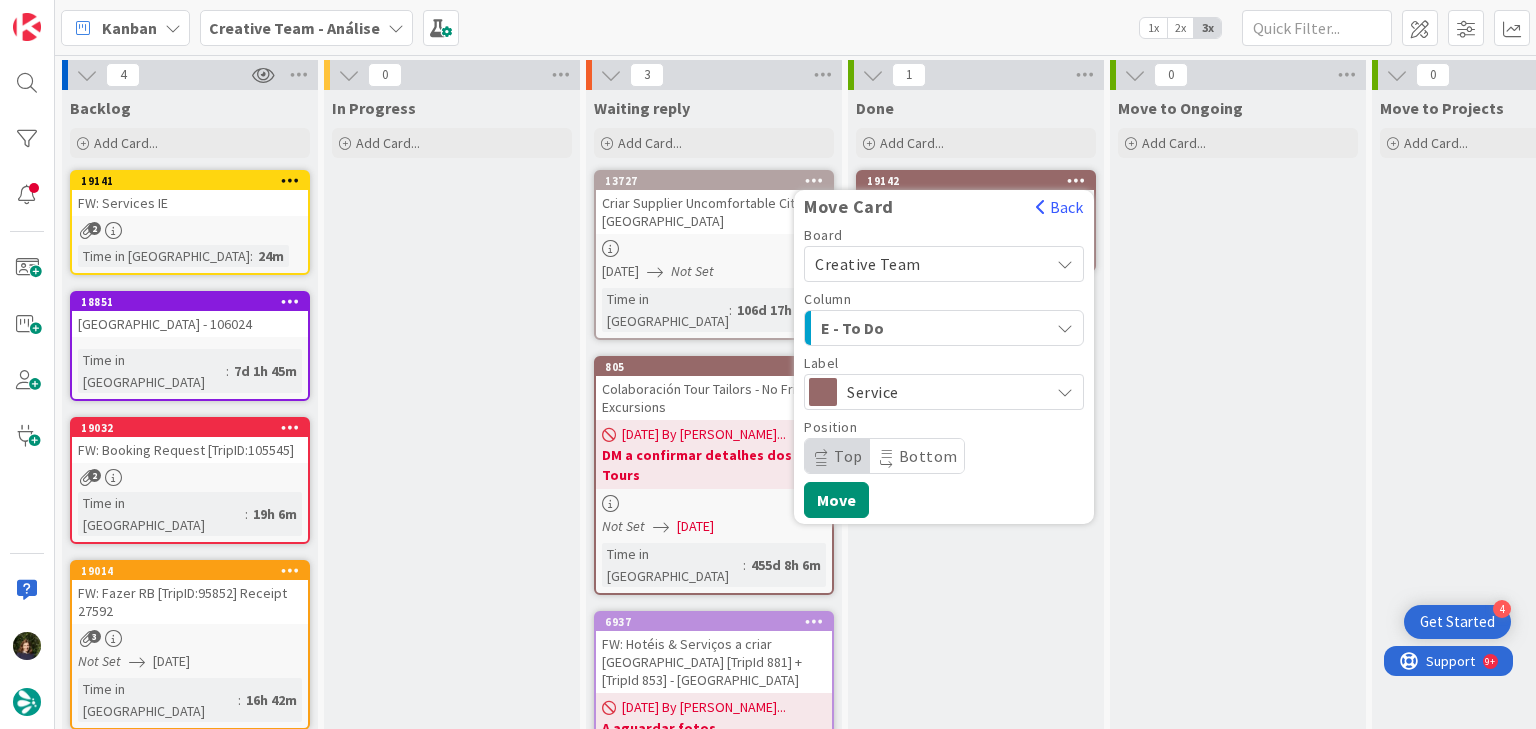 click on "E - To Do" at bounding box center (896, 328) 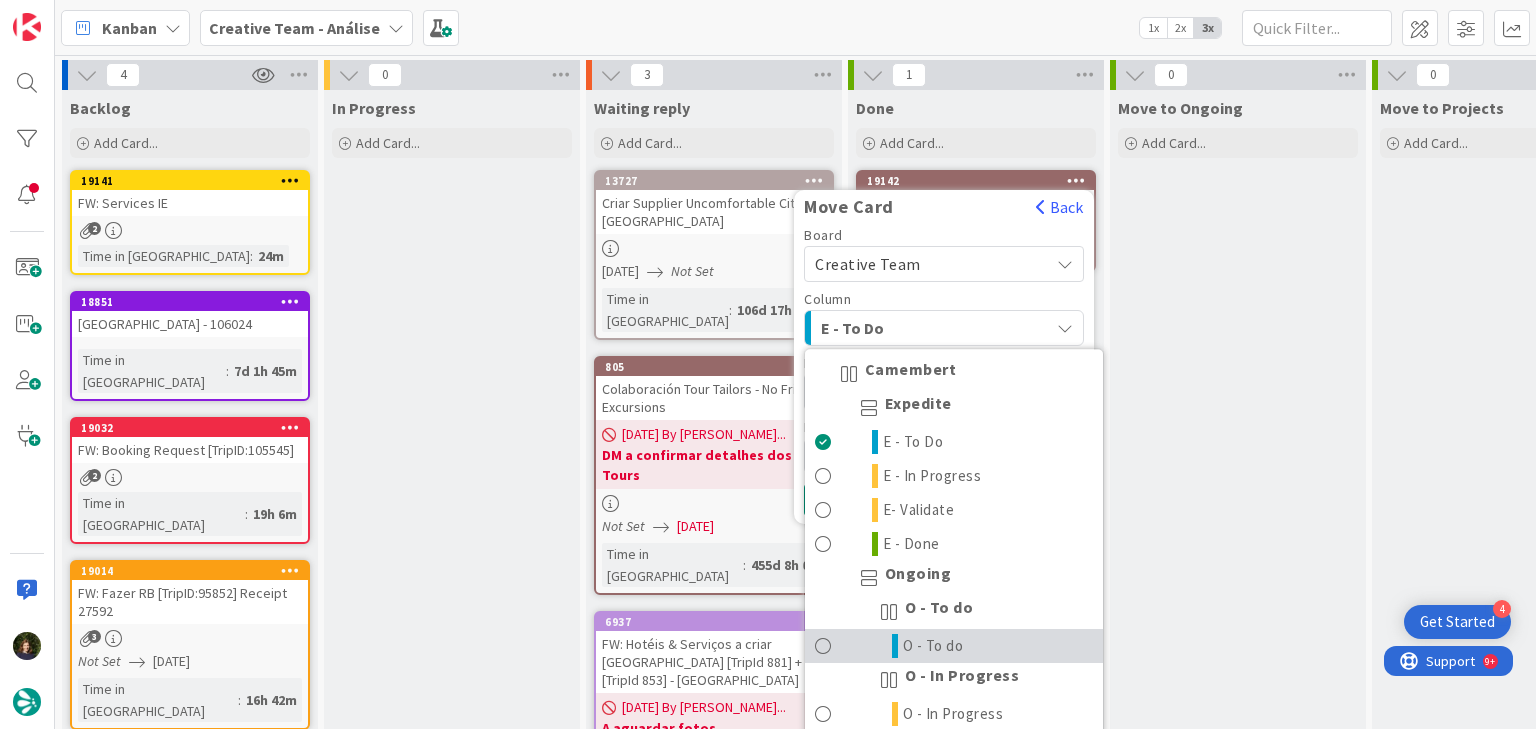click on "O - To do" at bounding box center (954, 646) 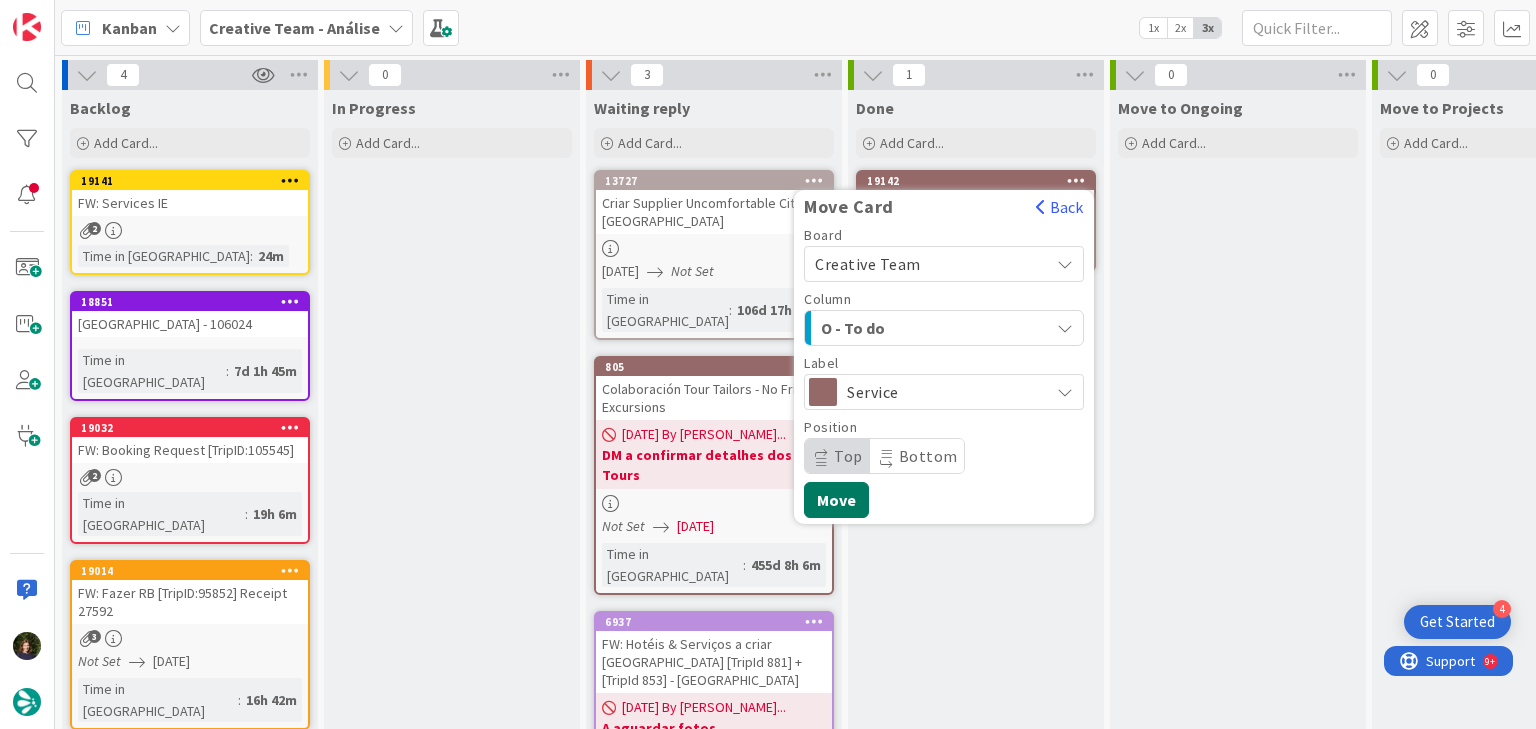 click on "Move" at bounding box center [836, 500] 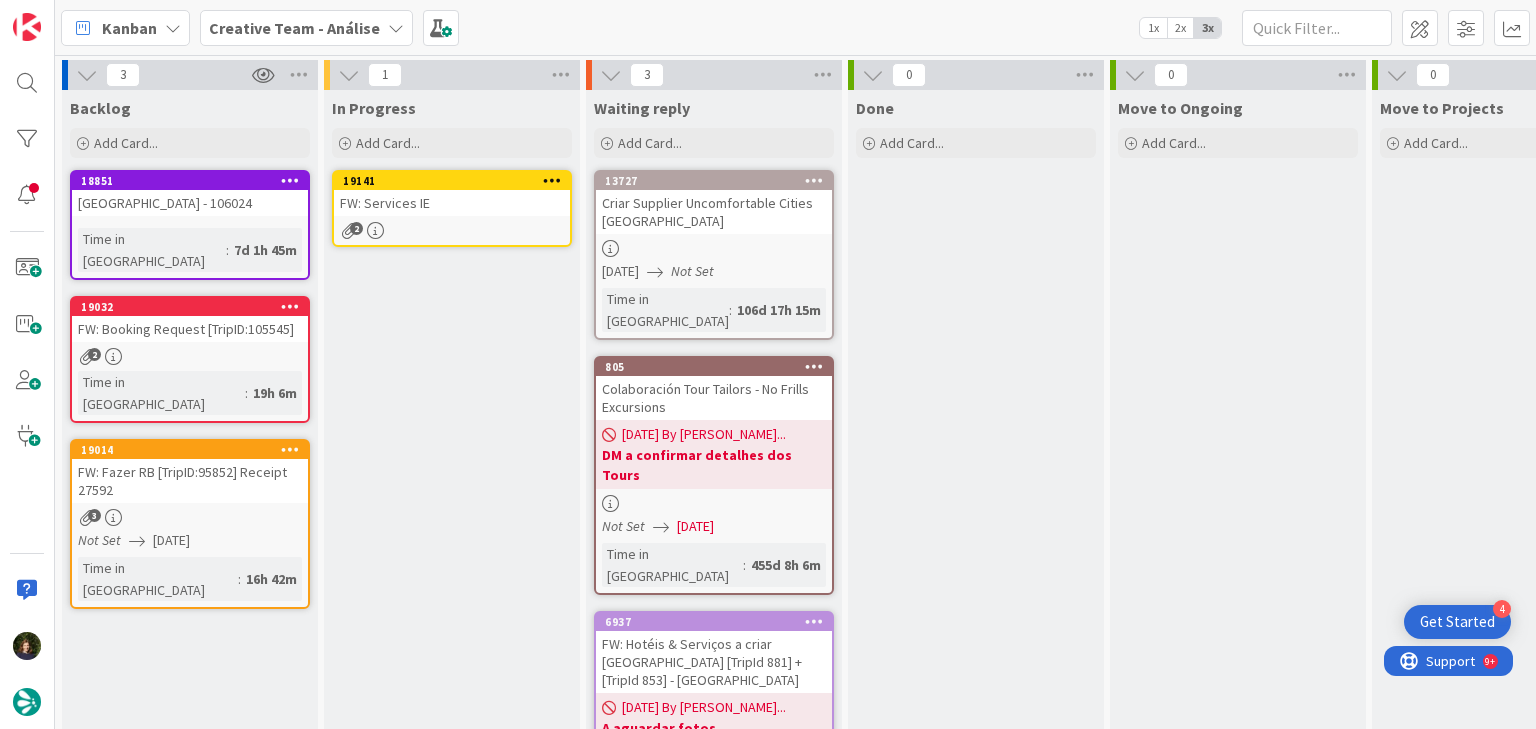 click on "2" at bounding box center (452, 230) 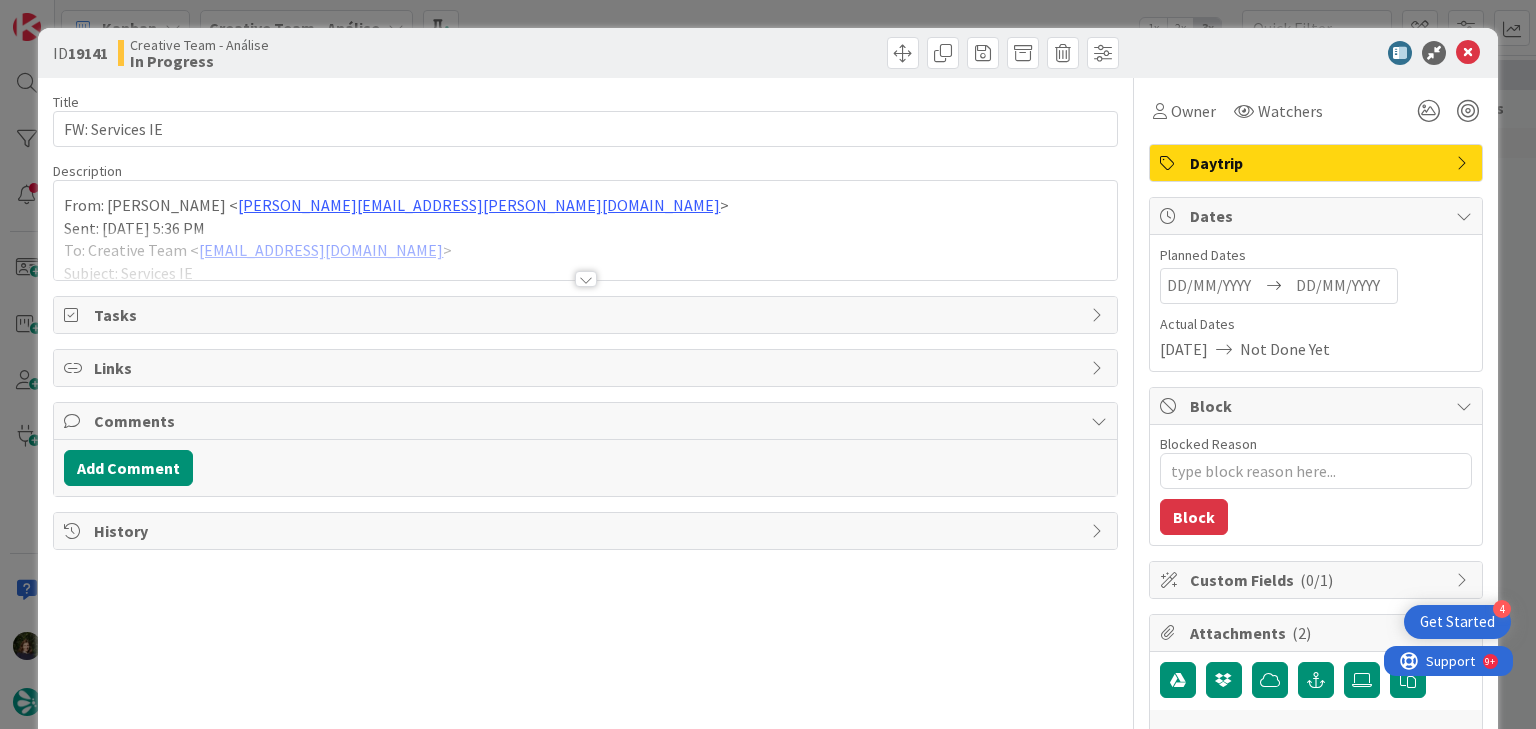 scroll, scrollTop: 0, scrollLeft: 0, axis: both 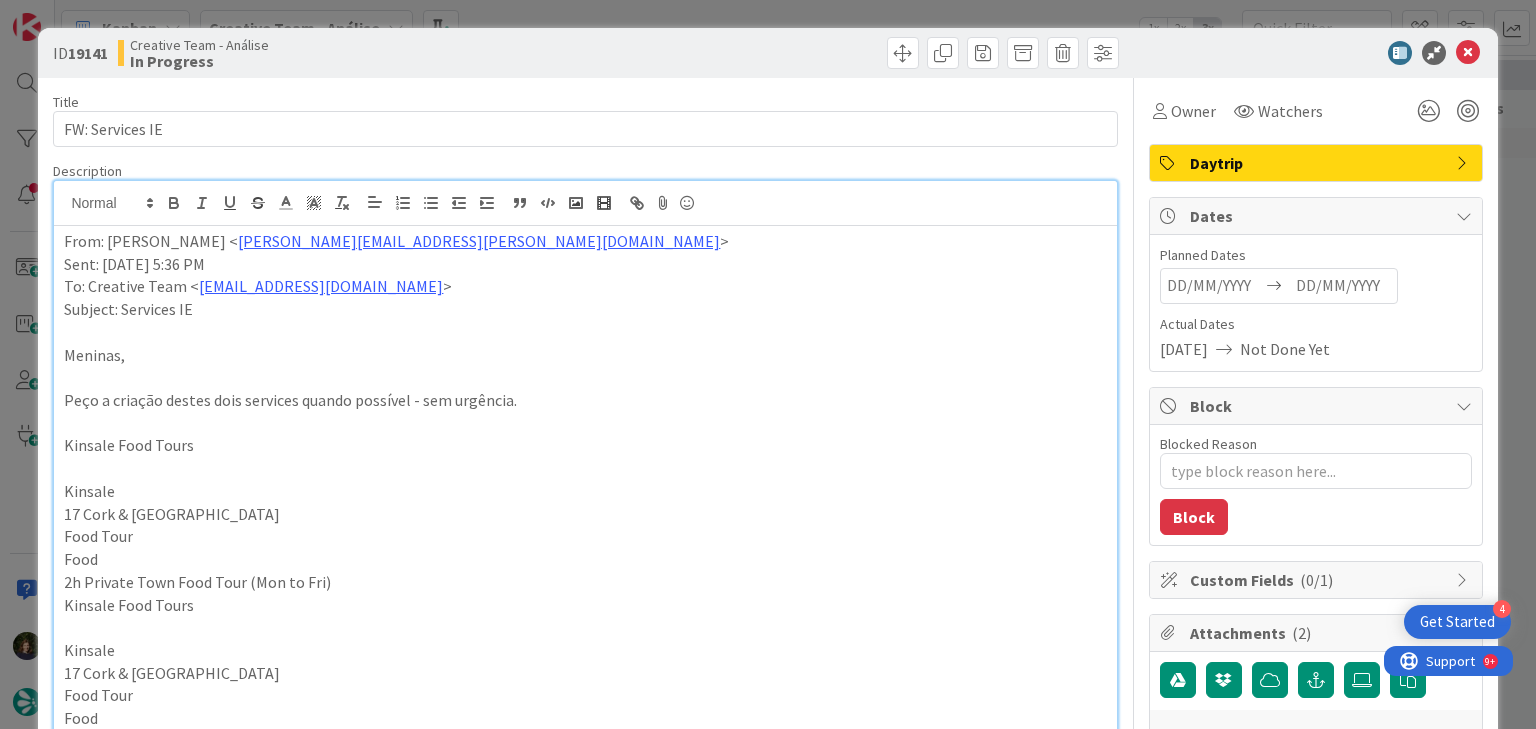 click on "Daytrip" at bounding box center (1318, 163) 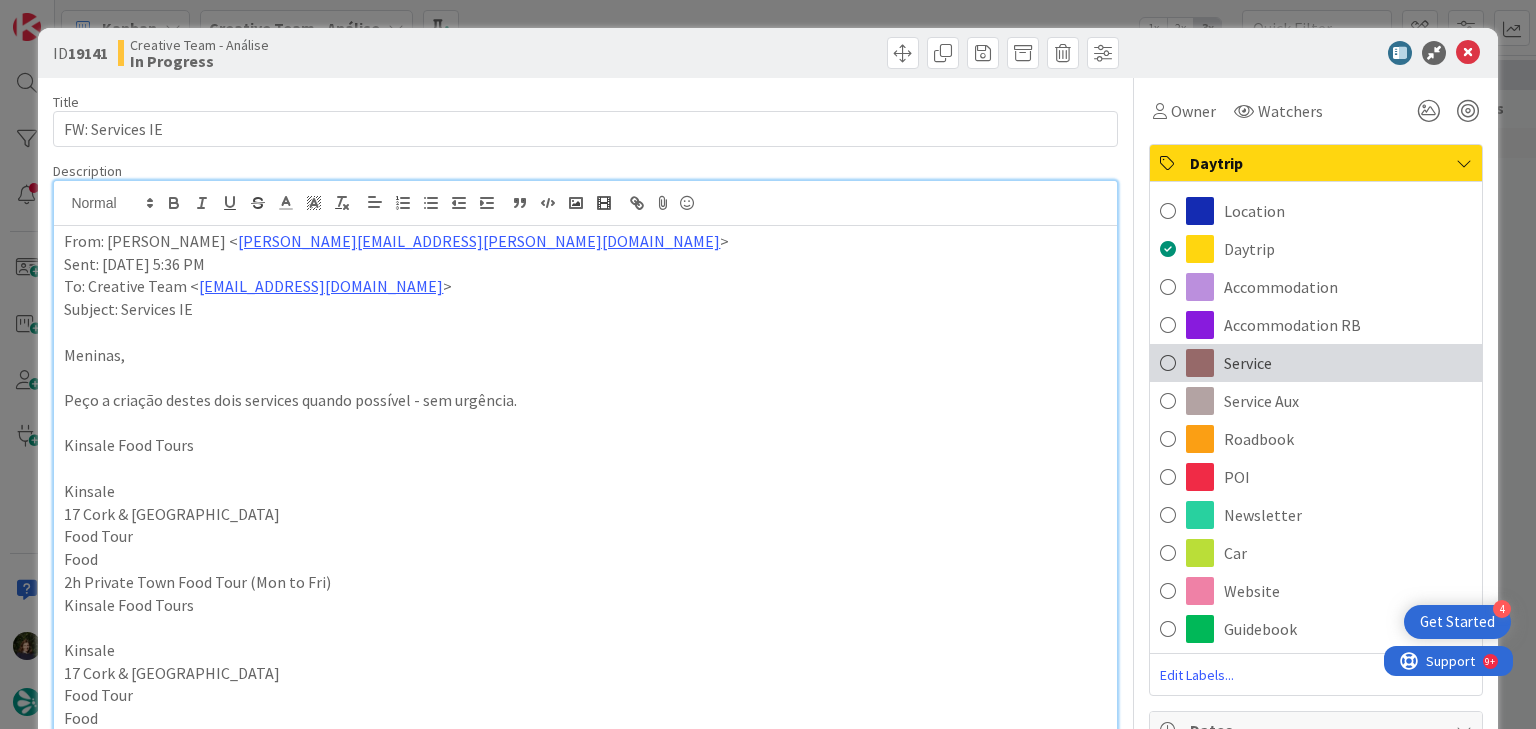 click on "Service" at bounding box center (1316, 363) 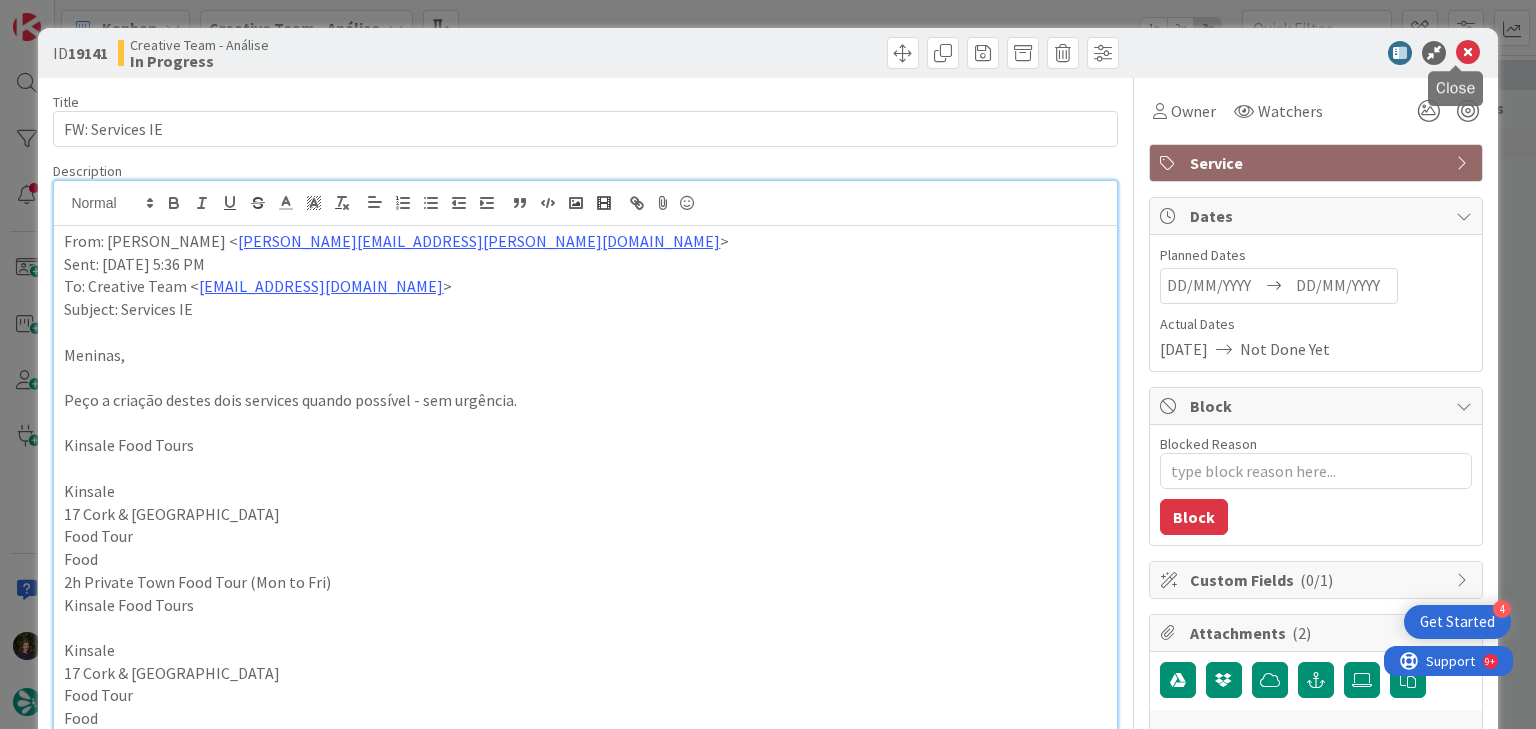 drag, startPoint x: 1460, startPoint y: 52, endPoint x: 1224, endPoint y: 180, distance: 268.47717 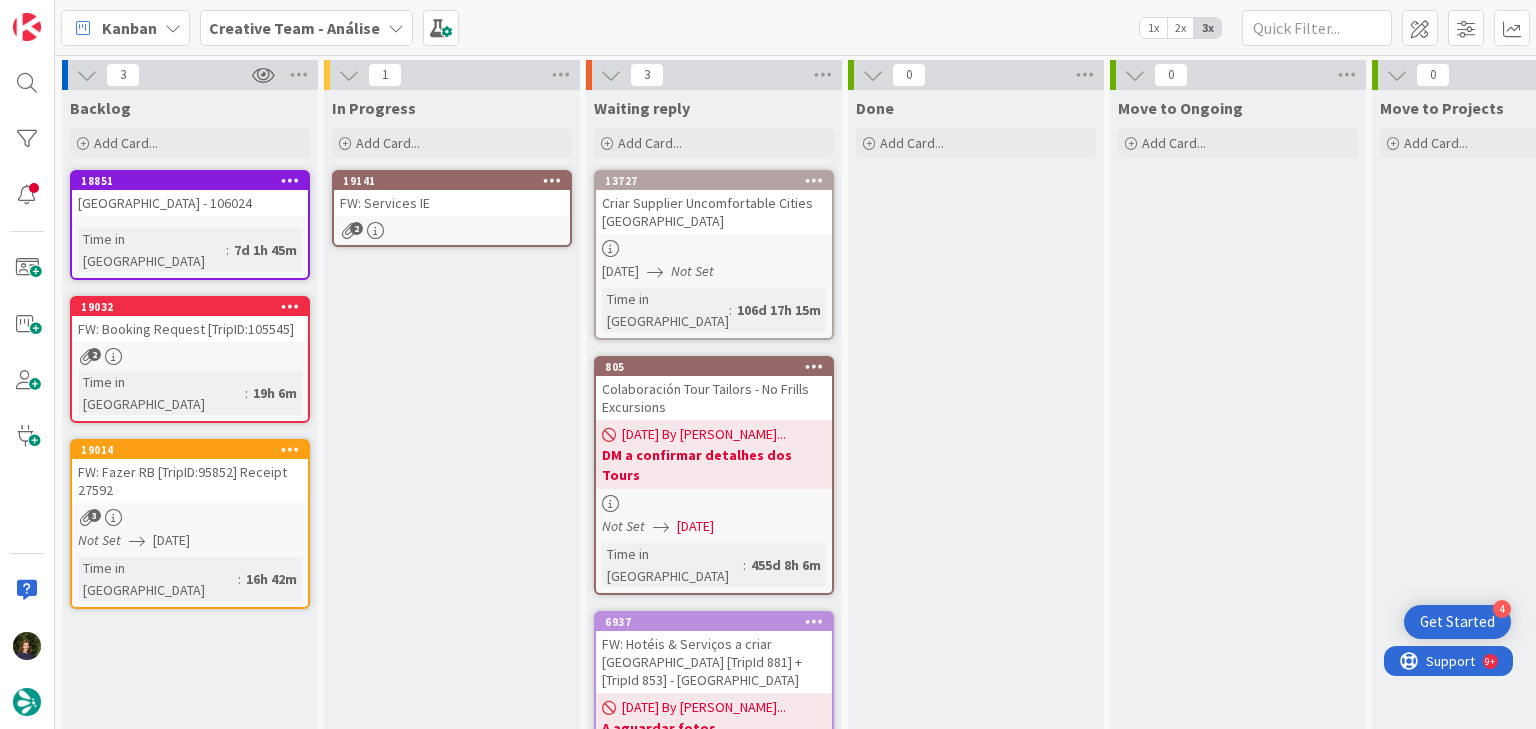 scroll, scrollTop: 0, scrollLeft: 0, axis: both 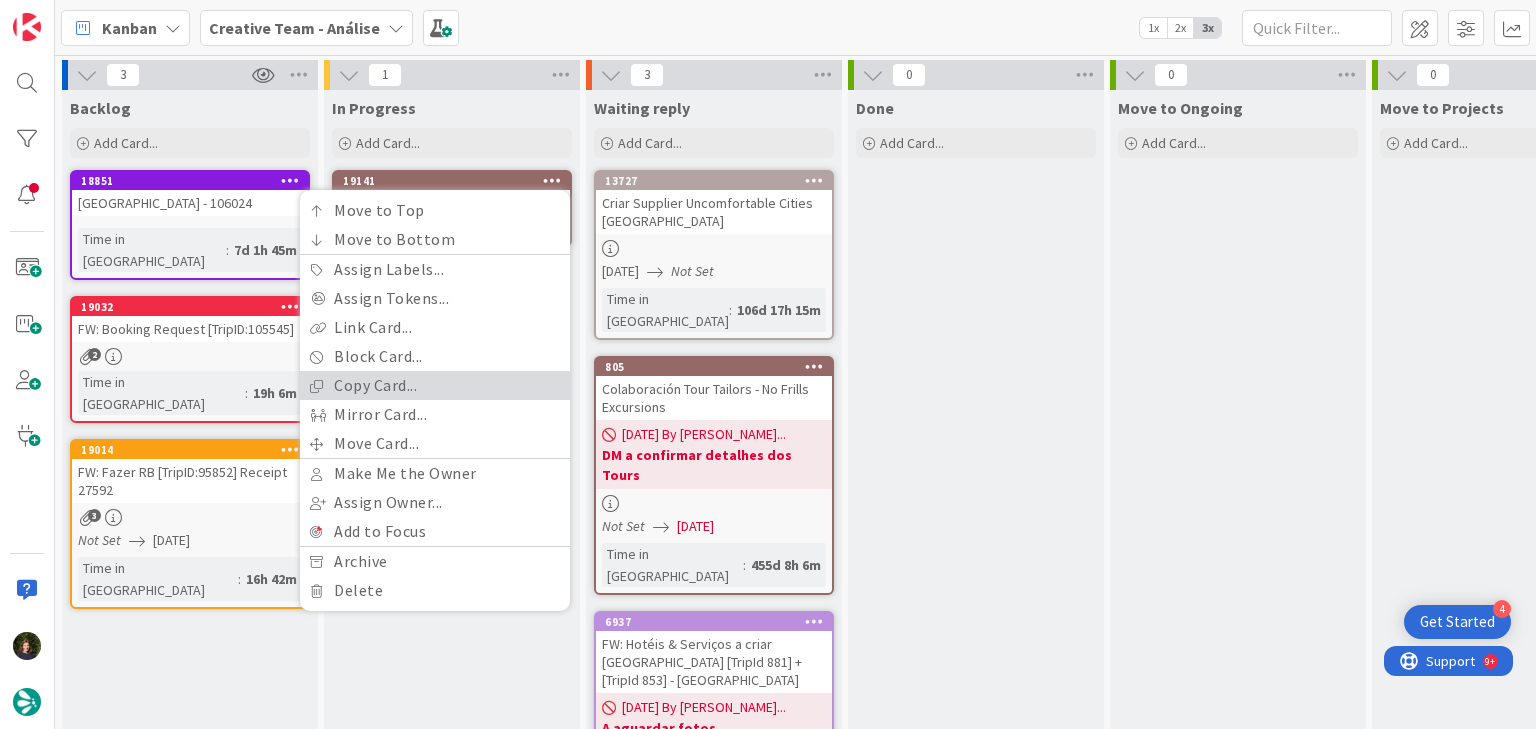 click on "Copy Card..." at bounding box center [435, 385] 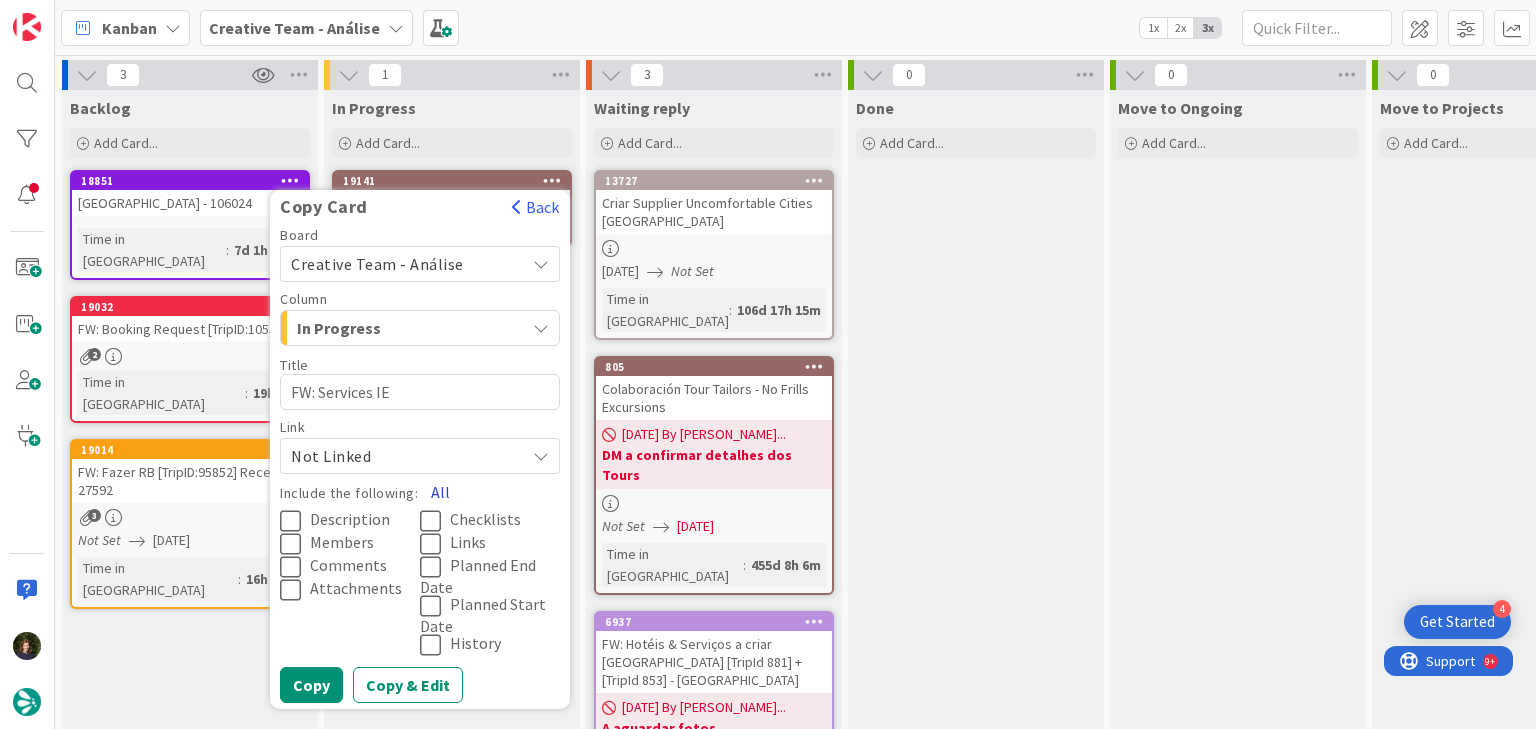 click on "All" at bounding box center [440, 492] 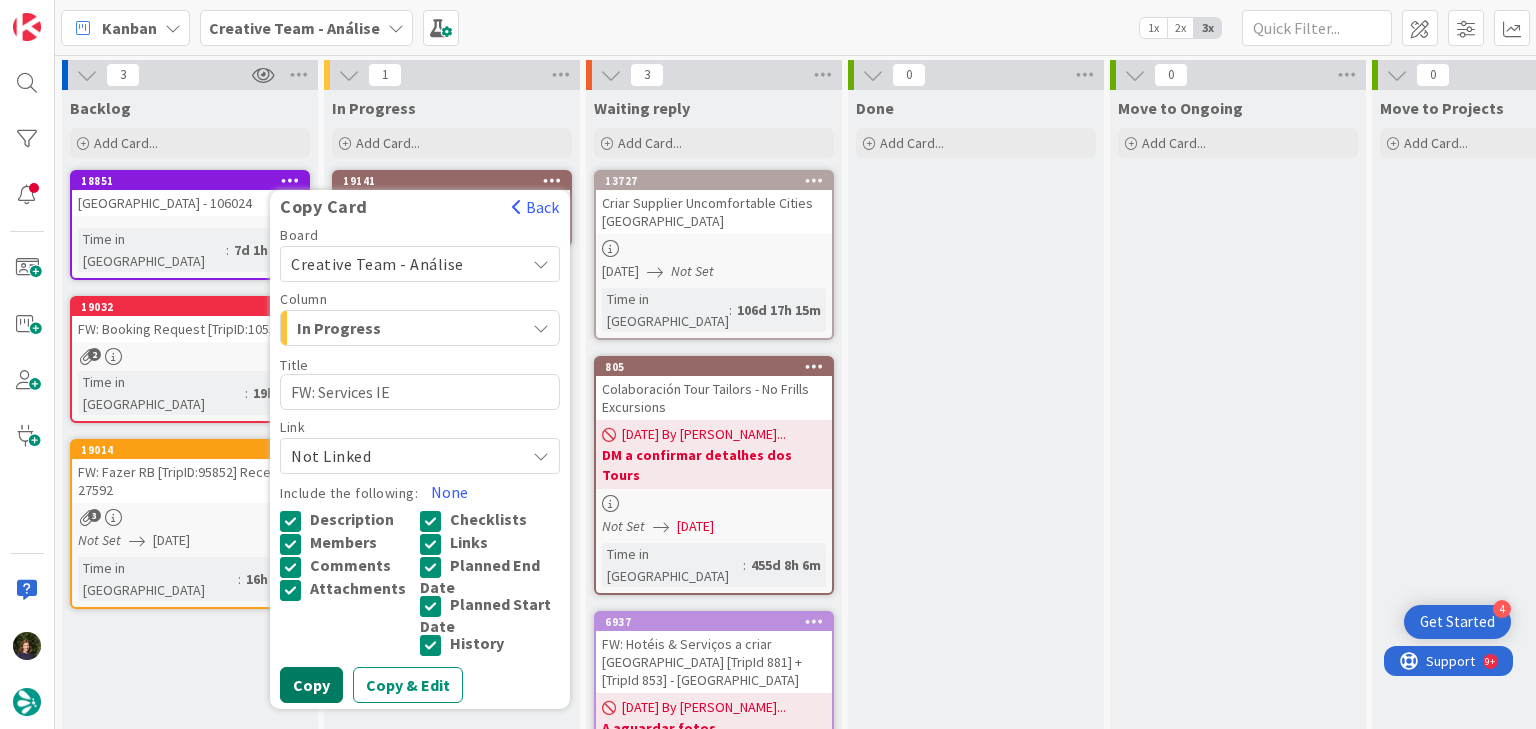 click on "Copy" at bounding box center [311, 685] 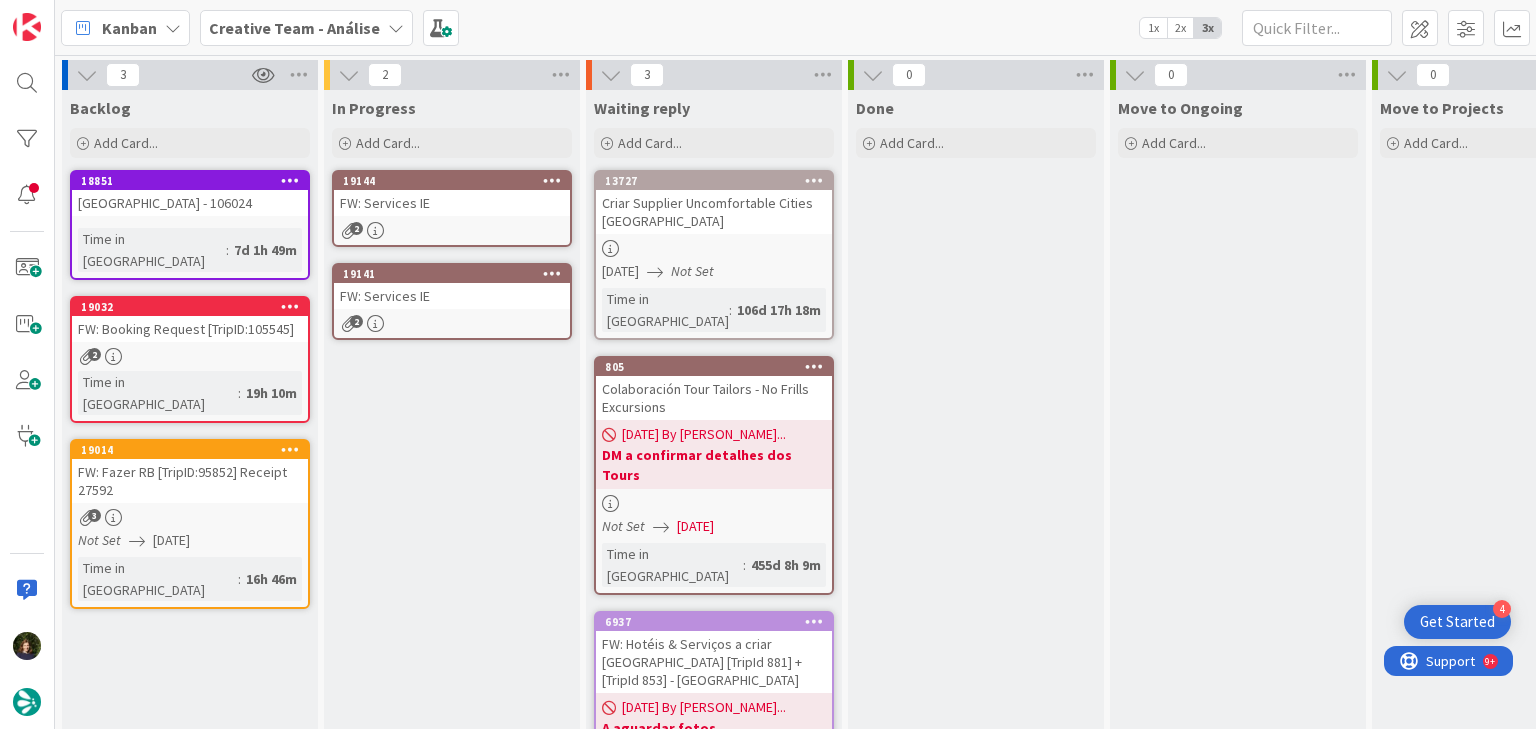 click on "19144 FW: Services IE 2" at bounding box center (452, 208) 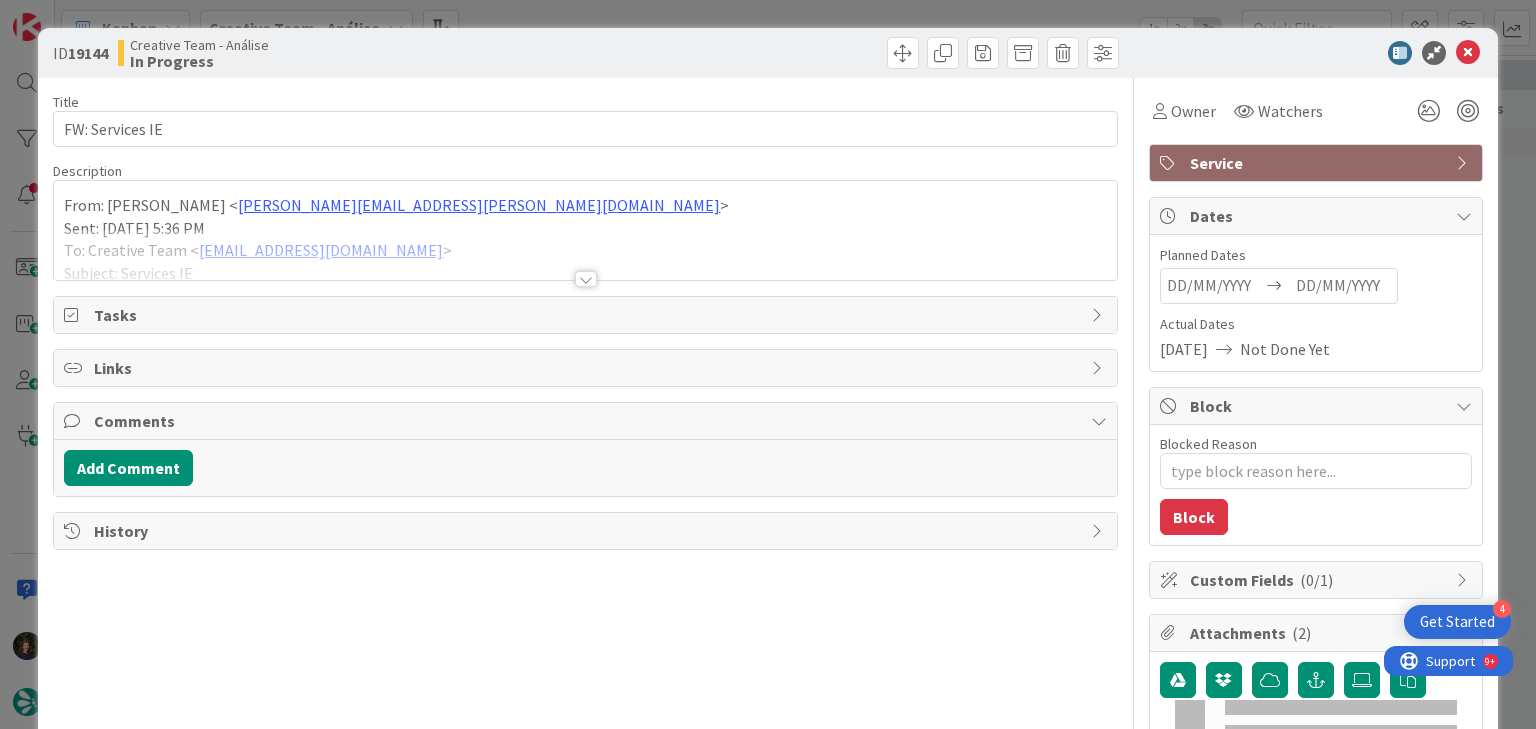 type on "x" 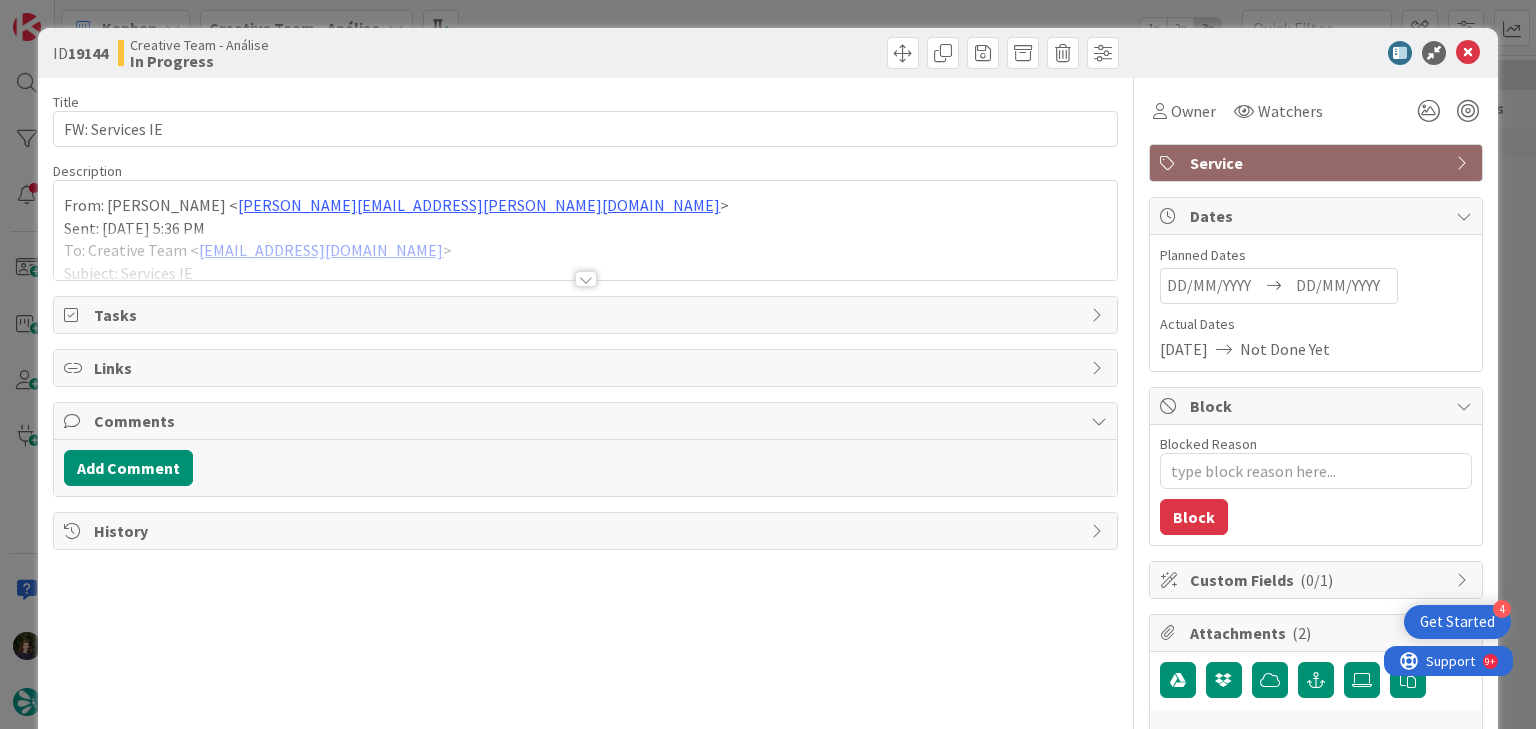 scroll, scrollTop: 0, scrollLeft: 0, axis: both 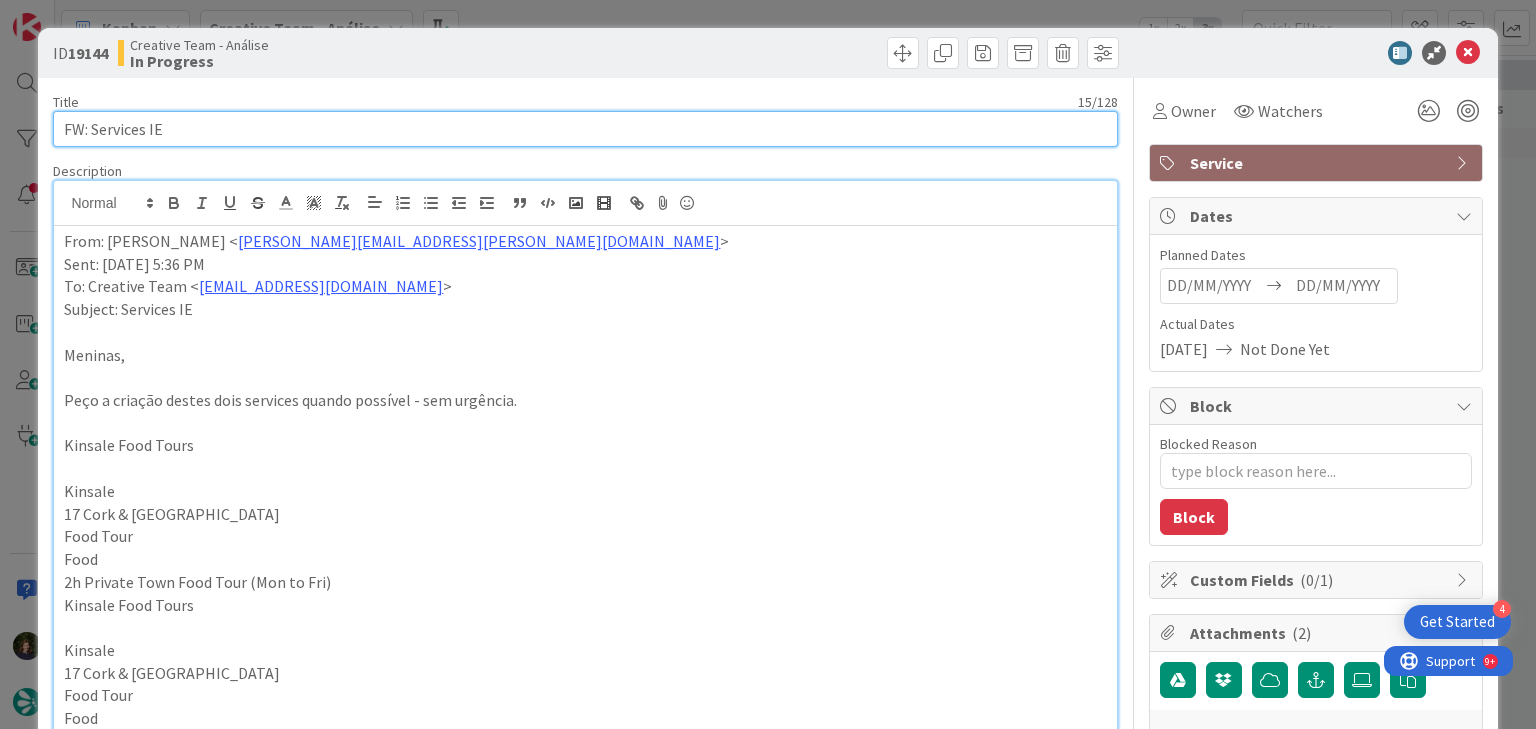 drag, startPoint x: 179, startPoint y: 122, endPoint x: 296, endPoint y: 124, distance: 117.01709 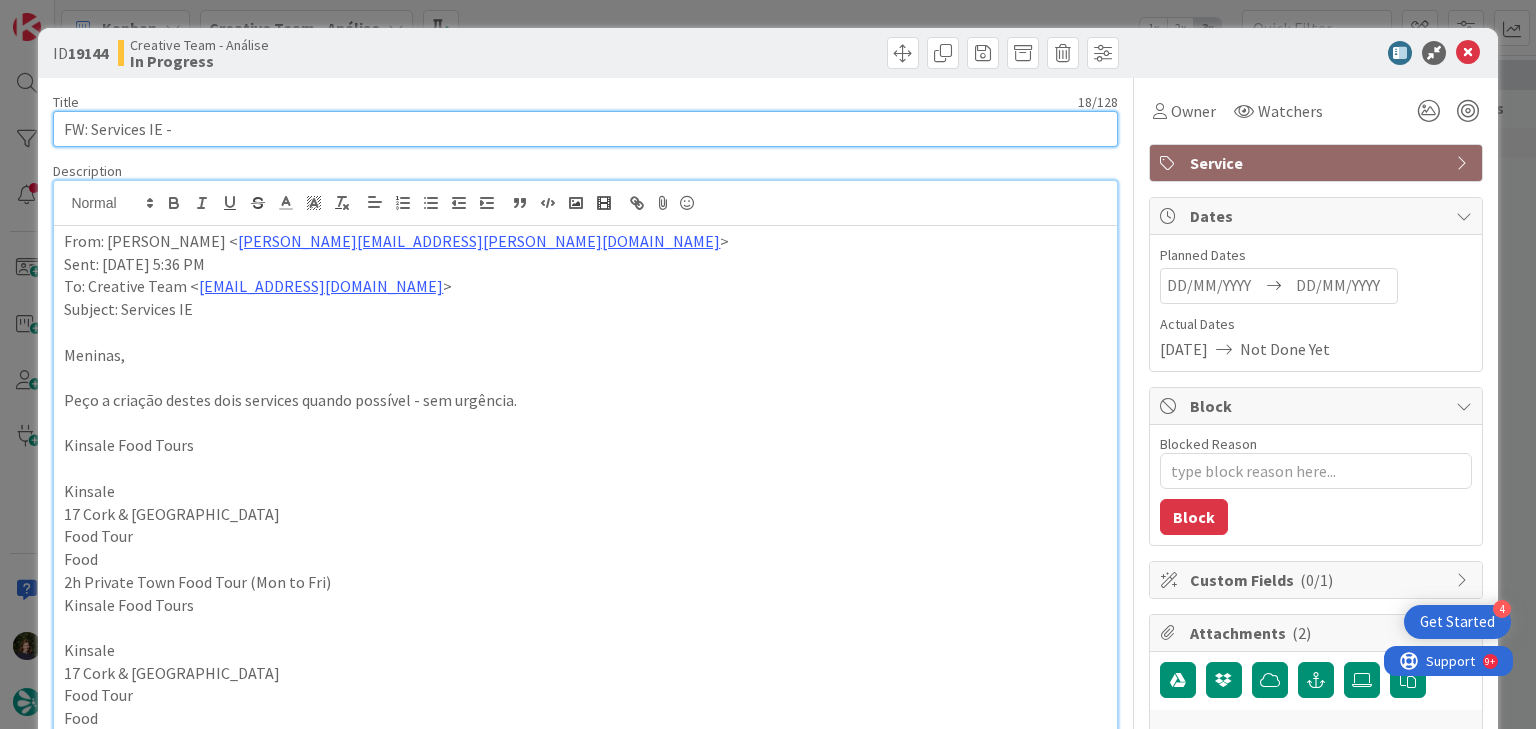 paste on "2h Private Town Food Tour (Mon to Fri)" 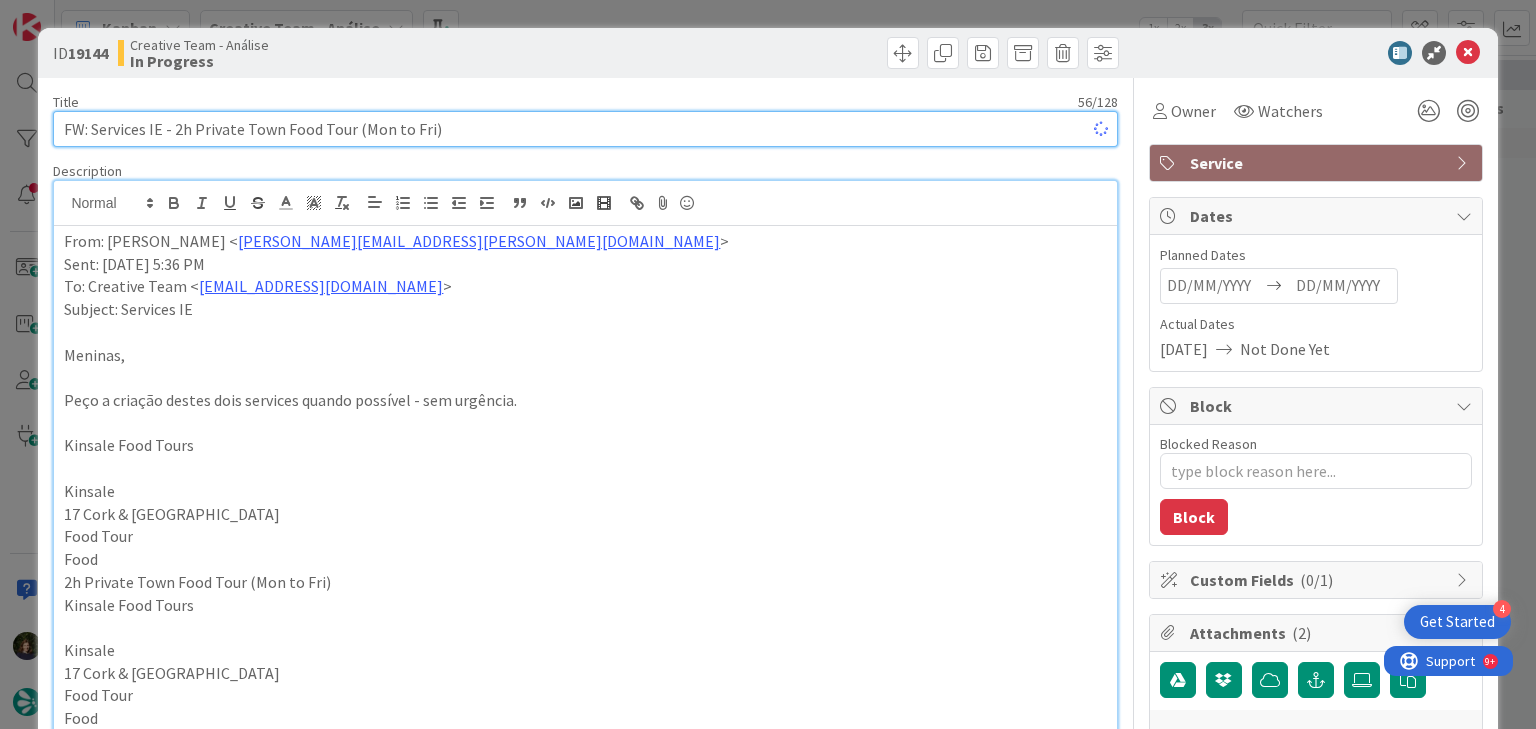 type on "x" 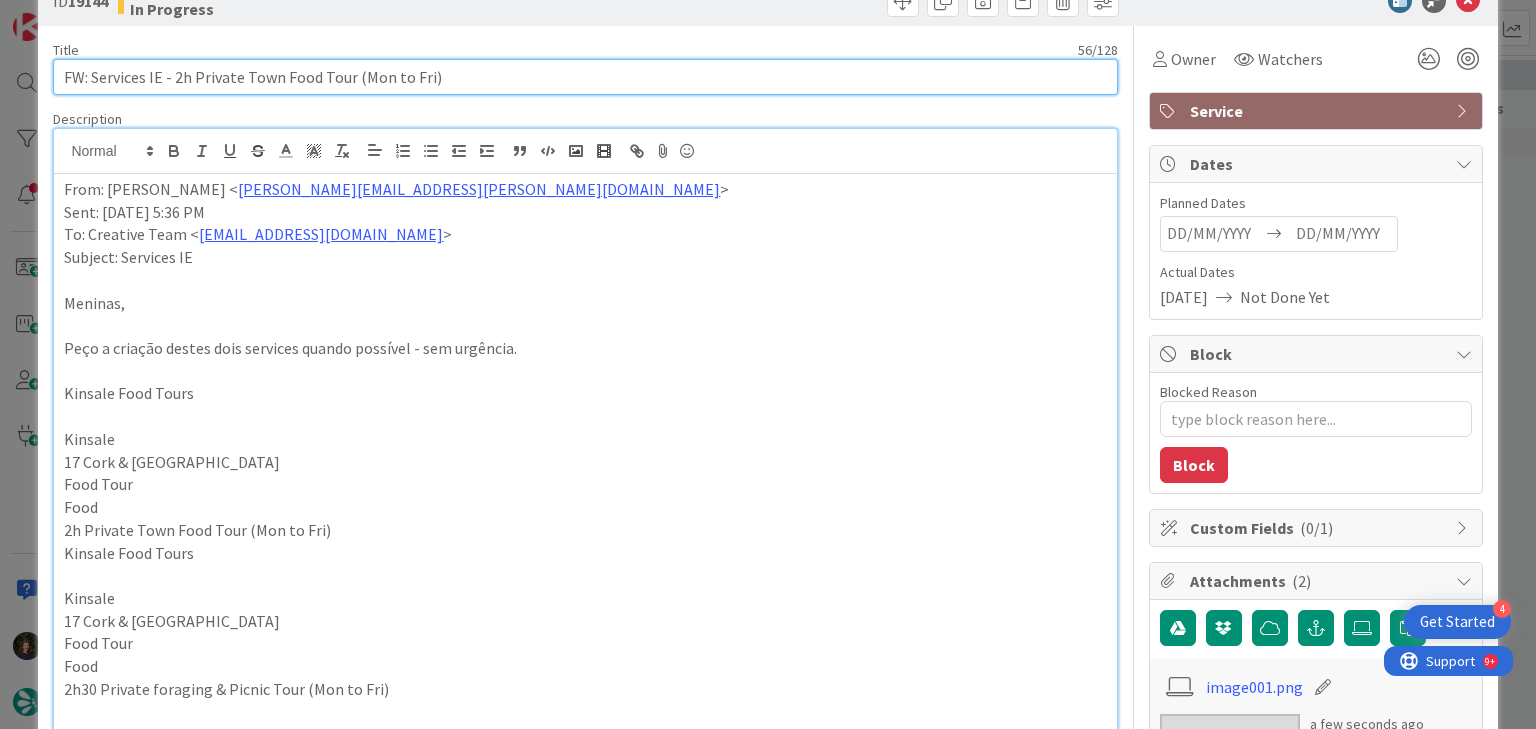 scroll, scrollTop: 80, scrollLeft: 0, axis: vertical 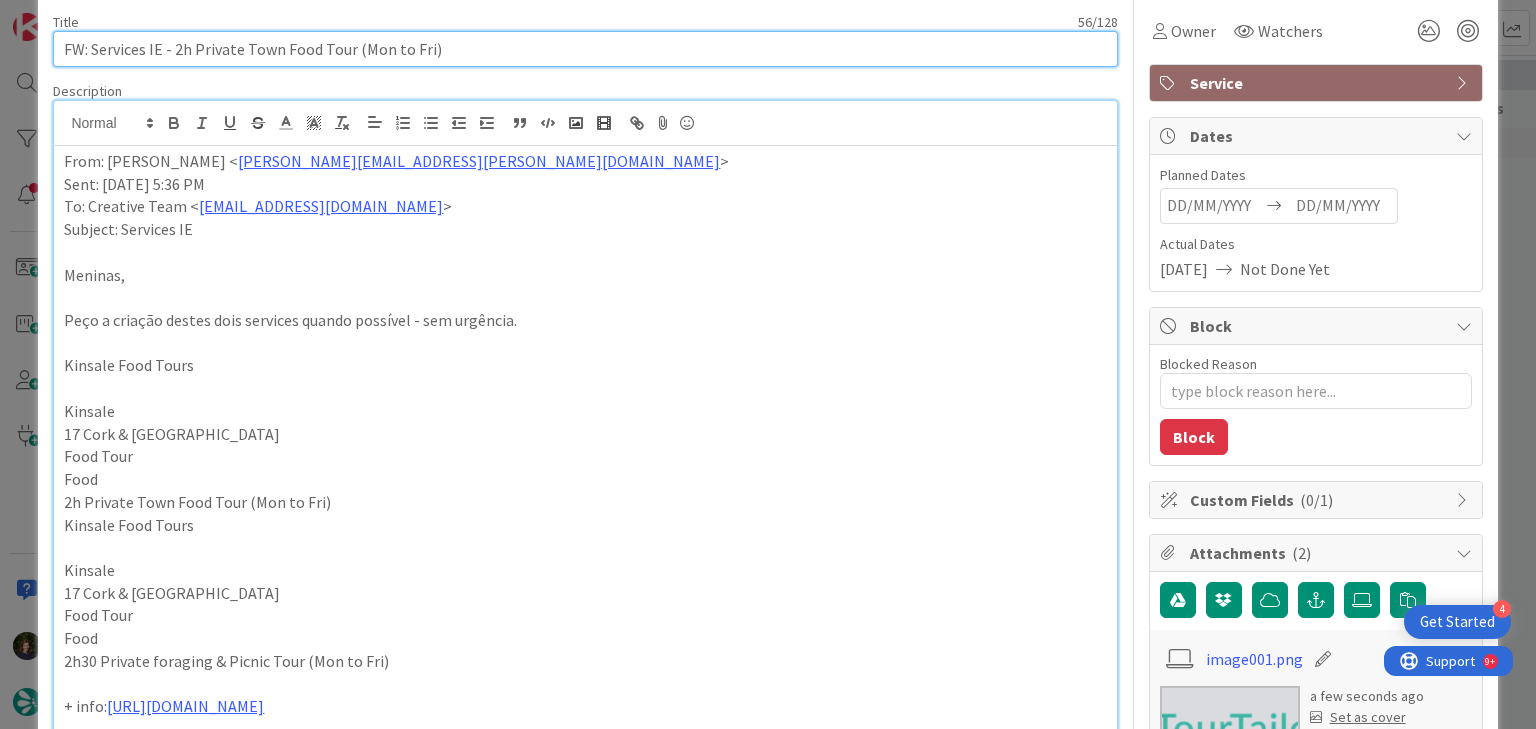 type on "FW: Services IE - 2h Private Town Food Tour (Mon to Fri)" 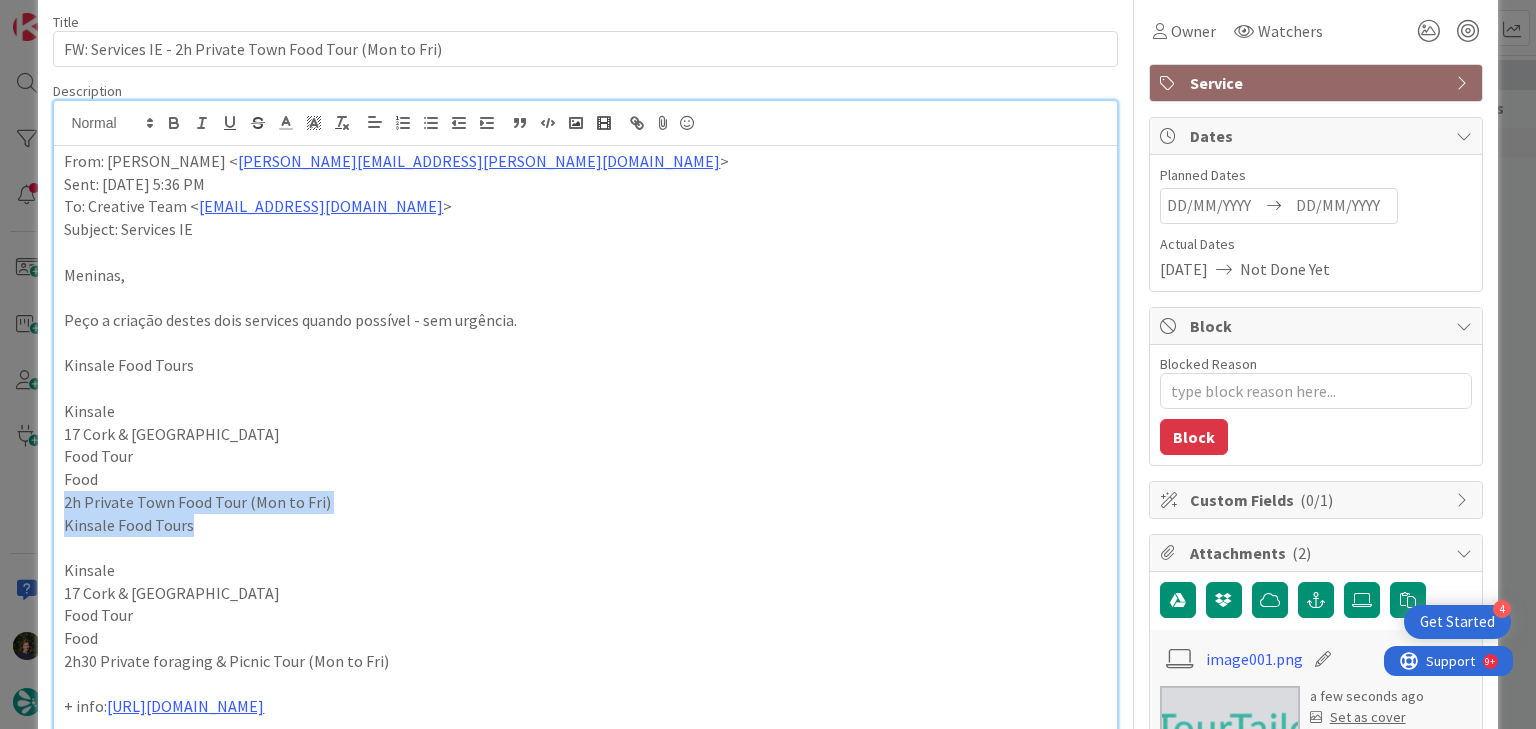 drag, startPoint x: 200, startPoint y: 525, endPoint x: 53, endPoint y: 505, distance: 148.35431 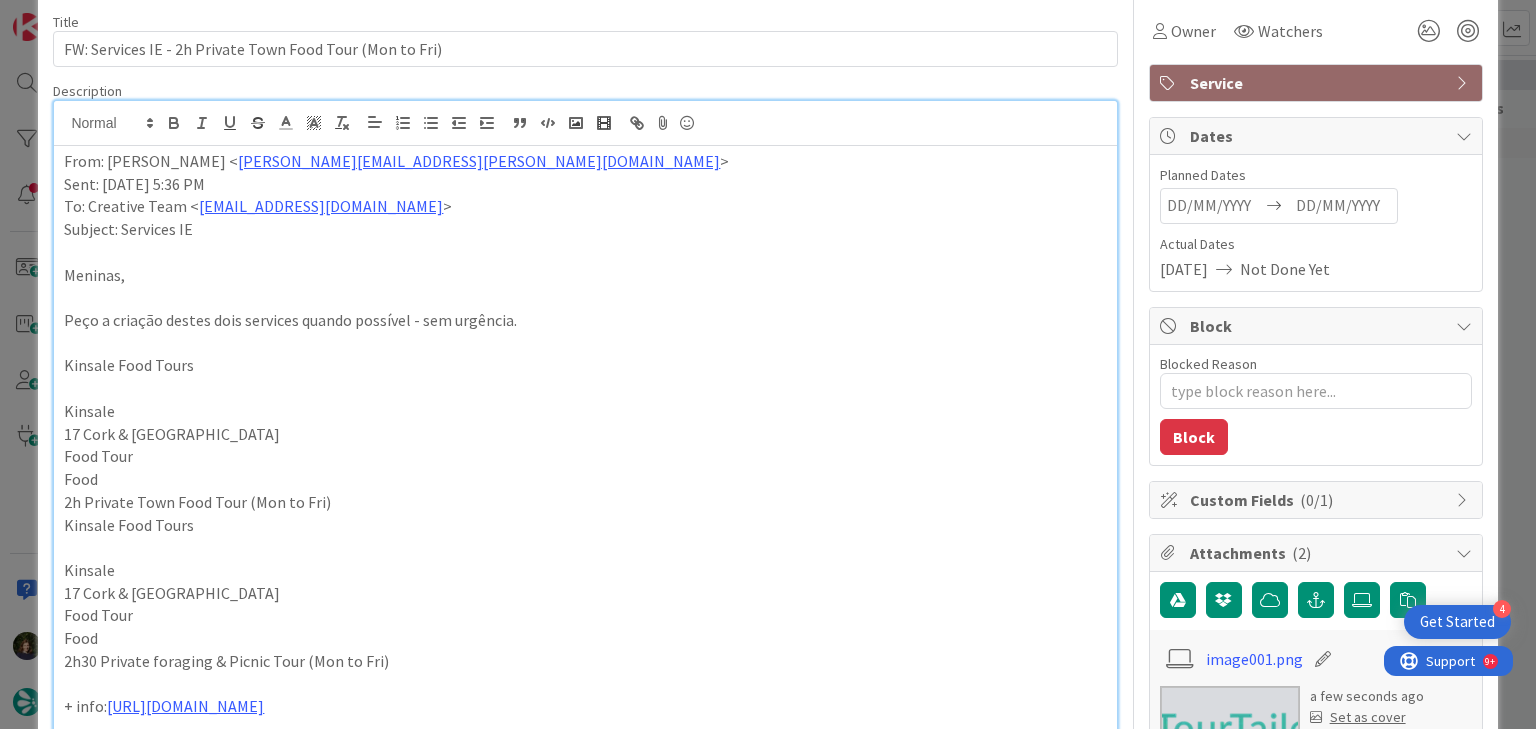 click on "Kinsale" at bounding box center (585, 570) 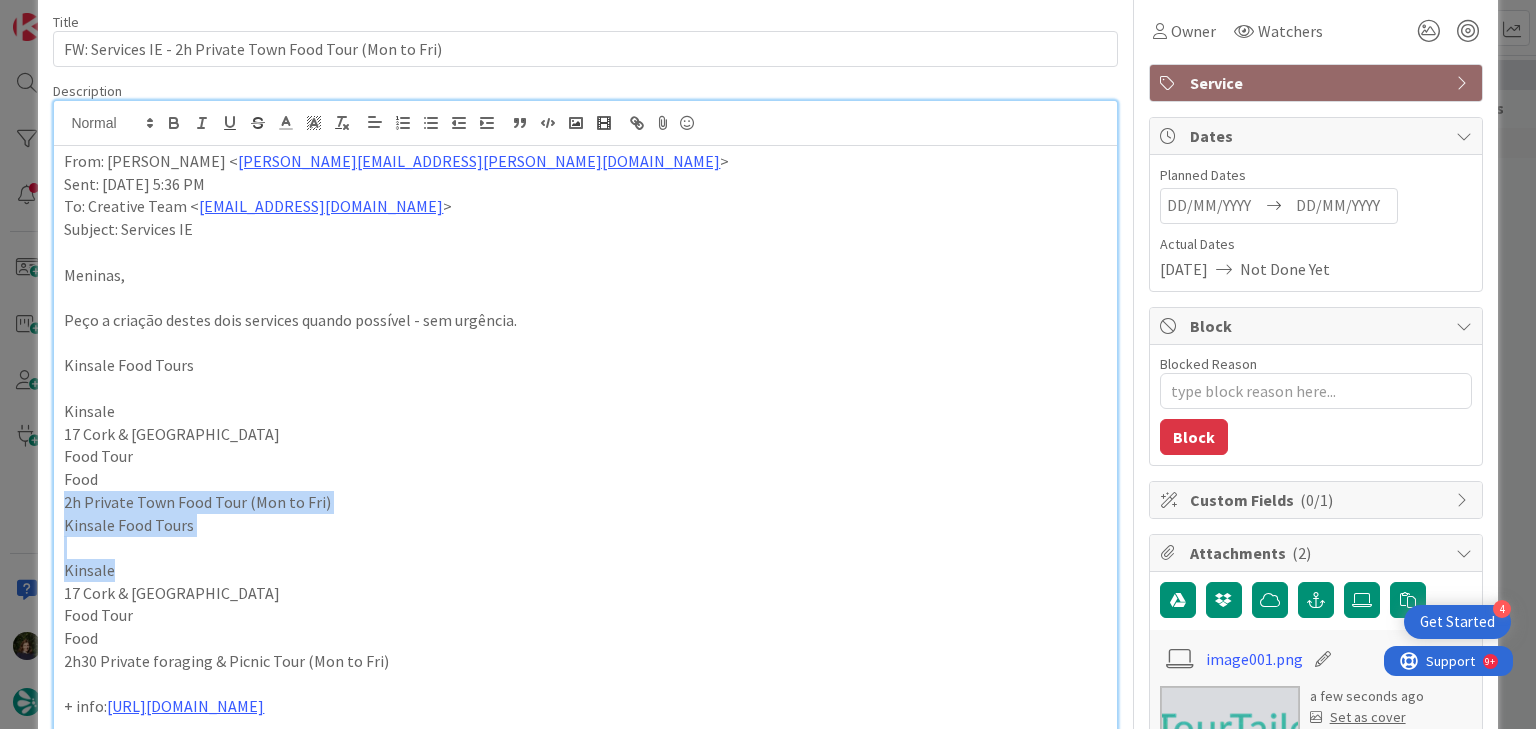 drag, startPoint x: 121, startPoint y: 567, endPoint x: 56, endPoint y: 512, distance: 85.146935 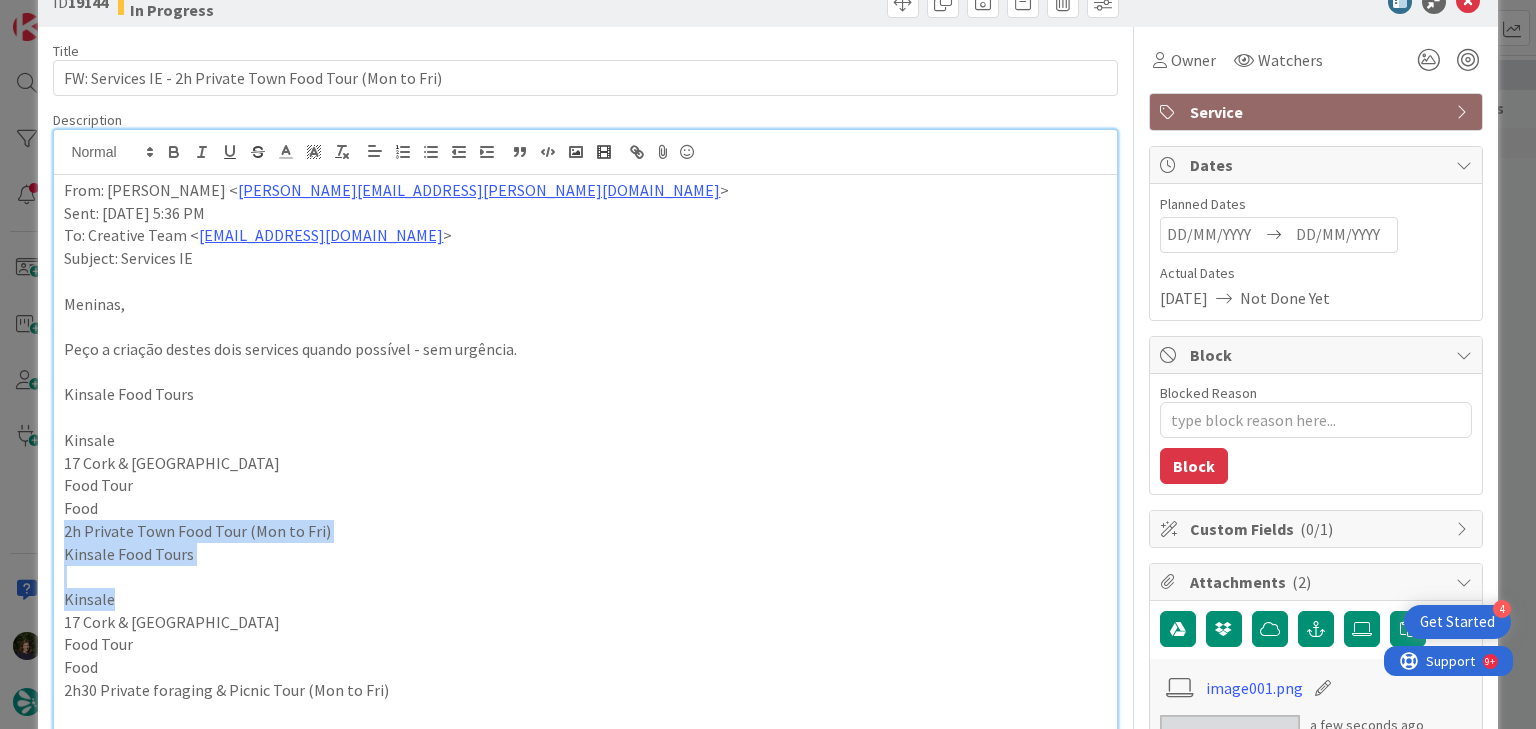 scroll, scrollTop: 0, scrollLeft: 0, axis: both 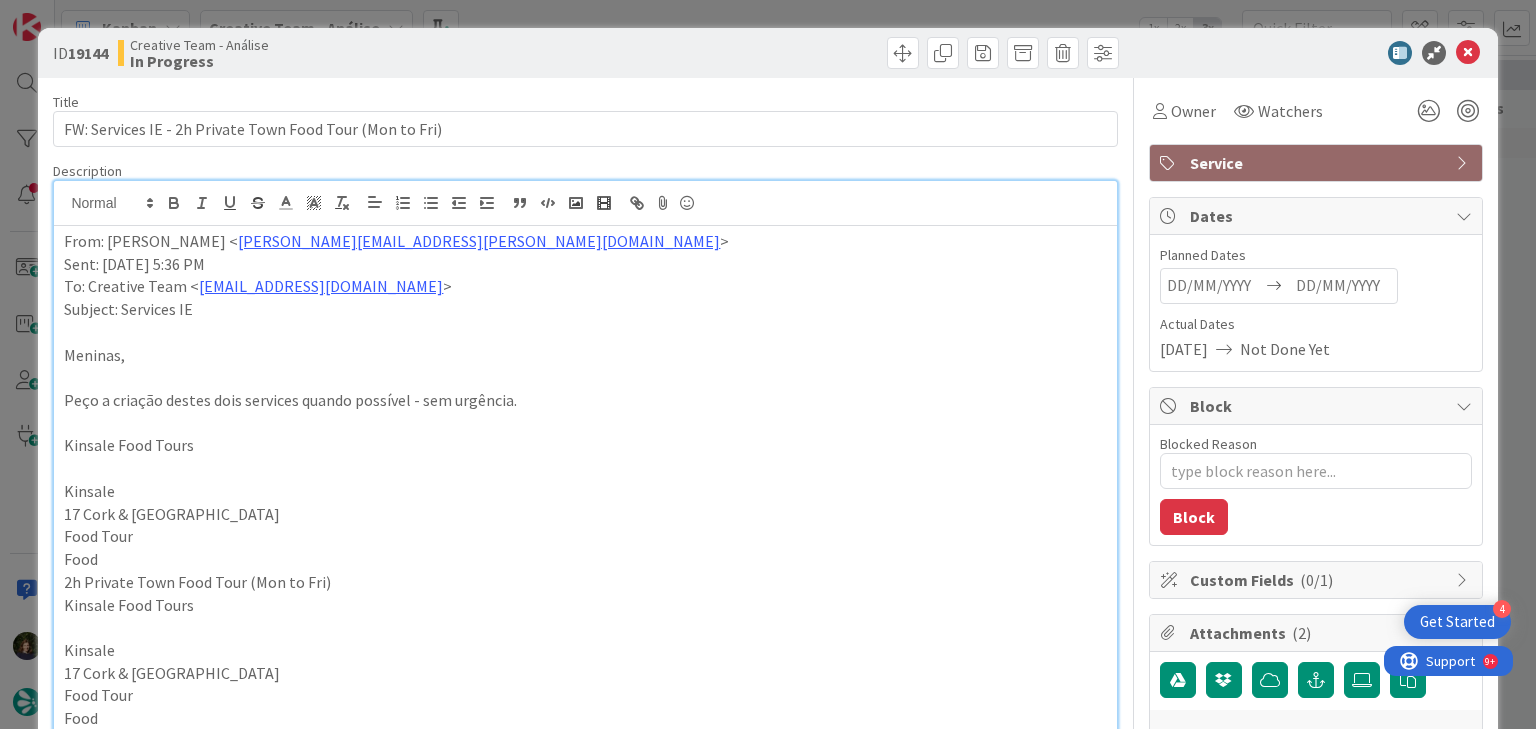 click on "From: Rita Bernardo < rita.bernardo@tourtailors.com > Sent: Monday, 14 July, 2025 5:36 PM To: Creative Team < product@tourtailors.com > Subject: Services IE Meninas, Peço a criação destes dois services quando possível - sem urgência. Kinsale Food Tours Kinsale 17 Cork & Southern Ireland Food Tour Food 2h Private Town Food Tour (Mon to Fri) Kinsale Food Tours Kinsale 17 Cork & Southern Ireland Food Tour Food 2h30 Private foraging & Picnic Tour (Mon to Fri) + info:  https://www.kinsalefoodtours.com/ Obrigada. Rita Bernardo Destination Manager [cid: image001.png@01DBF4E5.7A2058F0 ] Portugal: +351 214 851 476 (9 a.m. to 6 p.m. Lisbon Local Time) Call to national landline. The cost of communications depends on the tariff agreed with your operator. www.TourTailors.com < http://www.tourtailors.com/ > We have set up international numbers so that you can call us without calling internationally: U.S.A. and Canada: +1 347 674 5947 (4 a.m. to 1 p.m. New York Local Time) T:  www.tripadvisor.com/TourTailors < > F:  <" at bounding box center [585, 783] 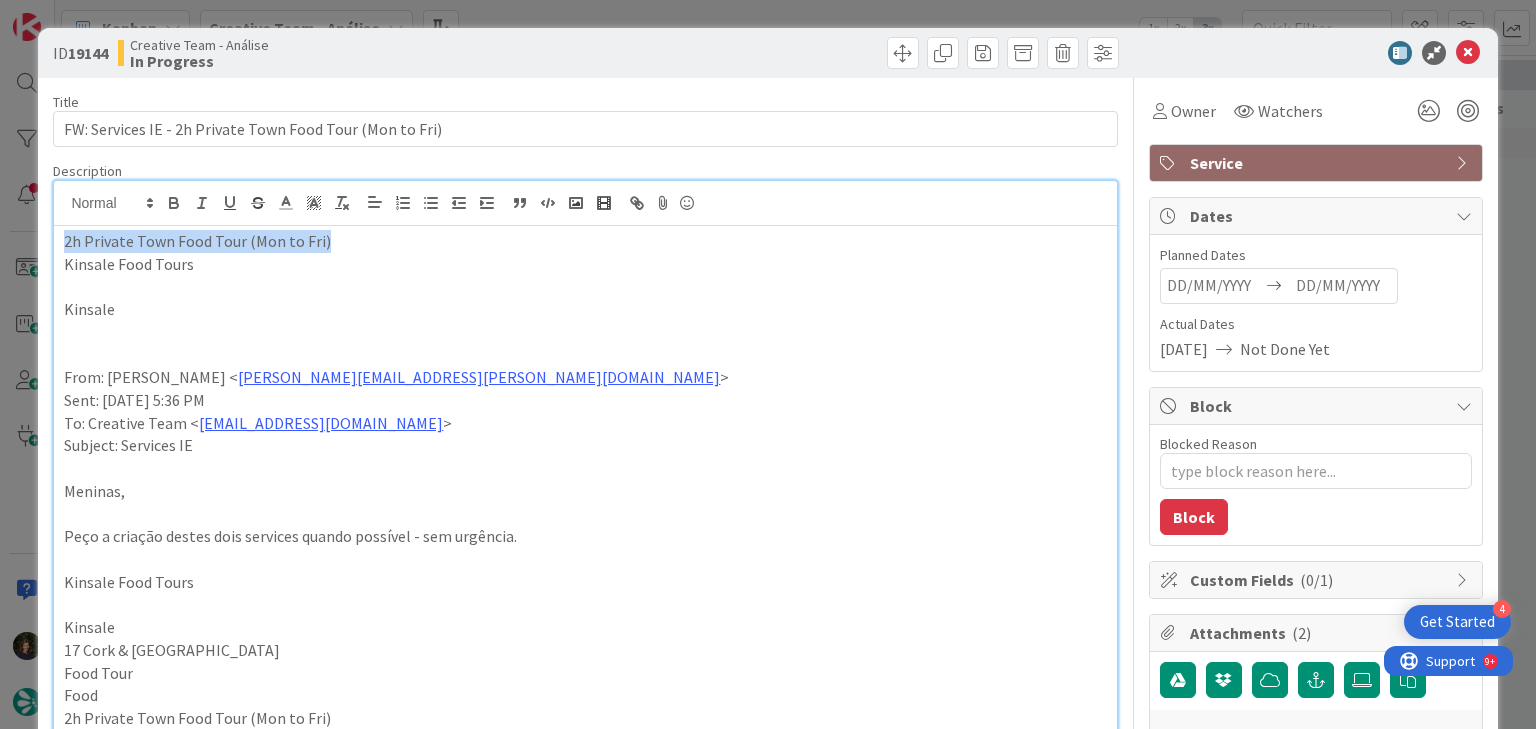 drag, startPoint x: 59, startPoint y: 243, endPoint x: 346, endPoint y: 255, distance: 287.25076 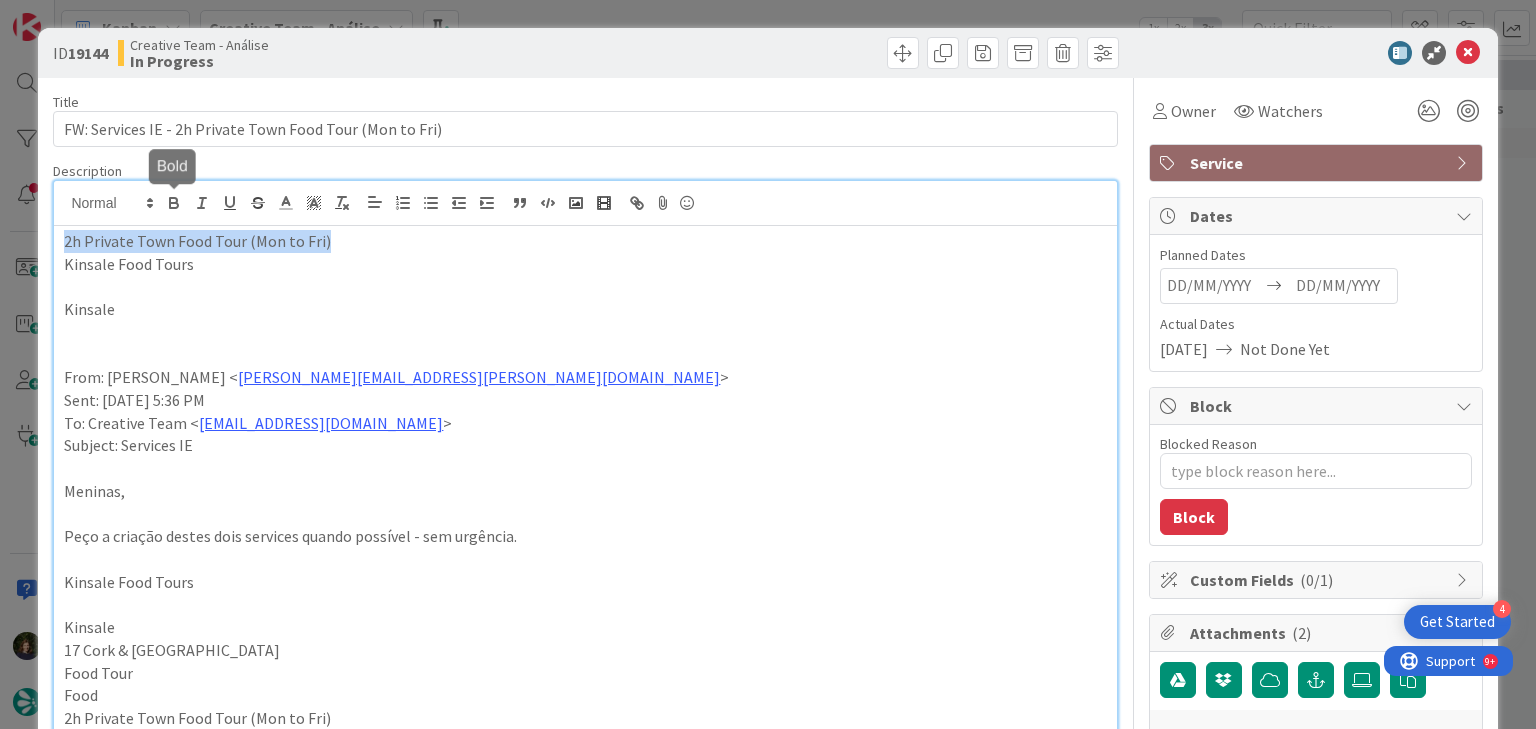 click 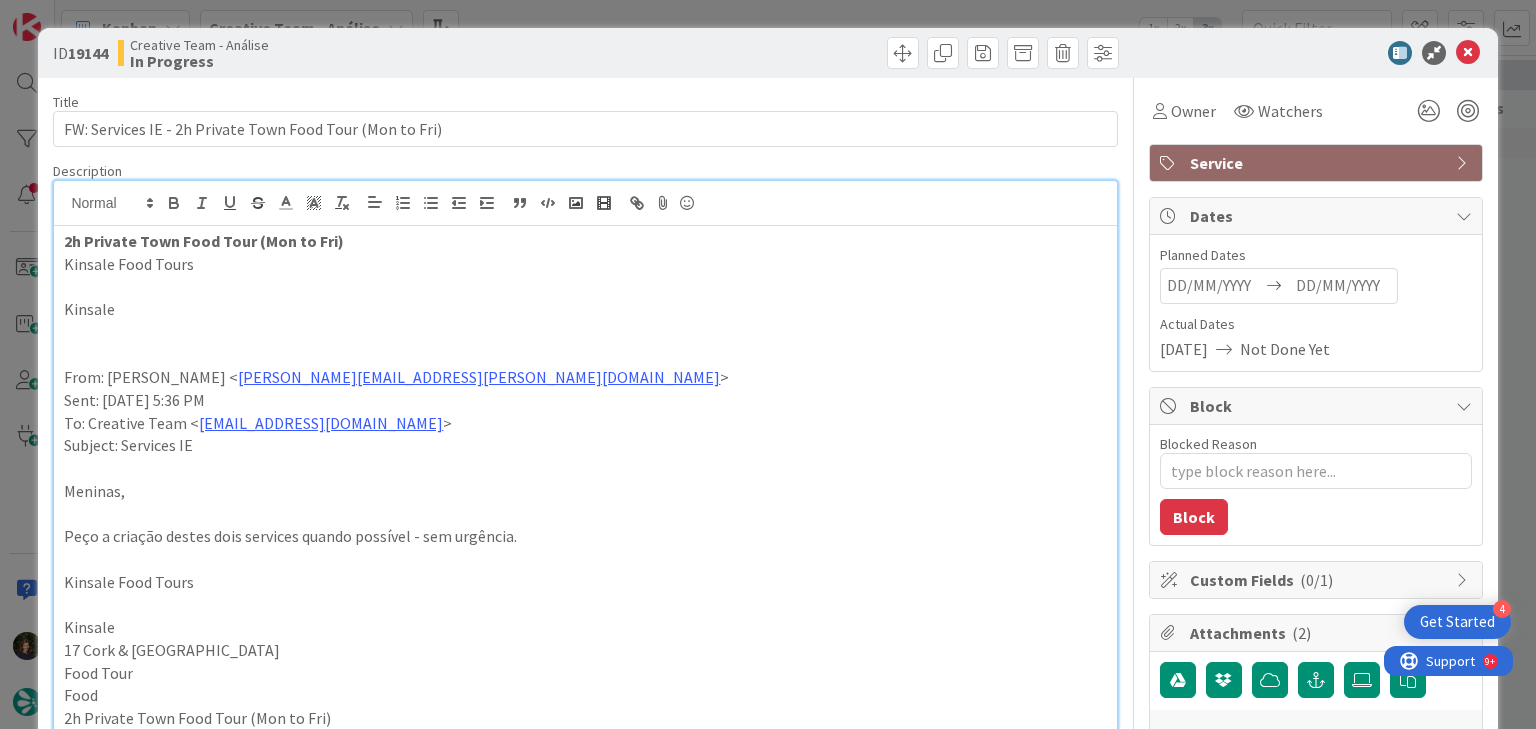 click on "2h Private Town Food Tour (Mon to Fri) Kinsale Food Tours Kinsale From: Rita Bernardo < rita.bernardo@tourtailors.com > Sent: Monday, 14 July, 2025 5:36 PM To: Creative Team < product@tourtailors.com > Subject: Services IE Meninas, Peço a criação destes dois services quando possível - sem urgência. Kinsale Food Tours Kinsale 17 Cork & Southern Ireland Food Tour Food 2h Private Town Food Tour (Mon to Fri) Kinsale Food Tours Kinsale 17 Cork & Southern Ireland Food Tour Food 2h30 Private foraging & Picnic Tour (Mon to Fri) + info:  https://www.kinsalefoodtours.com/ Obrigada. Rita Bernardo Destination Manager [cid: image001.png@01DBF4E5.7A2058F0 ] Portugal: +351 214 851 476 (9 a.m. to 6 p.m. Lisbon Local Time) Call to national landline. The cost of communications depends on the tariff agreed with your operator. www.TourTailors.com < http://www.tourtailors.com/ > We have set up international numbers so that you can call us without calling internationally: T:  www.tripadvisor.com/TourTailors < > F:  < > I:  <" at bounding box center (585, 851) 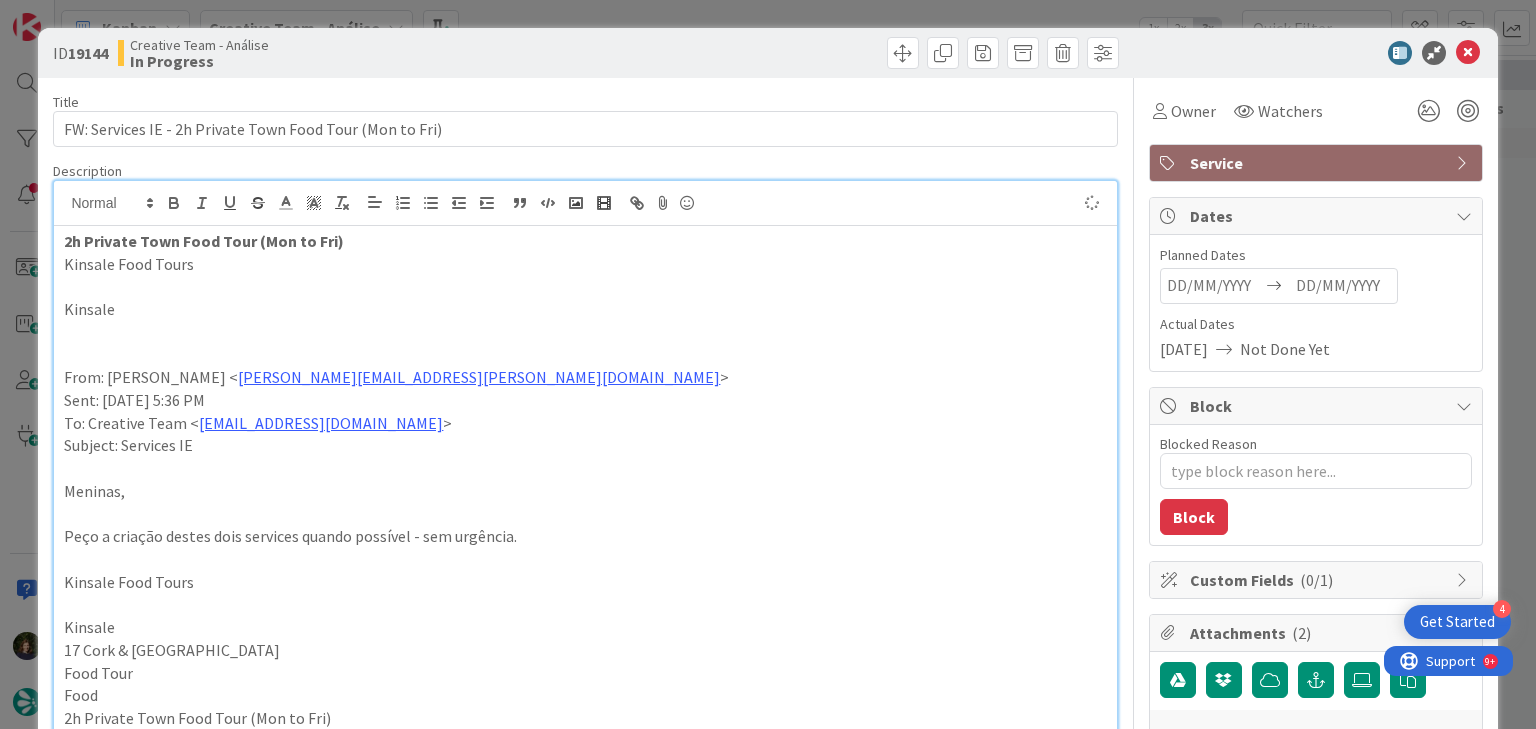 type on "x" 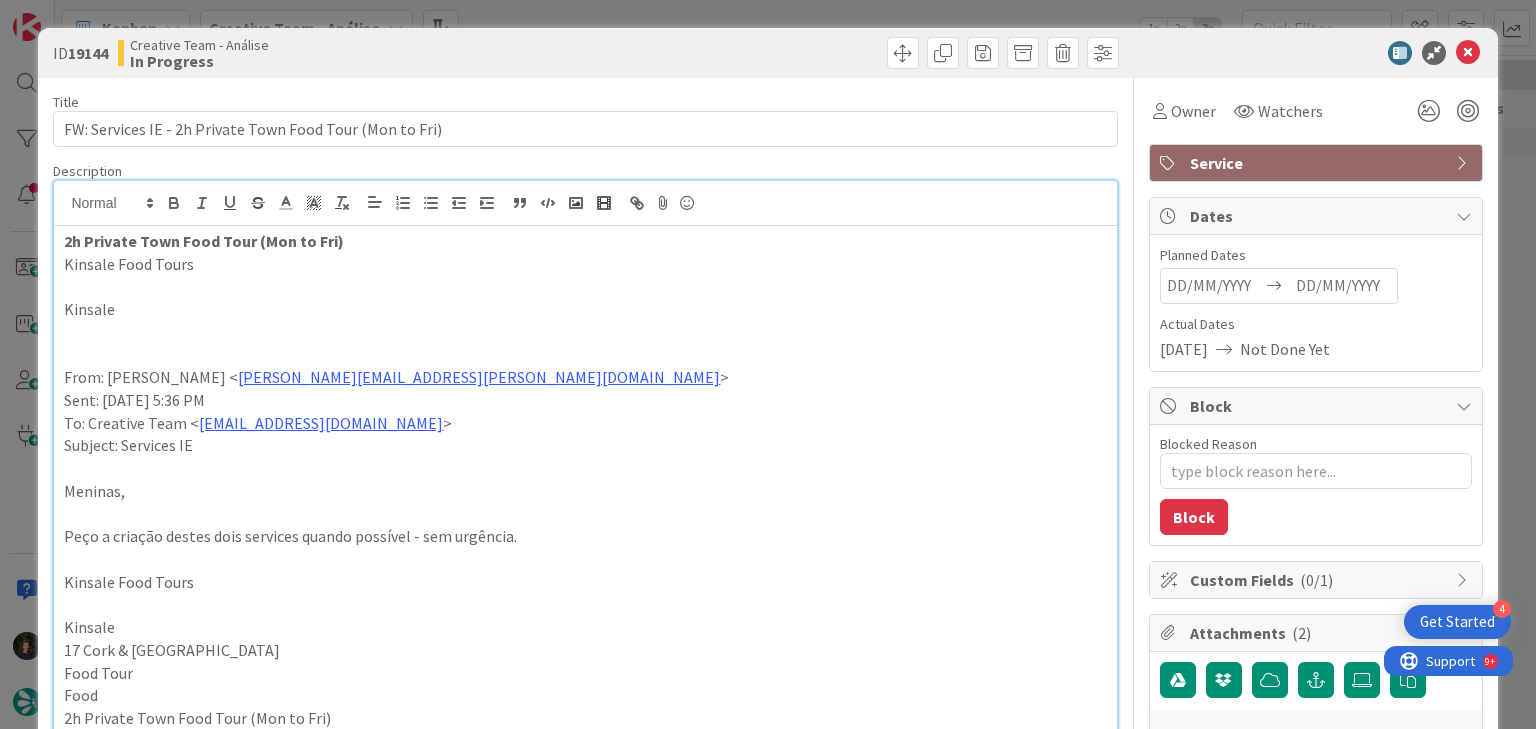 type 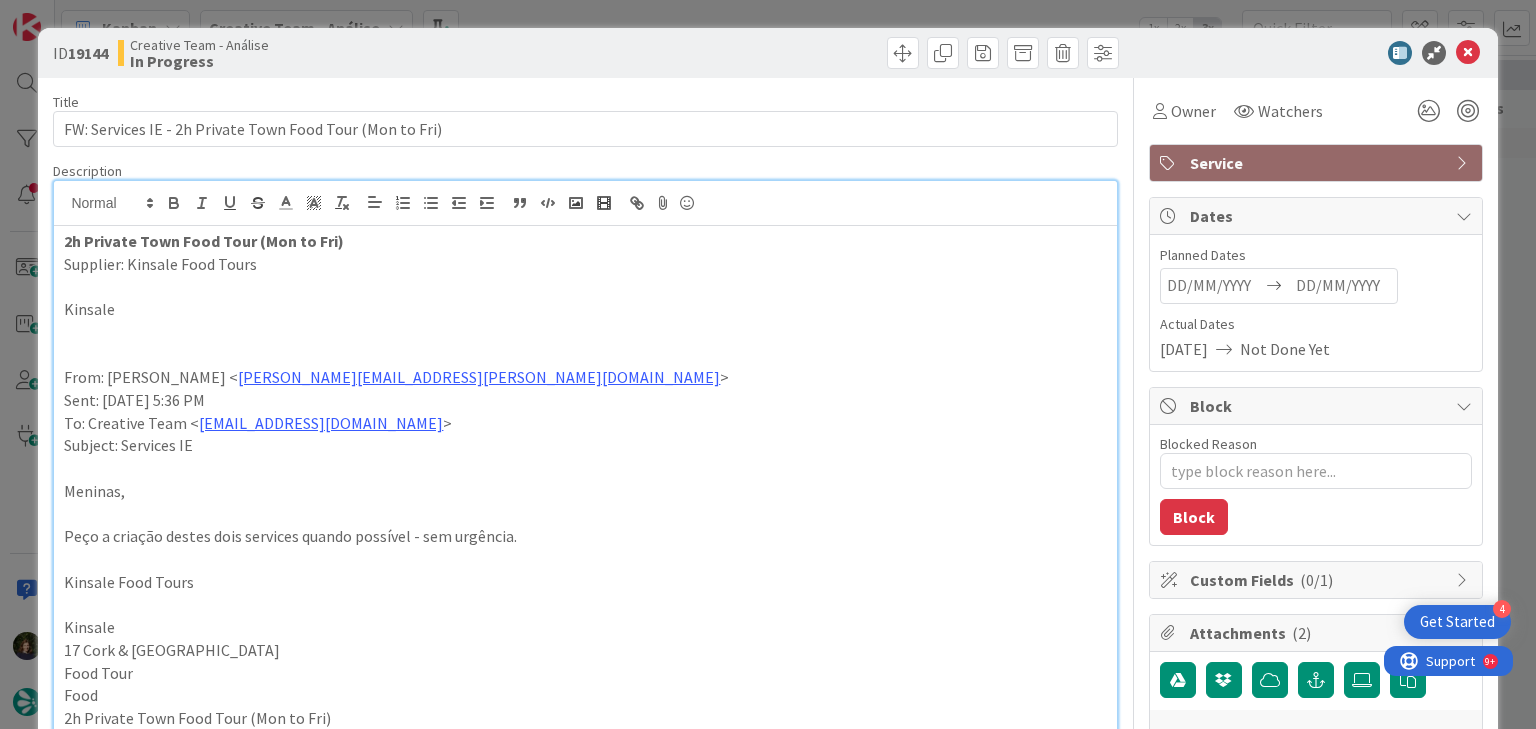 click on "Kinsale" at bounding box center [585, 309] 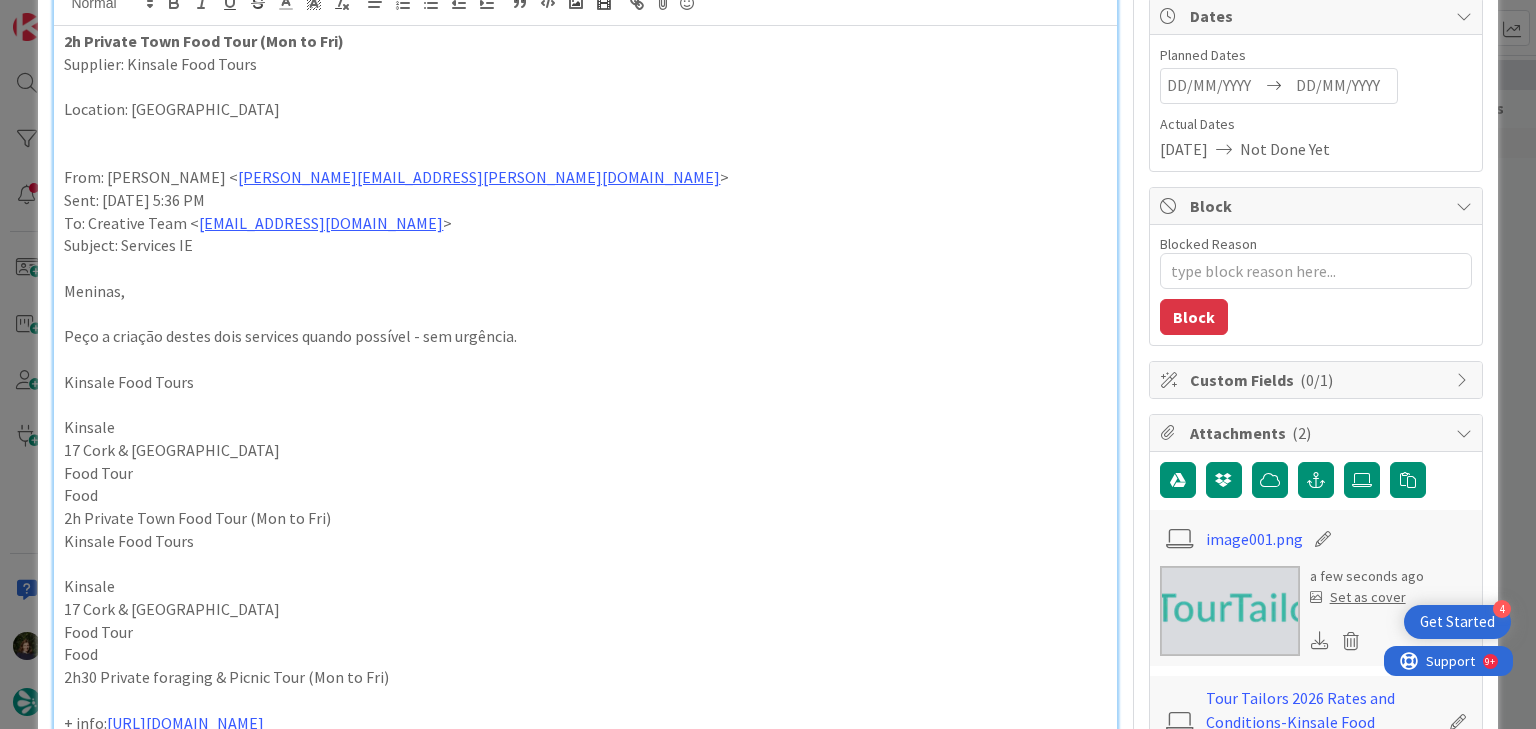 scroll, scrollTop: 0, scrollLeft: 0, axis: both 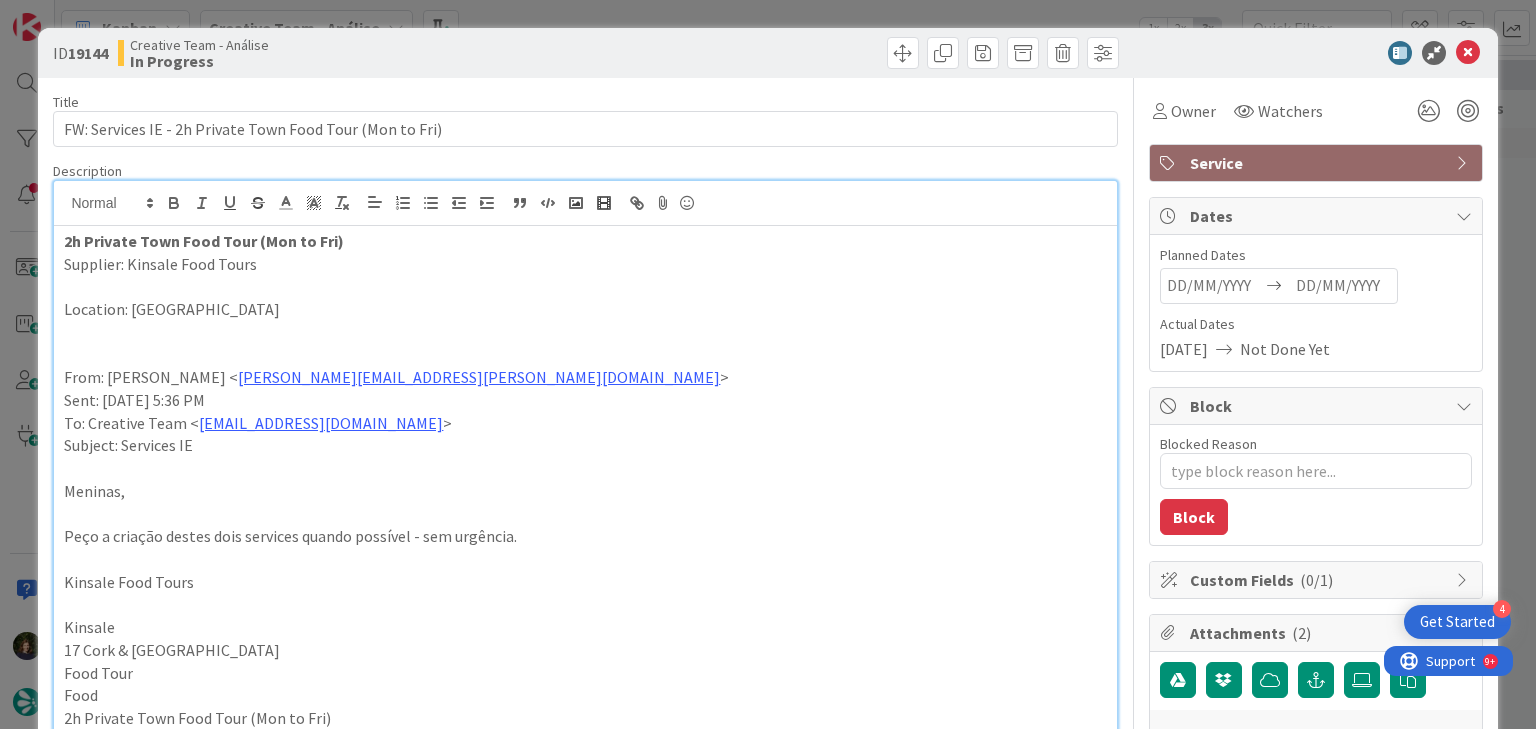 click on "2h Private Town Food Tour (Mon to Fri) Supplier: Kinsale Food Tours Location: Kinsale From: Rita Bernardo < rita.bernardo@tourtailors.com > Sent: Monday, 14 July, 2025 5:36 PM To: Creative Team < product@tourtailors.com > Subject: Services IE Meninas, Peço a criação destes dois services quando possível - sem urgência. Kinsale Food Tours Kinsale 17 Cork & Southern Ireland Food Tour Food 2h Private Town Food Tour (Mon to Fri) Kinsale Food Tours Kinsale 17 Cork & Southern Ireland Food Tour Food 2h30 Private foraging & Picnic Tour (Mon to Fri) + info:  https://www.kinsalefoodtours.com/ Obrigada. Rita Bernardo Destination Manager [cid: image001.png@01DBF4E5.7A2058F0 ] Portugal: +351 214 851 476 (9 a.m. to 6 p.m. Lisbon Local Time) Call to national landline. The cost of communications depends on the tariff agreed with your operator. www.TourTailors.com < http://www.tourtailors.com/ > We have set up international numbers so that you can call us without calling internationally: T:  < > F:  < > I:  < >" at bounding box center (585, 851) 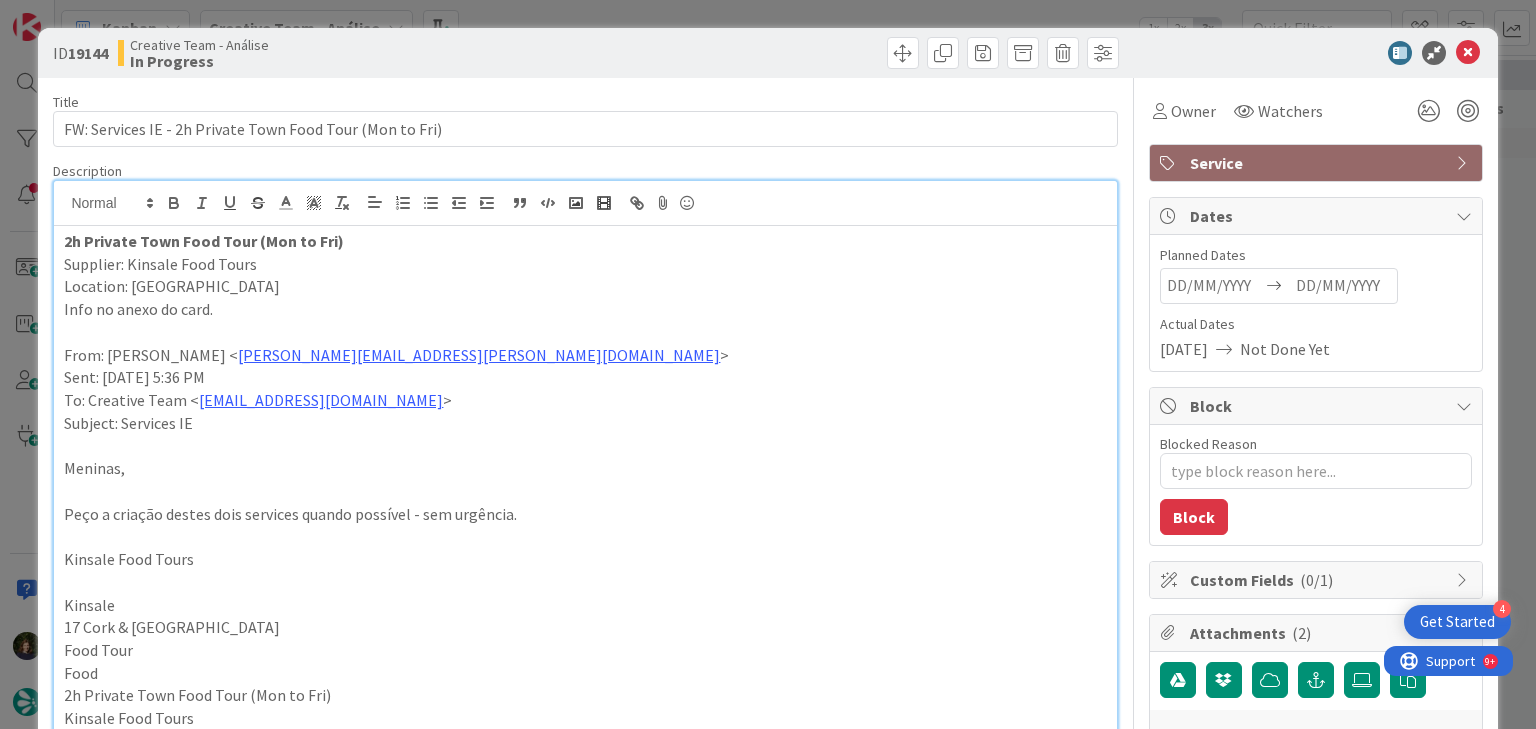 drag, startPoint x: 234, startPoint y: 316, endPoint x: 62, endPoint y: 243, distance: 186.8502 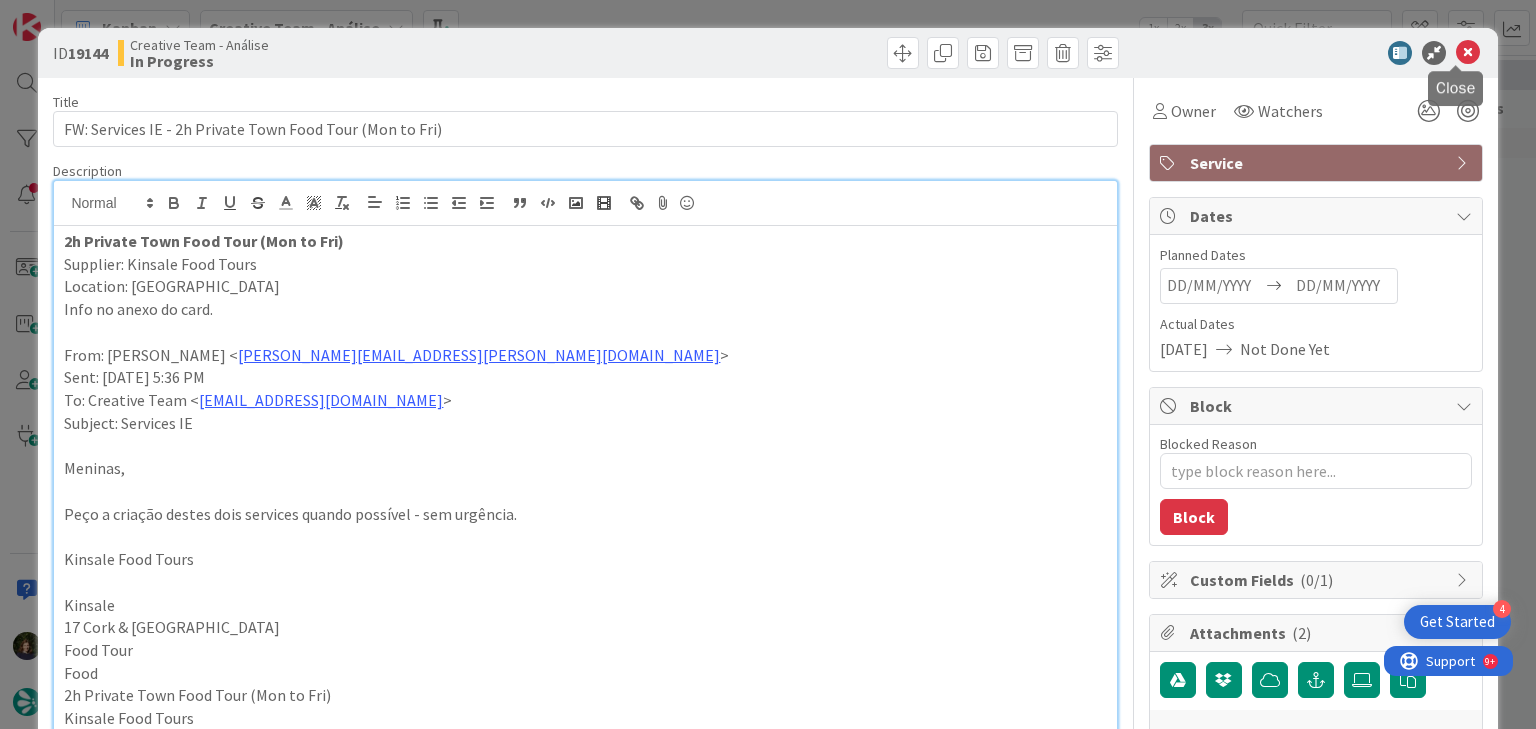 click at bounding box center (1468, 53) 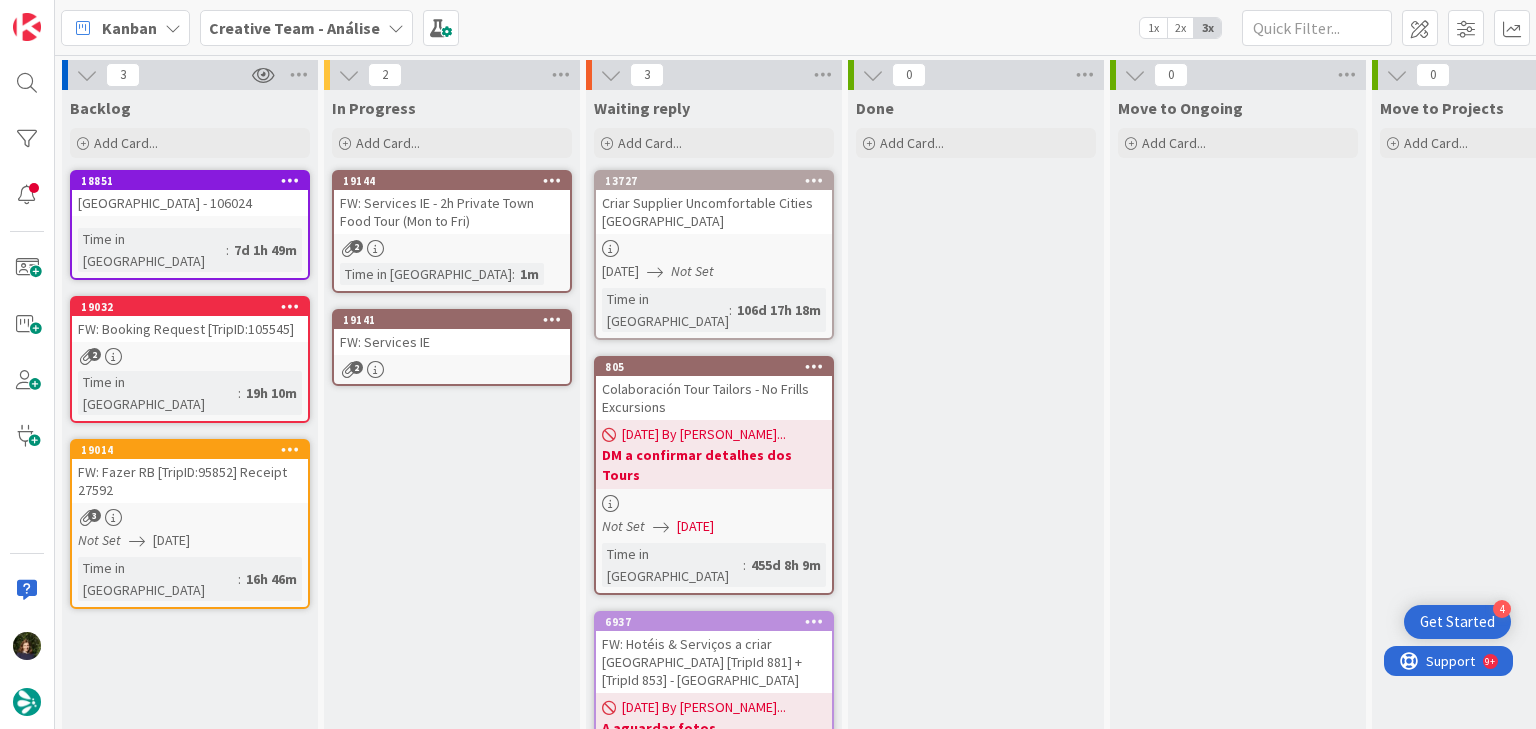 click on "FW: Services IE" at bounding box center (452, 342) 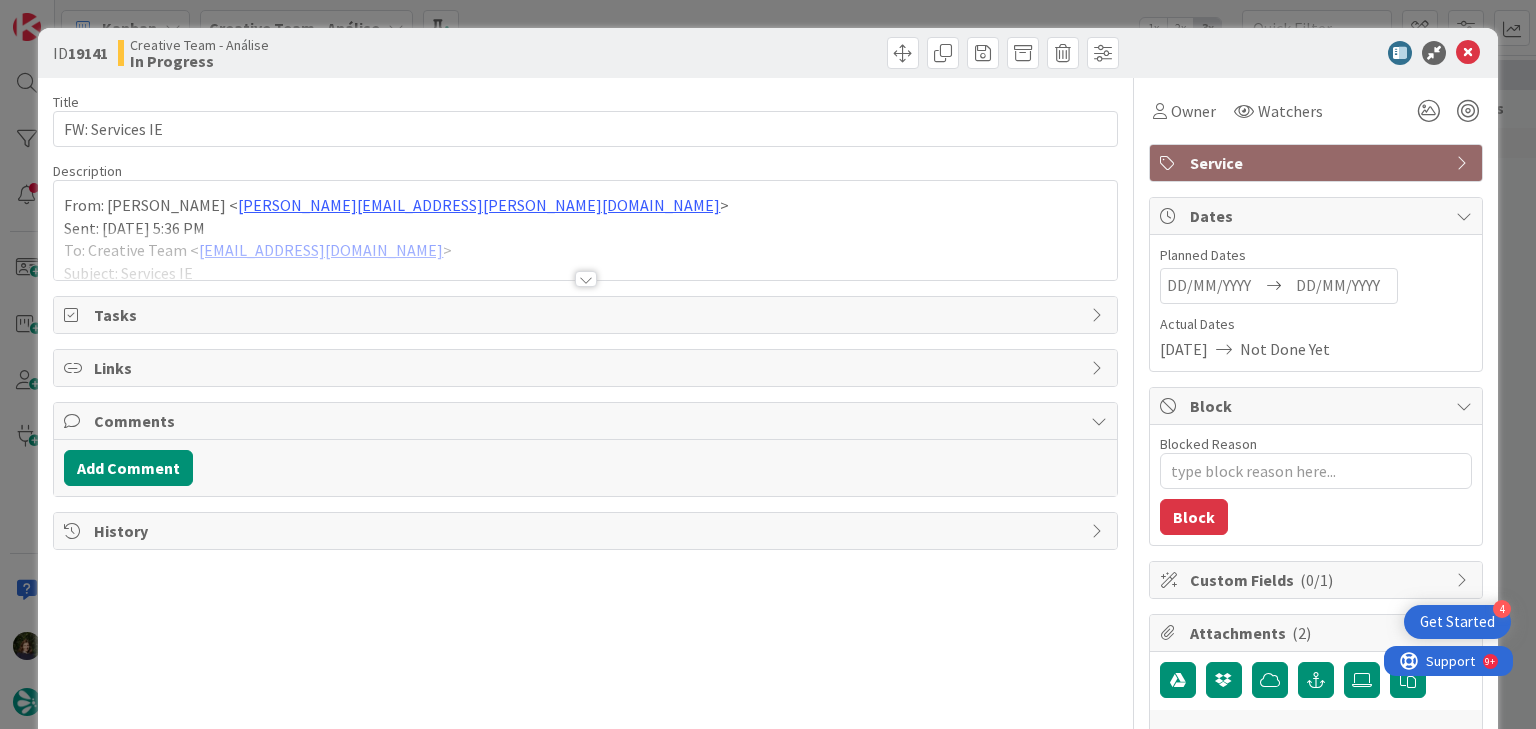 scroll, scrollTop: 0, scrollLeft: 0, axis: both 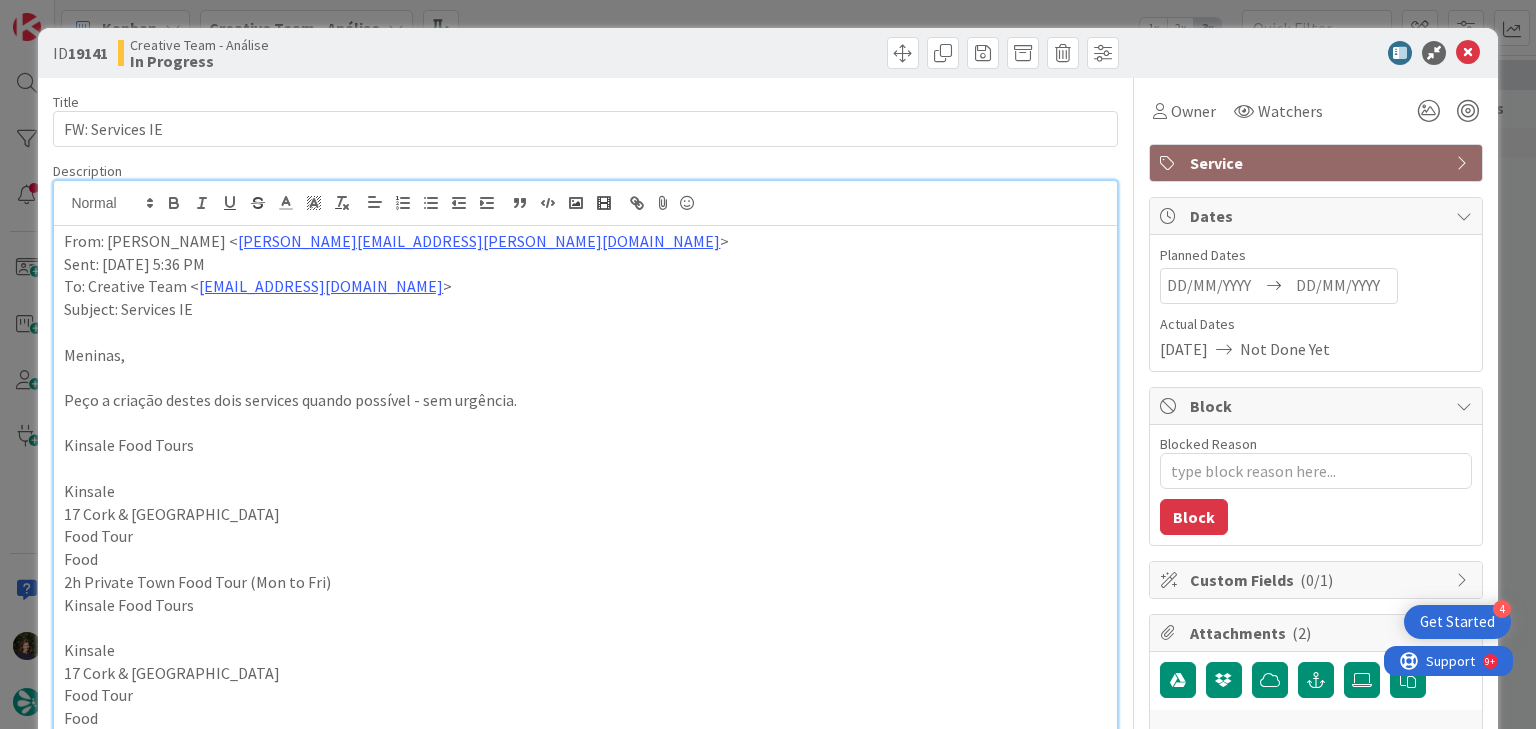 click on "From: Rita Bernardo < rita.bernardo@tourtailors.com > Sent: Monday, 14 July, 2025 5:36 PM To: Creative Team < product@tourtailors.com > Subject: Services IE Meninas, Peço a criação destes dois services quando possível - sem urgência. Kinsale Food Tours Kinsale 17 Cork & Southern Ireland Food Tour Food 2h Private Town Food Tour (Mon to Fri) Kinsale Food Tours Kinsale 17 Cork & Southern Ireland Food Tour Food 2h30 Private foraging & Picnic Tour (Mon to Fri) + info:  https://www.kinsalefoodtours.com/ Obrigada. Rita Bernardo Destination Manager [cid: image001.png@01DBF4E5.7A2058F0 ] Portugal: +351 214 851 476 (9 a.m. to 6 p.m. Lisbon Local Time) Call to national landline. The cost of communications depends on the tariff agreed with your operator. www.TourTailors.com < http://www.tourtailors.com/ > We have set up international numbers so that you can call us without calling internationally: U.S.A. and Canada: +1 347 674 5947 (4 a.m. to 1 p.m. New York Local Time) T:  www.tripadvisor.com/TourTailors < > F:  <" at bounding box center (585, 783) 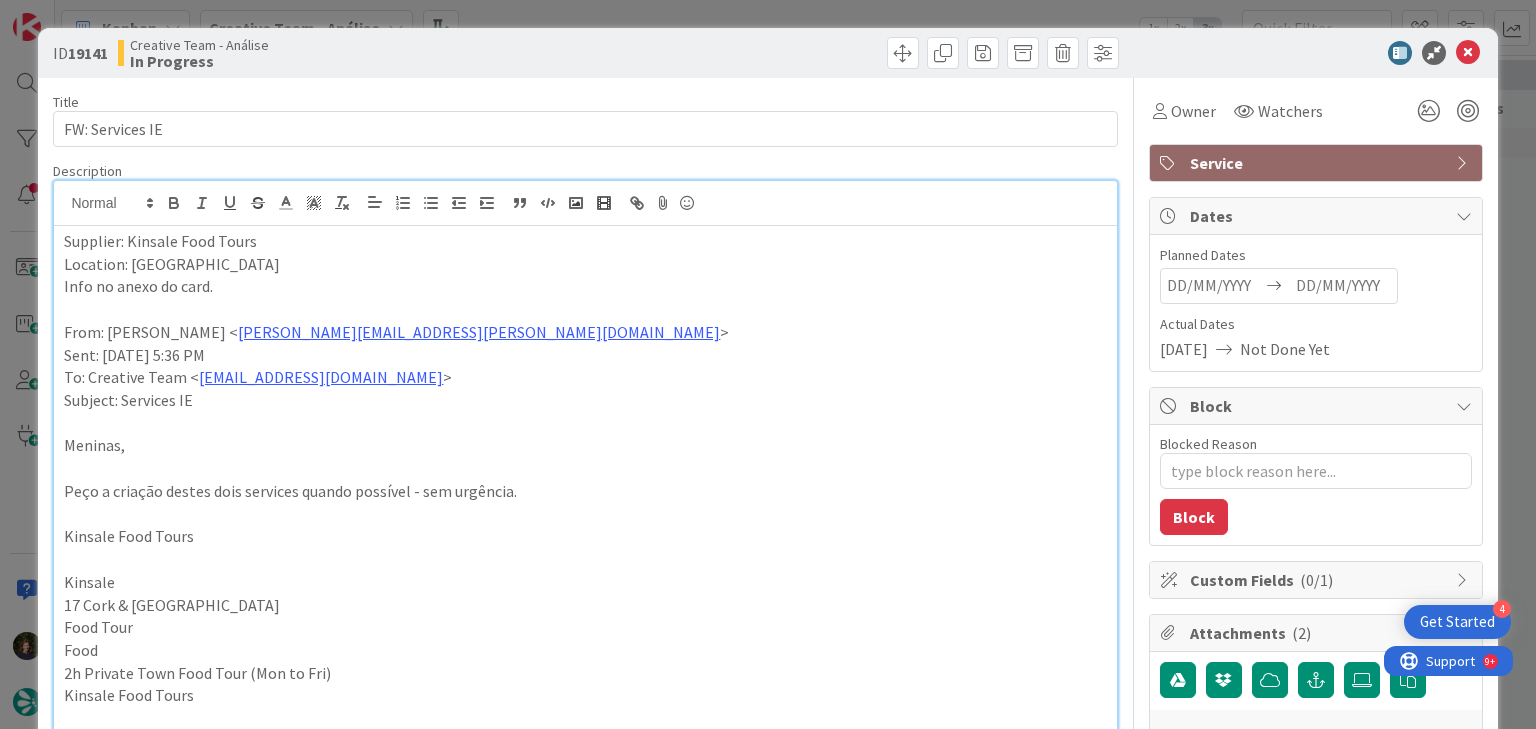 click on "Supplier: Kinsale Food Tours Location: Kinsale Info no anexo do card.  From: Rita Bernardo < rita.bernardo@tourtailors.com > Sent: Monday, 14 July, 2025 5:36 PM To: Creative Team < product@tourtailors.com > Subject: Services IE Meninas, Peço a criação destes dois services quando possível - sem urgência. Kinsale Food Tours Kinsale 17 Cork & Southern Ireland Food Tour Food 2h Private Town Food Tour (Mon to Fri) Kinsale Food Tours Kinsale 17 Cork & Southern Ireland Food Tour Food 2h30 Private foraging & Picnic Tour (Mon to Fri) + info:  https://www.kinsalefoodtours.com/ Obrigada. Rita Bernardo Destination Manager [cid: image001.png@01DBF4E5.7A2058F0 ] Portugal: +351 214 851 476 (9 a.m. to 6 p.m. Lisbon Local Time) Call to national landline. The cost of communications depends on the tariff agreed with your operator. www.TourTailors.com < http://www.tourtailors.com/ > We have set up international numbers so that you can call us without calling internationally: T:  www.tripadvisor.com/TourTailors < > F:  < > <" at bounding box center (585, 828) 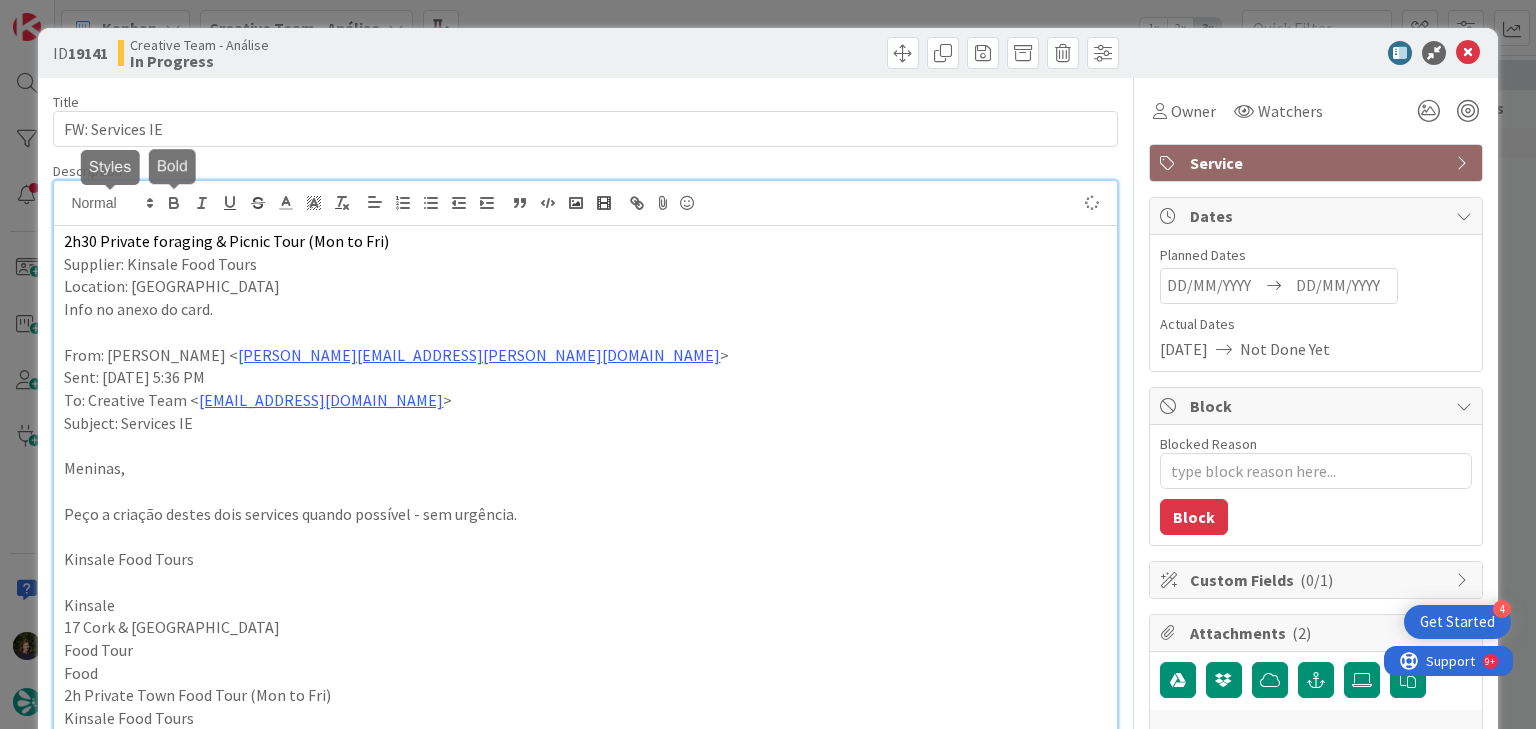 type on "x" 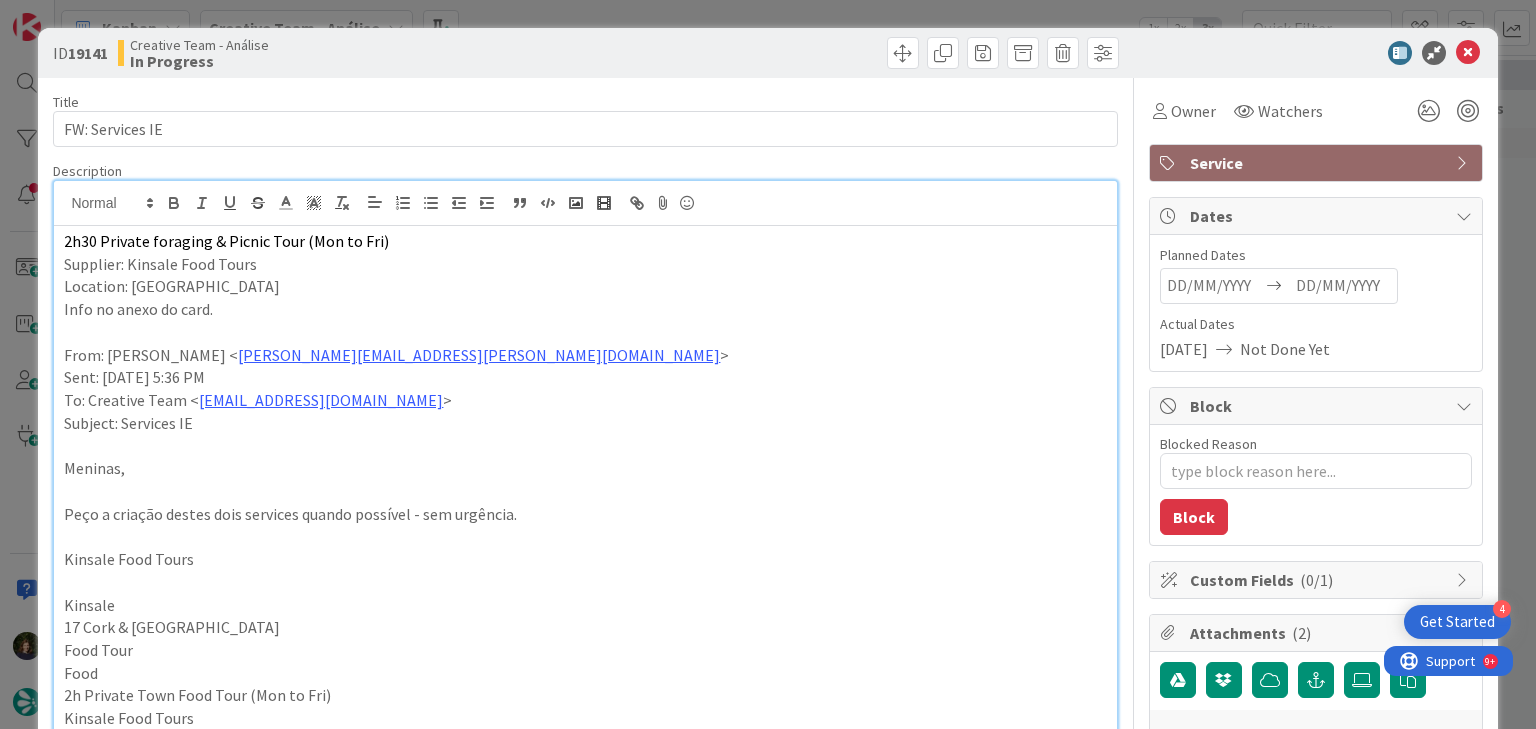 click on "2h30 Private foraging & Picnic Tour (Mon to Fri)" at bounding box center (226, 241) 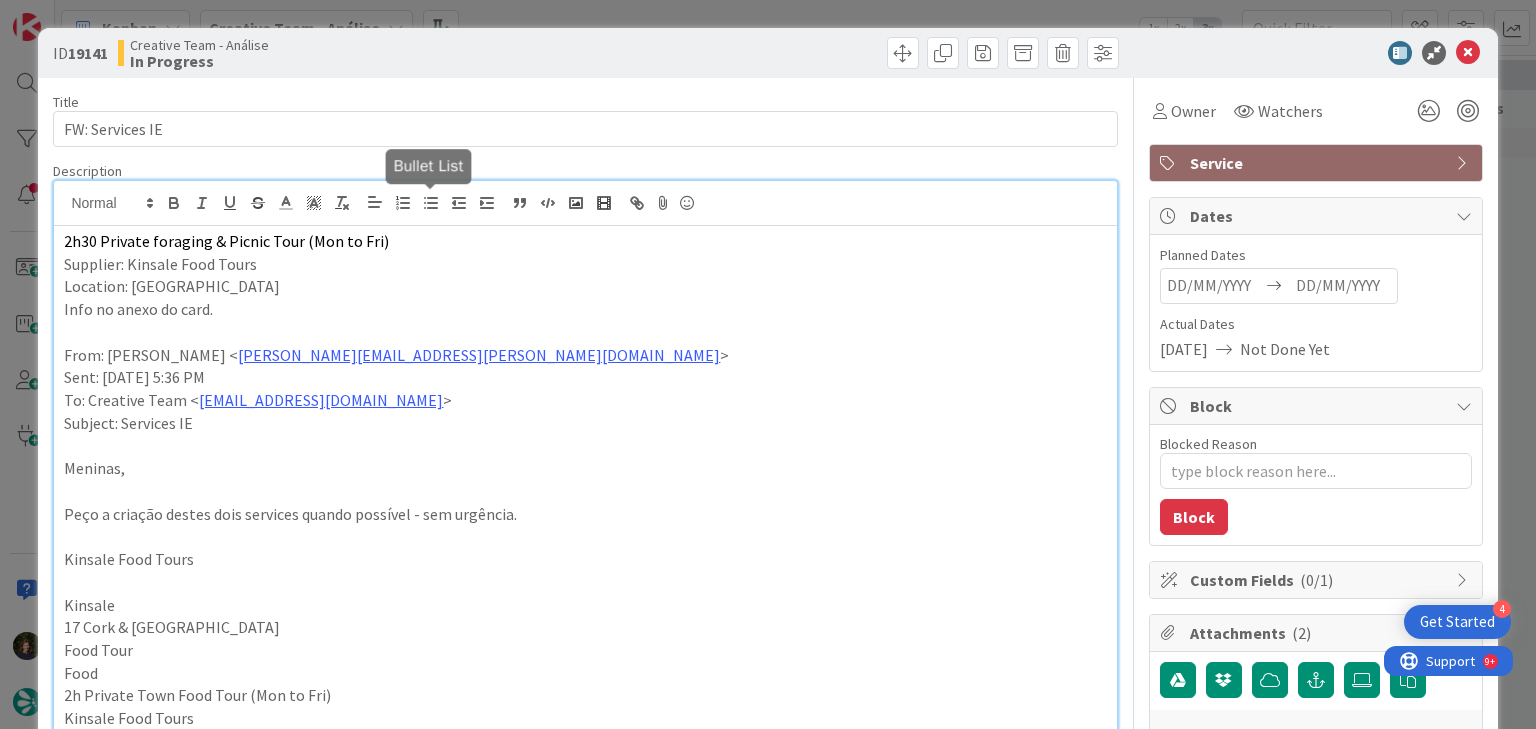type 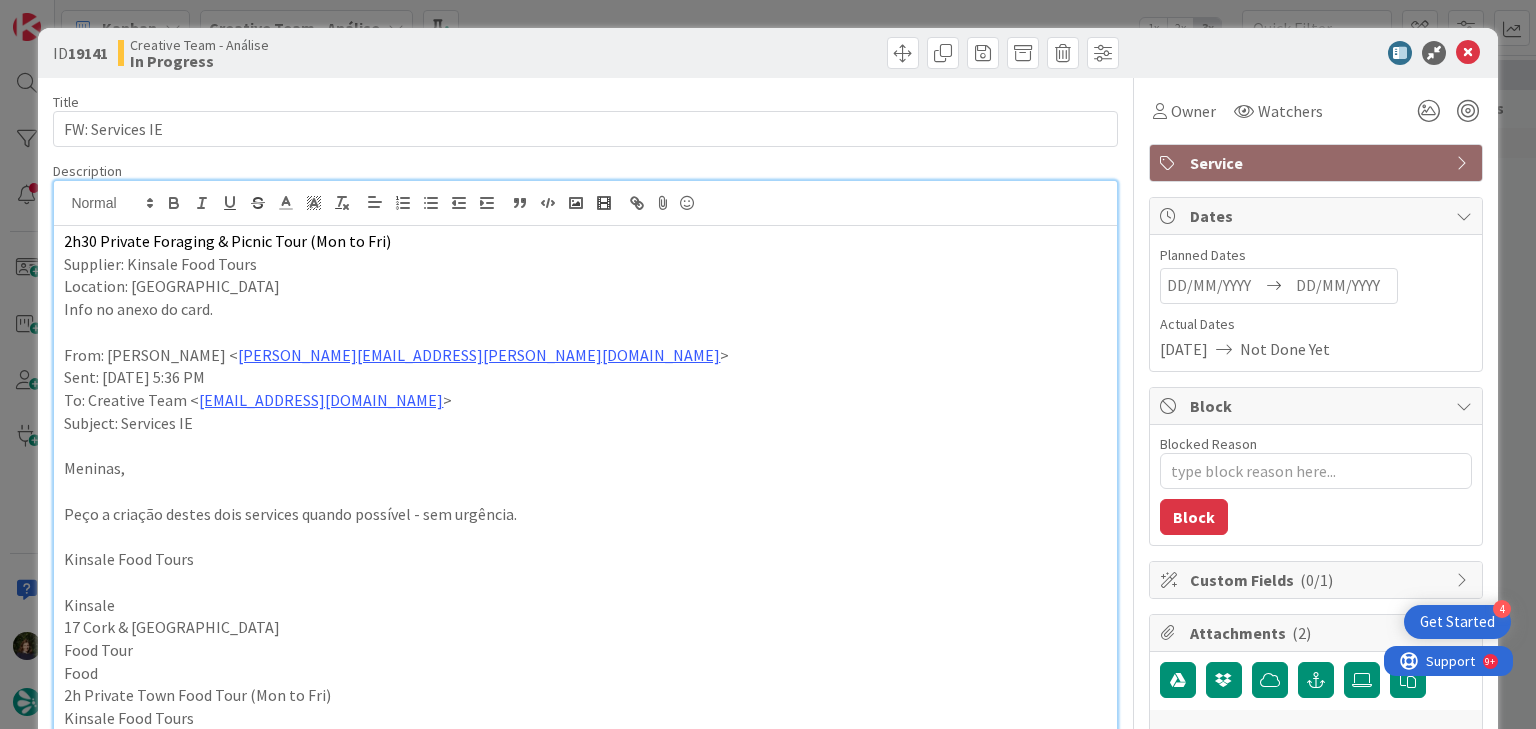 click on "2h30 Private Foraging & Picnic Tour (Mon to Fri)" at bounding box center [227, 241] 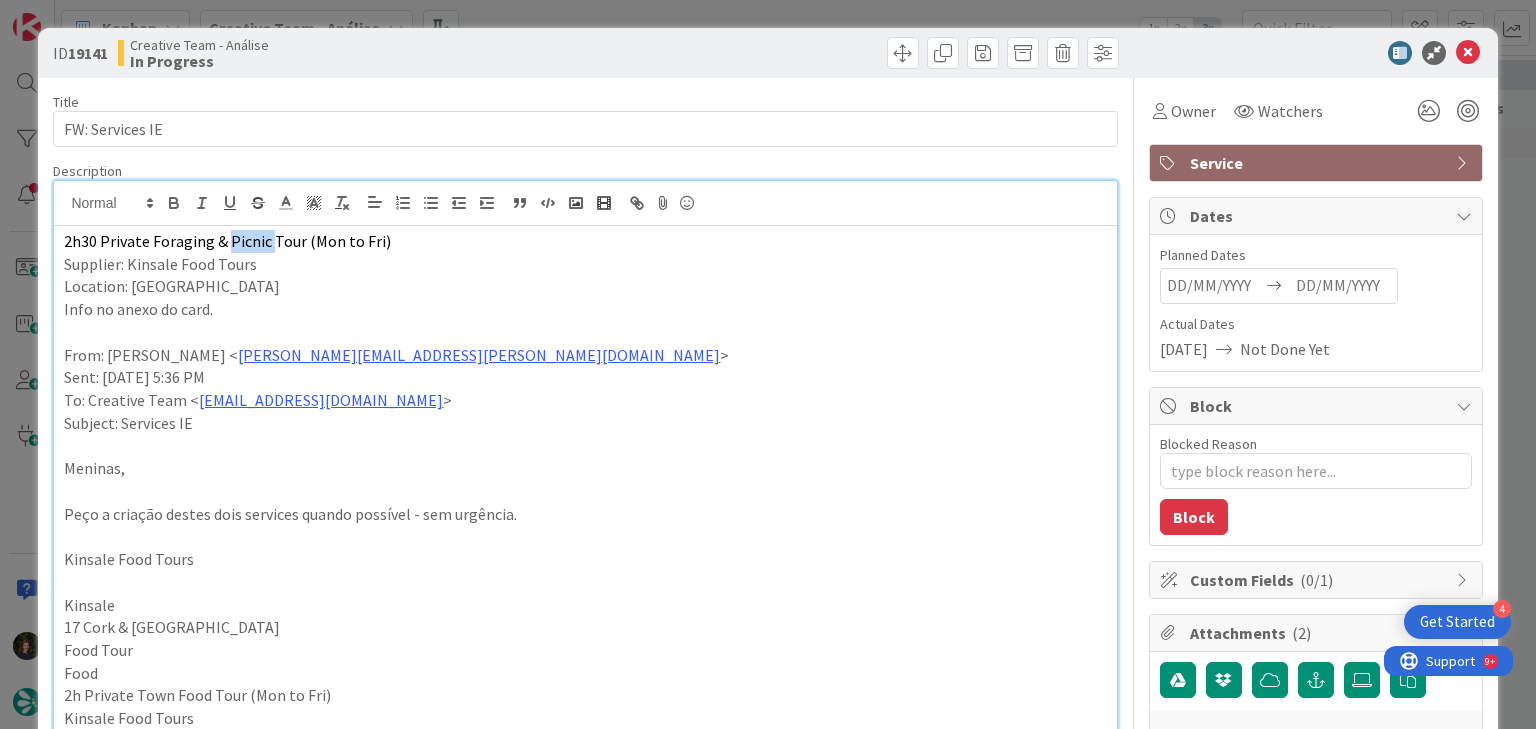 click on "2h30 Private Foraging & Picnic Tour (Mon to Fri)" at bounding box center [227, 241] 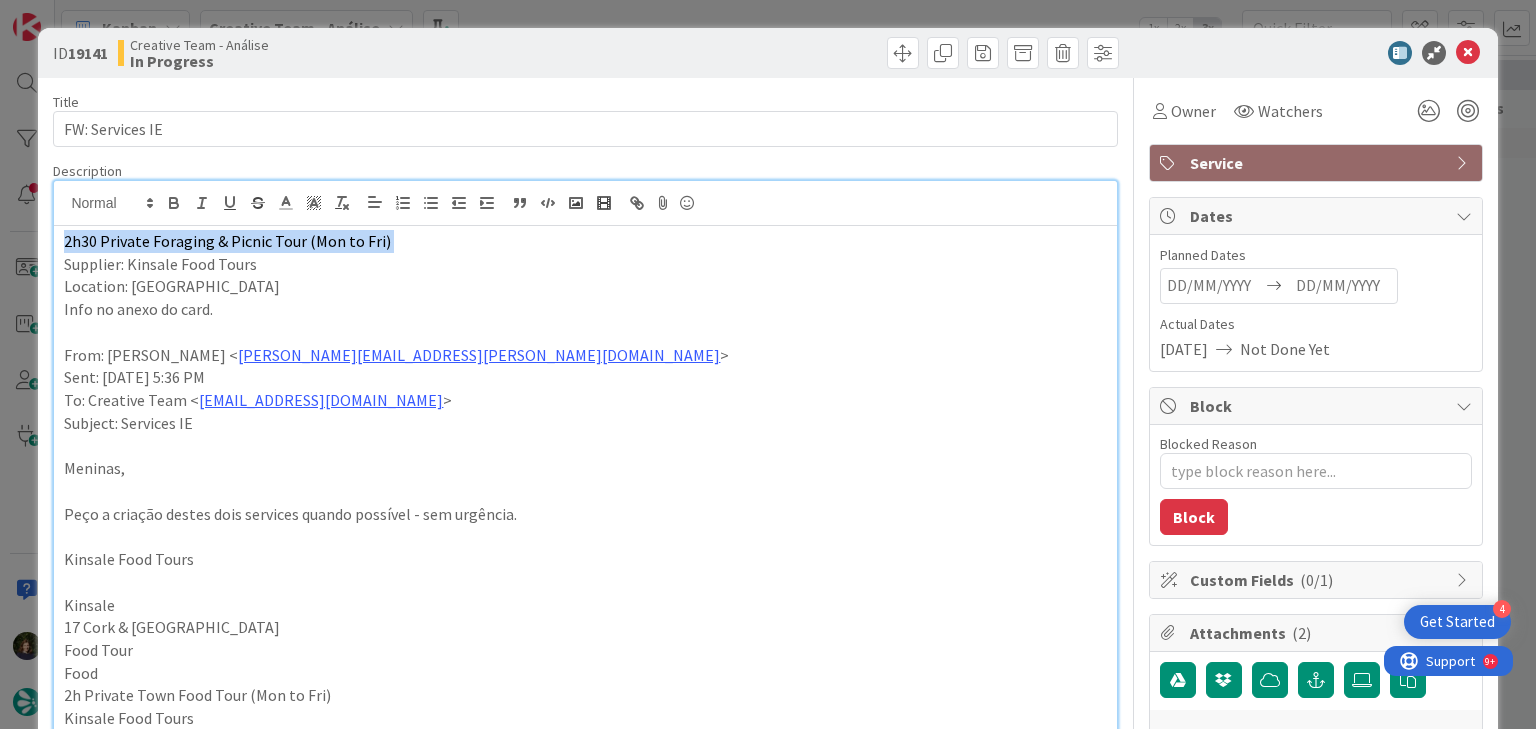 click on "2h30 Private Foraging & Picnic Tour (Mon to Fri)" at bounding box center [227, 241] 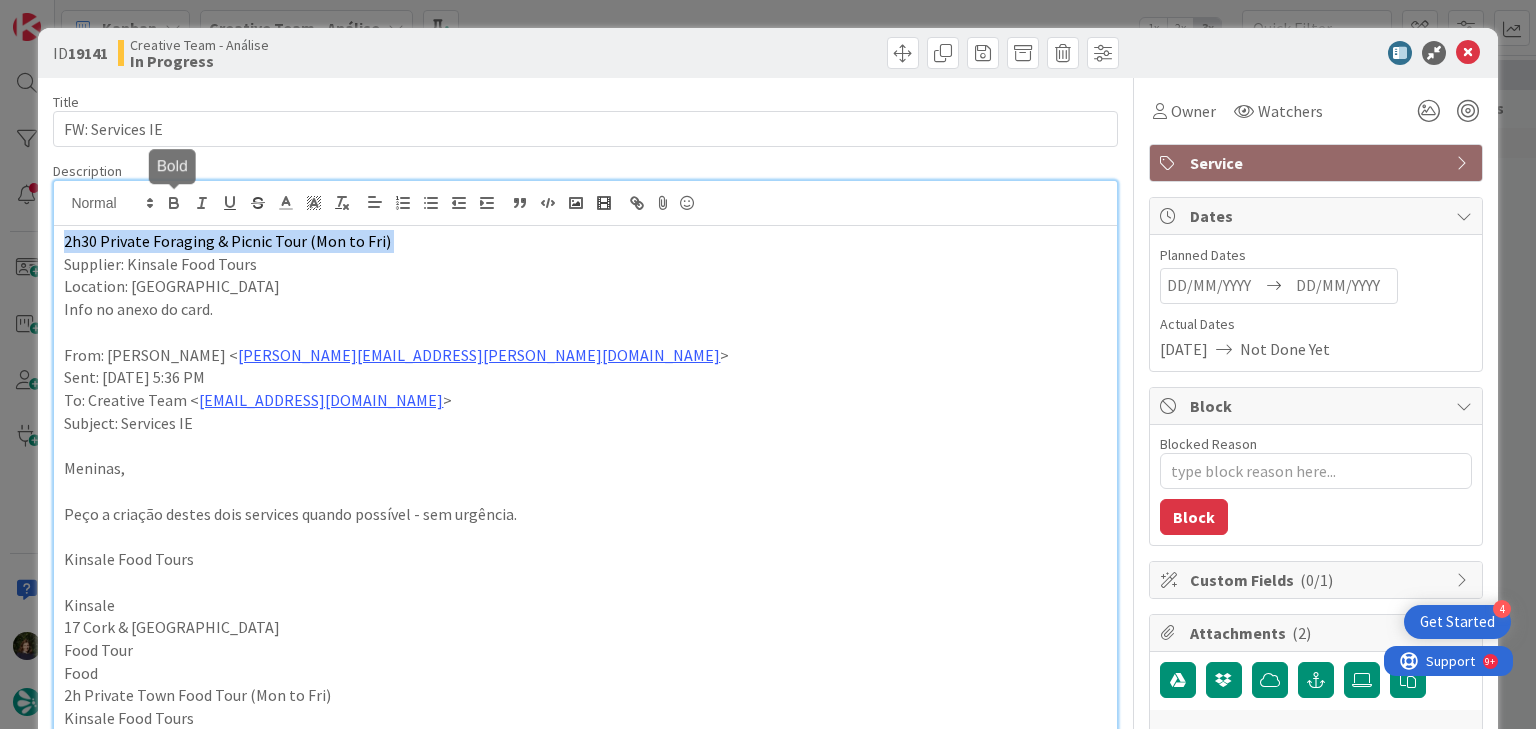 click 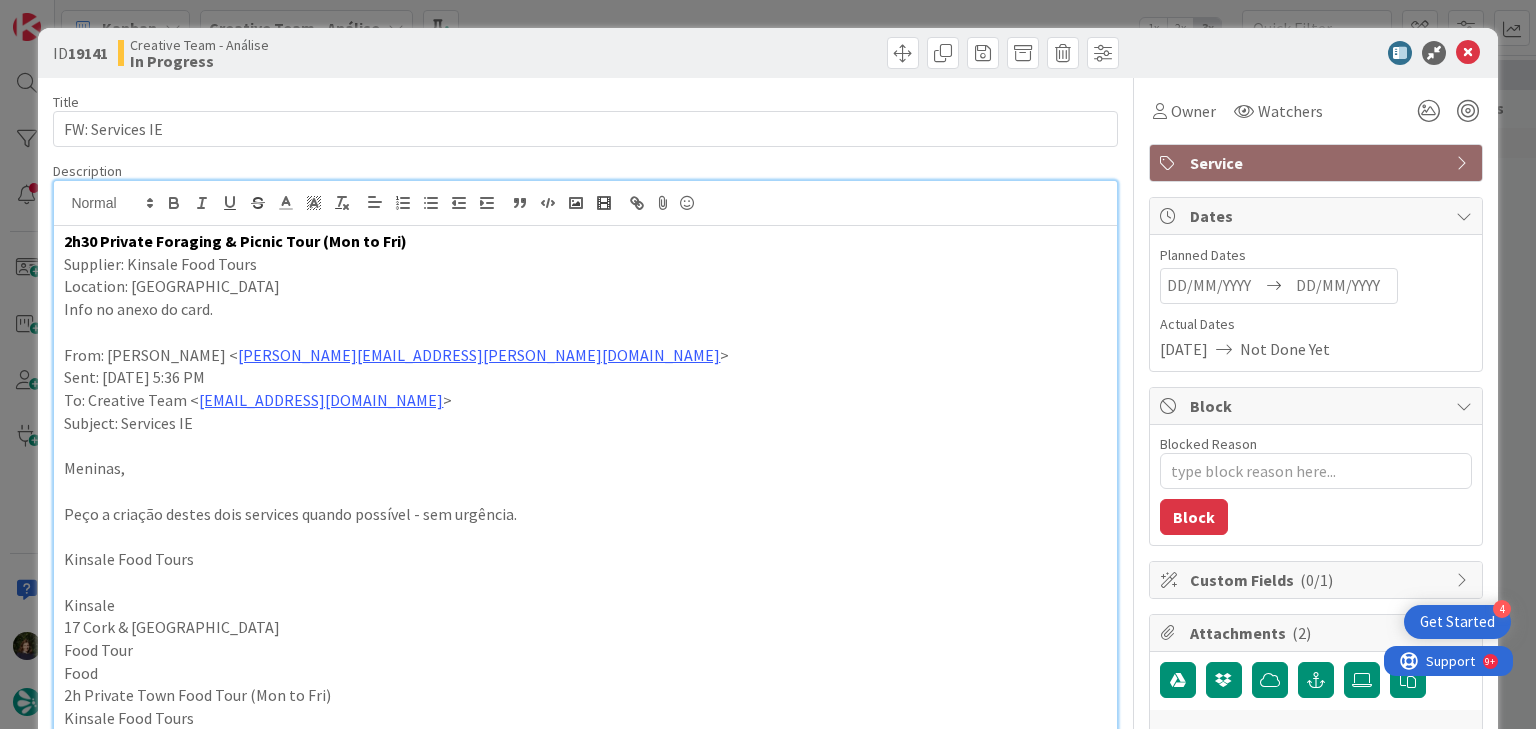 click on "Location: Kinsale" at bounding box center (585, 286) 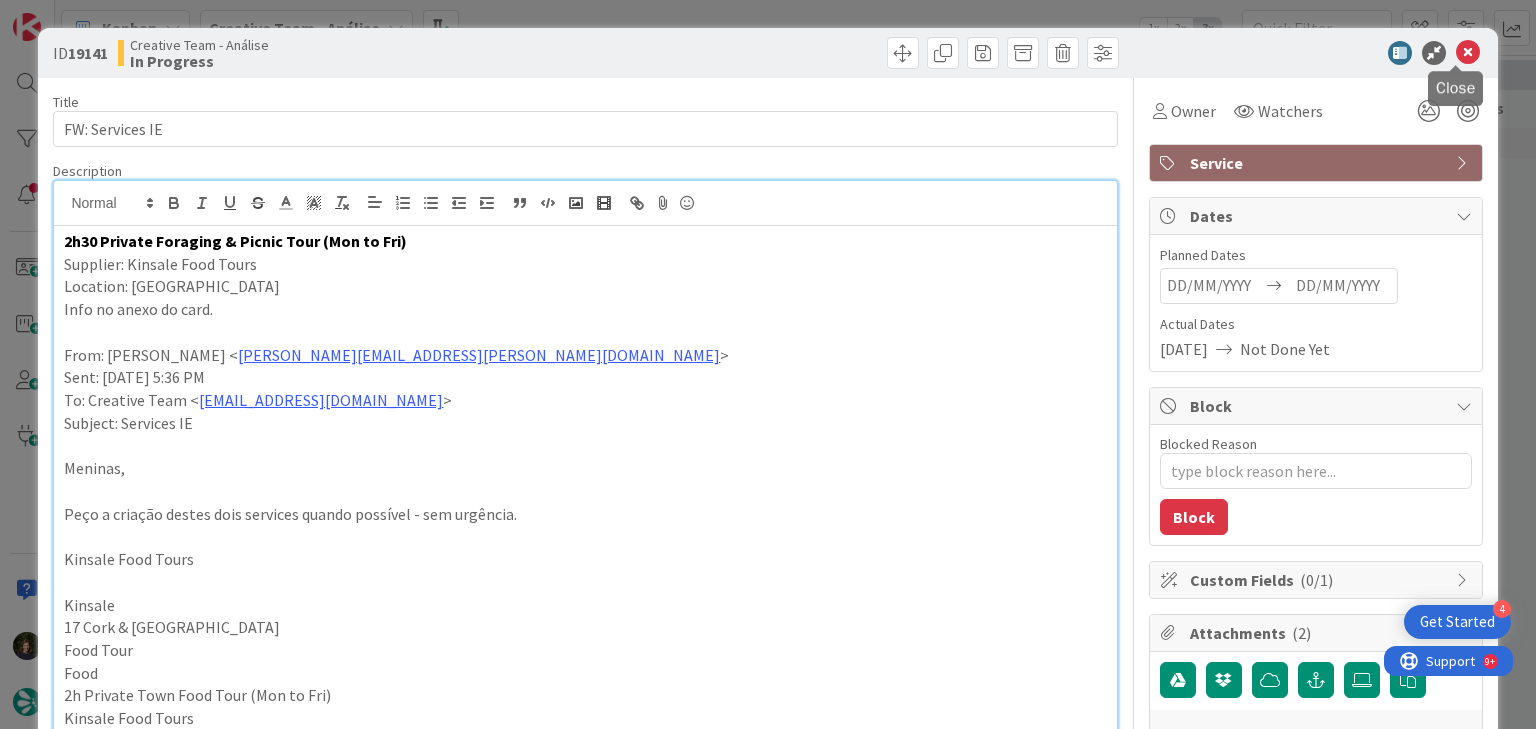 click at bounding box center [1468, 53] 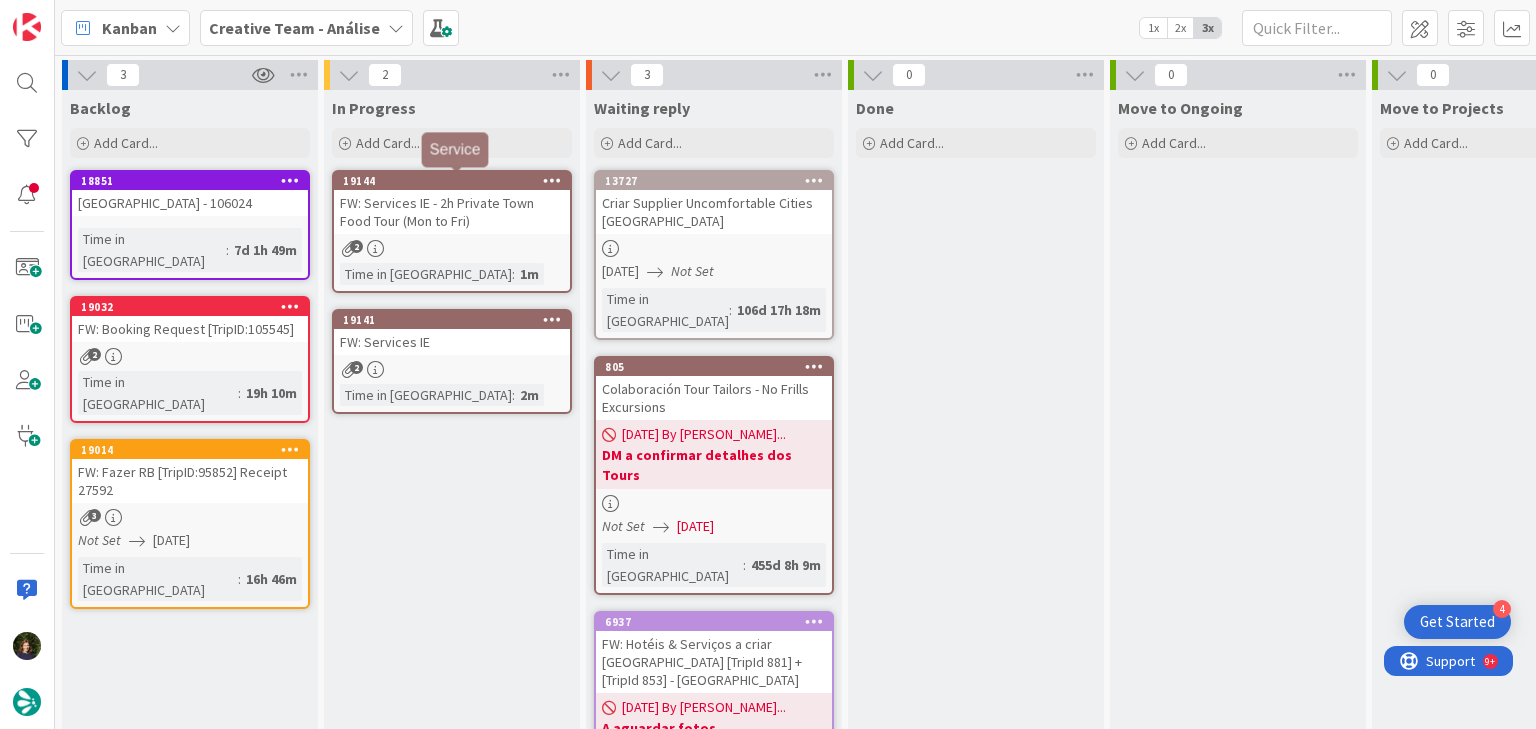 scroll, scrollTop: 0, scrollLeft: 0, axis: both 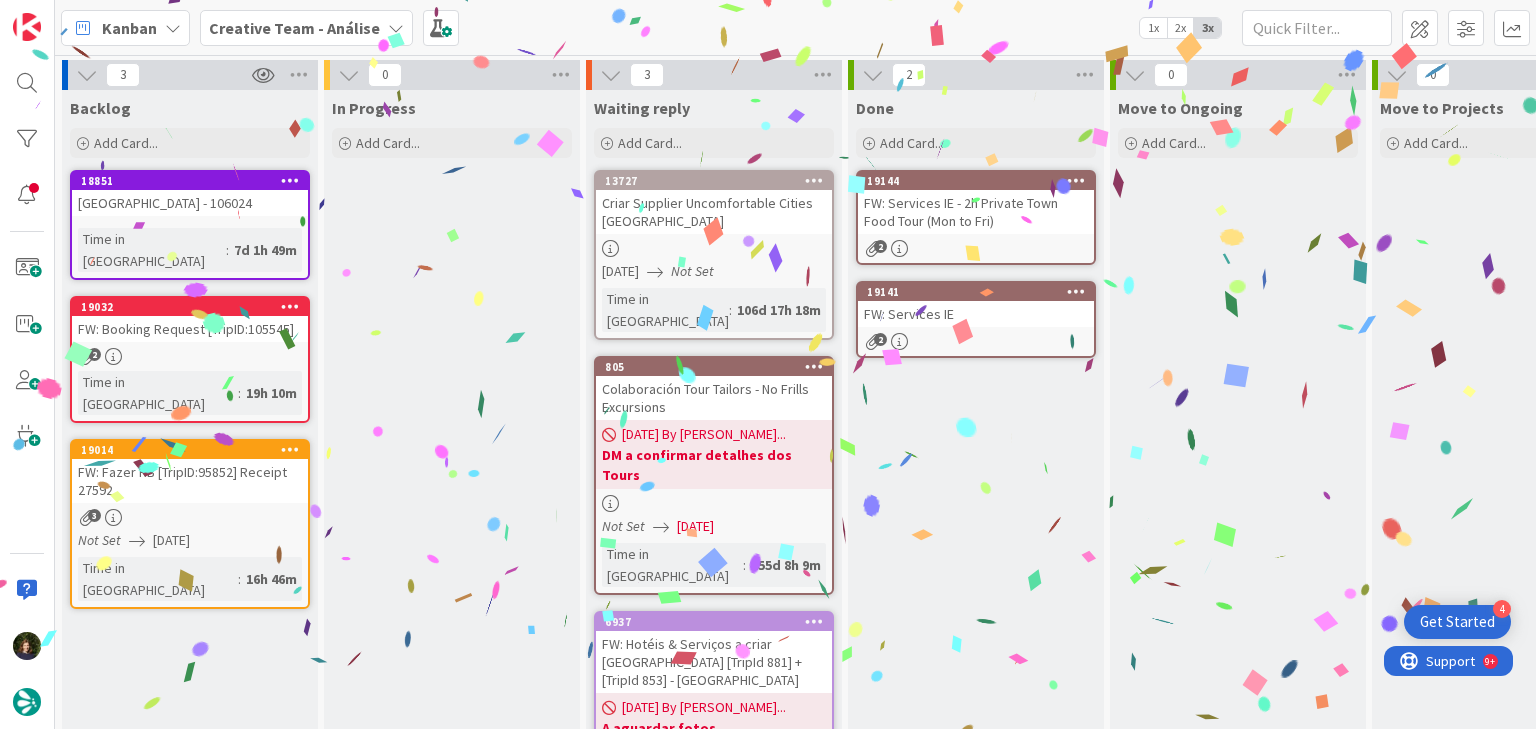 click on "FW: Services IE" at bounding box center (976, 314) 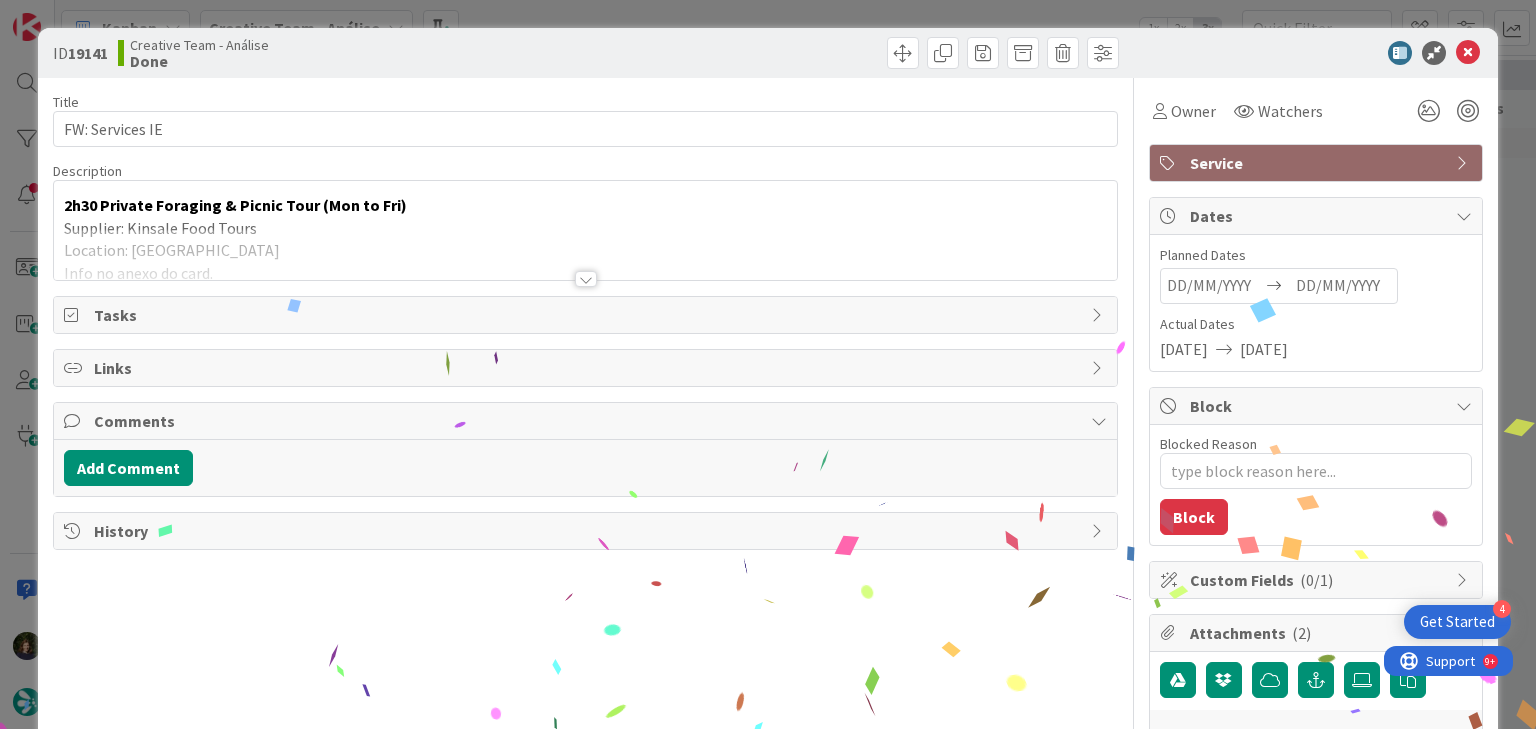 type on "x" 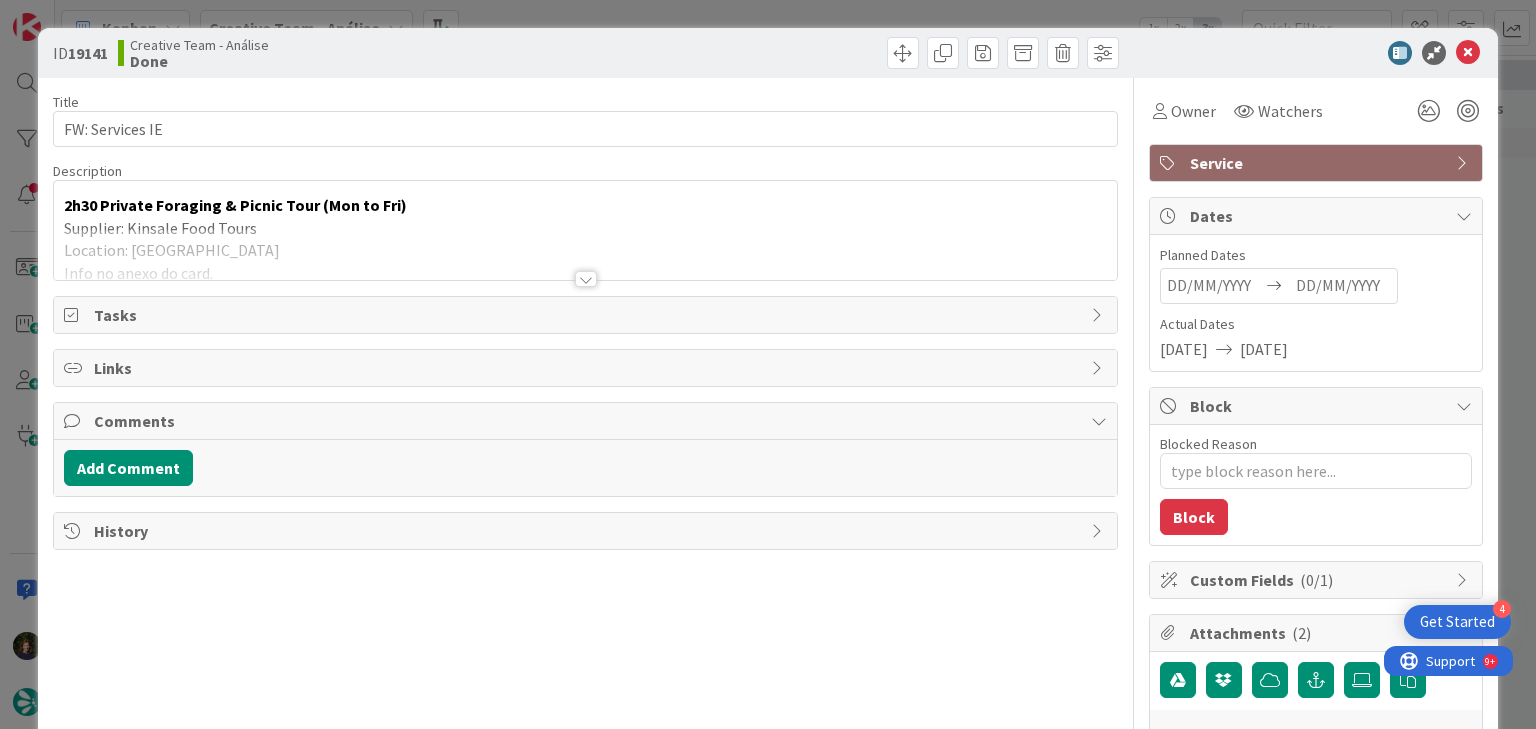 scroll, scrollTop: 0, scrollLeft: 0, axis: both 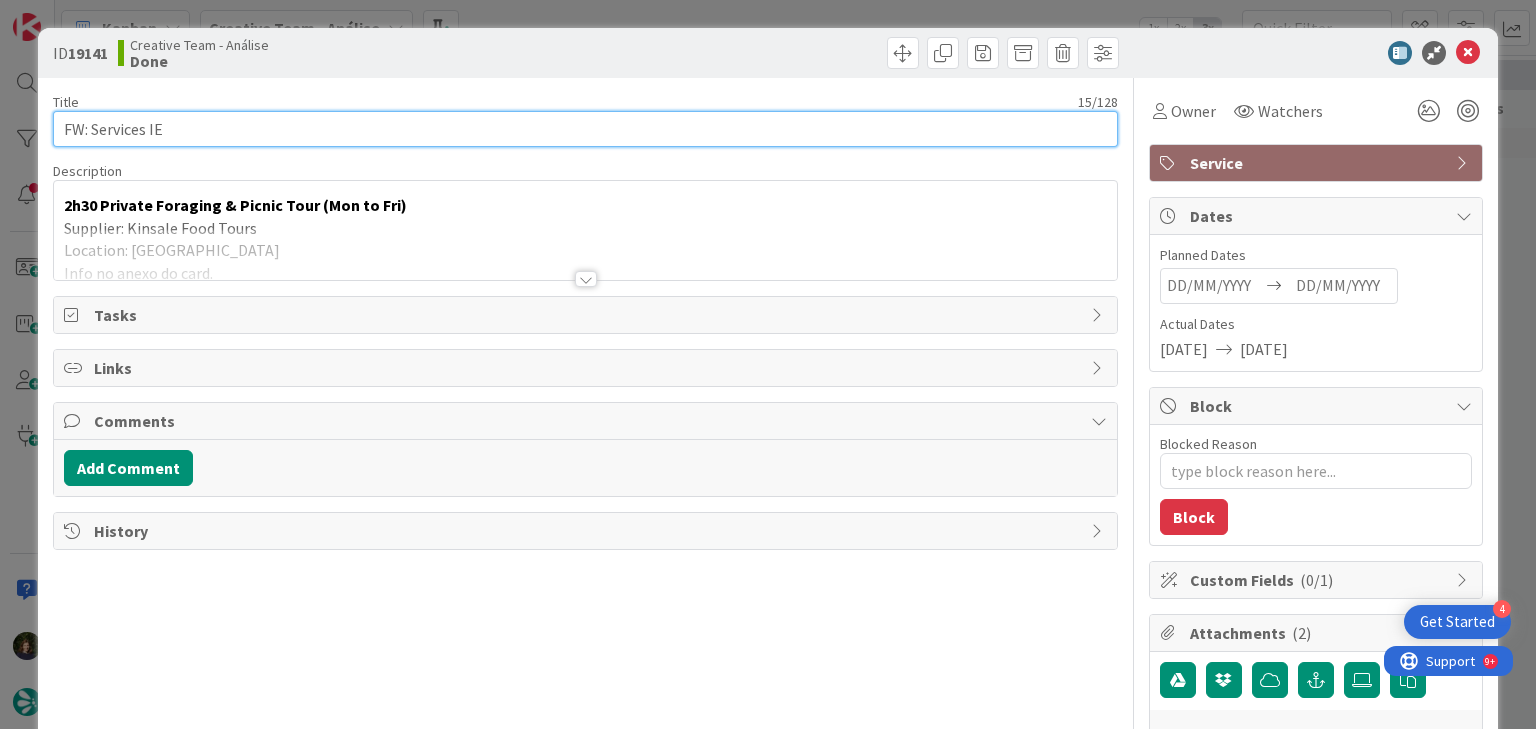 click on "FW: Services IE" at bounding box center [585, 129] 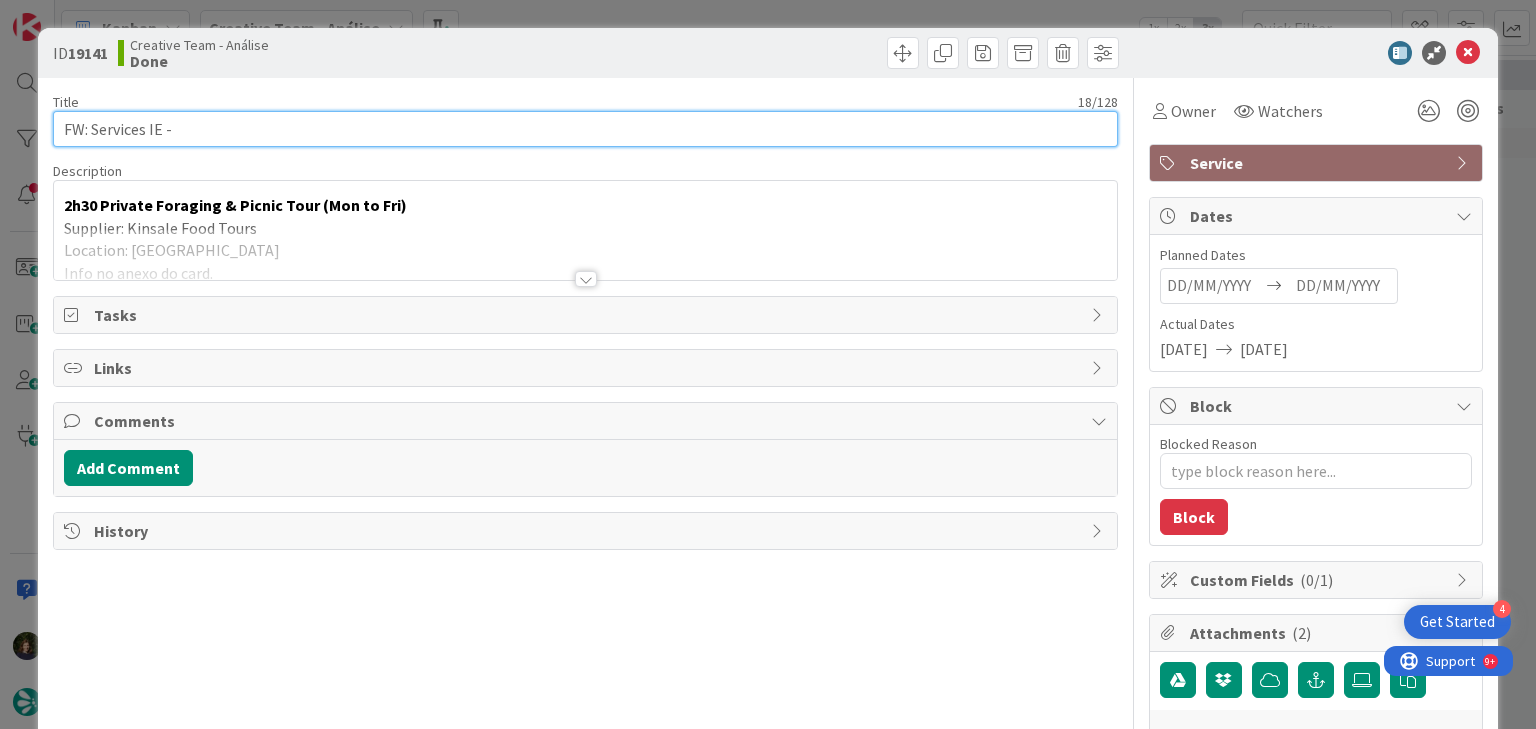 paste on "2h30 Private foraging & Picnic Tour (Mon to Fri)" 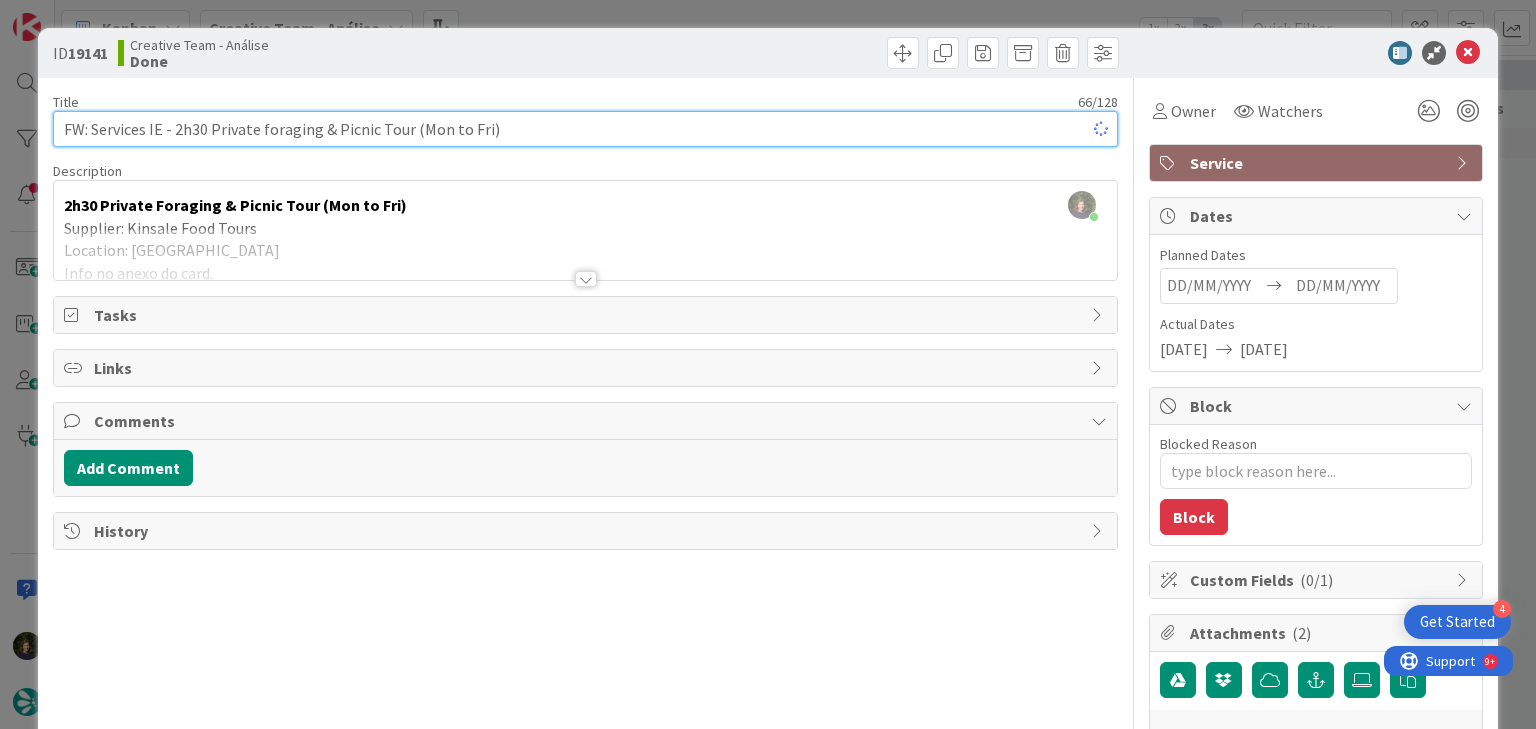type on "x" 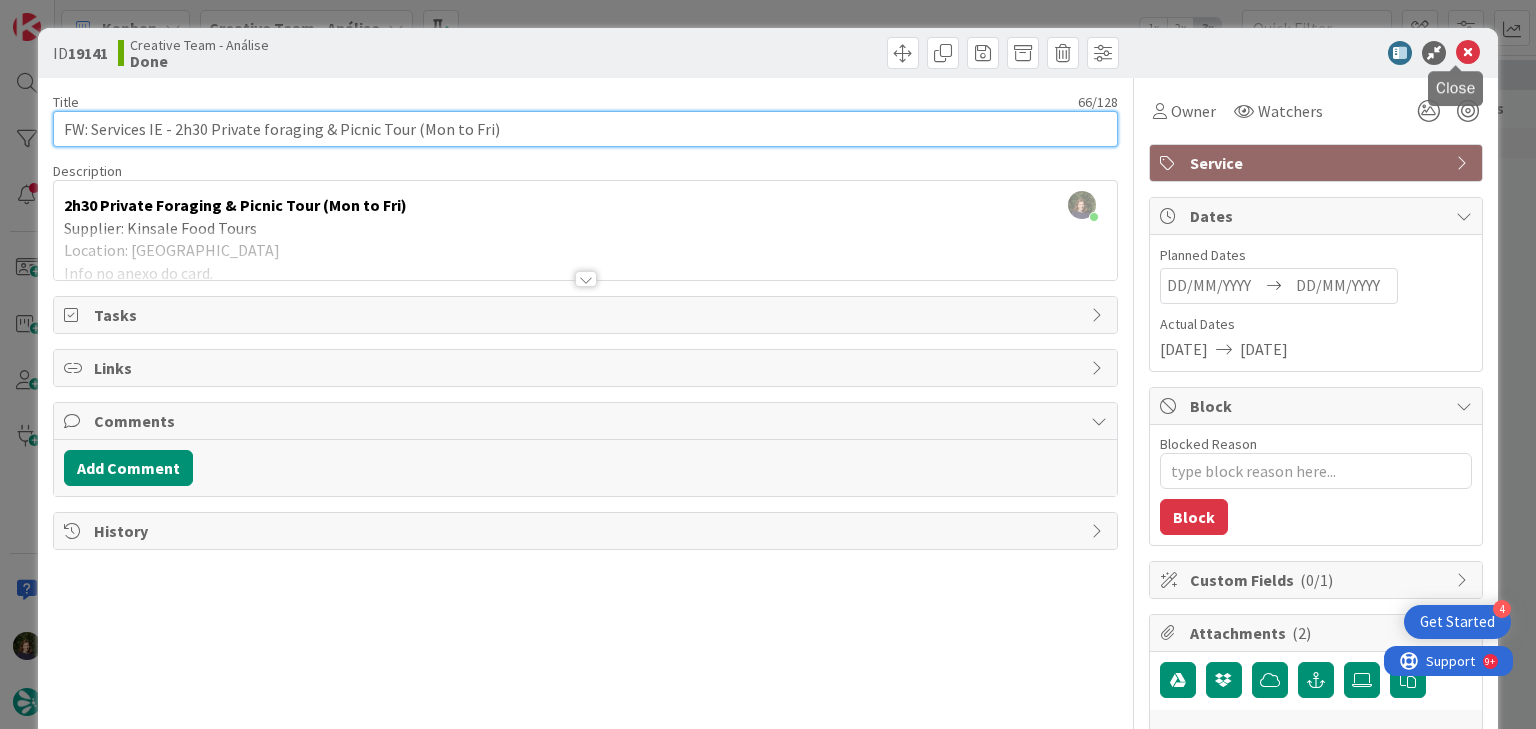 type on "FW: Services IE - 2h30 Private foraging & Picnic Tour (Mon to Fri)" 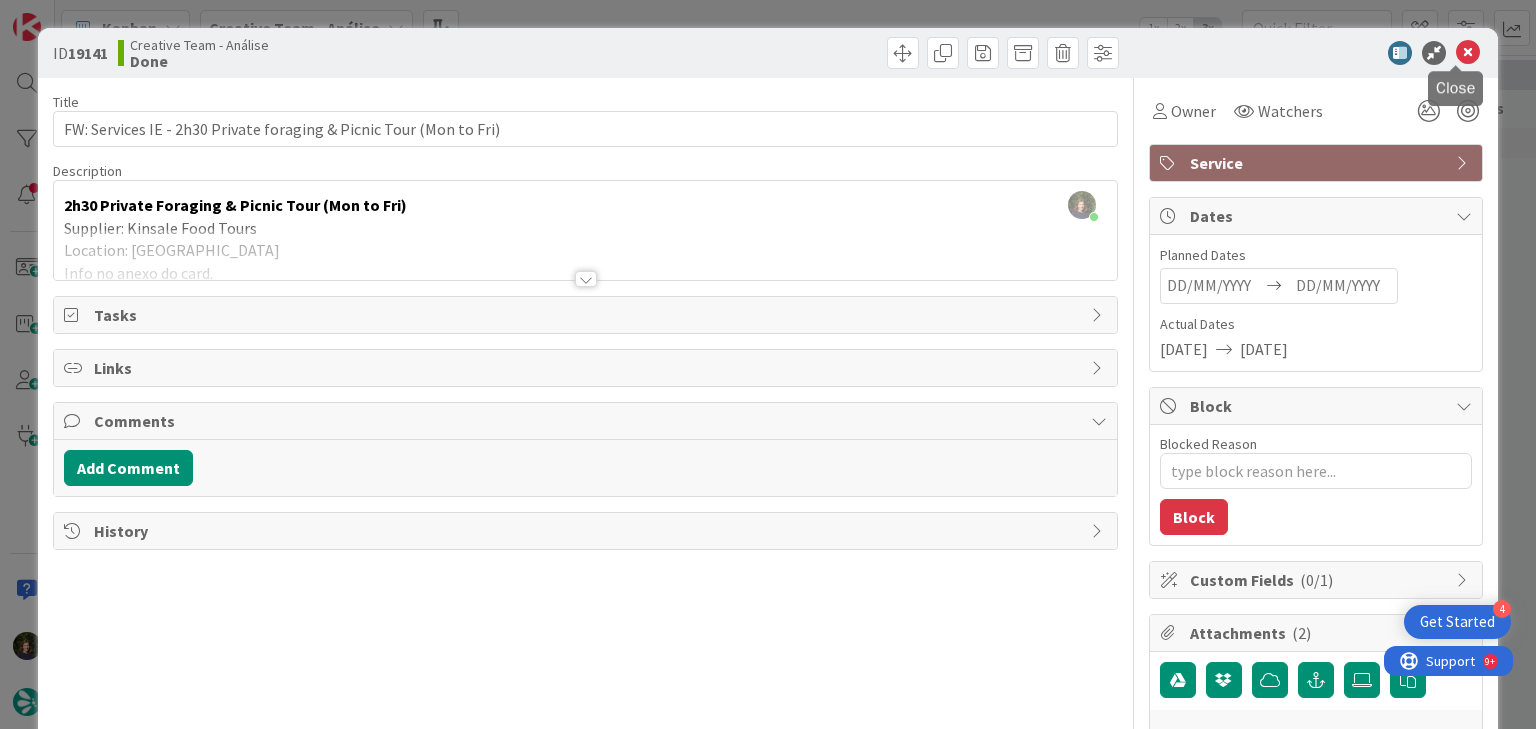 click at bounding box center [1468, 53] 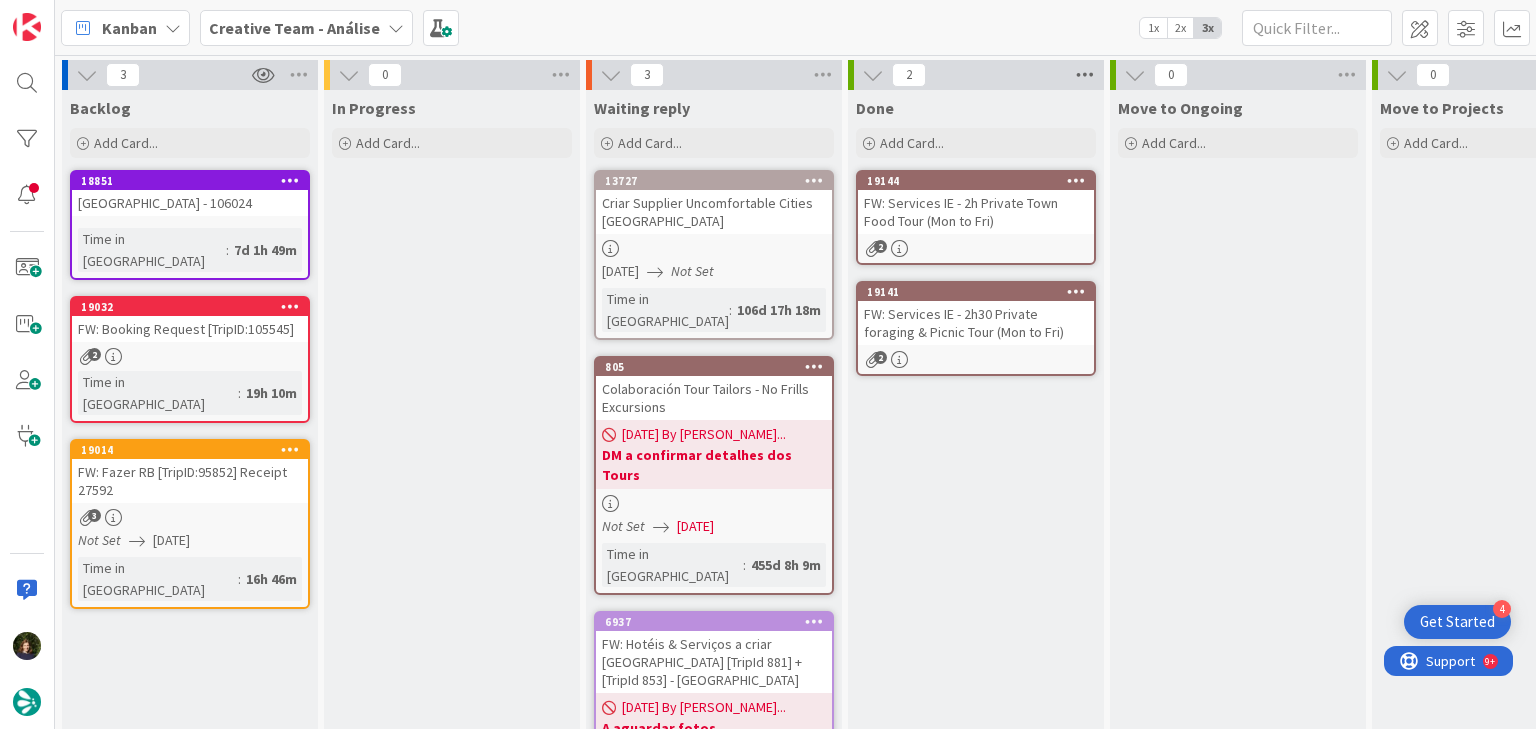 click at bounding box center [1085, 75] 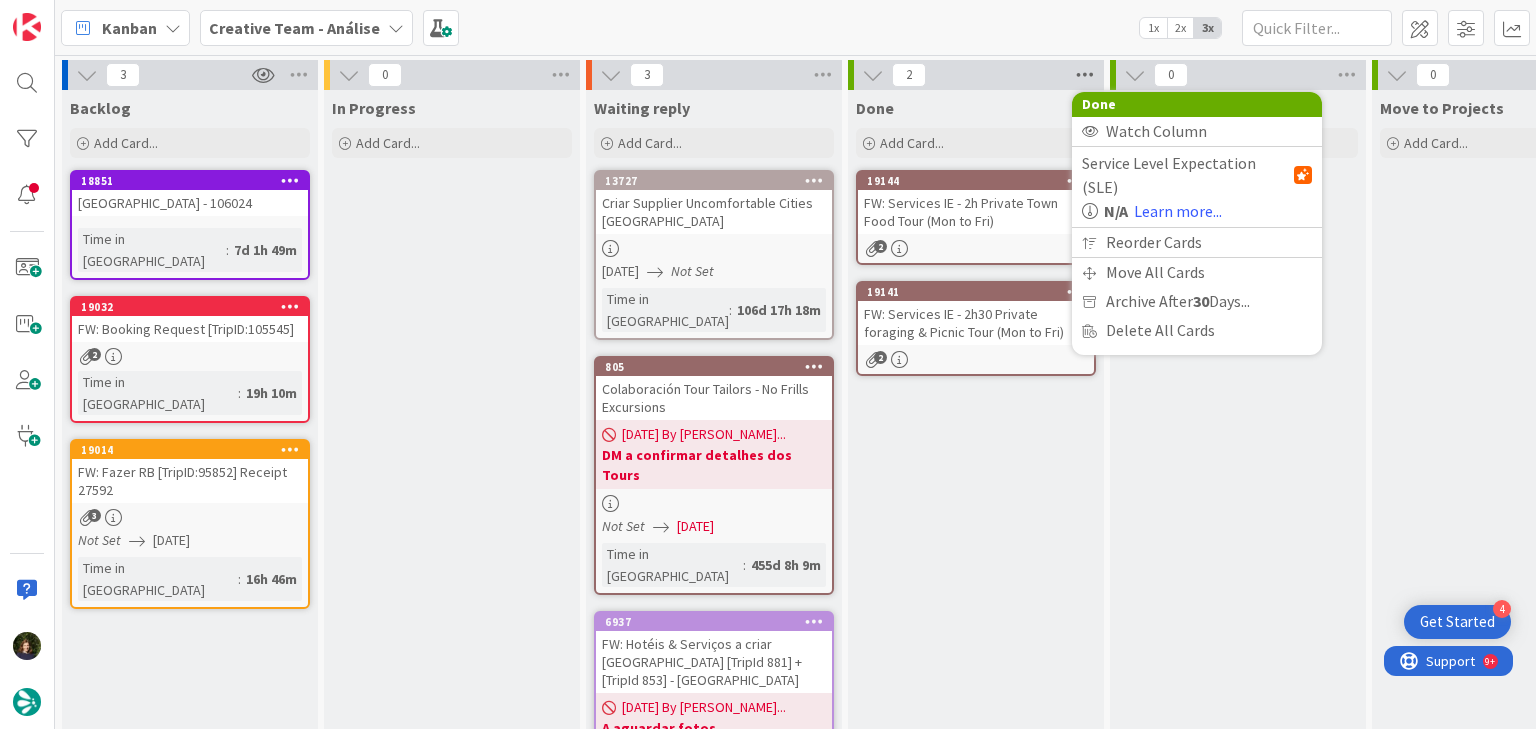 scroll, scrollTop: 0, scrollLeft: 0, axis: both 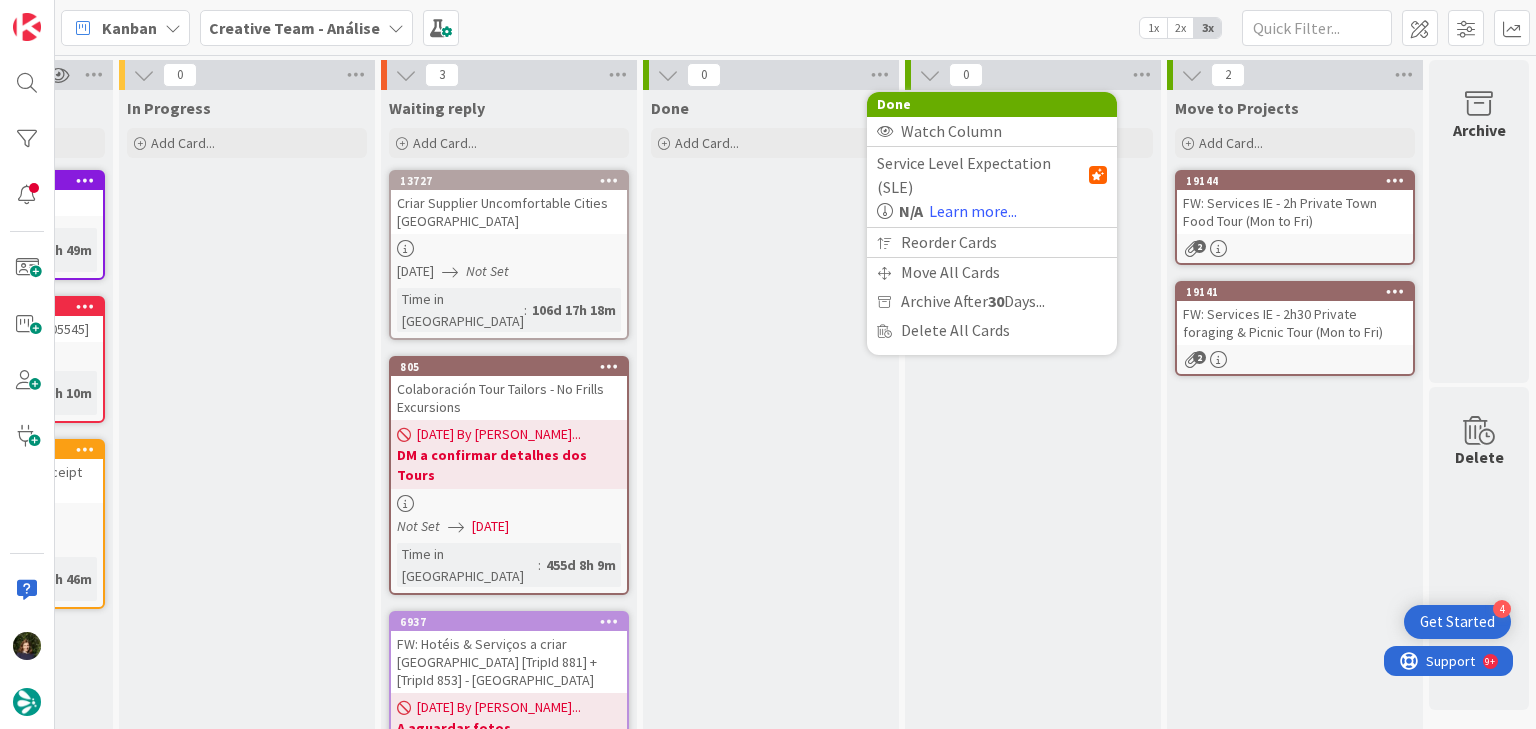 click on "Done Add Card..." at bounding box center (771, 477) 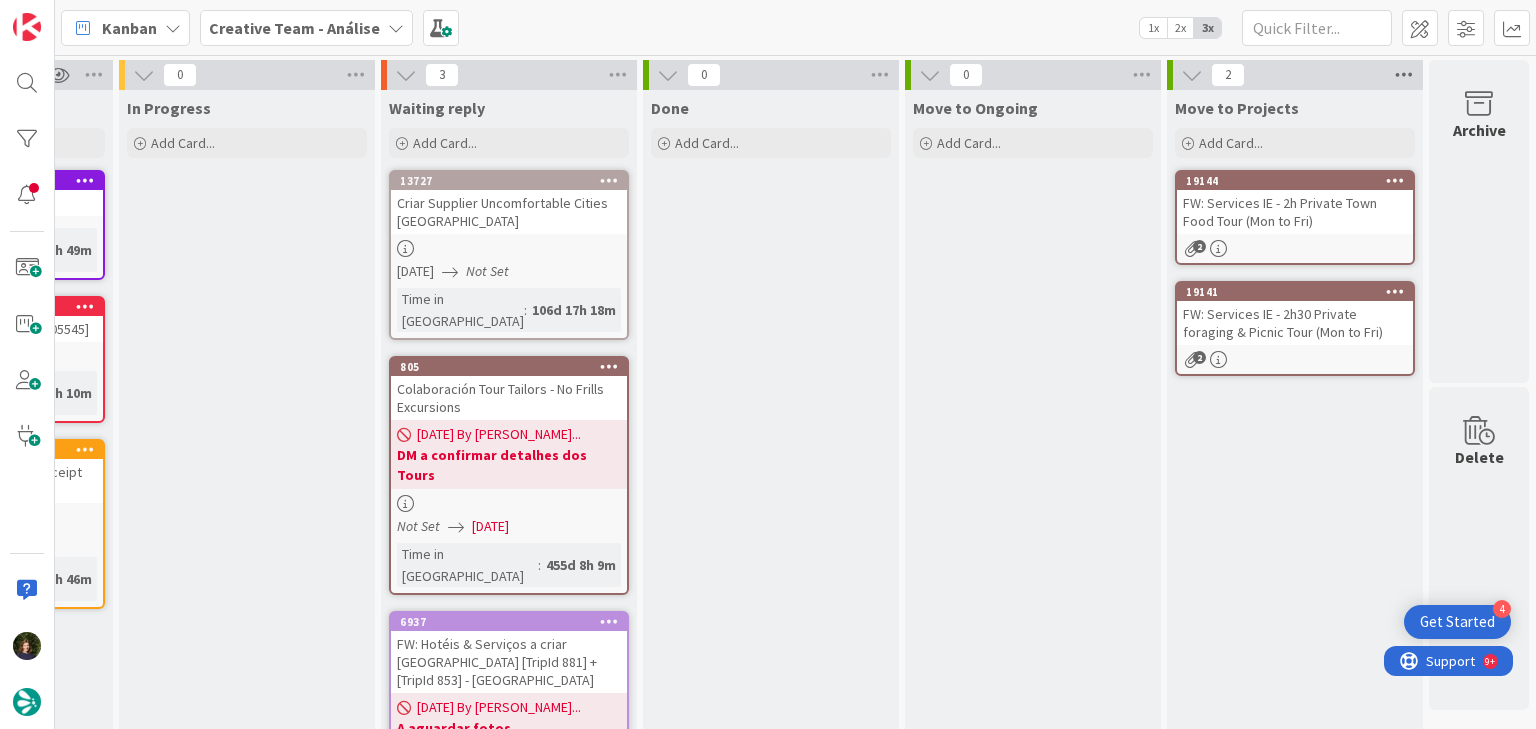 click at bounding box center [1404, 75] 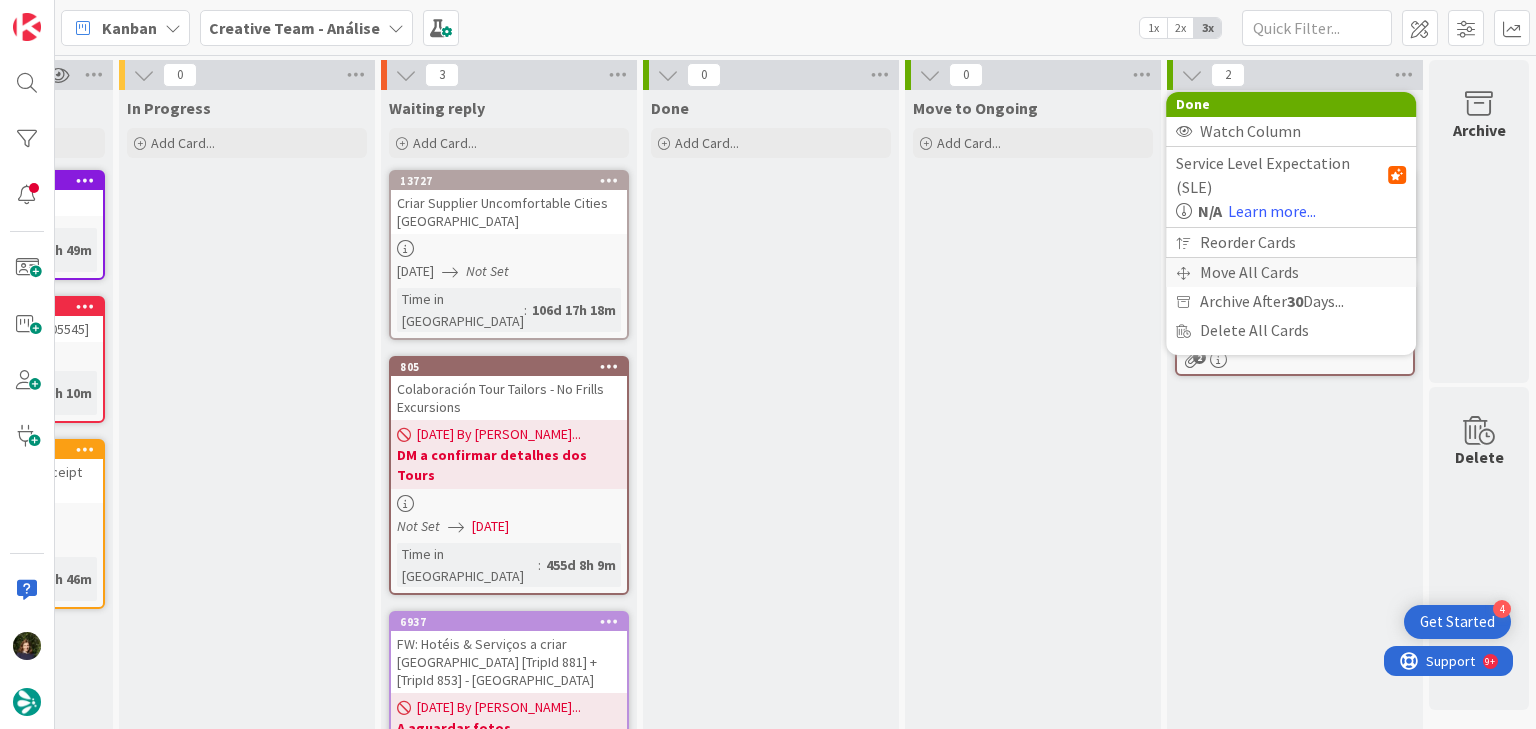 click on "Move All Cards" at bounding box center (1291, 272) 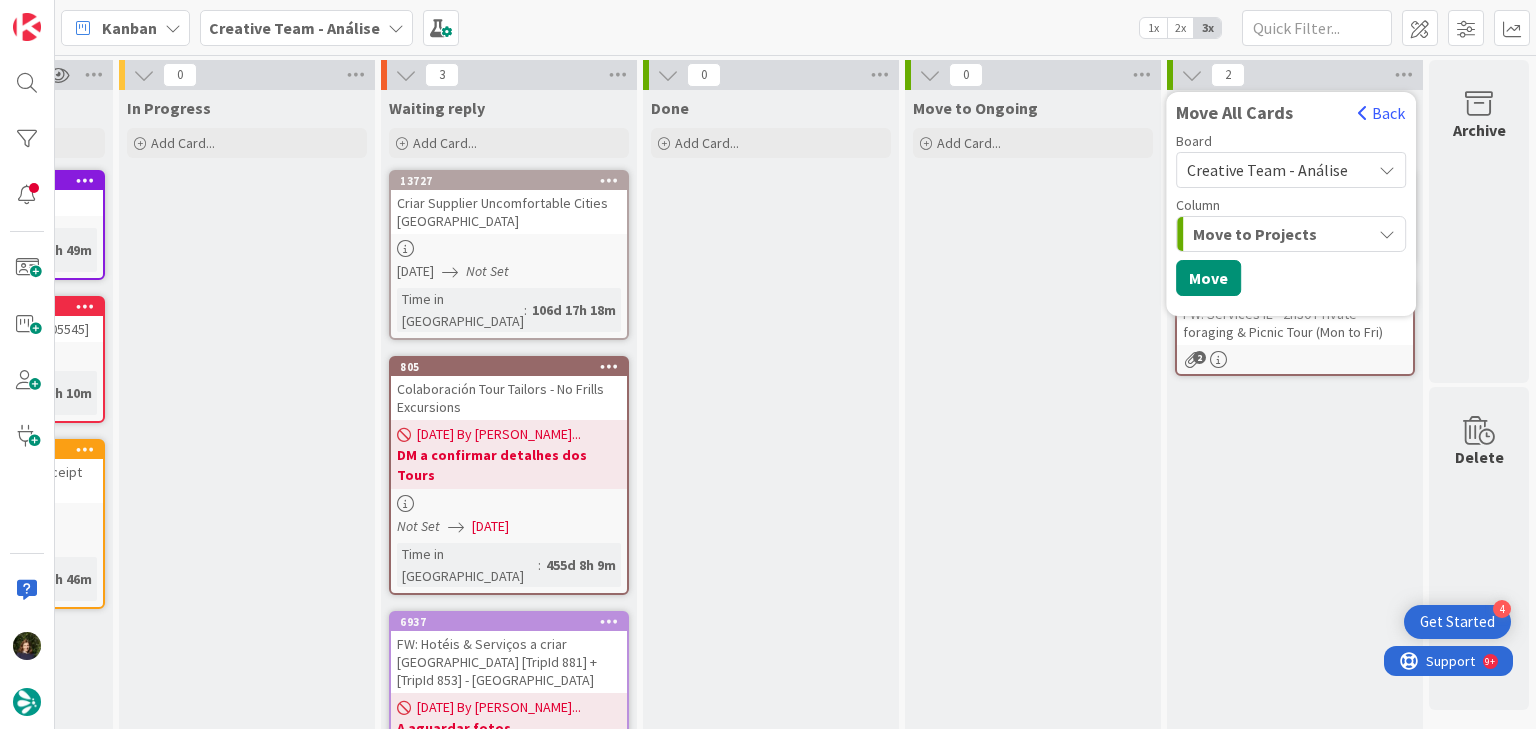 click at bounding box center (1387, 170) 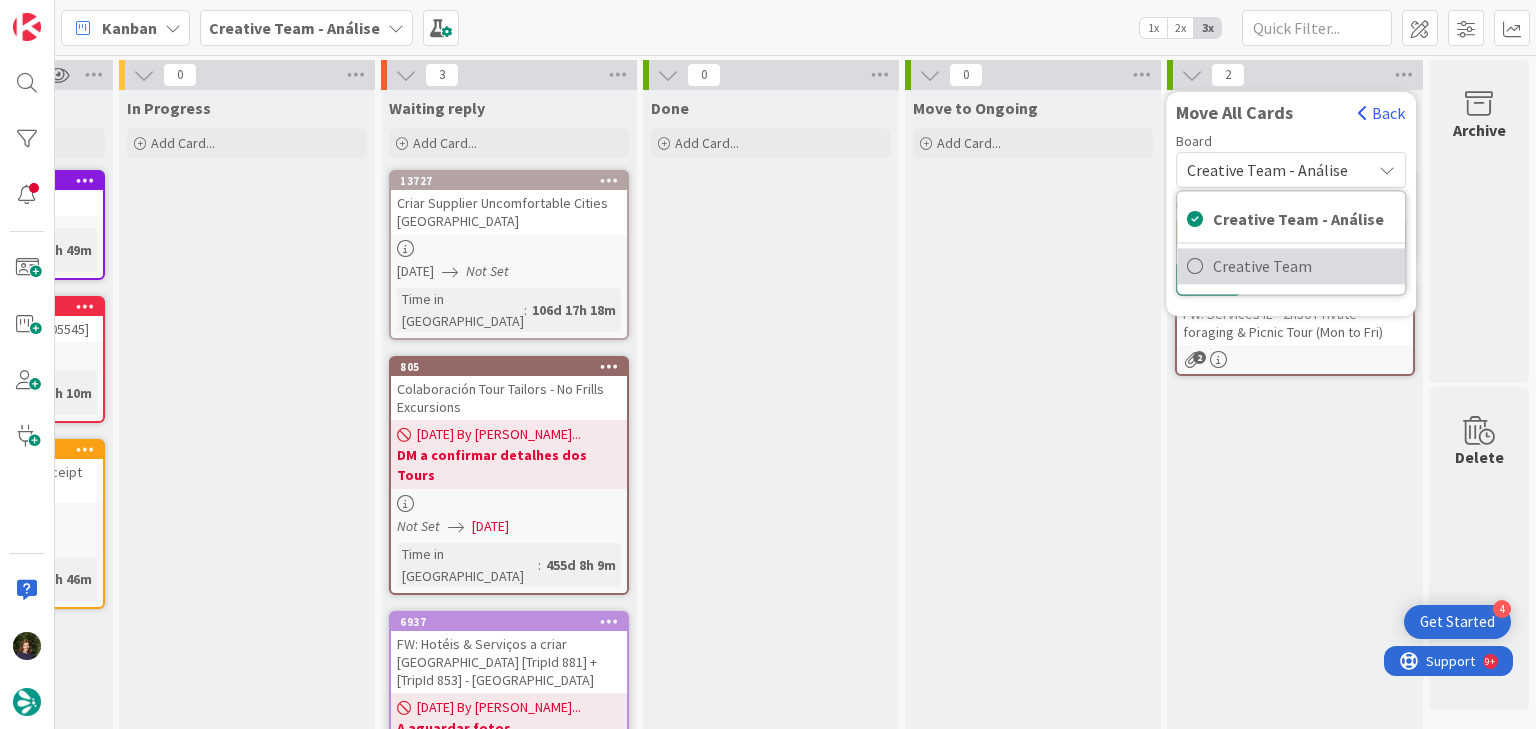 click on "Creative Team" at bounding box center [1304, 266] 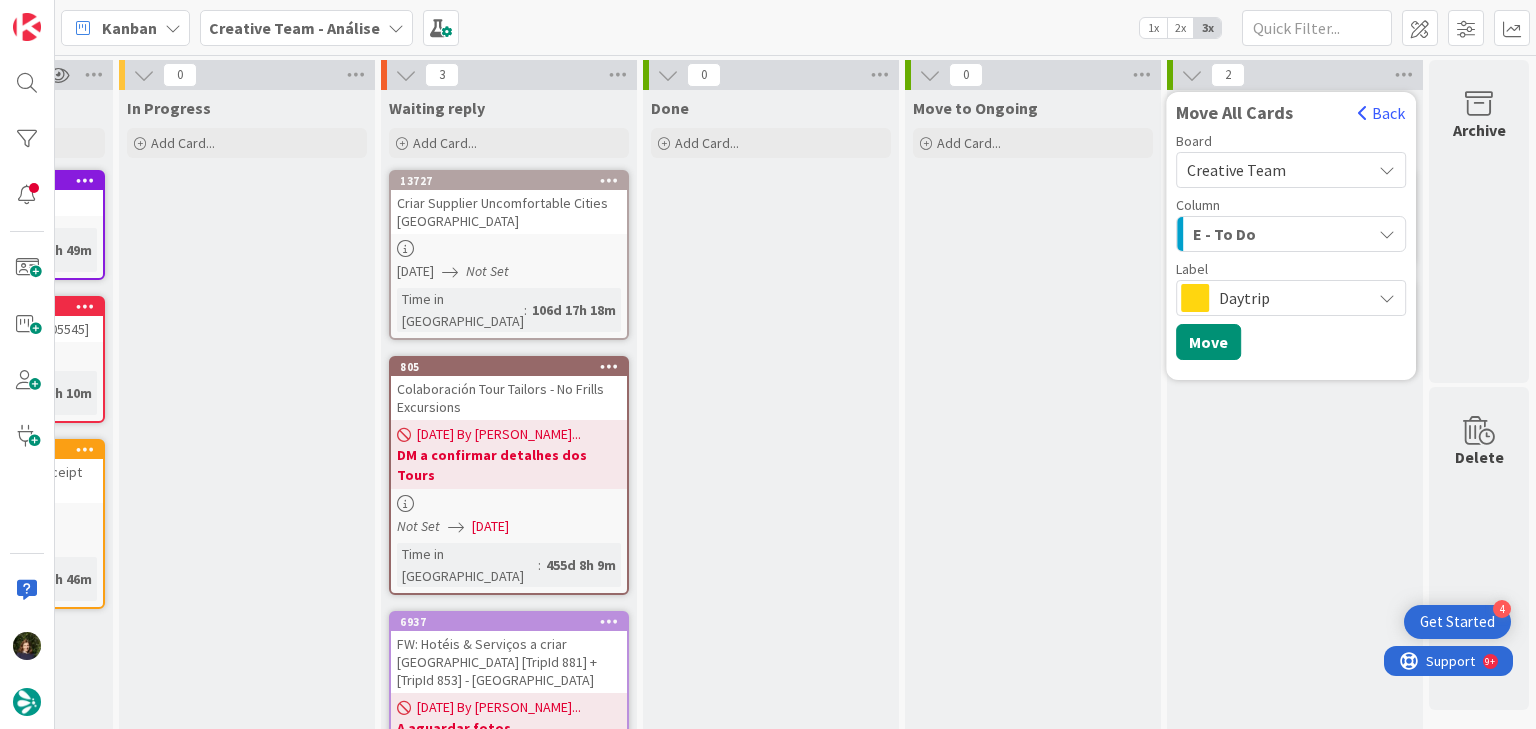 click on "E - To Do" at bounding box center [1279, 234] 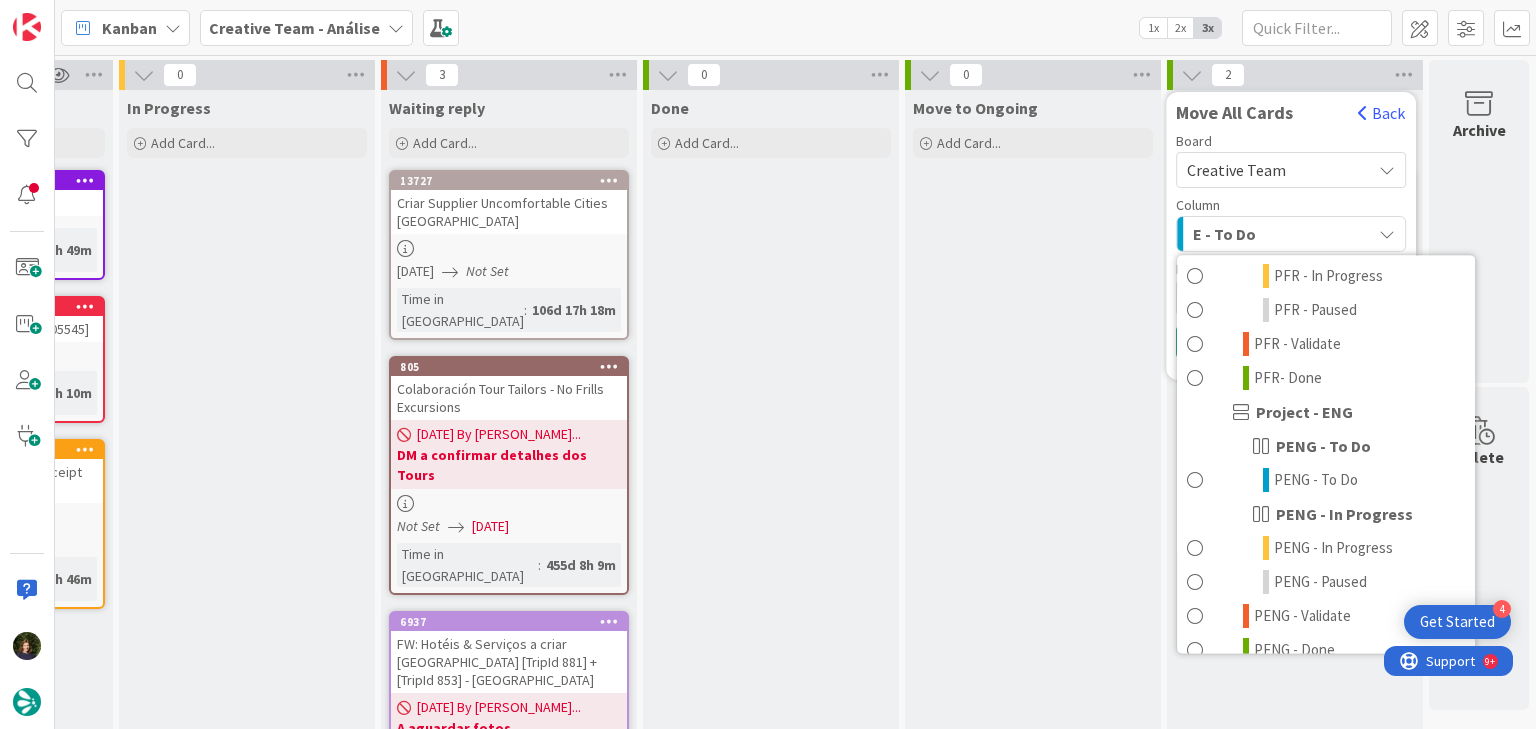 scroll, scrollTop: 777, scrollLeft: 0, axis: vertical 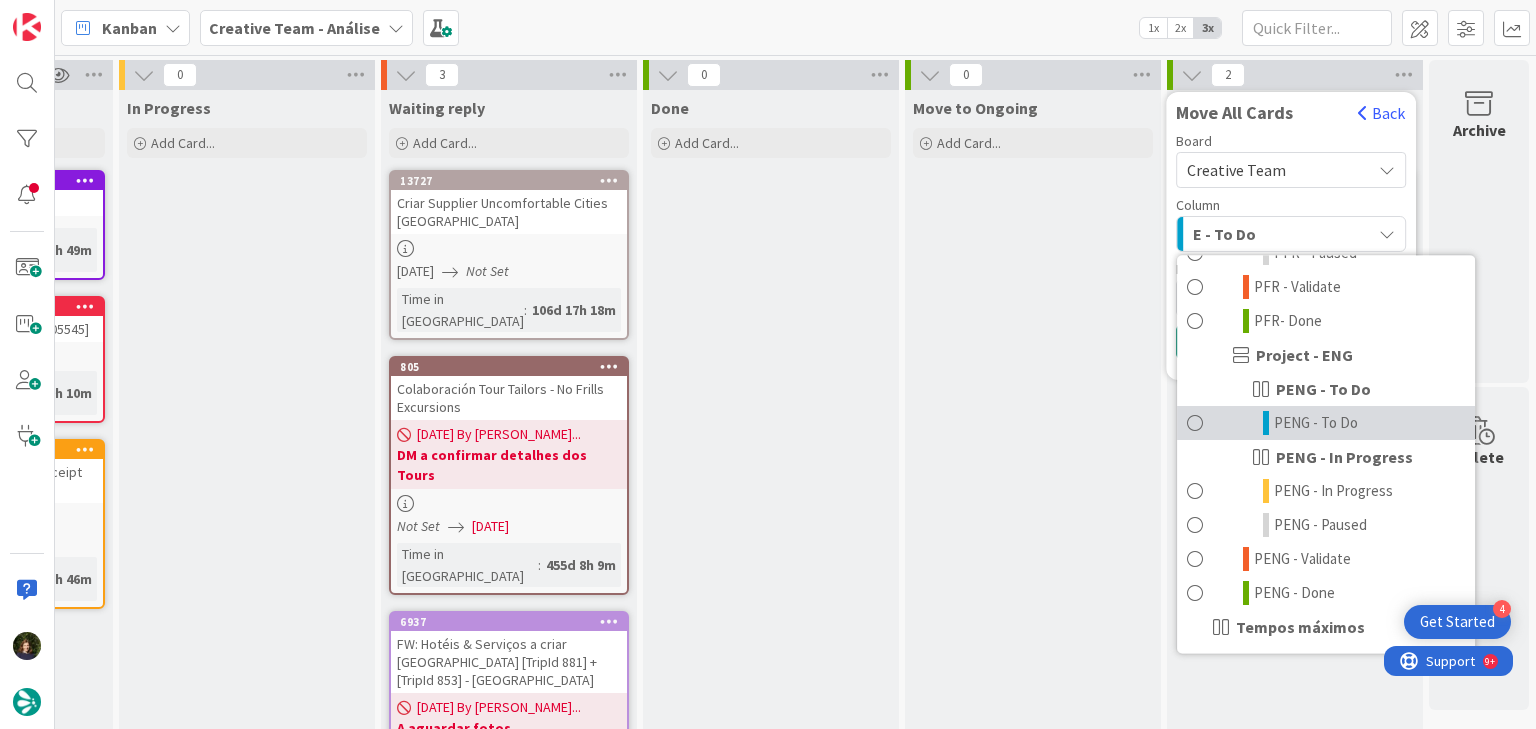 click on "PENG - To Do" at bounding box center [1316, 423] 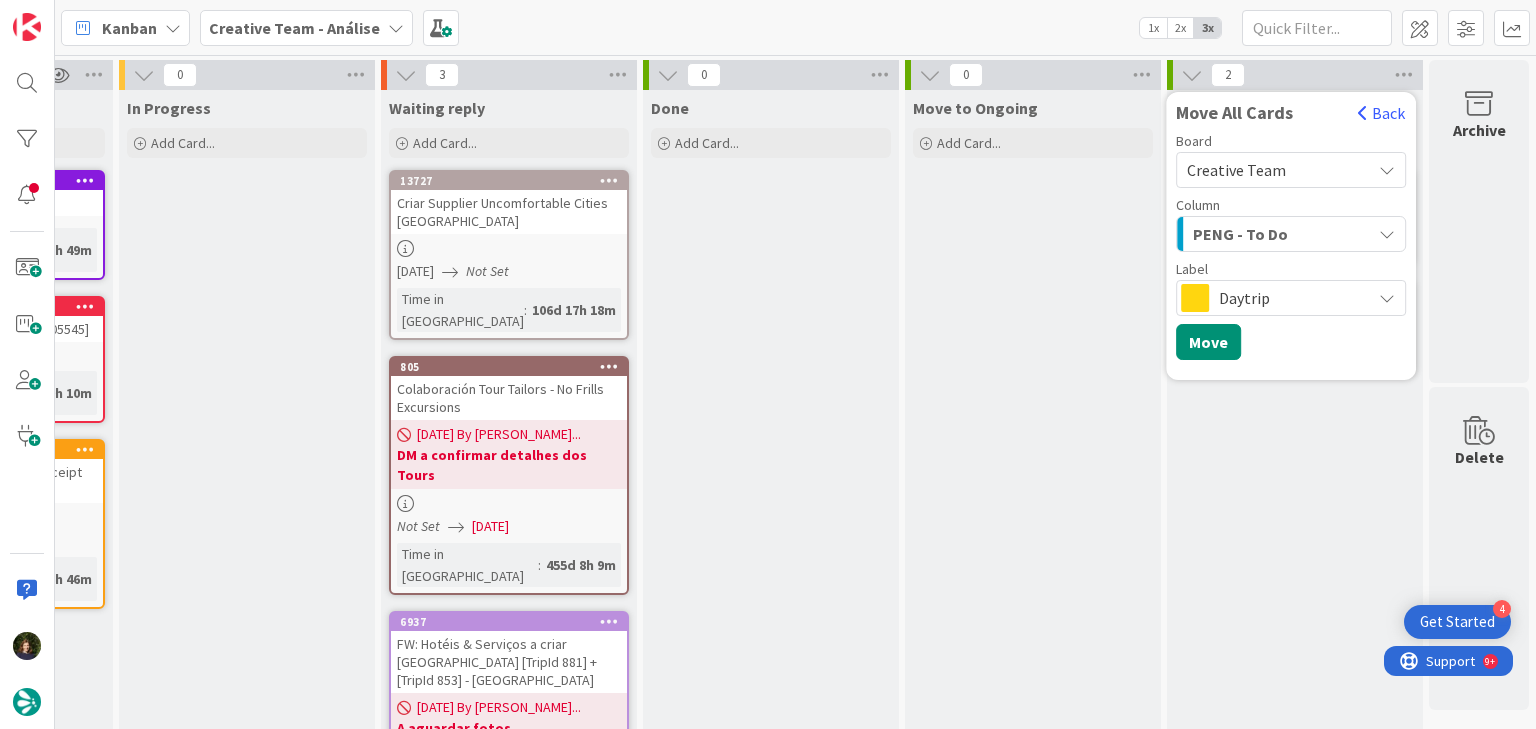 click on "Daytrip" at bounding box center [1290, 298] 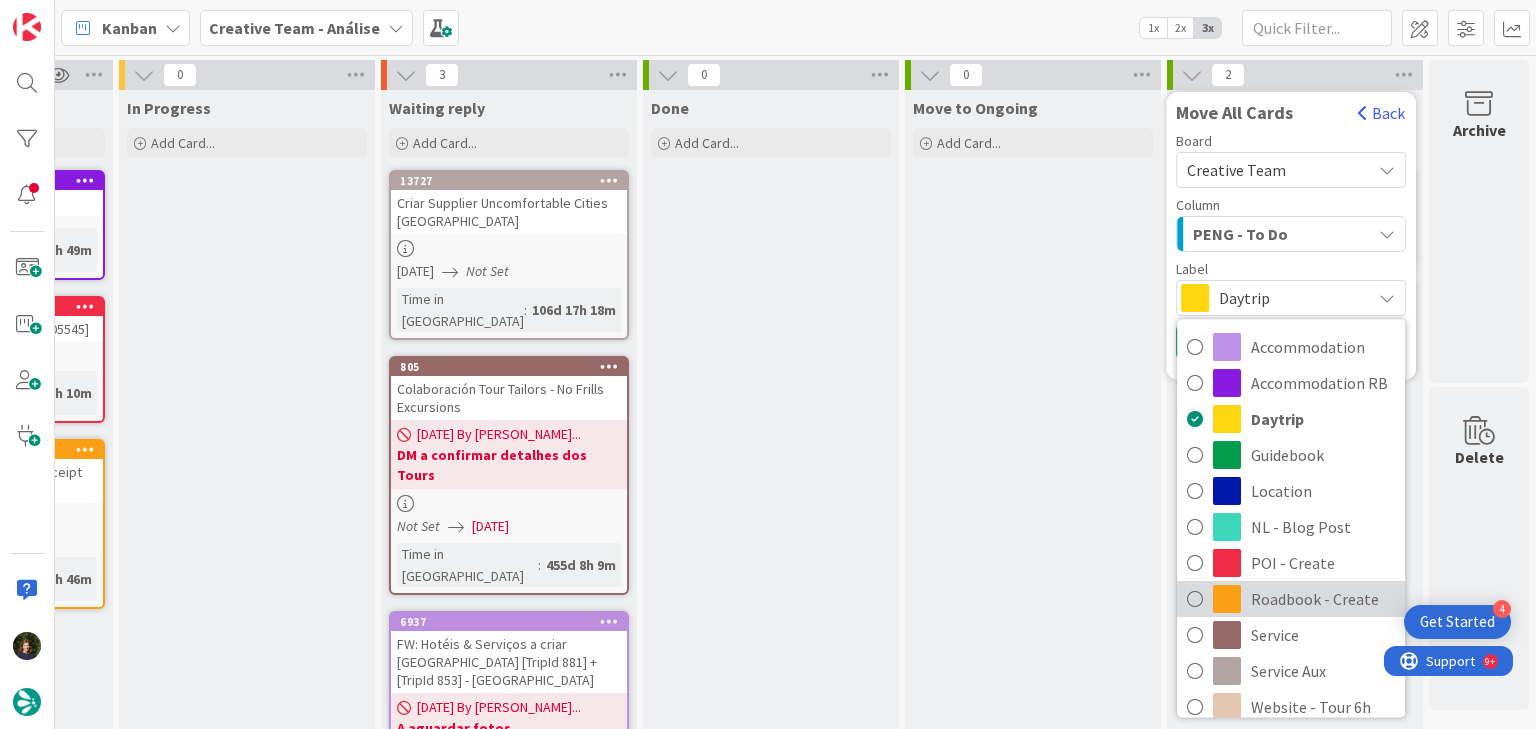 scroll, scrollTop: 80, scrollLeft: 0, axis: vertical 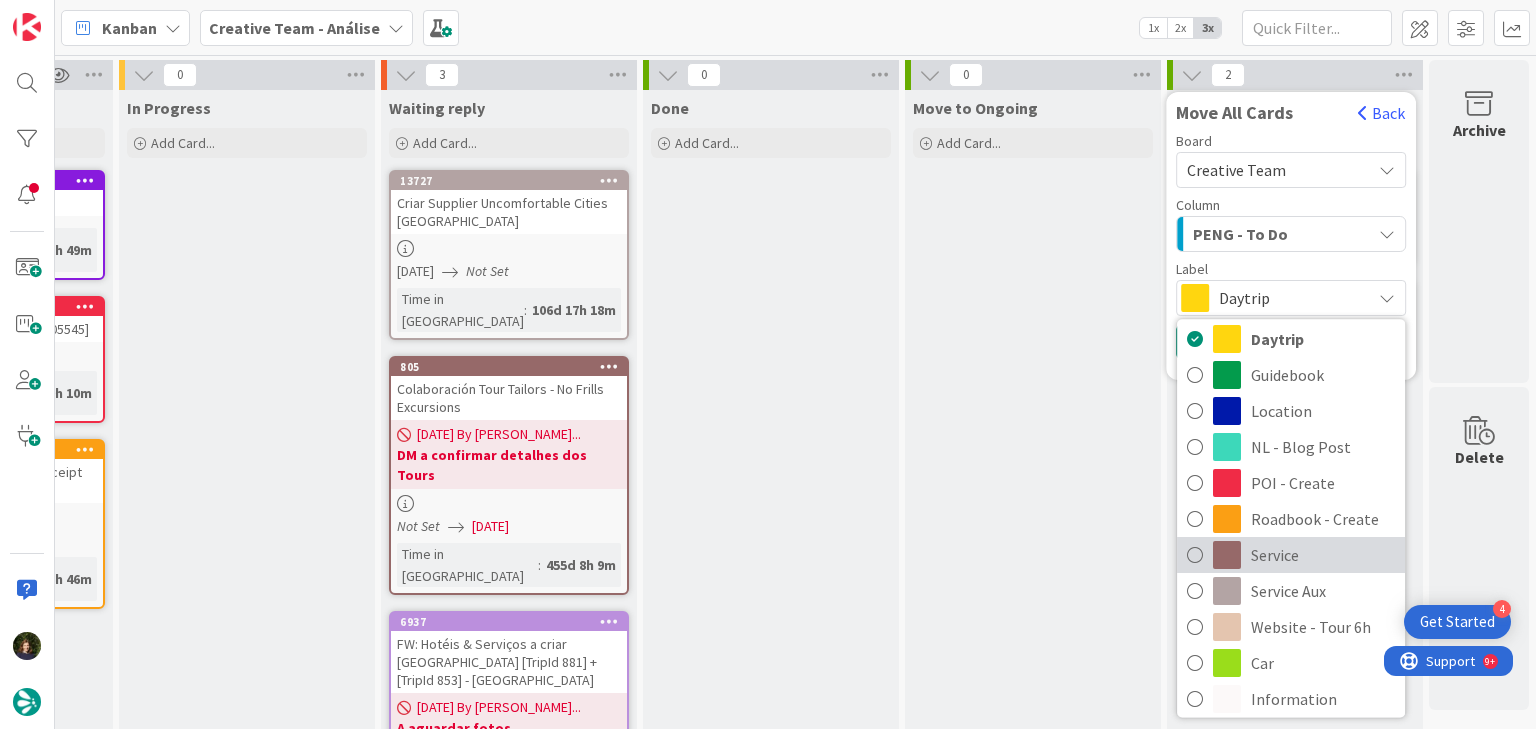 click on "Service" at bounding box center [1323, 555] 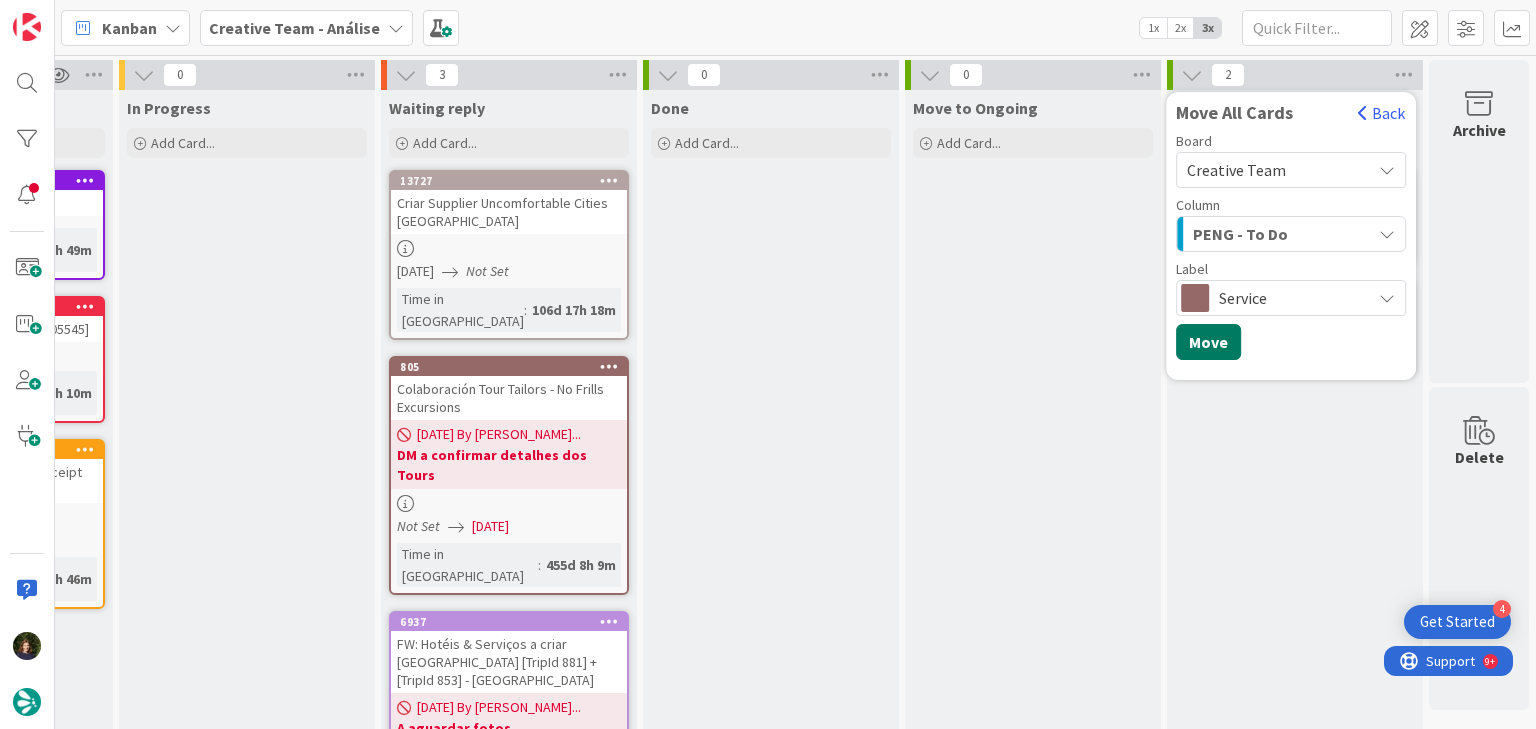 click on "Move" at bounding box center (1208, 342) 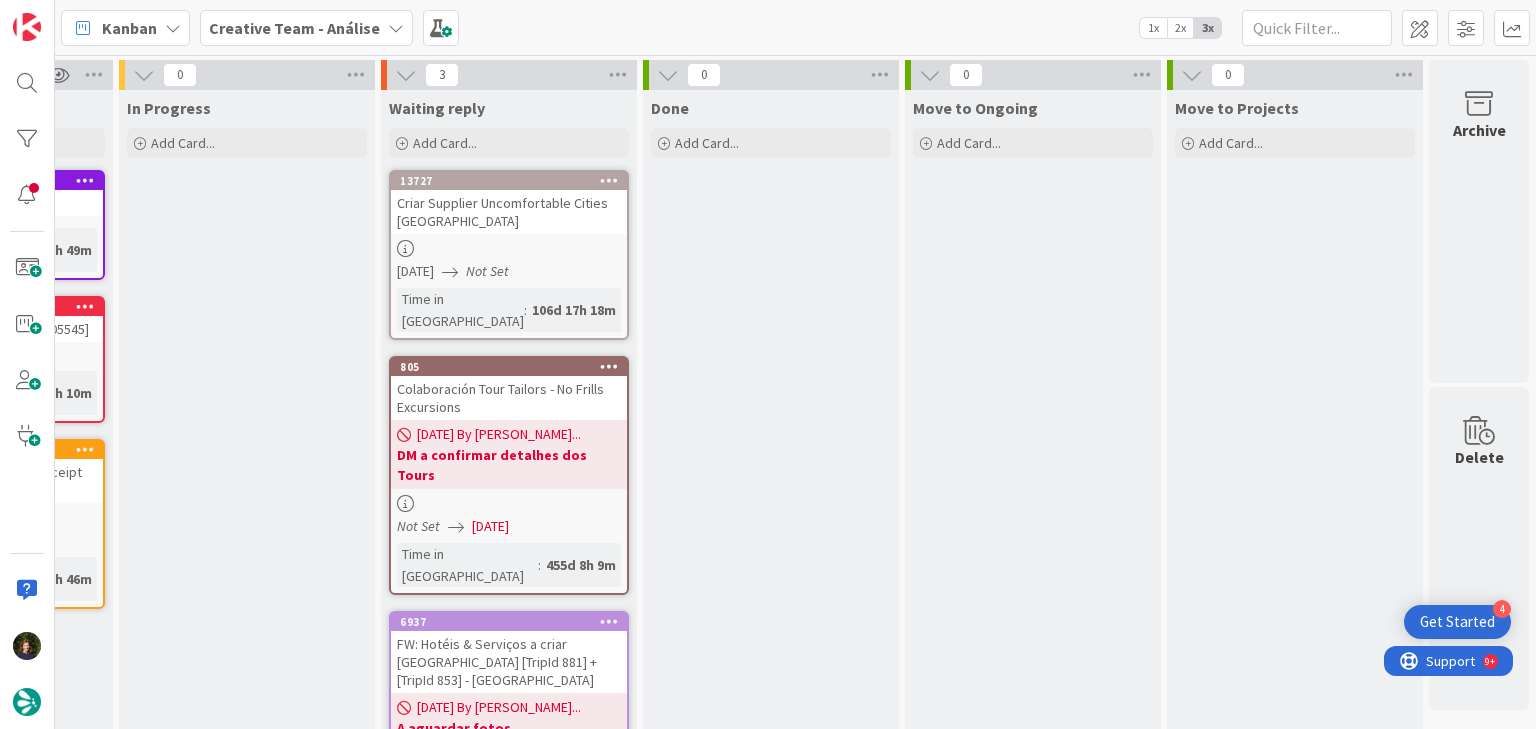 scroll, scrollTop: 0, scrollLeft: 0, axis: both 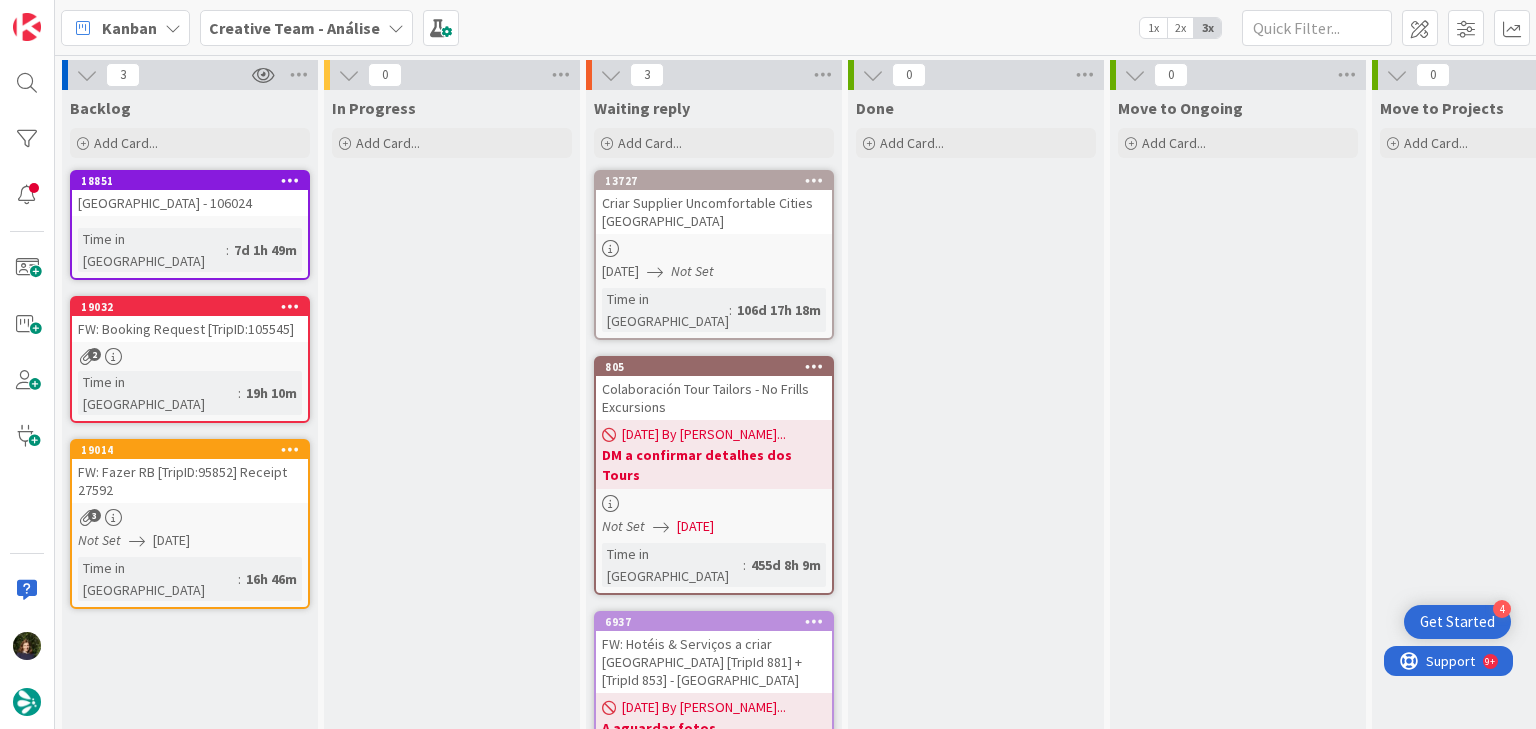 click on "Creative Team - Análise" at bounding box center [294, 28] 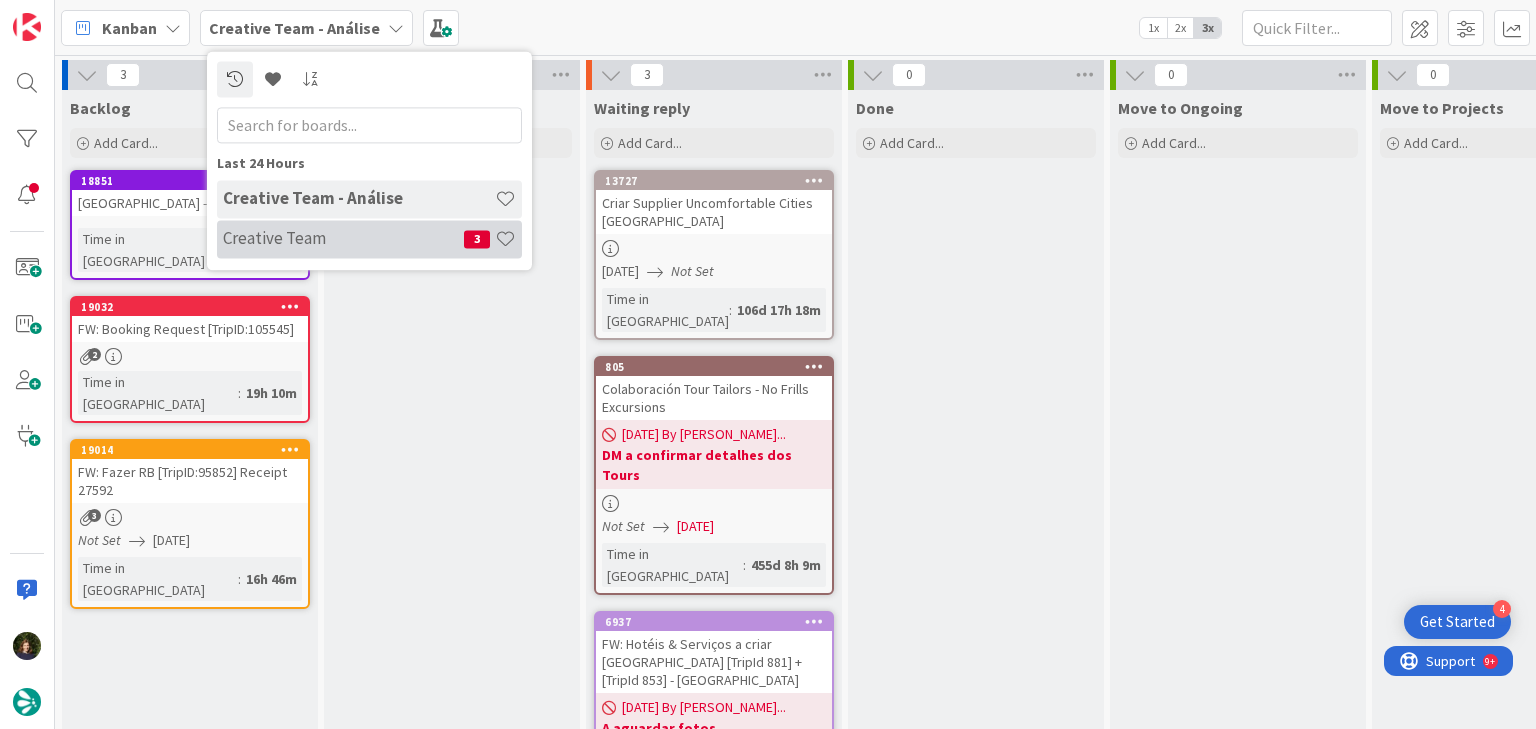 click on "Creative Team" at bounding box center [343, 239] 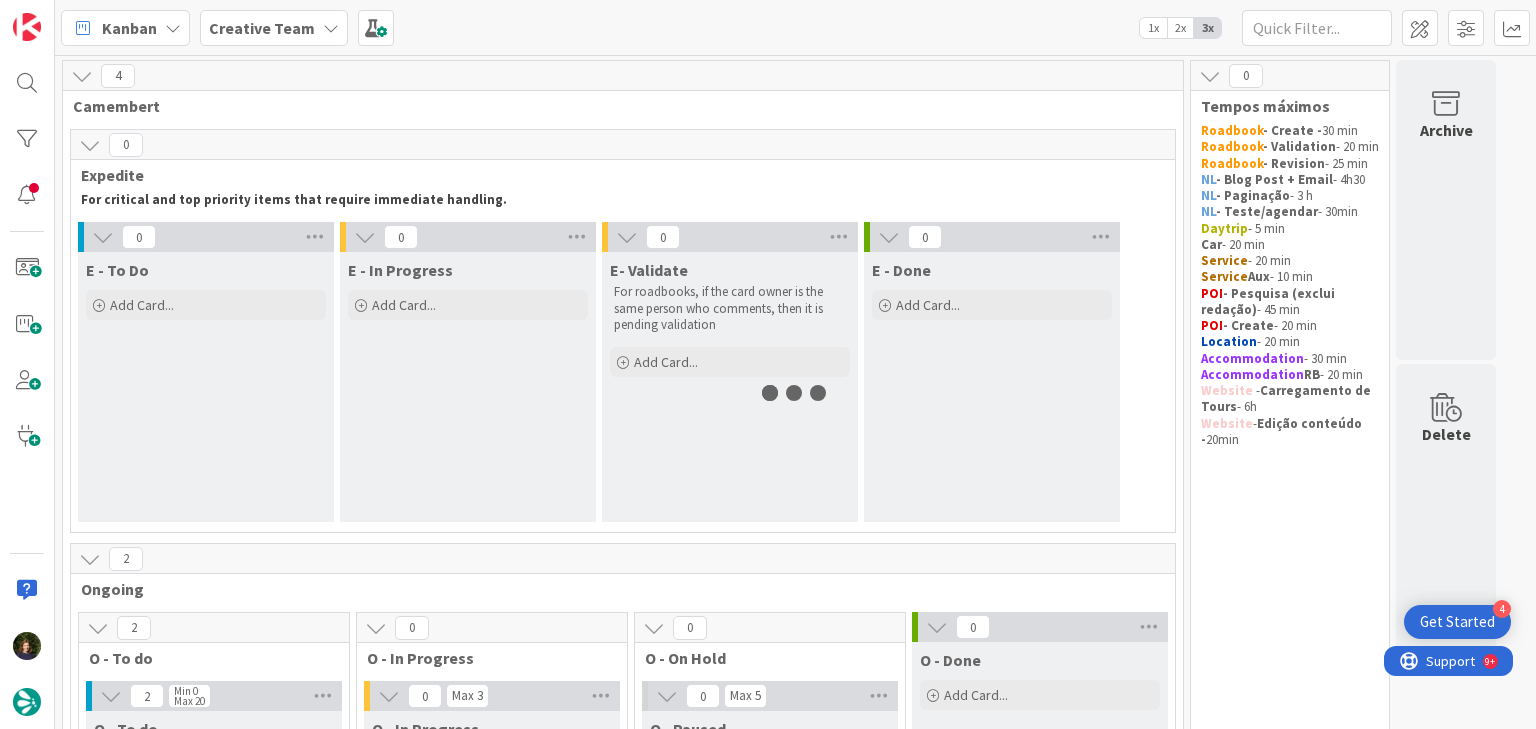 scroll, scrollTop: 0, scrollLeft: 0, axis: both 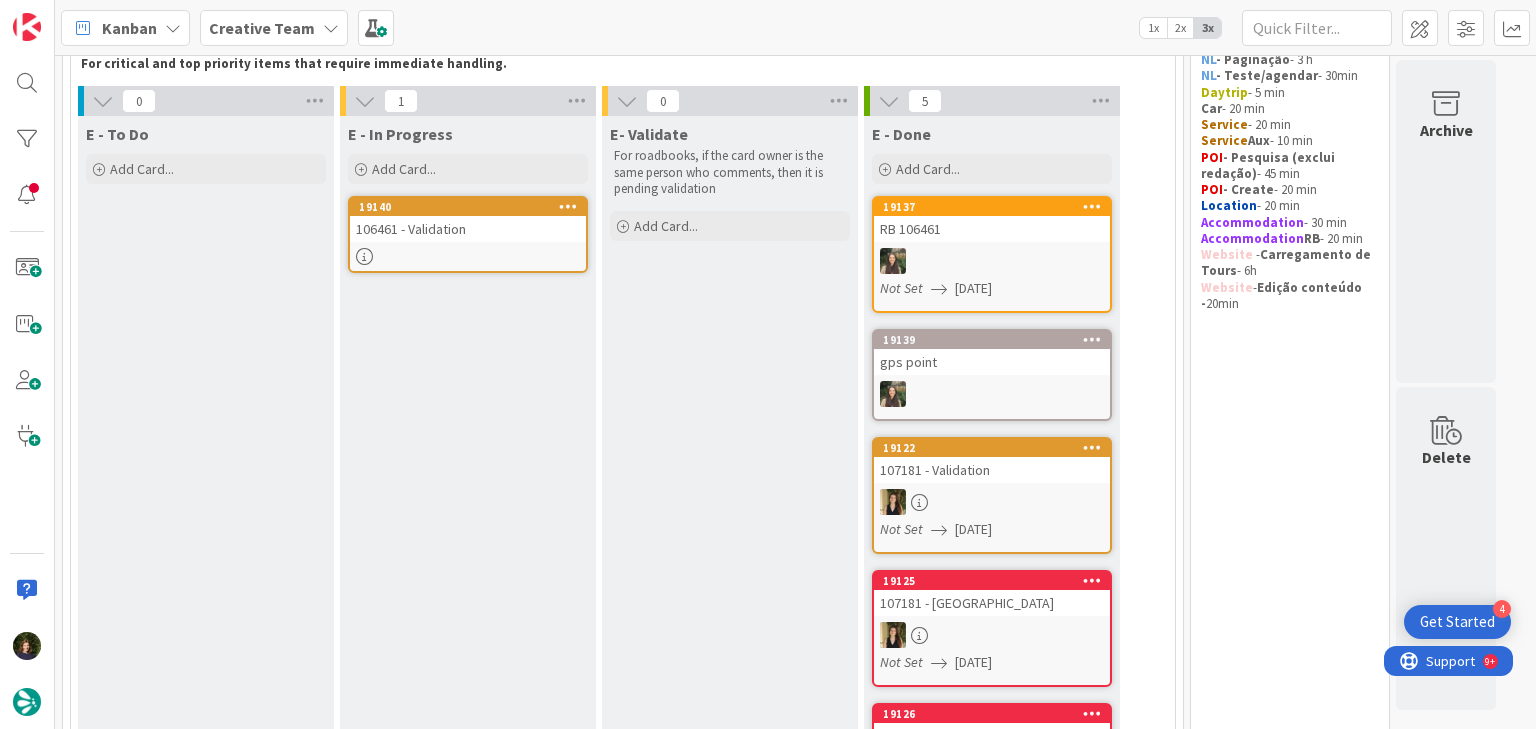 click on "19140 106461 - Validation" at bounding box center [468, 234] 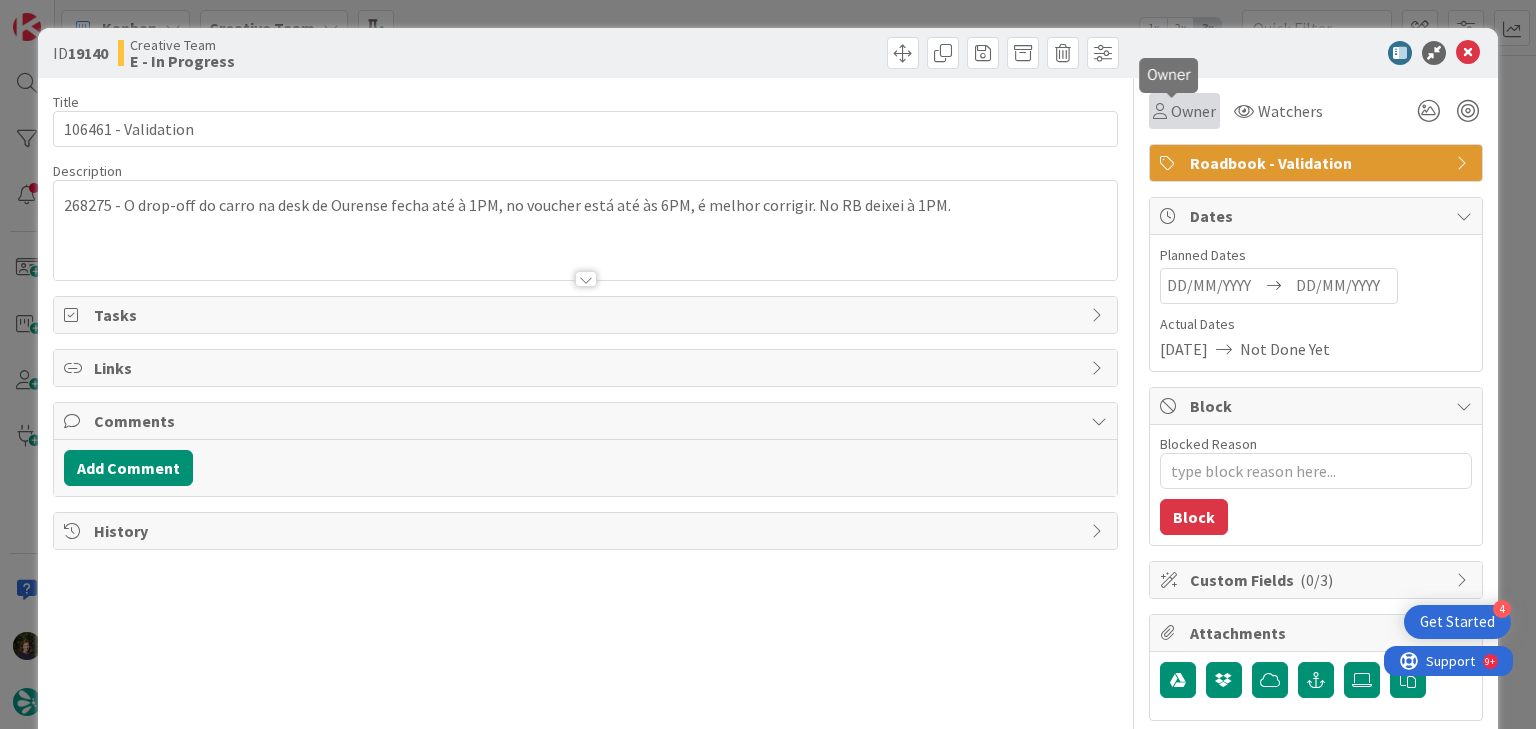 scroll, scrollTop: 0, scrollLeft: 0, axis: both 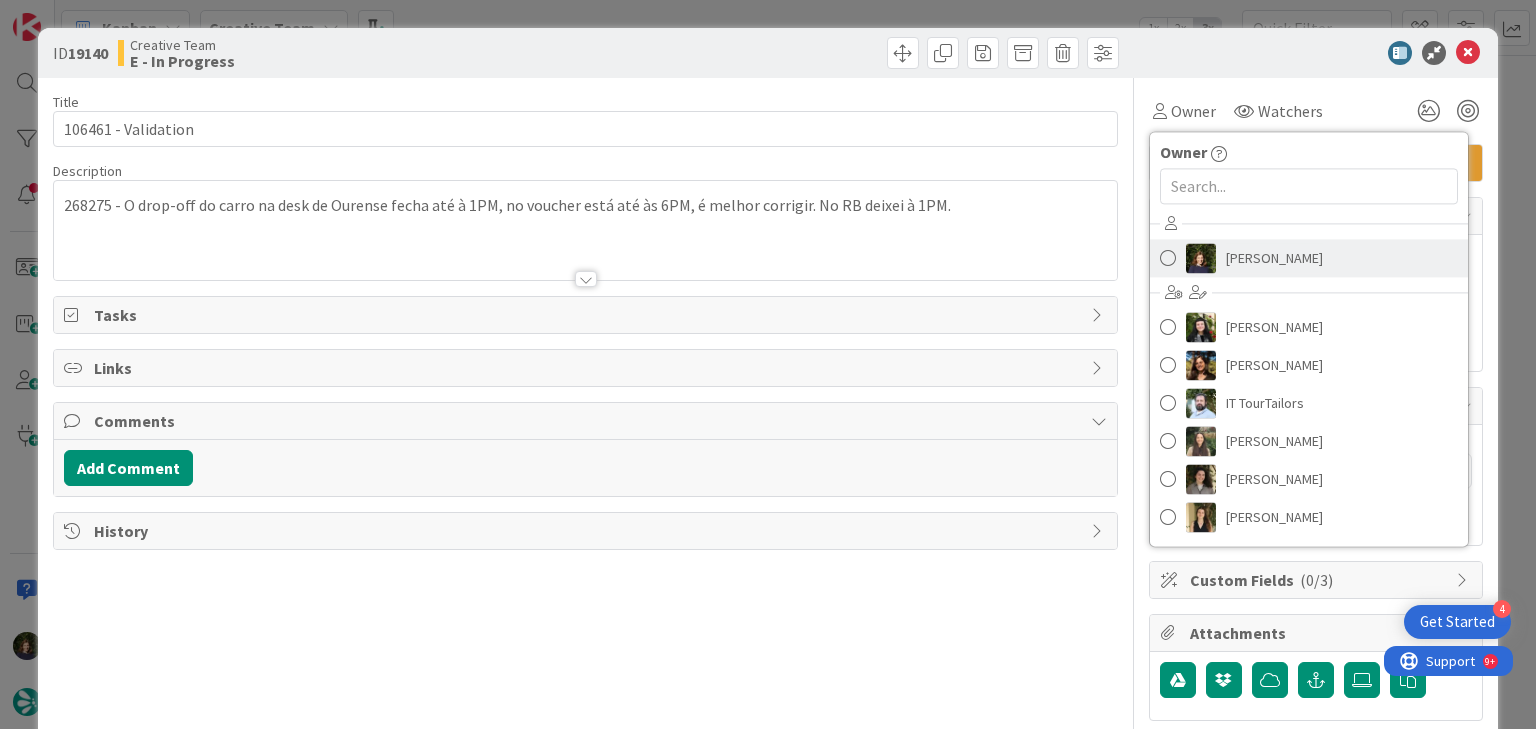 click on "[PERSON_NAME]" at bounding box center (1309, 258) 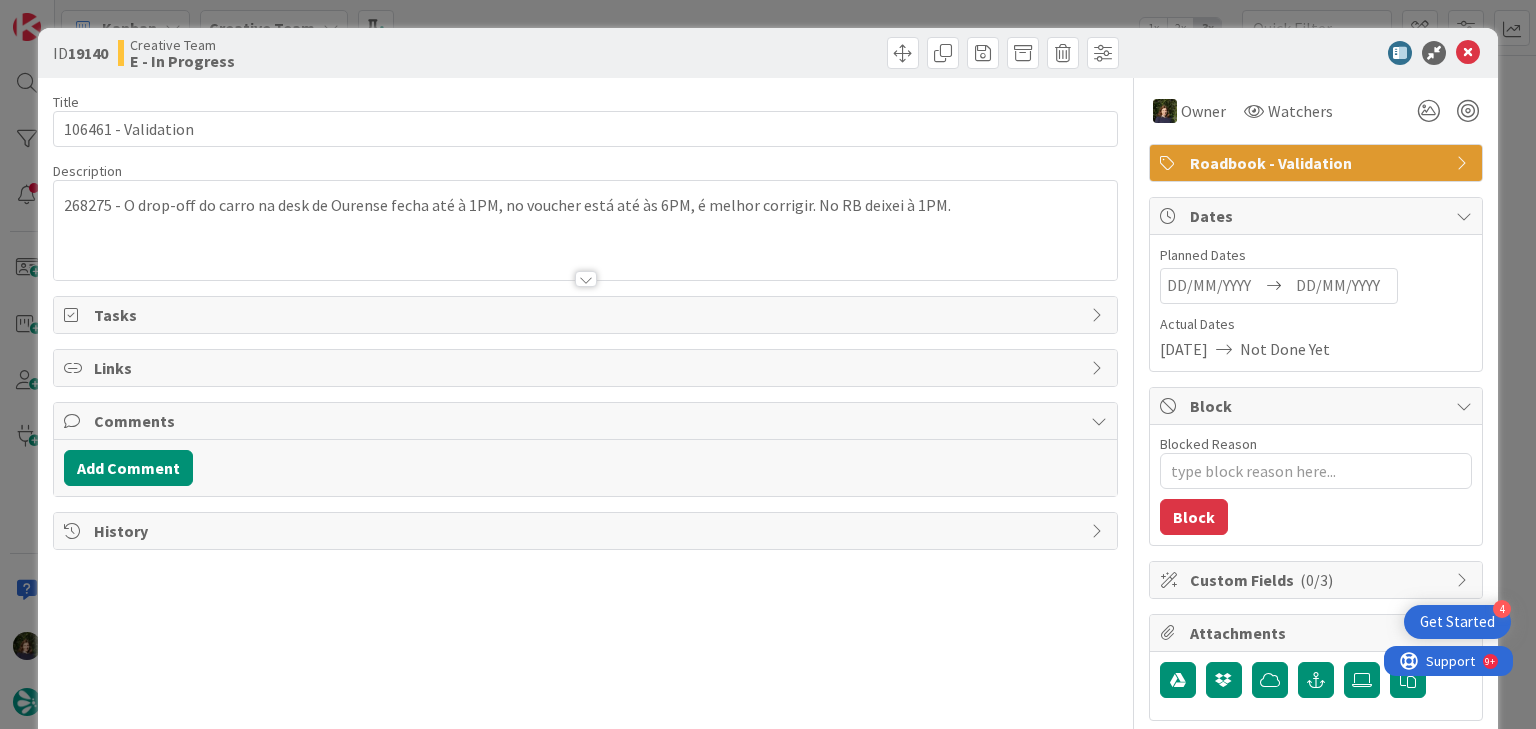 type on "x" 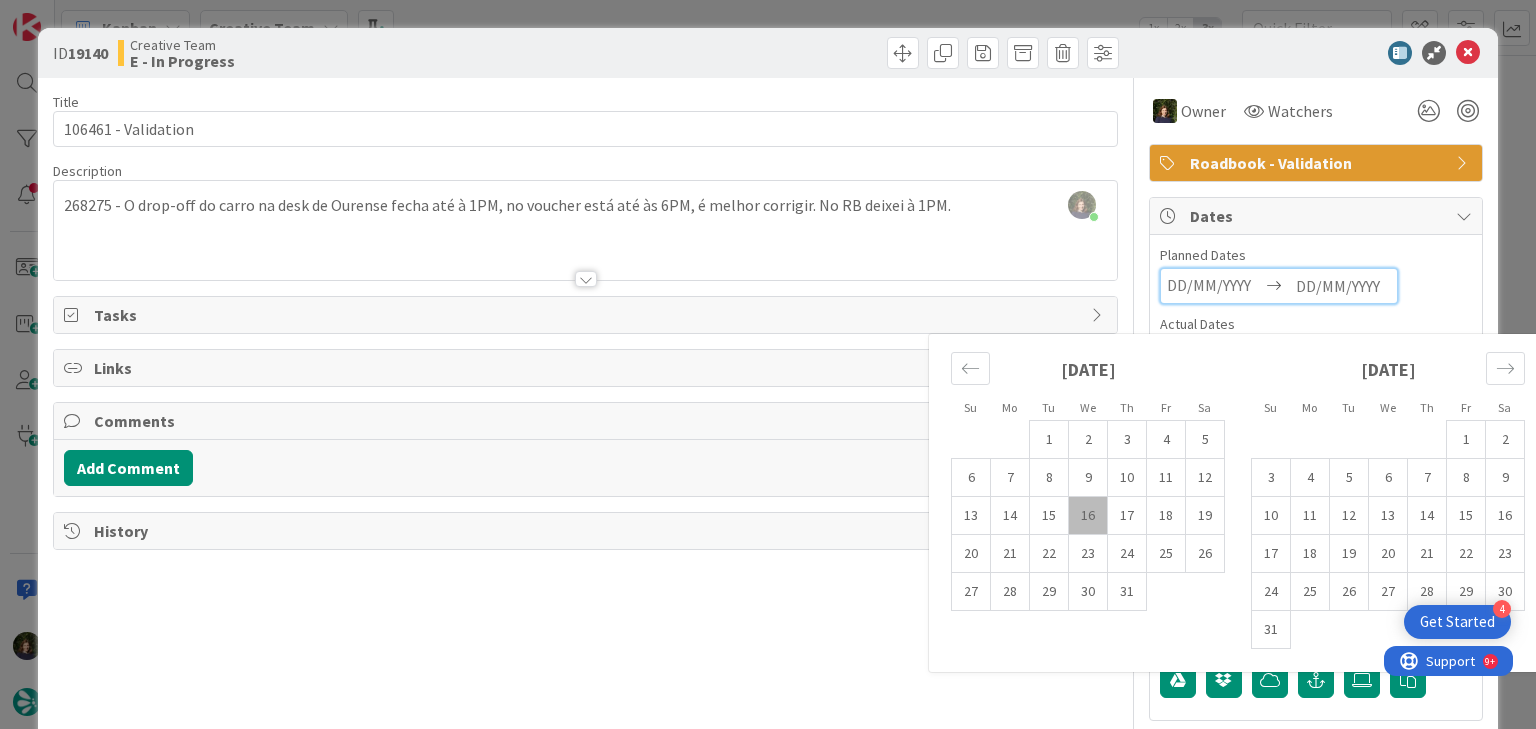 click on "16" at bounding box center [1088, 516] 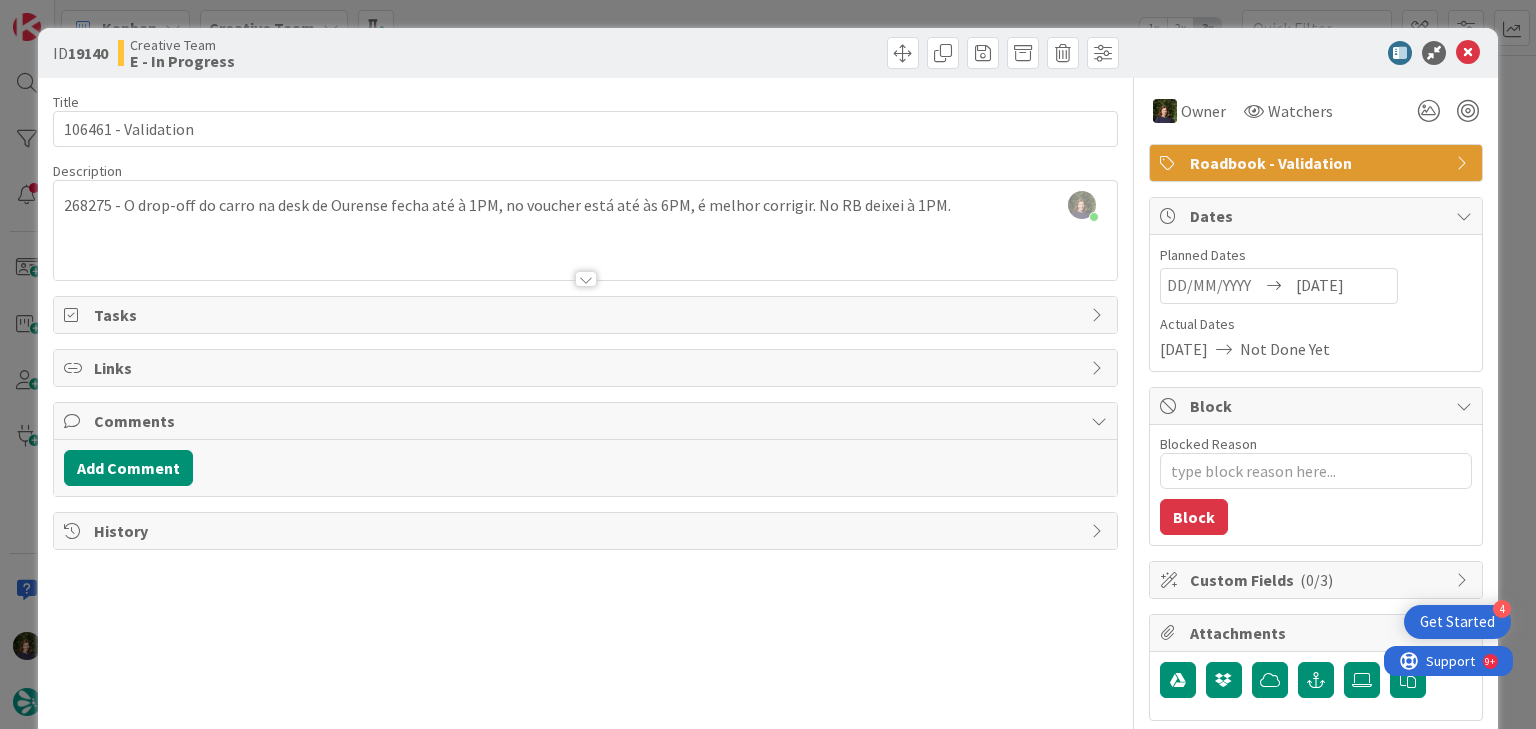 click at bounding box center (586, 279) 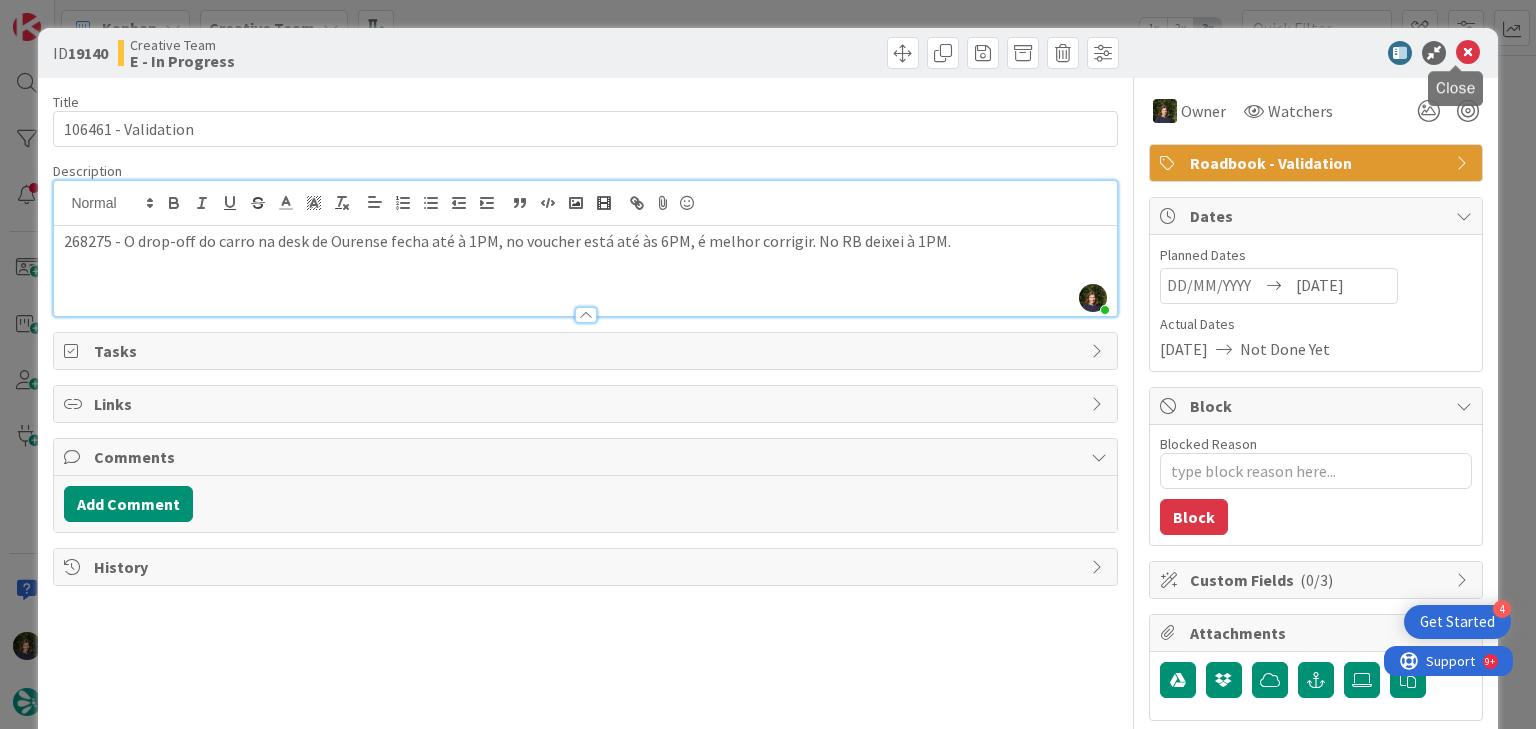 drag, startPoint x: 1459, startPoint y: 52, endPoint x: 1322, endPoint y: 100, distance: 145.16542 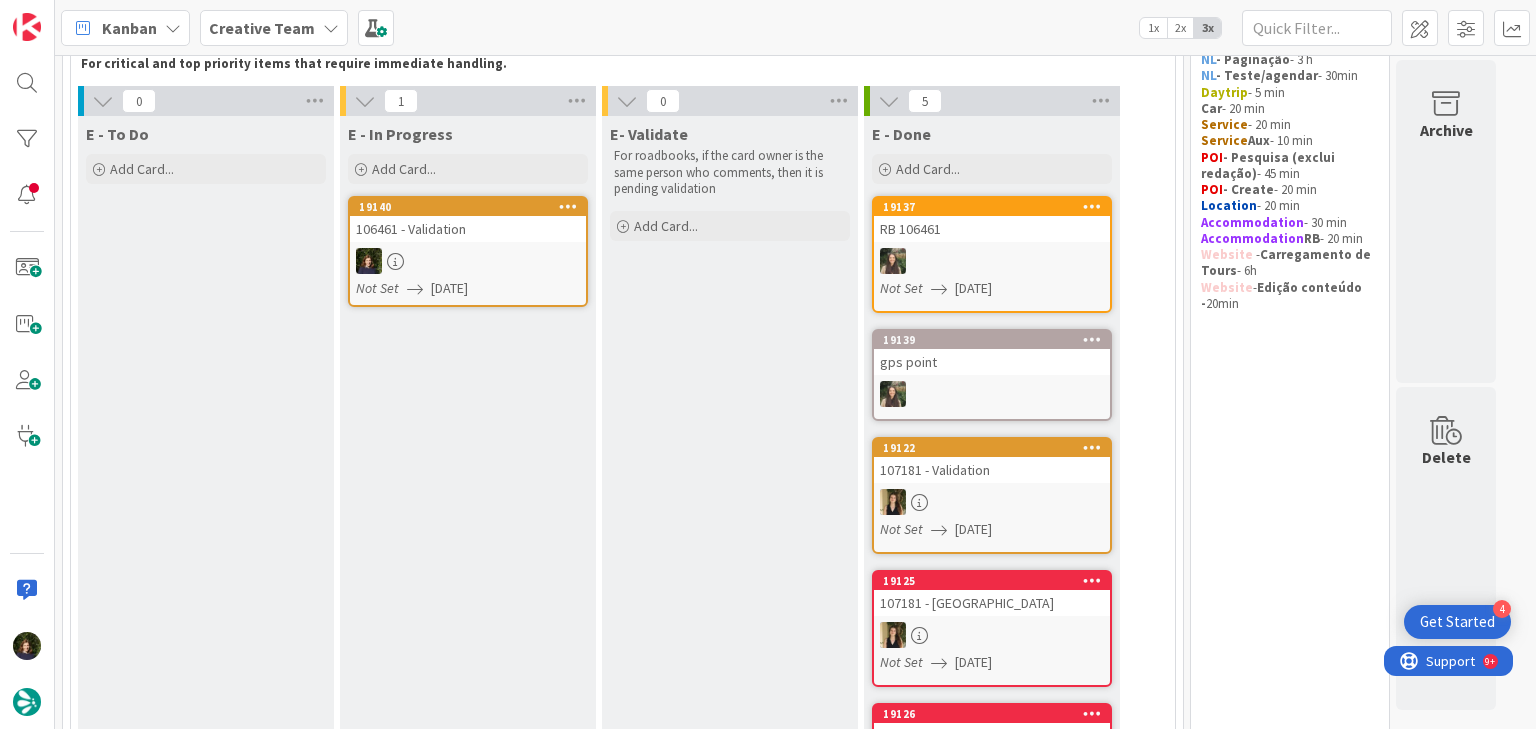 scroll, scrollTop: 0, scrollLeft: 0, axis: both 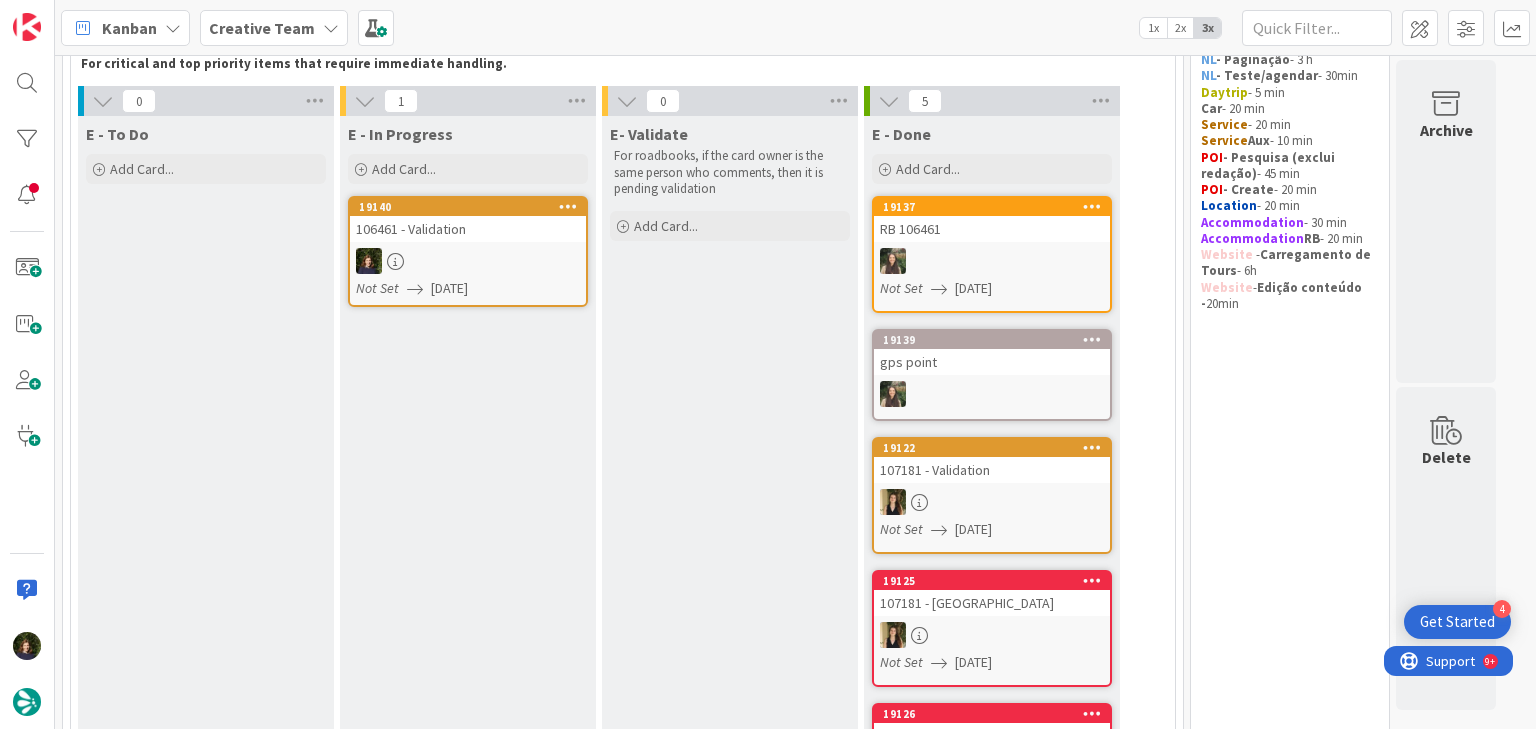 click on "19140 106461 - Validation Not Set 16/07/2025" at bounding box center [468, 251] 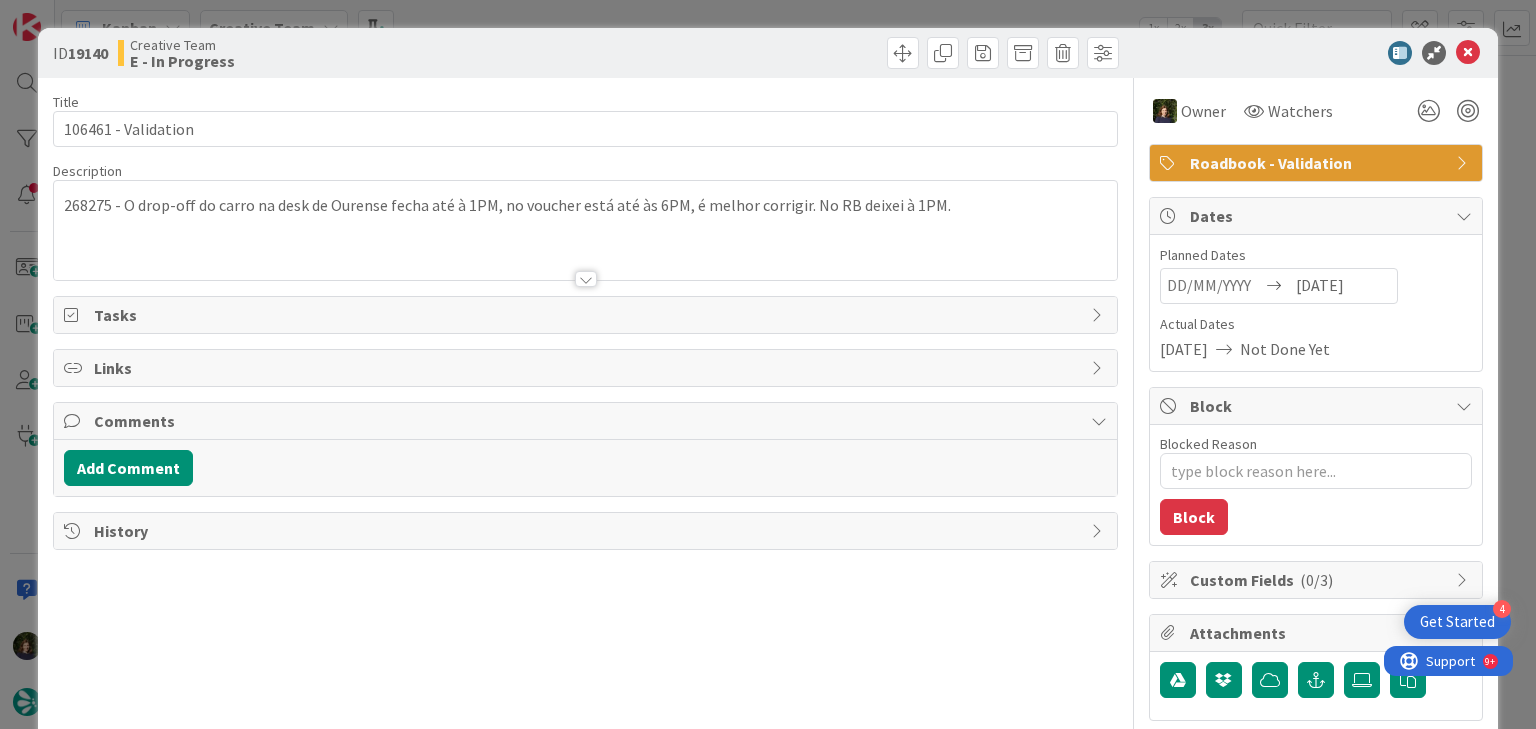 scroll, scrollTop: 0, scrollLeft: 0, axis: both 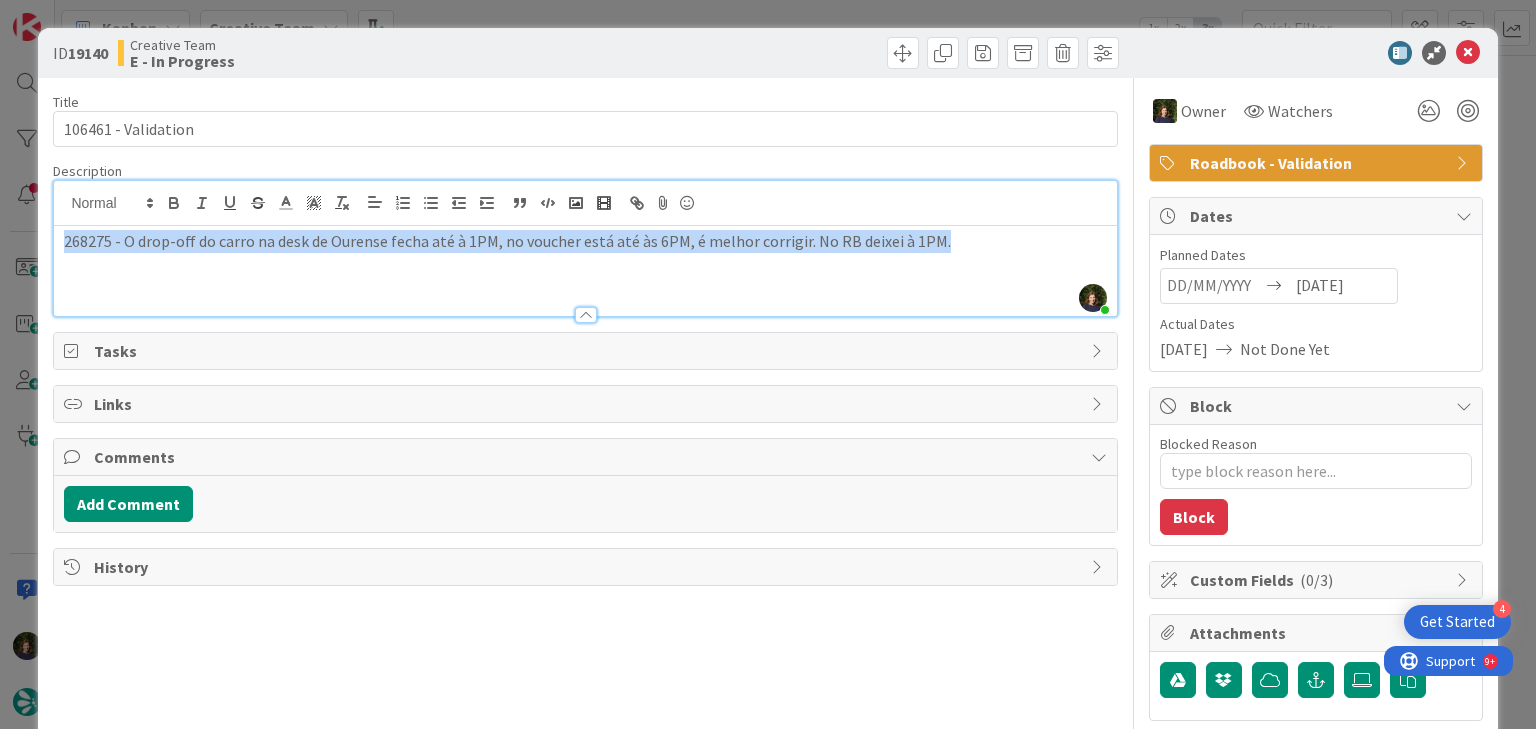 drag, startPoint x: 64, startPoint y: 211, endPoint x: 796, endPoint y: 260, distance: 733.6382 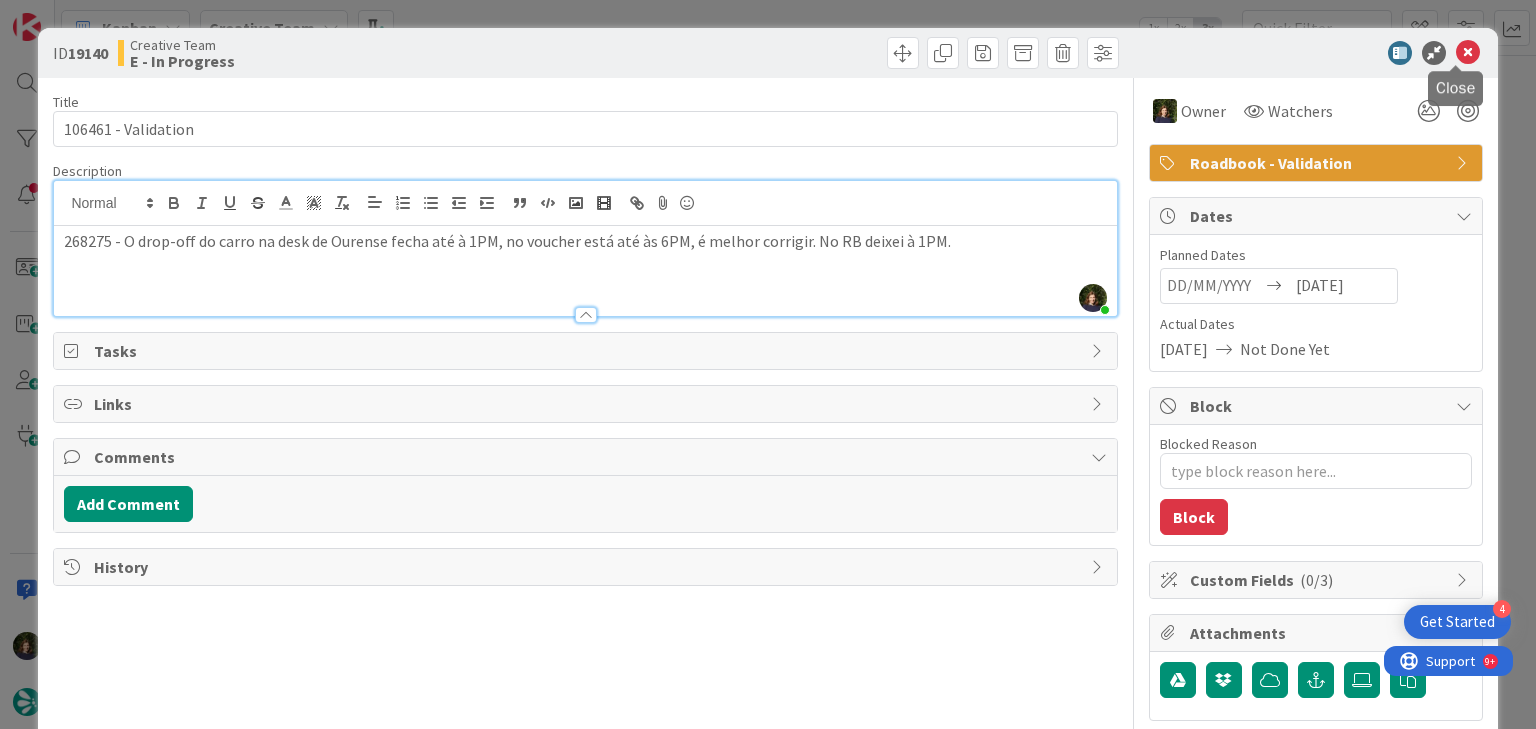 drag, startPoint x: 1459, startPoint y: 55, endPoint x: 1437, endPoint y: 60, distance: 22.561028 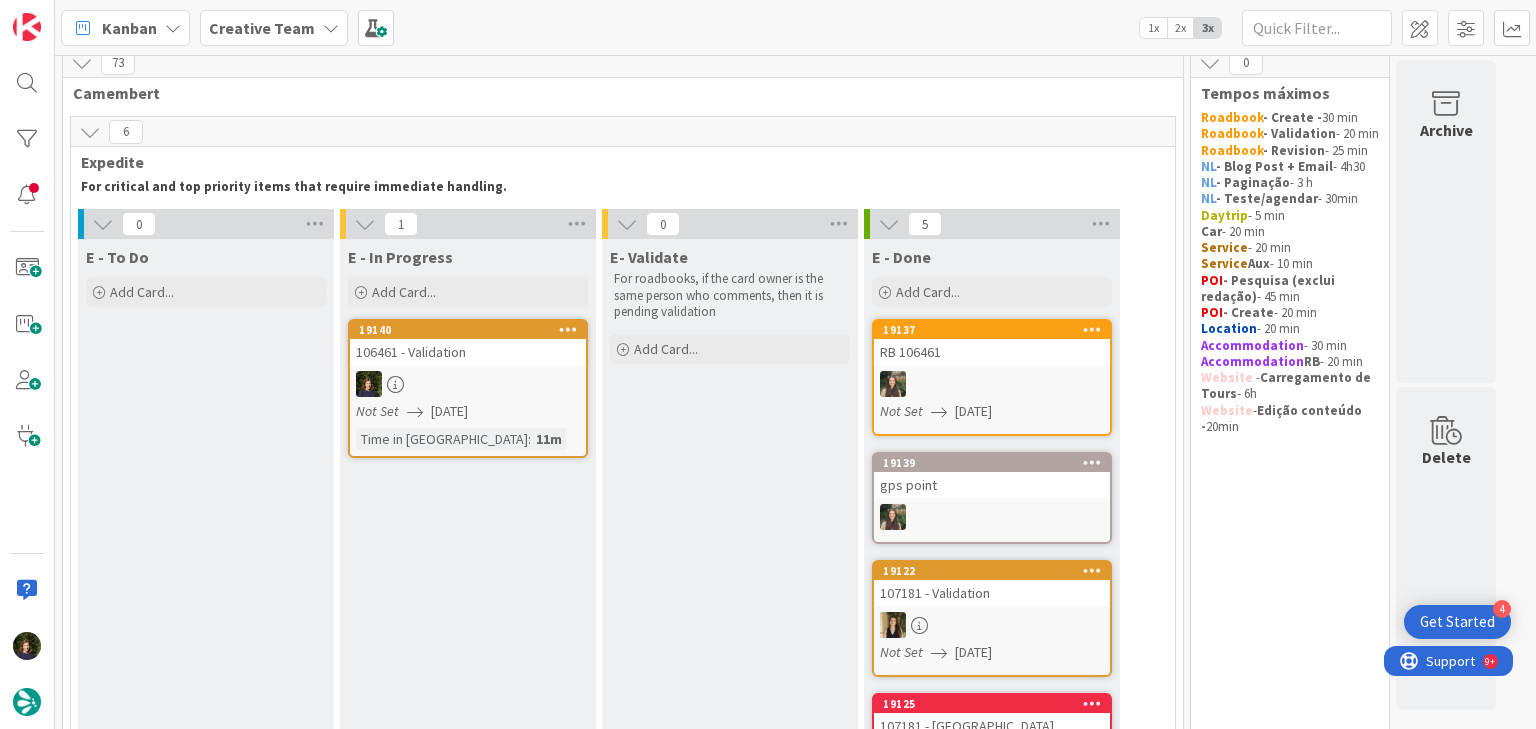 scroll, scrollTop: 0, scrollLeft: 0, axis: both 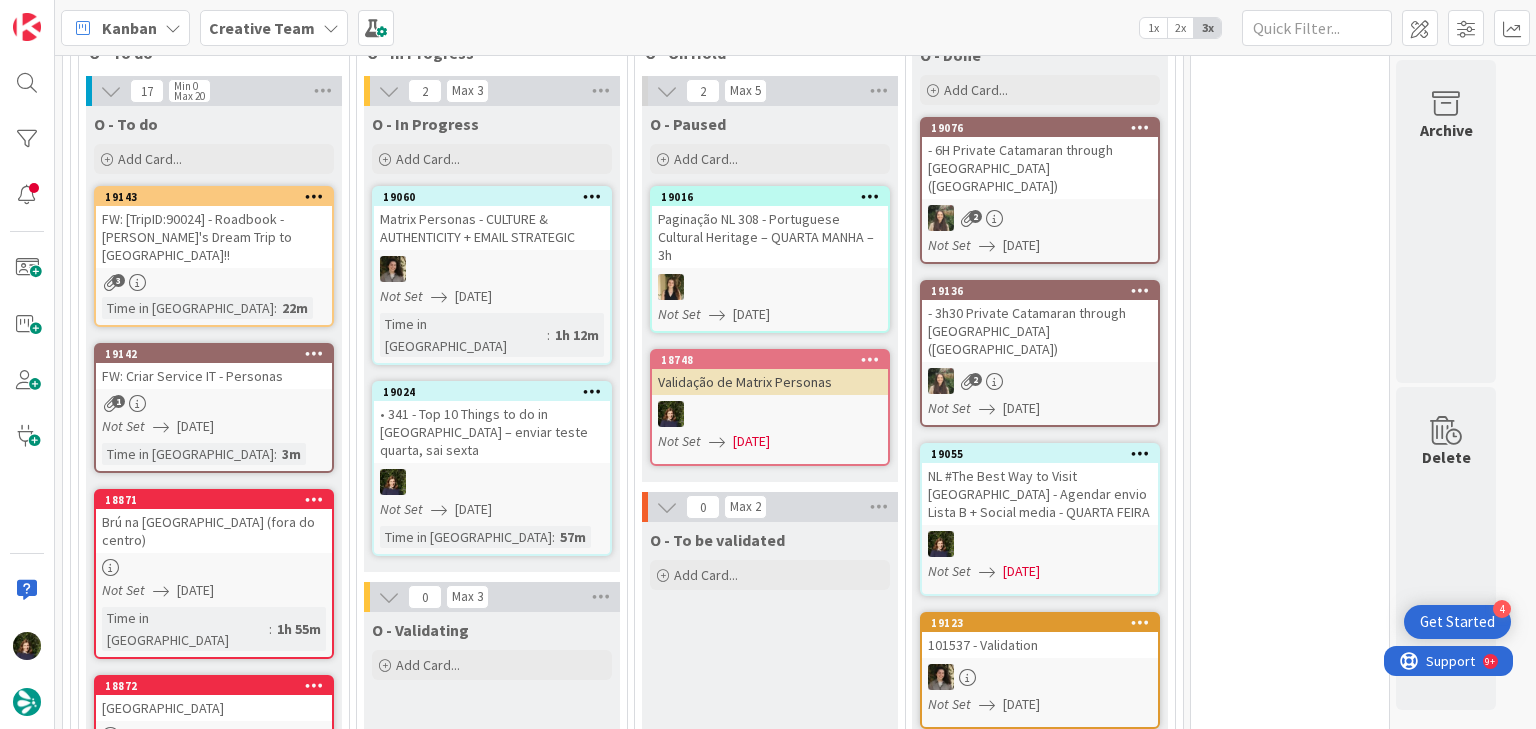 click at bounding box center (492, 482) 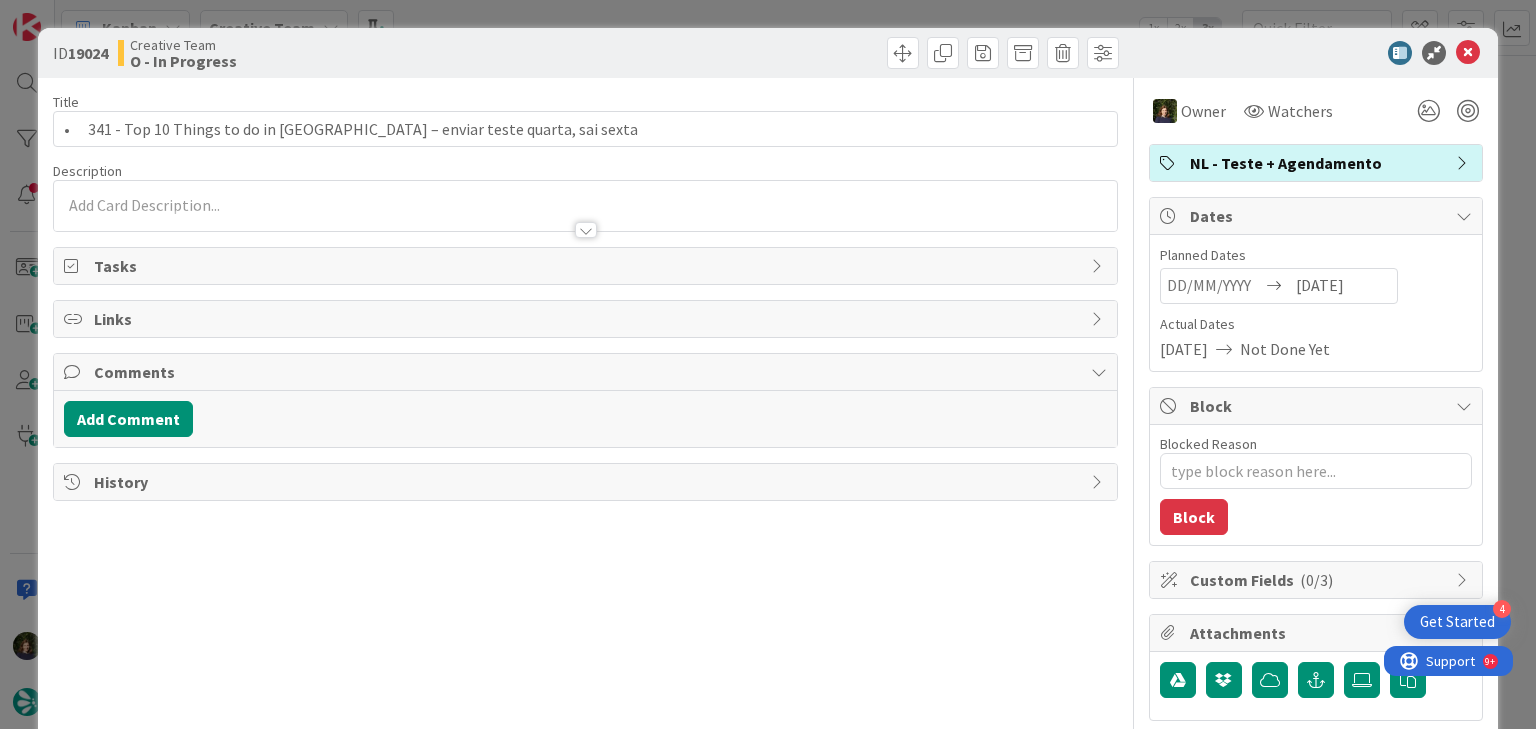 scroll, scrollTop: 0, scrollLeft: 0, axis: both 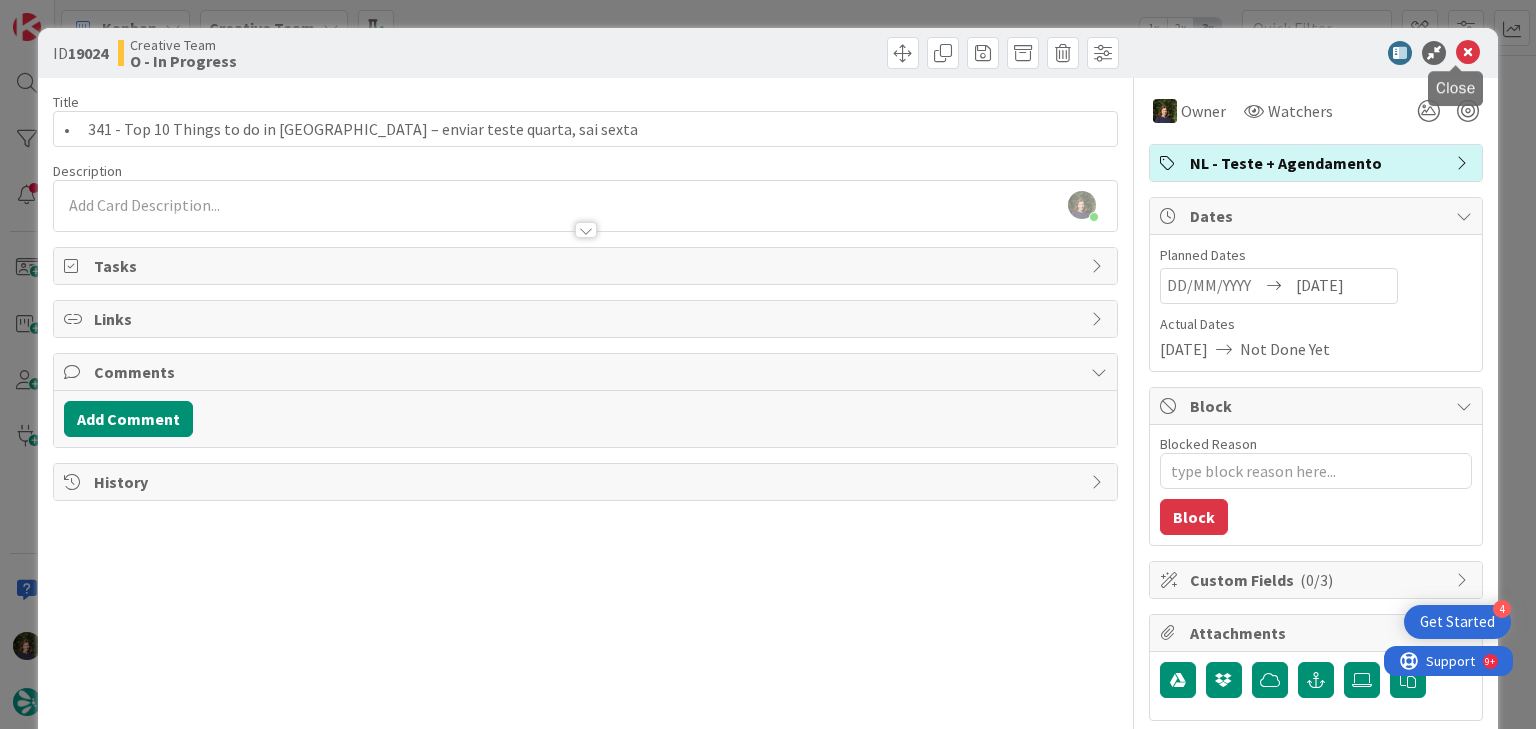 click at bounding box center (1468, 53) 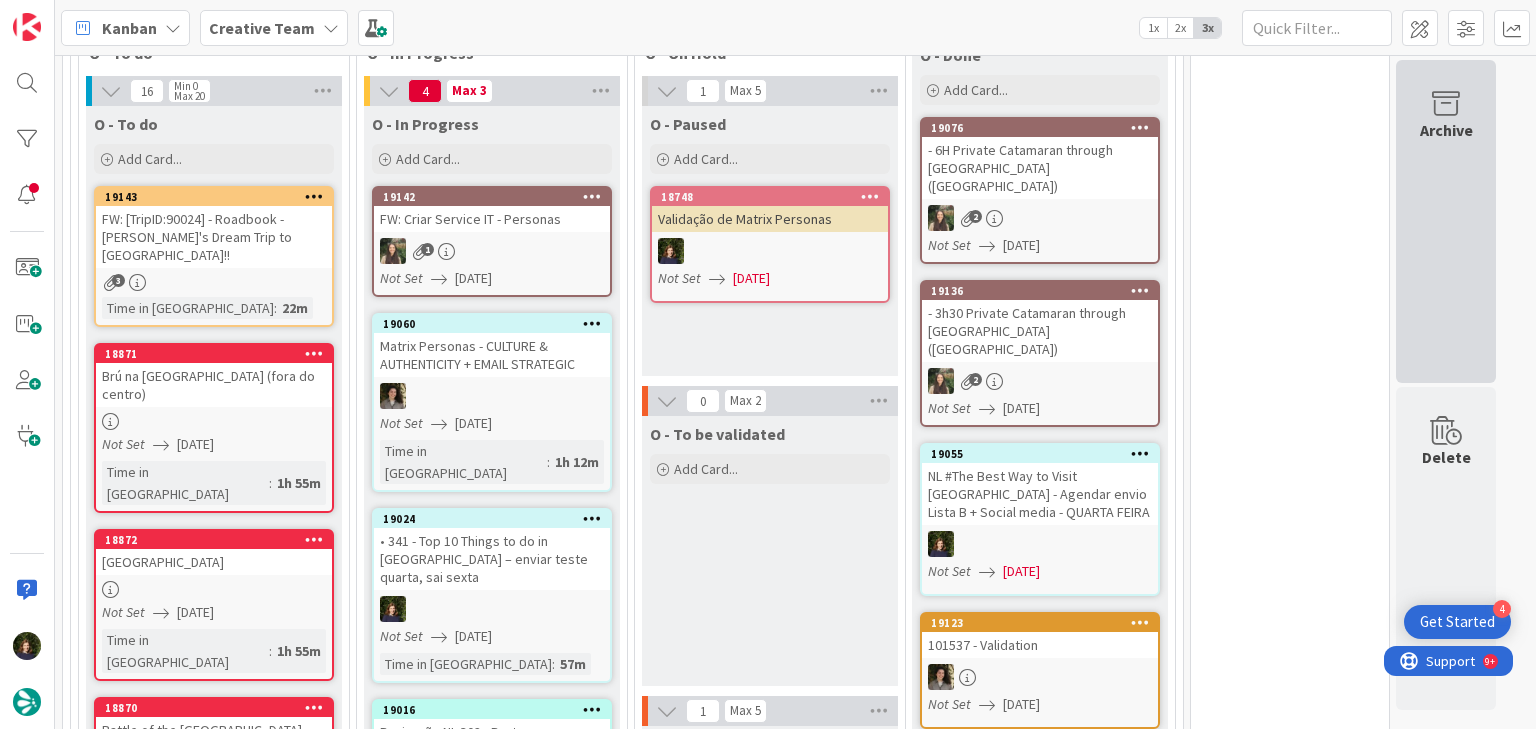 scroll, scrollTop: 0, scrollLeft: 0, axis: both 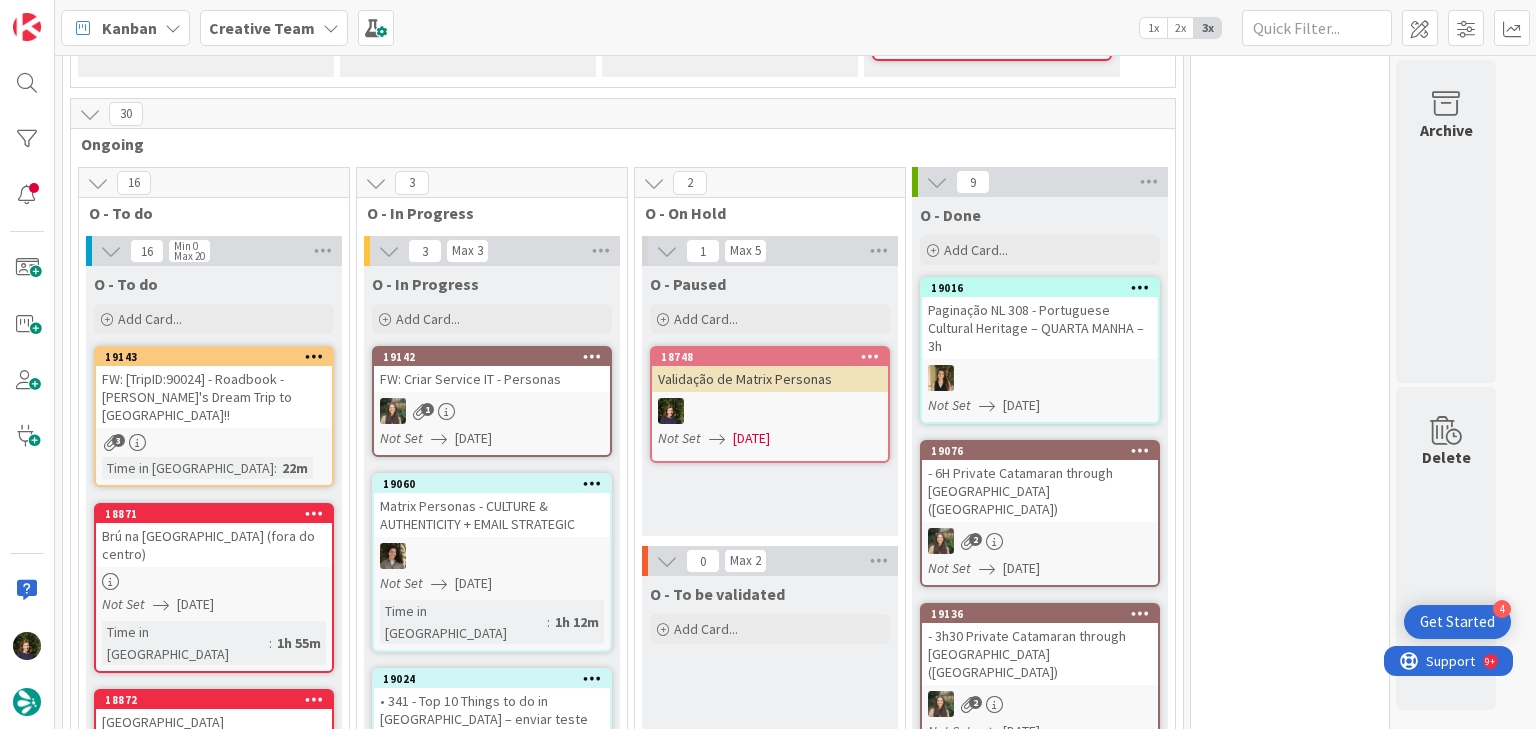 click on "Creative Team" at bounding box center [262, 28] 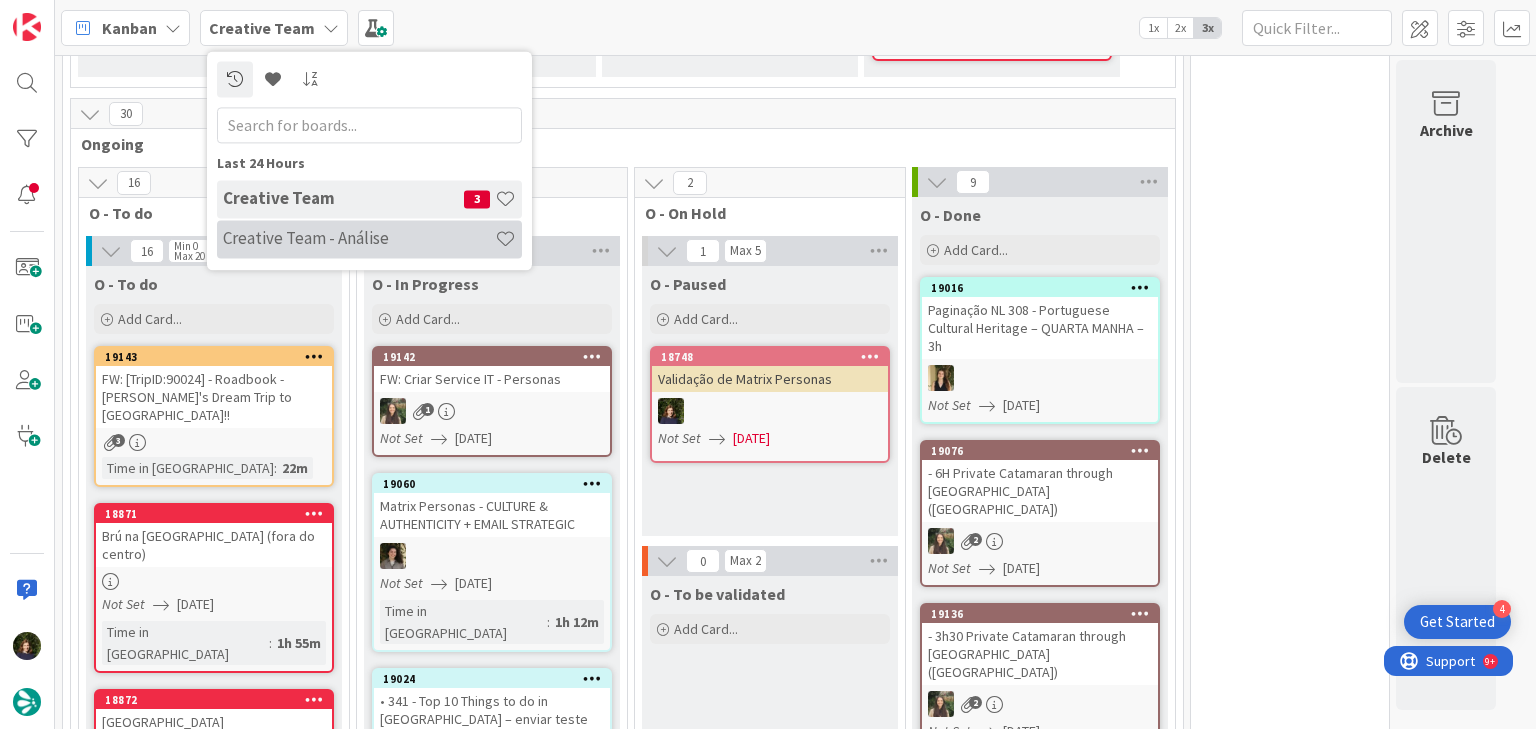 click on "Creative Team - Análise" at bounding box center (359, 239) 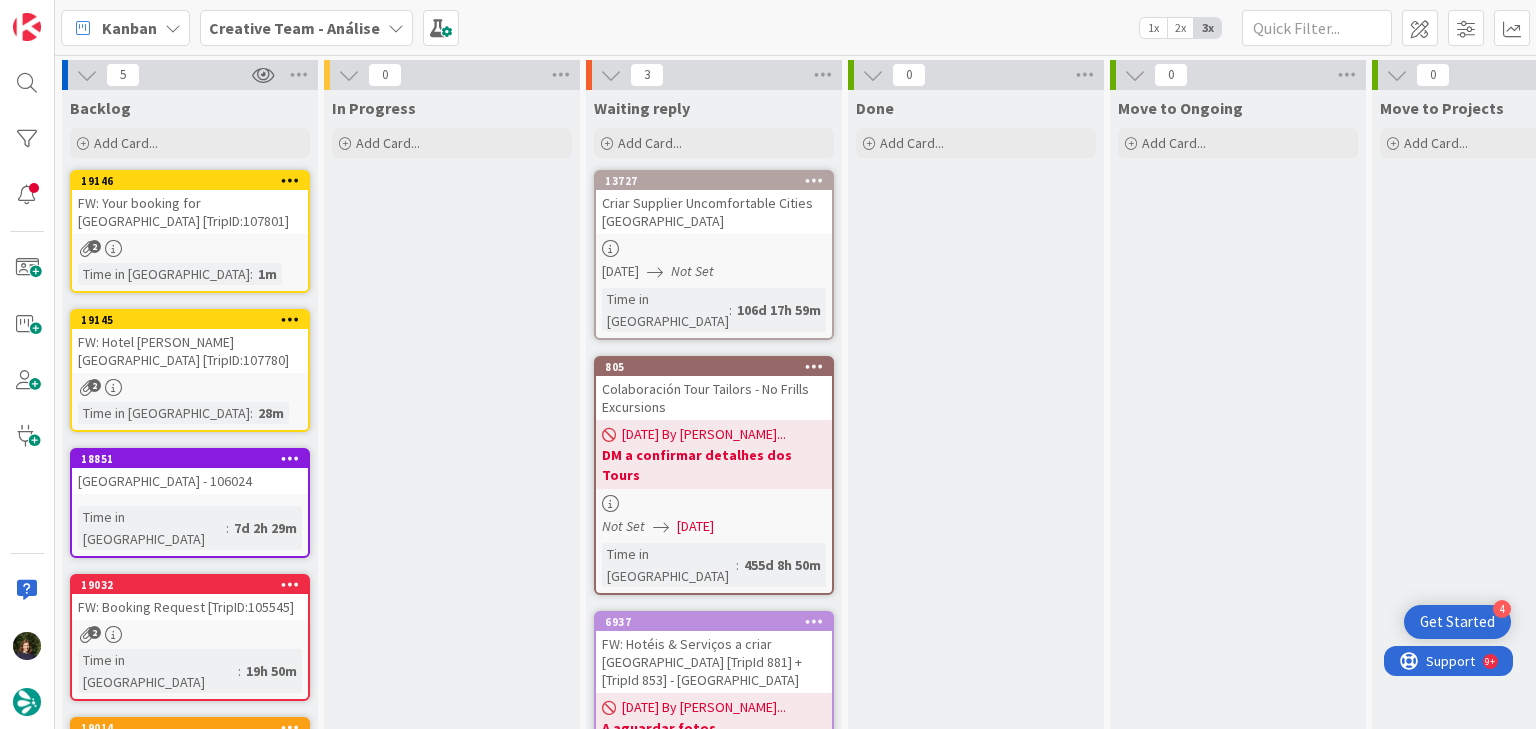 scroll, scrollTop: 0, scrollLeft: 0, axis: both 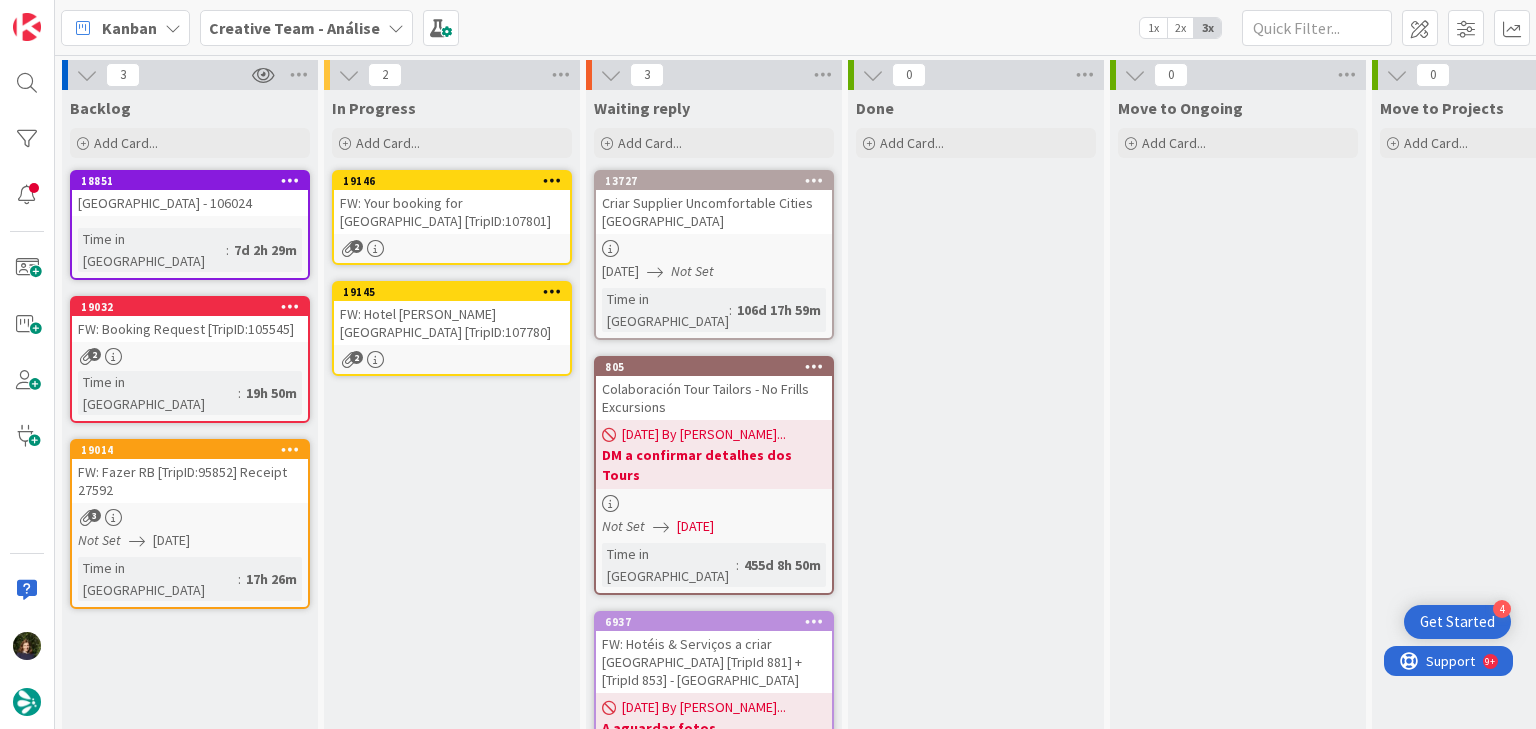 click at bounding box center (552, 291) 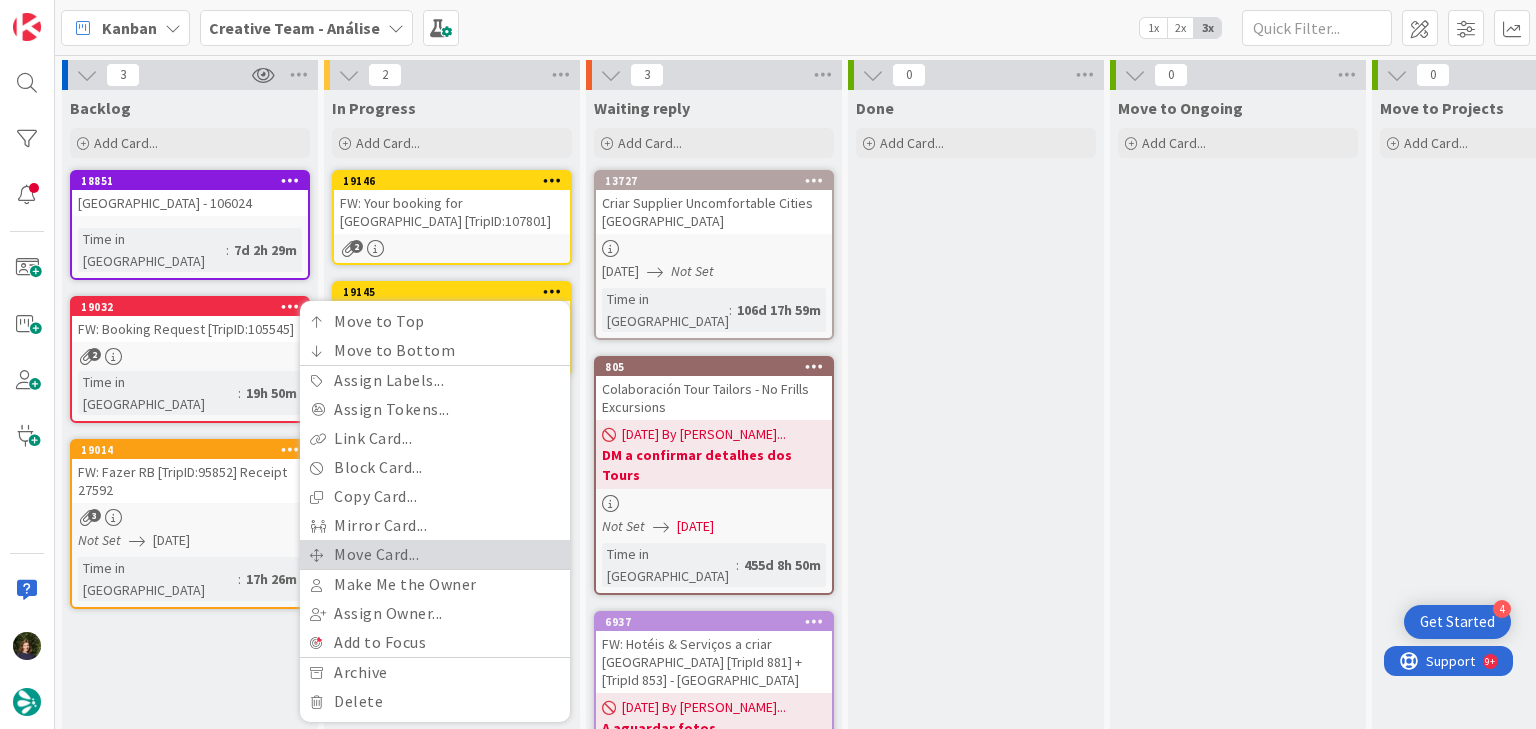 click on "Move Card..." at bounding box center (435, 554) 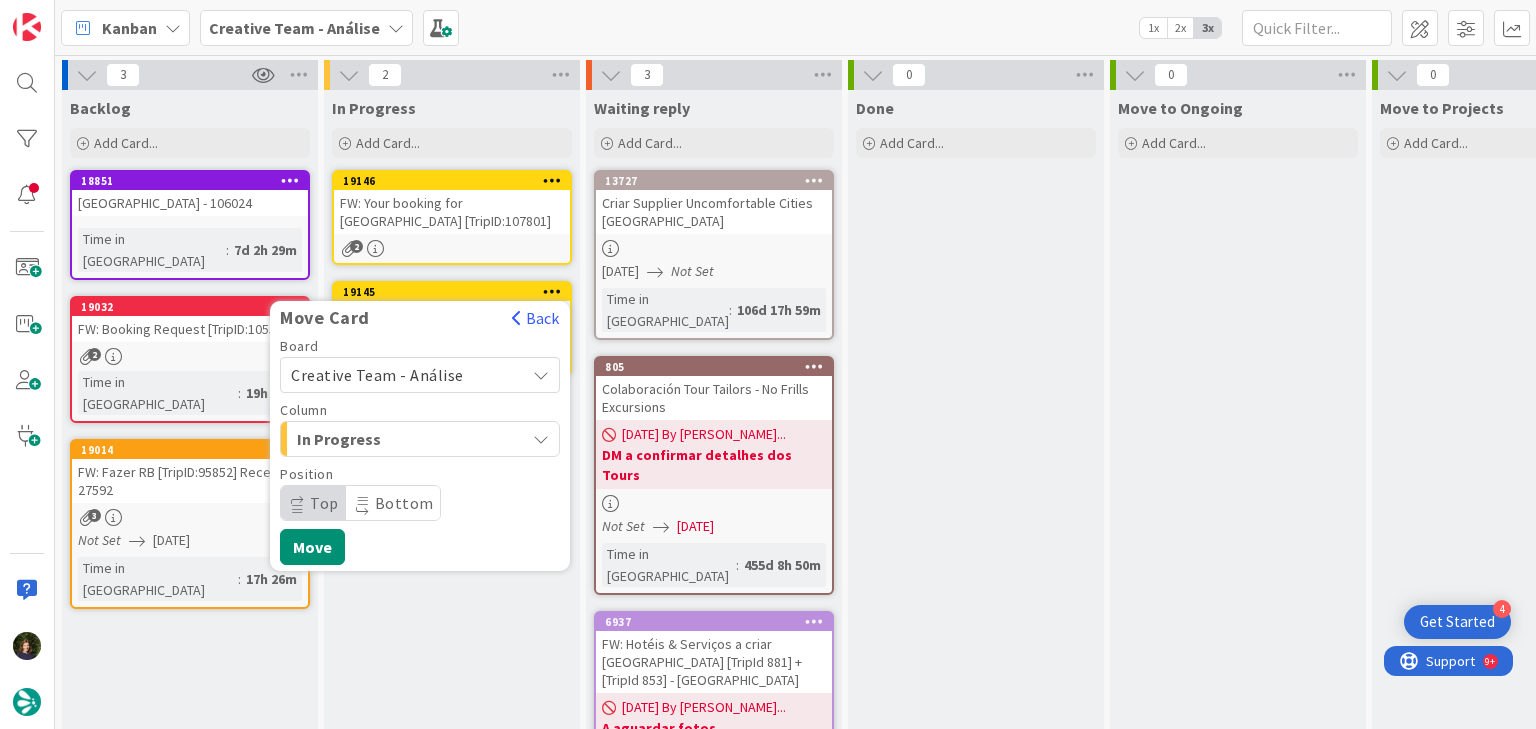 click on "Creative Team - Análise" at bounding box center [377, 375] 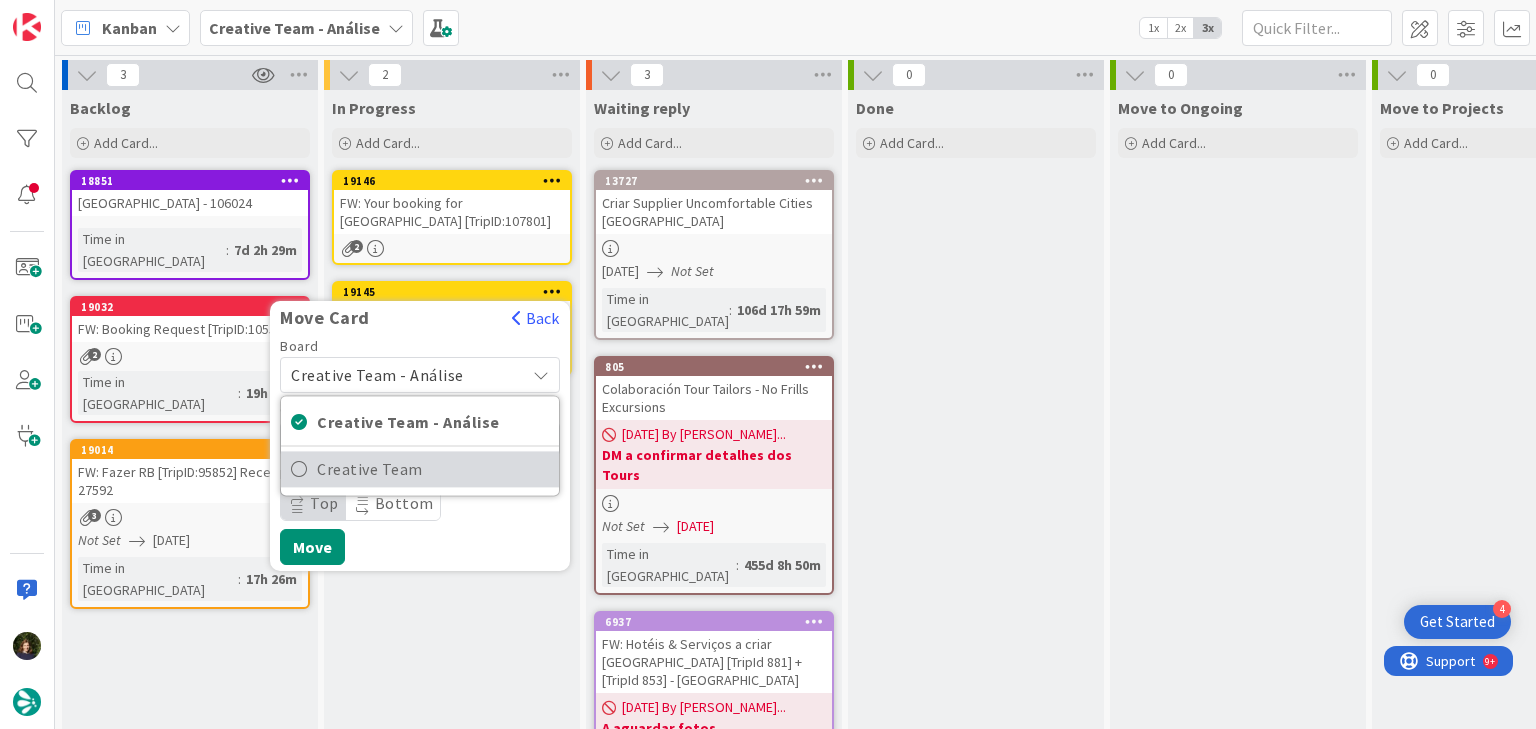 click on "Creative Team" at bounding box center [433, 469] 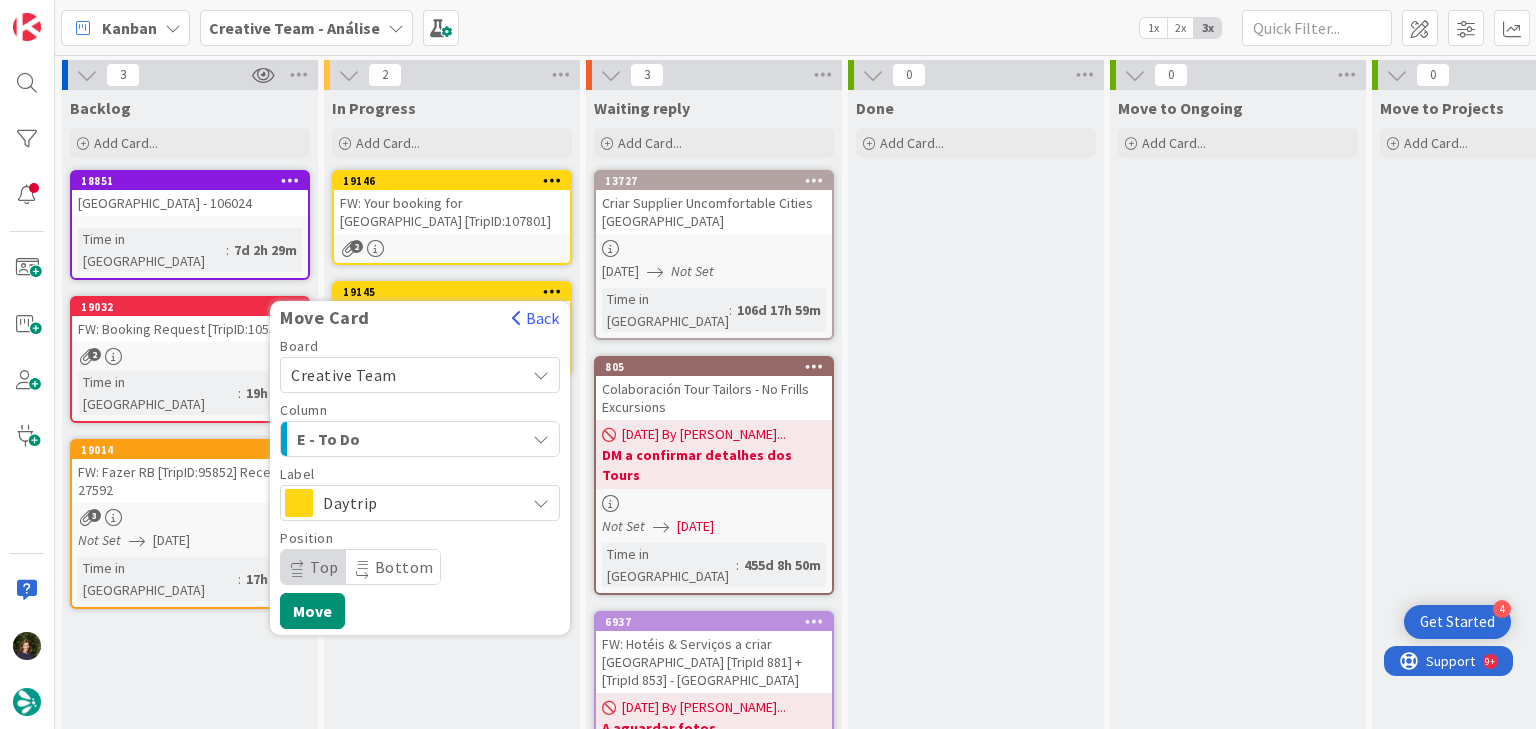 click on "E - To Do" at bounding box center [372, 439] 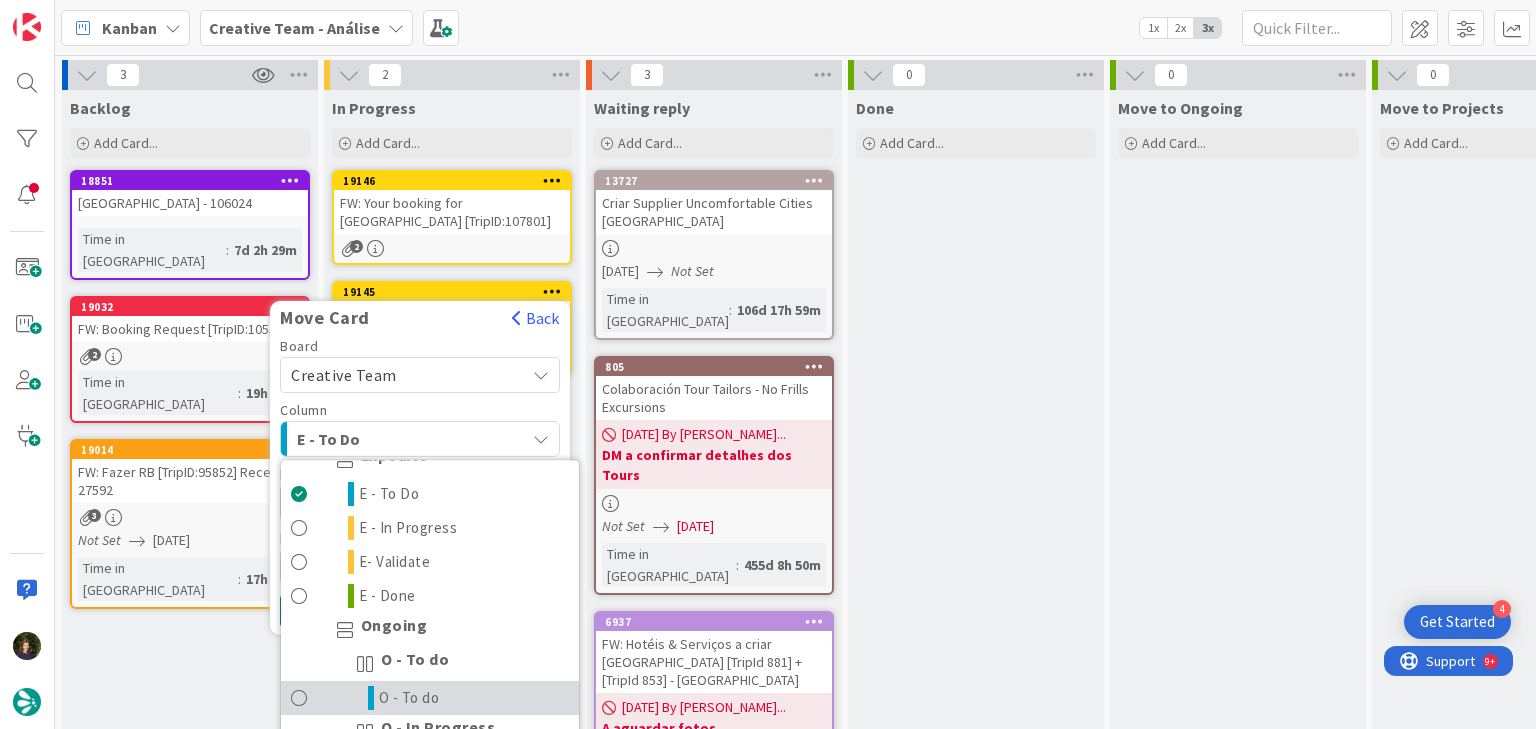 scroll, scrollTop: 160, scrollLeft: 0, axis: vertical 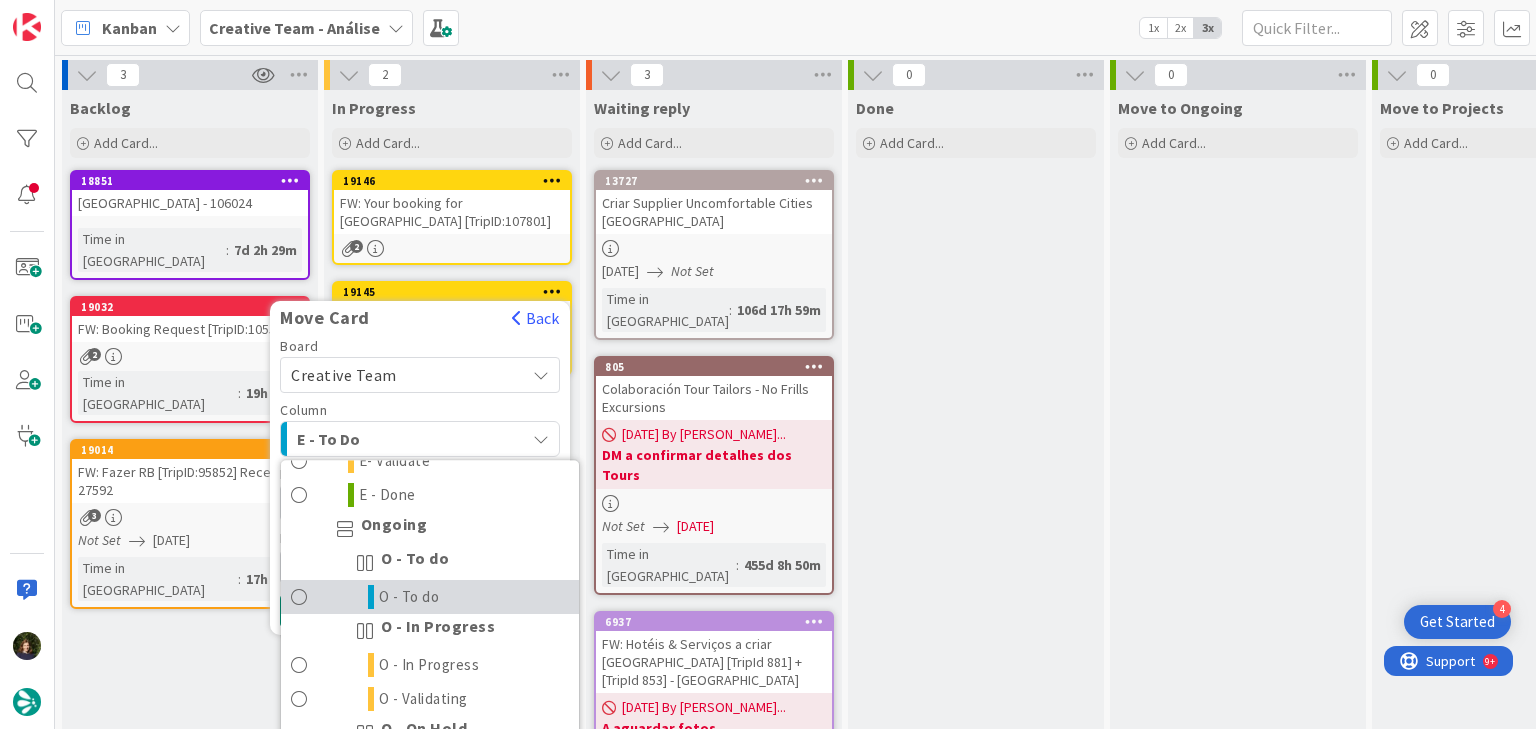 click on "O - To do" at bounding box center (430, 597) 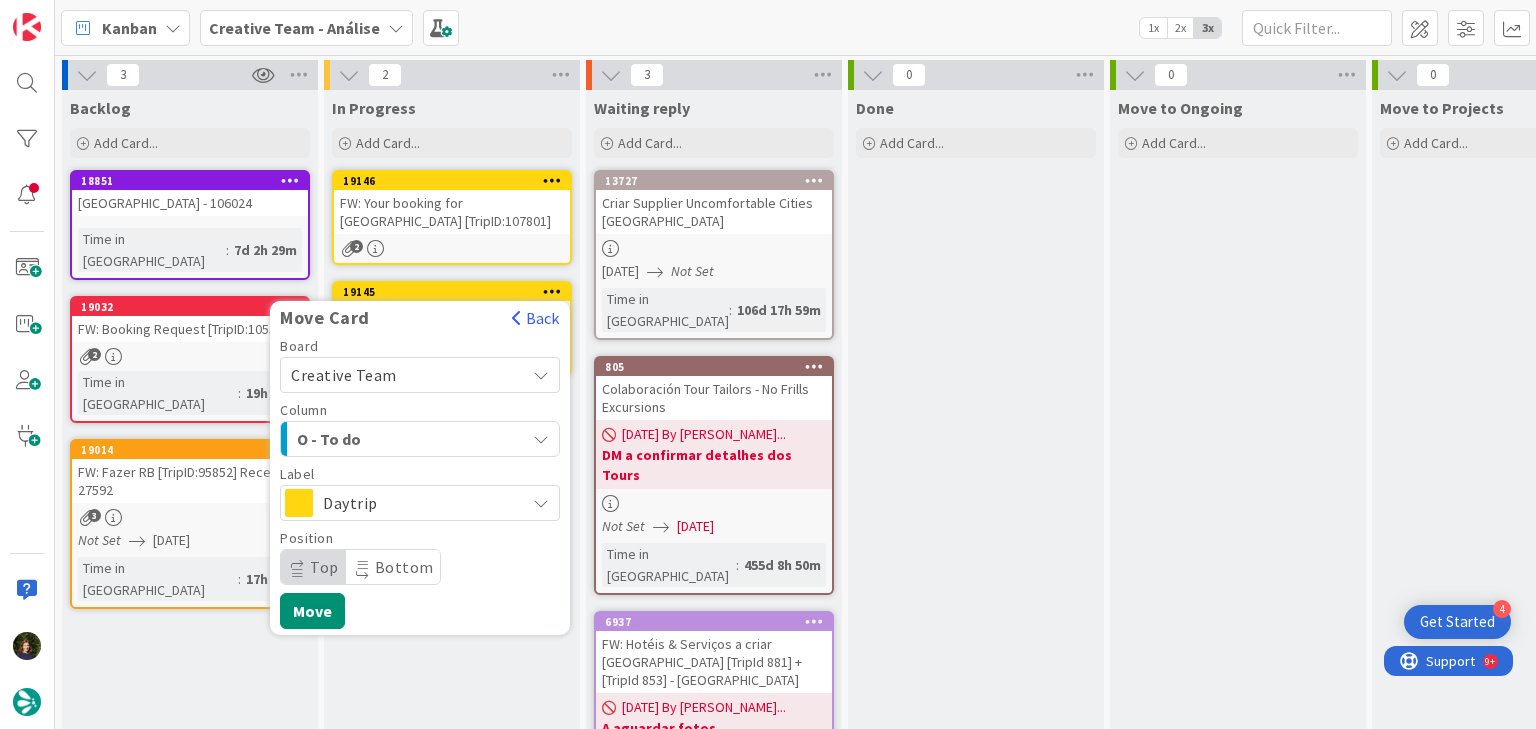 click on "Daytrip" at bounding box center [420, 503] 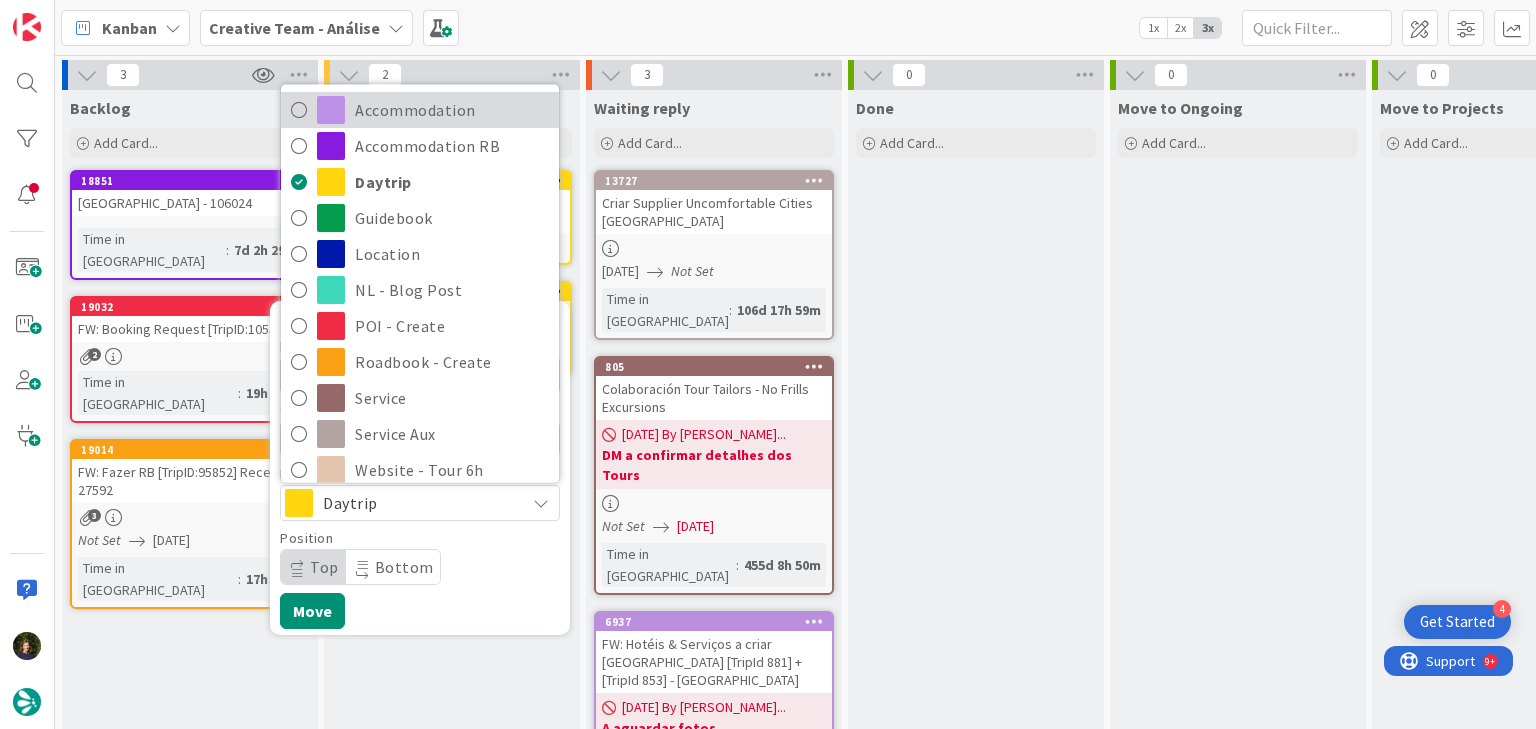 click on "Accommodation" at bounding box center (452, 110) 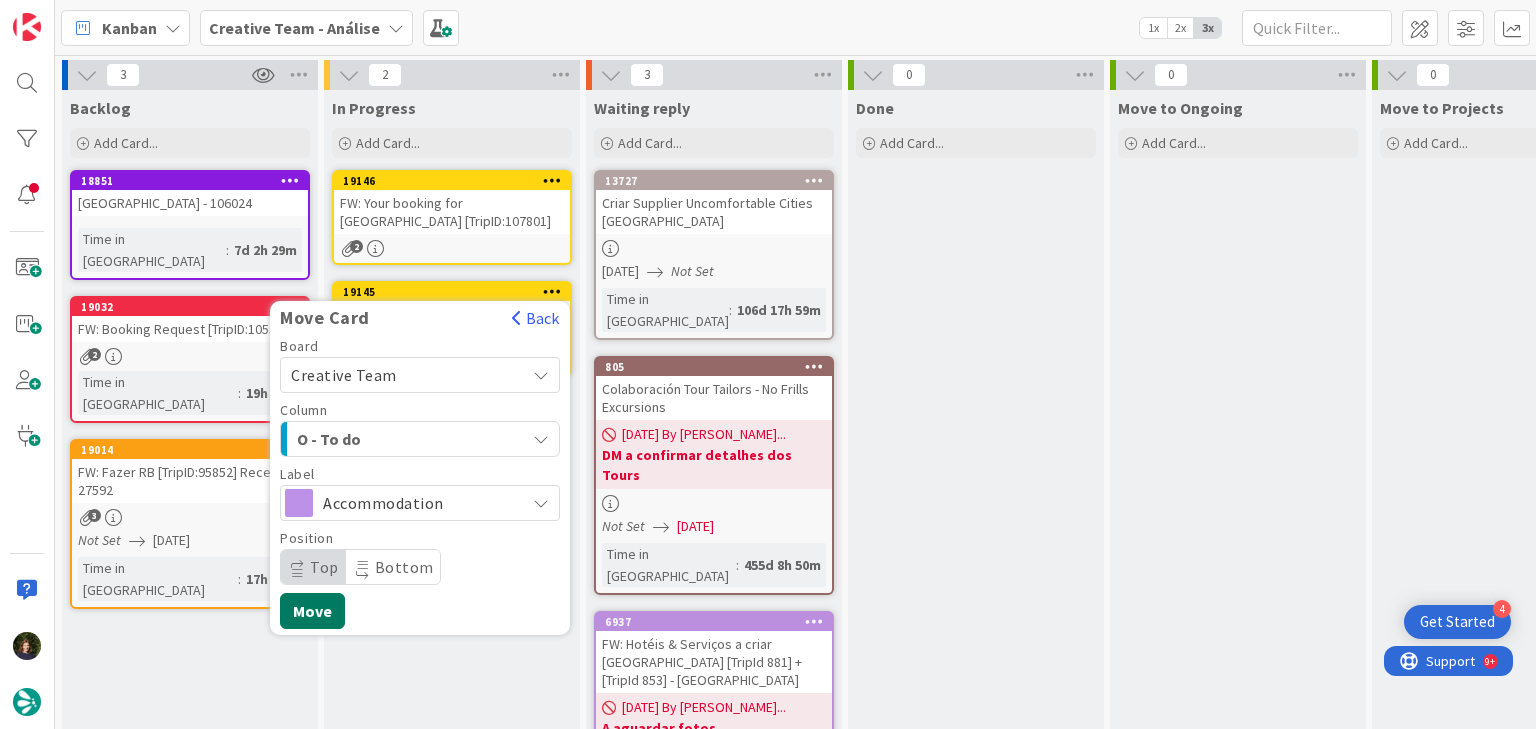 click on "Move" at bounding box center (312, 611) 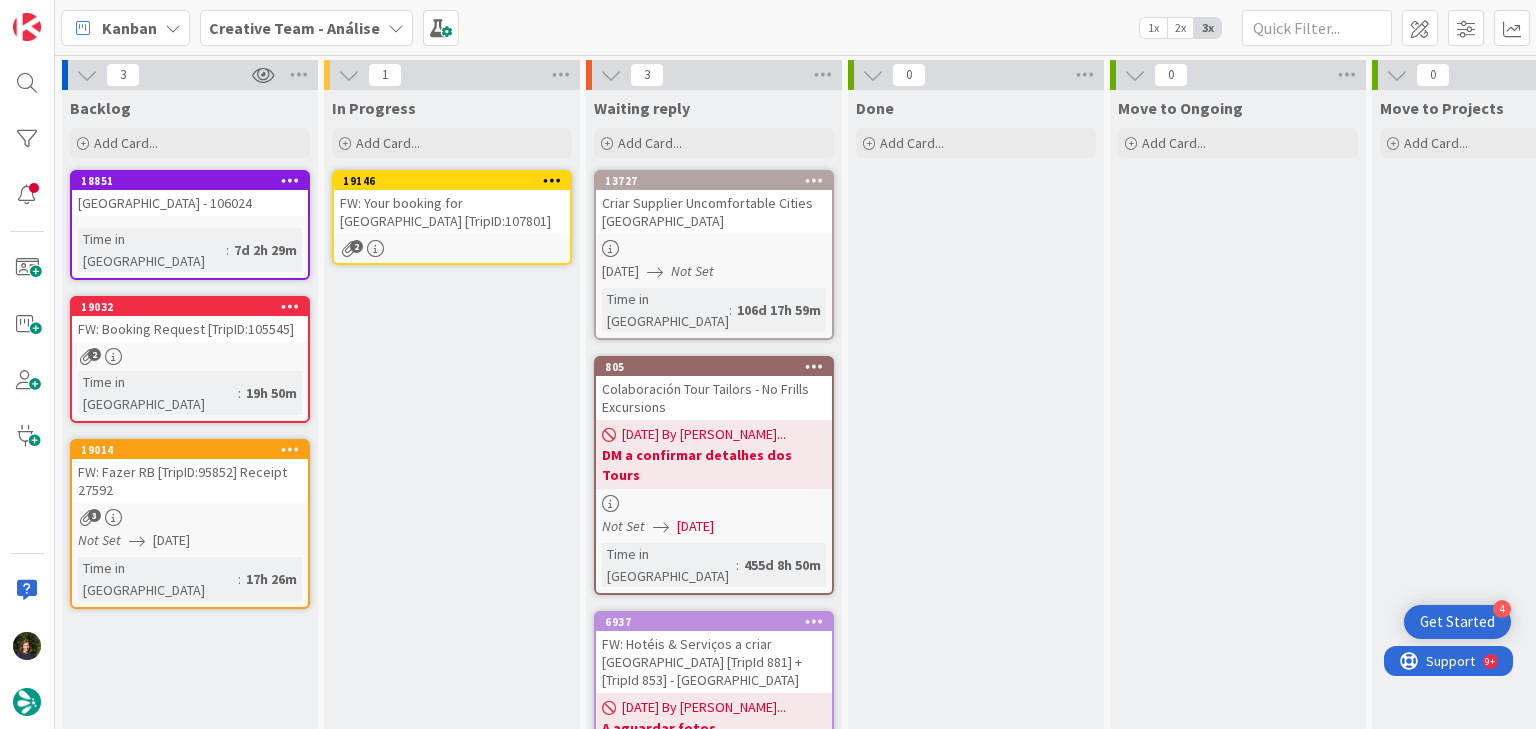 click on "FW: Your booking for [GEOGRAPHIC_DATA] [TripID:107801]" at bounding box center (452, 212) 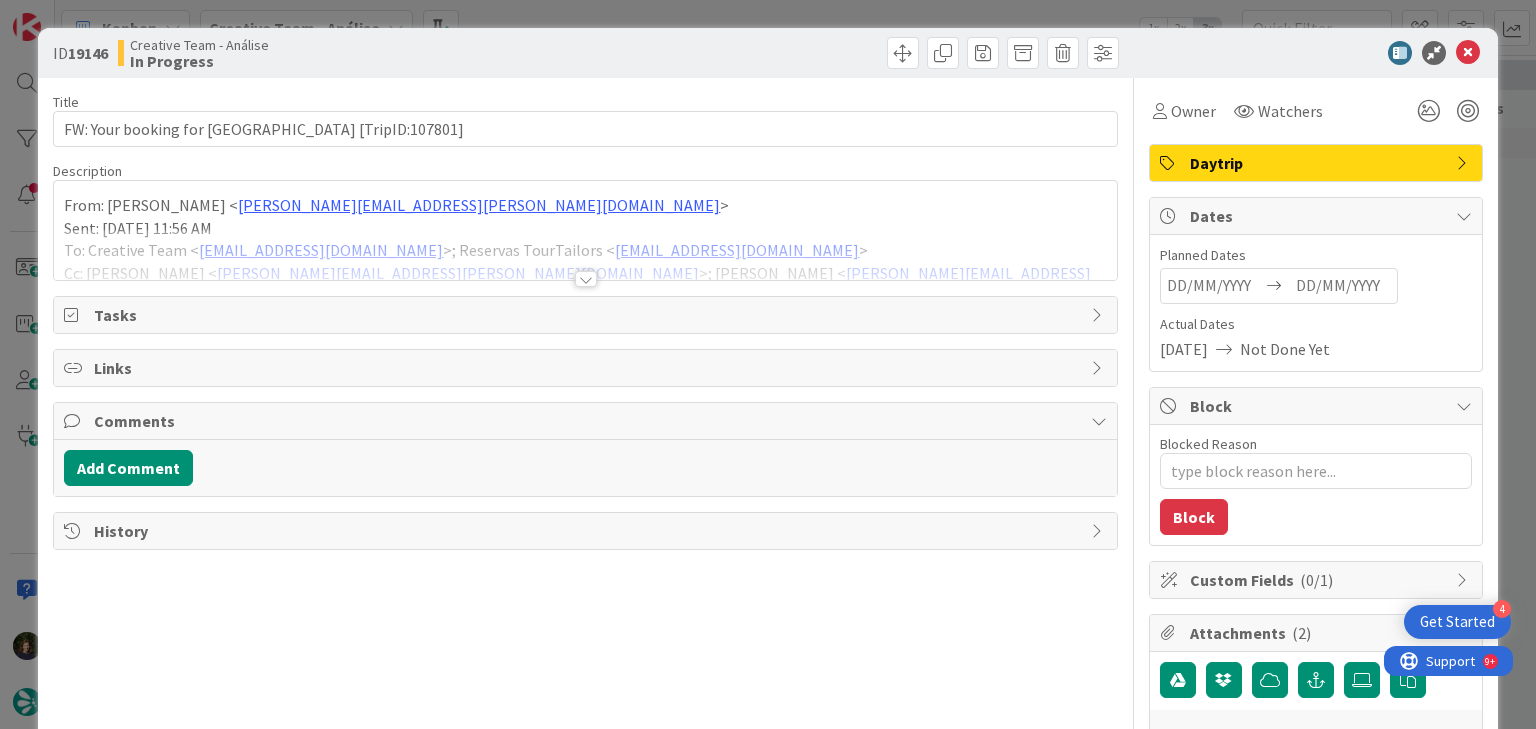 scroll, scrollTop: 0, scrollLeft: 0, axis: both 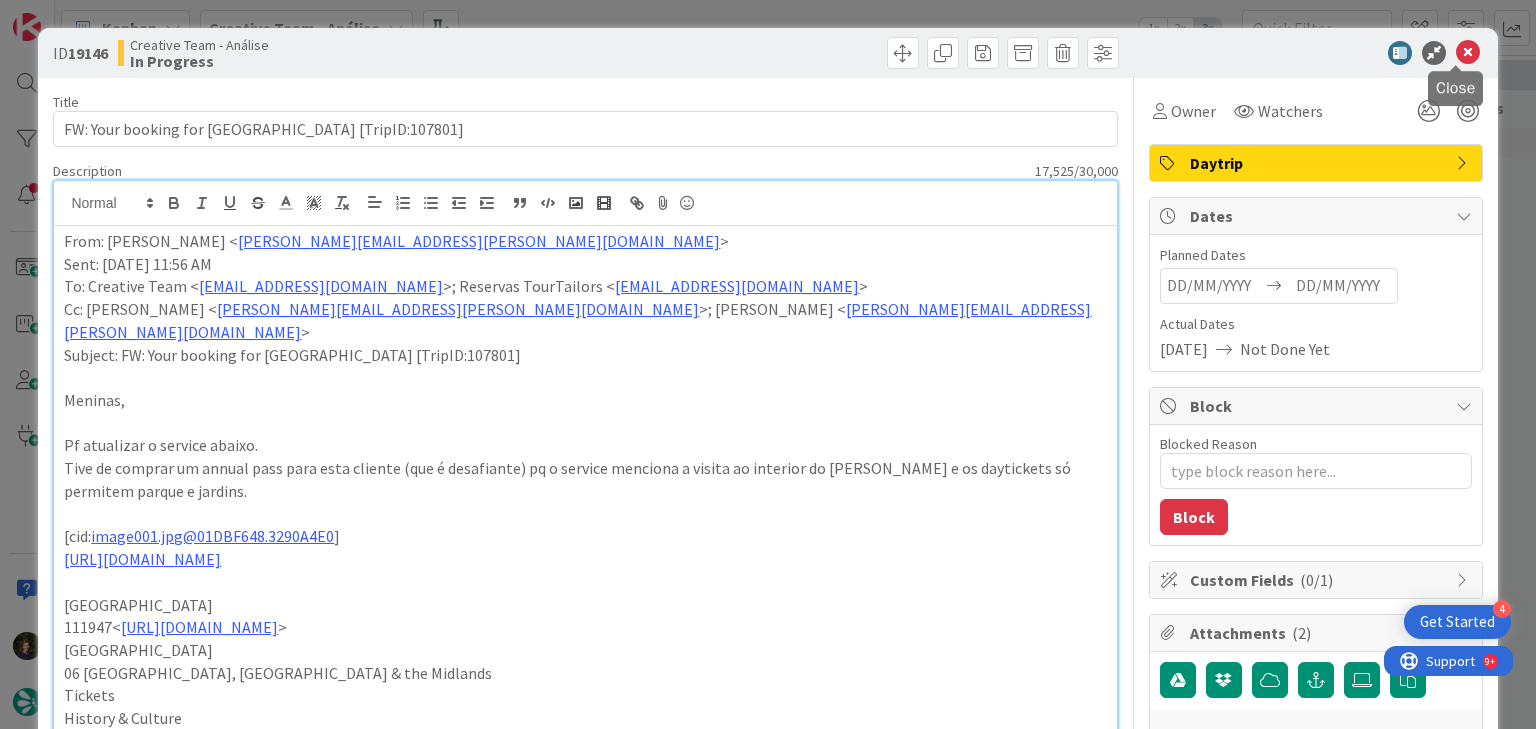 click at bounding box center [1456, 67] 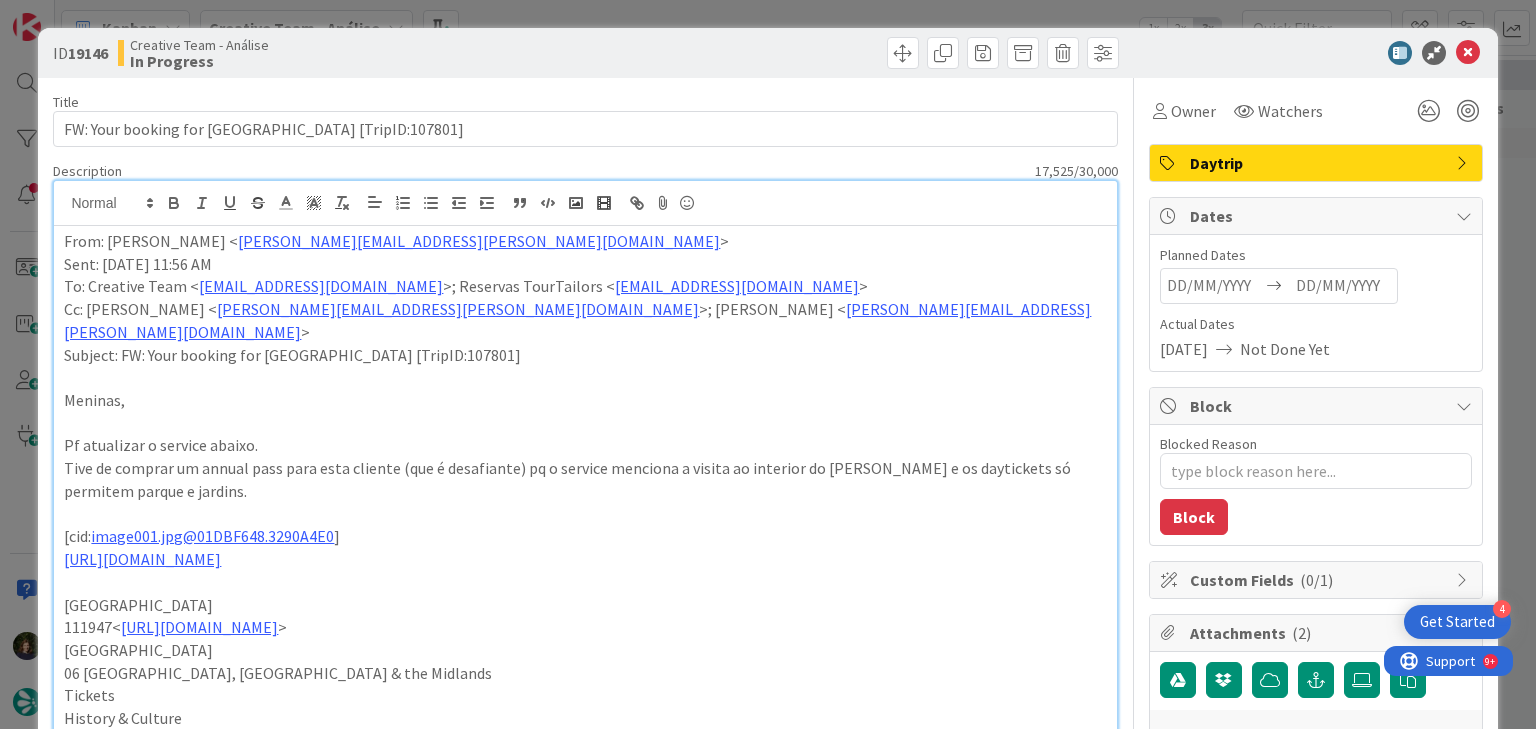 click on "Daytrip" at bounding box center (1318, 163) 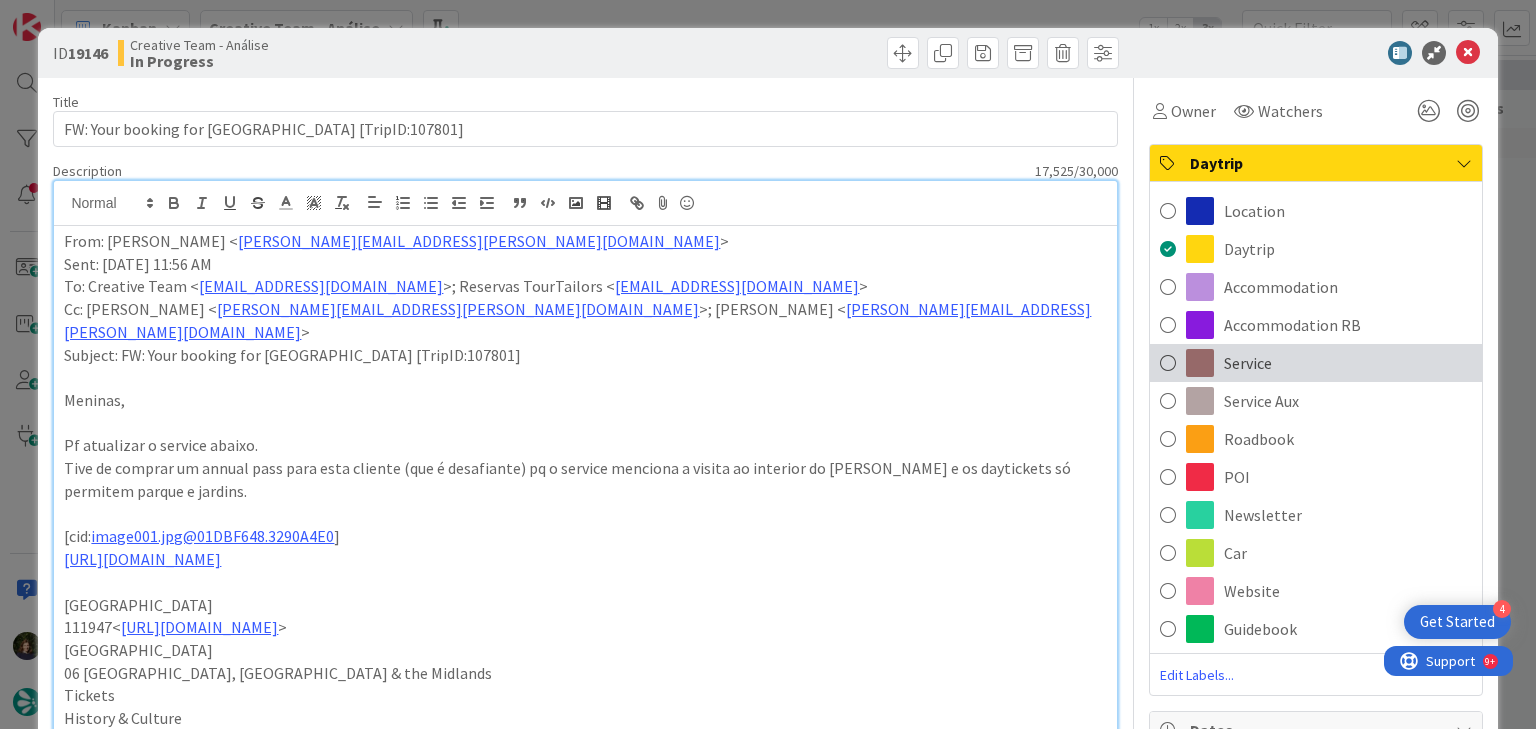 click on "Service" at bounding box center (1248, 363) 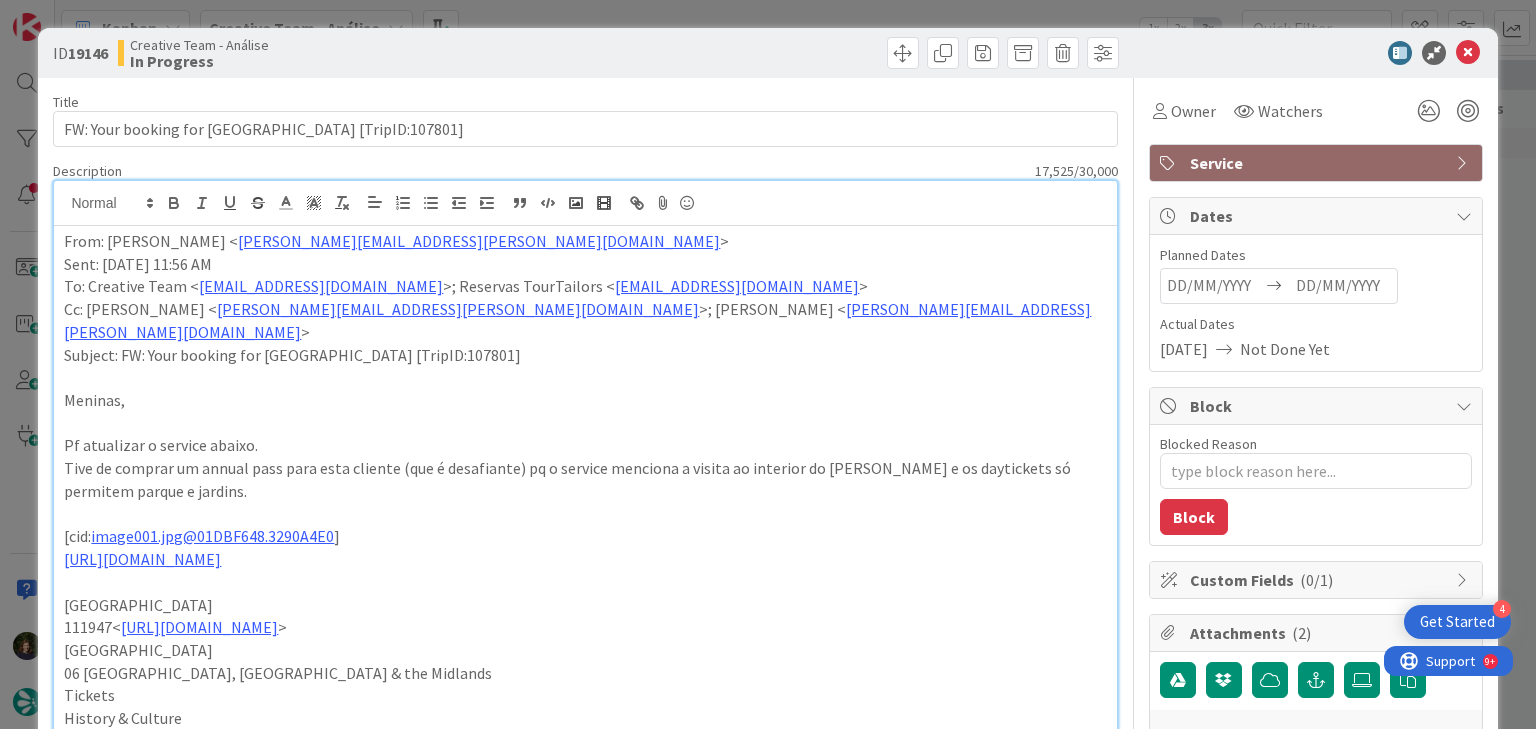 type on "x" 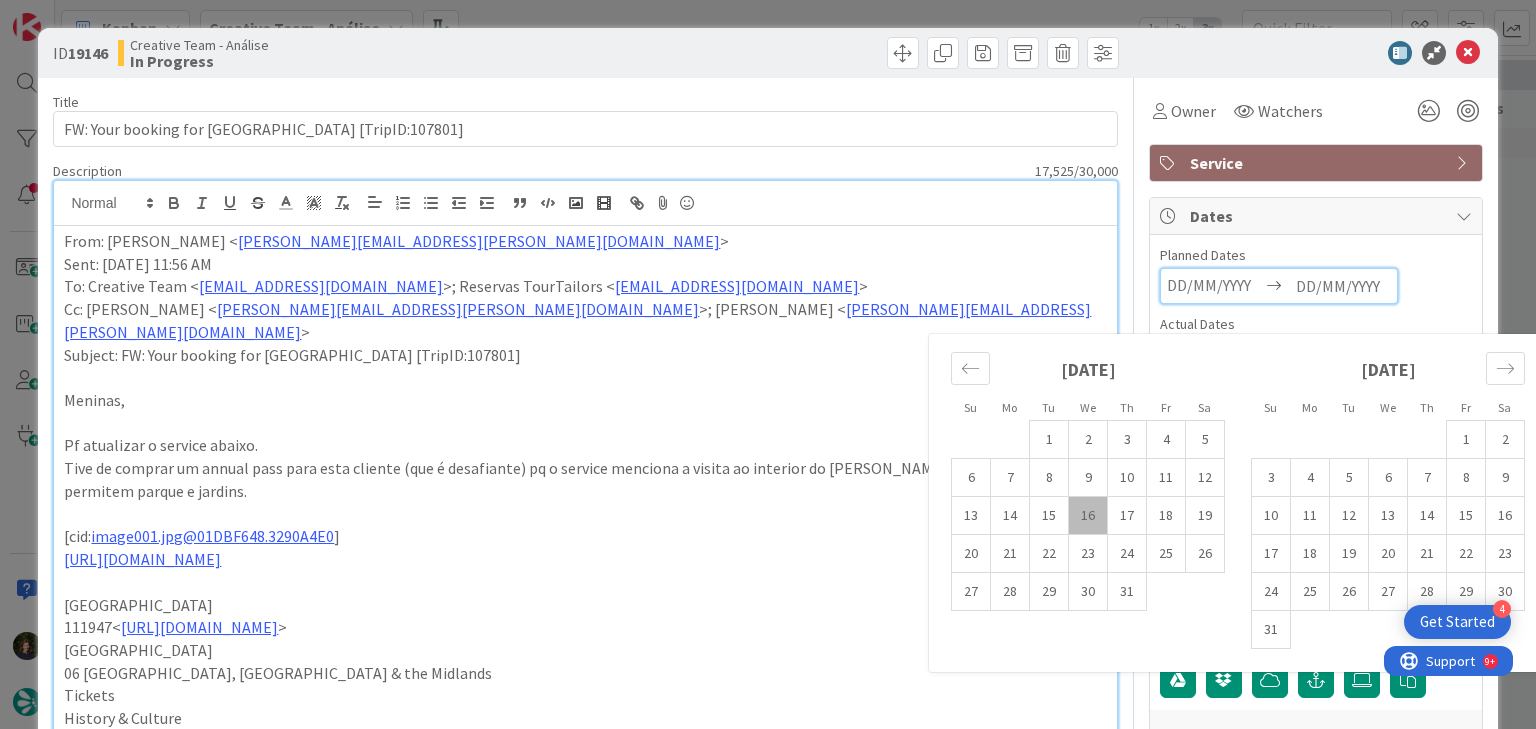 click at bounding box center [1343, 286] 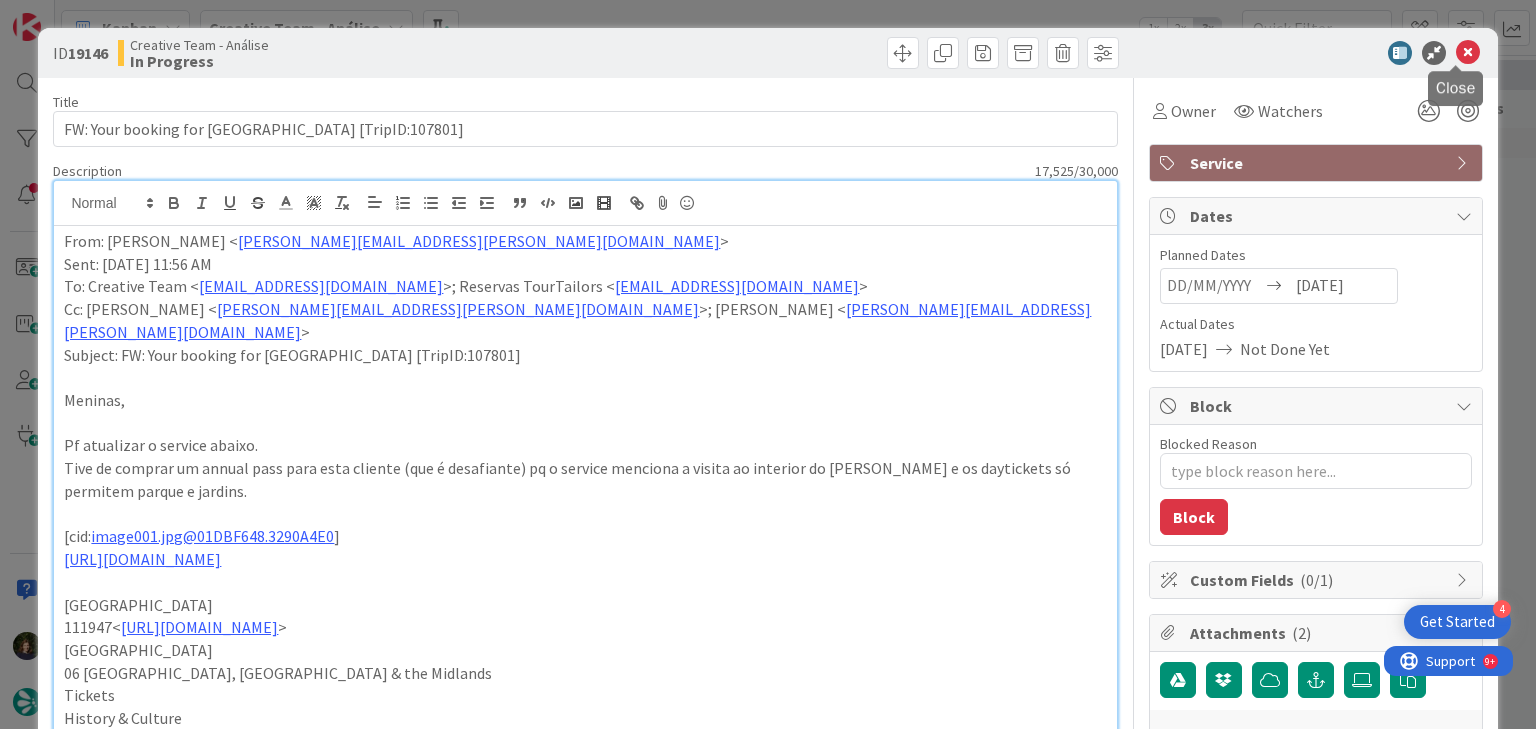 click at bounding box center [1468, 53] 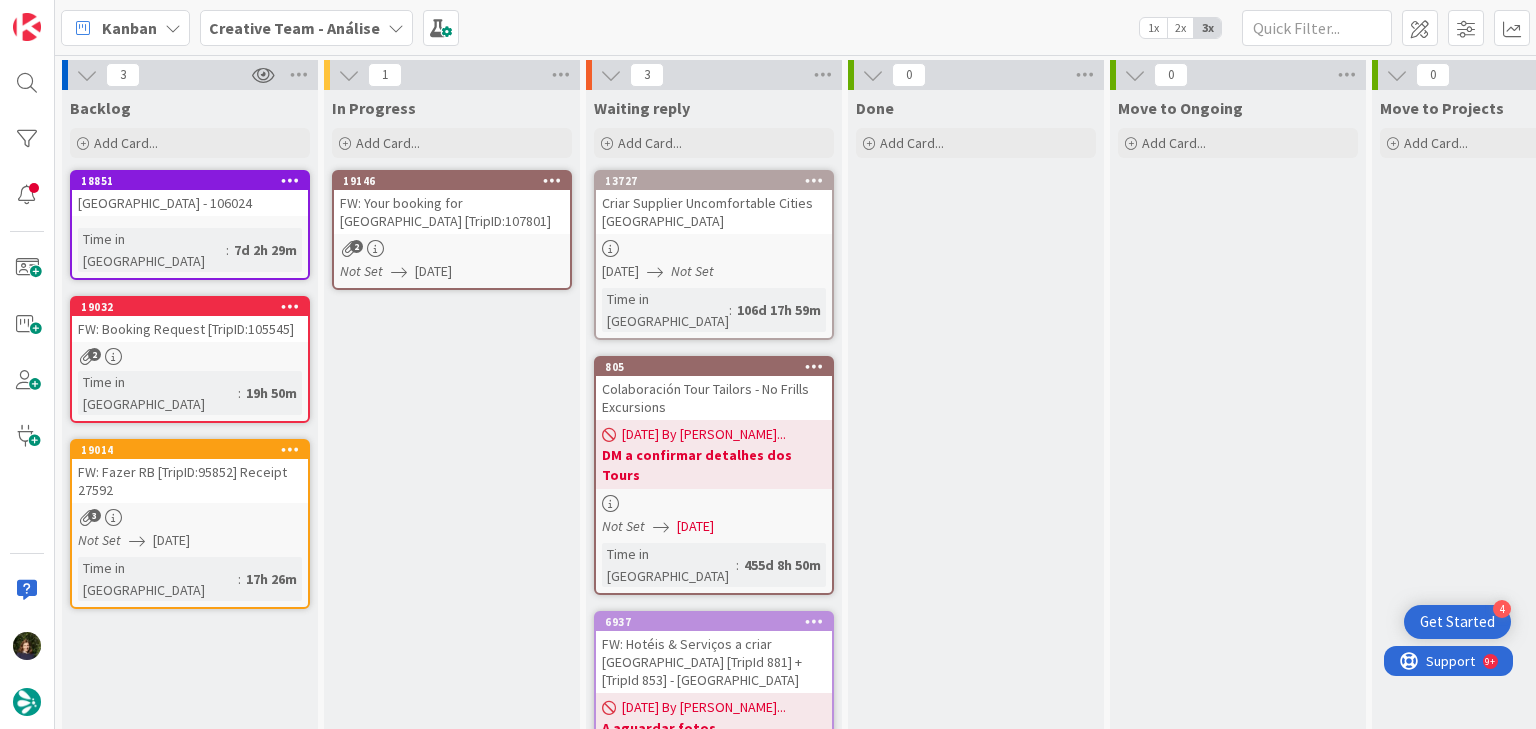 scroll, scrollTop: 0, scrollLeft: 0, axis: both 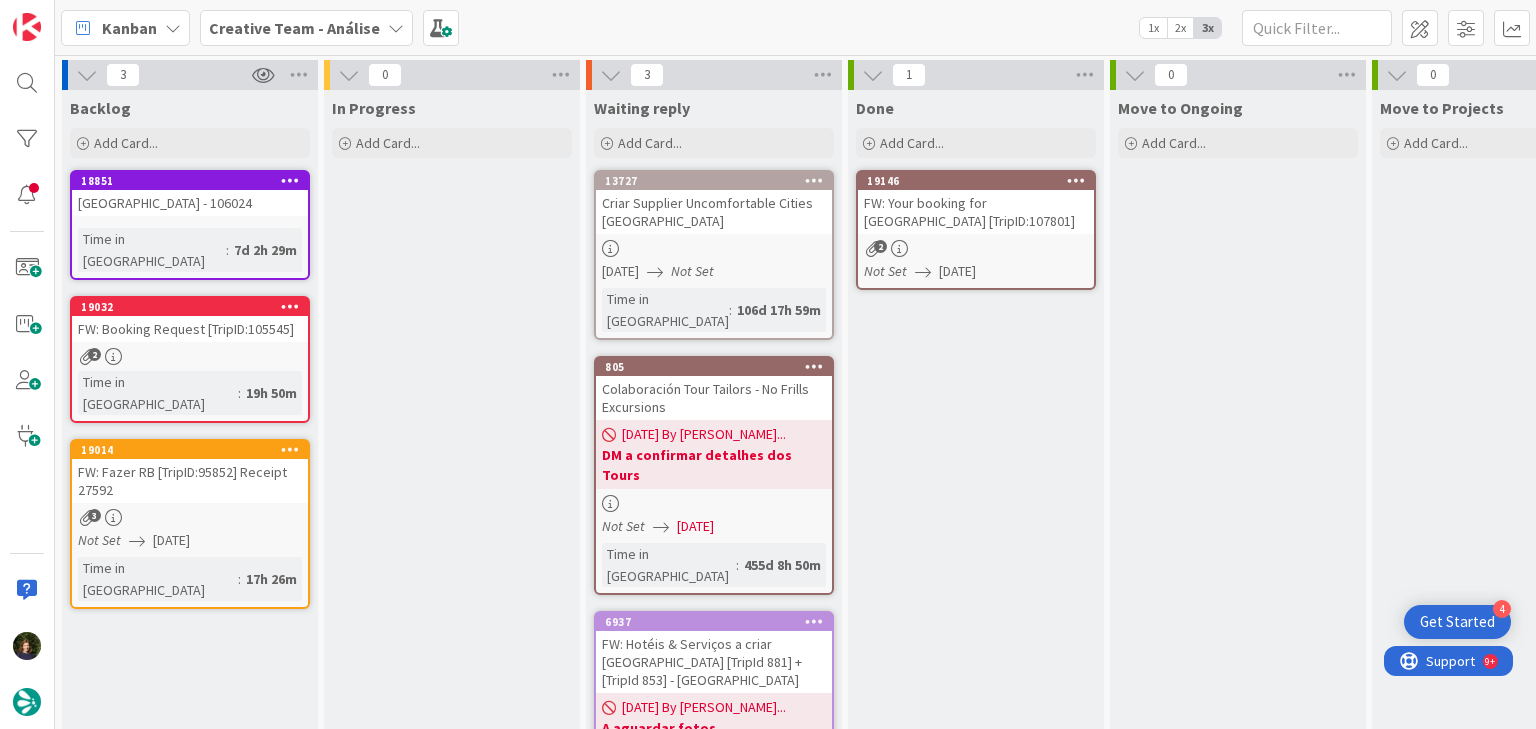 click at bounding box center (1076, 180) 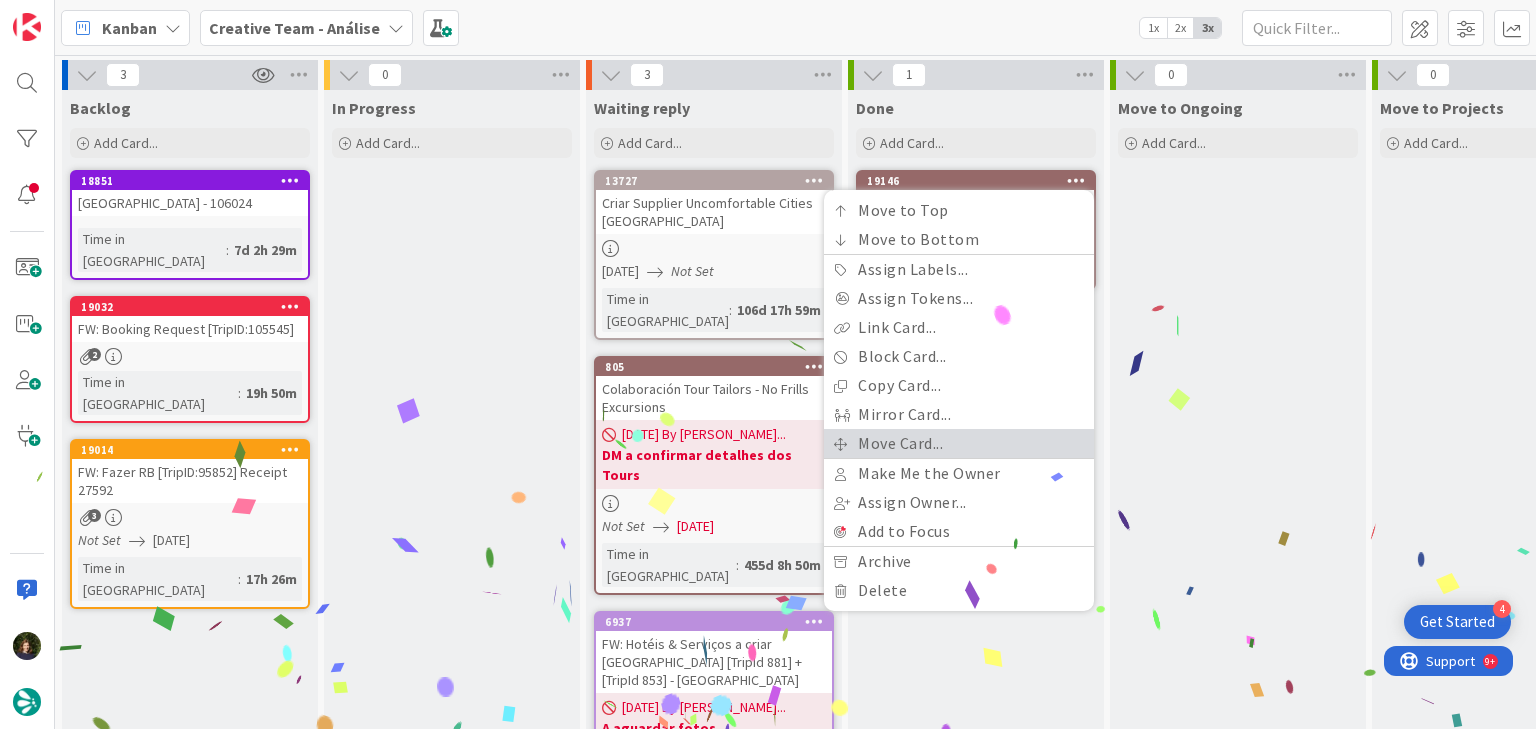 click on "Move Card..." at bounding box center [959, 443] 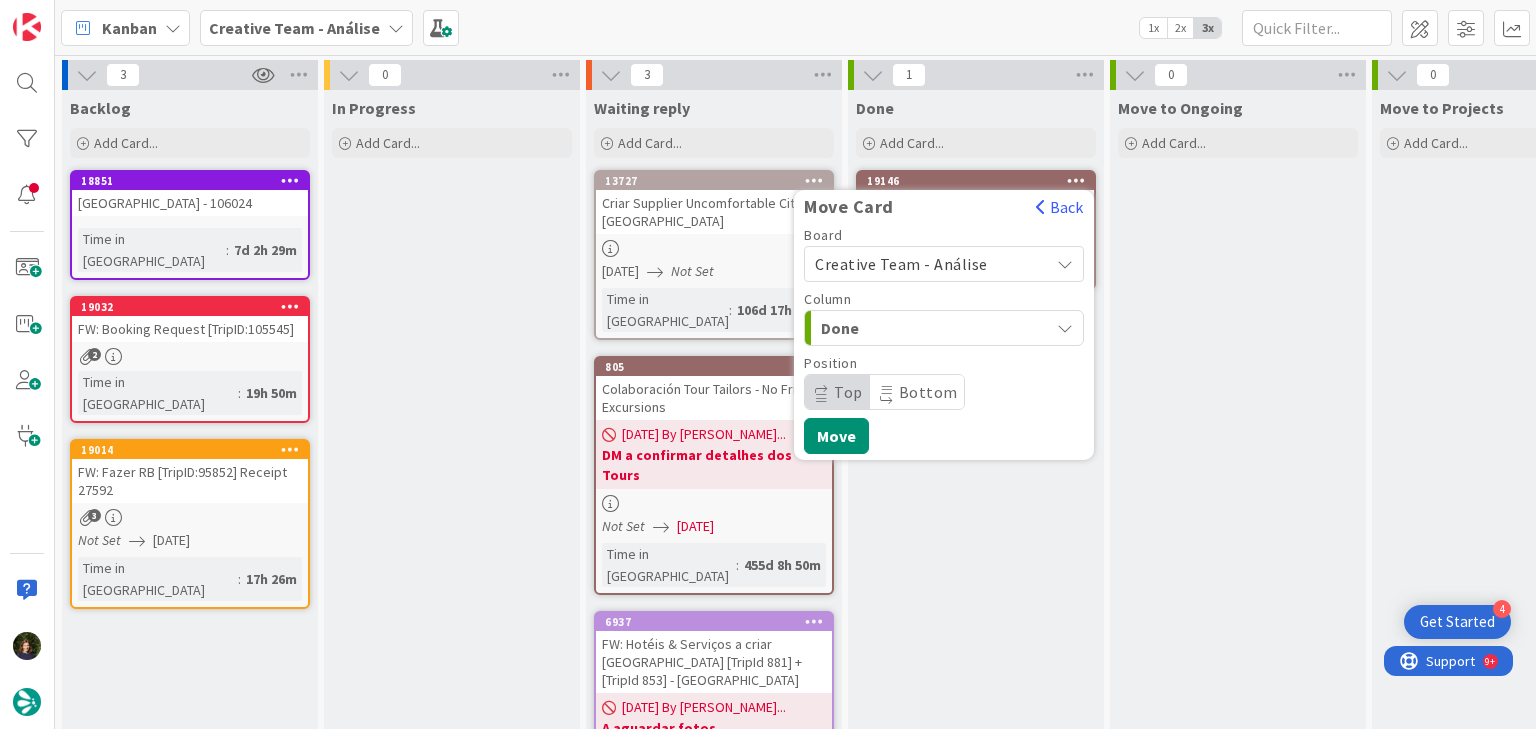 click on "Creative Team - Análise" at bounding box center (901, 264) 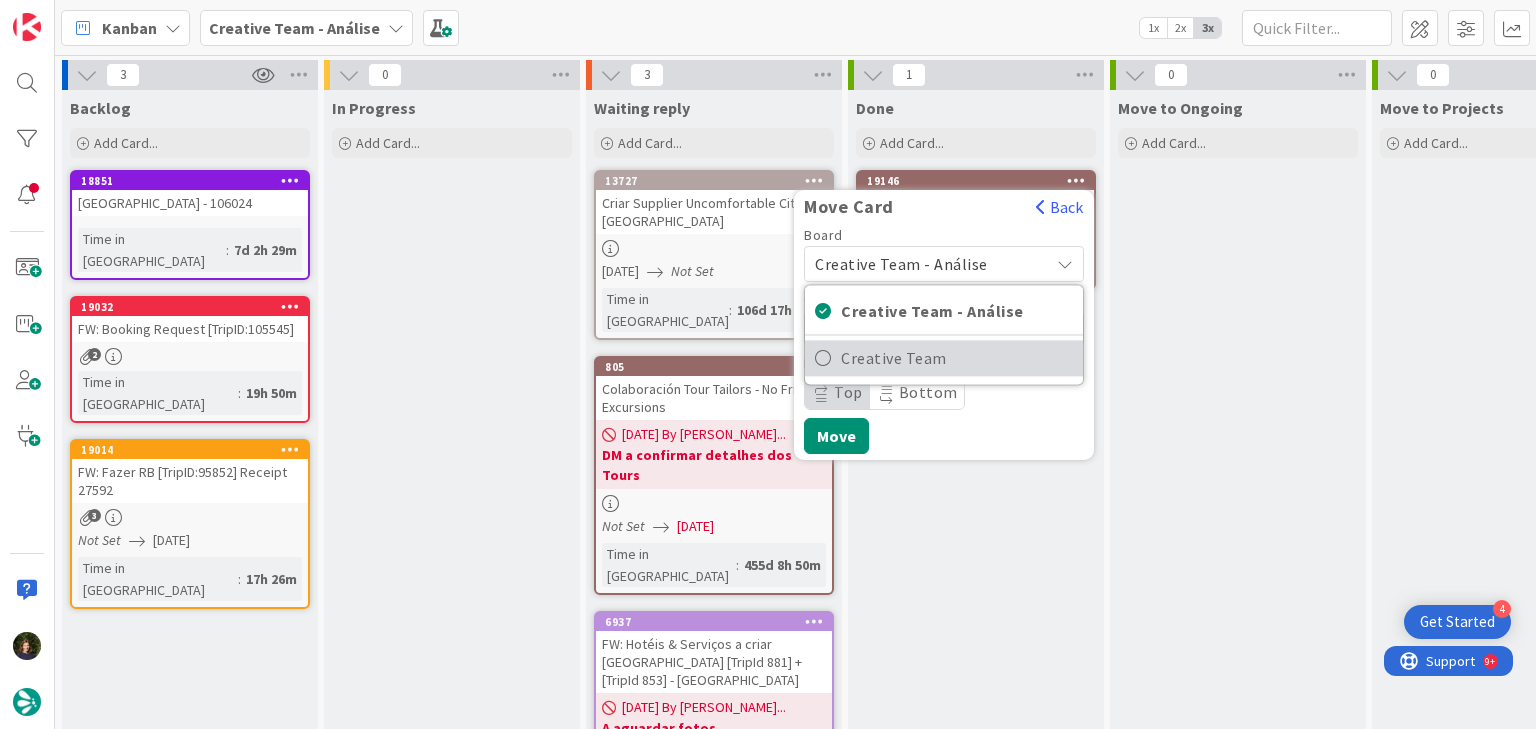 click on "Creative Team" at bounding box center [957, 358] 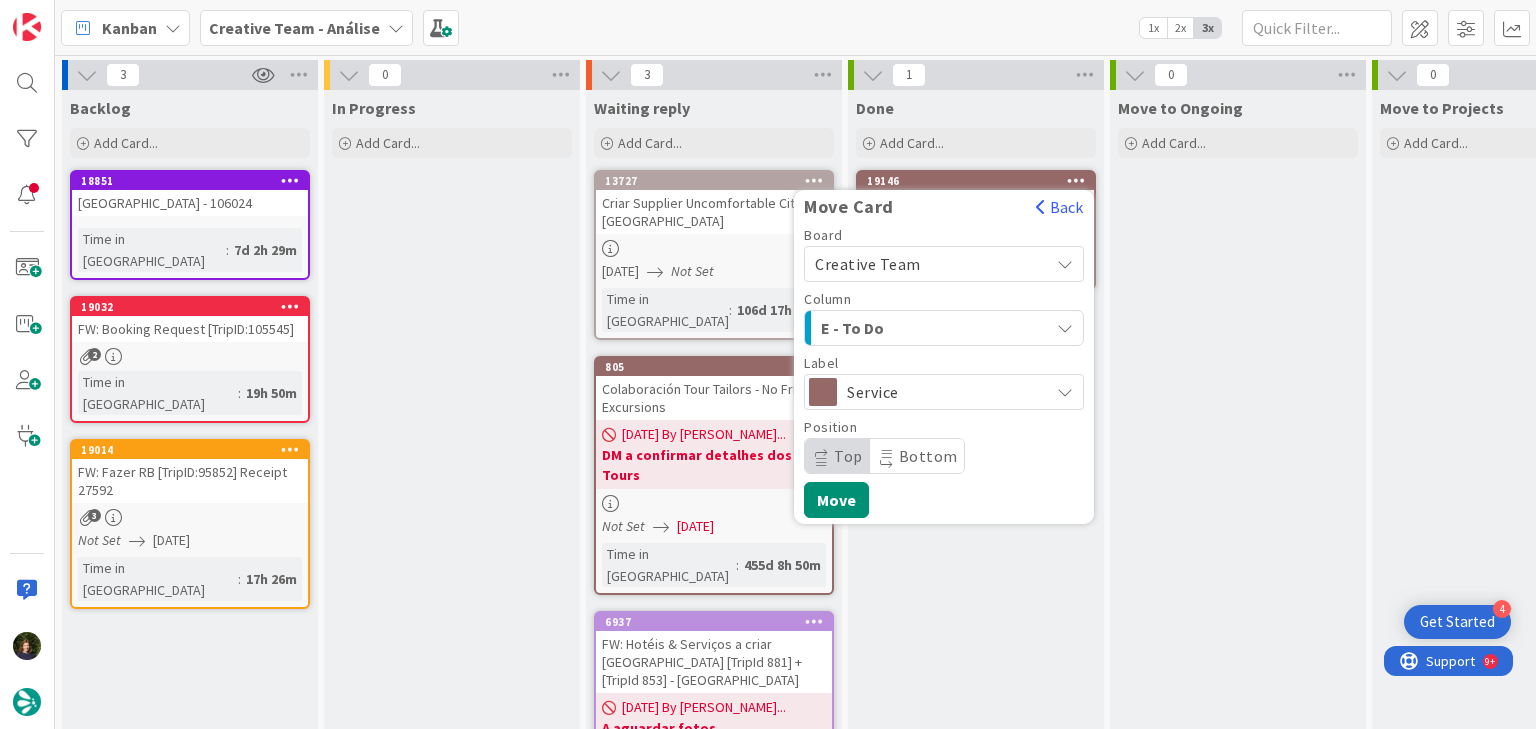 click on "E - To Do" at bounding box center [896, 328] 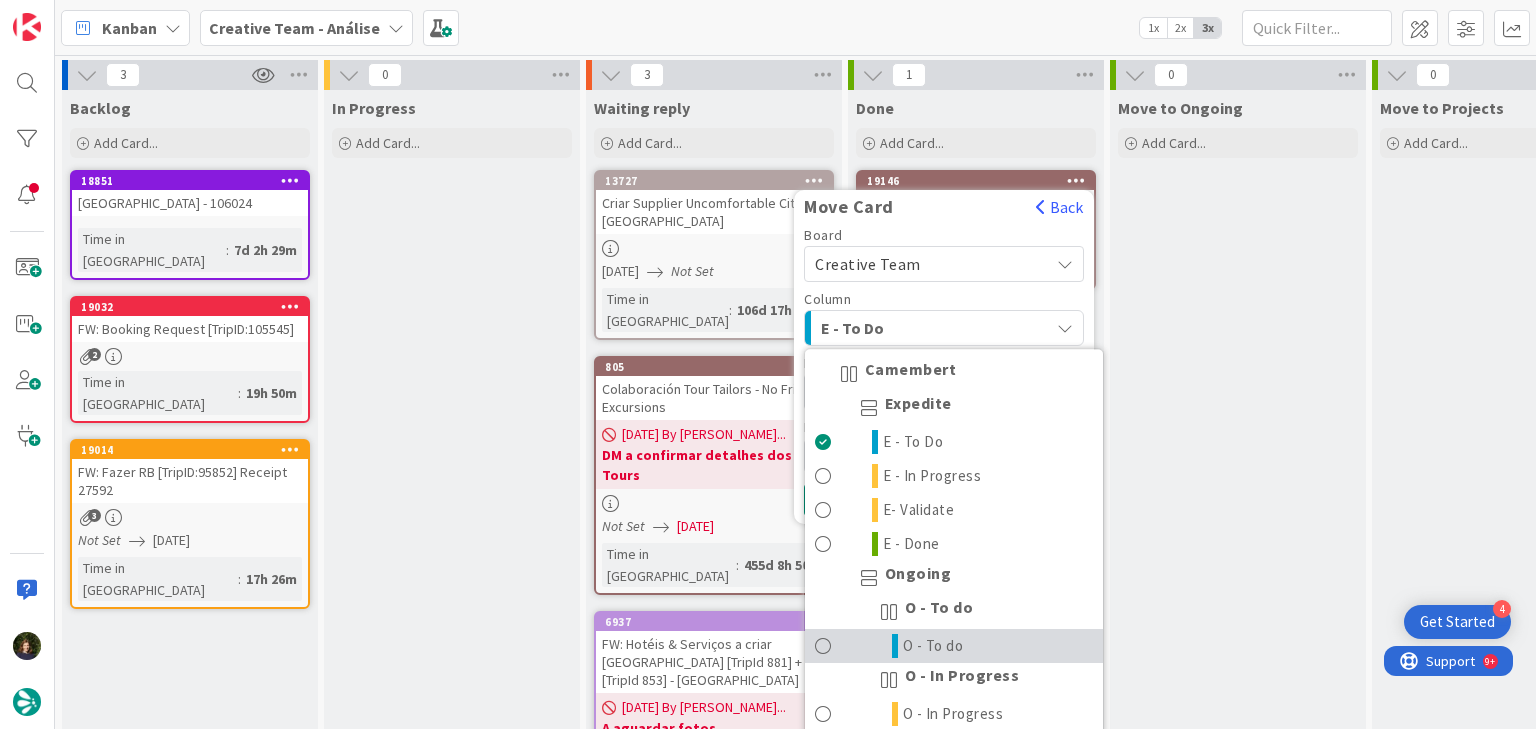click on "O - To do" at bounding box center (954, 646) 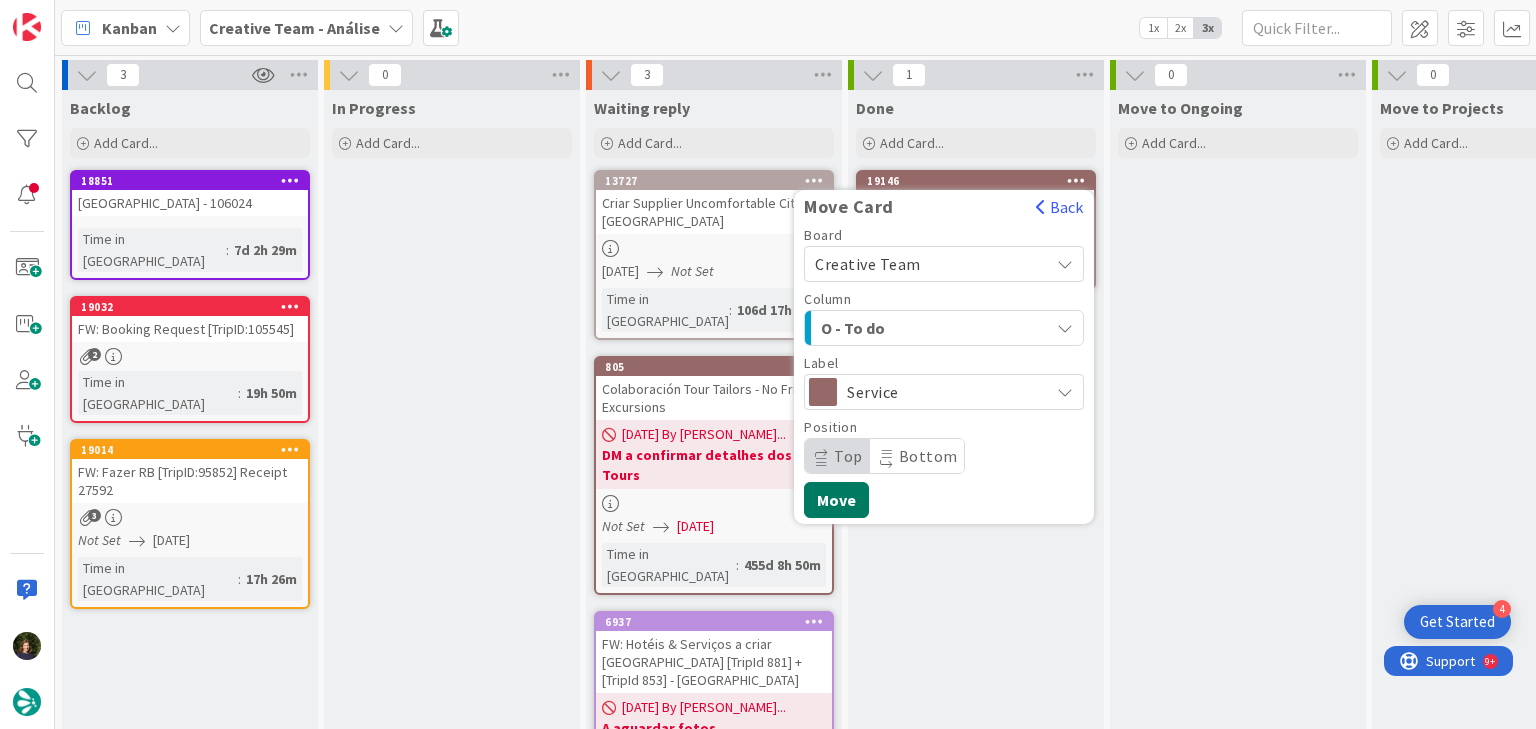 click on "Move" at bounding box center (836, 500) 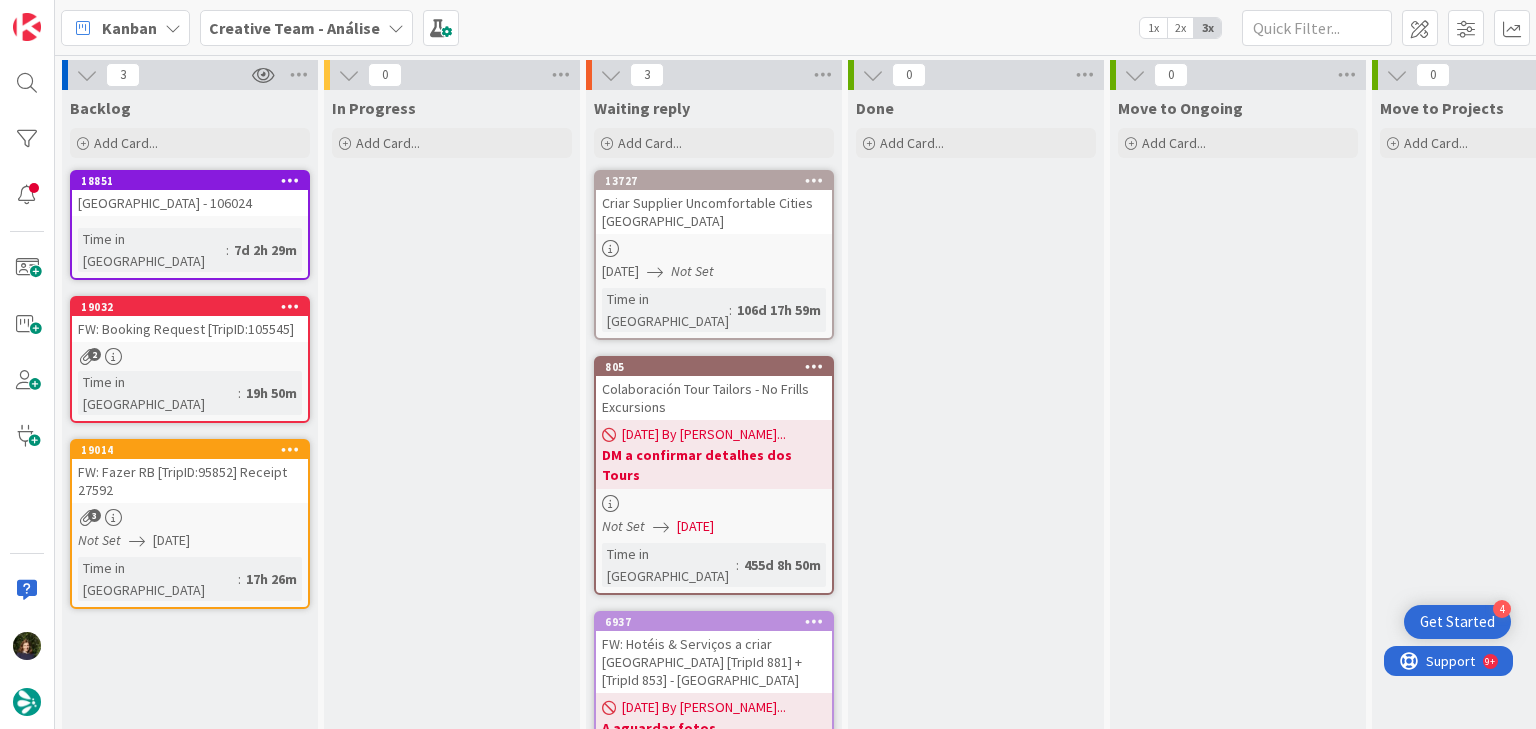 click on "Creative Team - Análise" at bounding box center (294, 28) 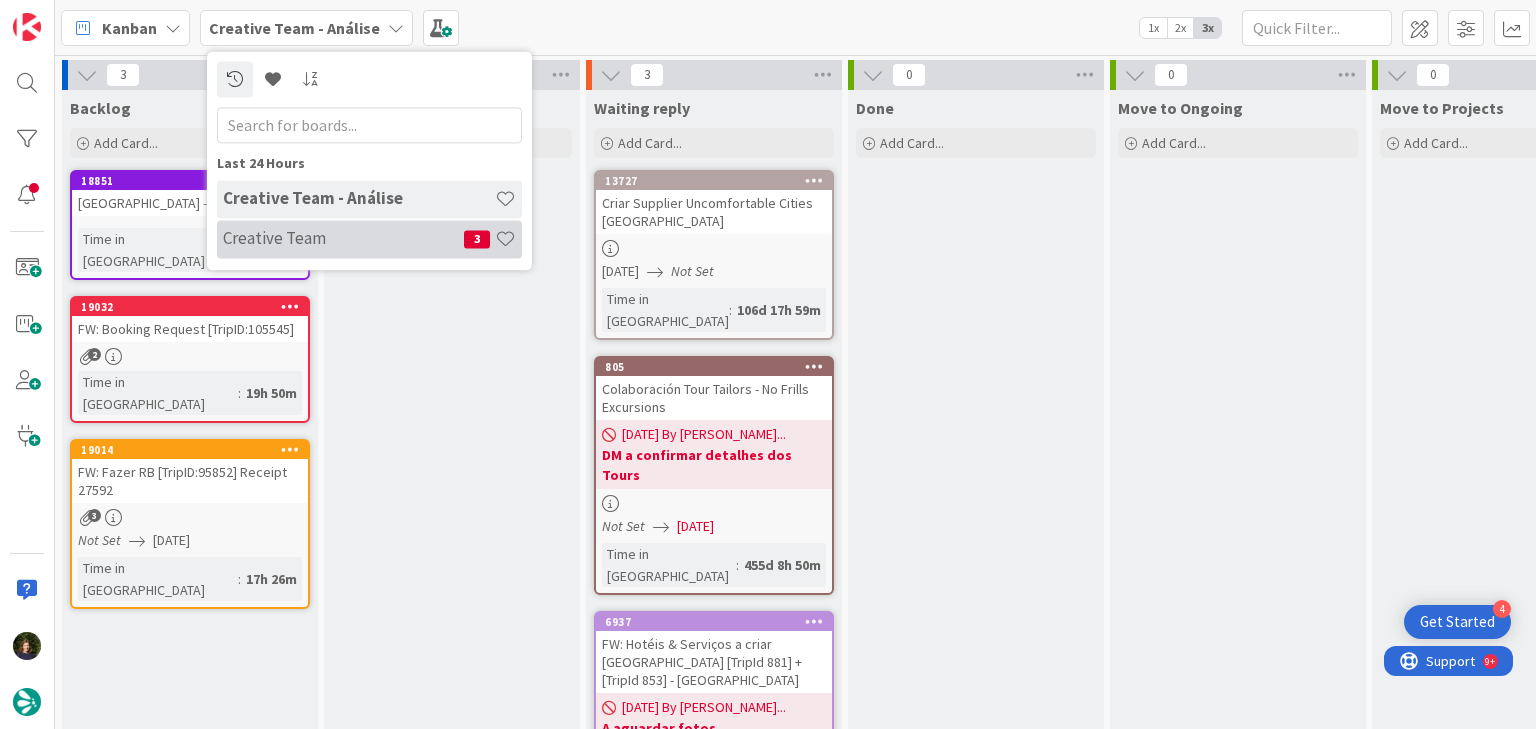 click on "Creative Team" at bounding box center (343, 239) 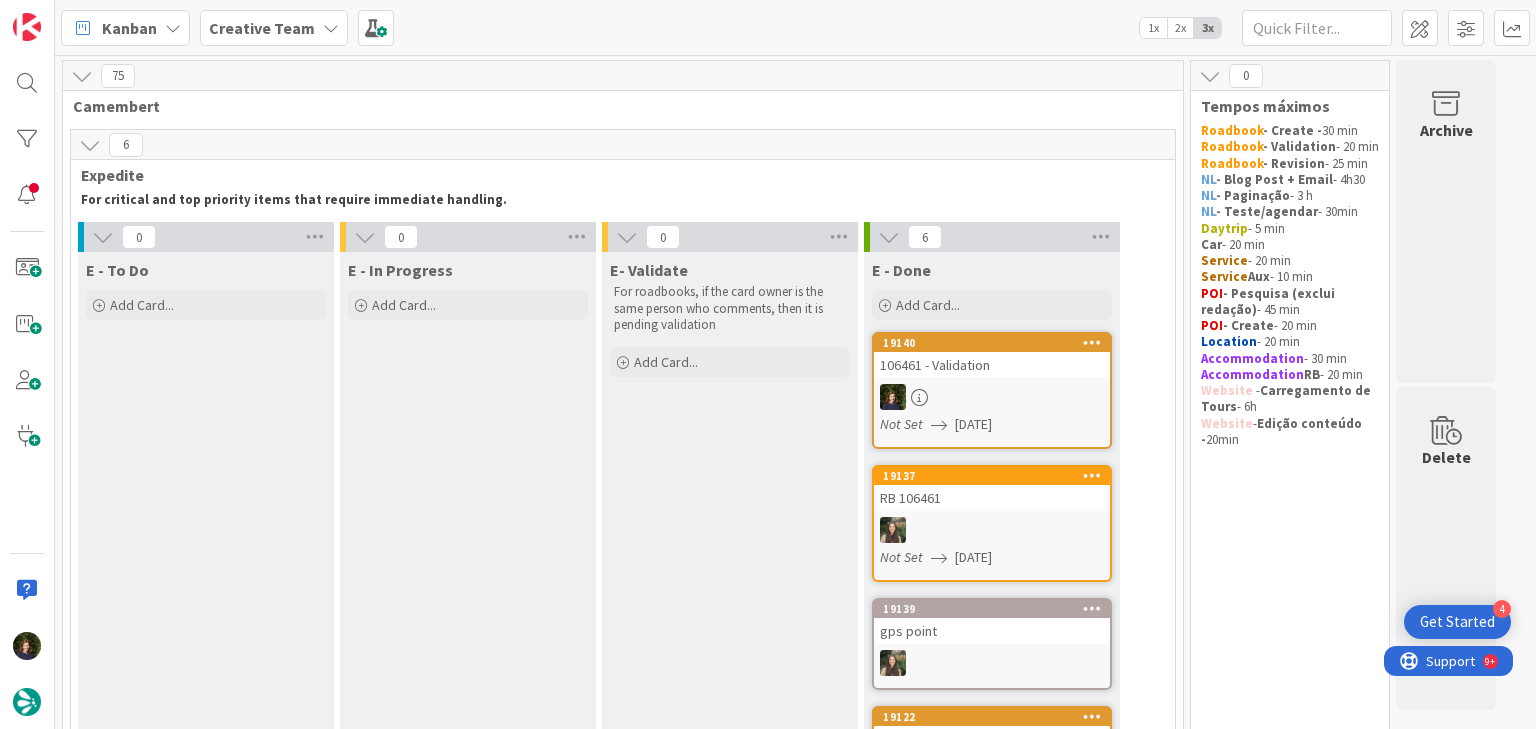 scroll, scrollTop: 240, scrollLeft: 0, axis: vertical 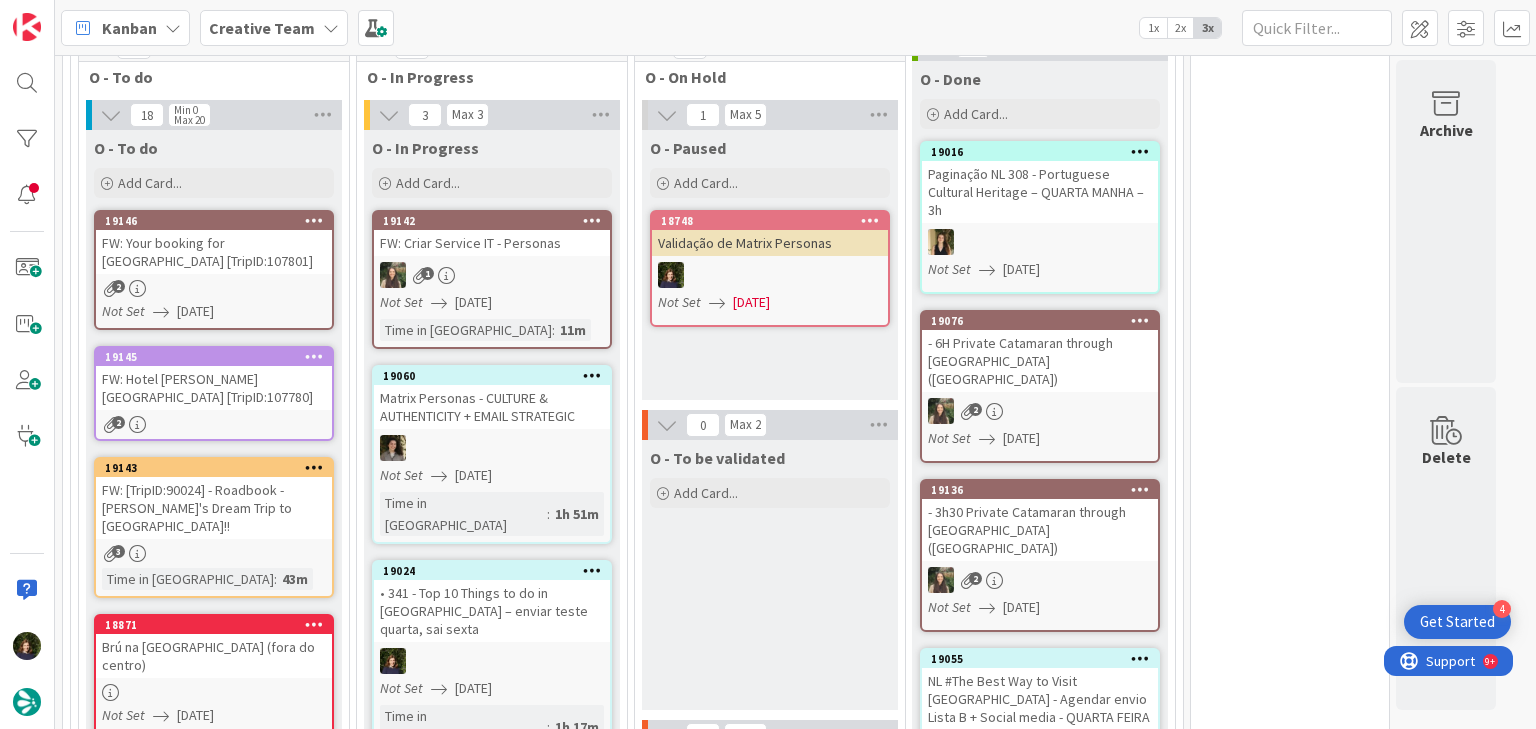 click on "19146 FW: Your booking for Blenheim Palace [TripID:107801] 2 Not Set 16/07/2025" at bounding box center (214, 270) 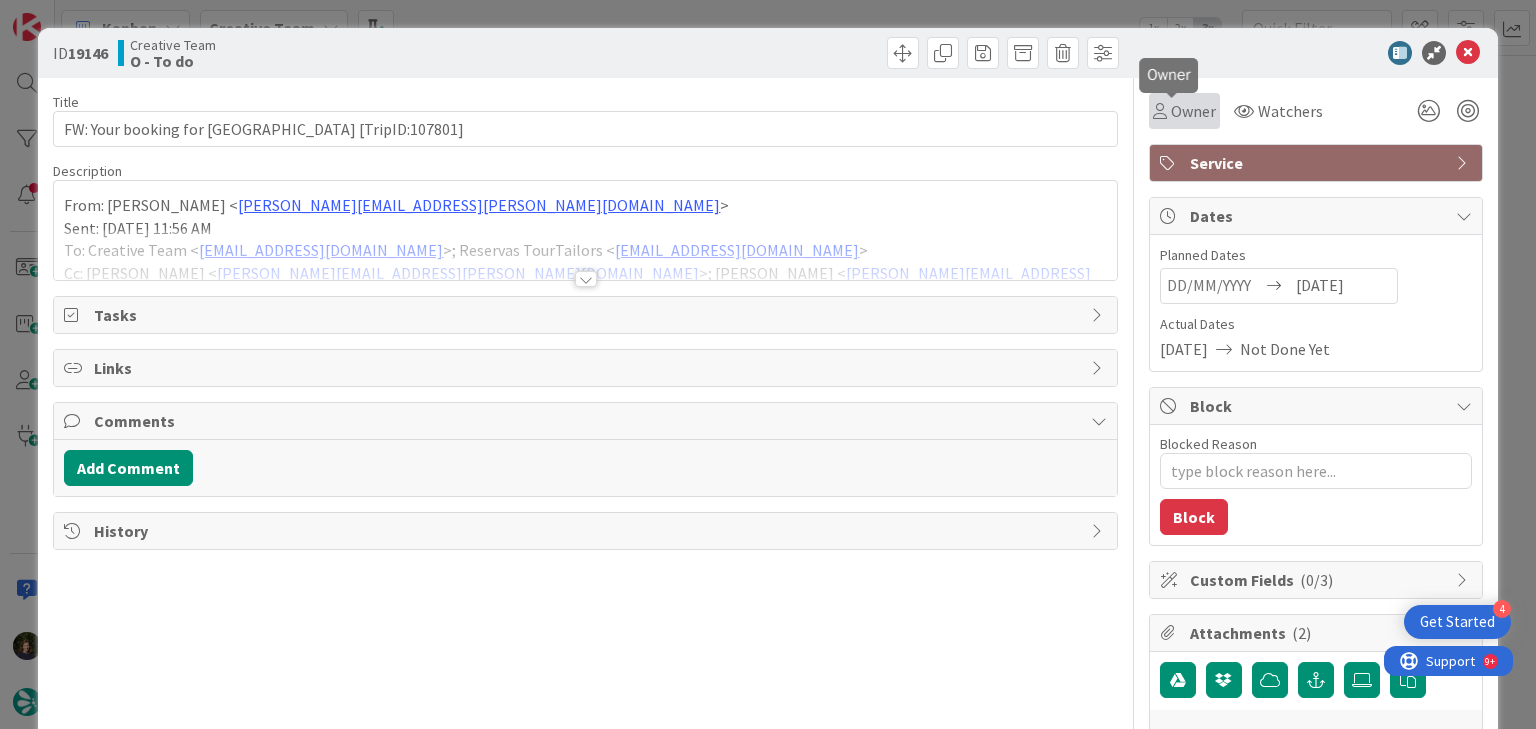 scroll, scrollTop: 0, scrollLeft: 0, axis: both 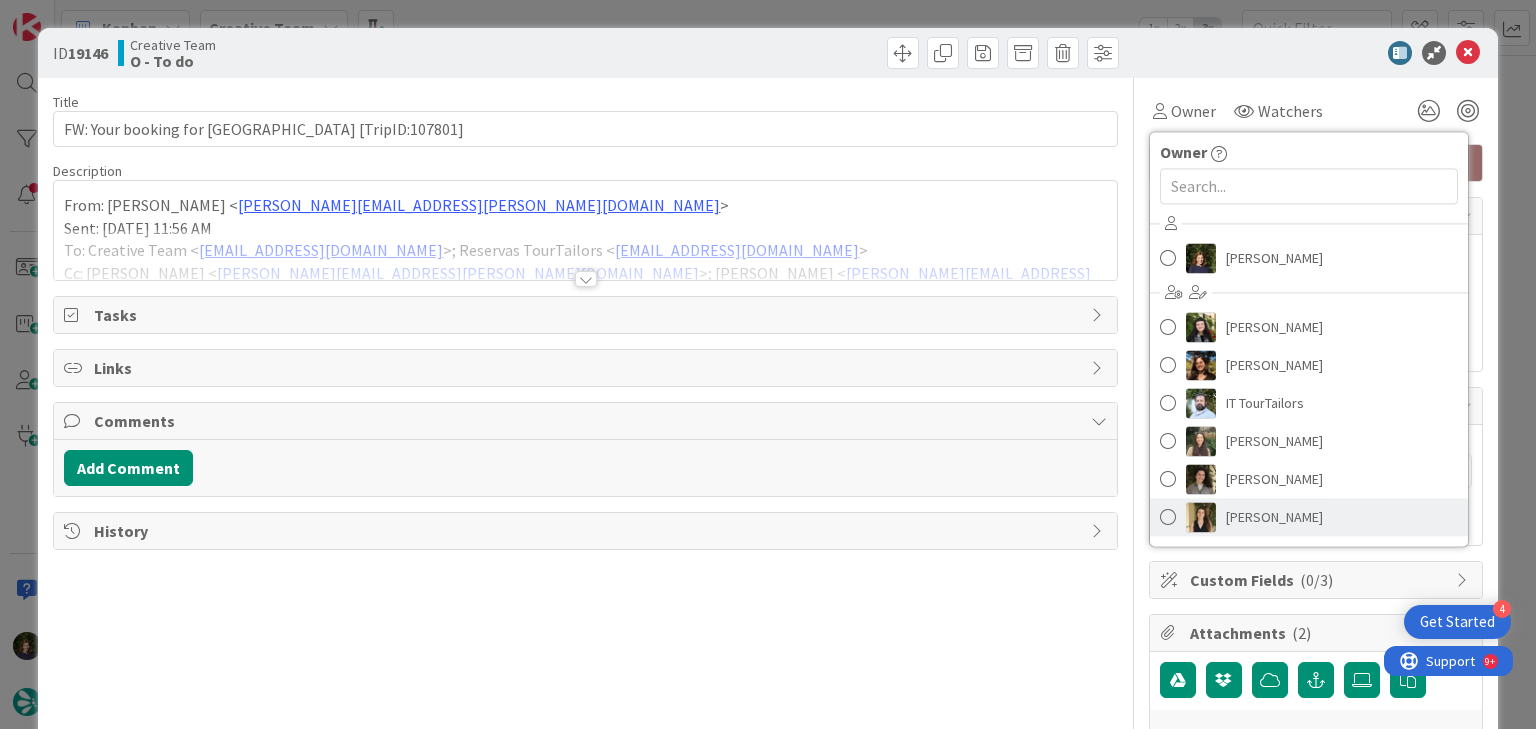 click on "[PERSON_NAME]" at bounding box center [1274, 517] 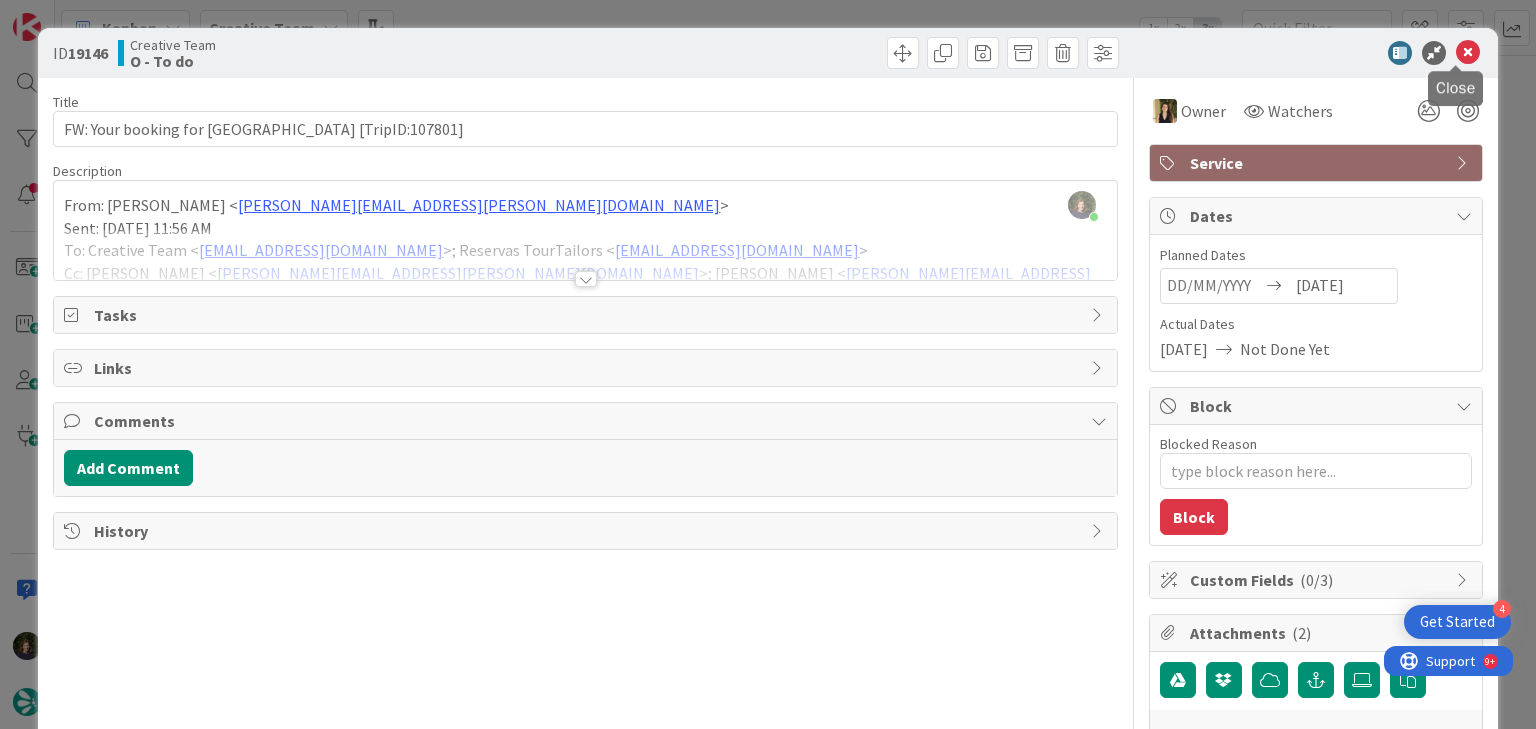 click at bounding box center [1468, 53] 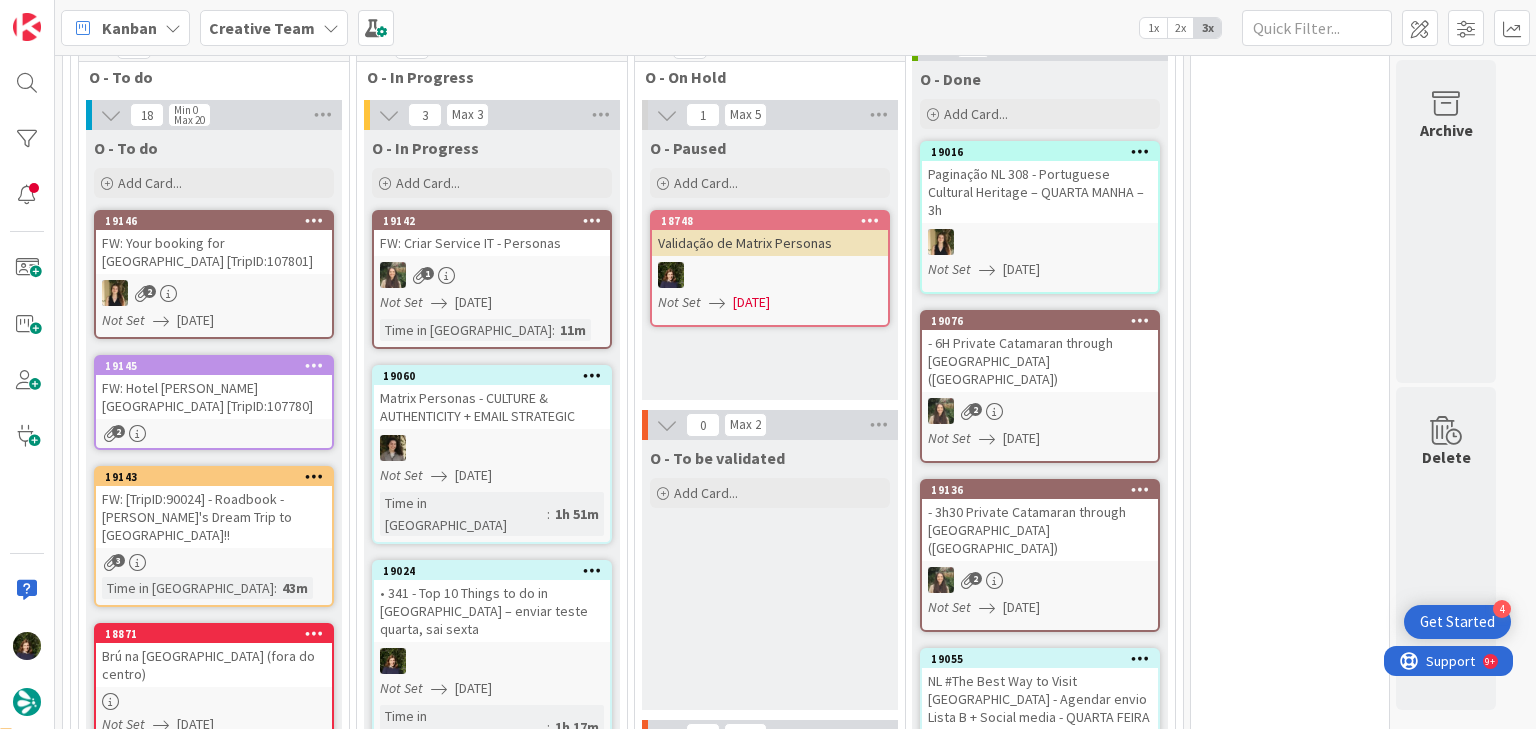 scroll, scrollTop: 0, scrollLeft: 0, axis: both 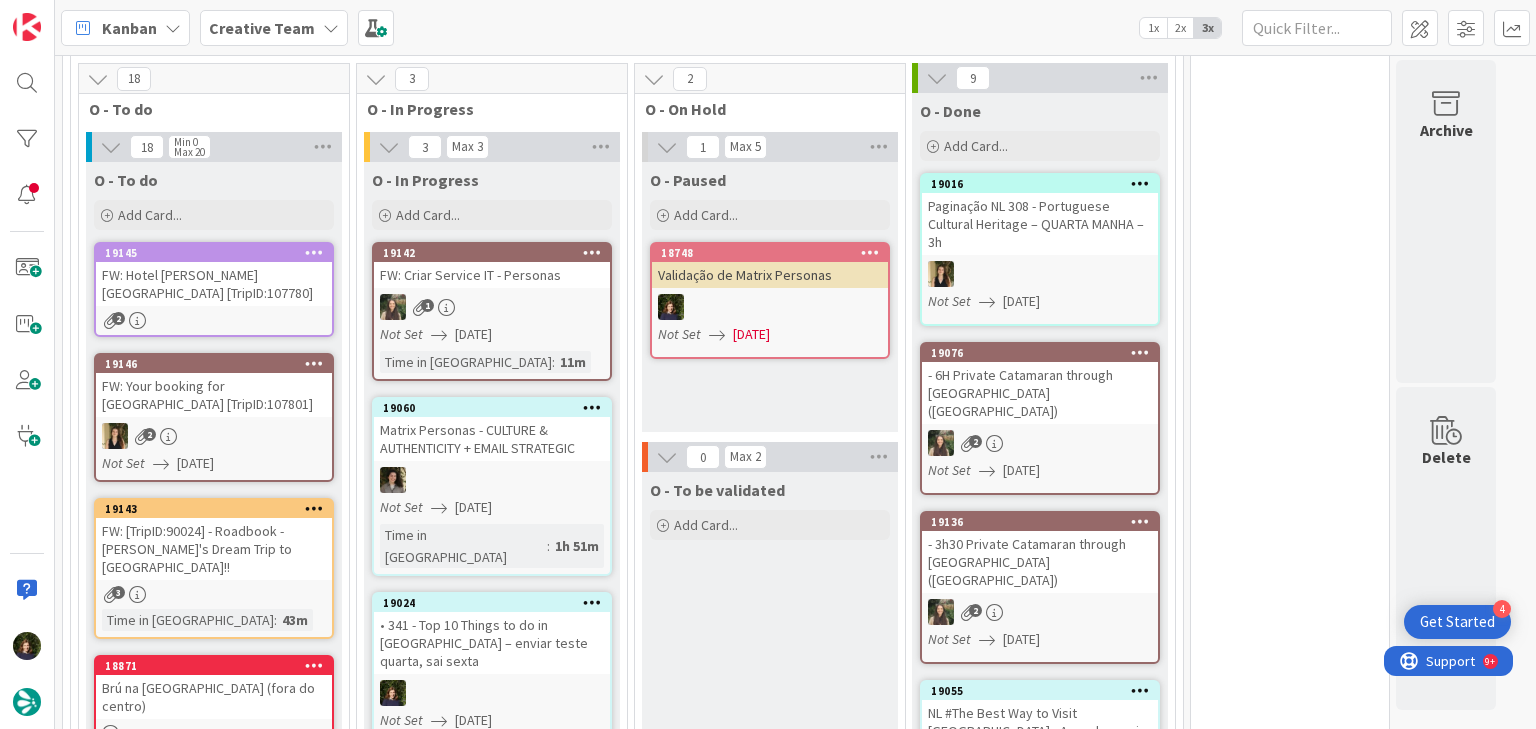 click on "19145 FW: Hotel em Trani [TripID:107780] 2" at bounding box center (214, 289) 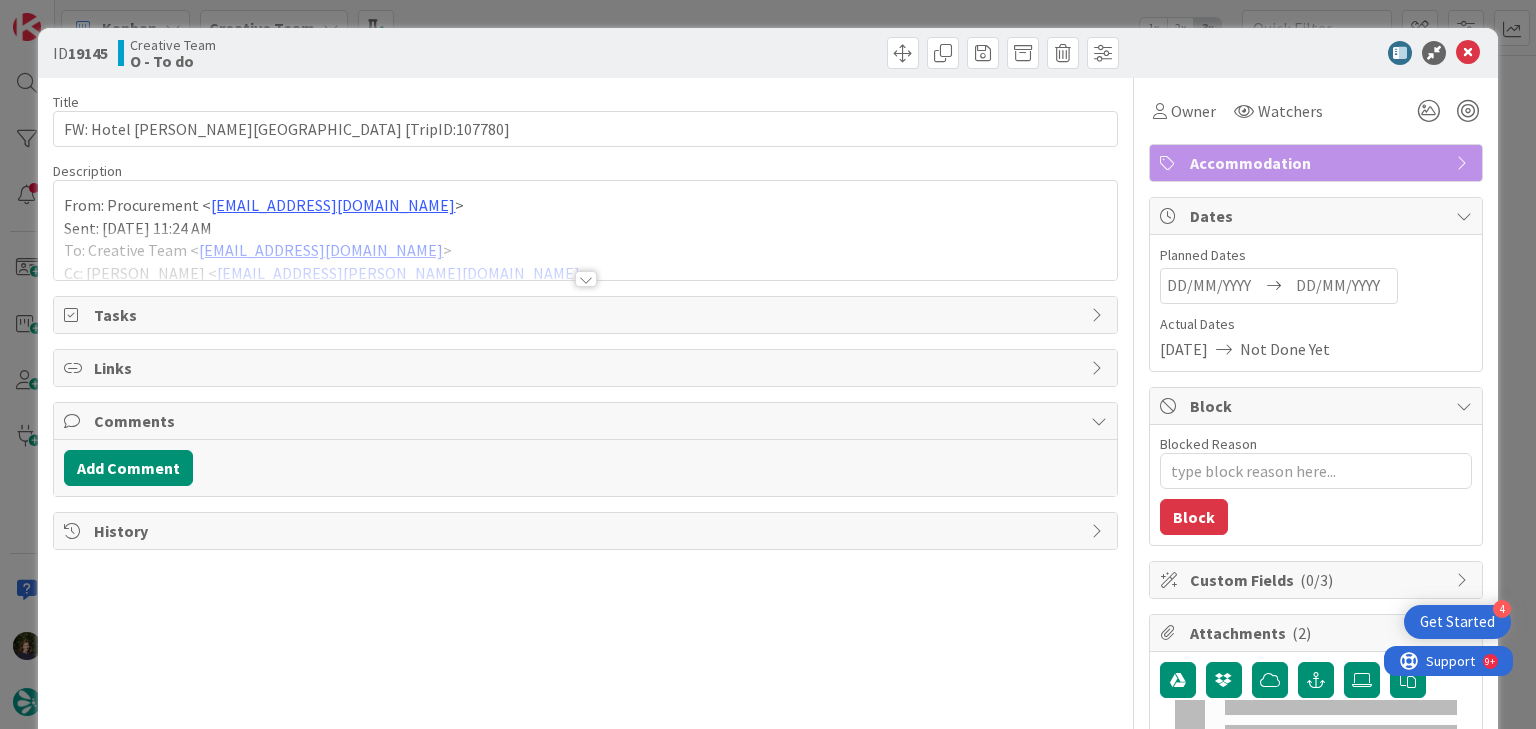 type on "x" 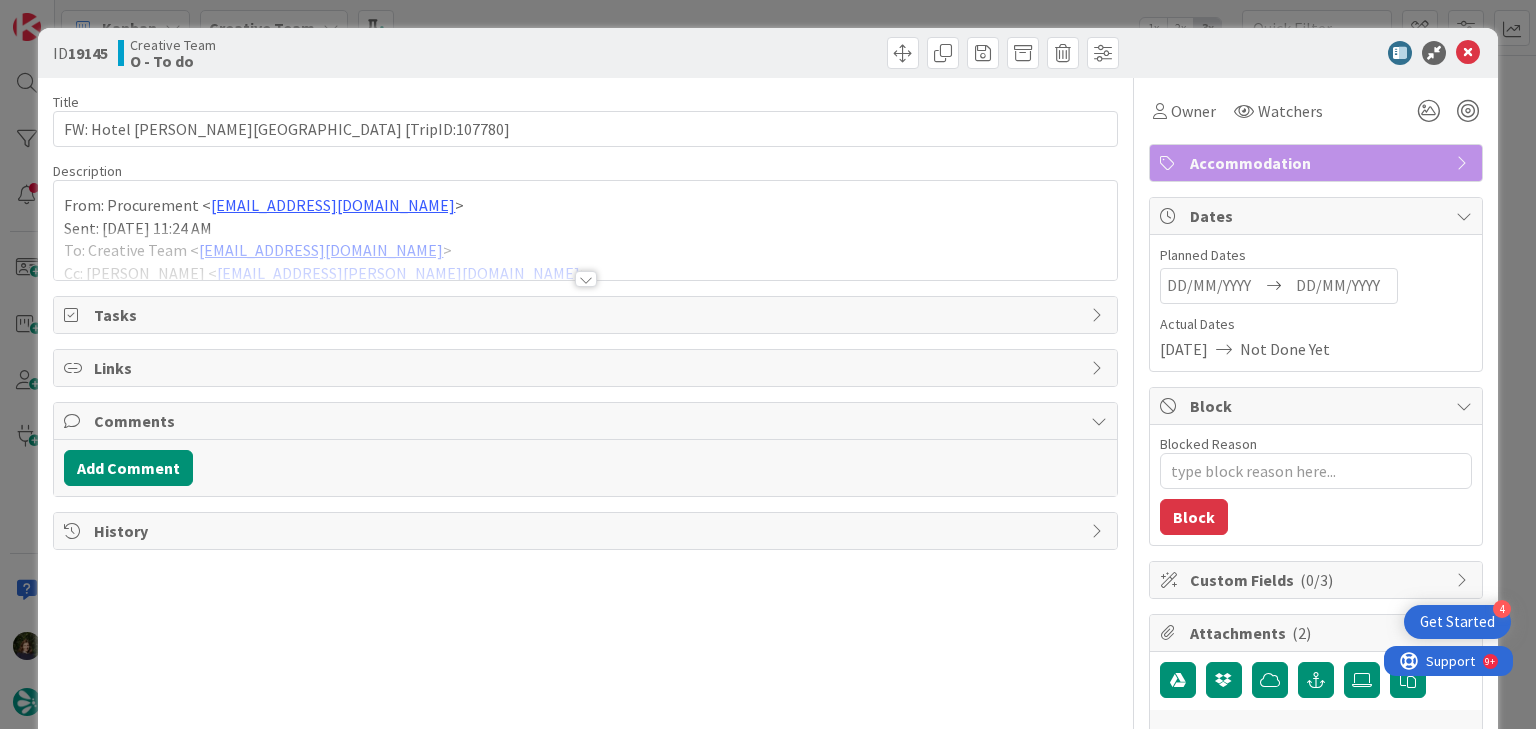 scroll, scrollTop: 0, scrollLeft: 0, axis: both 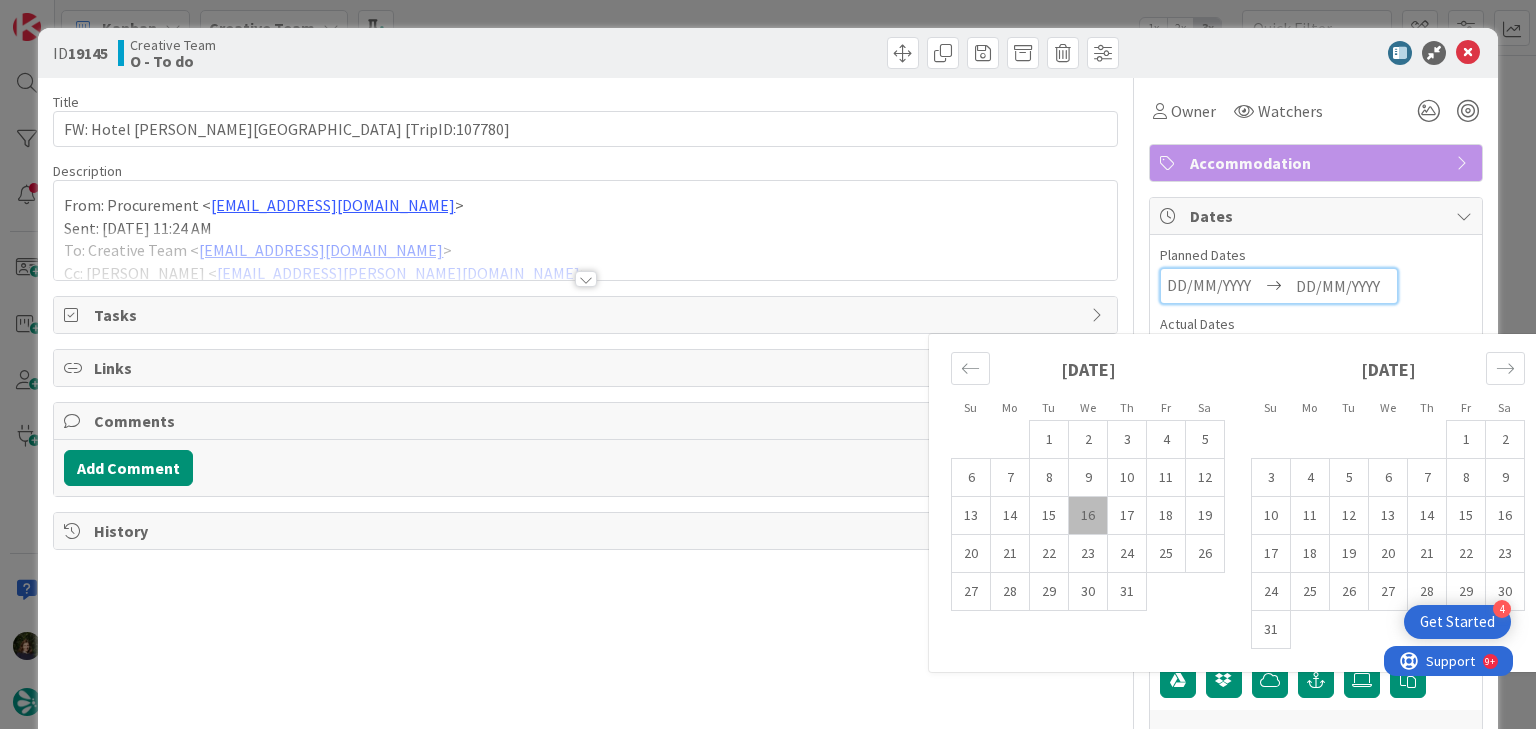 click at bounding box center (1343, 286) 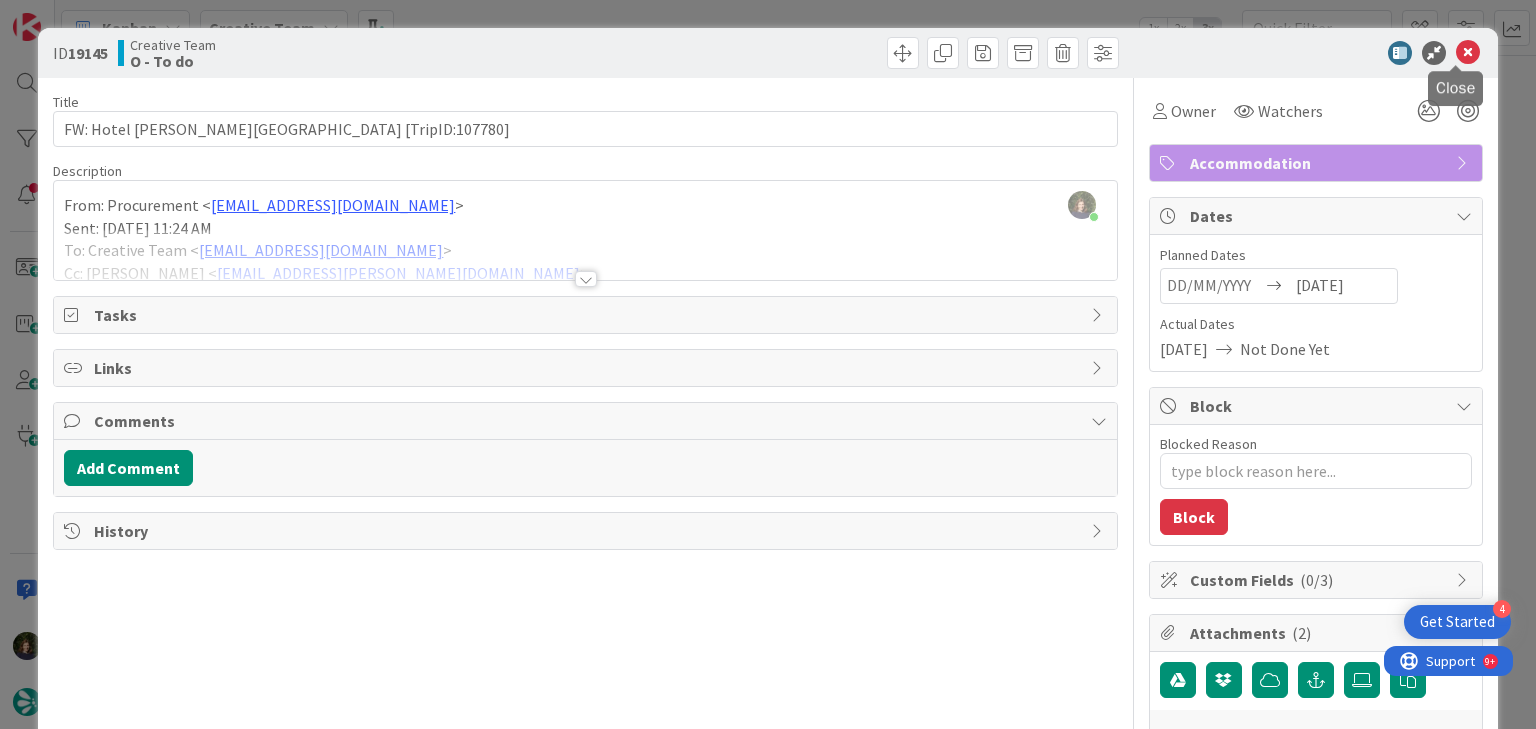 click at bounding box center (1468, 53) 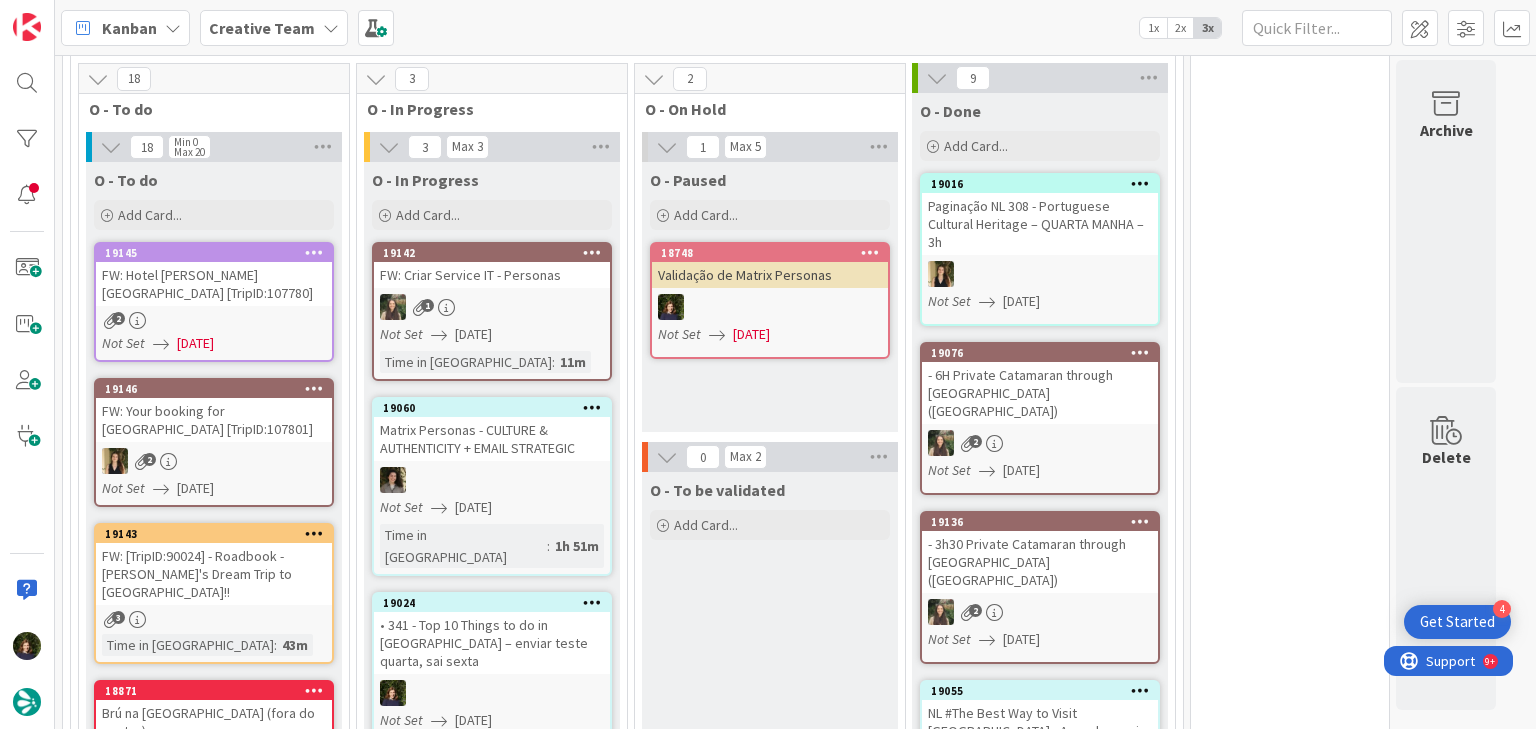 scroll, scrollTop: 0, scrollLeft: 0, axis: both 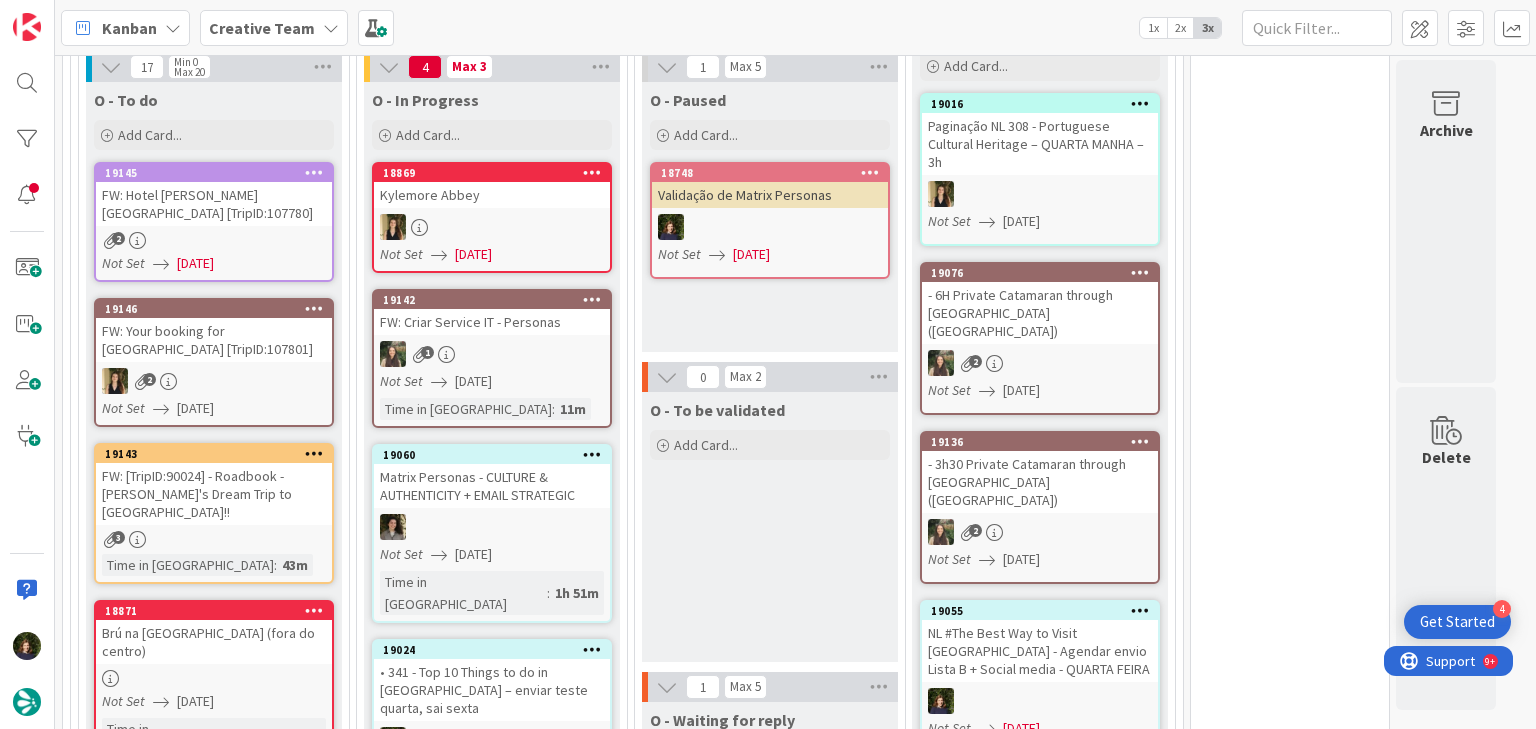 click on "2" at bounding box center (214, 381) 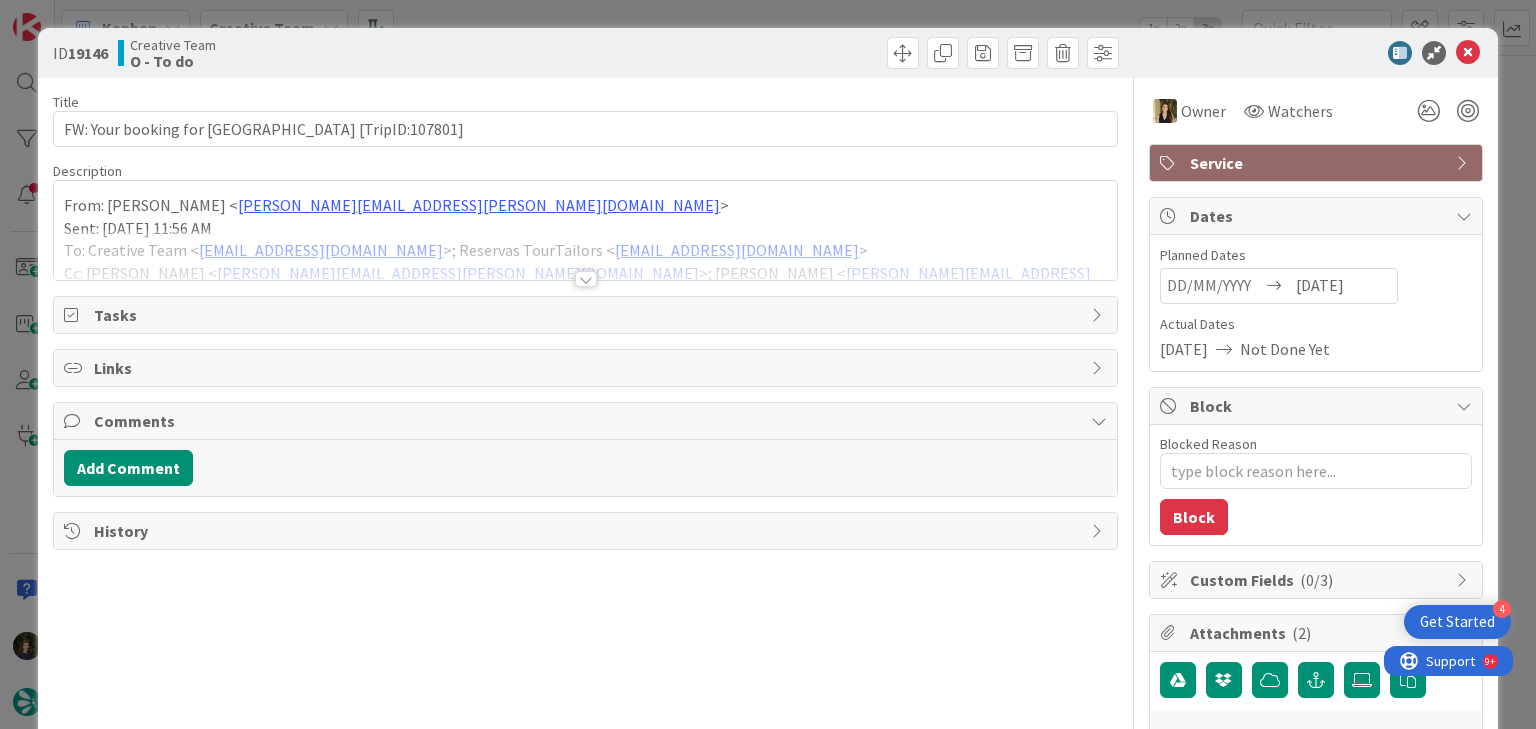 scroll, scrollTop: 0, scrollLeft: 0, axis: both 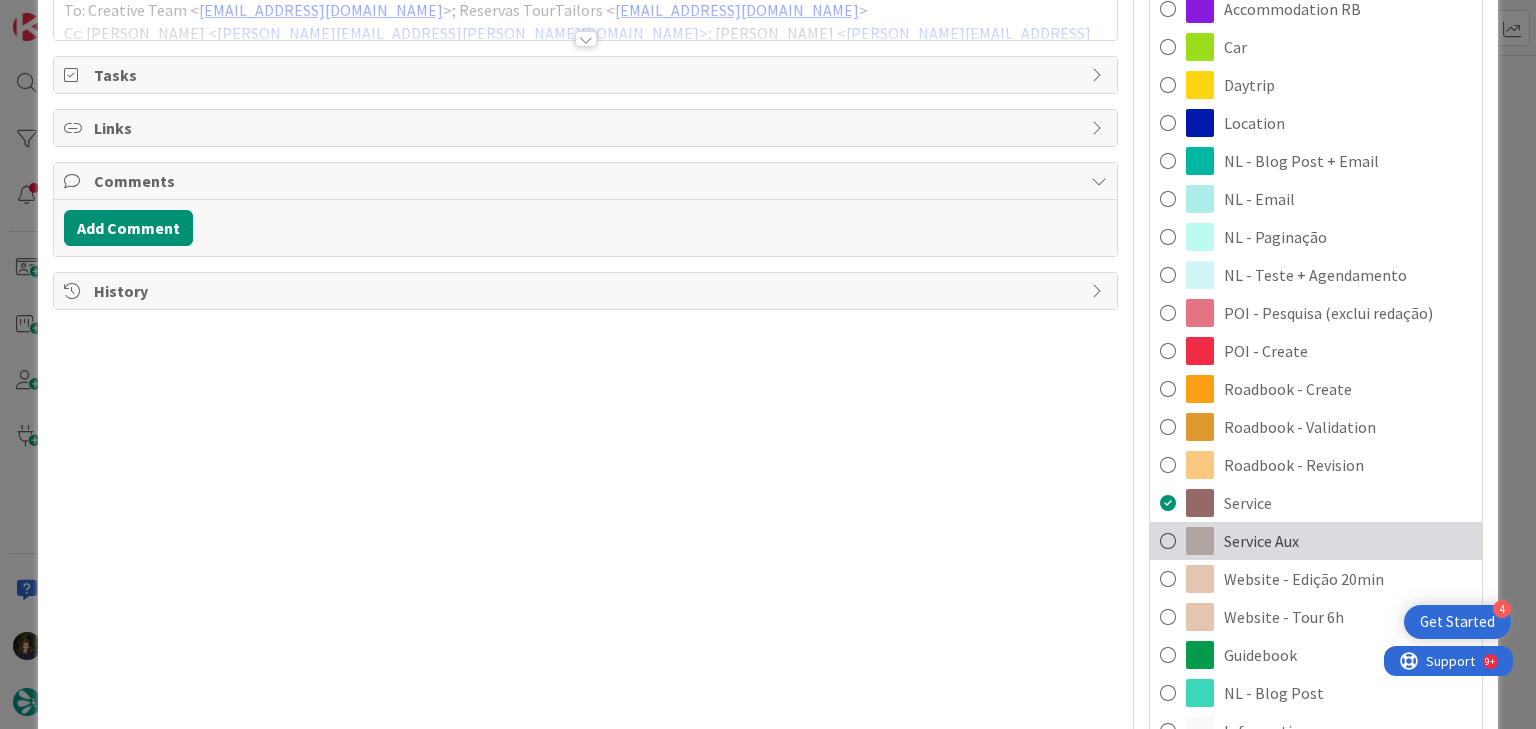 click on "Service Aux" at bounding box center [1261, 541] 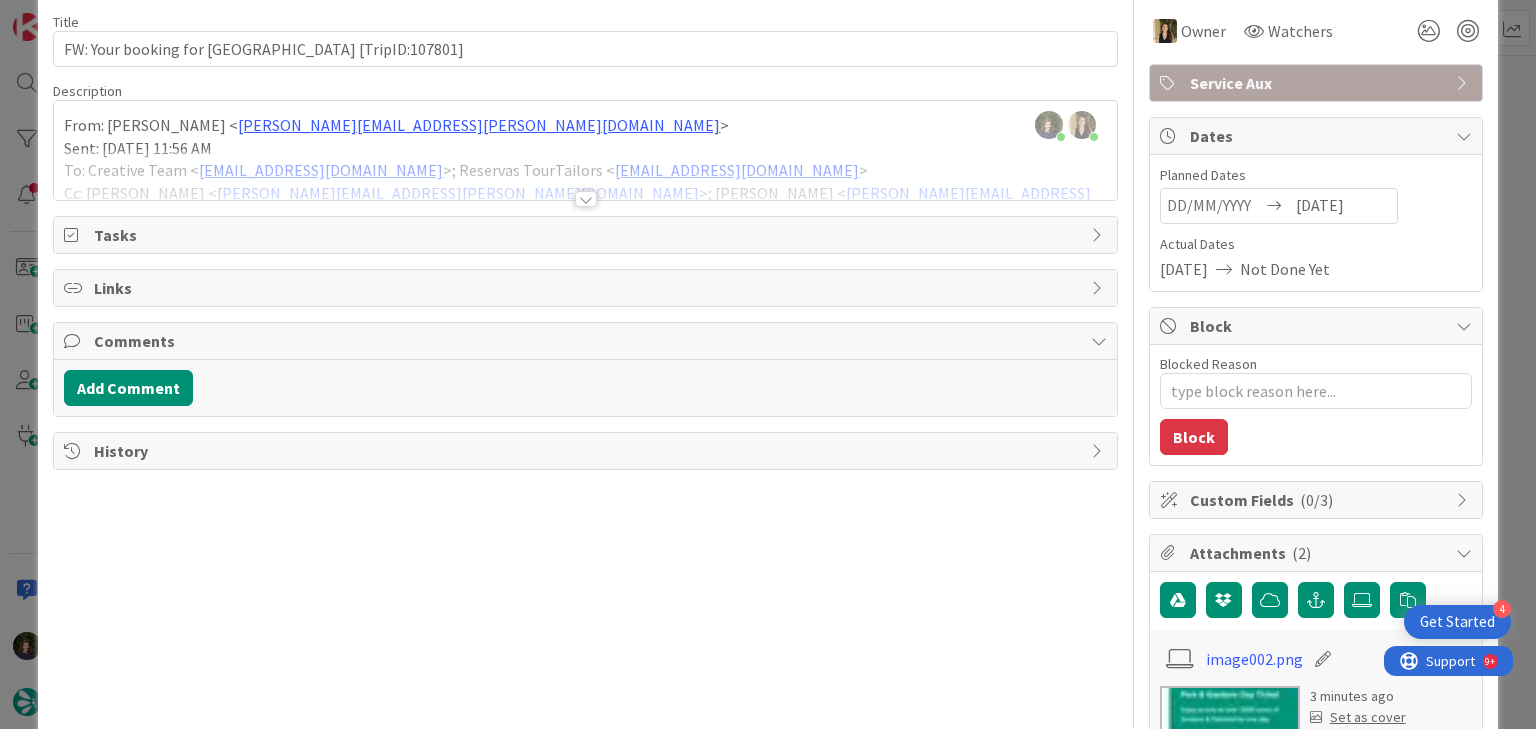 scroll, scrollTop: 0, scrollLeft: 0, axis: both 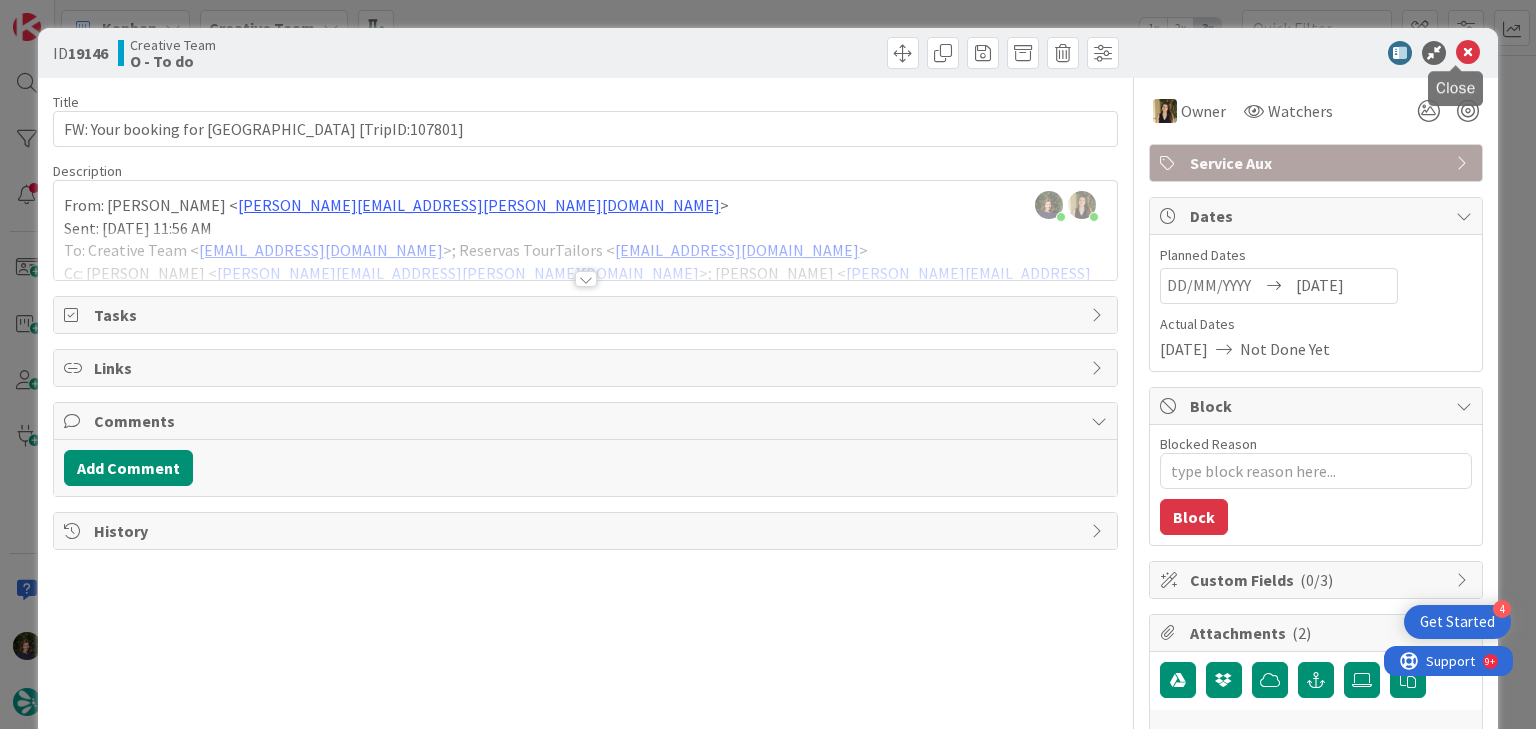 click at bounding box center [1468, 53] 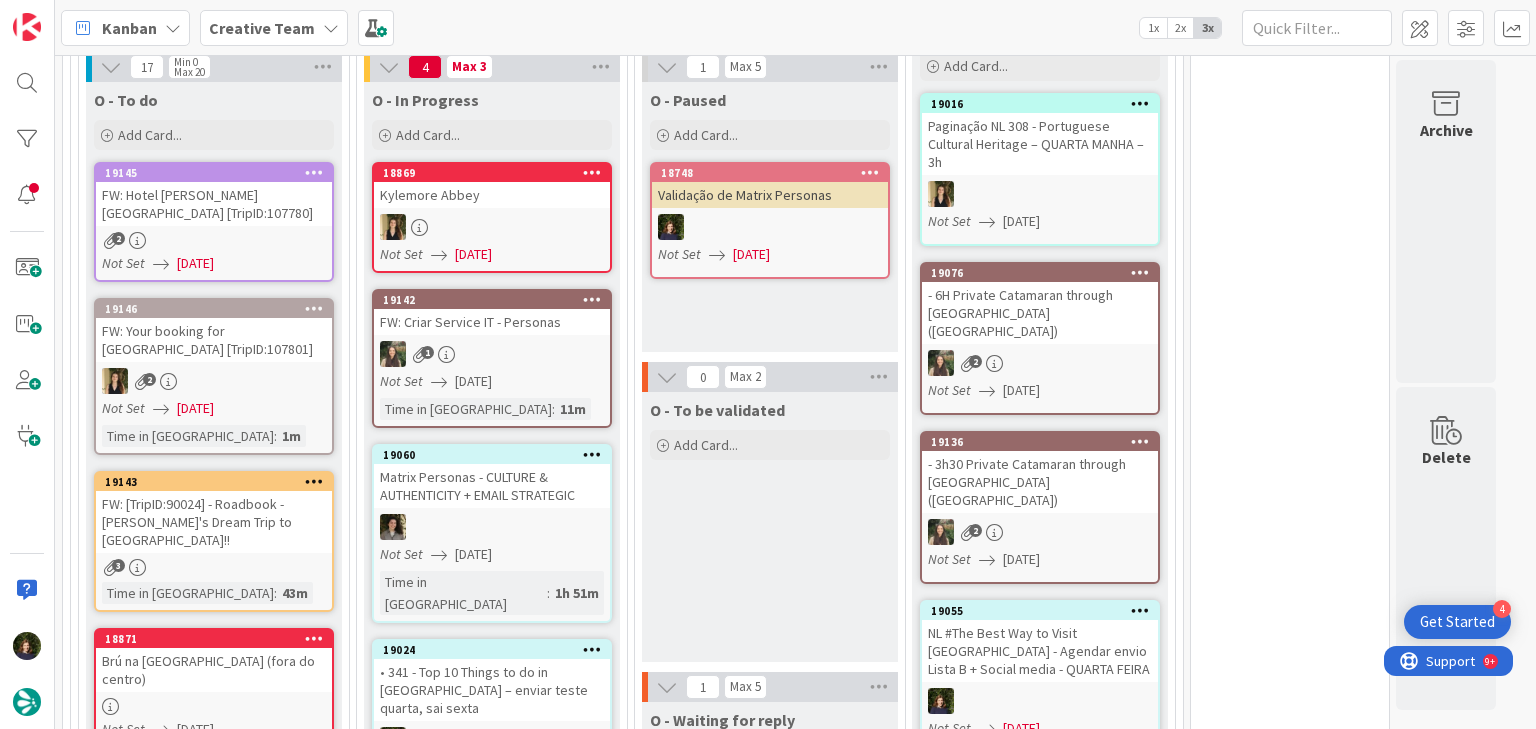 scroll, scrollTop: 0, scrollLeft: 0, axis: both 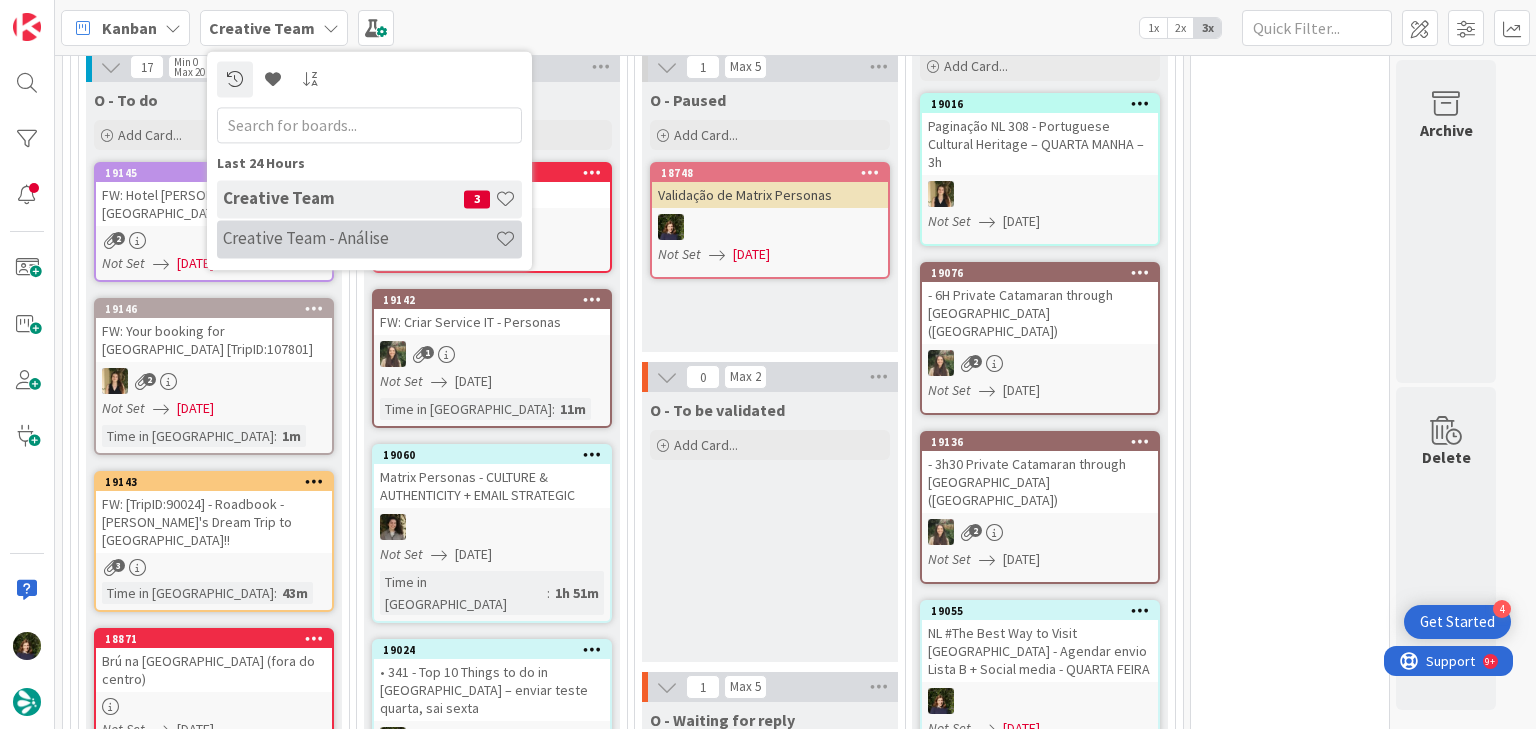 click on "Creative Team - Análise" at bounding box center (359, 239) 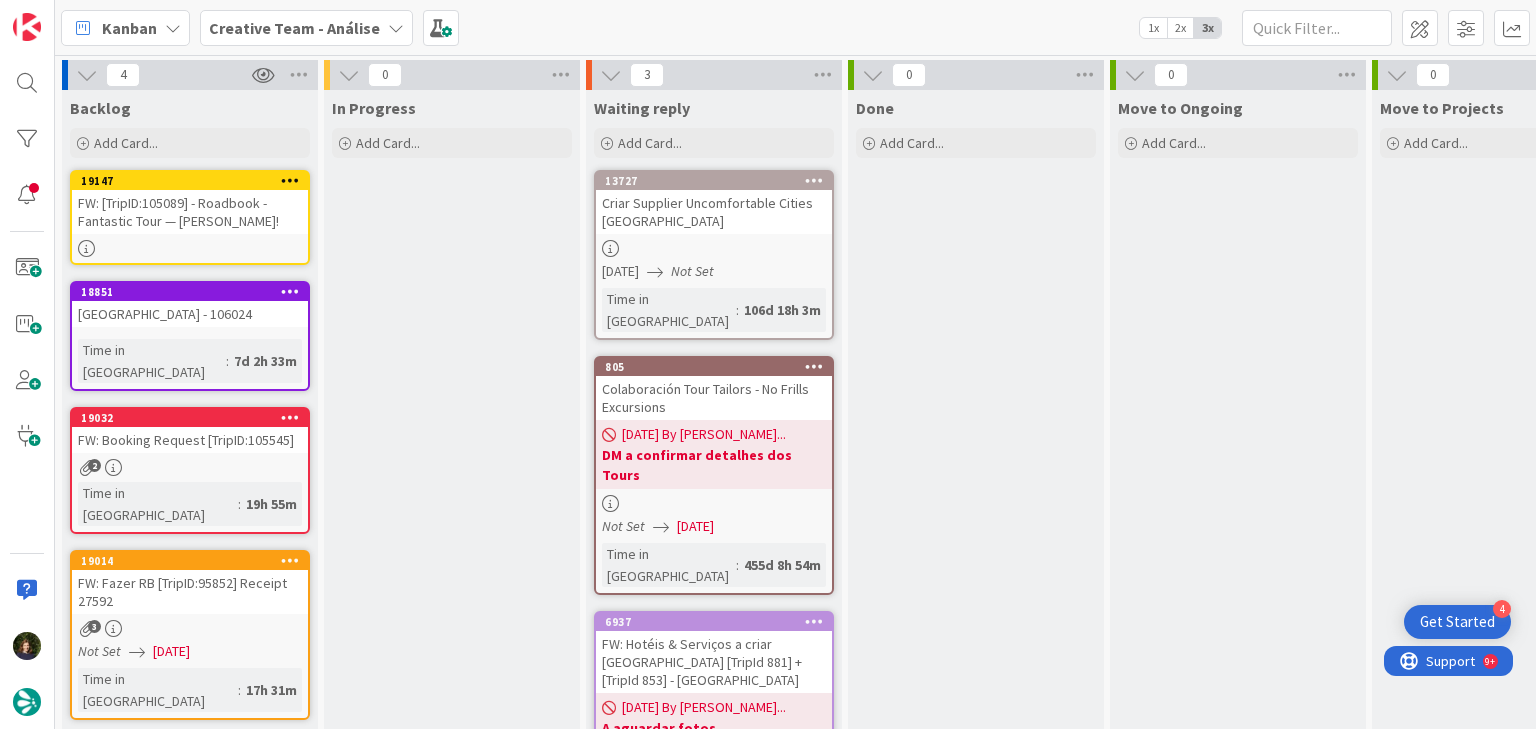 scroll, scrollTop: 0, scrollLeft: 0, axis: both 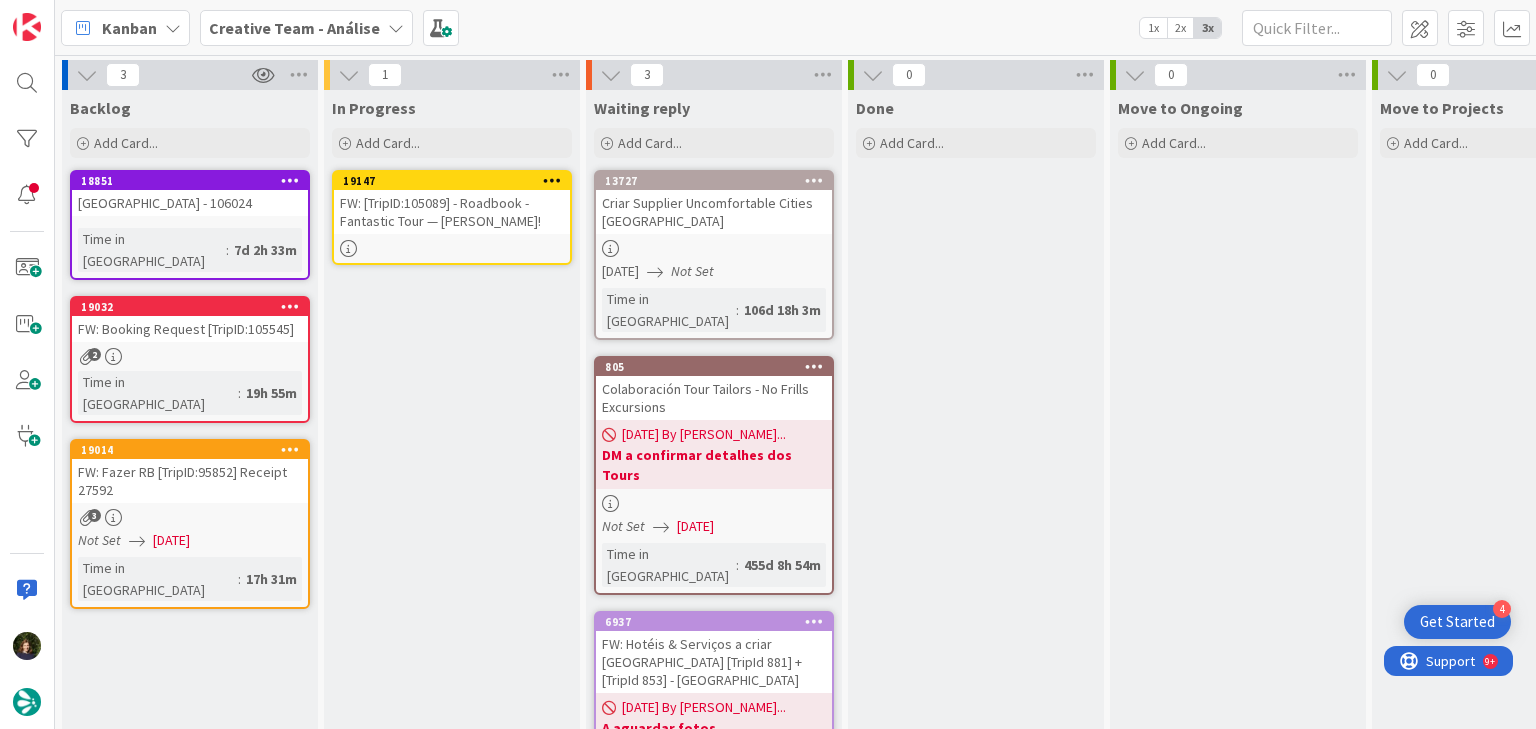 click on "FW: [TripID:105089] - Roadbook - Fantastic  Tour — [PERSON_NAME]!" at bounding box center [452, 212] 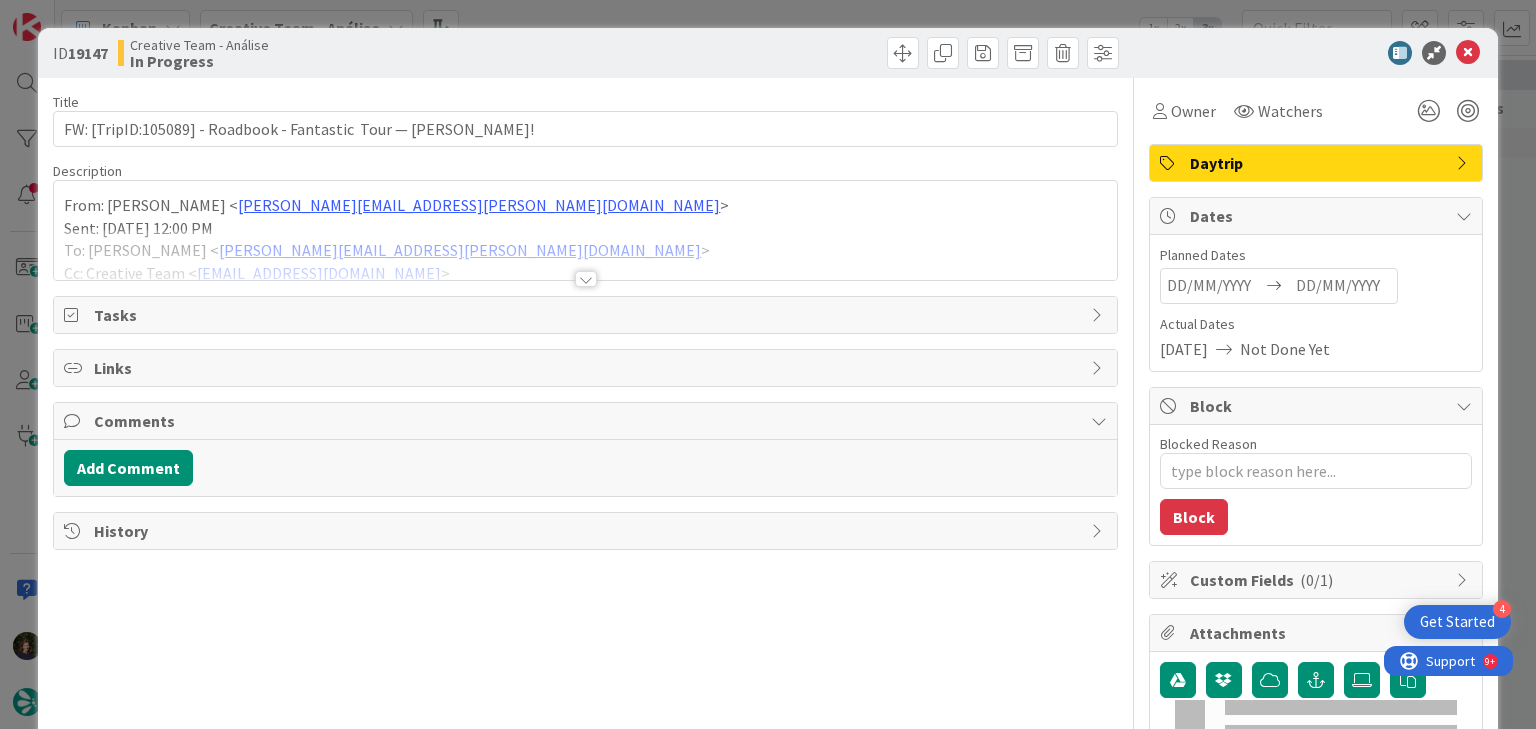 scroll, scrollTop: 0, scrollLeft: 0, axis: both 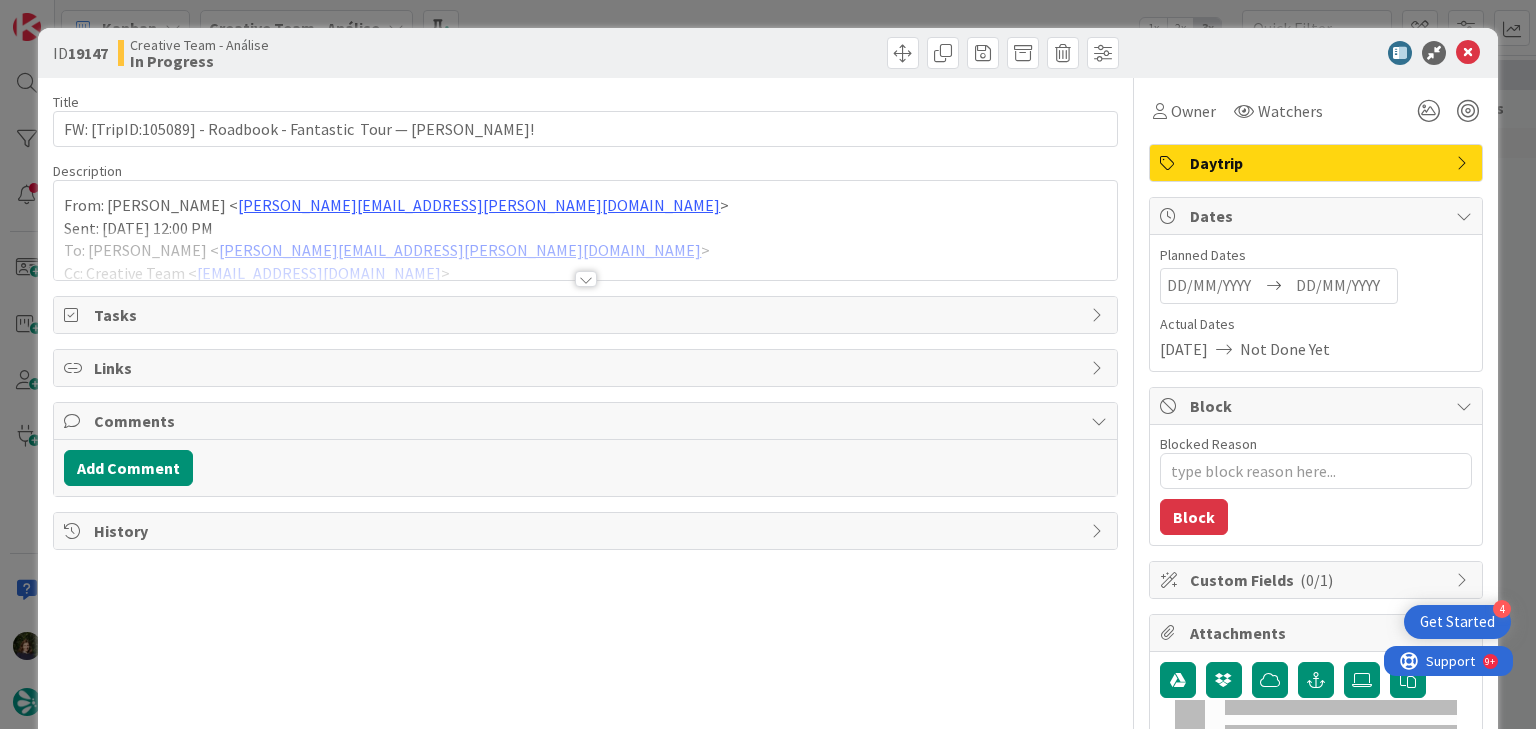 type on "x" 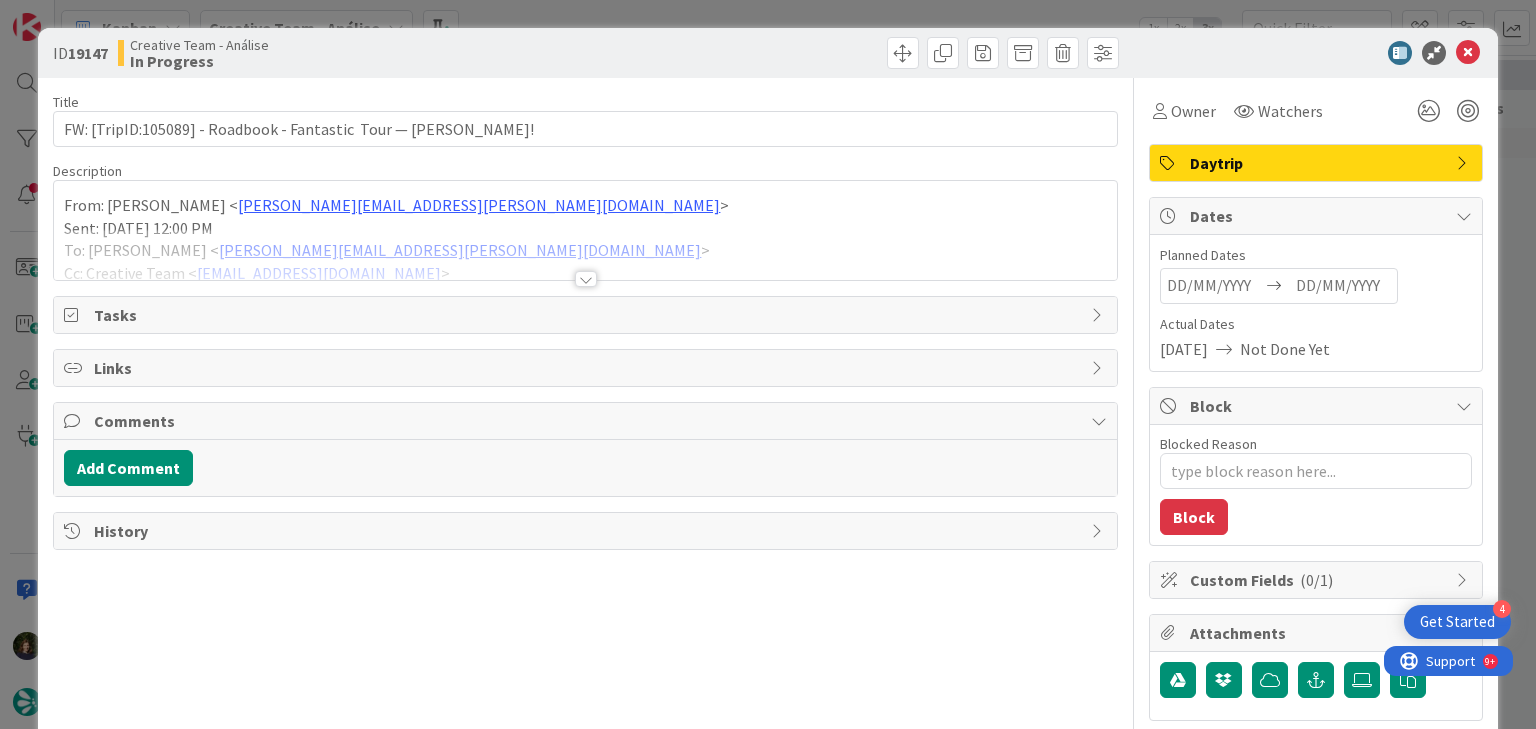 scroll, scrollTop: 0, scrollLeft: 0, axis: both 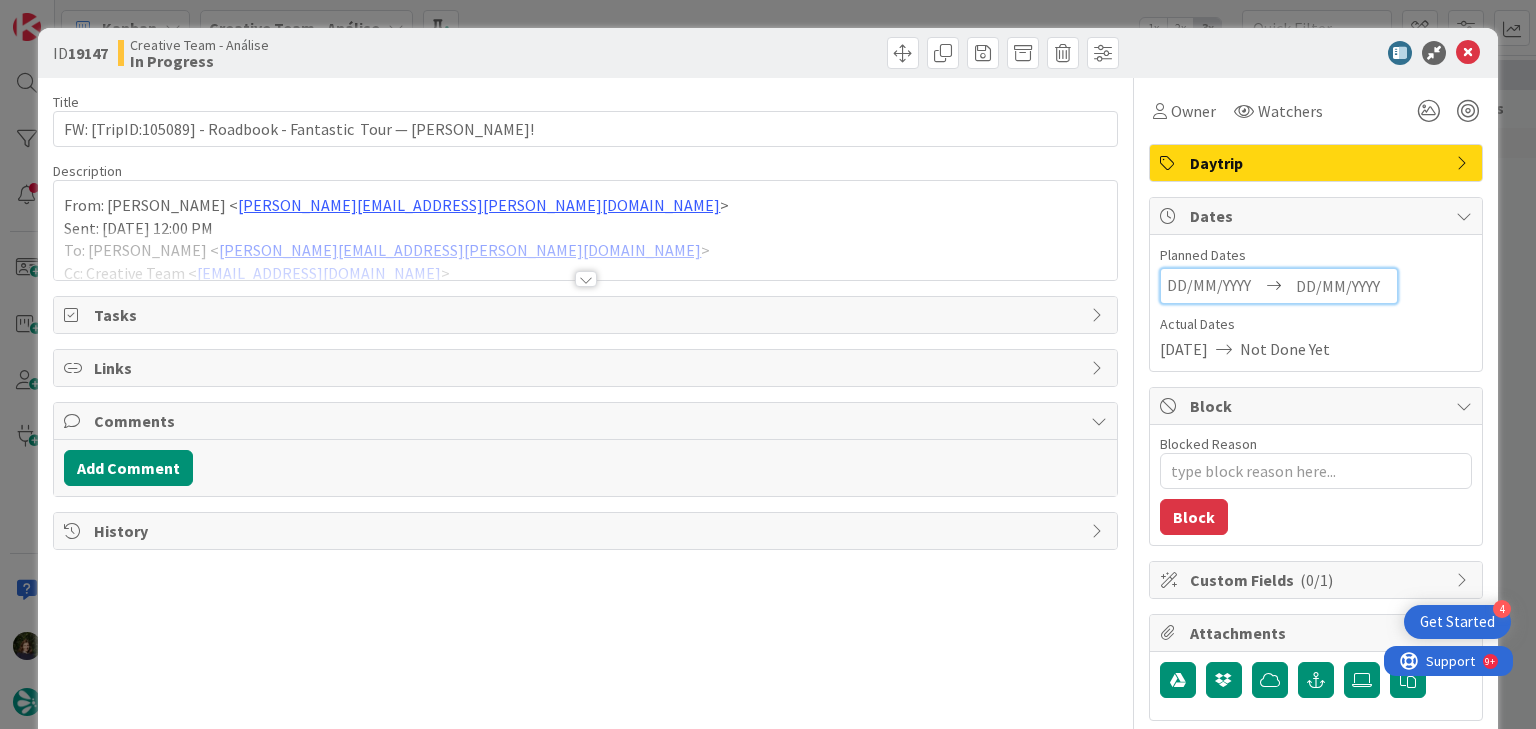 click at bounding box center (1343, 286) 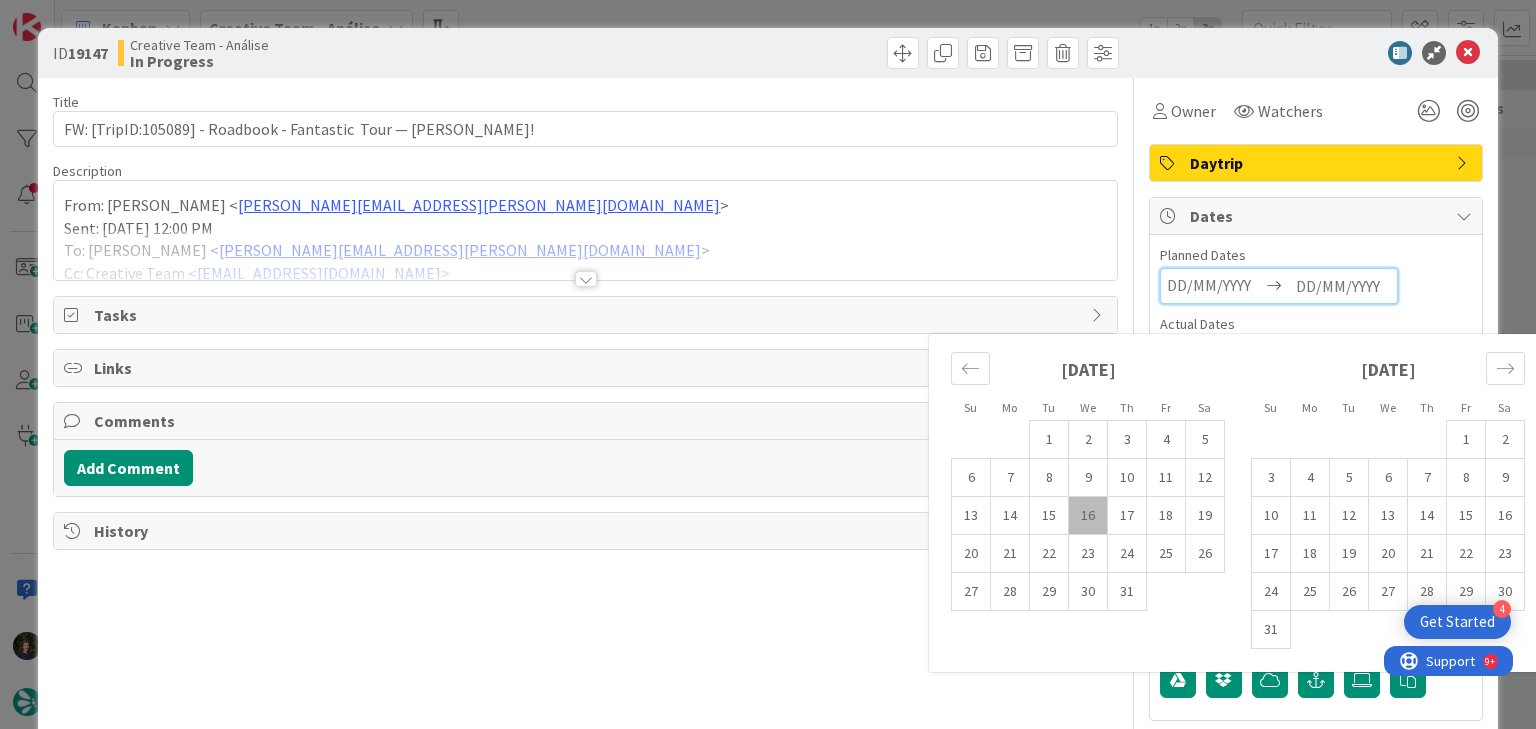 click on "16" at bounding box center [1088, 516] 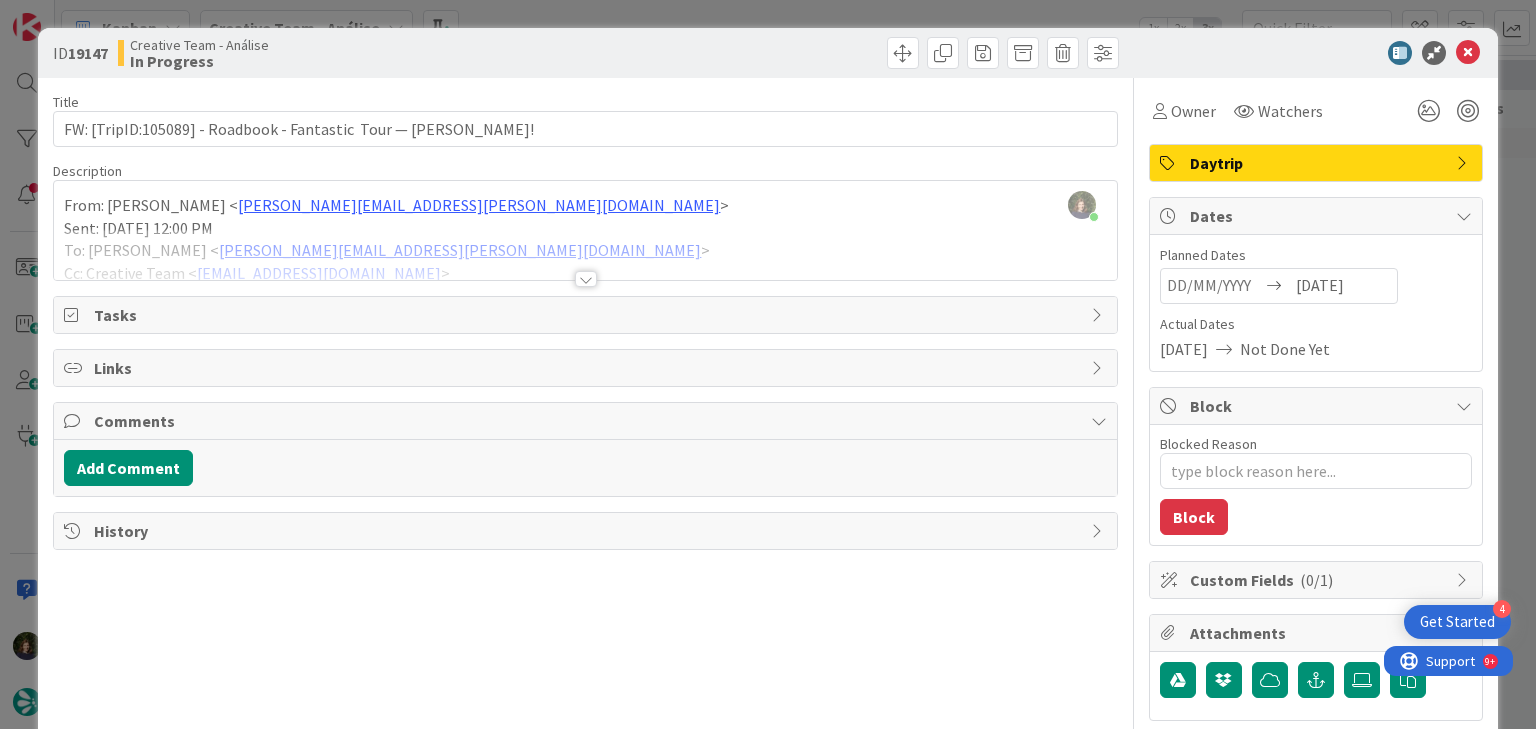 click at bounding box center (586, 279) 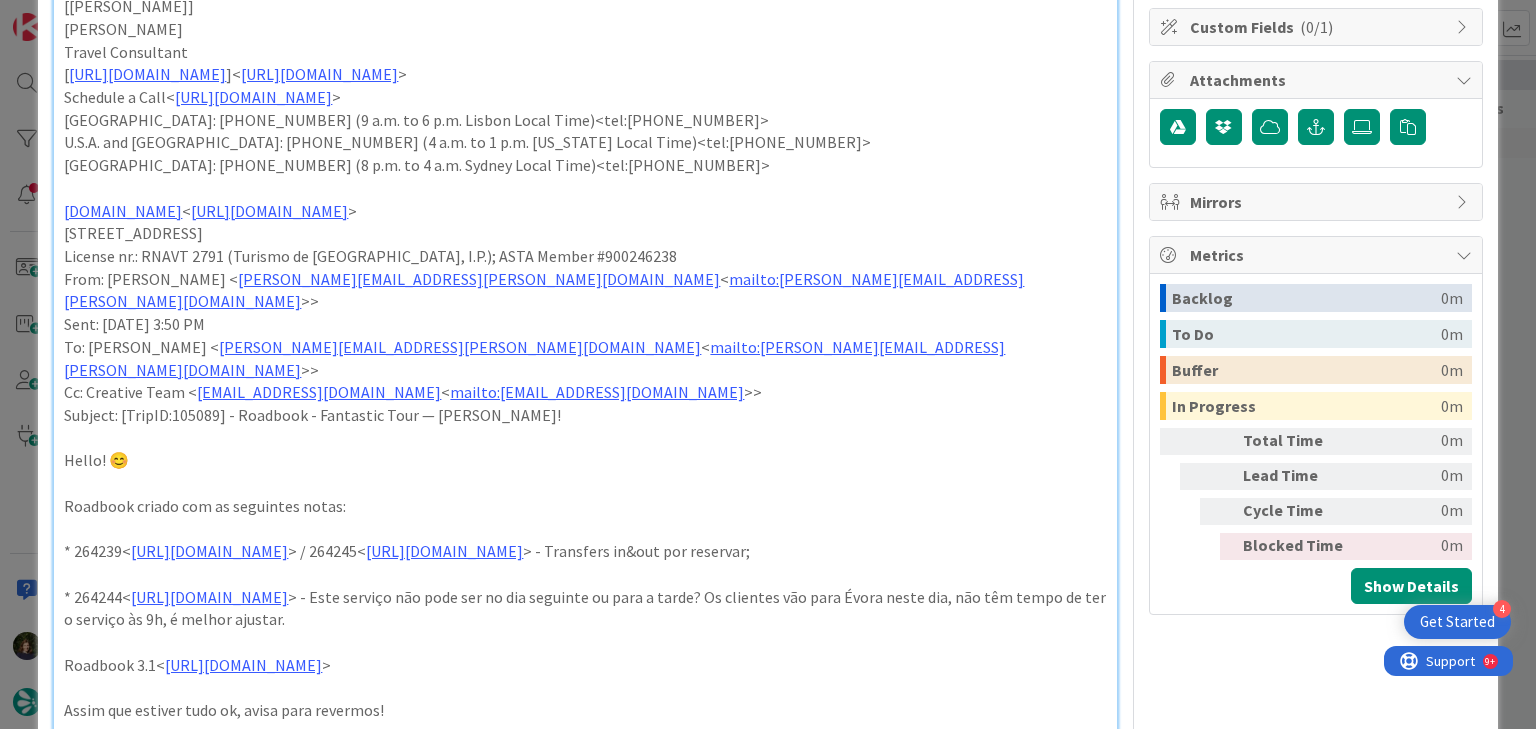 scroll, scrollTop: 640, scrollLeft: 0, axis: vertical 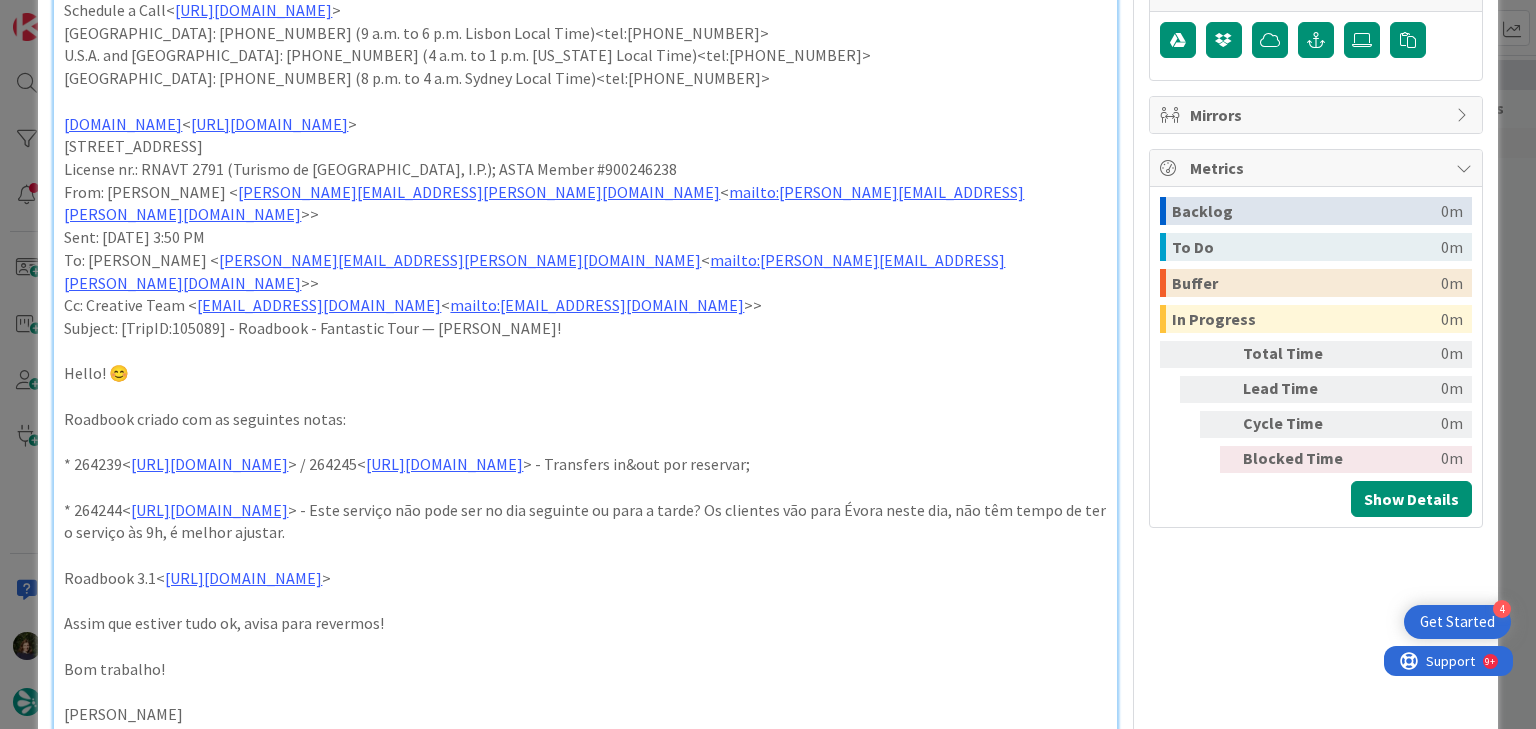 click on "* 264239< https://appweb.tourtailors.com/sigav/#Voucher/view/271968 > / 264245< https://appweb.tourtailors.com/sigav/#Voucher/view/271974 > - Transfers in&out por reservar;" at bounding box center [585, 464] 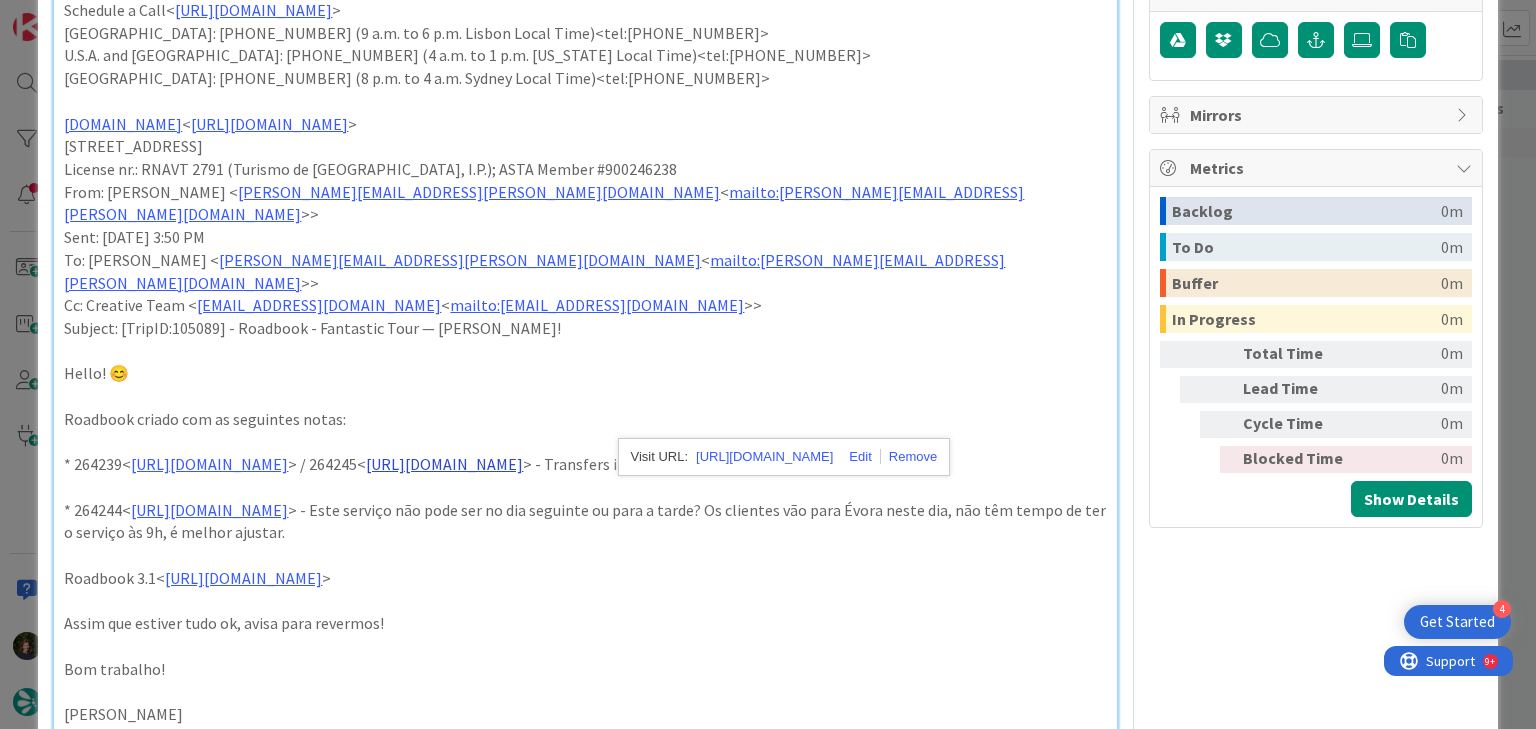 click on "https://appweb.tourtailors.com/sigav/#Voucher/view/271974" at bounding box center [444, 464] 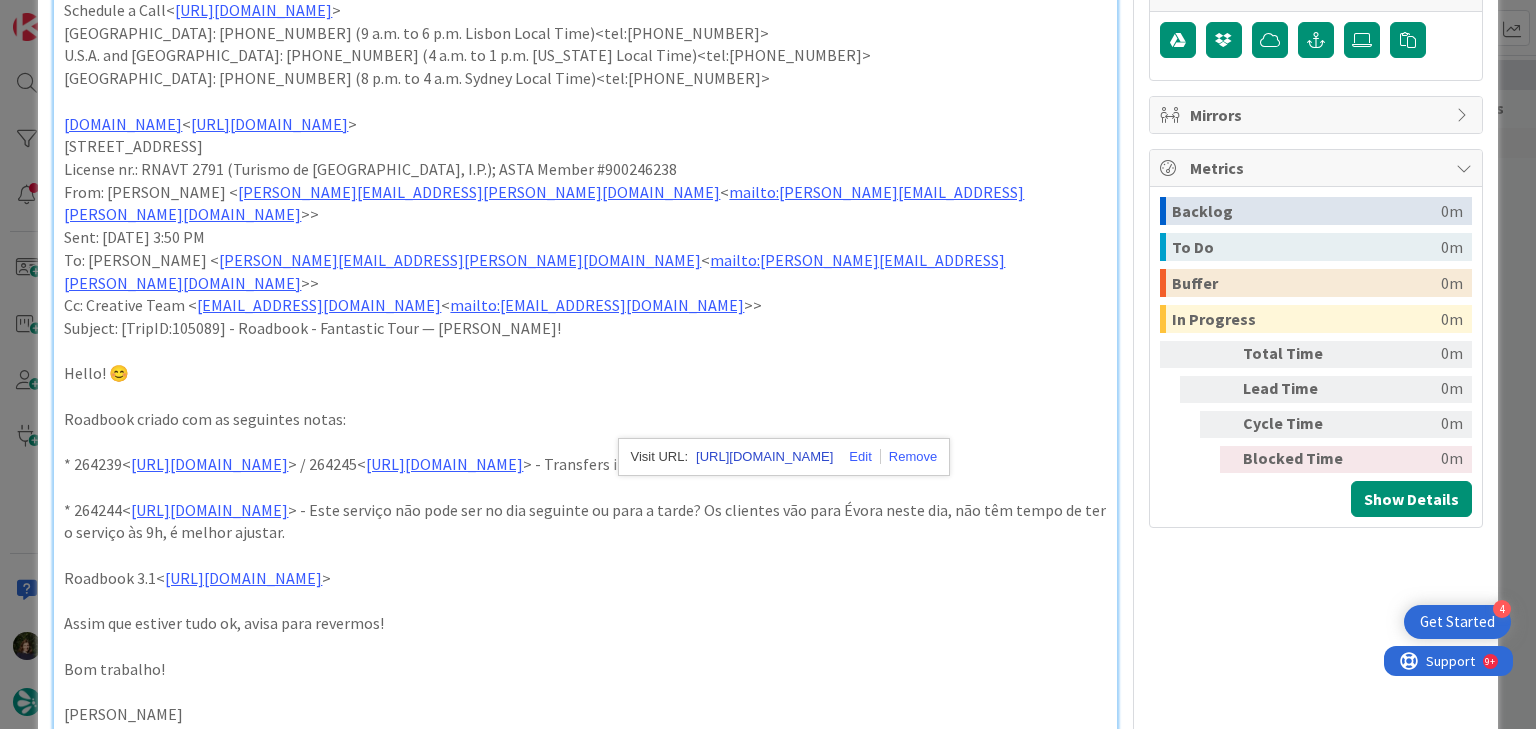 click on "https://appweb.tourtailors.com/sigav/#Voucher/view/271974" at bounding box center (764, 457) 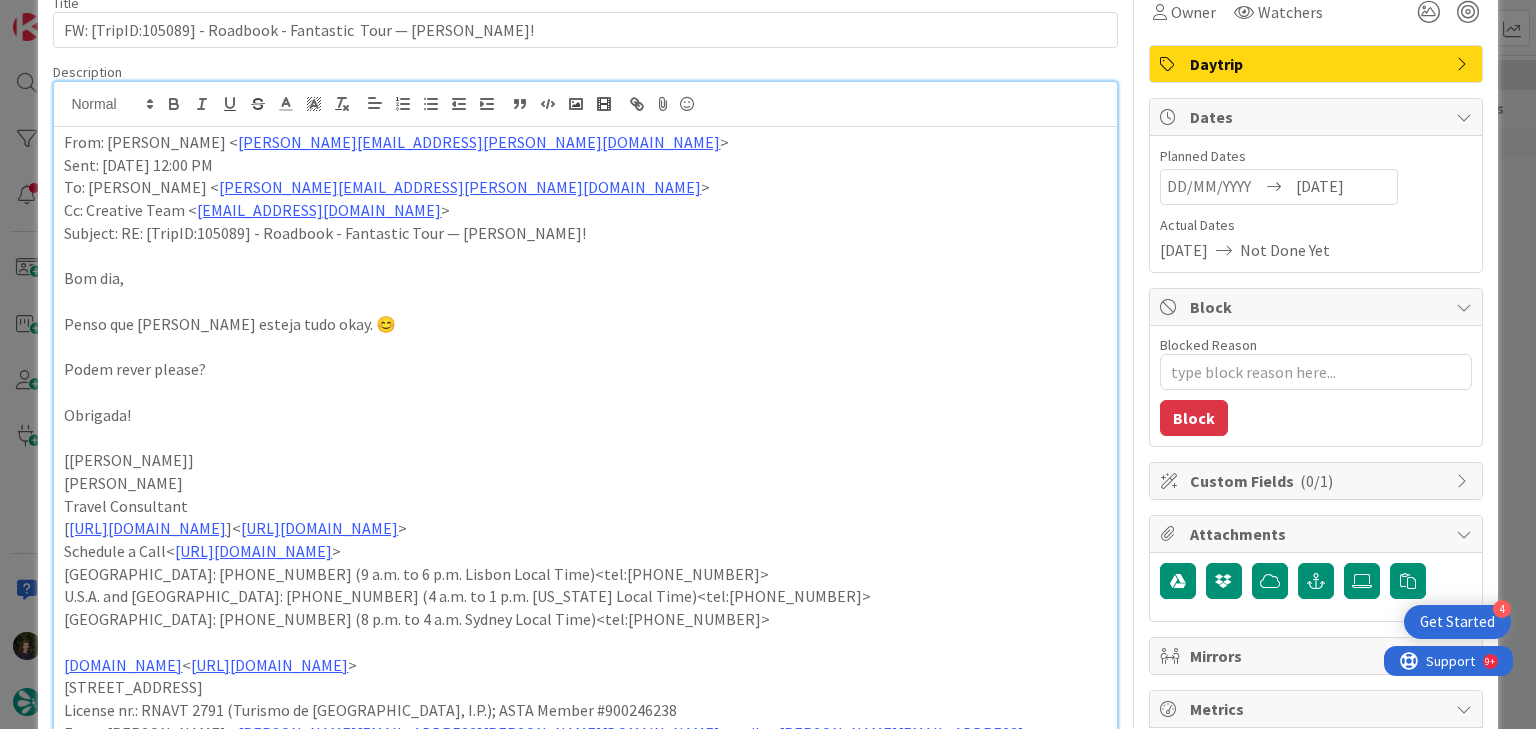 scroll, scrollTop: 0, scrollLeft: 0, axis: both 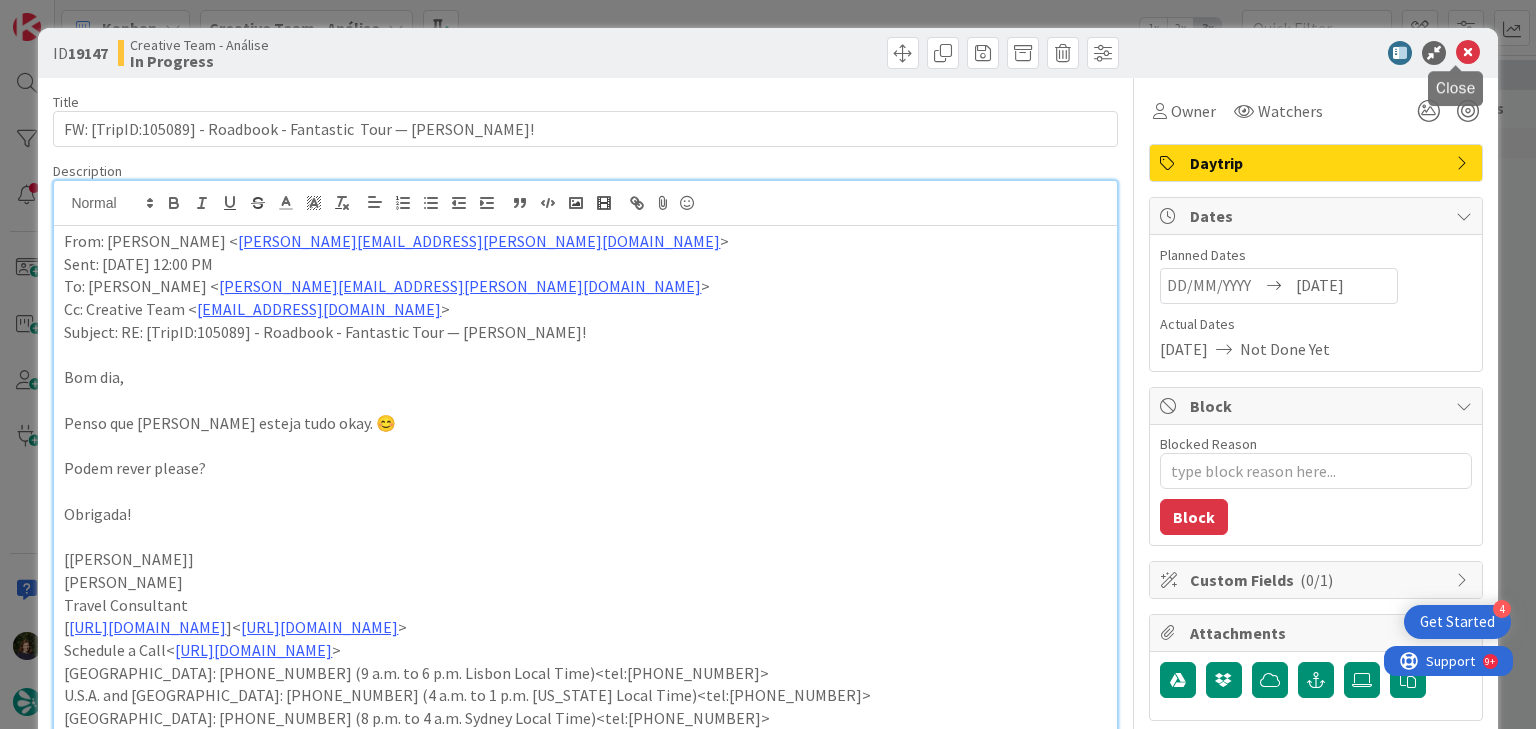 click at bounding box center (1468, 53) 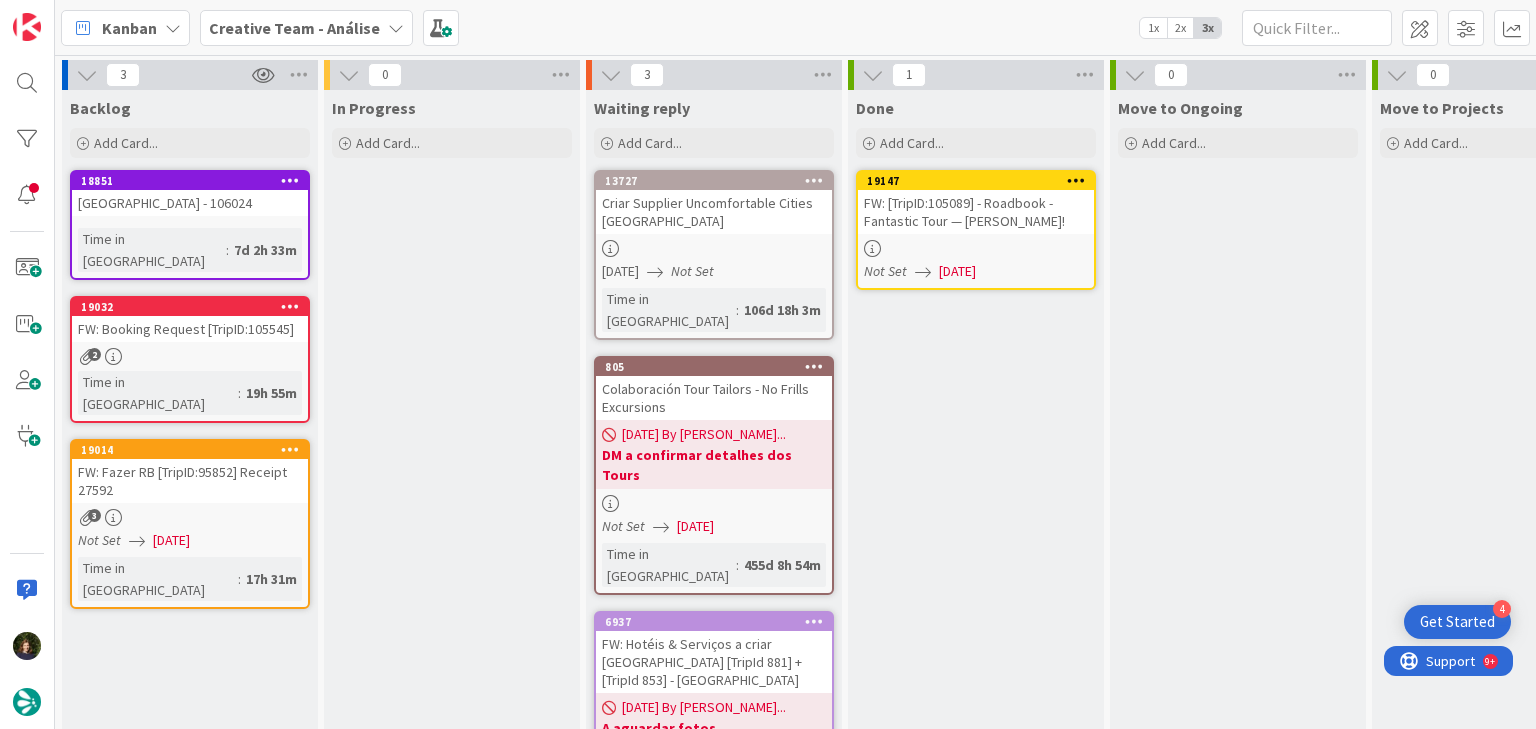 scroll, scrollTop: 0, scrollLeft: 0, axis: both 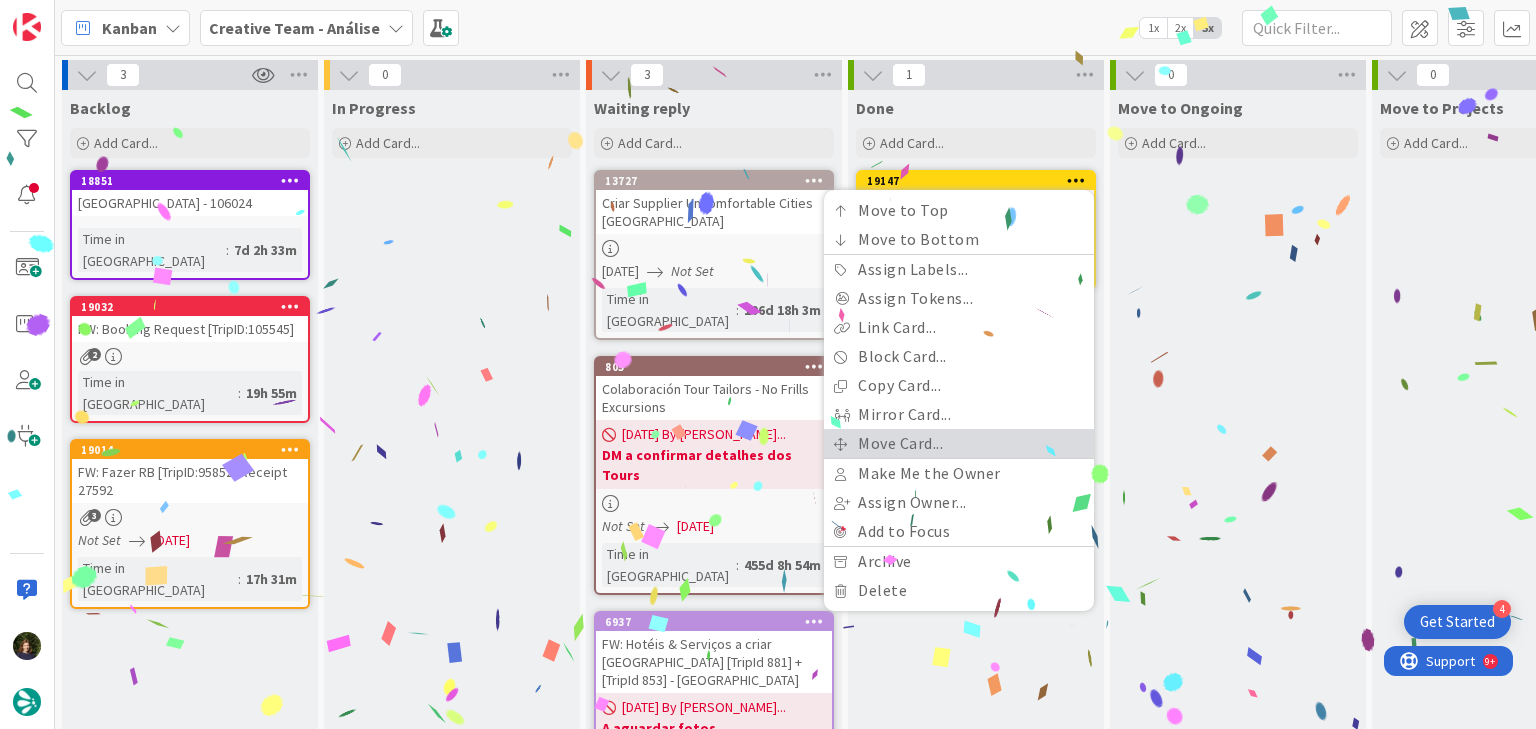 click on "Move Card..." at bounding box center [959, 443] 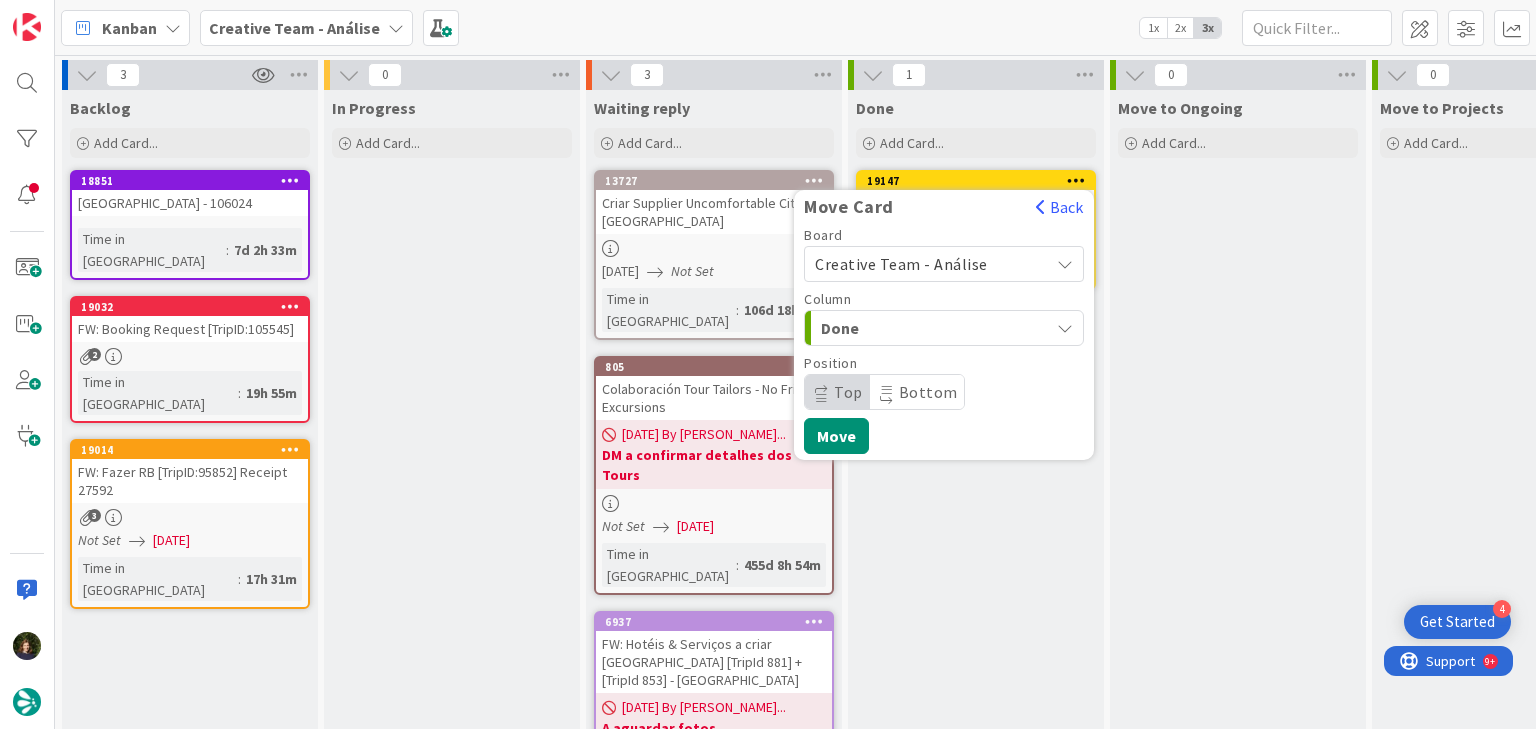 click on "Creative Team - Análise" at bounding box center [927, 264] 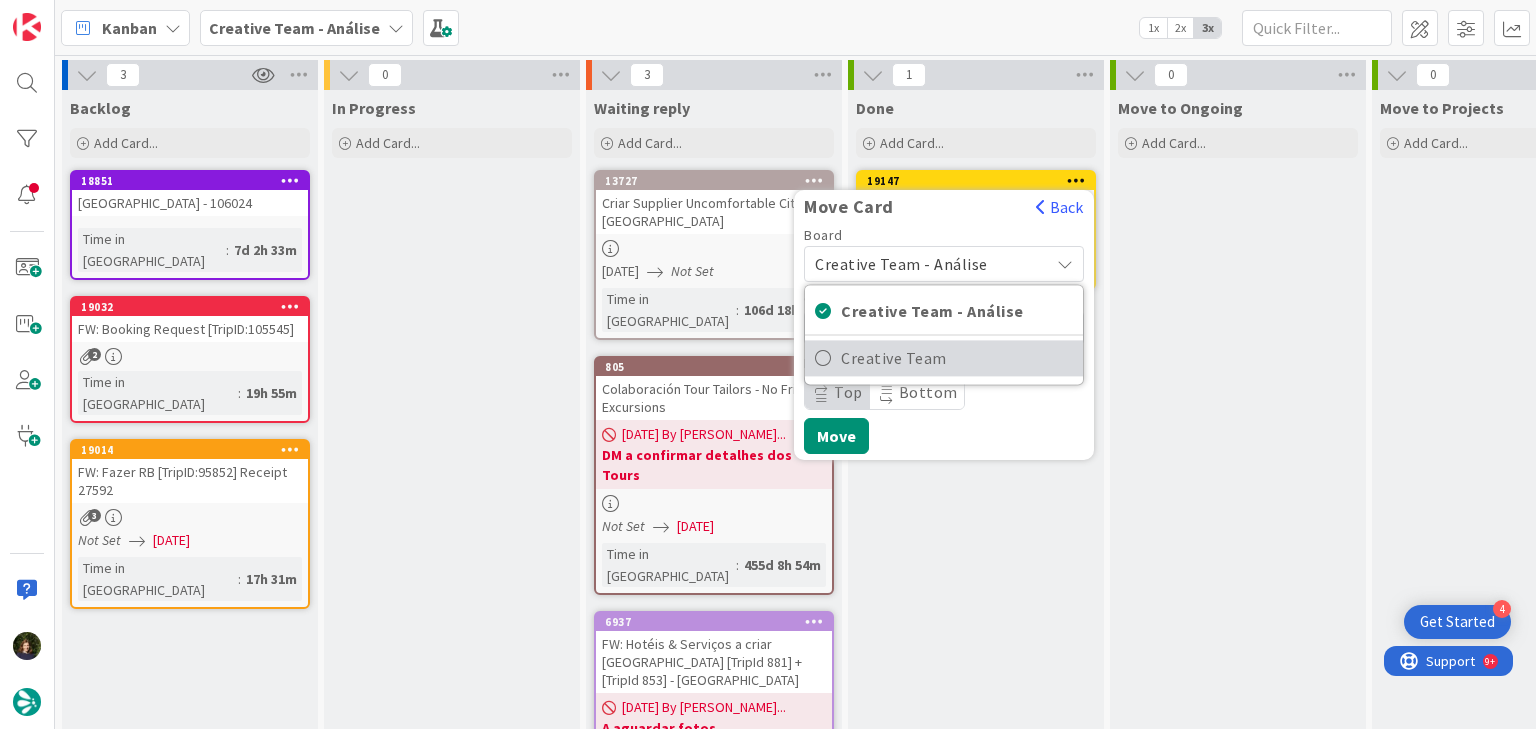 click on "Creative Team" at bounding box center [957, 358] 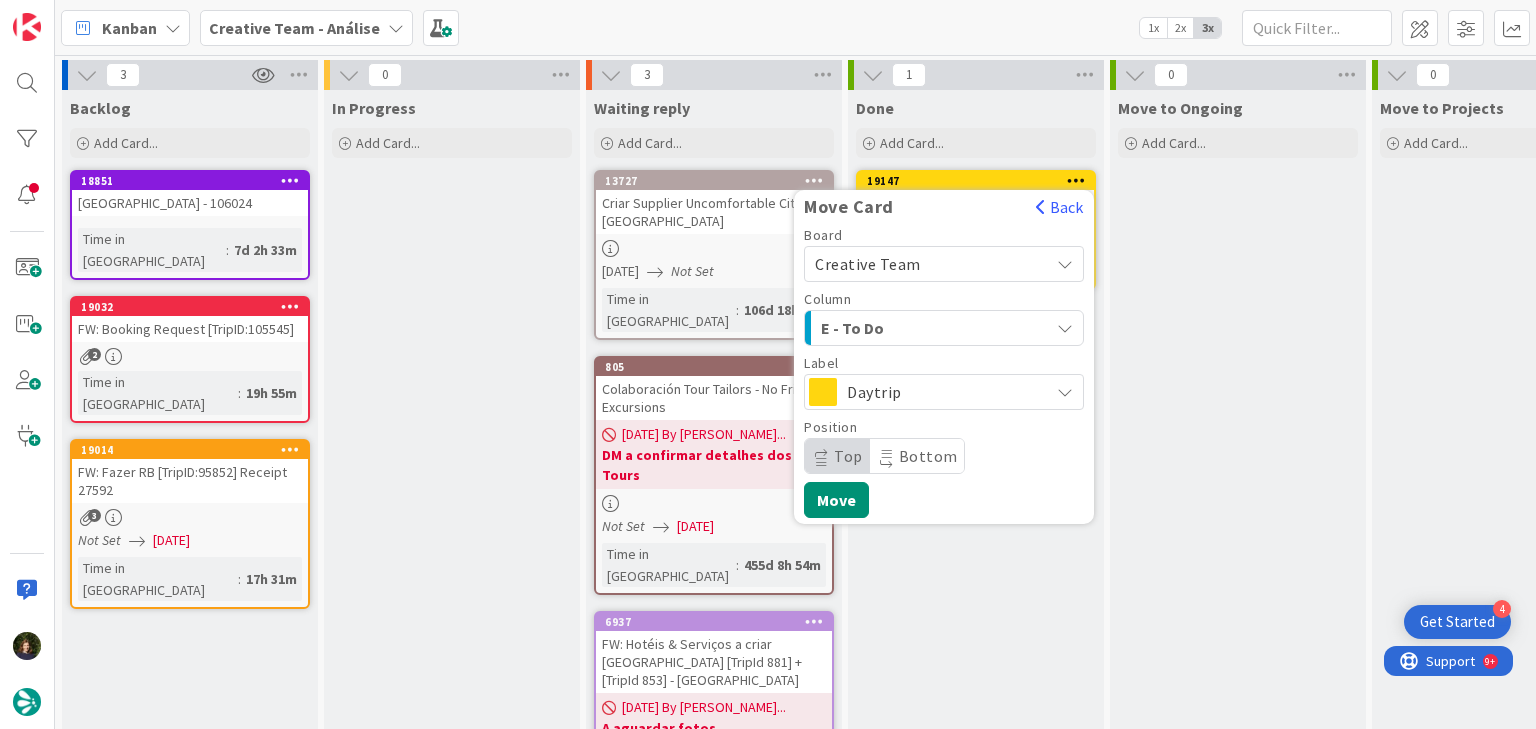 click on "E - To Do" at bounding box center (896, 328) 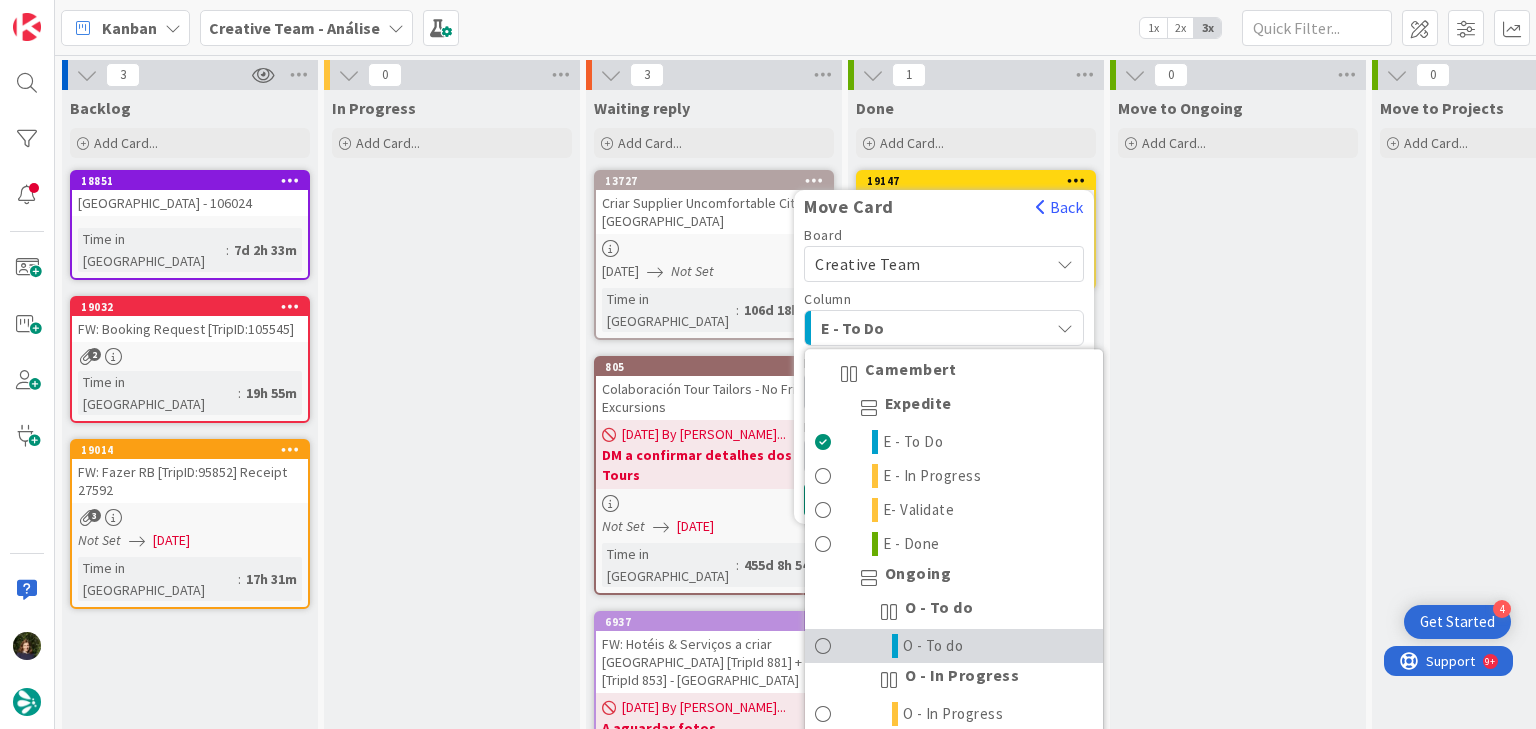 click on "O - To do" at bounding box center (954, 646) 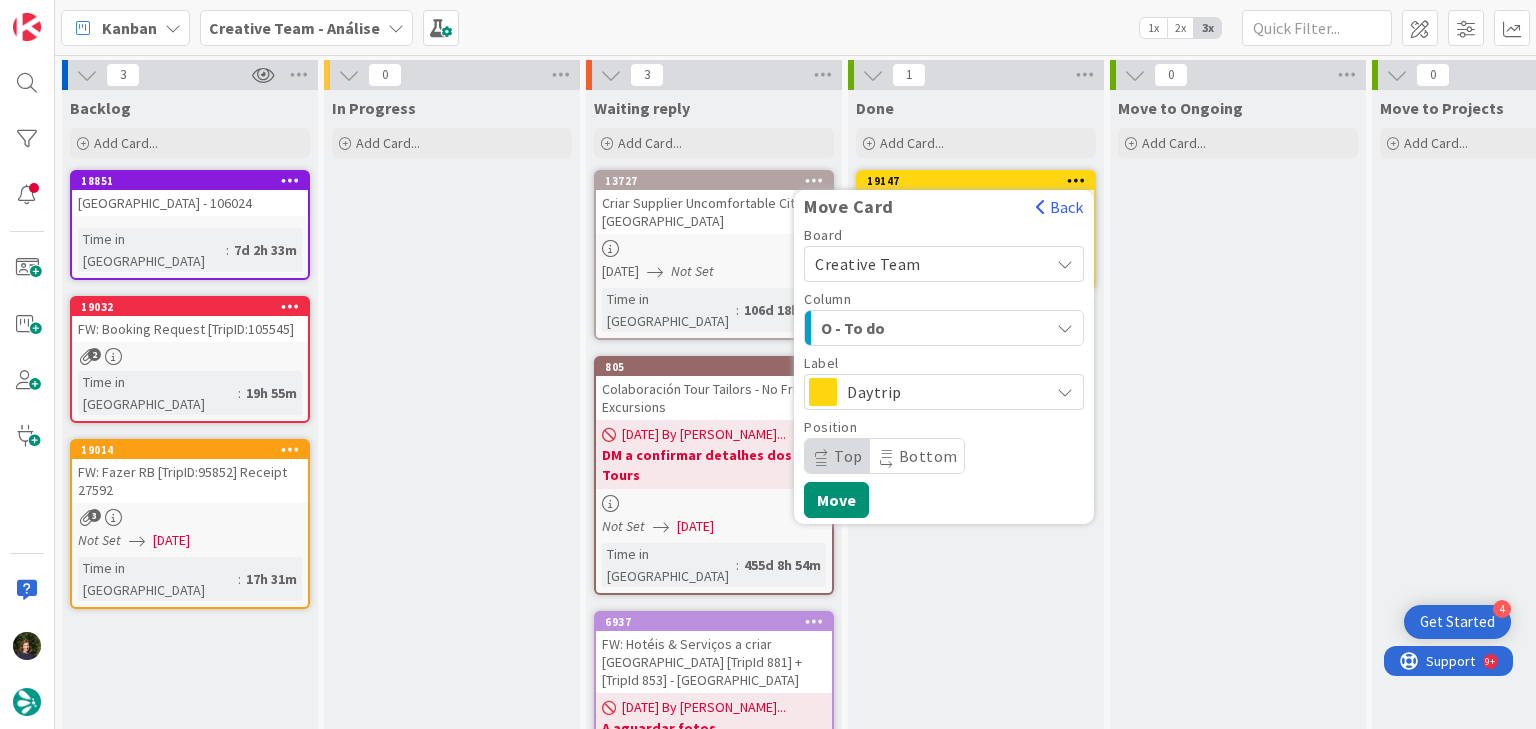 click on "Daytrip" at bounding box center [943, 392] 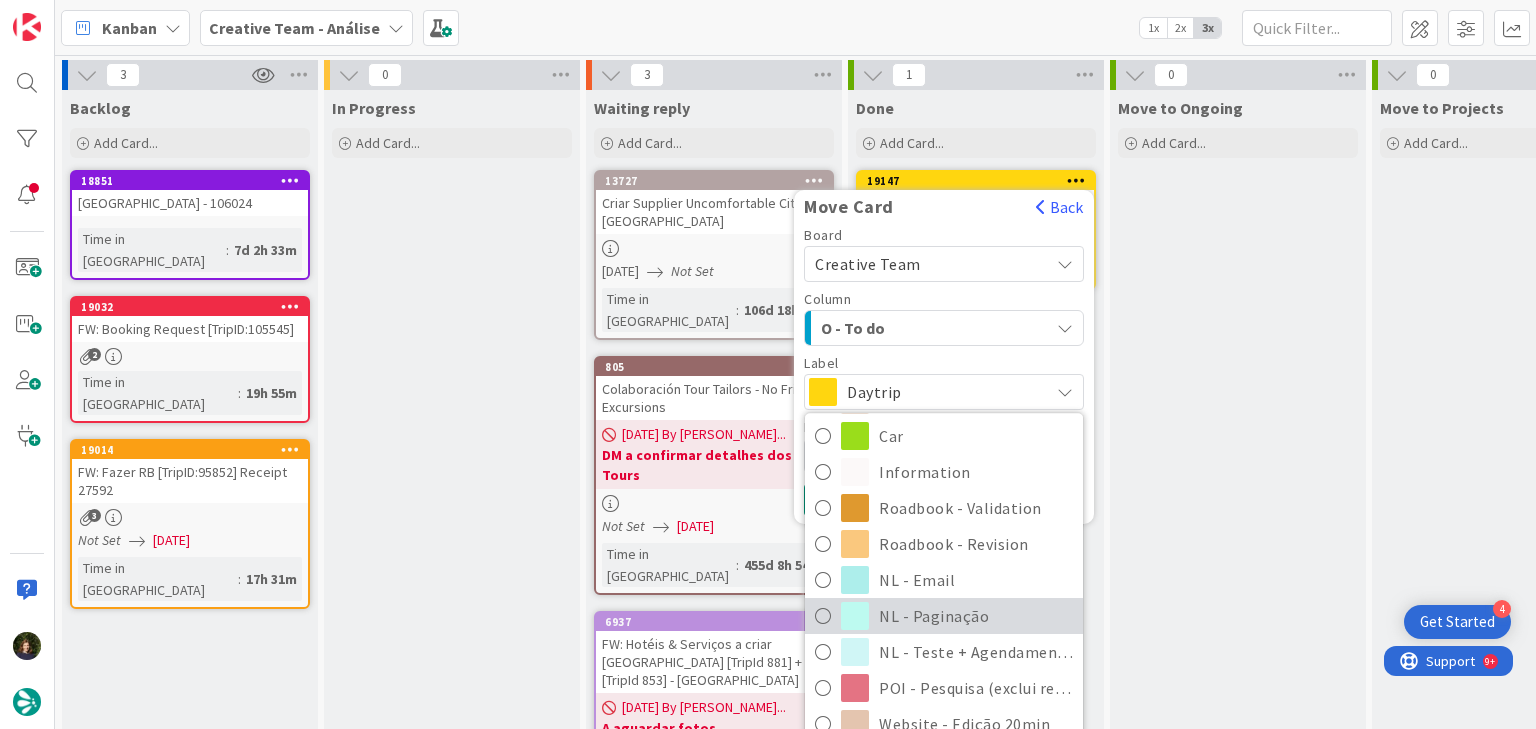 scroll, scrollTop: 400, scrollLeft: 0, axis: vertical 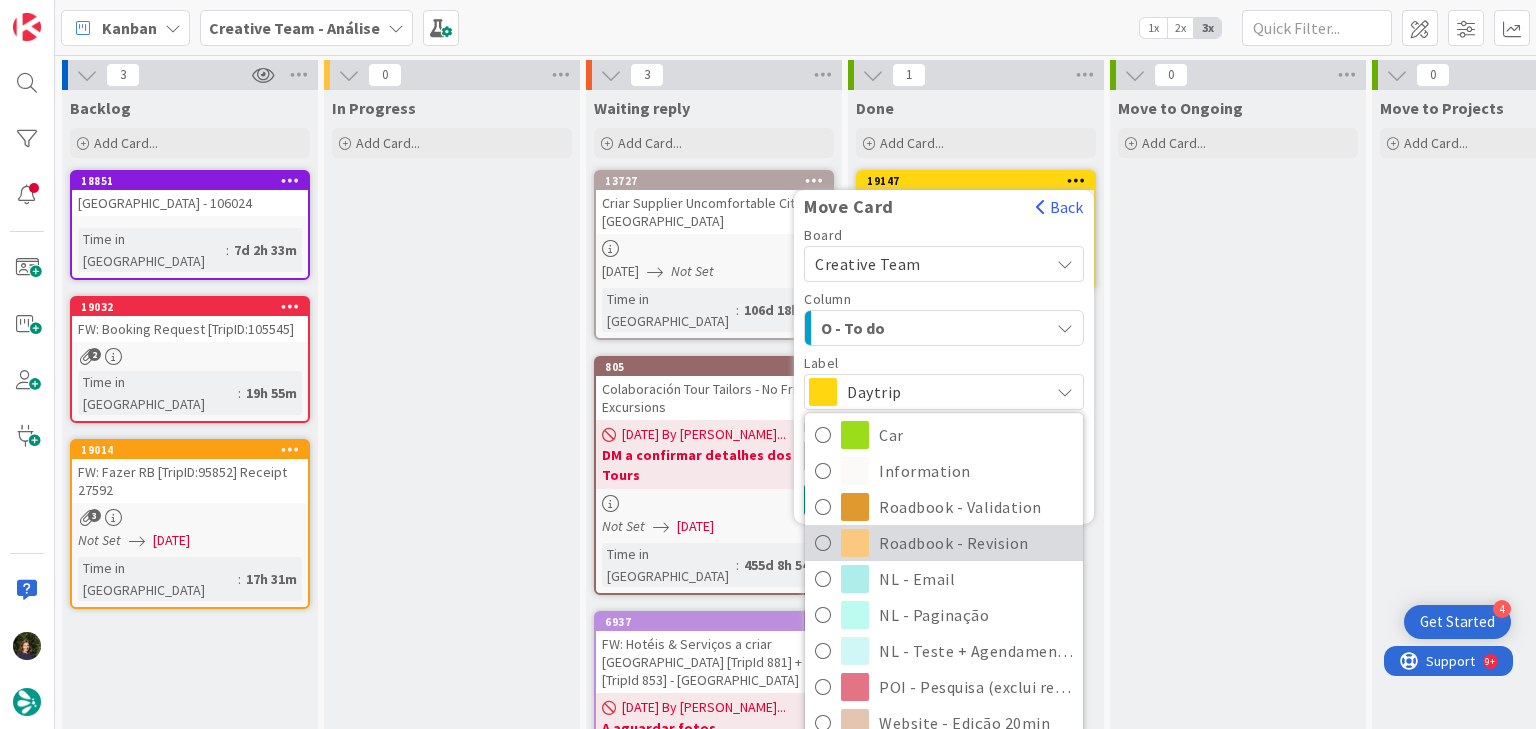 click on "Roadbook - Revision" at bounding box center (976, 543) 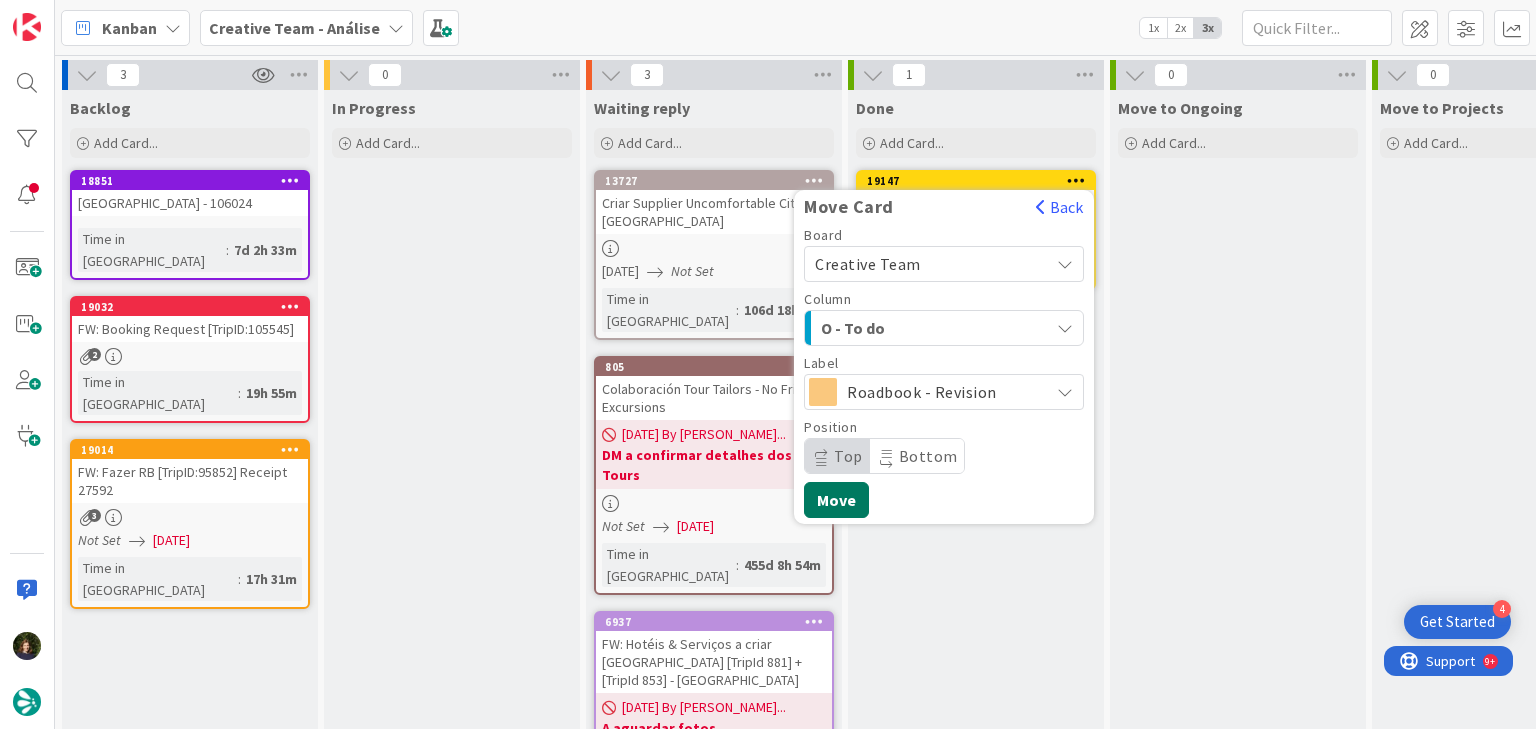 click on "Move" at bounding box center [836, 500] 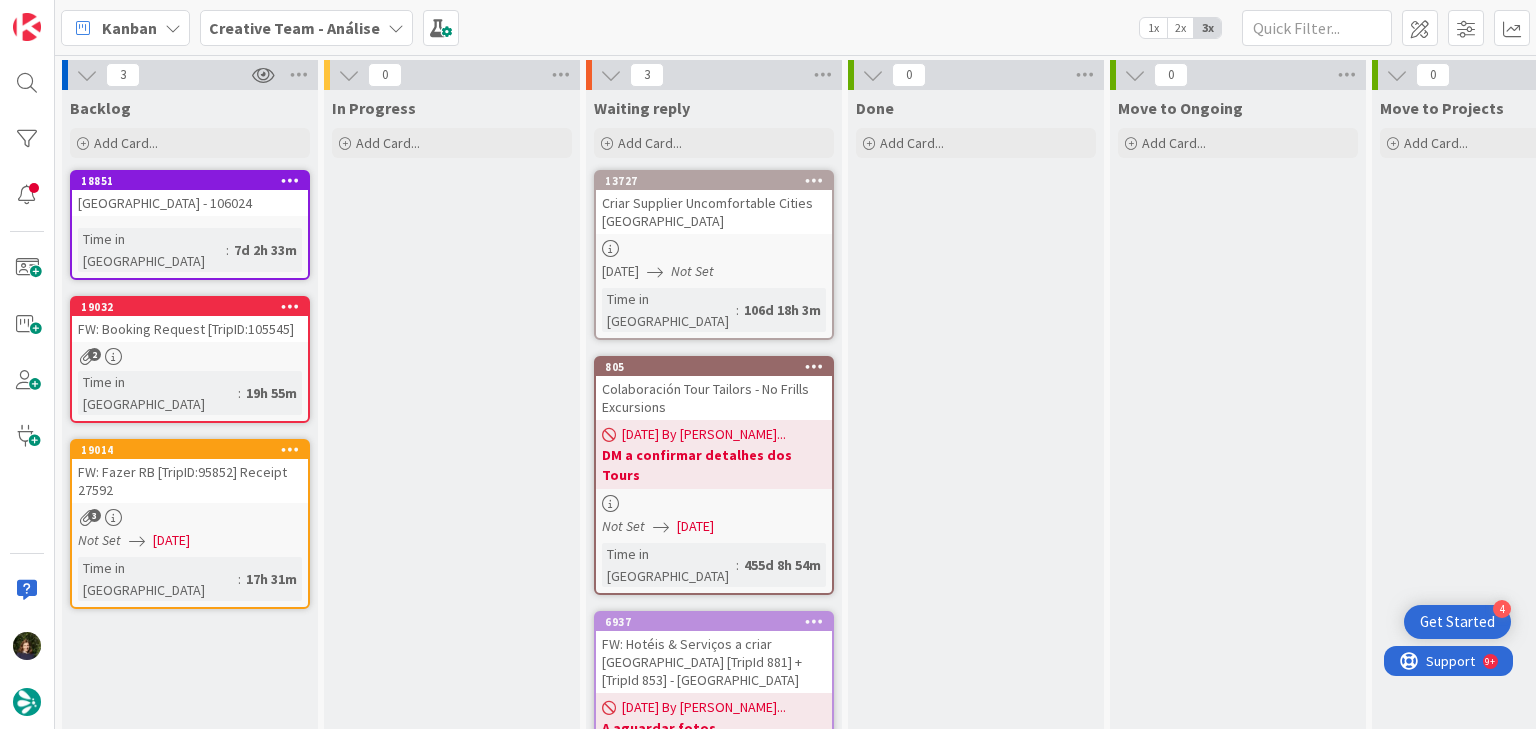 click on "Creative Team - Análise" at bounding box center (294, 28) 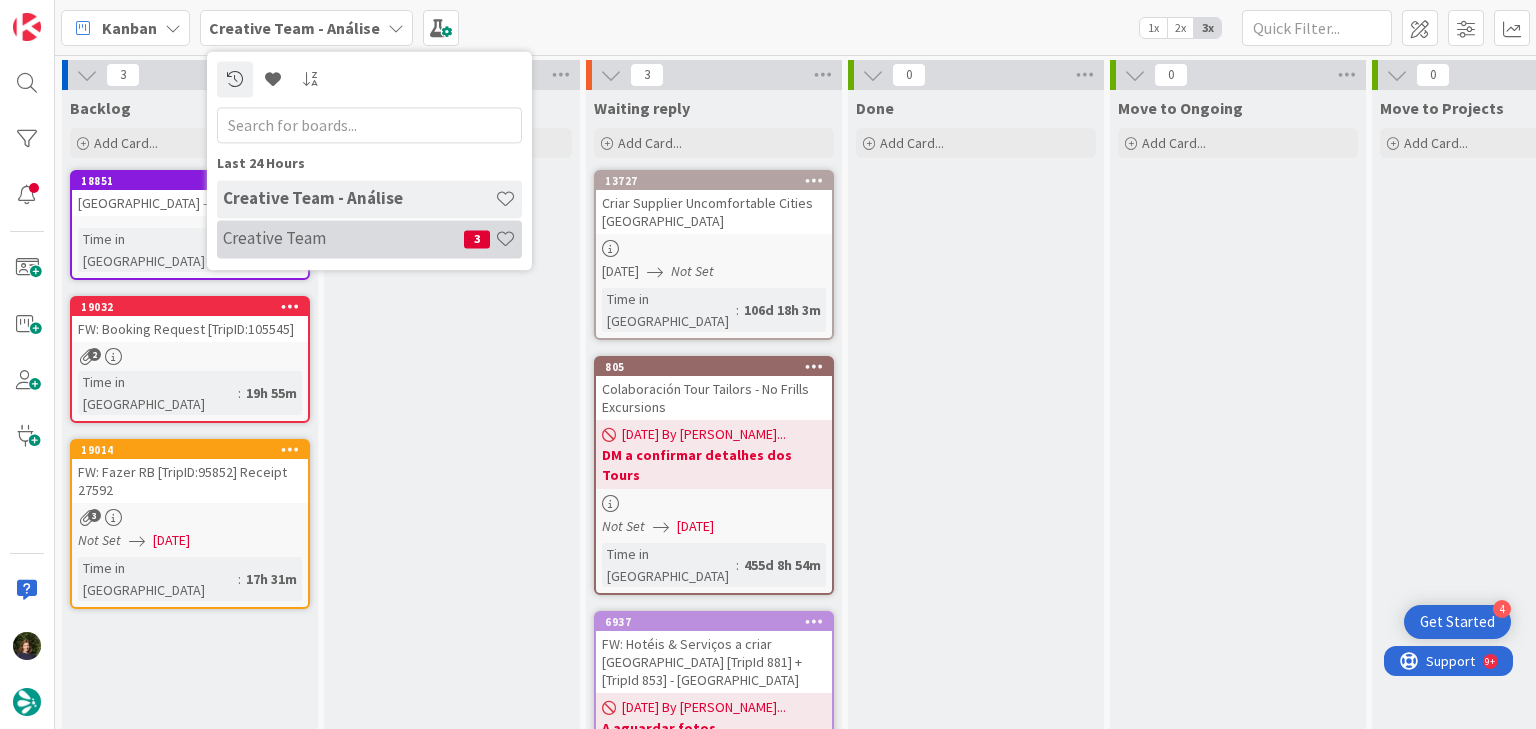 click on "Creative Team" at bounding box center (343, 239) 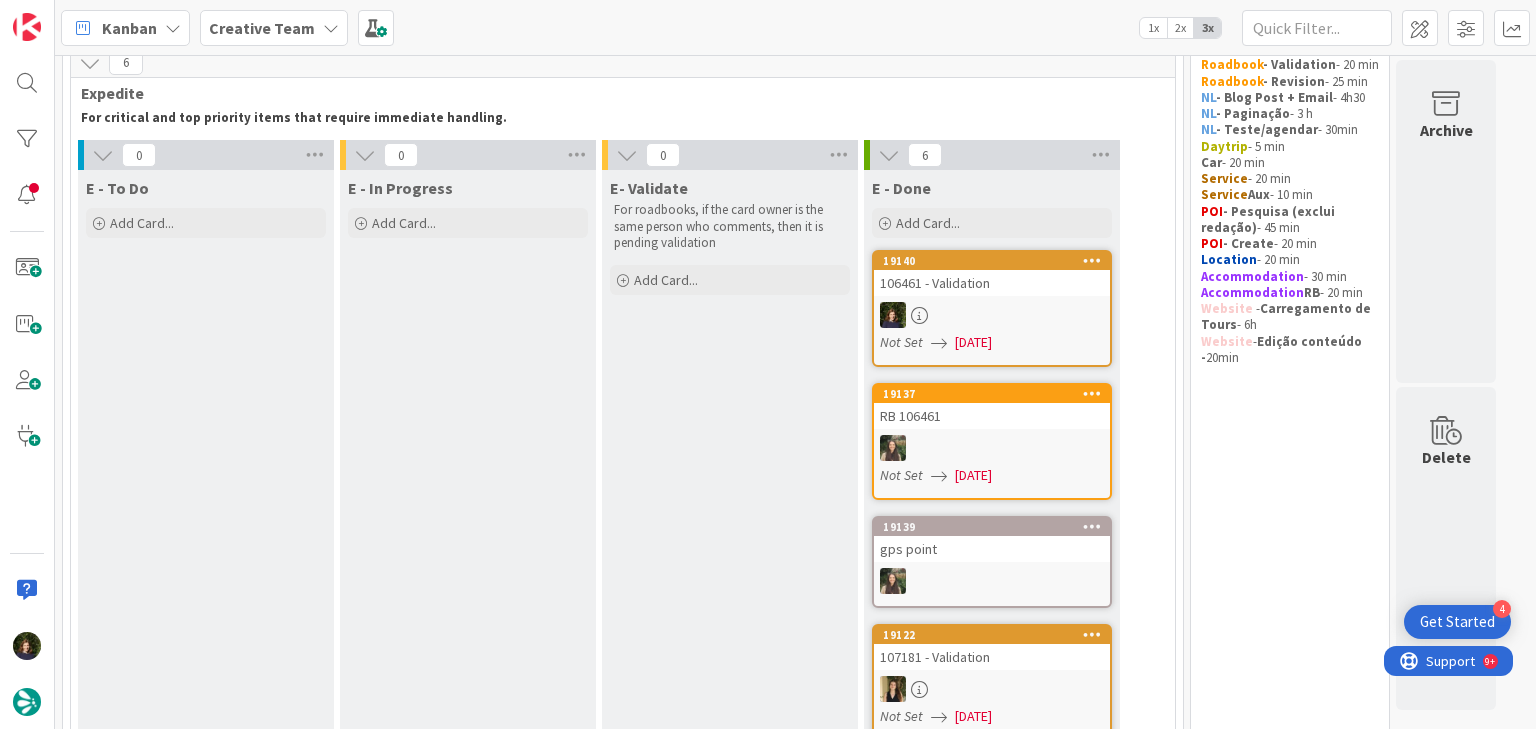 scroll, scrollTop: 160, scrollLeft: 0, axis: vertical 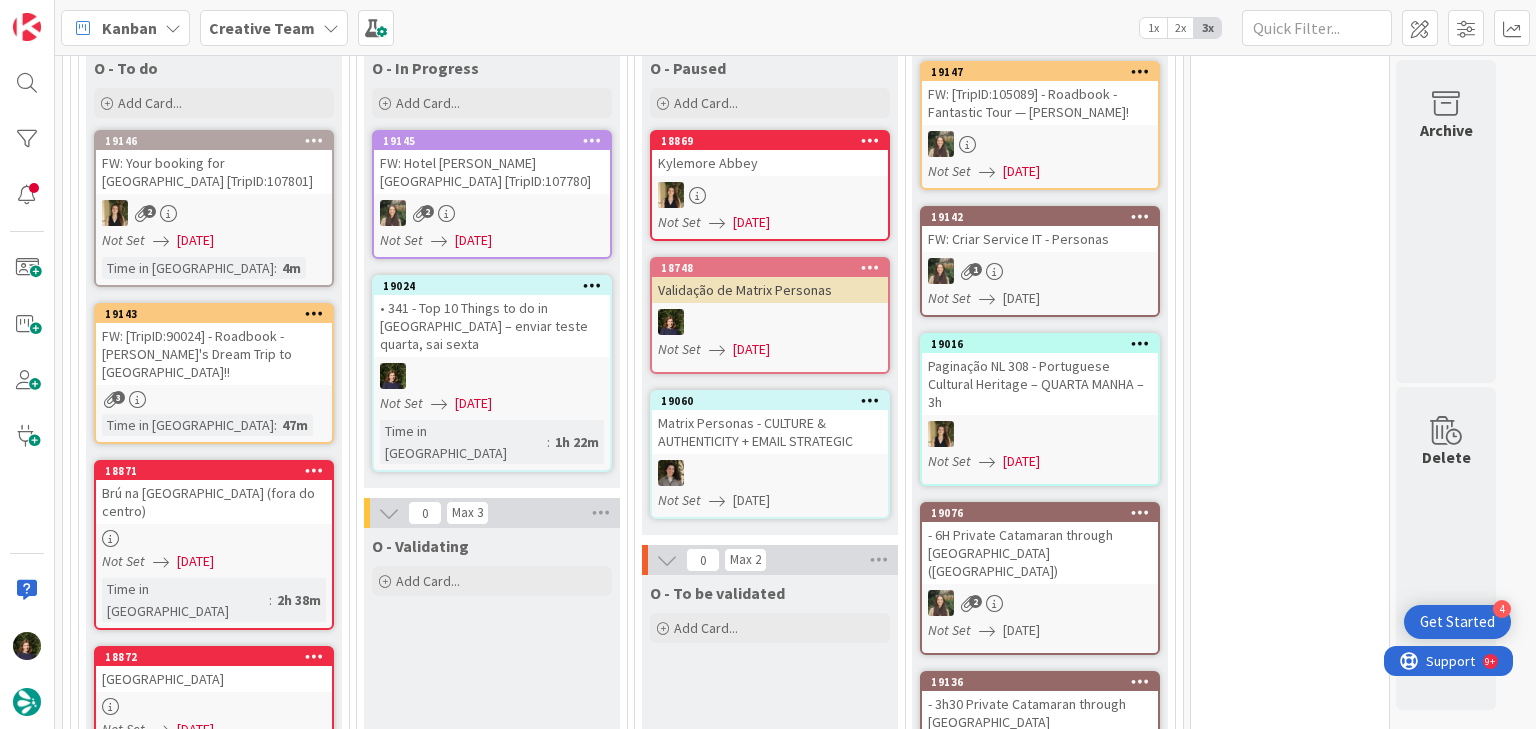 click at bounding box center (492, 376) 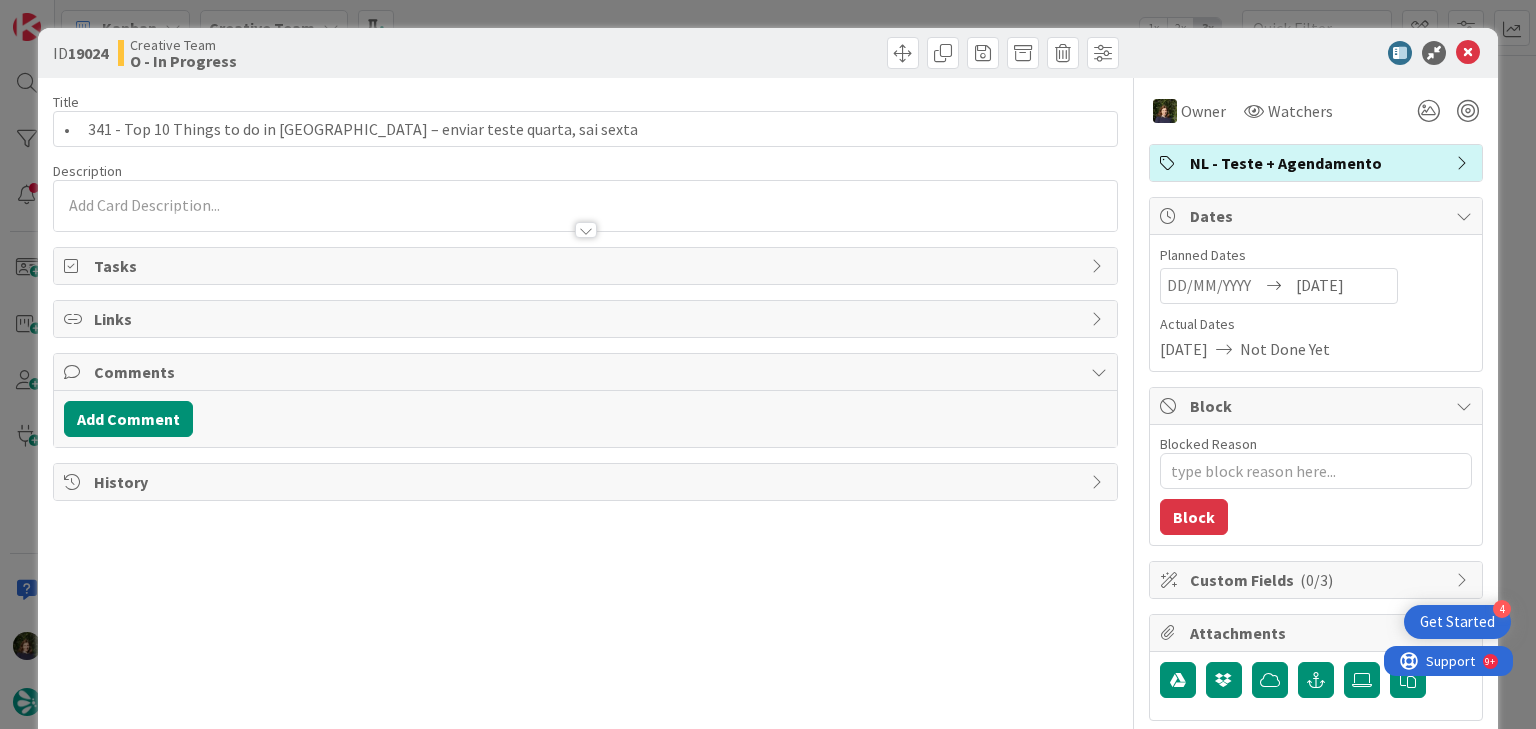 scroll, scrollTop: 0, scrollLeft: 0, axis: both 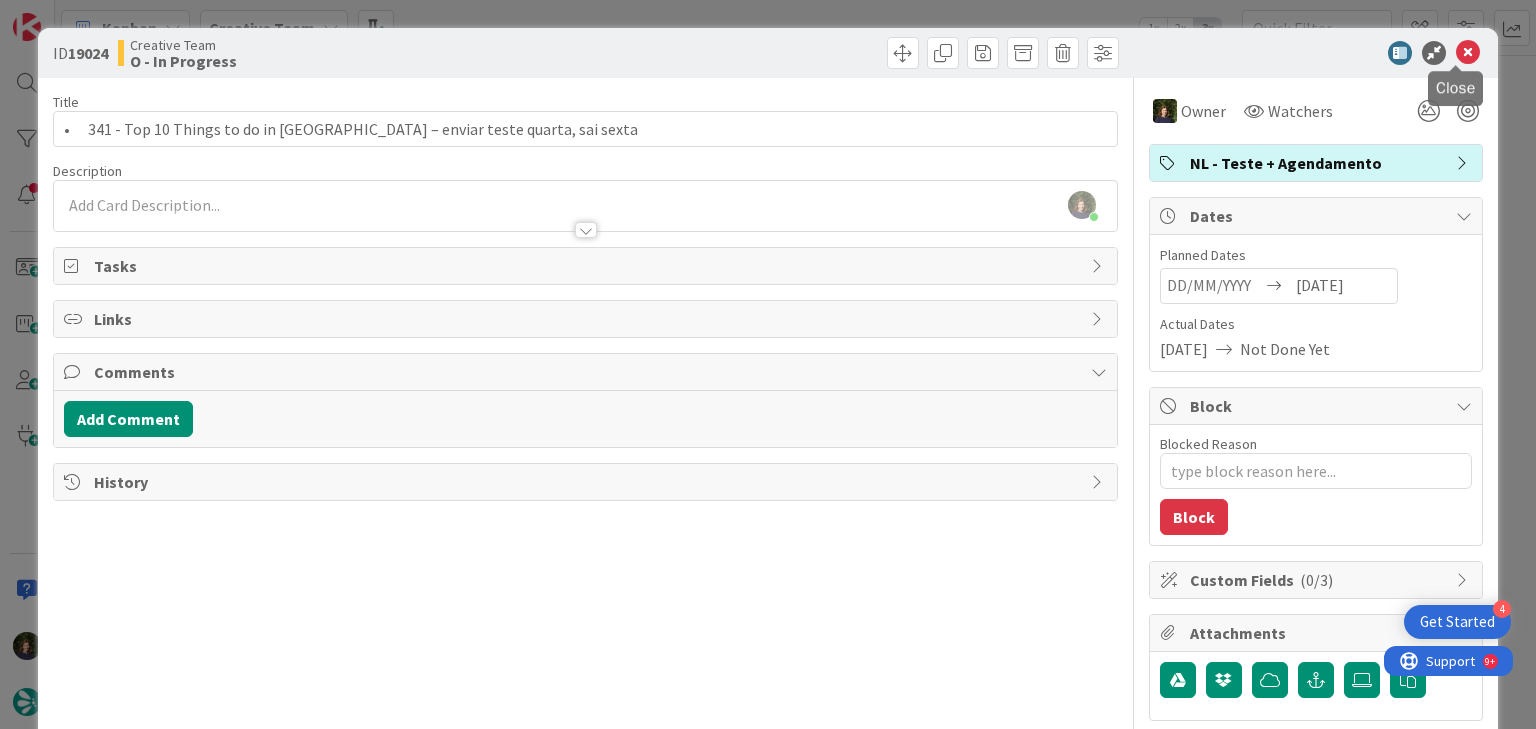 click at bounding box center [1468, 53] 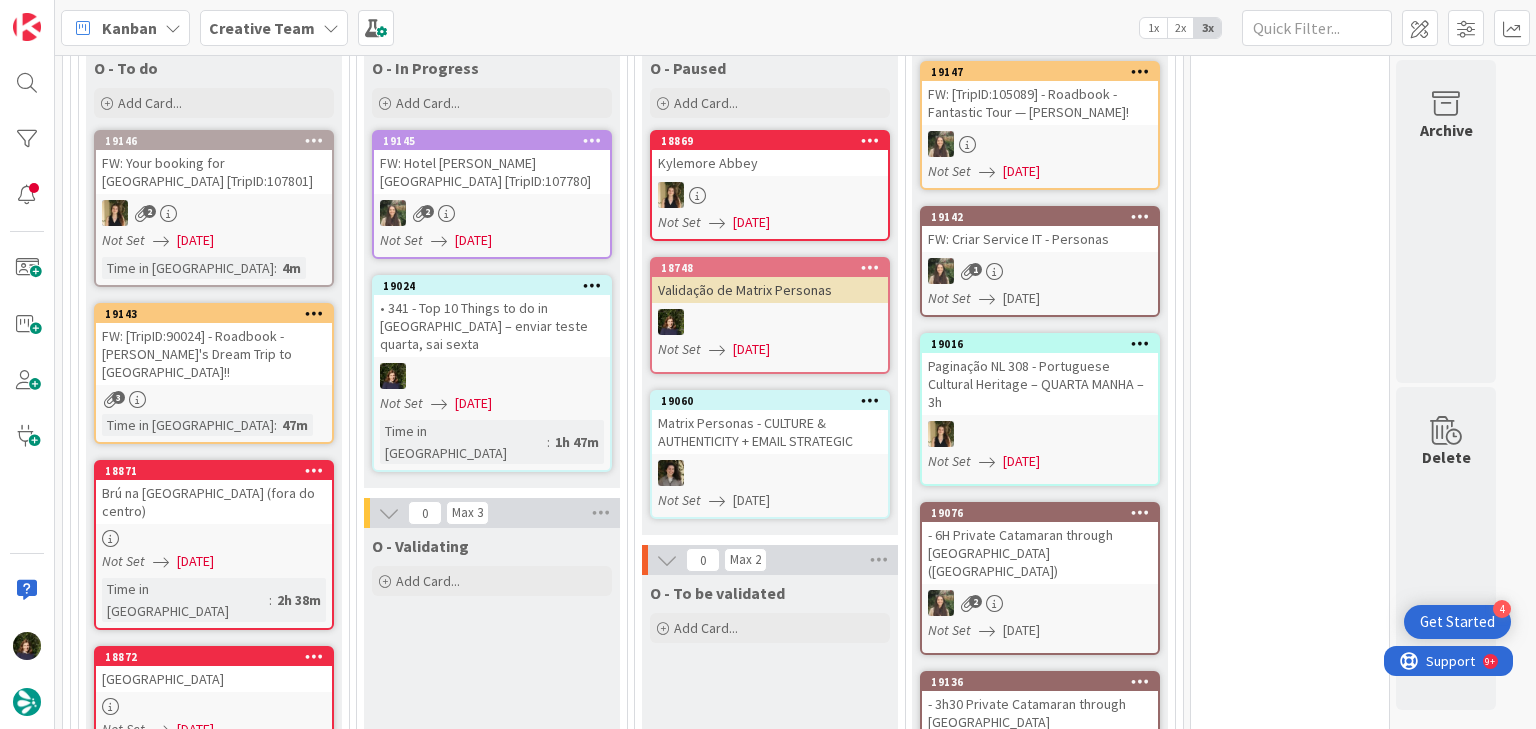 click at bounding box center [592, 285] 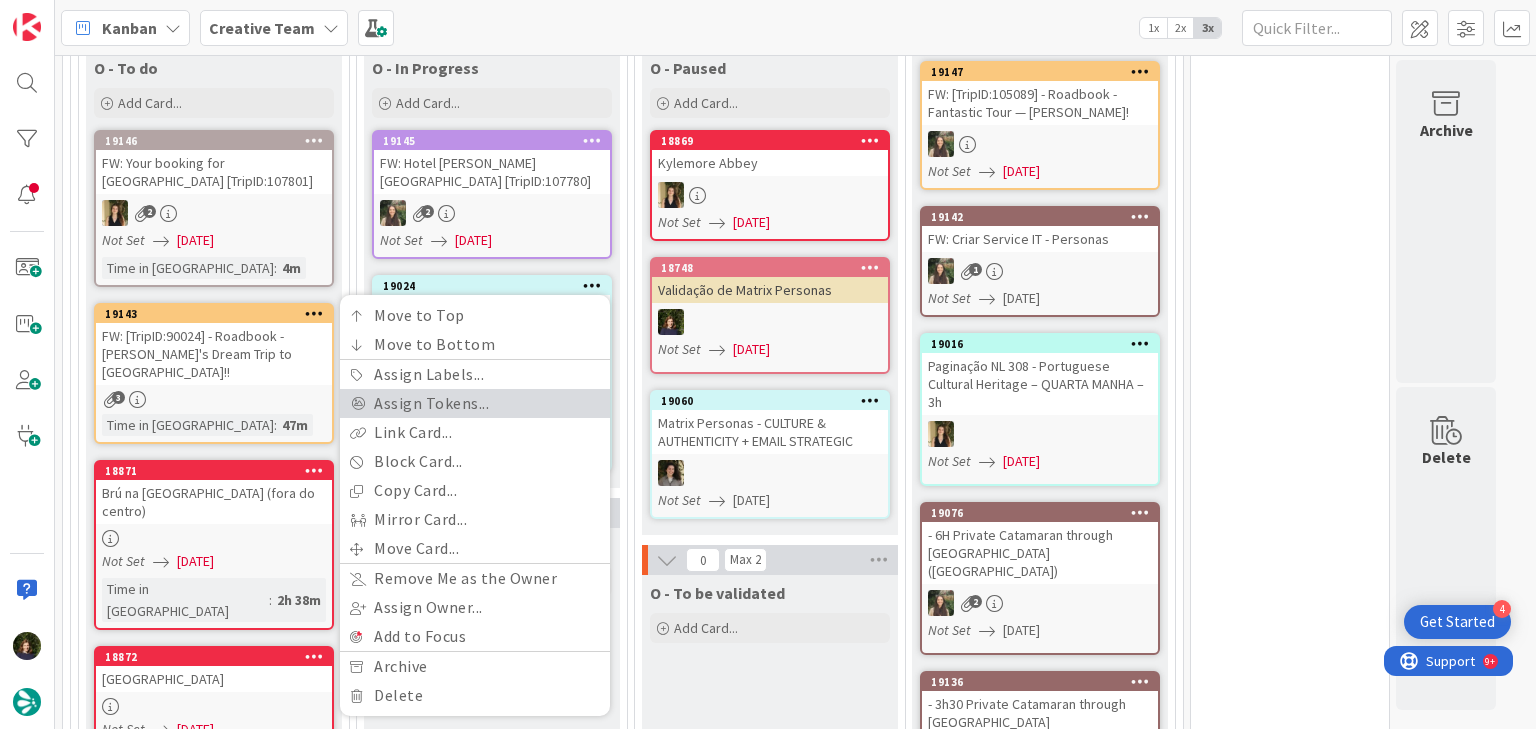 scroll, scrollTop: 0, scrollLeft: 0, axis: both 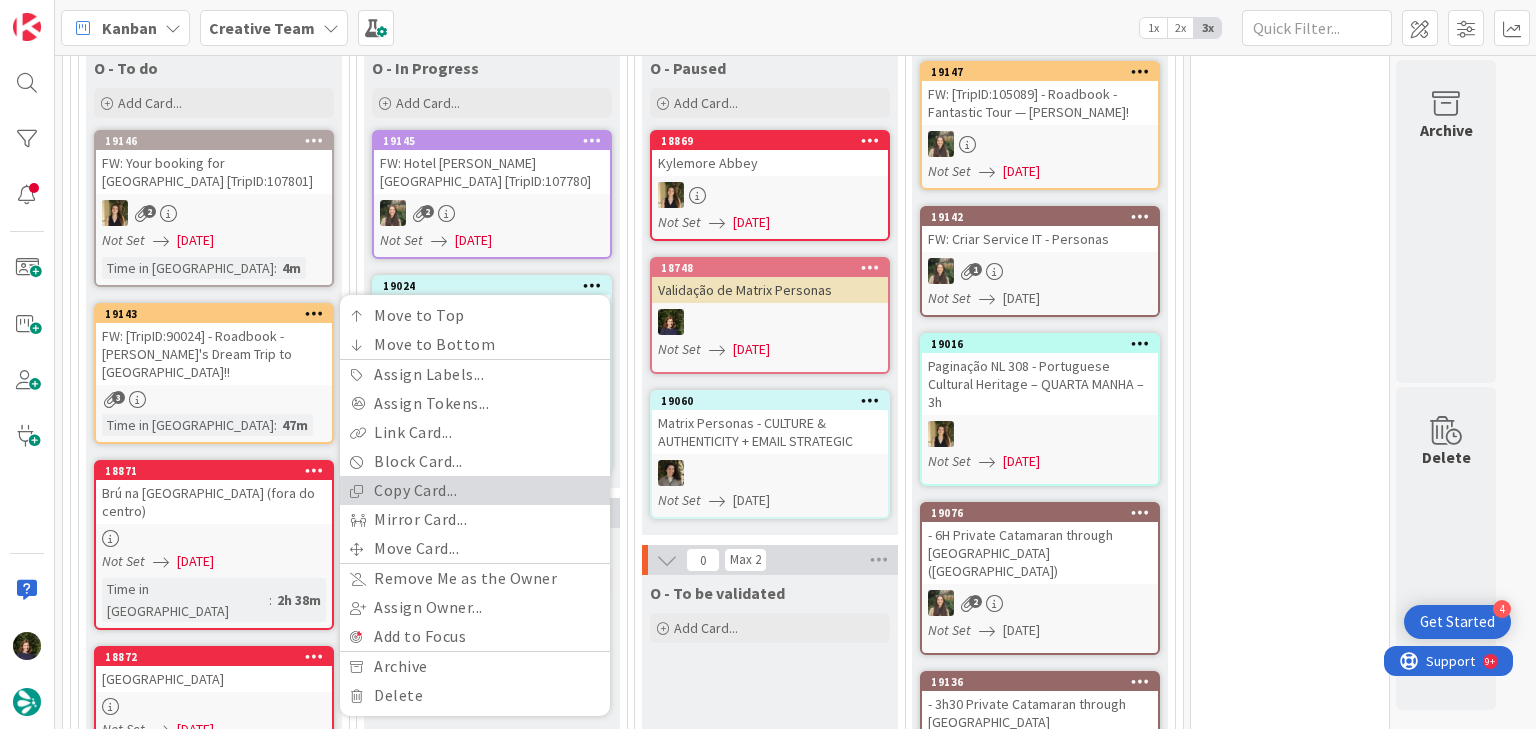click on "Copy Card..." at bounding box center [475, 490] 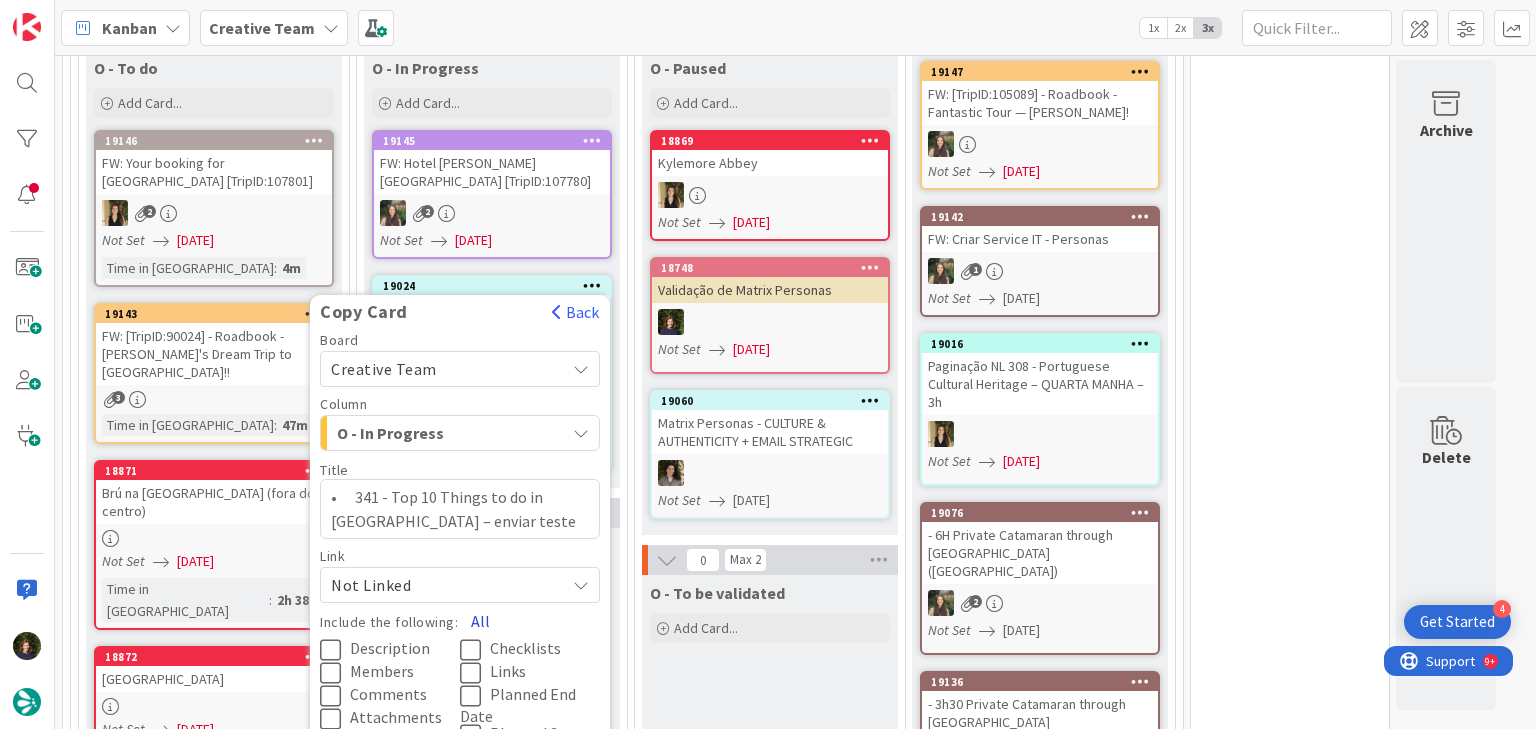 click on "All" at bounding box center (480, 621) 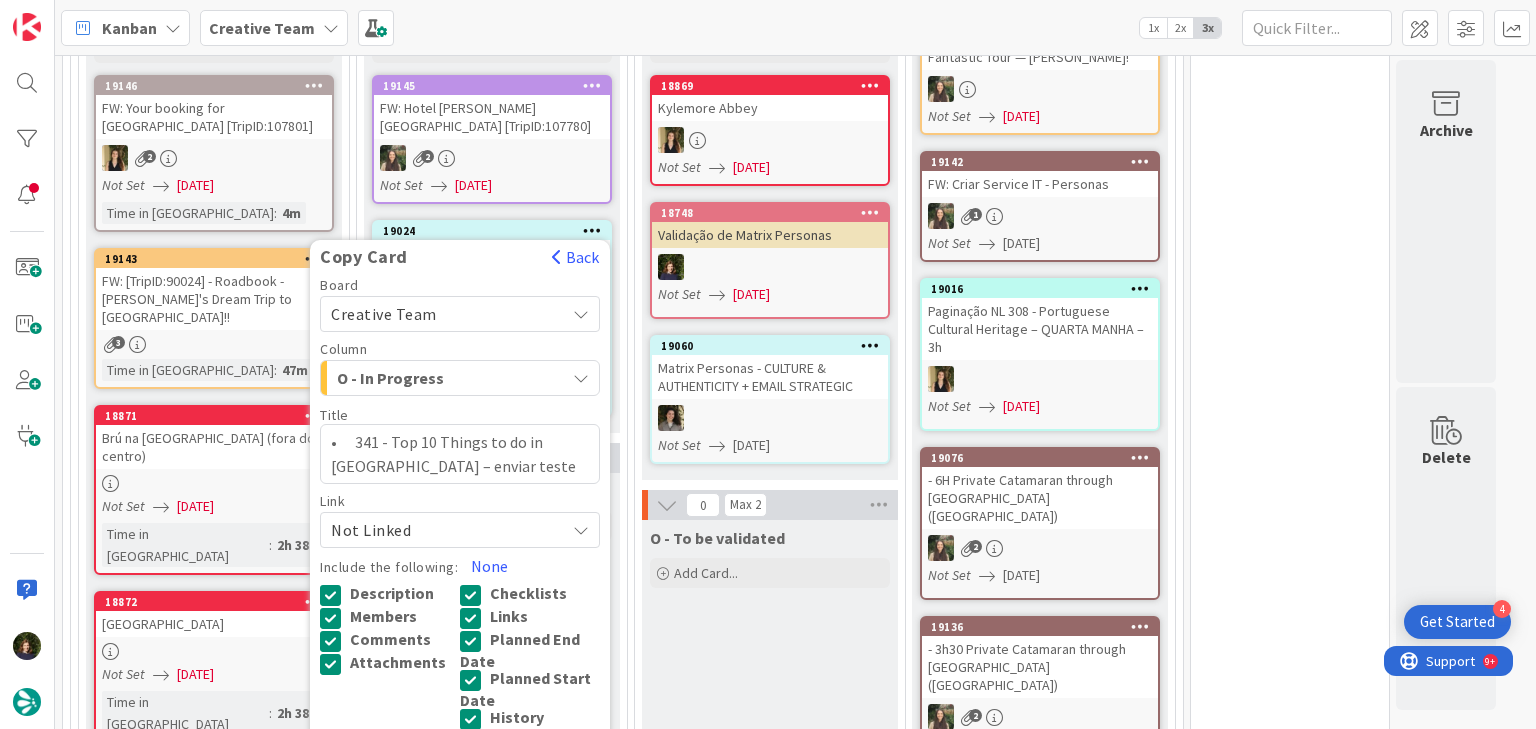 scroll, scrollTop: 1360, scrollLeft: 0, axis: vertical 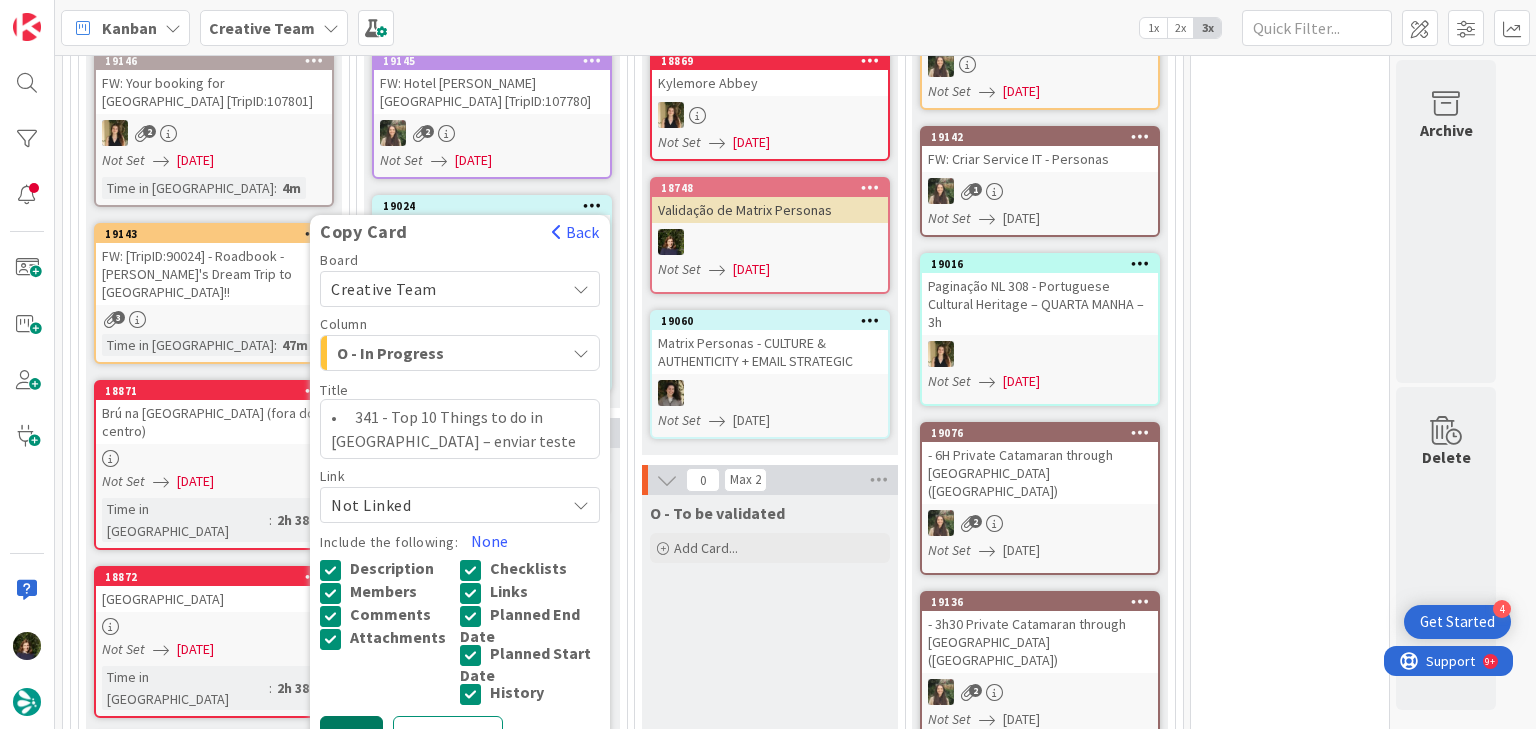 click on "Copy" at bounding box center (351, 734) 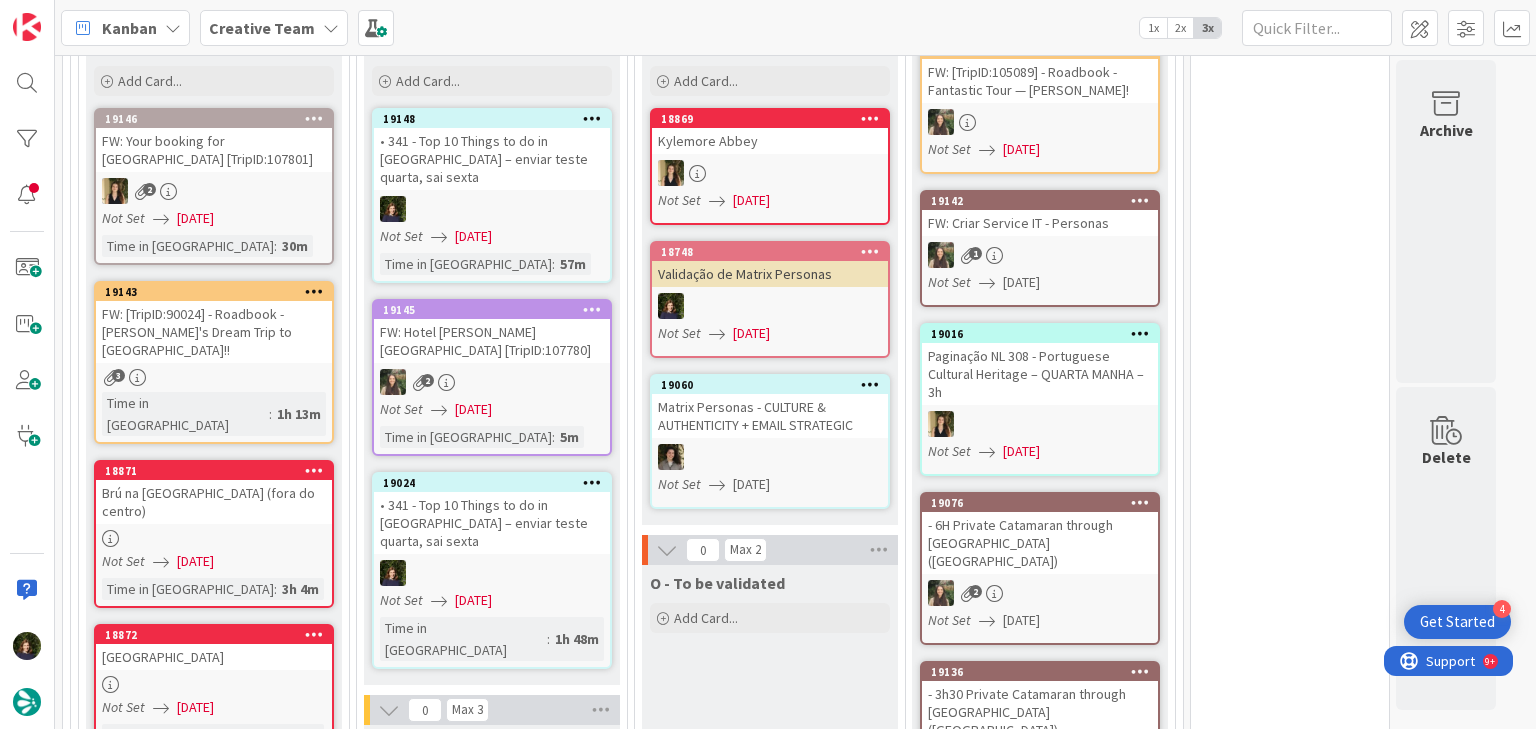 scroll, scrollTop: 1200, scrollLeft: 0, axis: vertical 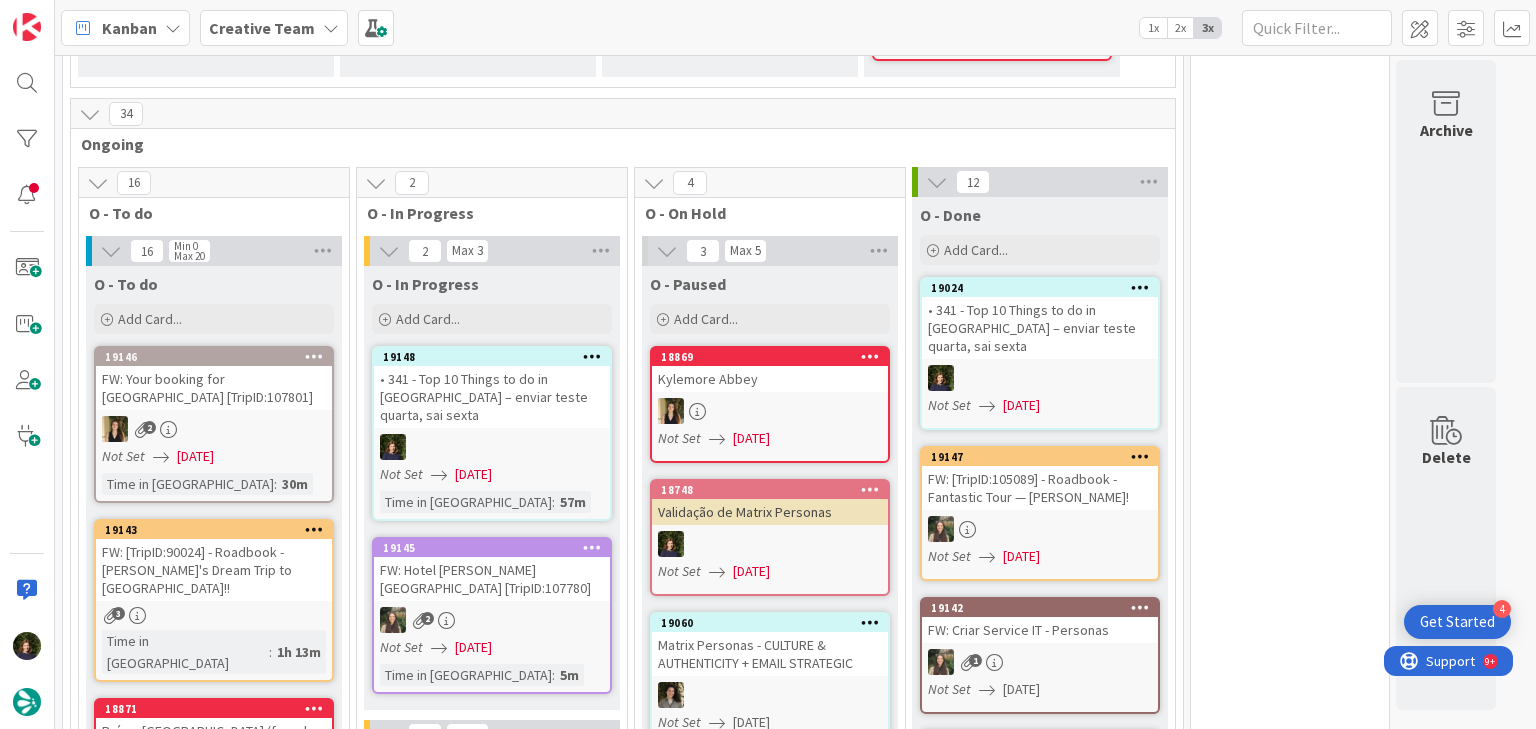 click at bounding box center [592, 356] 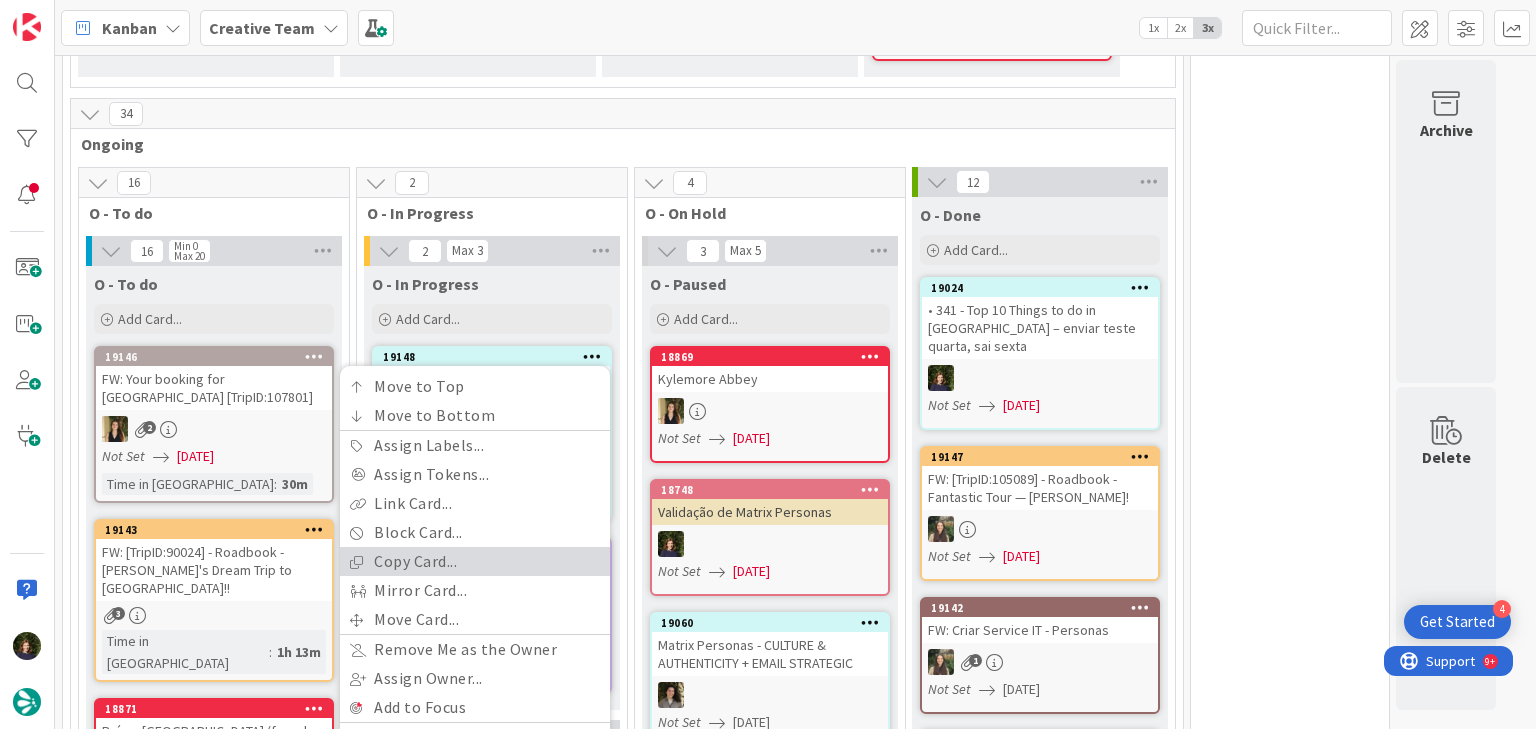 click on "Copy Card..." at bounding box center (475, 561) 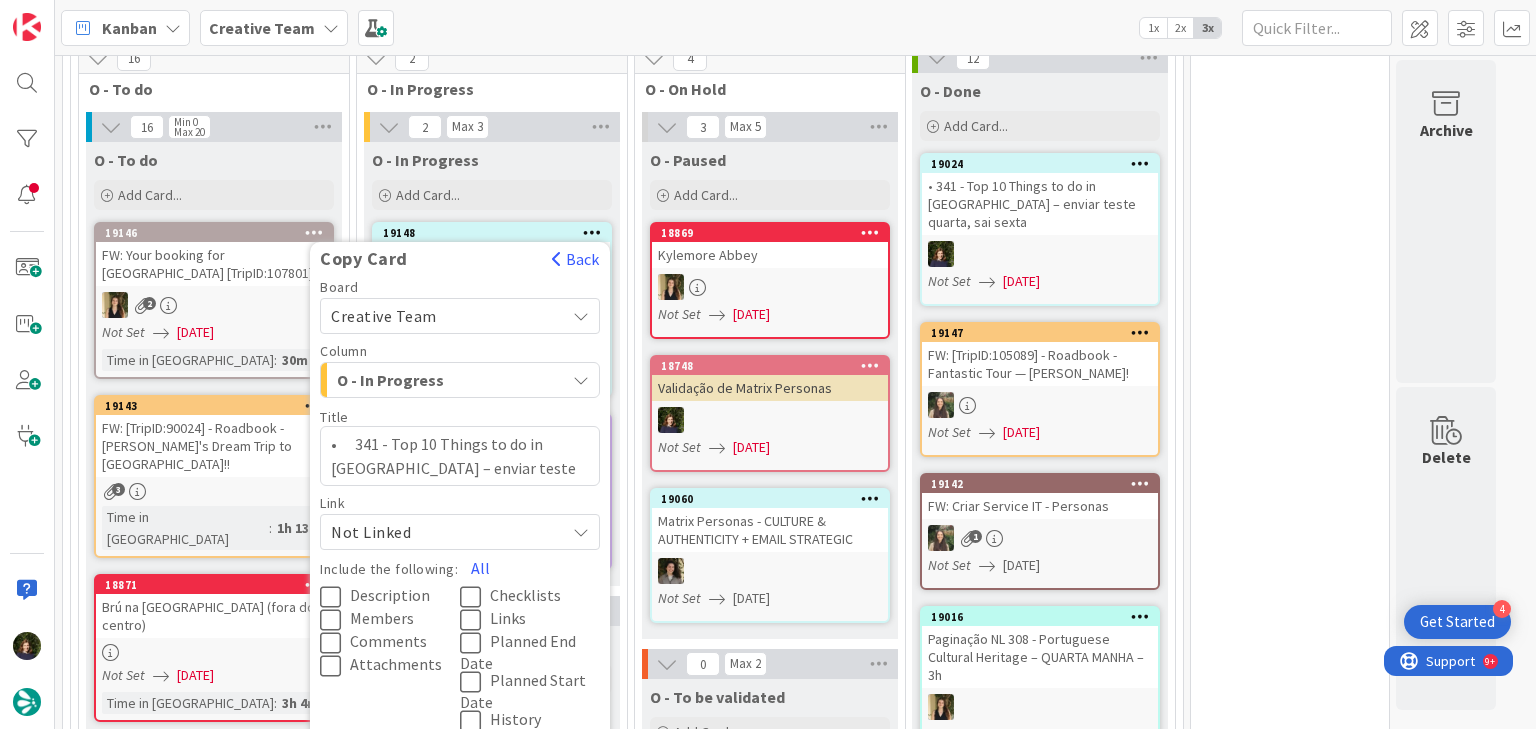 scroll, scrollTop: 1304, scrollLeft: 0, axis: vertical 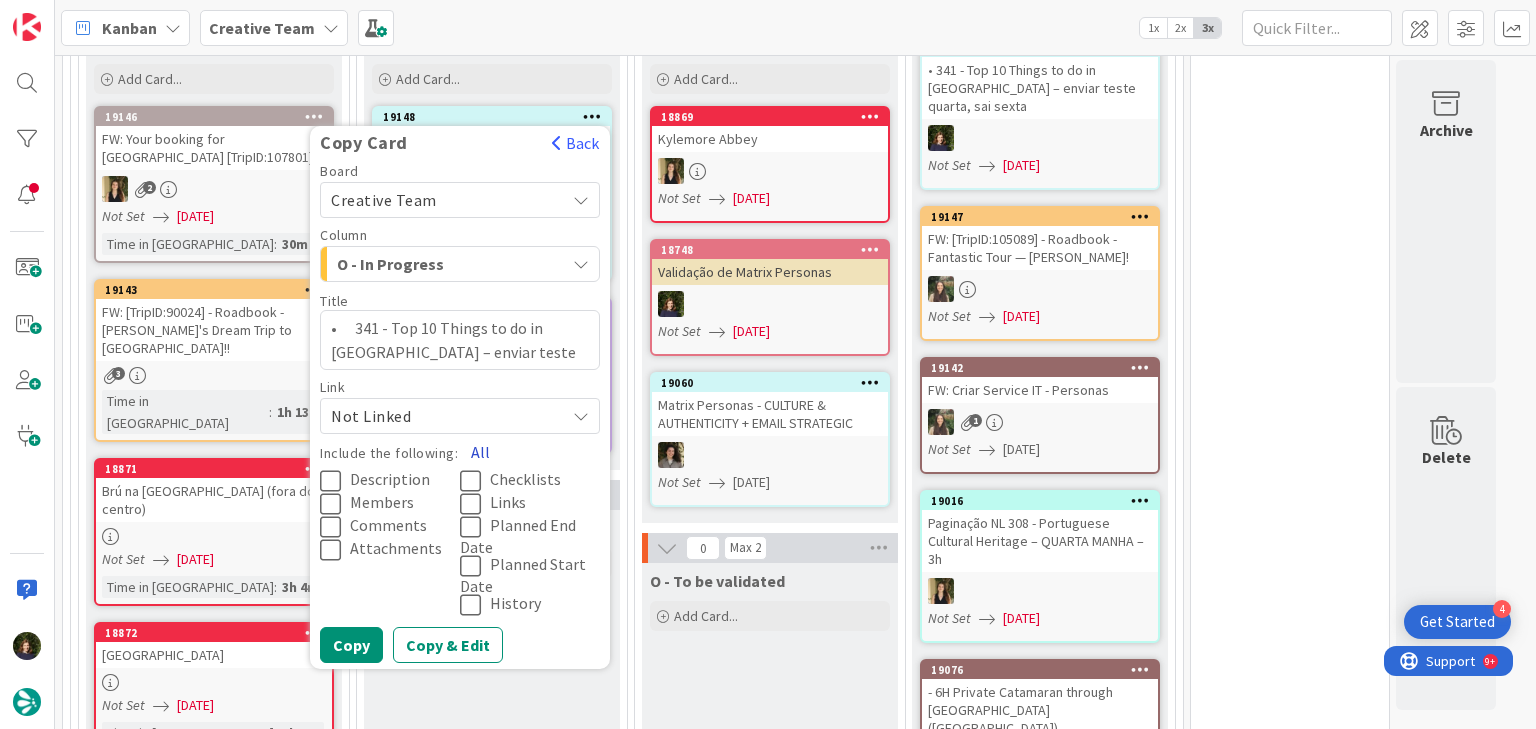click on "All" at bounding box center (480, 452) 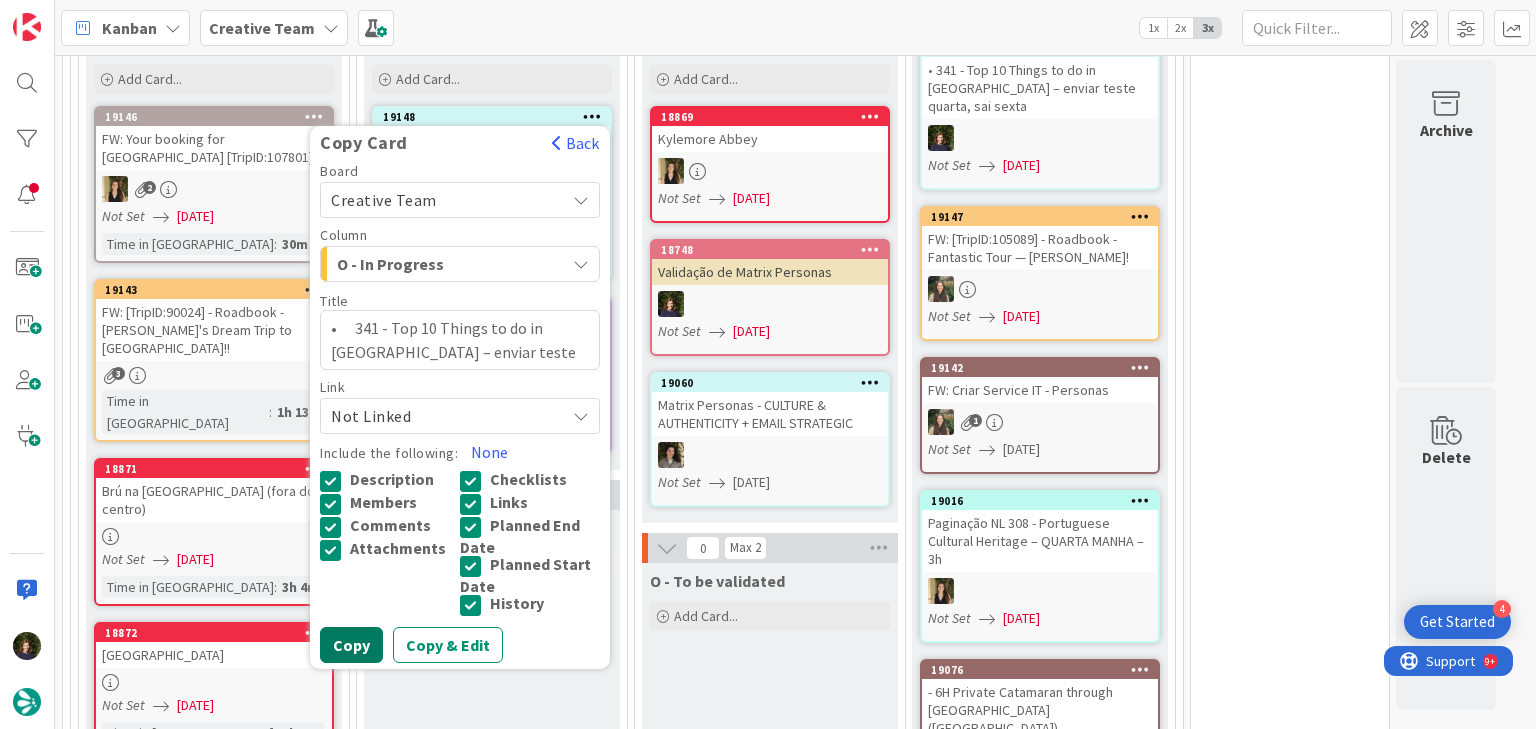 click on "Copy" at bounding box center (351, 645) 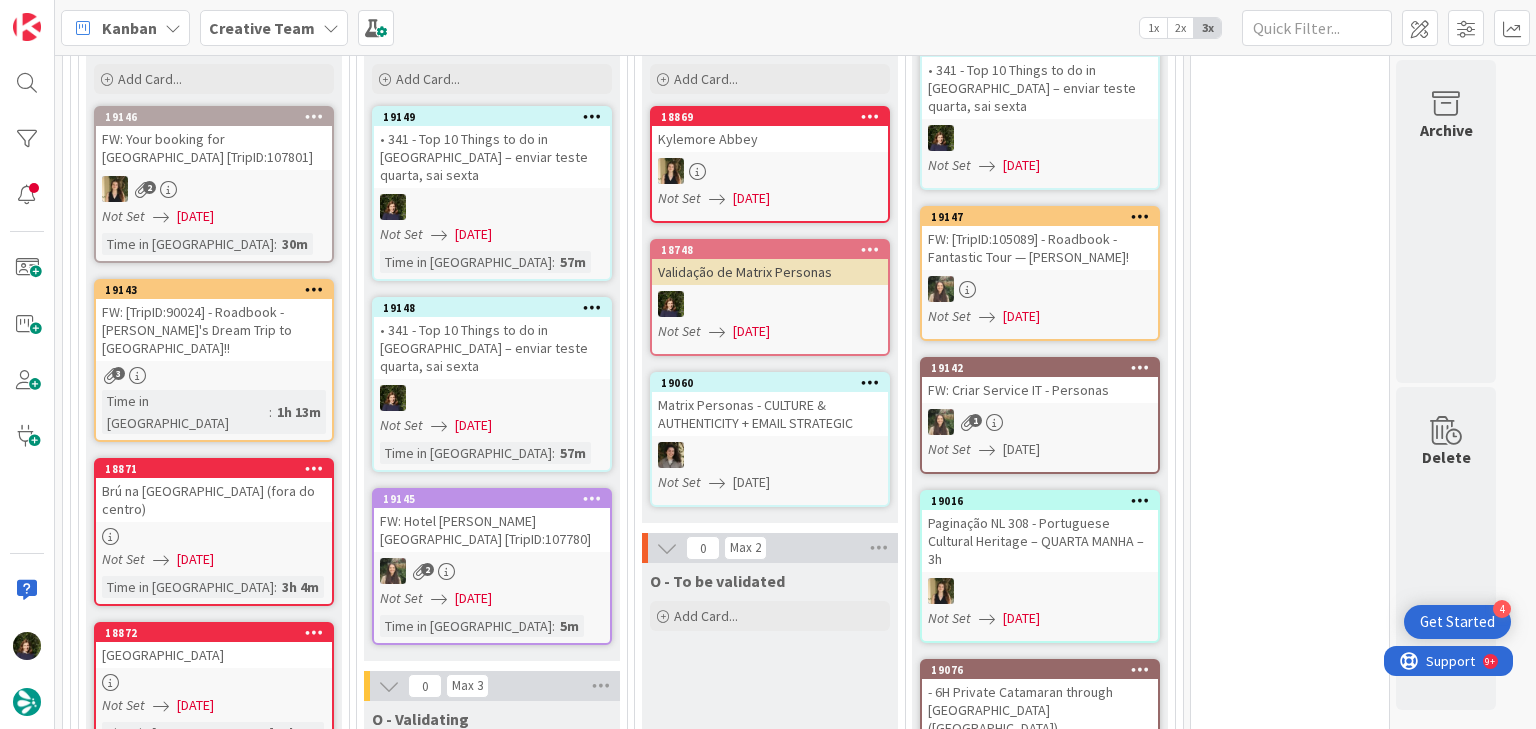 scroll, scrollTop: 1224, scrollLeft: 0, axis: vertical 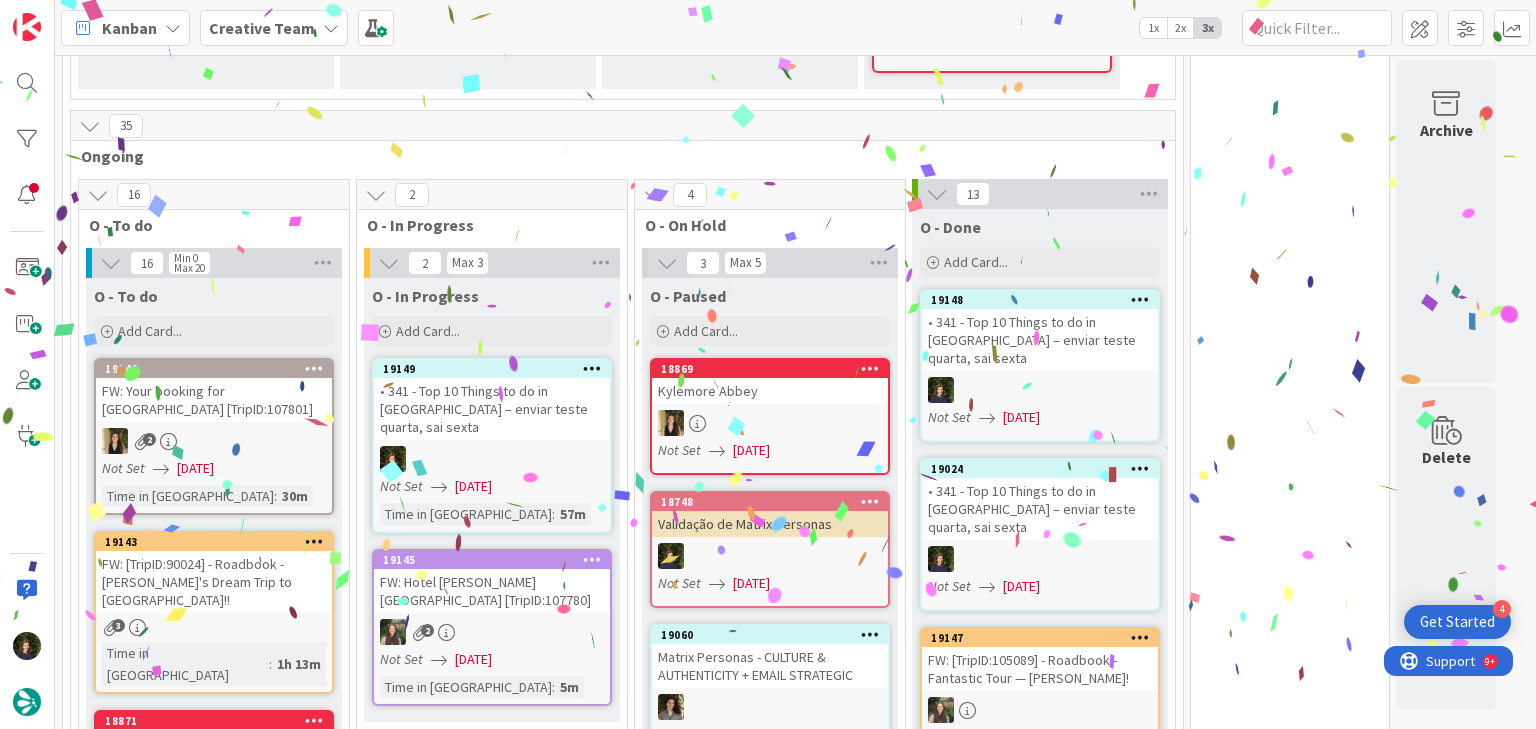 click at bounding box center (592, 368) 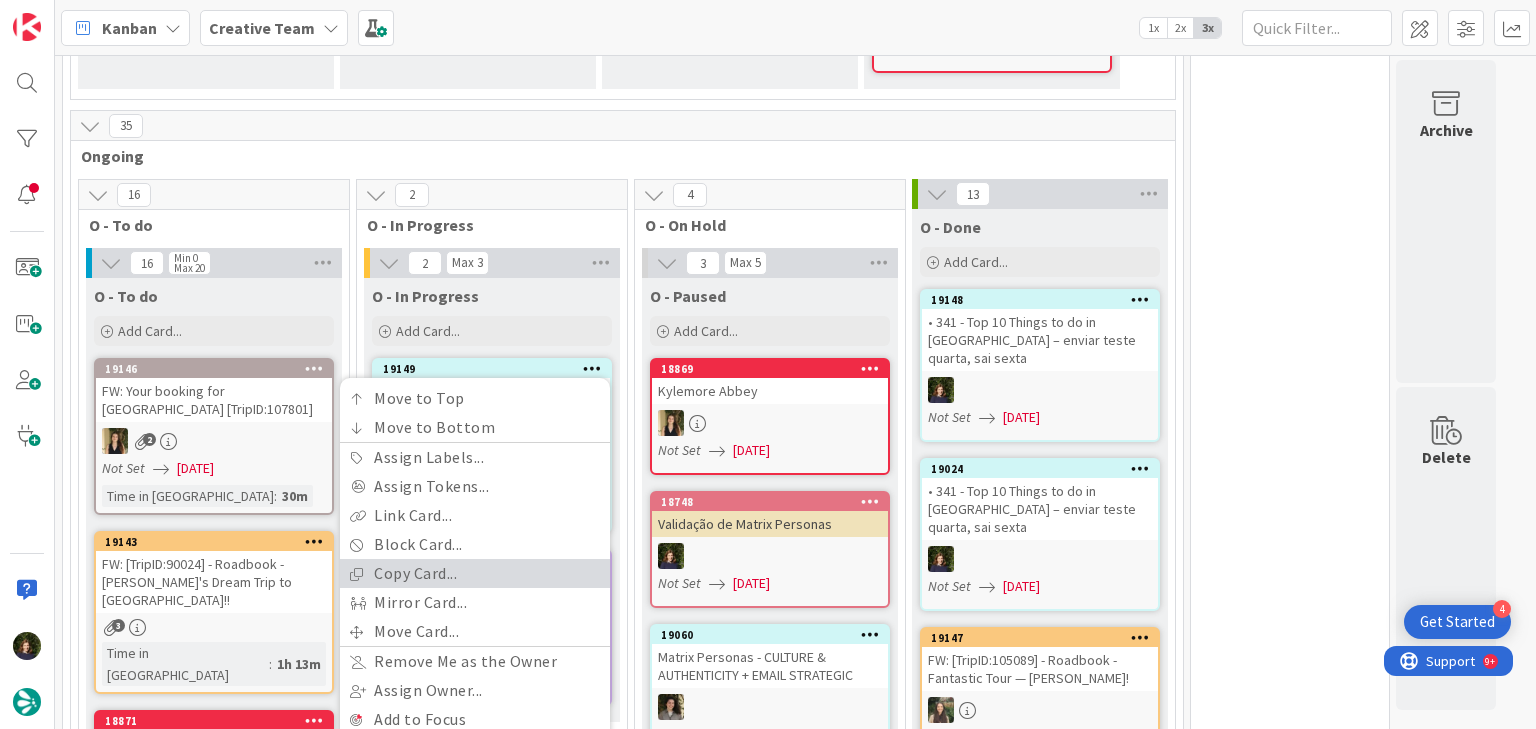 click on "Copy Card..." at bounding box center (475, 573) 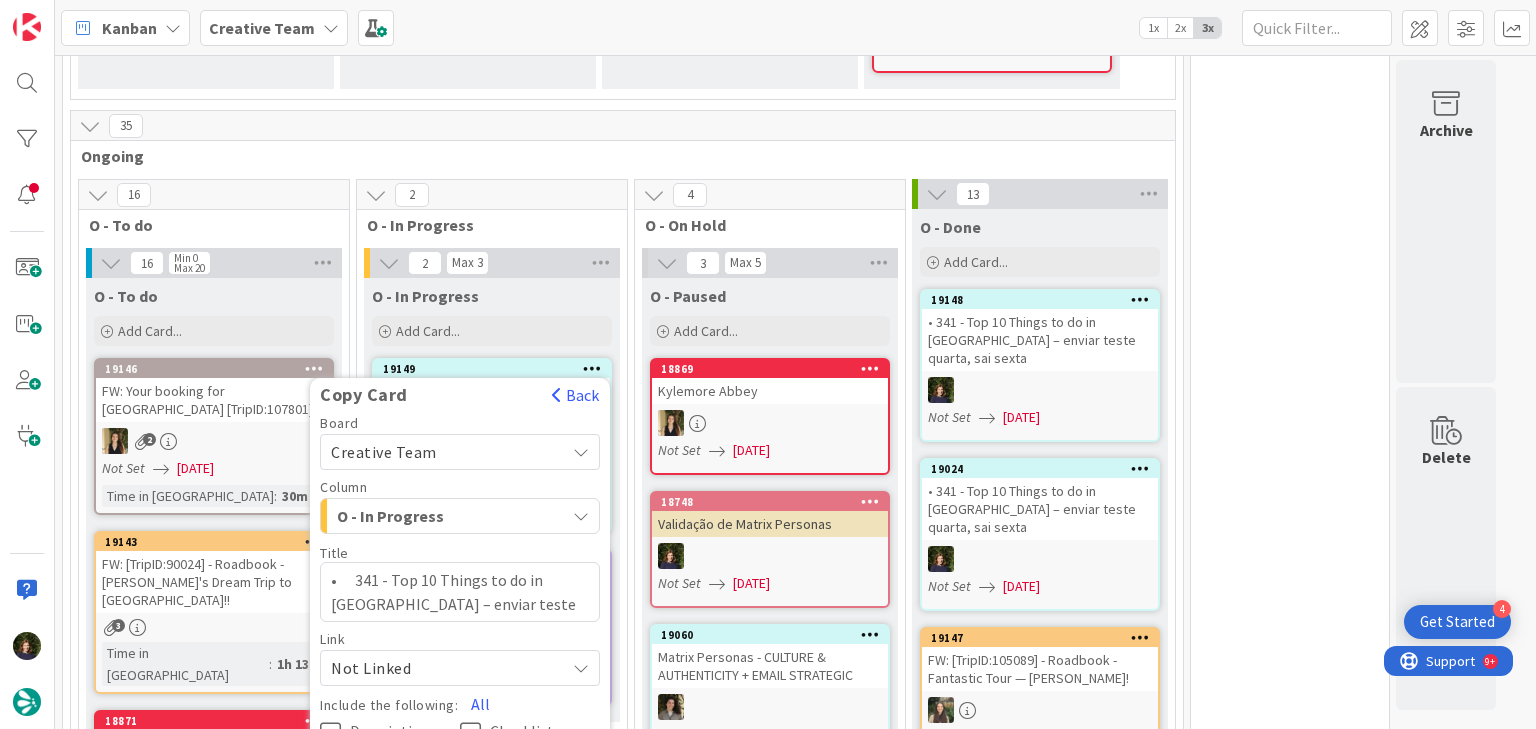 scroll, scrollTop: 1132, scrollLeft: 0, axis: vertical 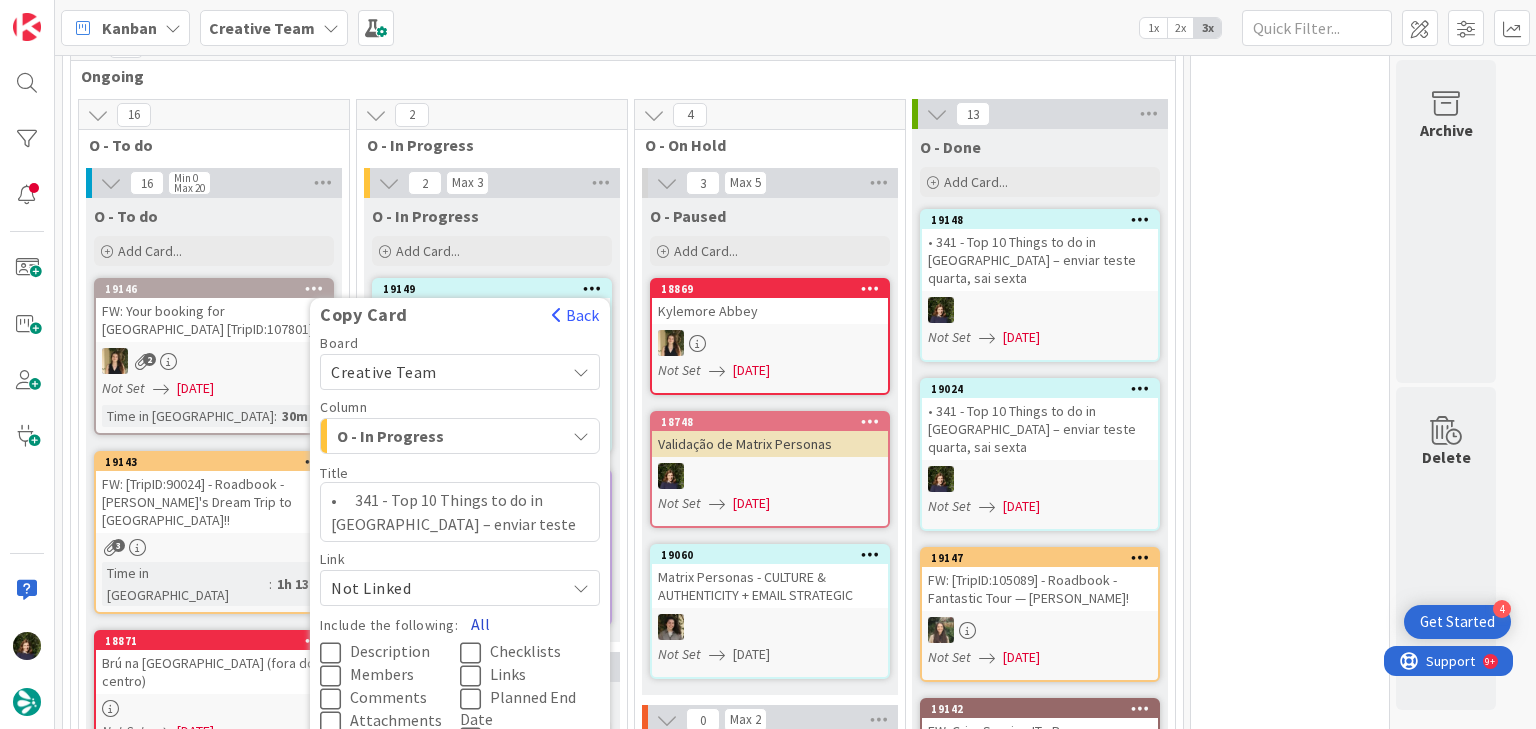 click on "All" at bounding box center [480, 624] 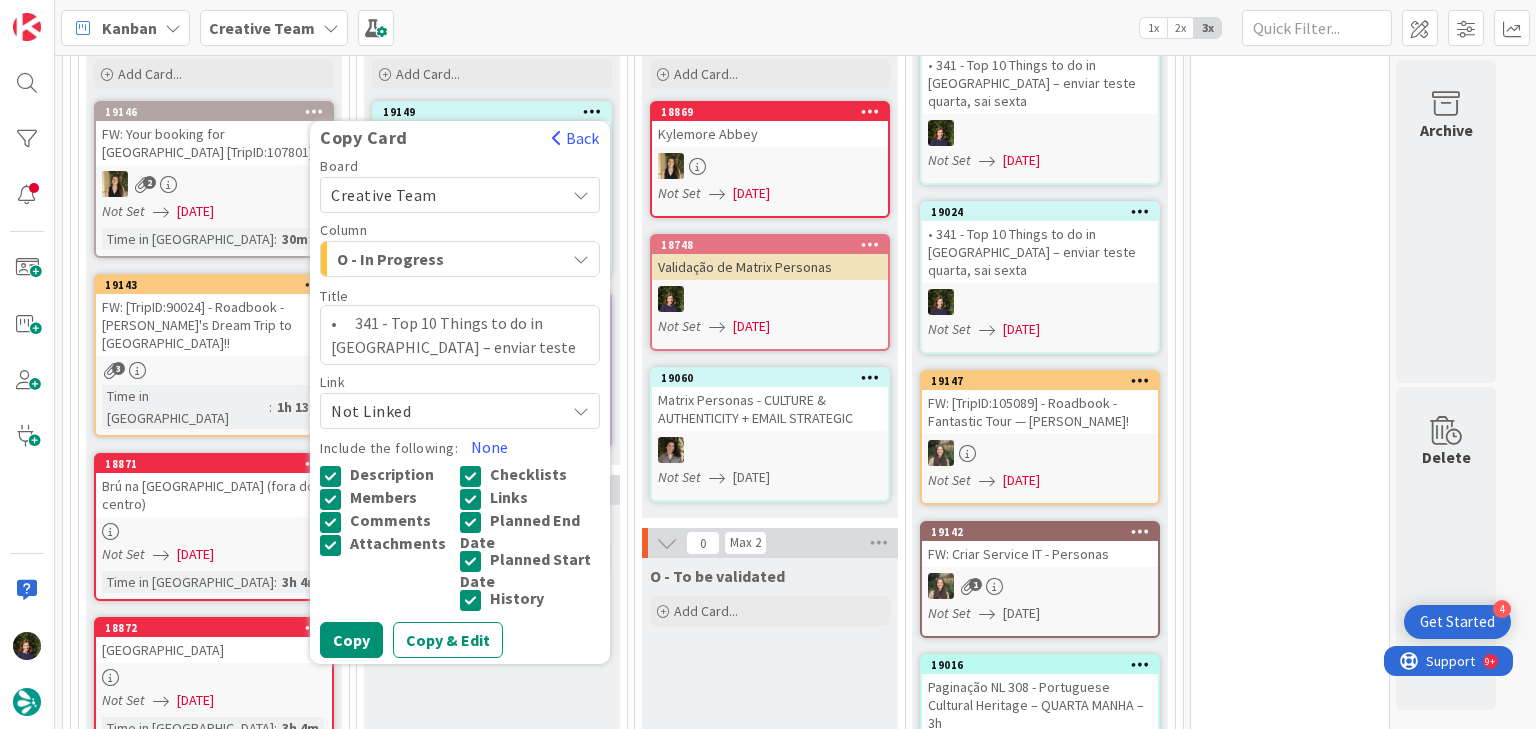 scroll, scrollTop: 1452, scrollLeft: 0, axis: vertical 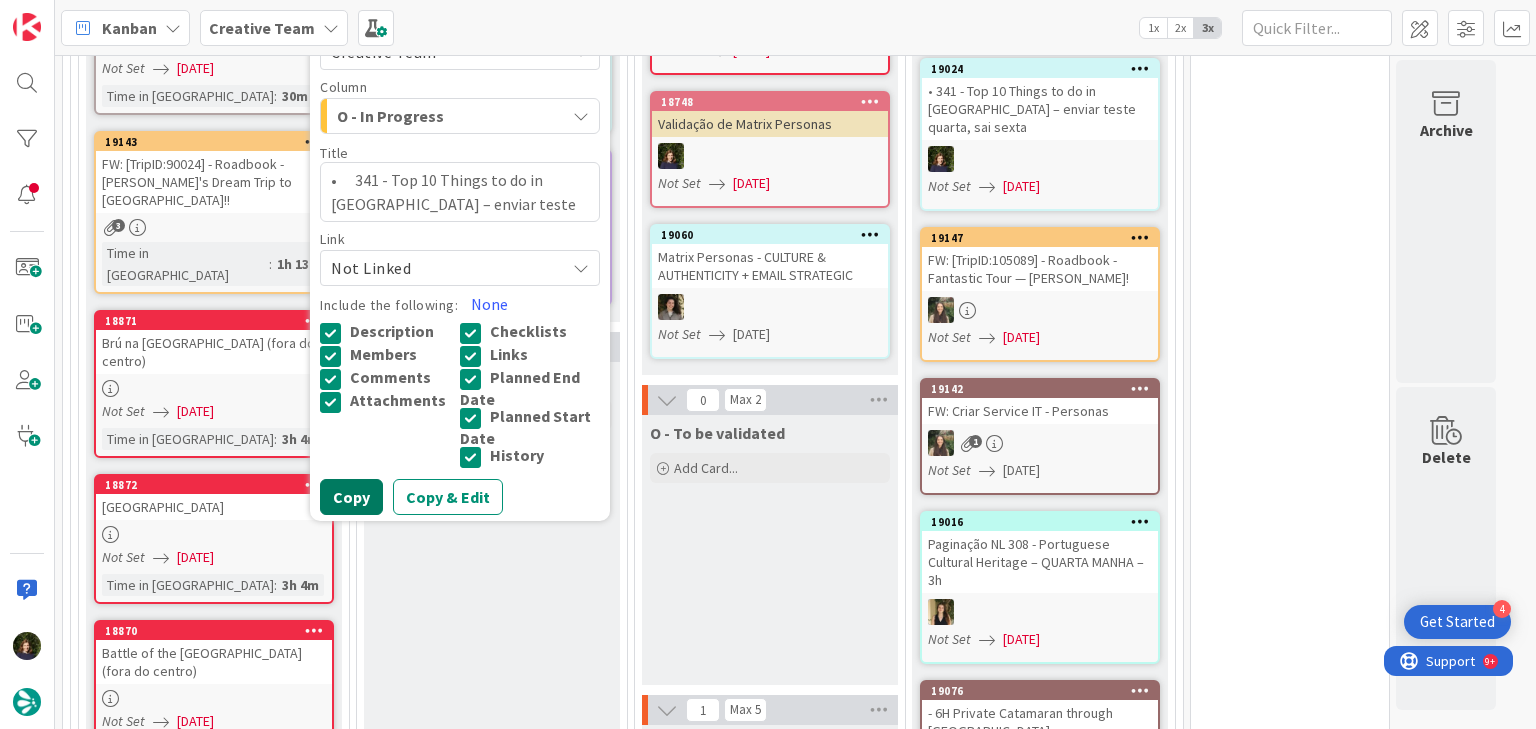 click on "Copy" at bounding box center [351, 497] 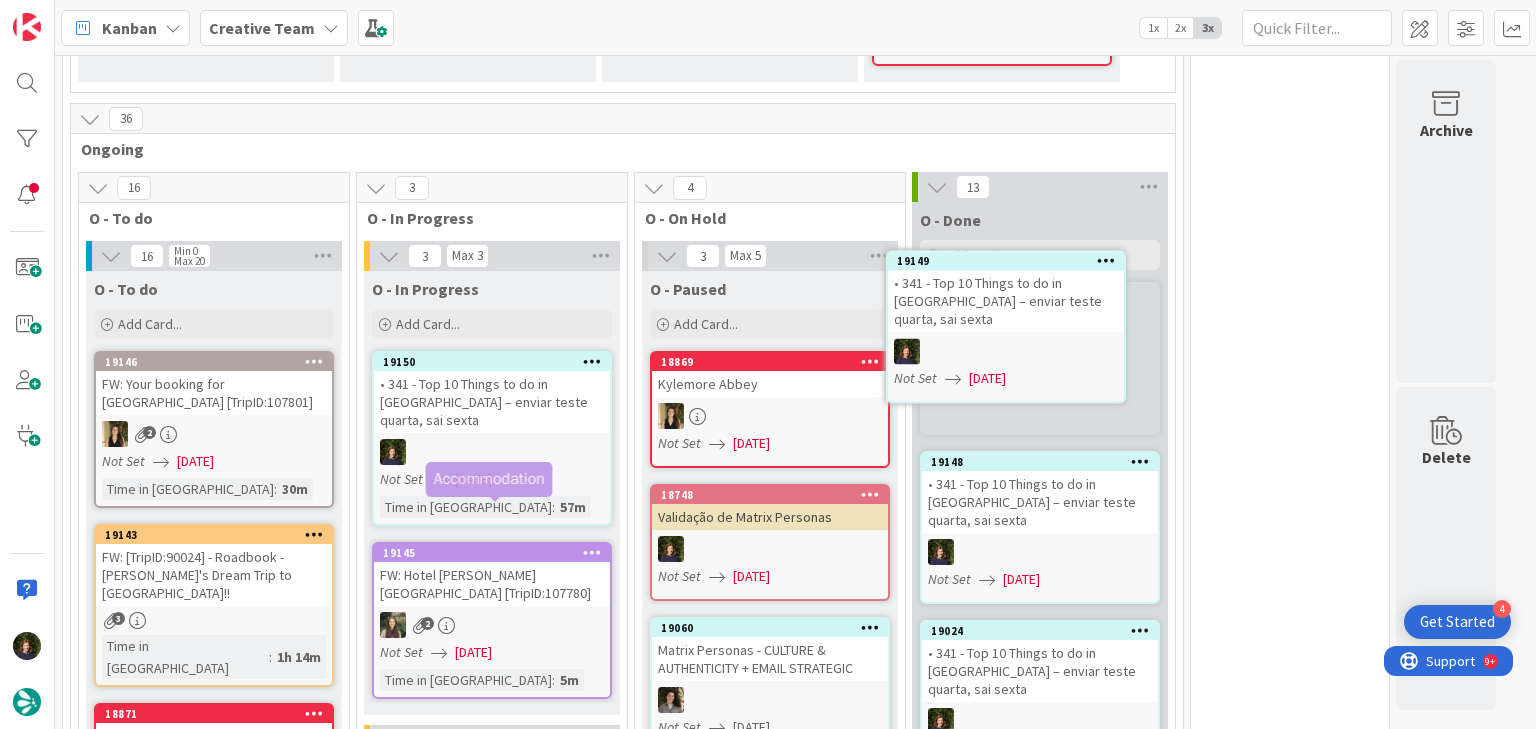 scroll, scrollTop: 1052, scrollLeft: 0, axis: vertical 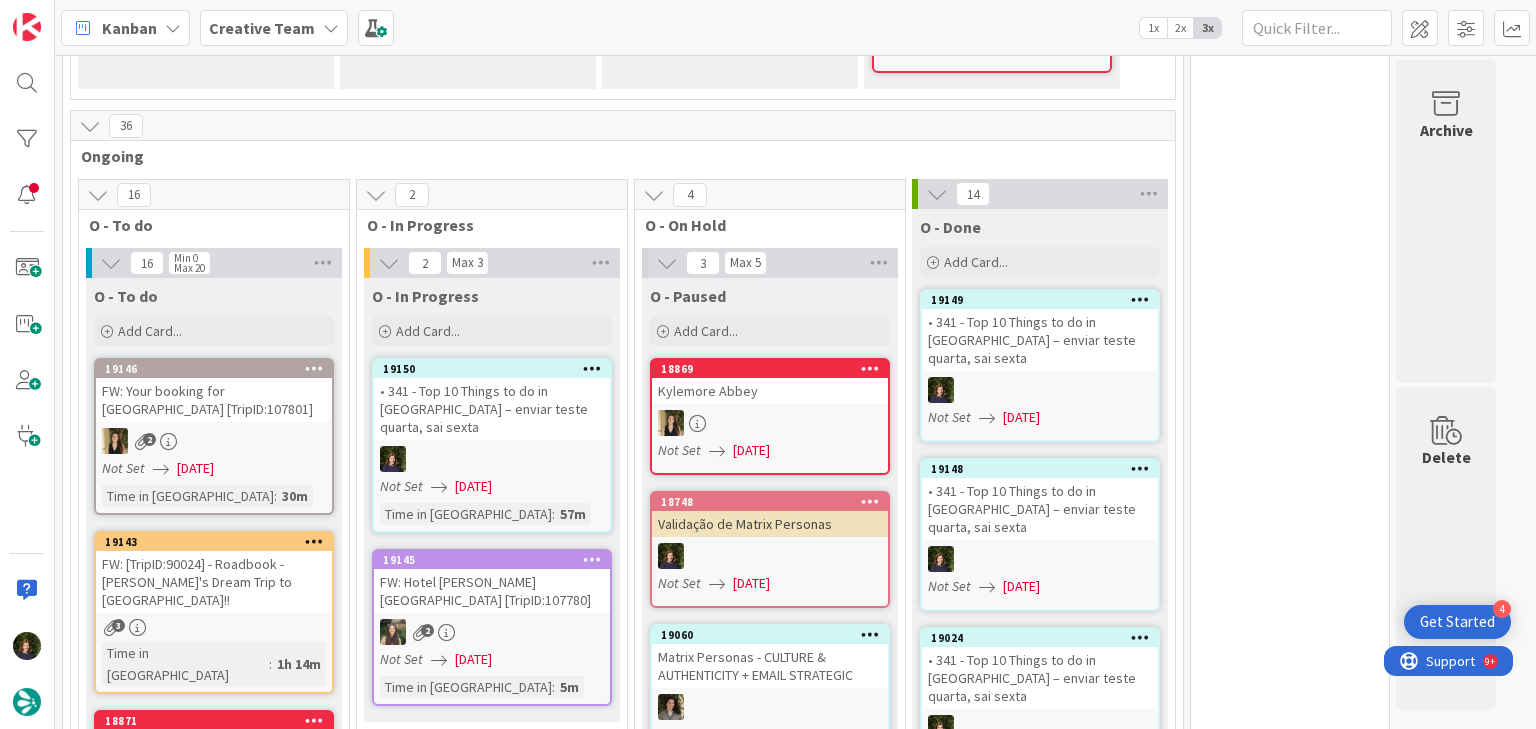click at bounding box center [492, 459] 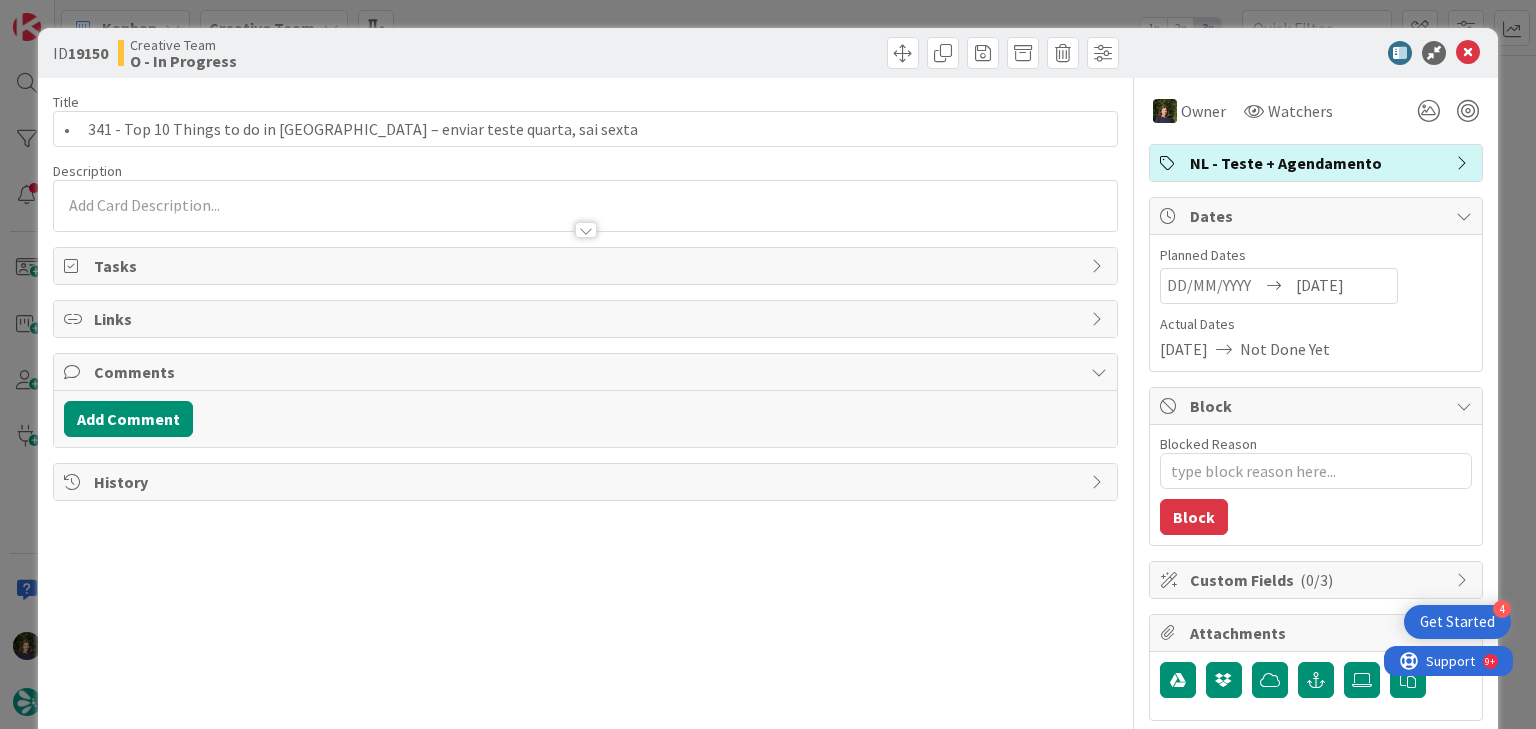 scroll, scrollTop: 0, scrollLeft: 0, axis: both 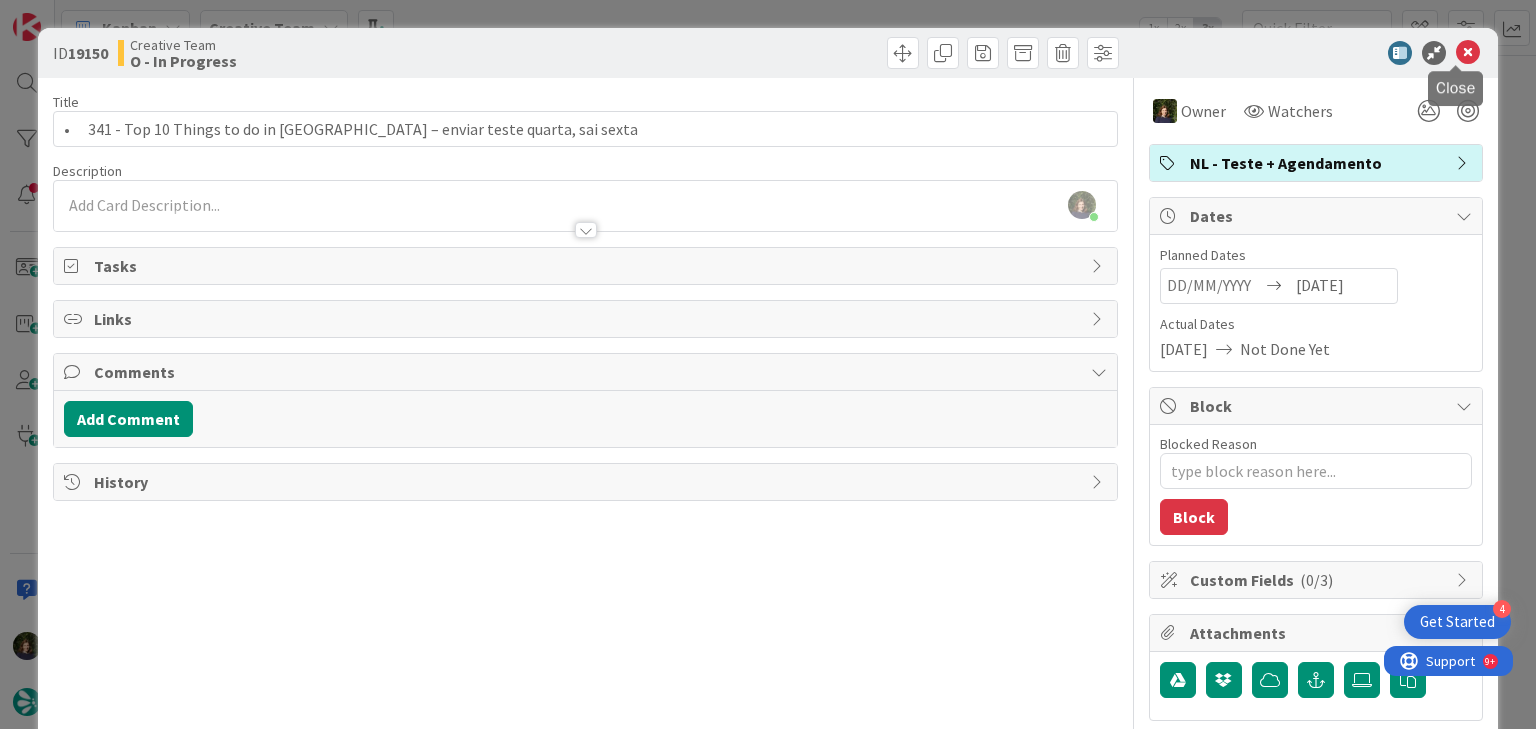 click at bounding box center (1468, 53) 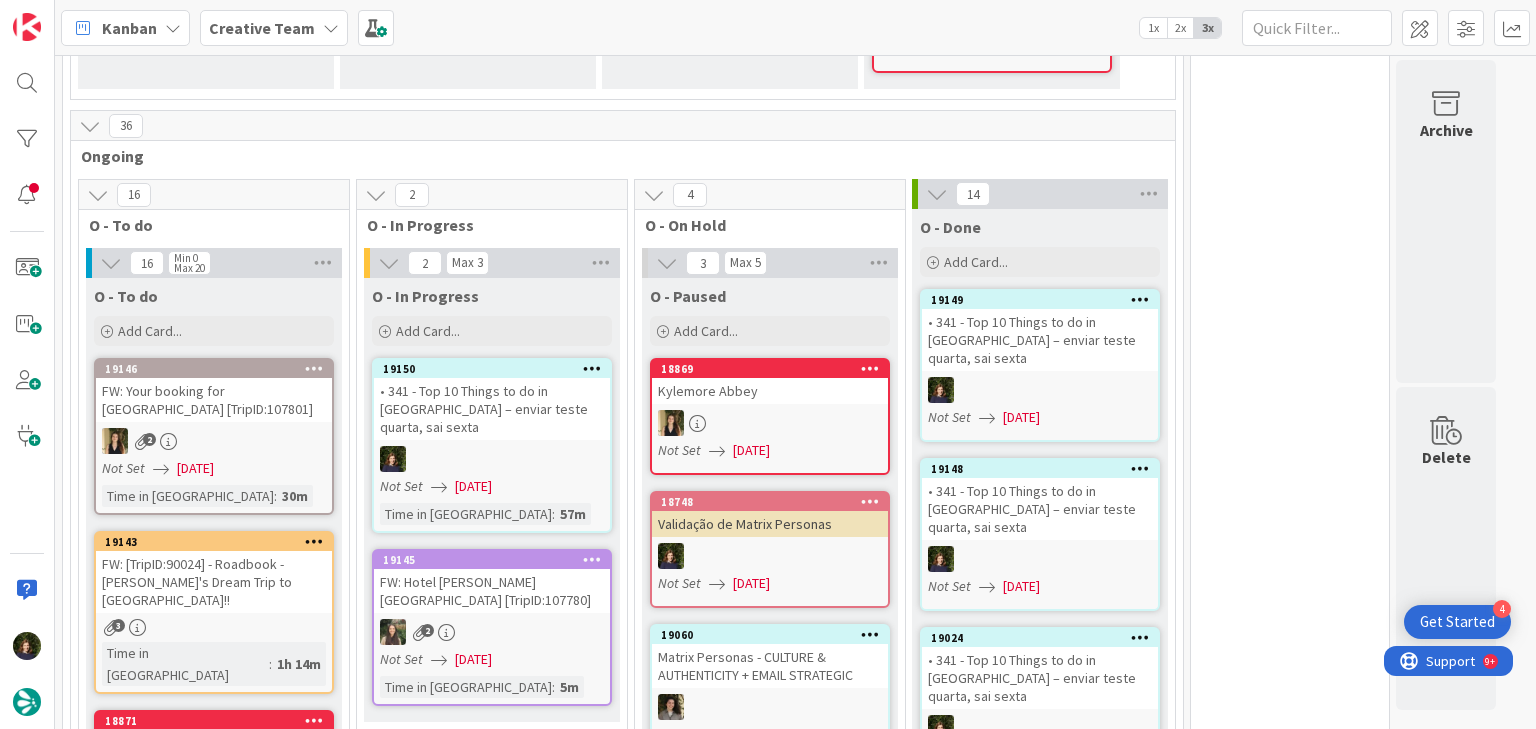 scroll, scrollTop: 0, scrollLeft: 0, axis: both 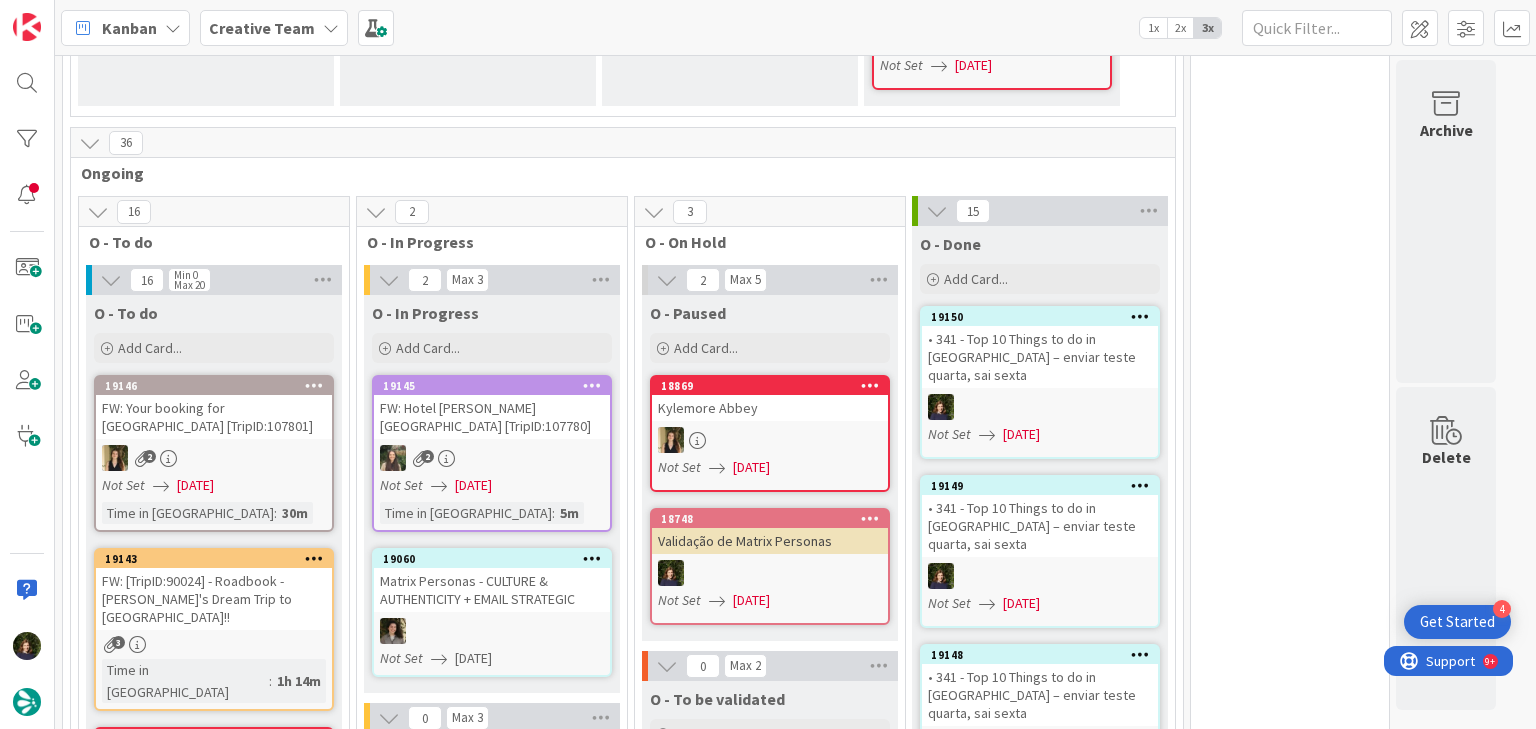 click on "Creative Team" at bounding box center (262, 28) 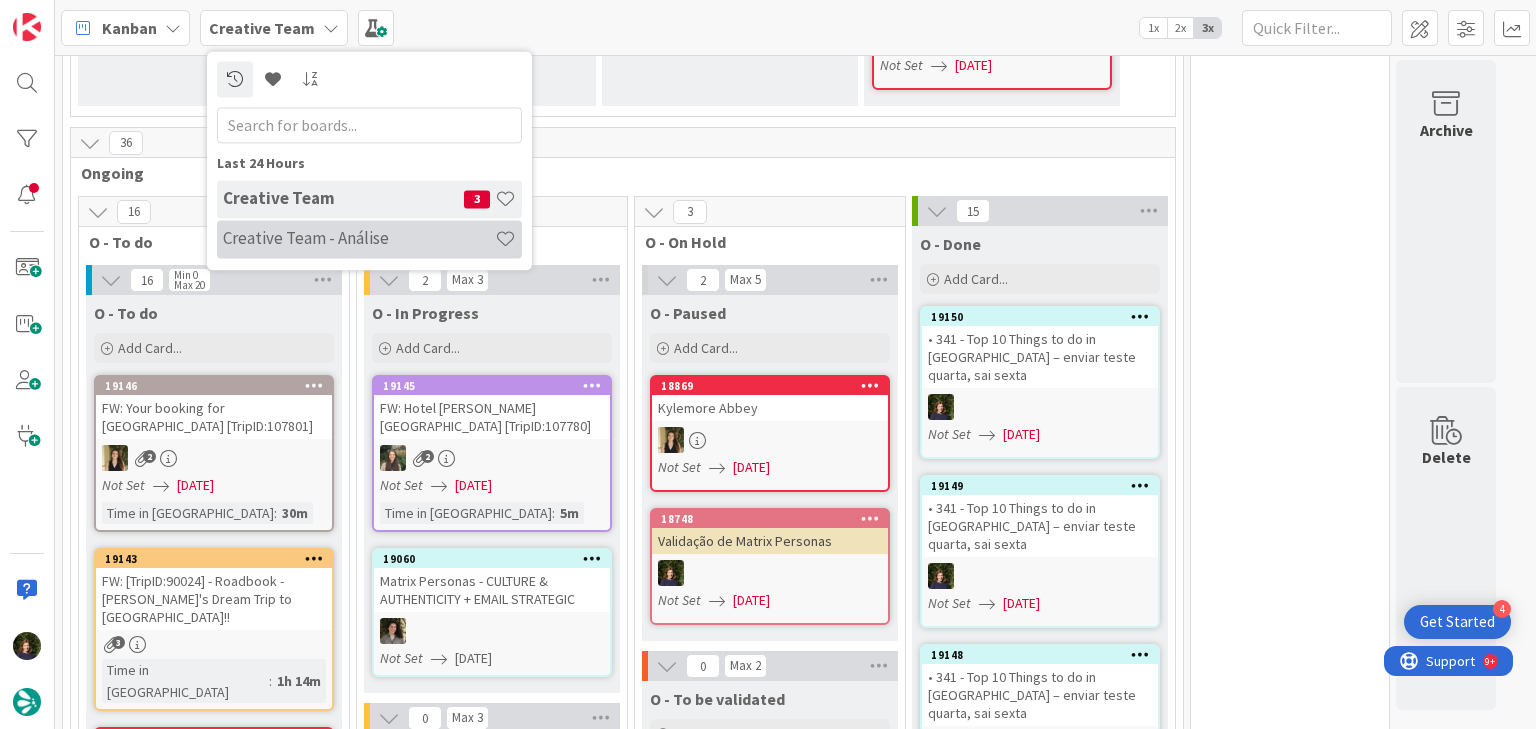 click on "Creative Team - Análise" at bounding box center [359, 239] 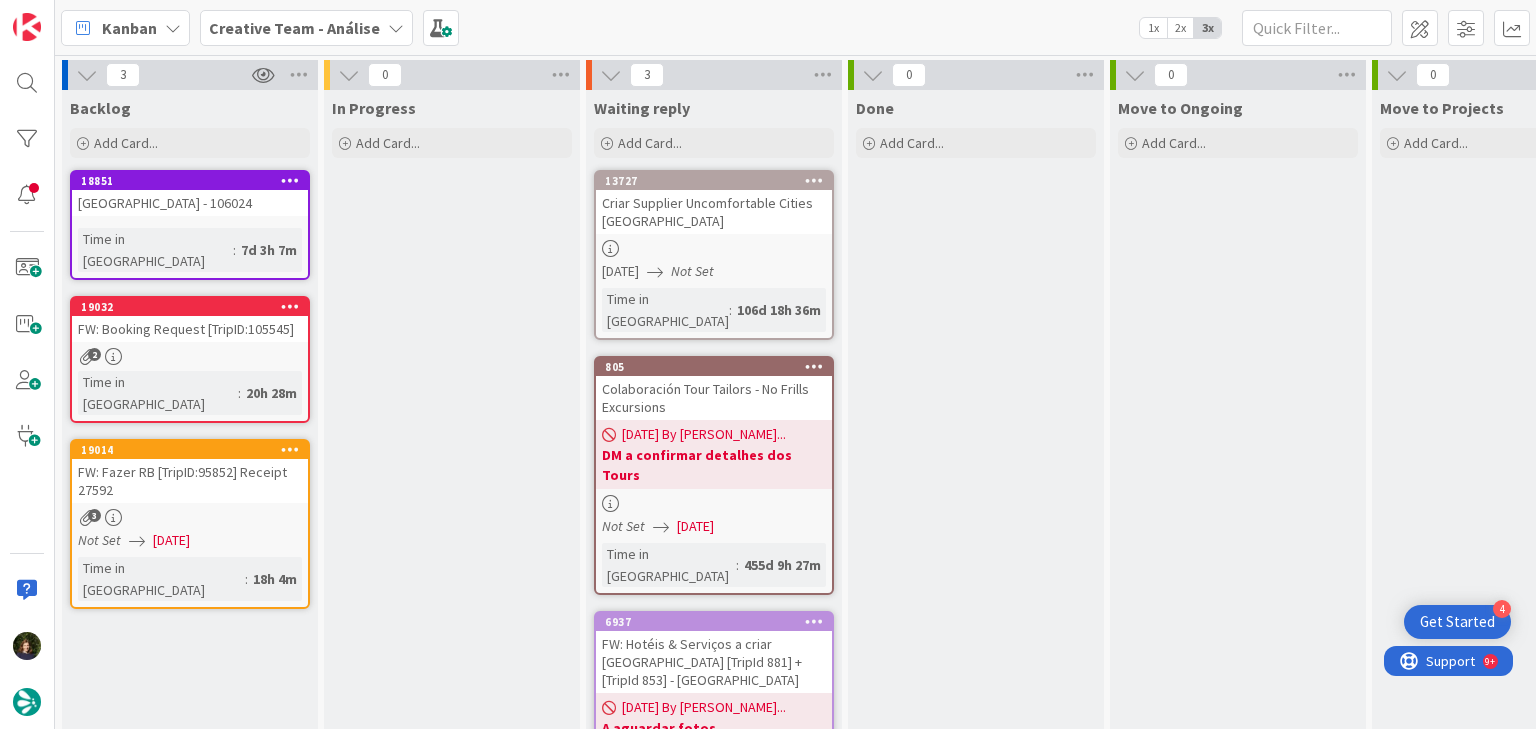 scroll, scrollTop: 0, scrollLeft: 0, axis: both 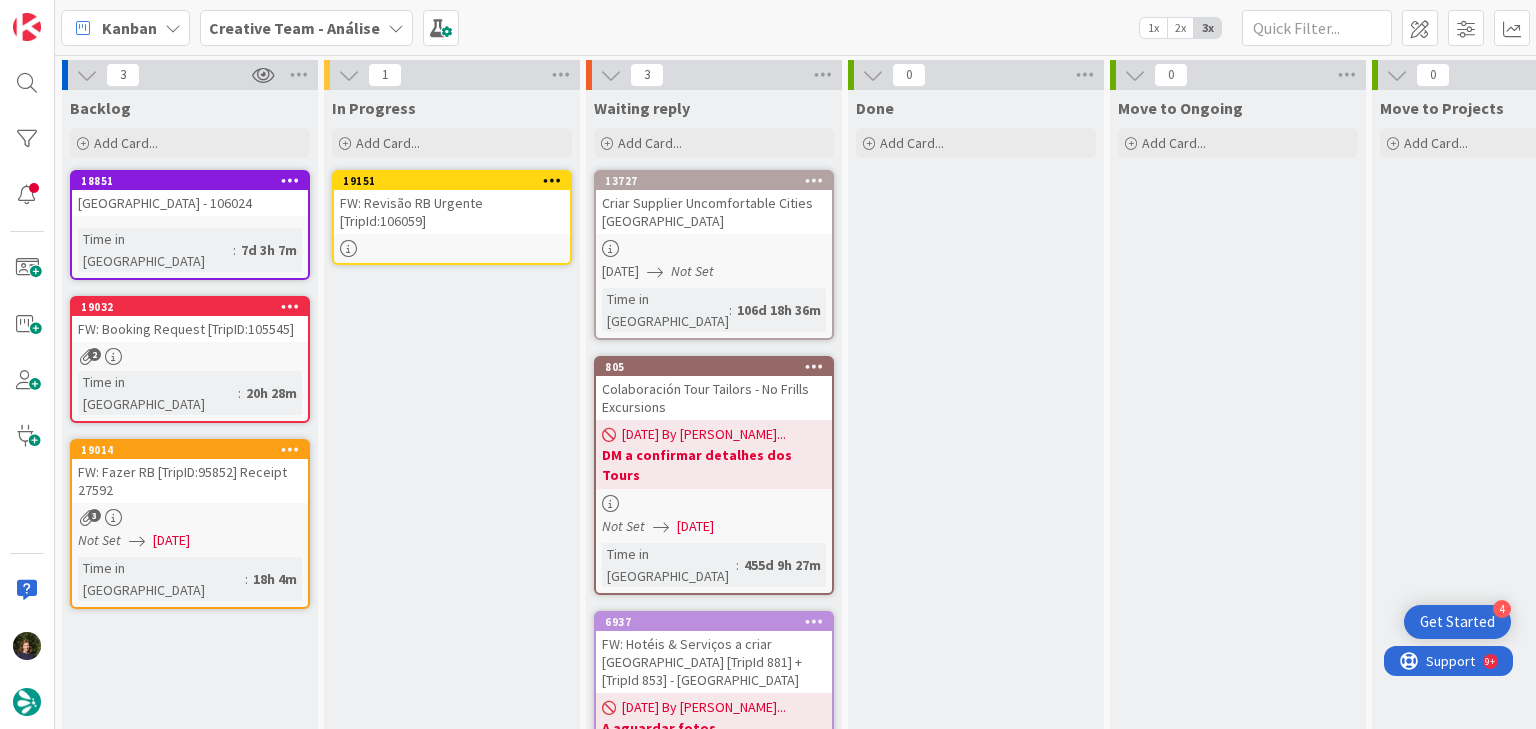 click on "FW: Revisão RB Urgente [TripId:106059]" at bounding box center [452, 212] 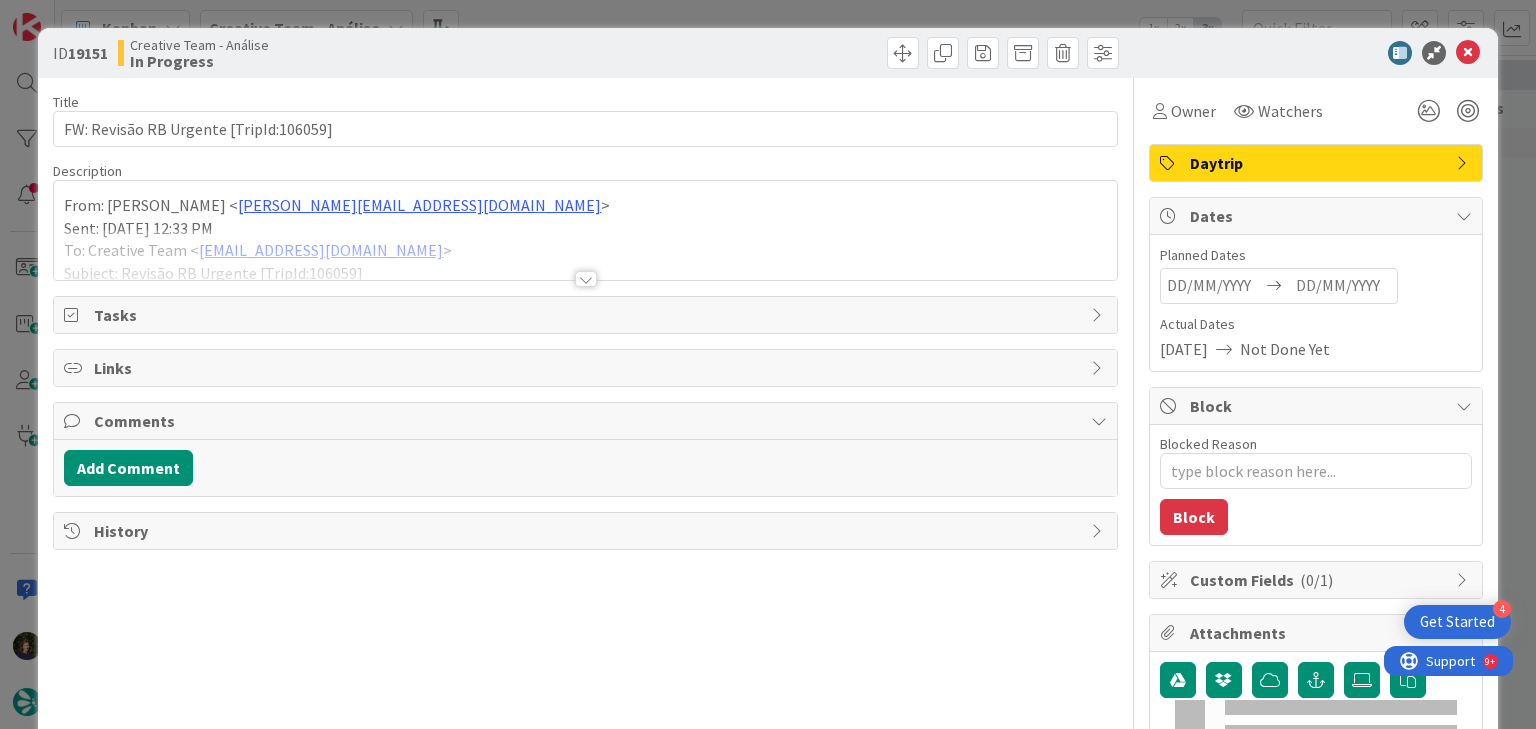 scroll, scrollTop: 0, scrollLeft: 0, axis: both 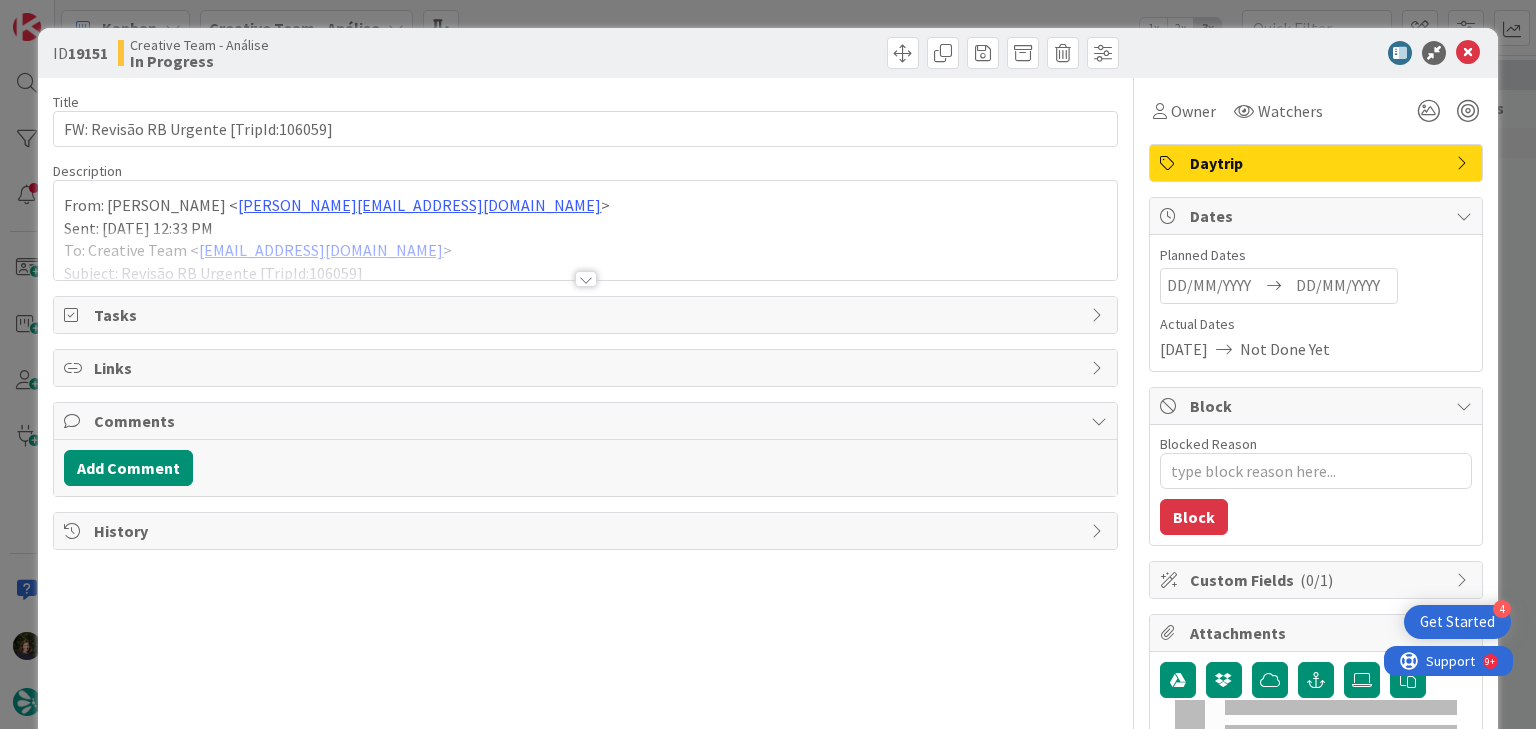 type on "x" 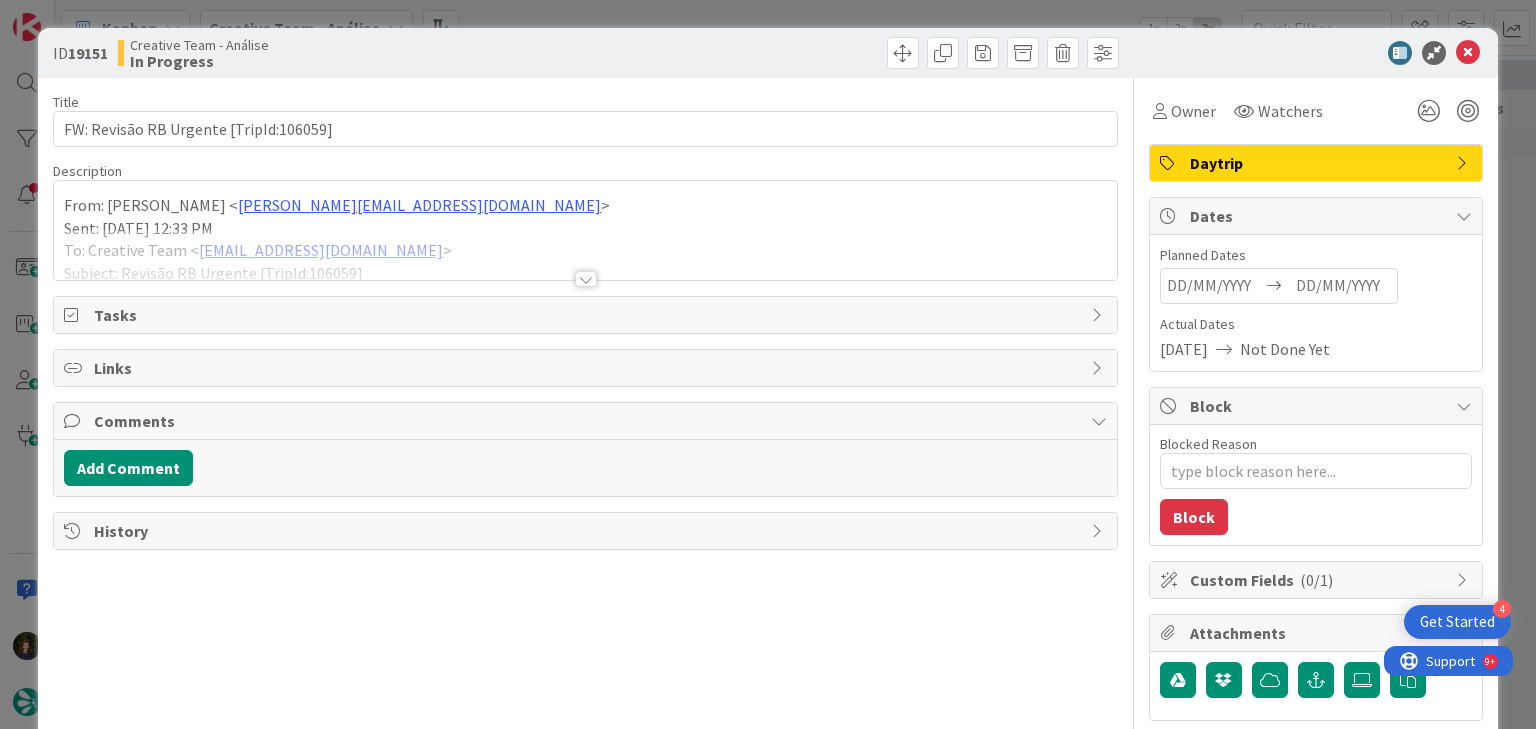 scroll, scrollTop: 0, scrollLeft: 0, axis: both 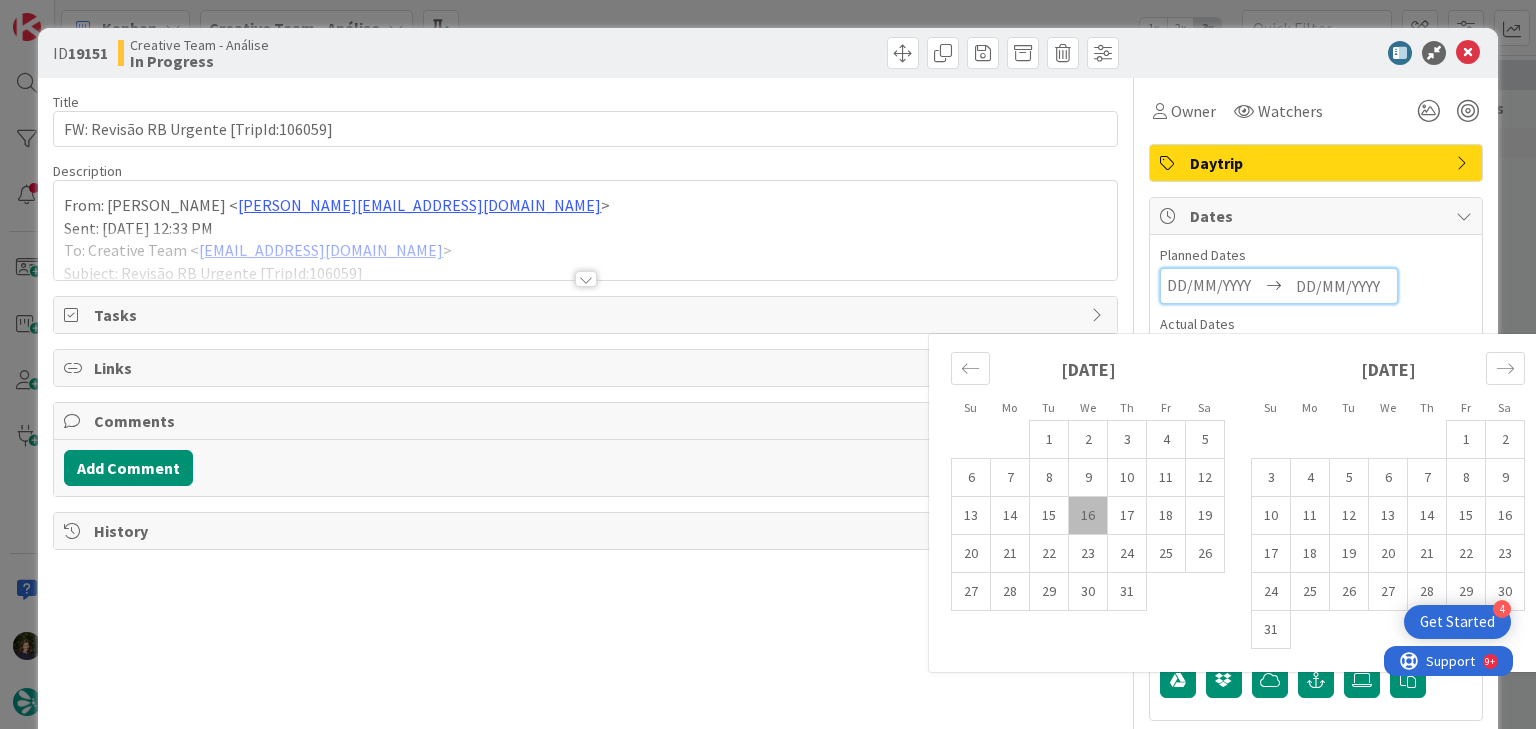 click on "16" at bounding box center (1088, 516) 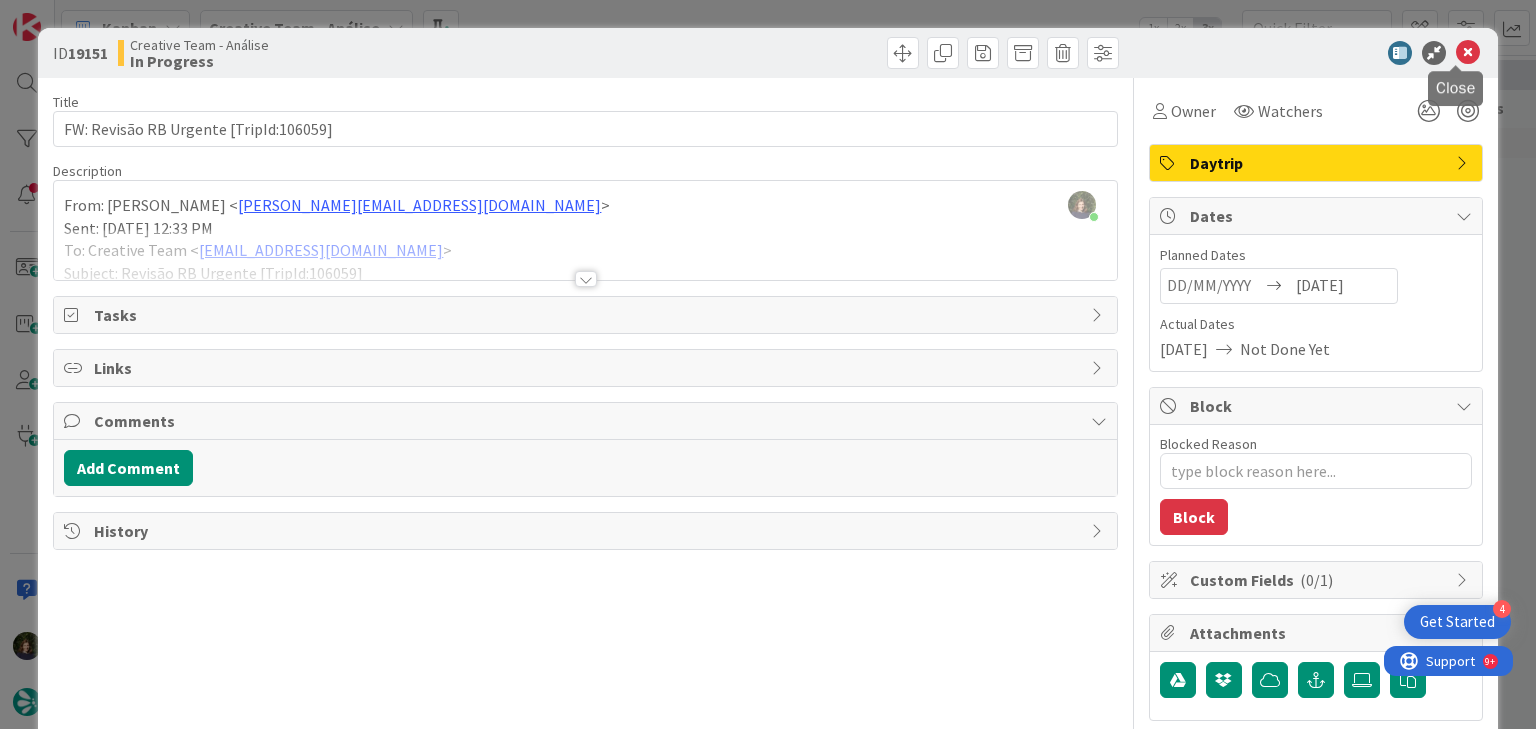 click at bounding box center [1468, 53] 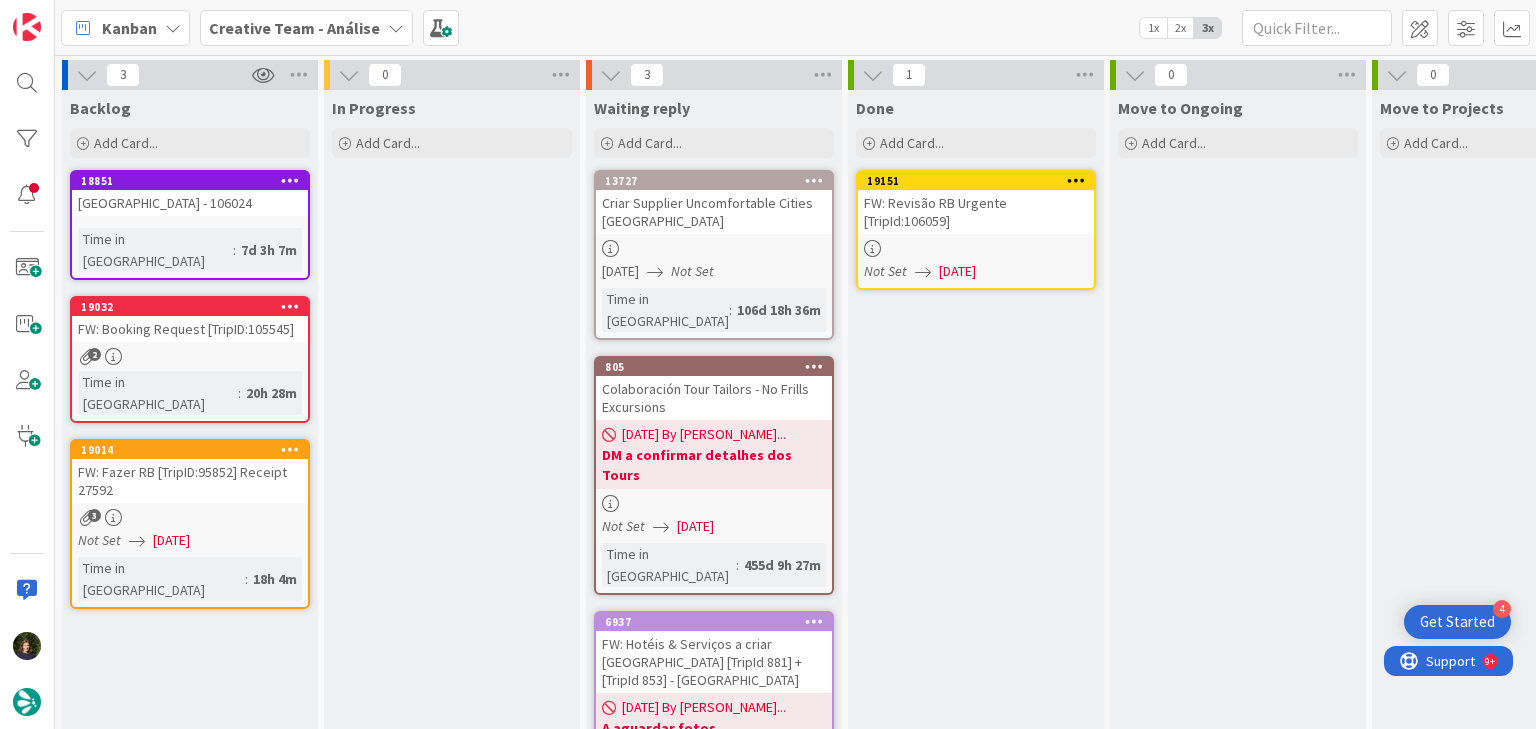 scroll, scrollTop: 0, scrollLeft: 0, axis: both 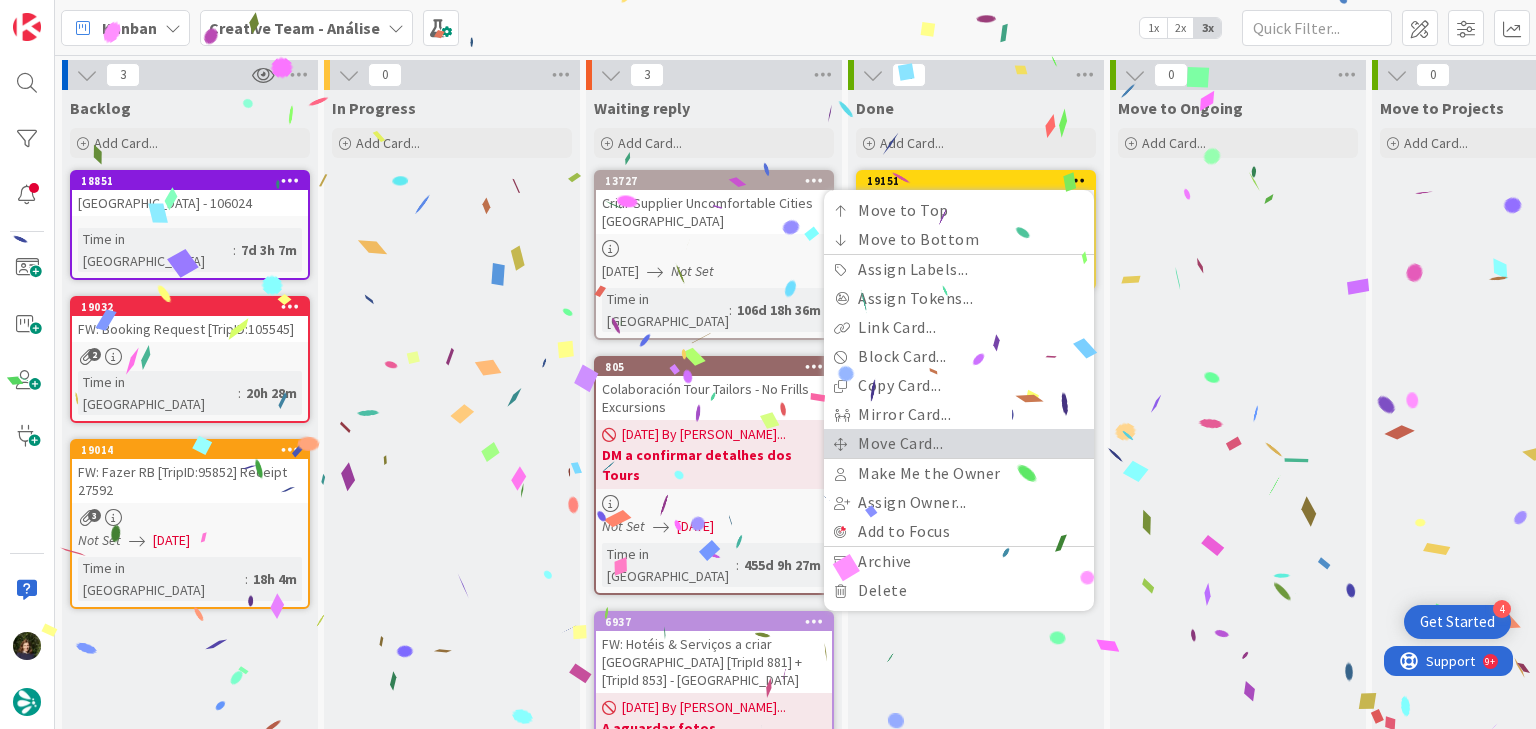 click on "Move Card..." at bounding box center (959, 443) 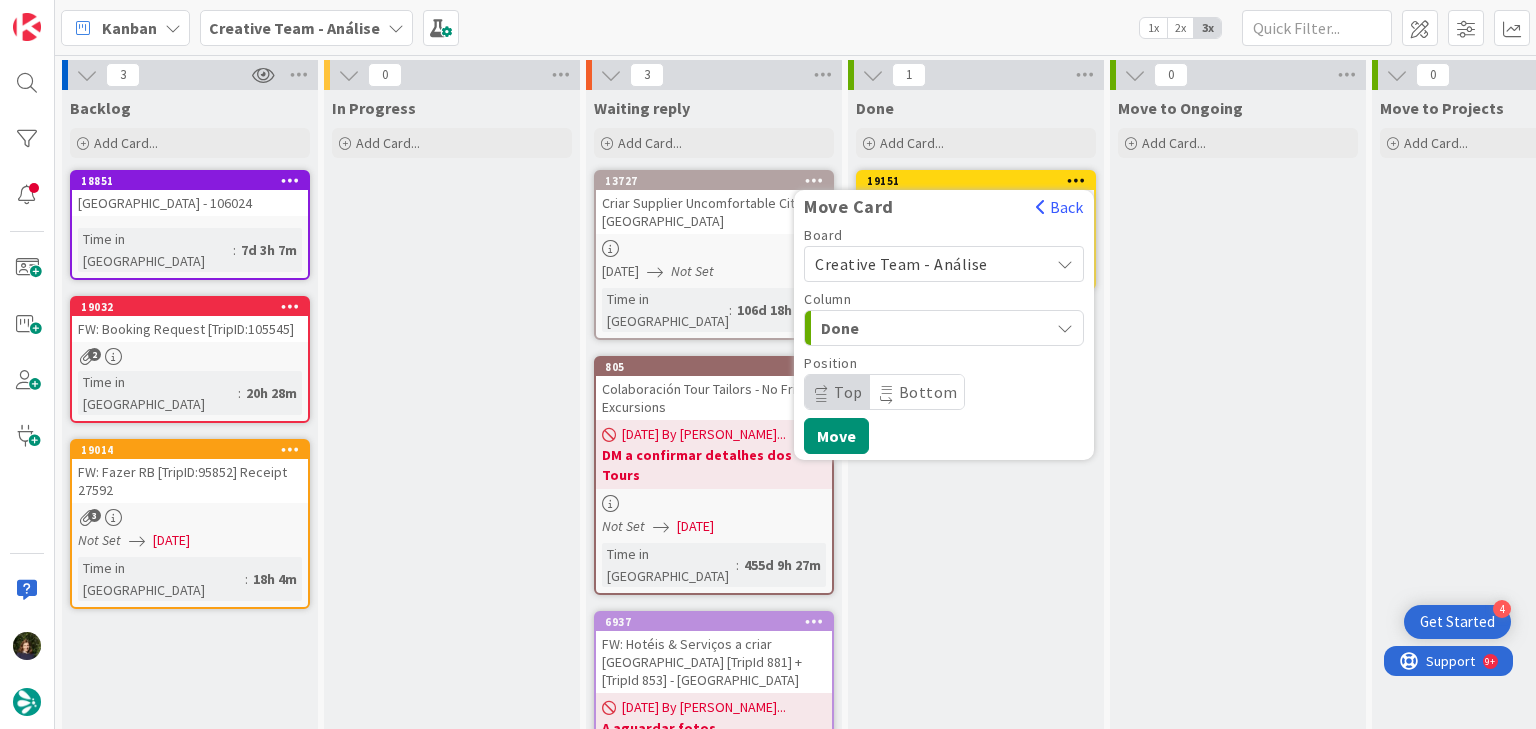 click on "Creative Team - Análise" at bounding box center (901, 264) 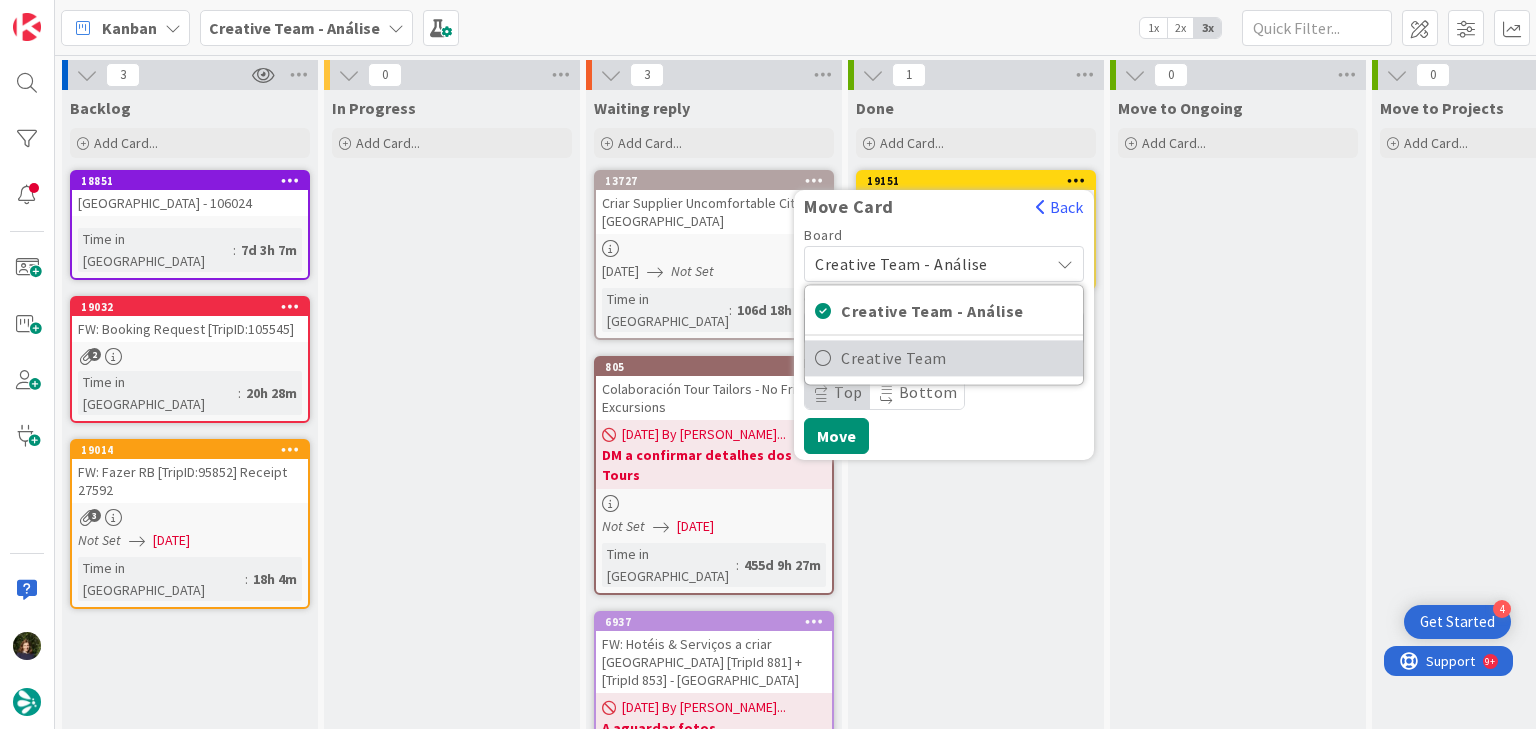 click on "Creative Team" at bounding box center [957, 358] 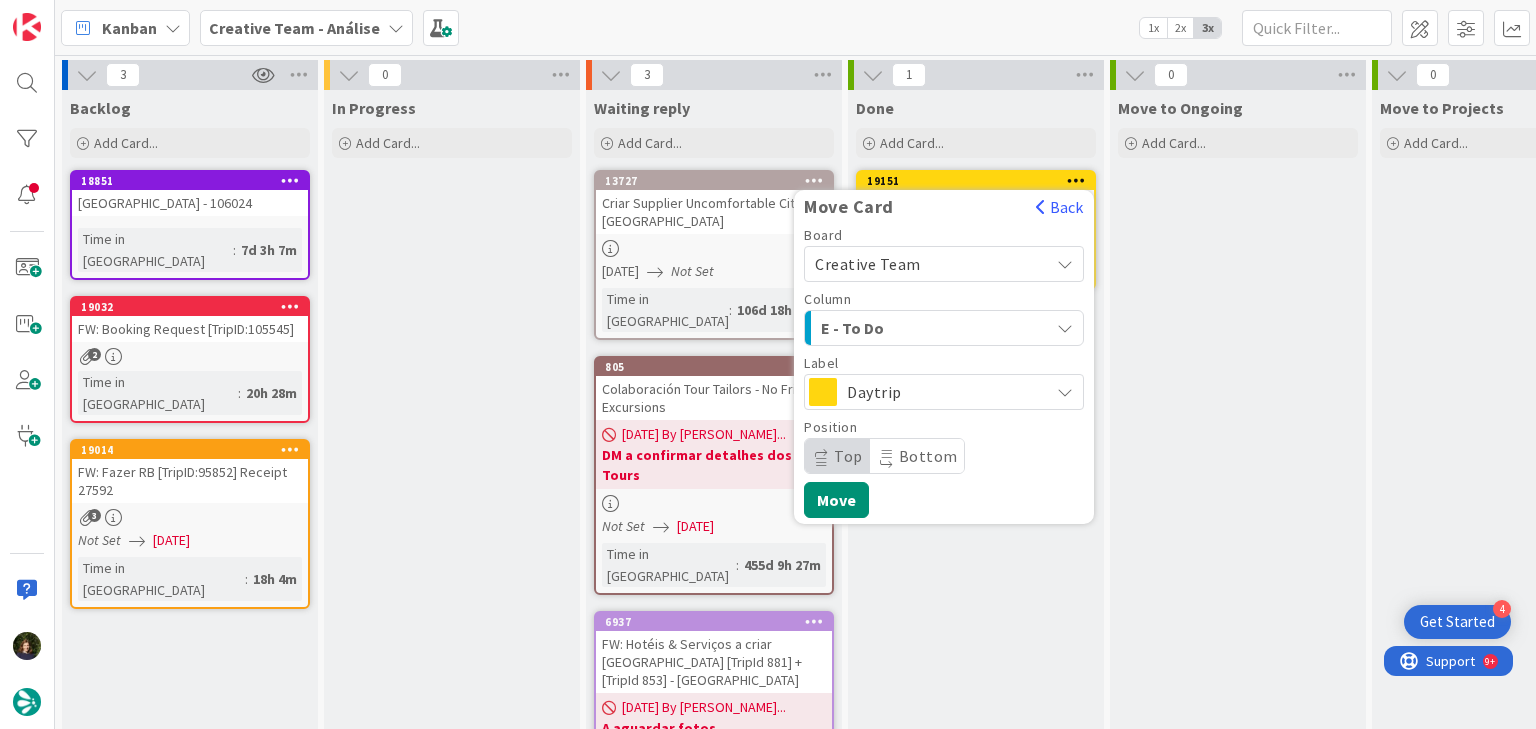 click on "E - To Do" at bounding box center [896, 328] 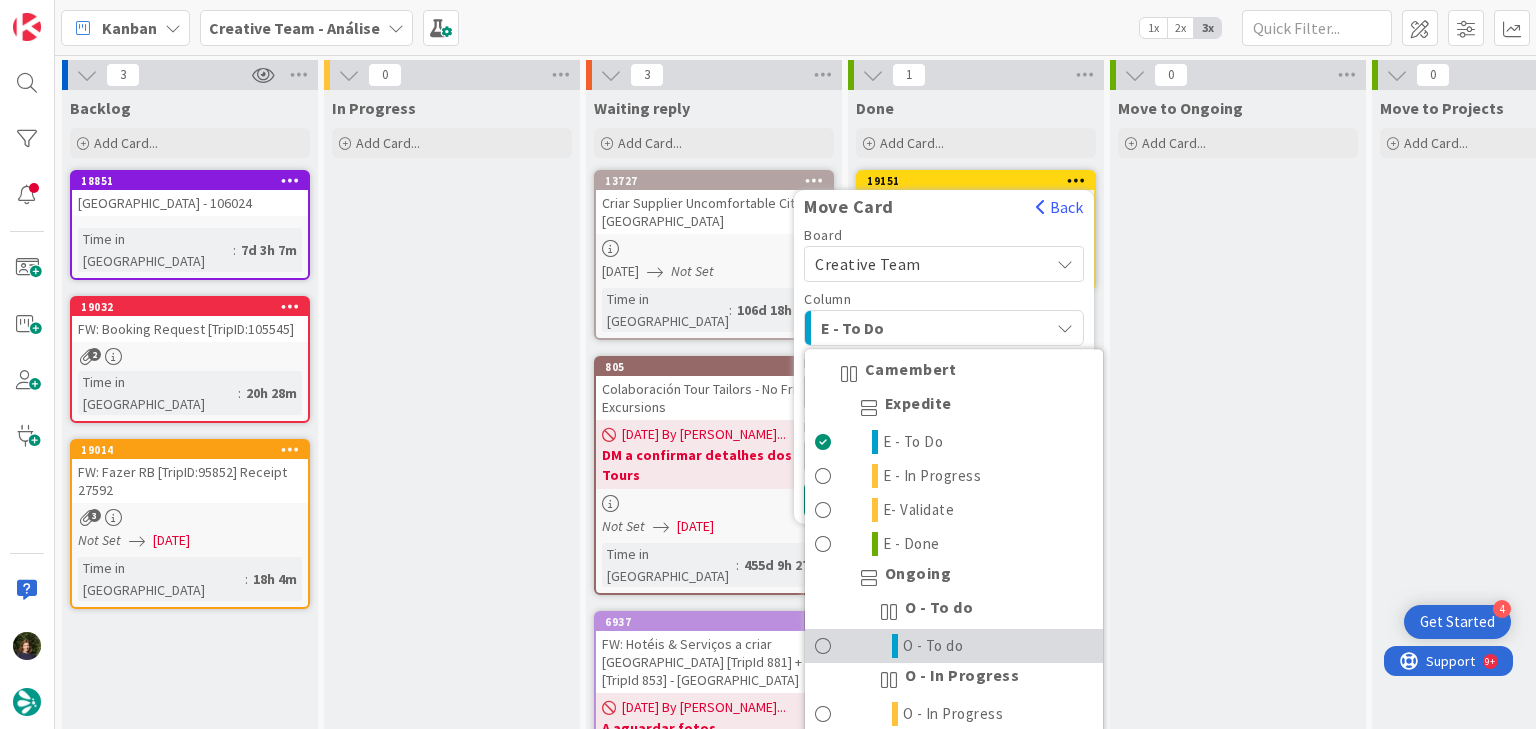 click on "O - To do" at bounding box center (954, 646) 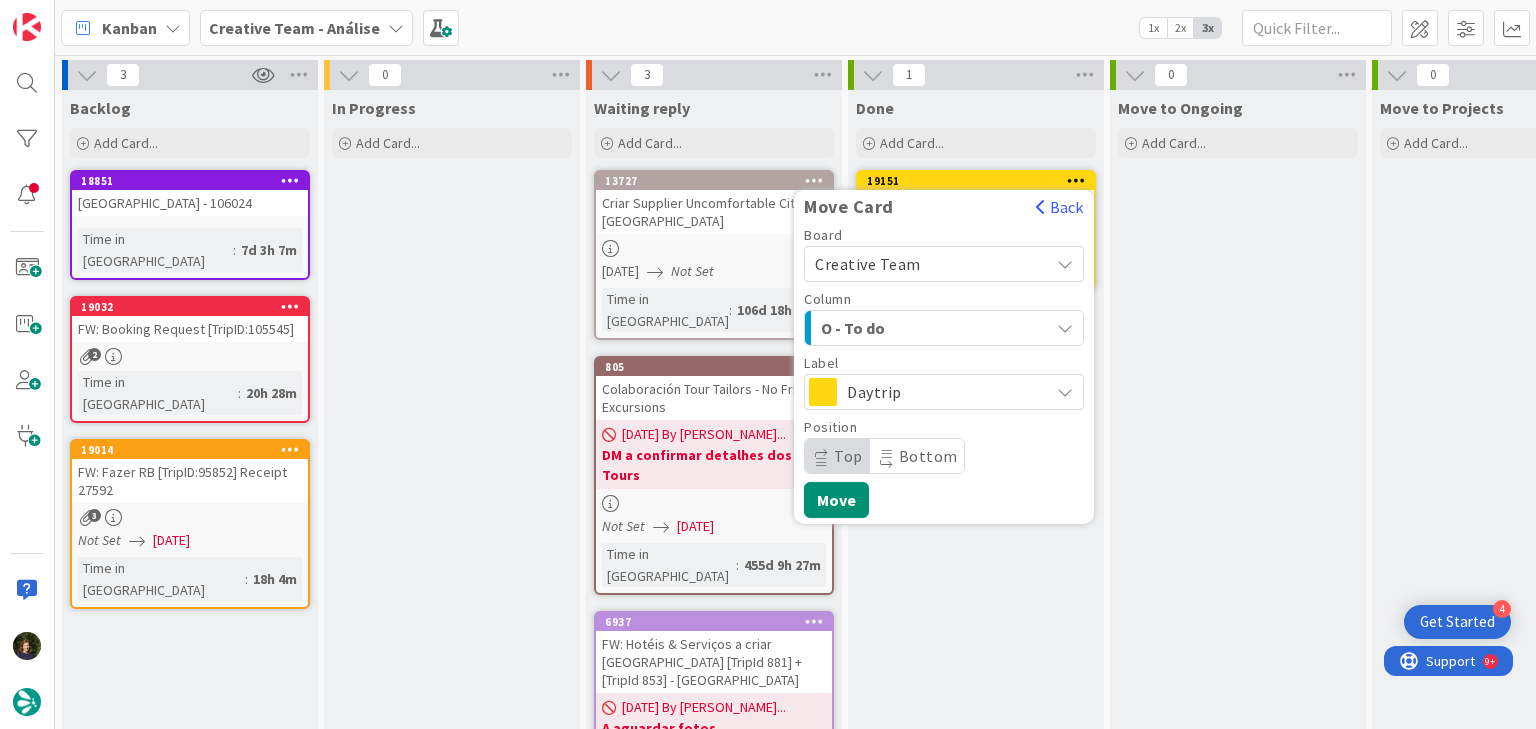 click on "Daytrip" at bounding box center [943, 392] 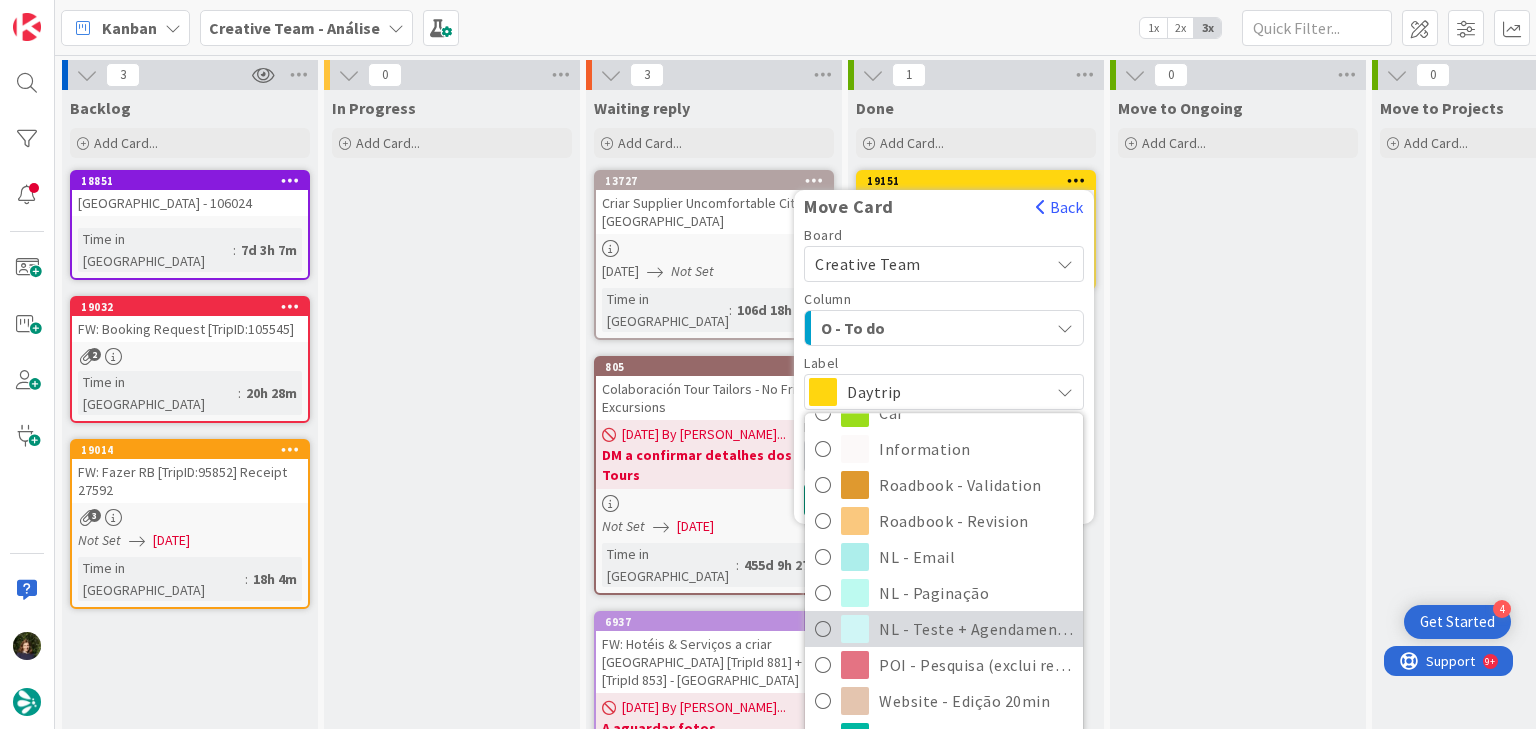 scroll, scrollTop: 426, scrollLeft: 0, axis: vertical 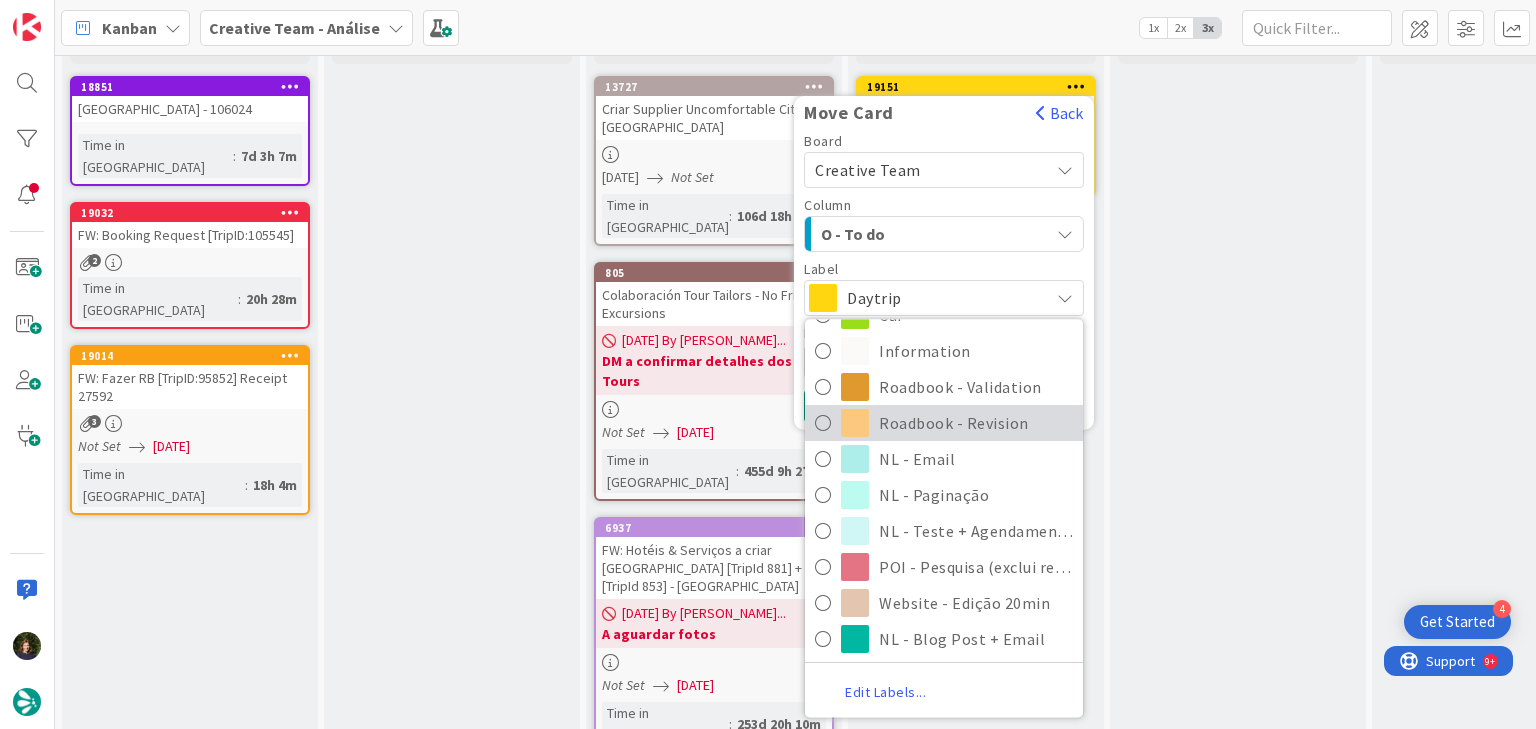 click on "Roadbook - Revision" at bounding box center (976, 423) 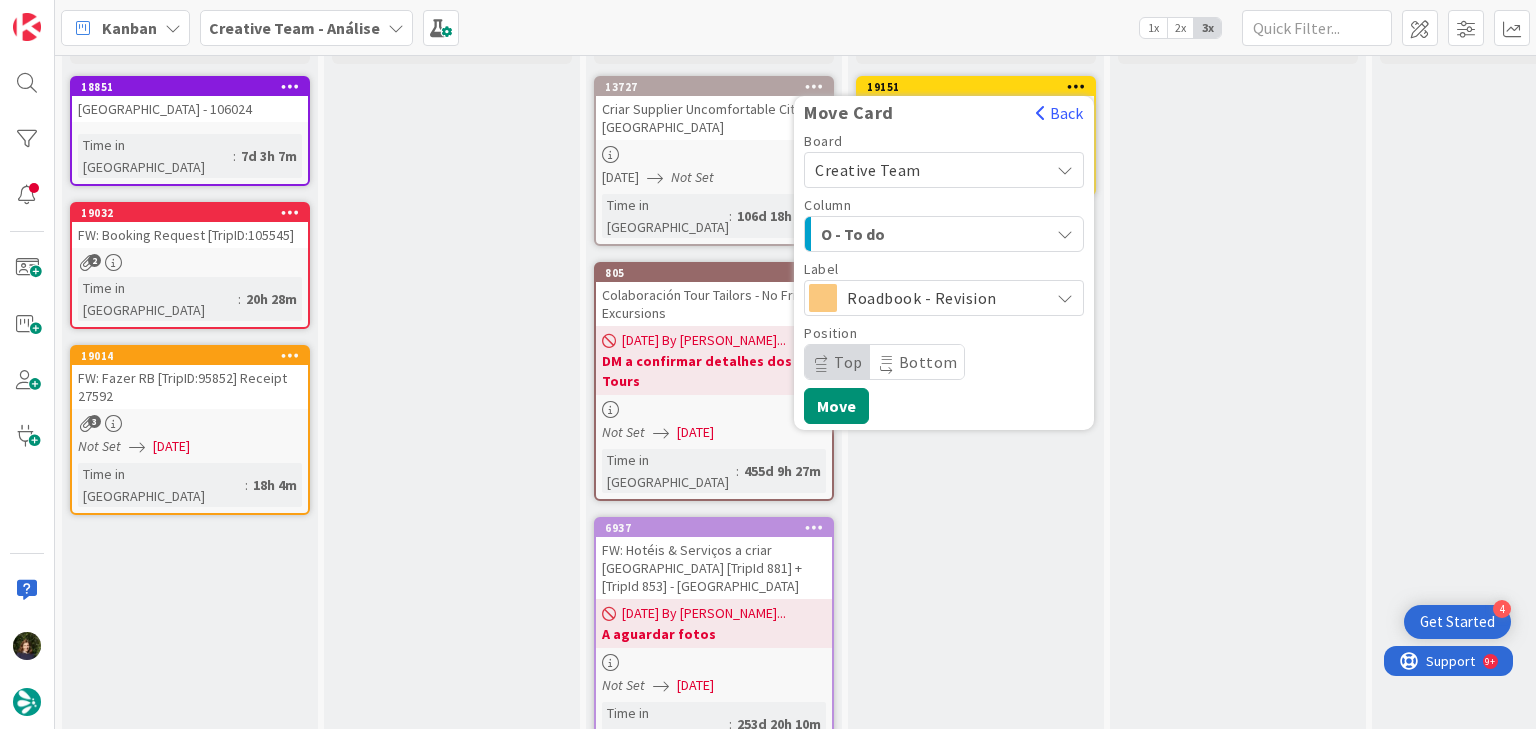 scroll, scrollTop: 68, scrollLeft: 0, axis: vertical 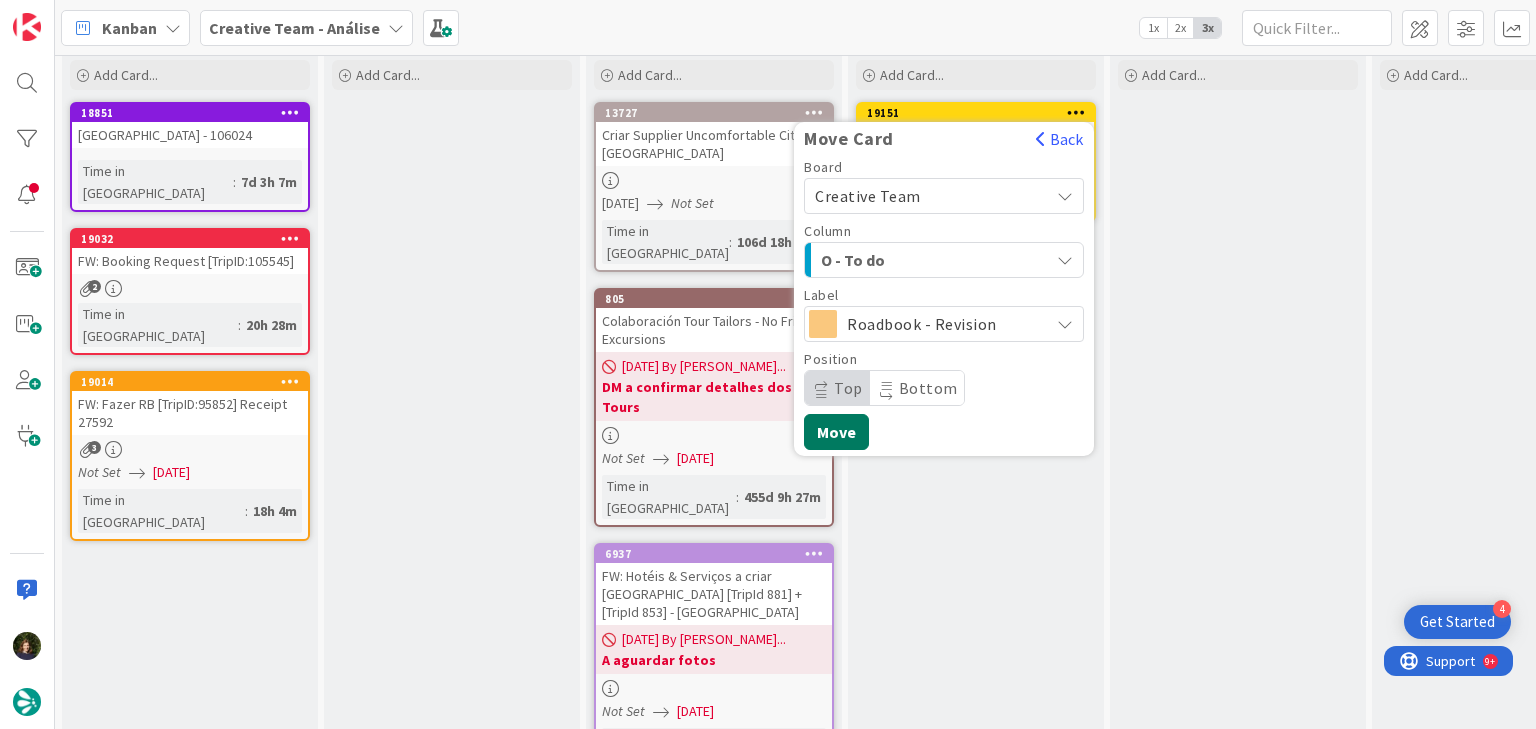 click on "Move" at bounding box center [836, 432] 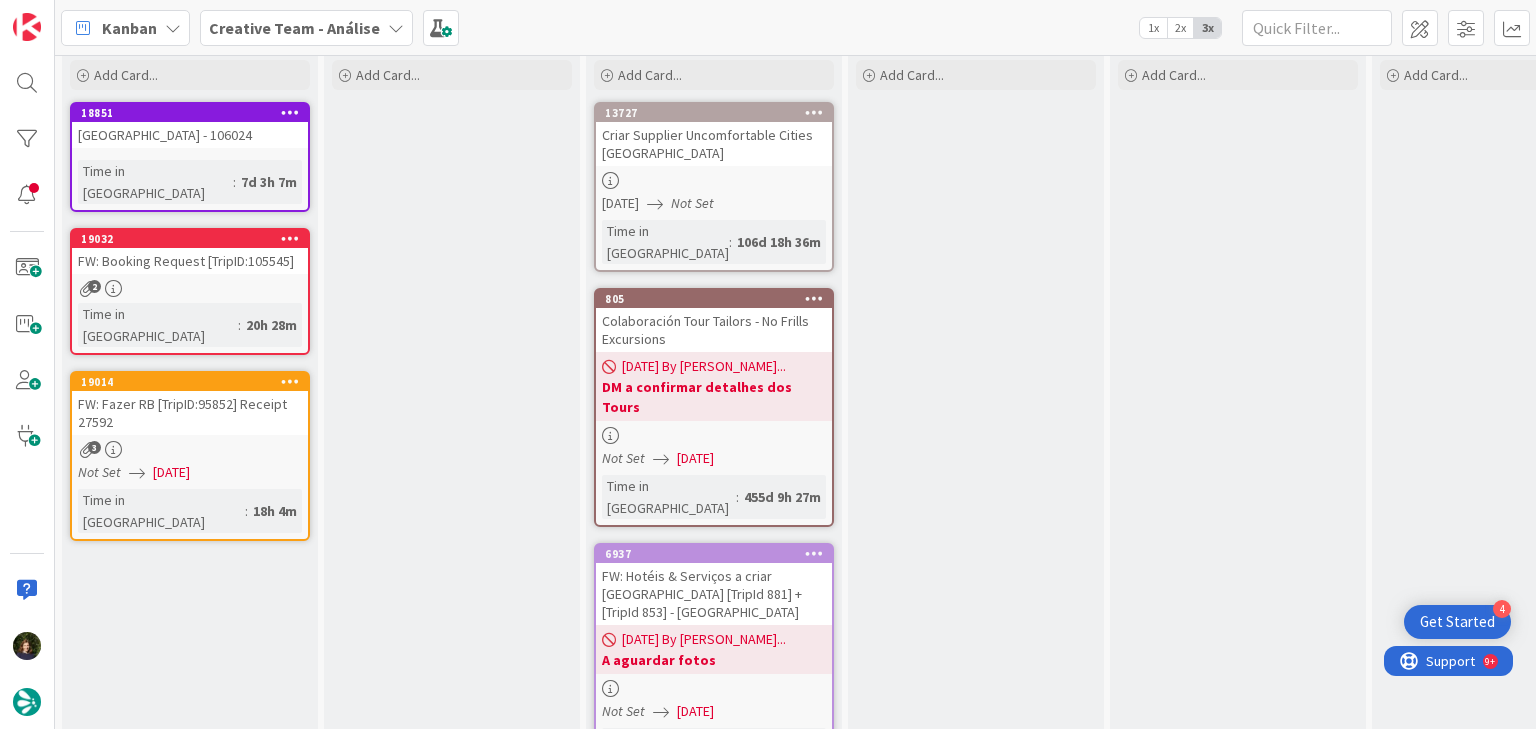 click on "Creative Team - Análise" at bounding box center [294, 28] 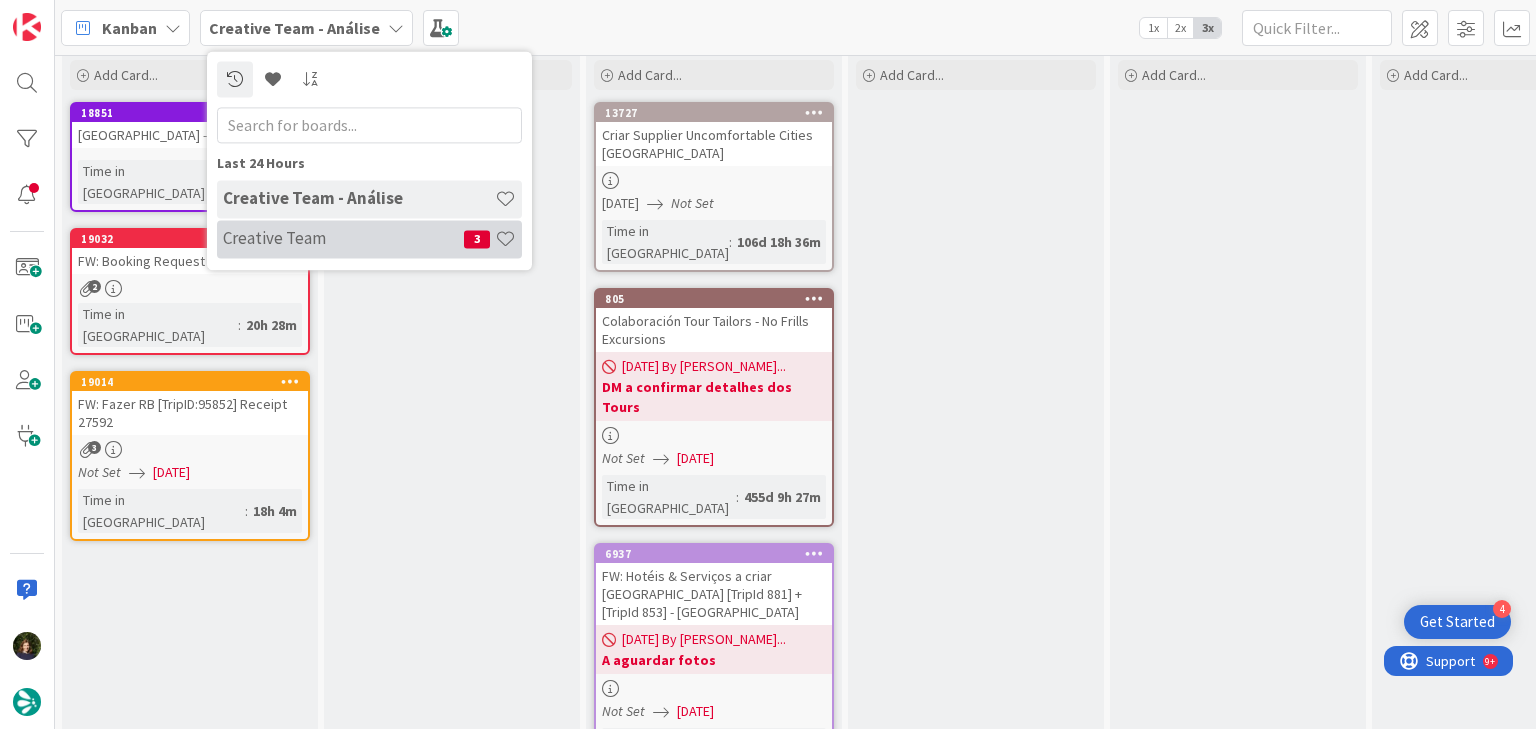 click on "Creative Team" at bounding box center [343, 239] 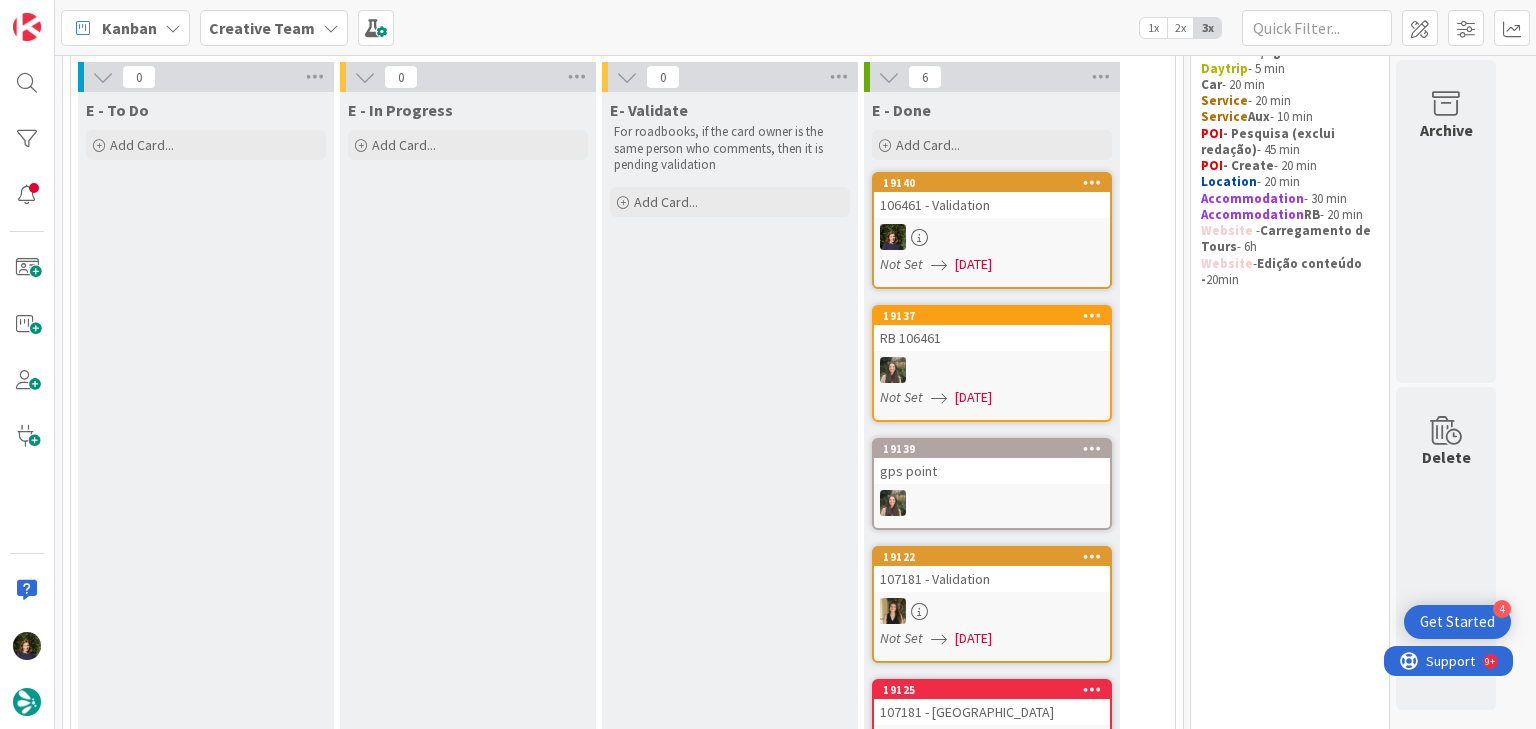 scroll, scrollTop: 400, scrollLeft: 0, axis: vertical 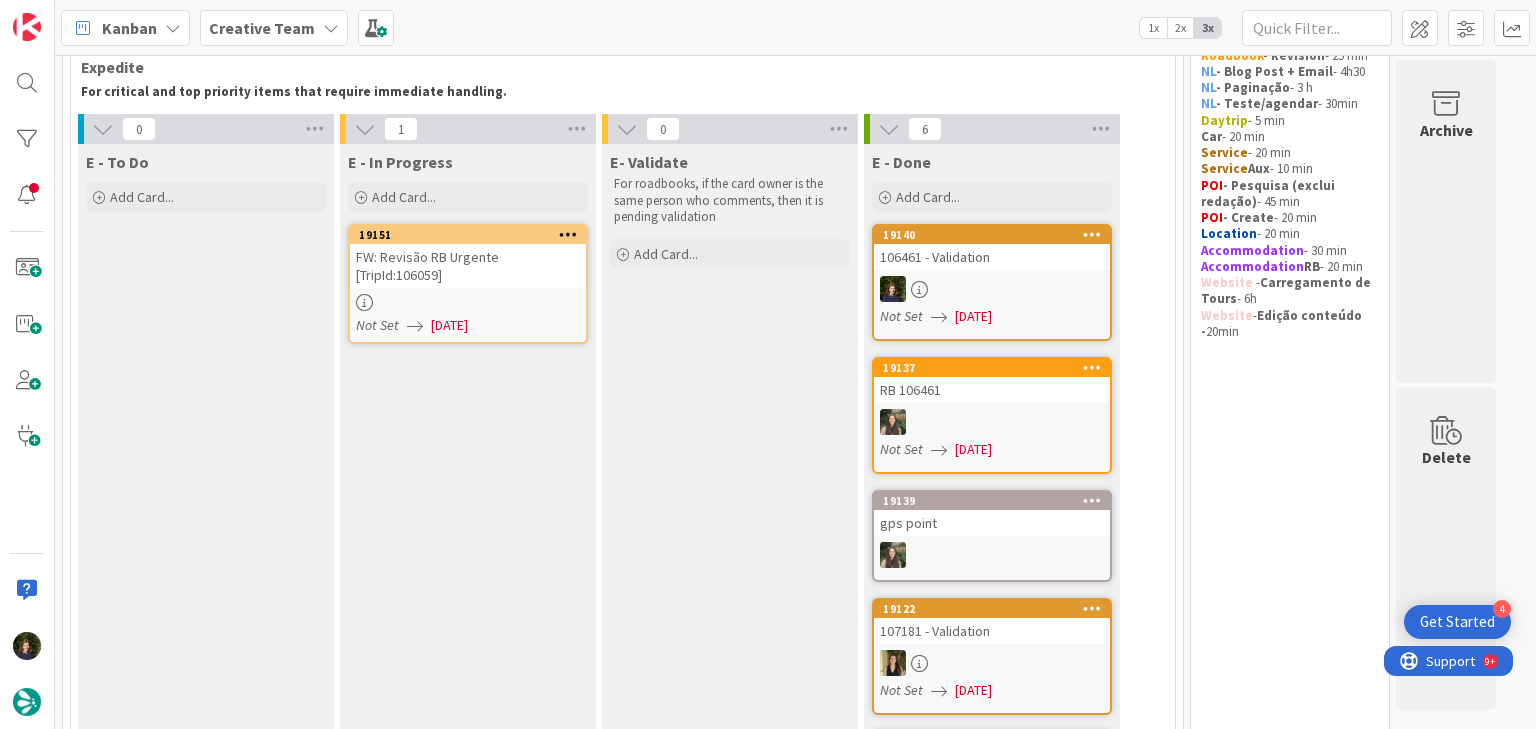 click on "FW: Revisão RB Urgente [TripId:106059]" at bounding box center [468, 266] 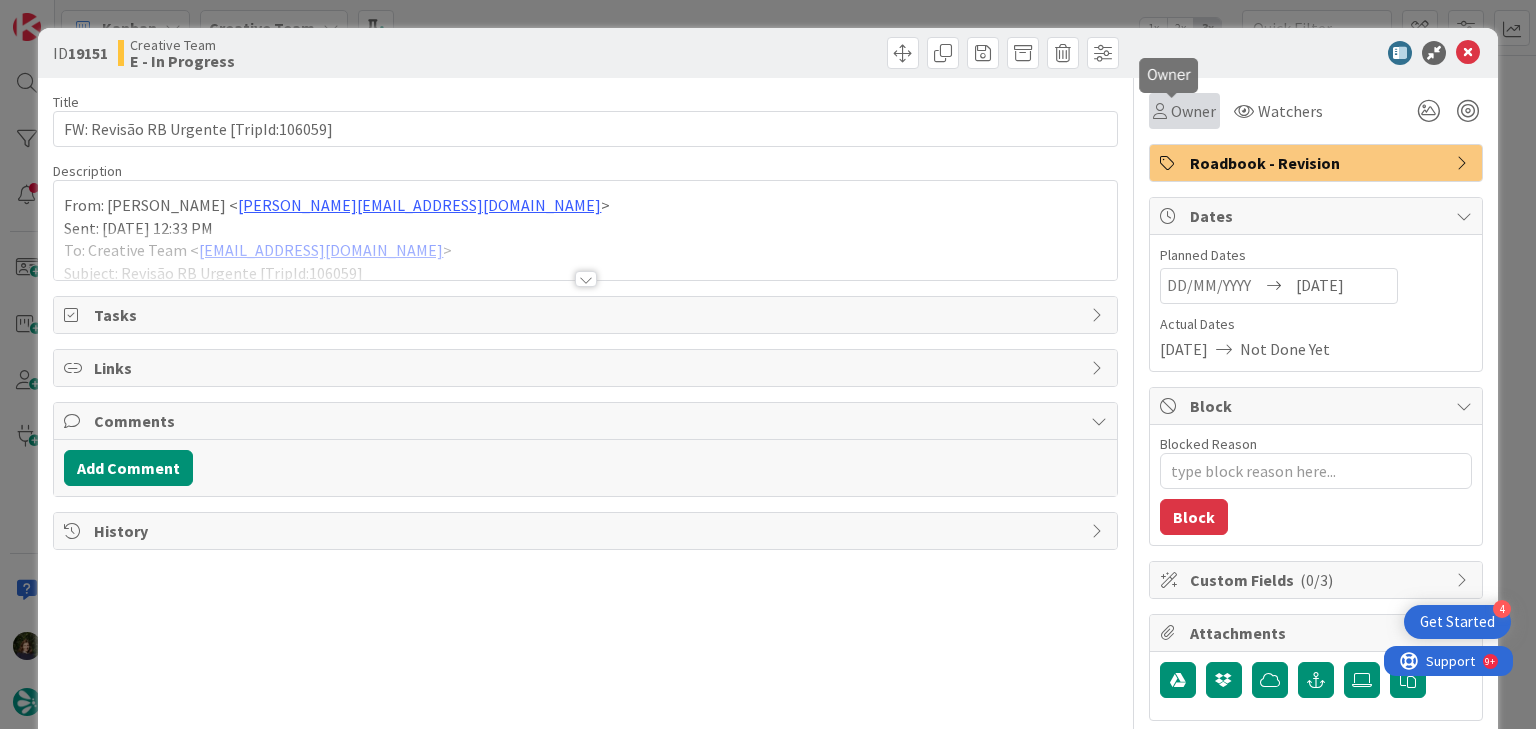 scroll, scrollTop: 0, scrollLeft: 0, axis: both 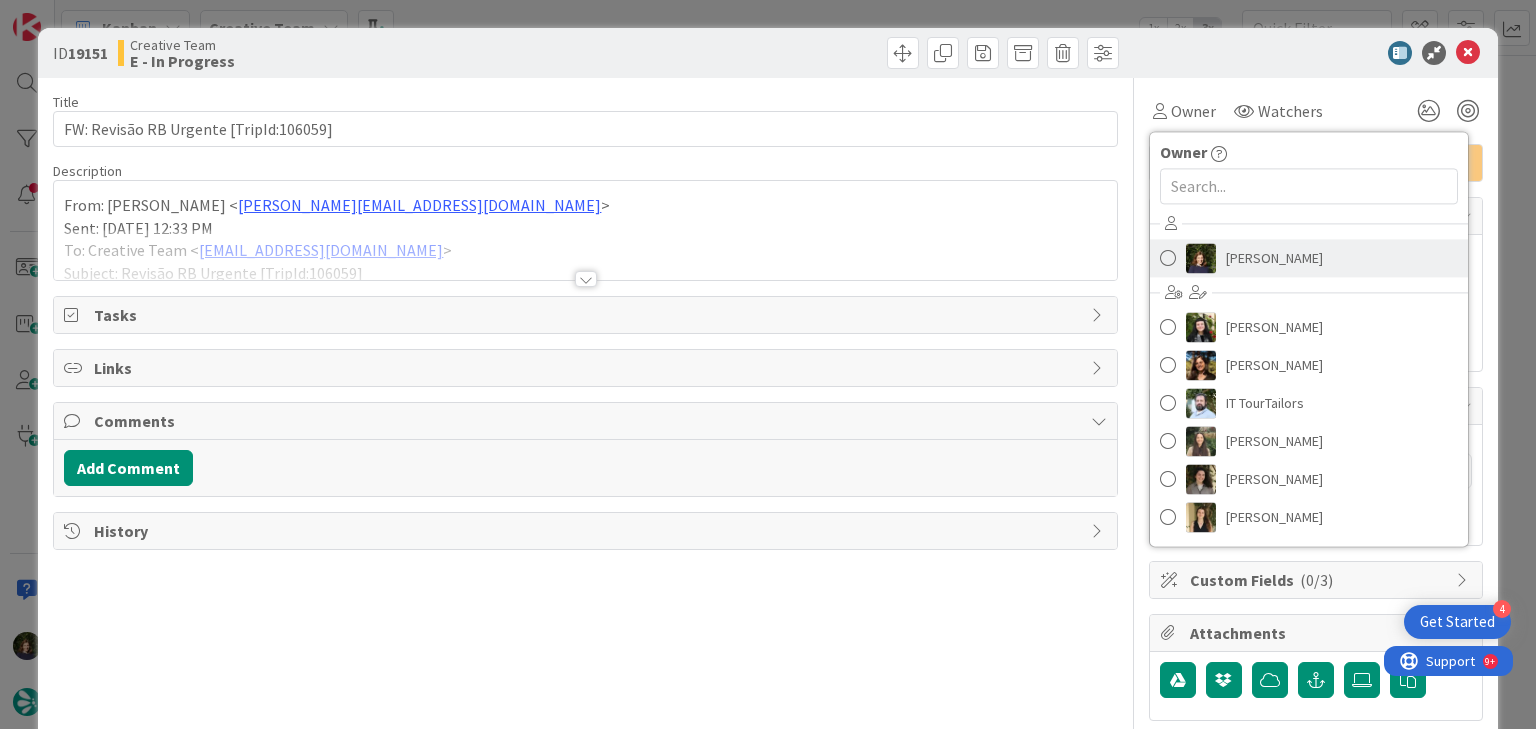 click on "[PERSON_NAME]" at bounding box center (1274, 258) 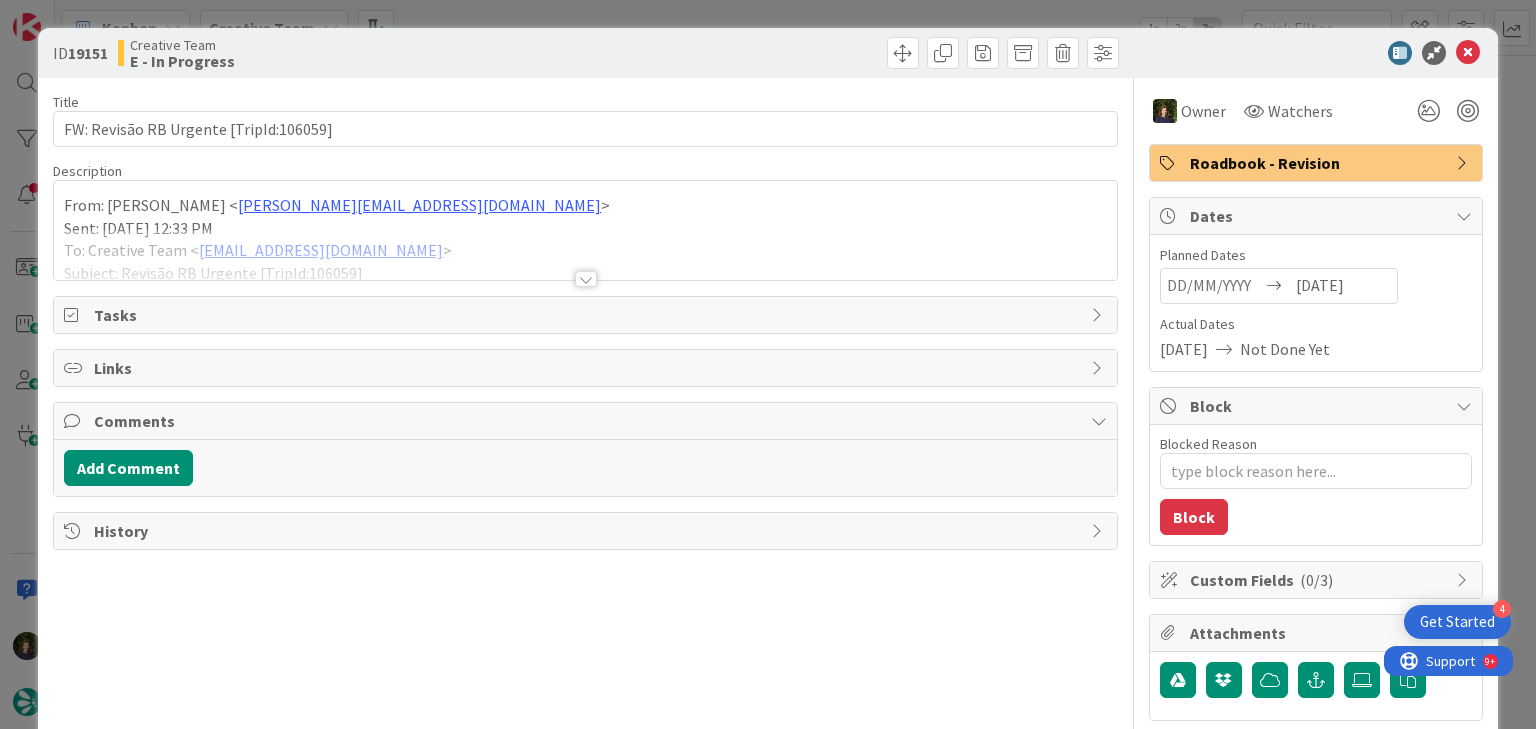 type on "x" 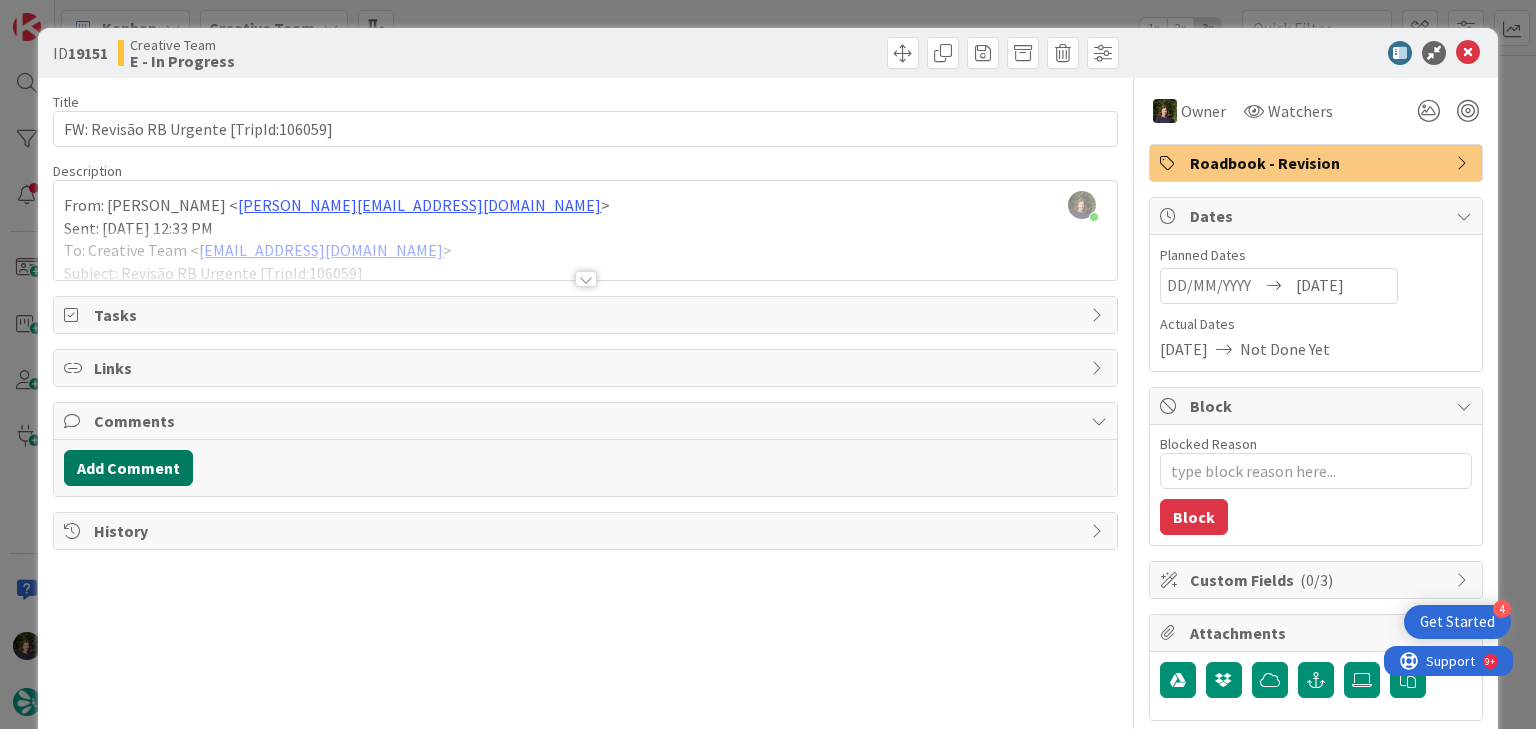click on "Add Comment" at bounding box center (128, 468) 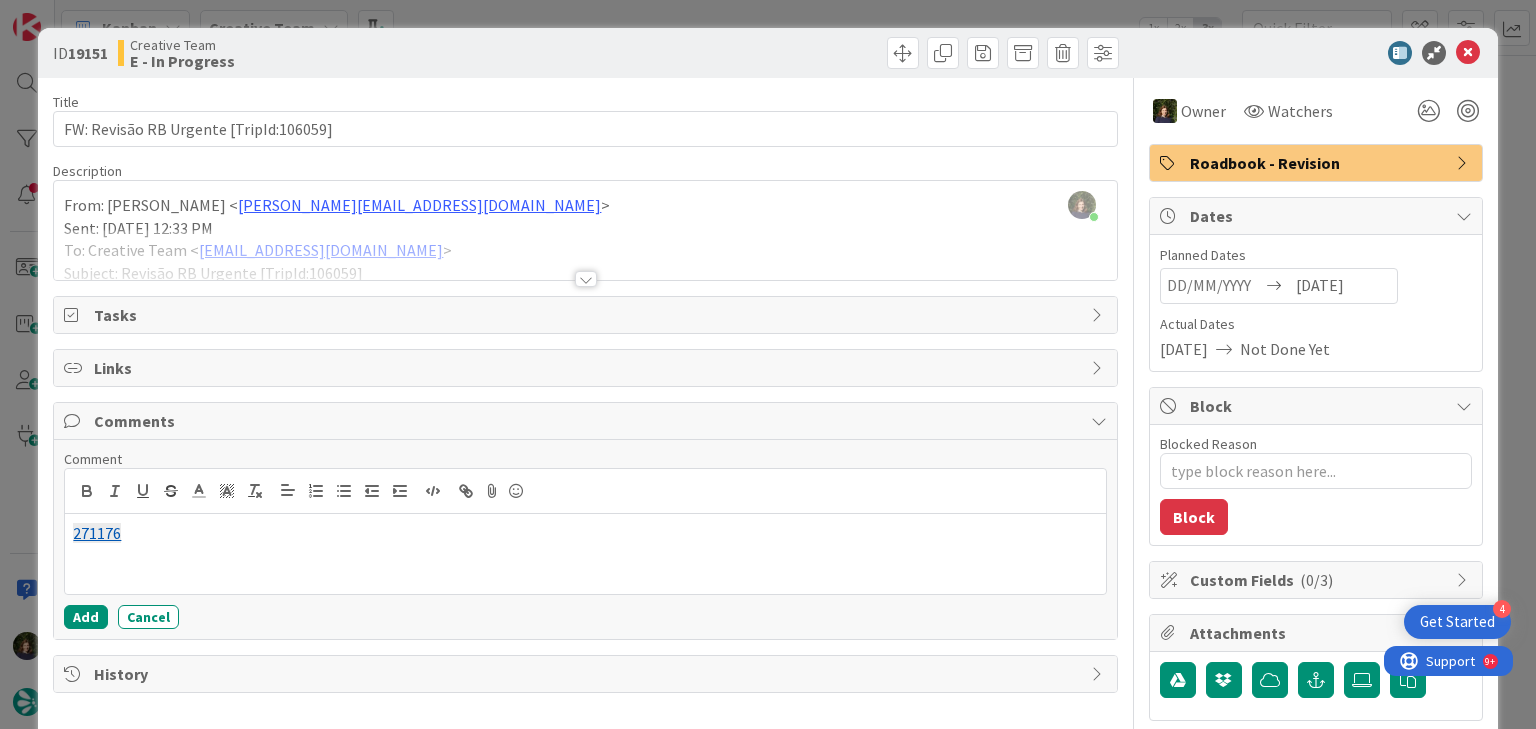 type 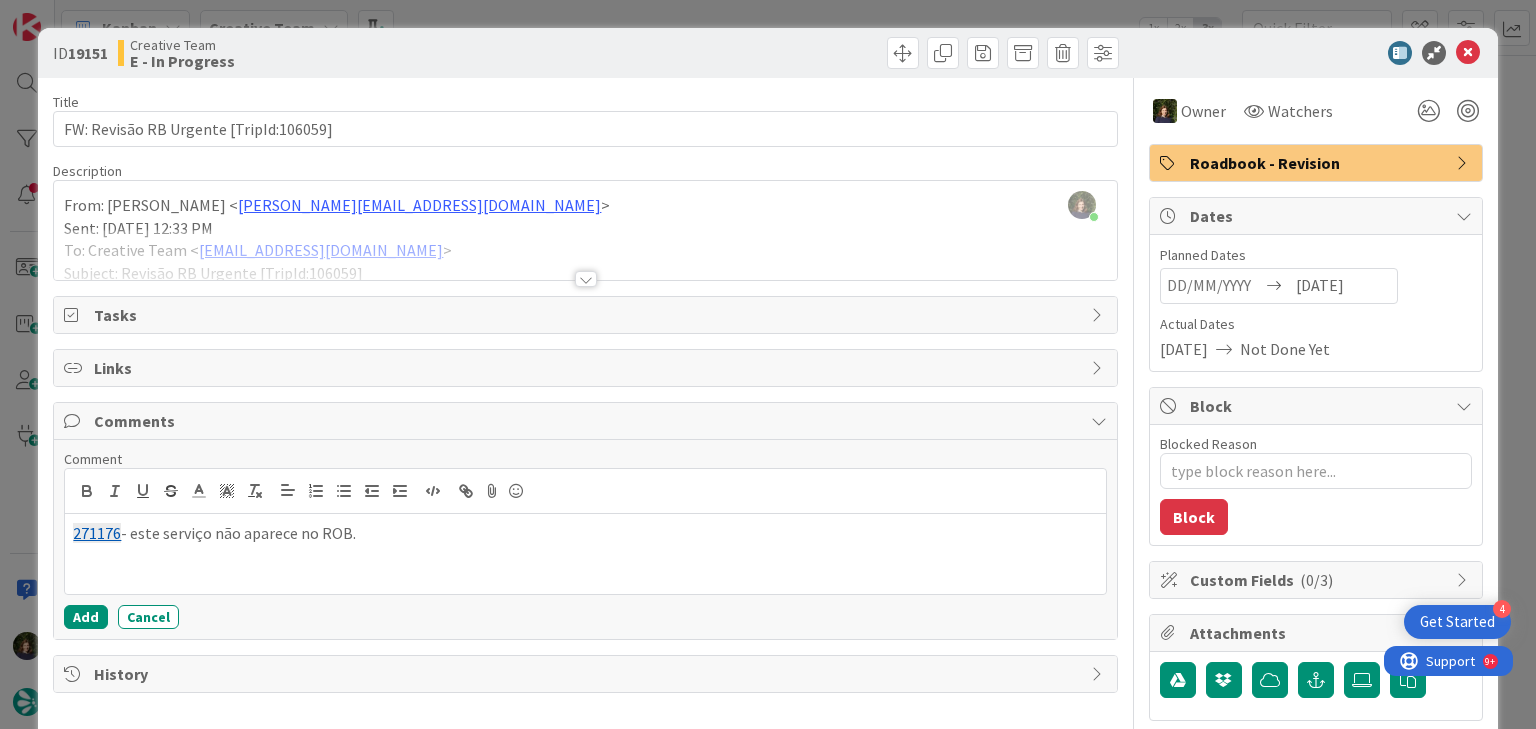 click on "271176  - este serviço não aparece no ROB." at bounding box center (585, 533) 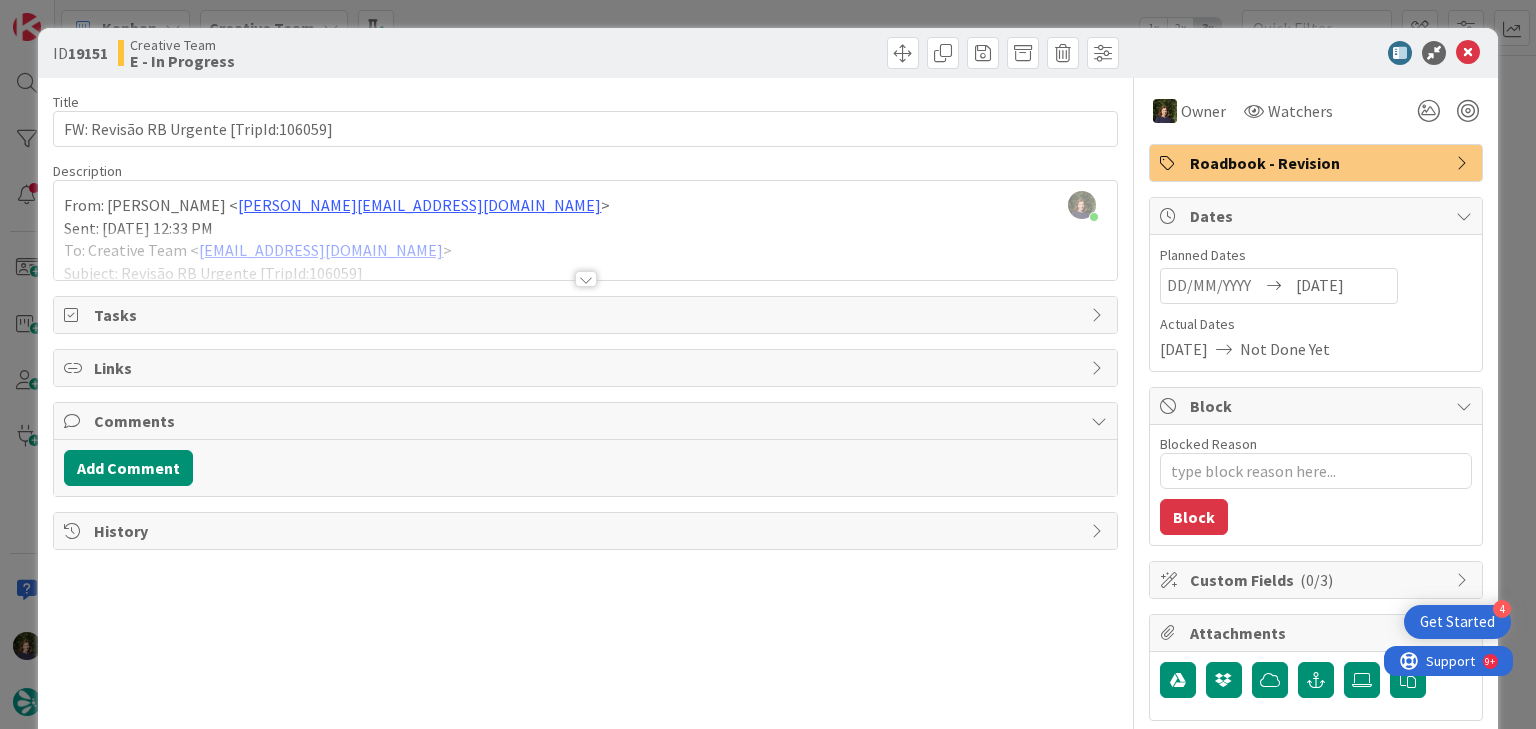 type on "x" 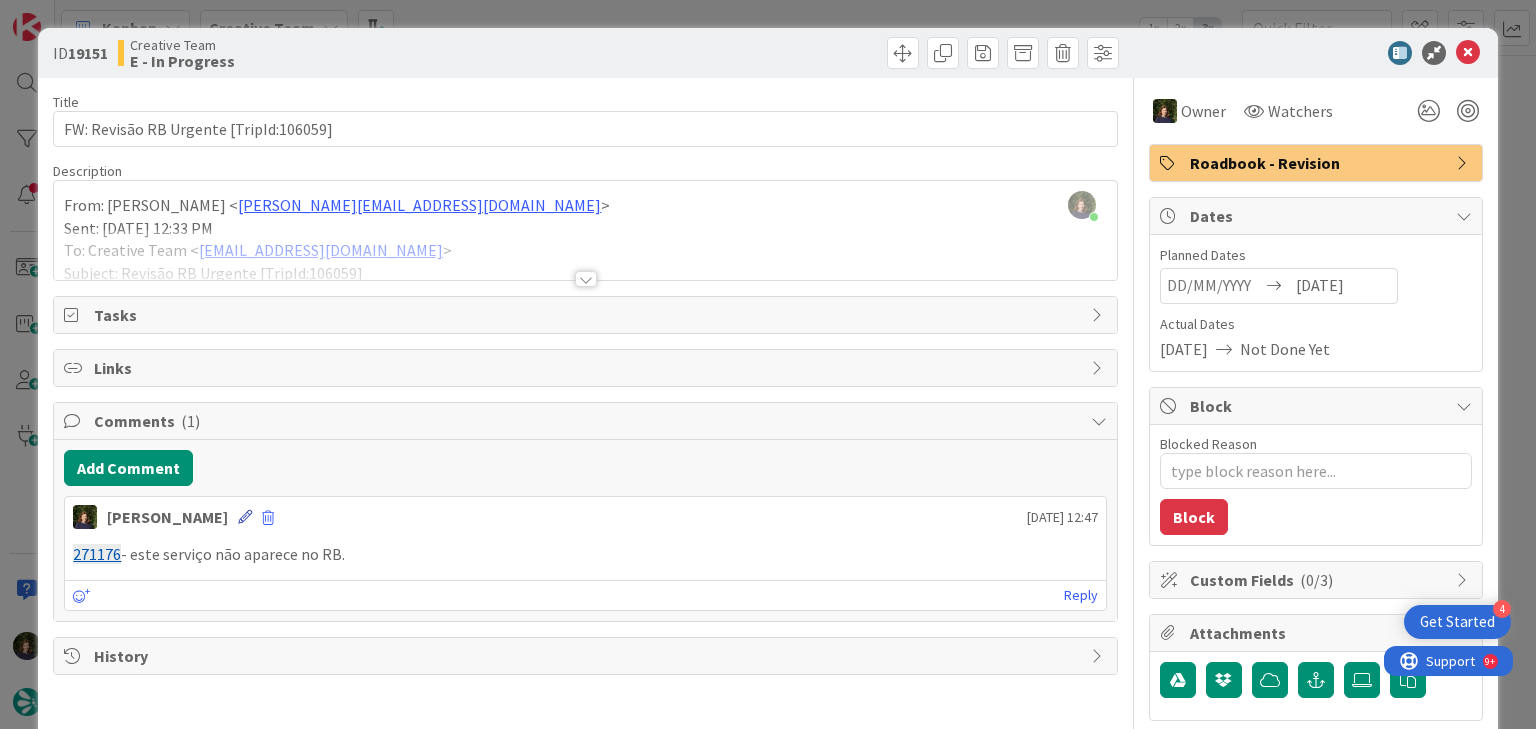click at bounding box center (245, 517) 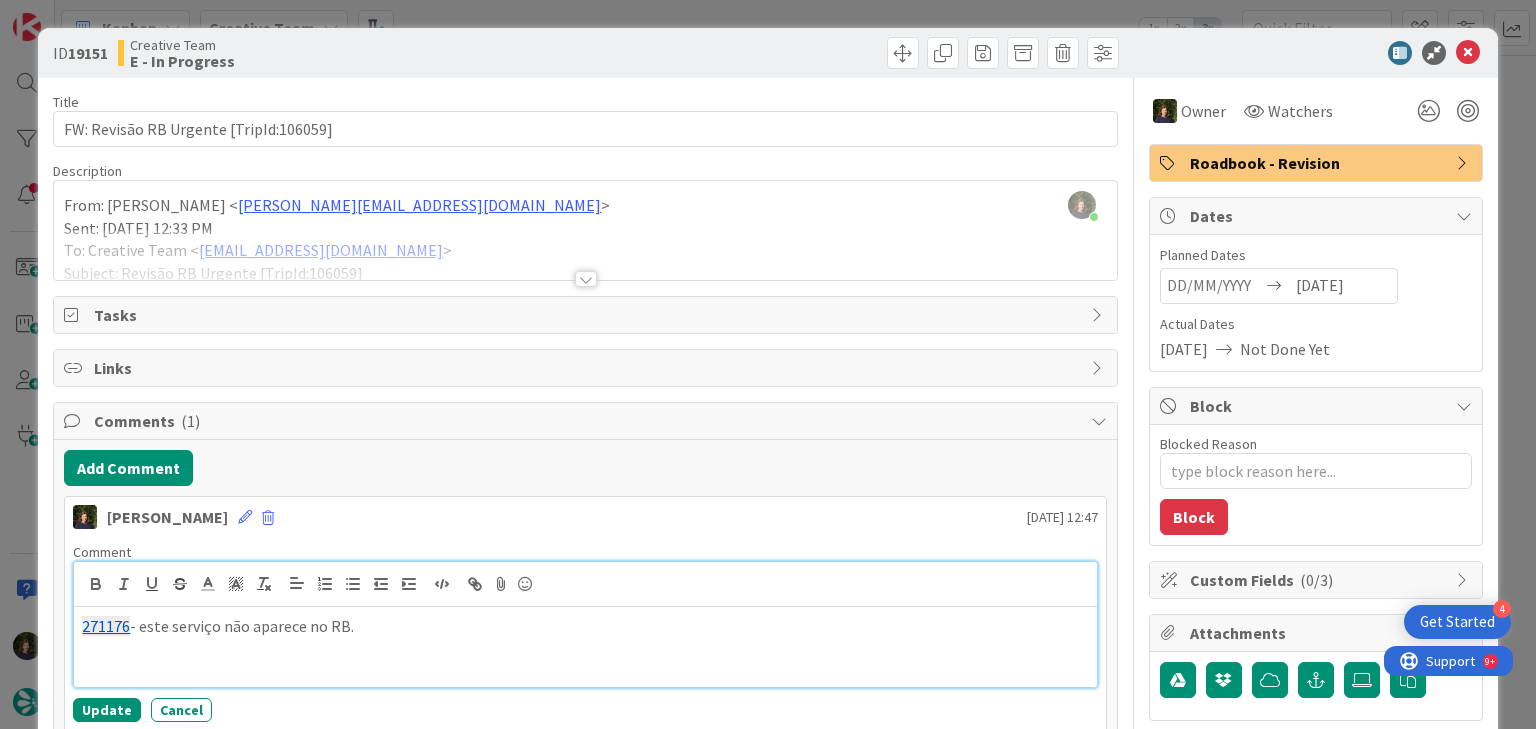 click on "271176  - este serviço não aparece no RB." at bounding box center (585, 626) 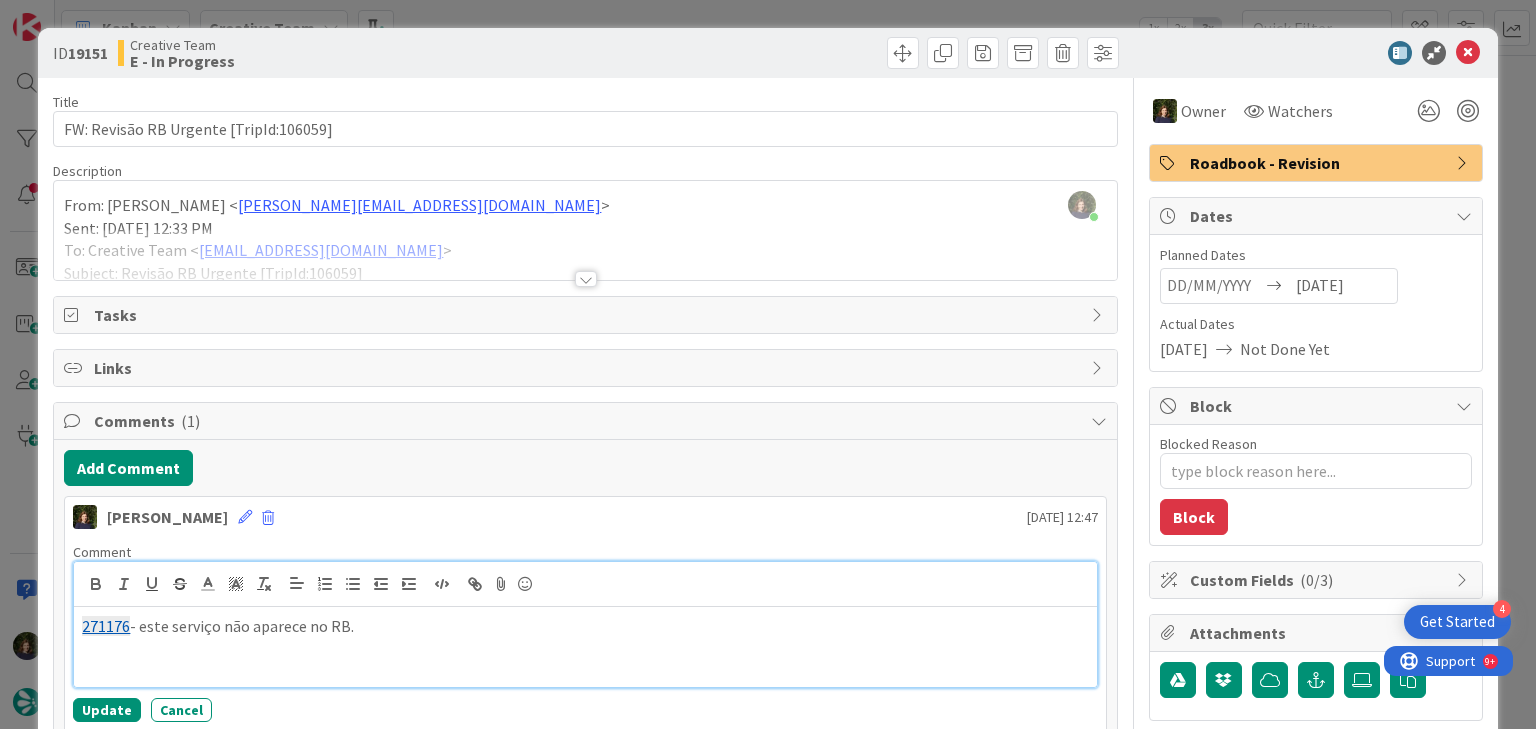 paste 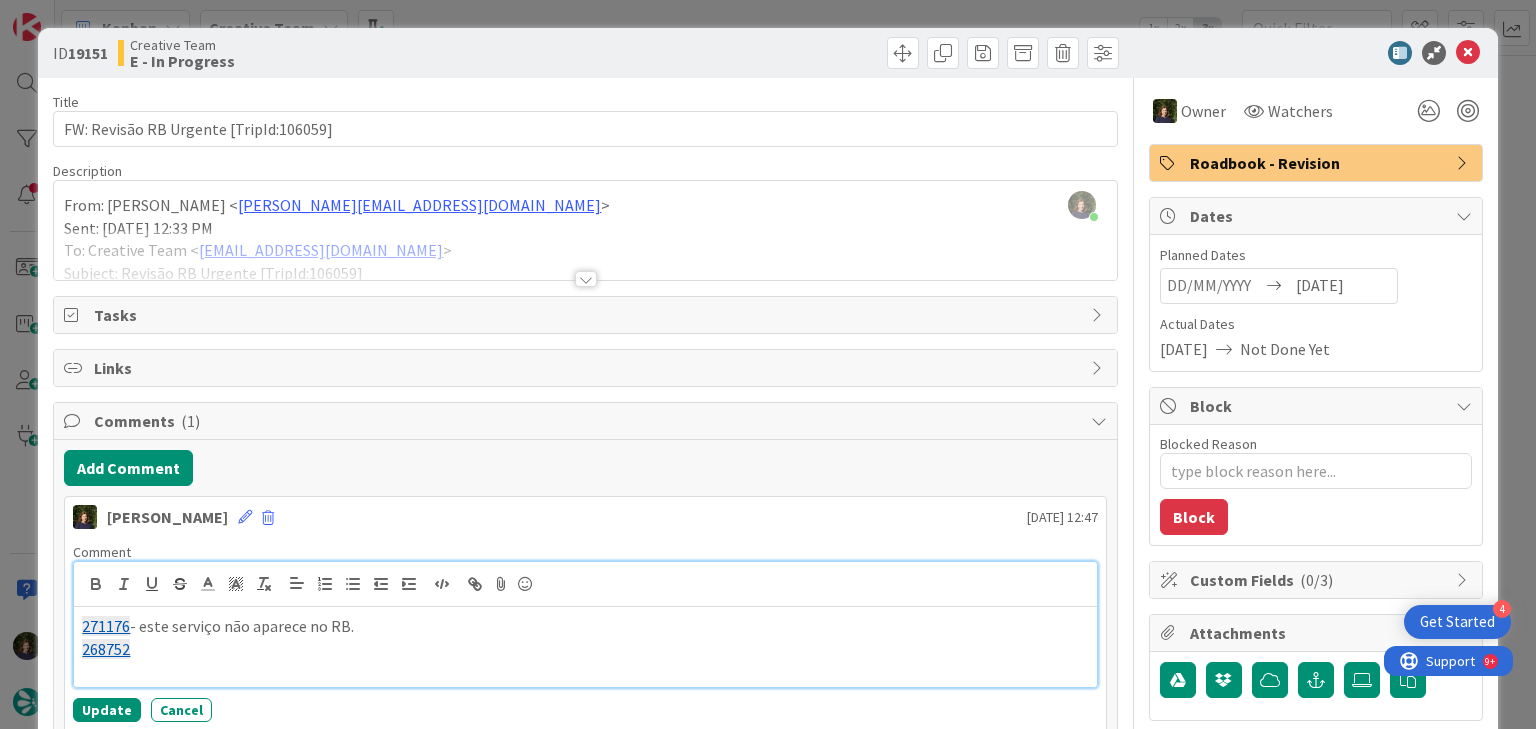 type 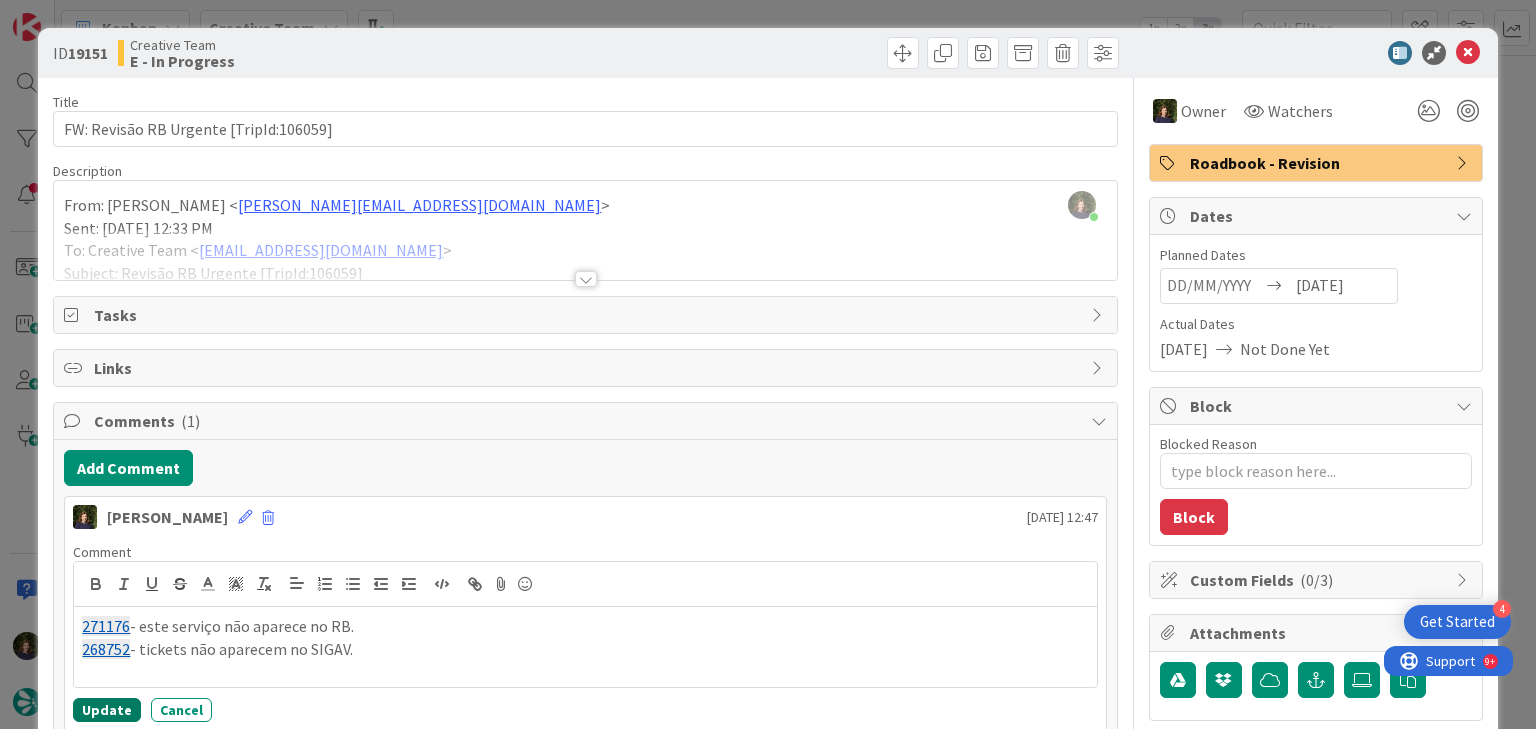 click on "Update" at bounding box center [107, 710] 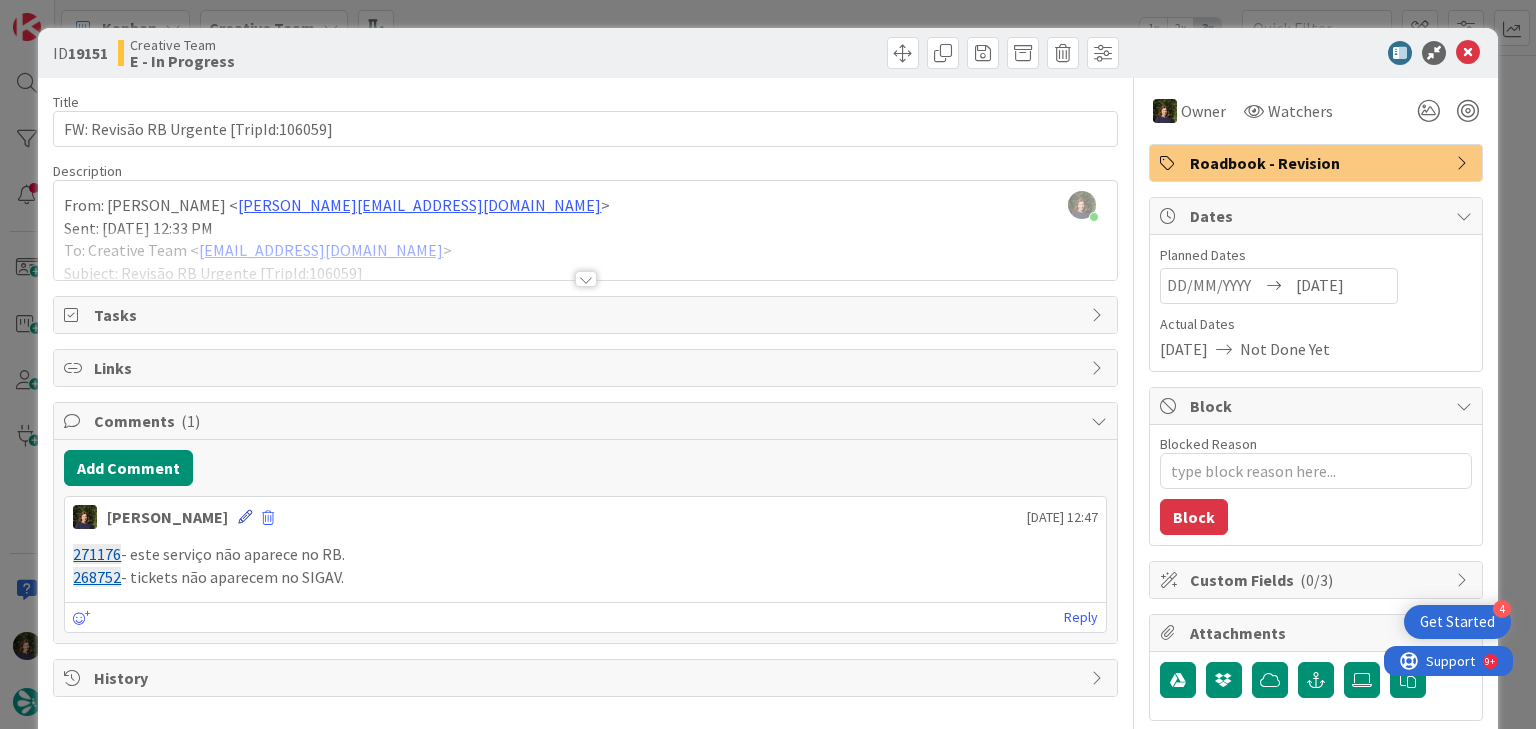 click at bounding box center (245, 517) 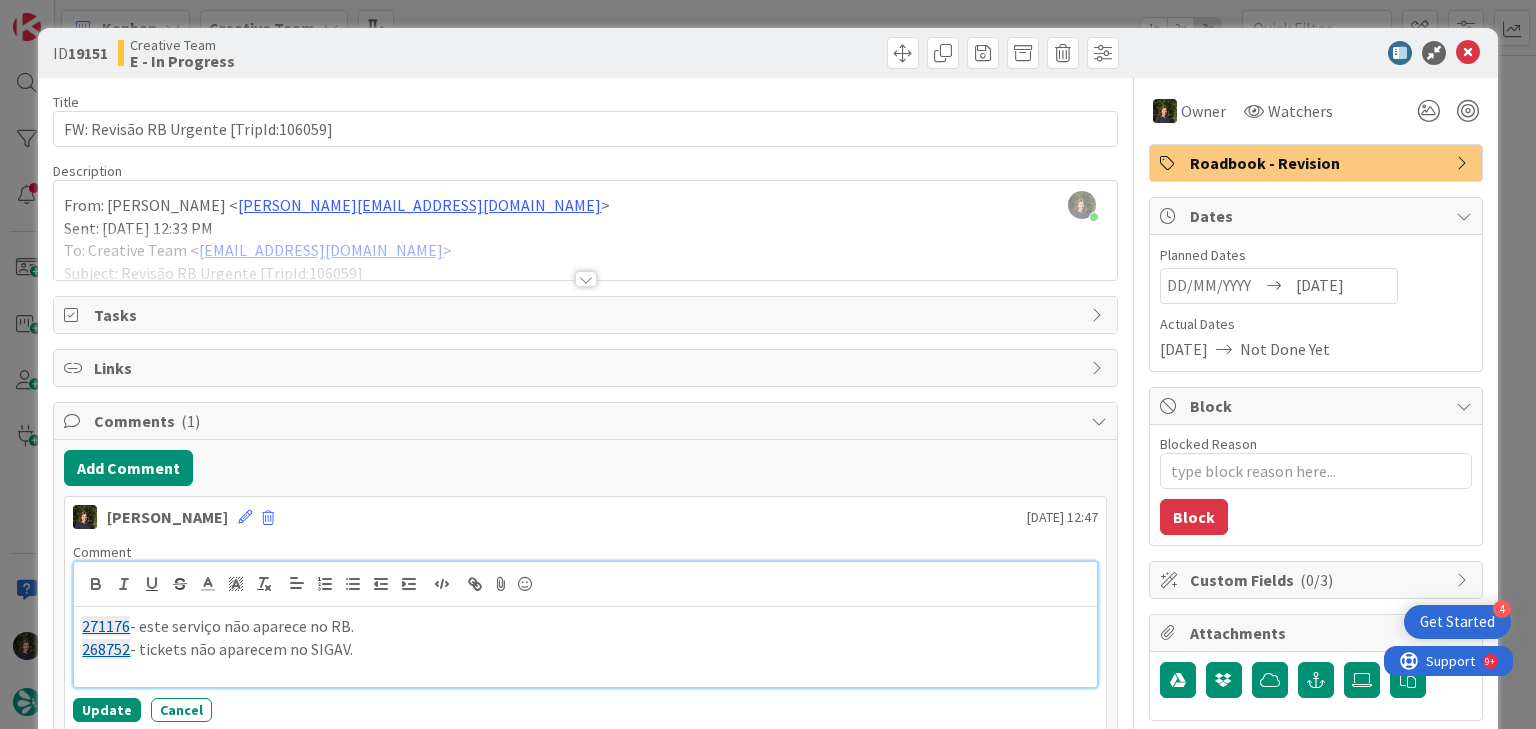 click on "268752  - tickets não aparecem no SIGAV." at bounding box center [585, 649] 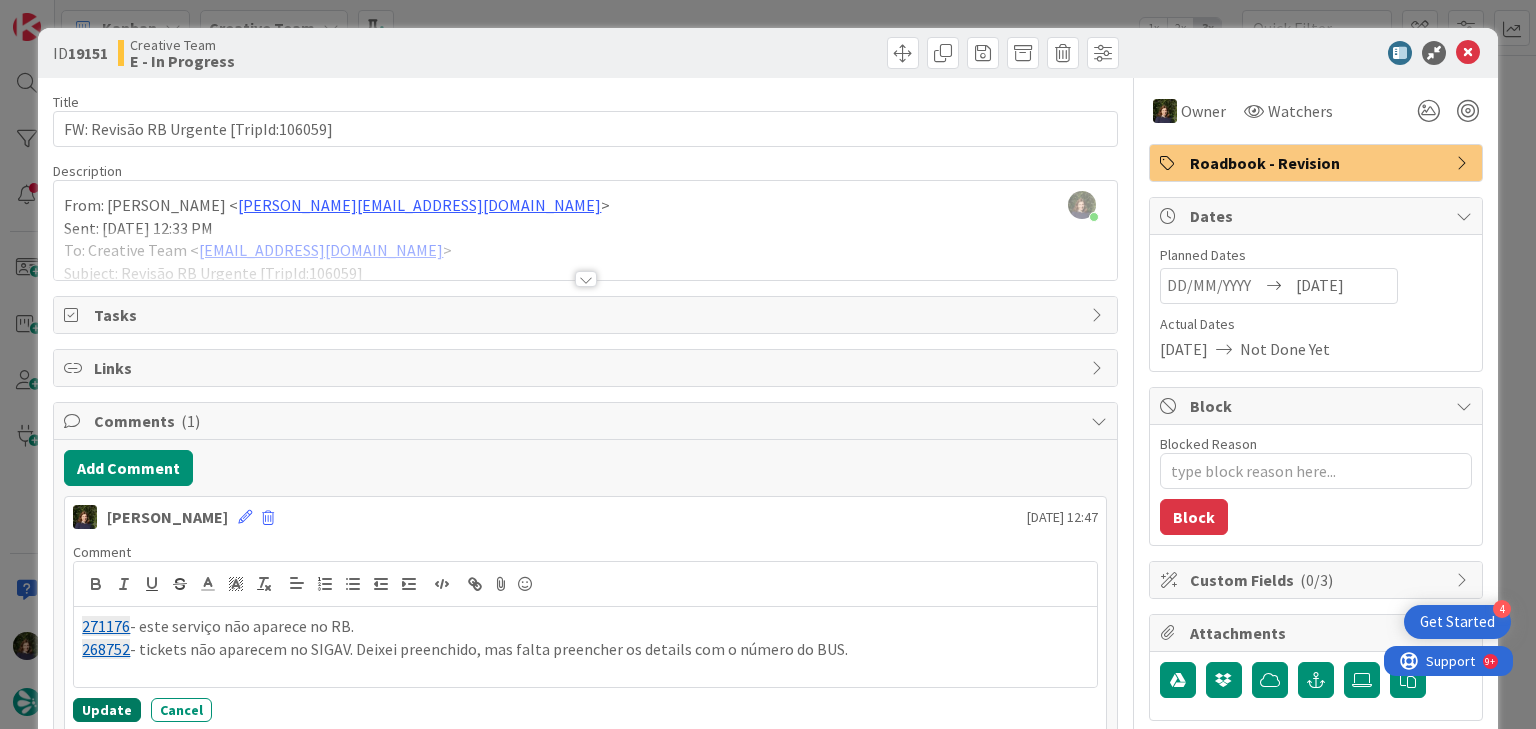 click on "Update" at bounding box center (107, 710) 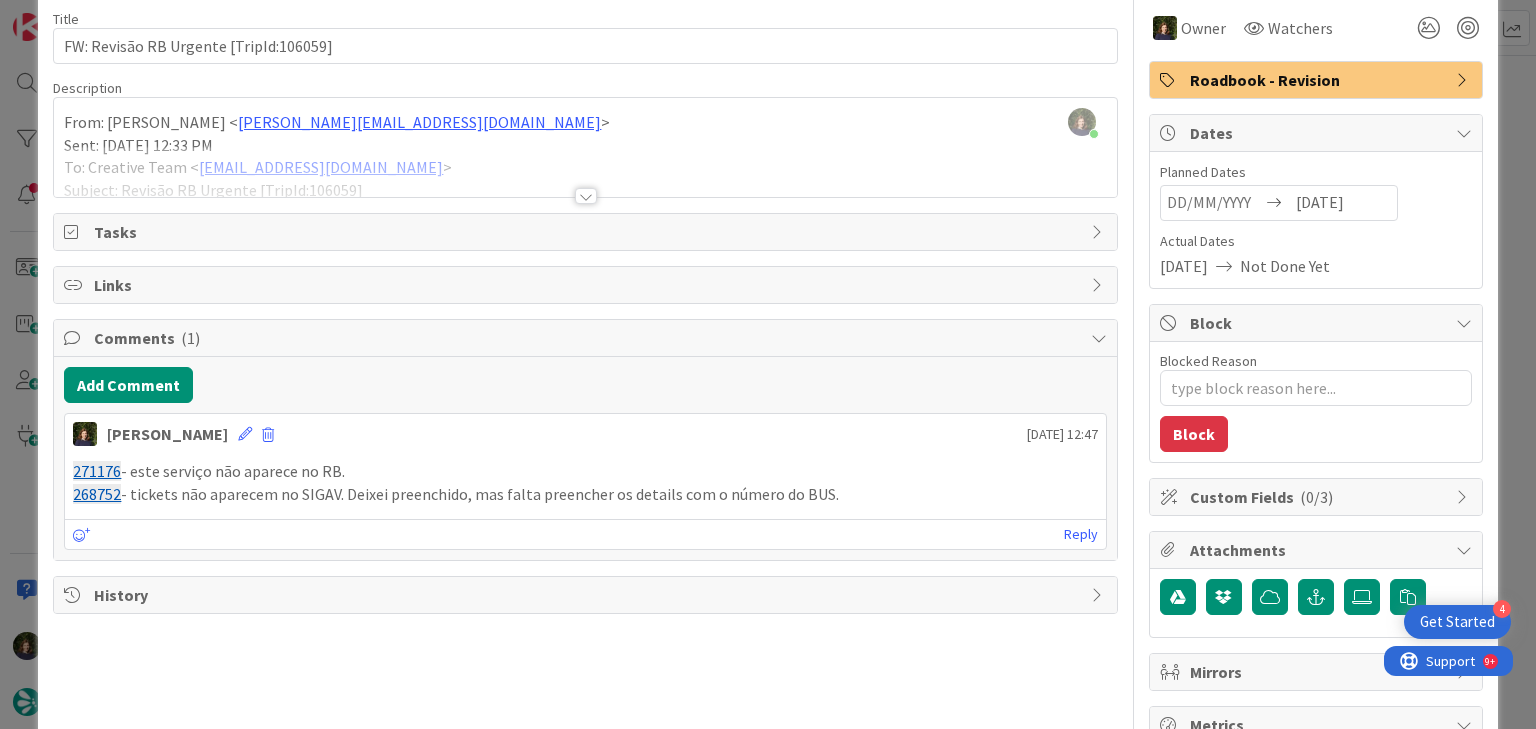 scroll, scrollTop: 160, scrollLeft: 0, axis: vertical 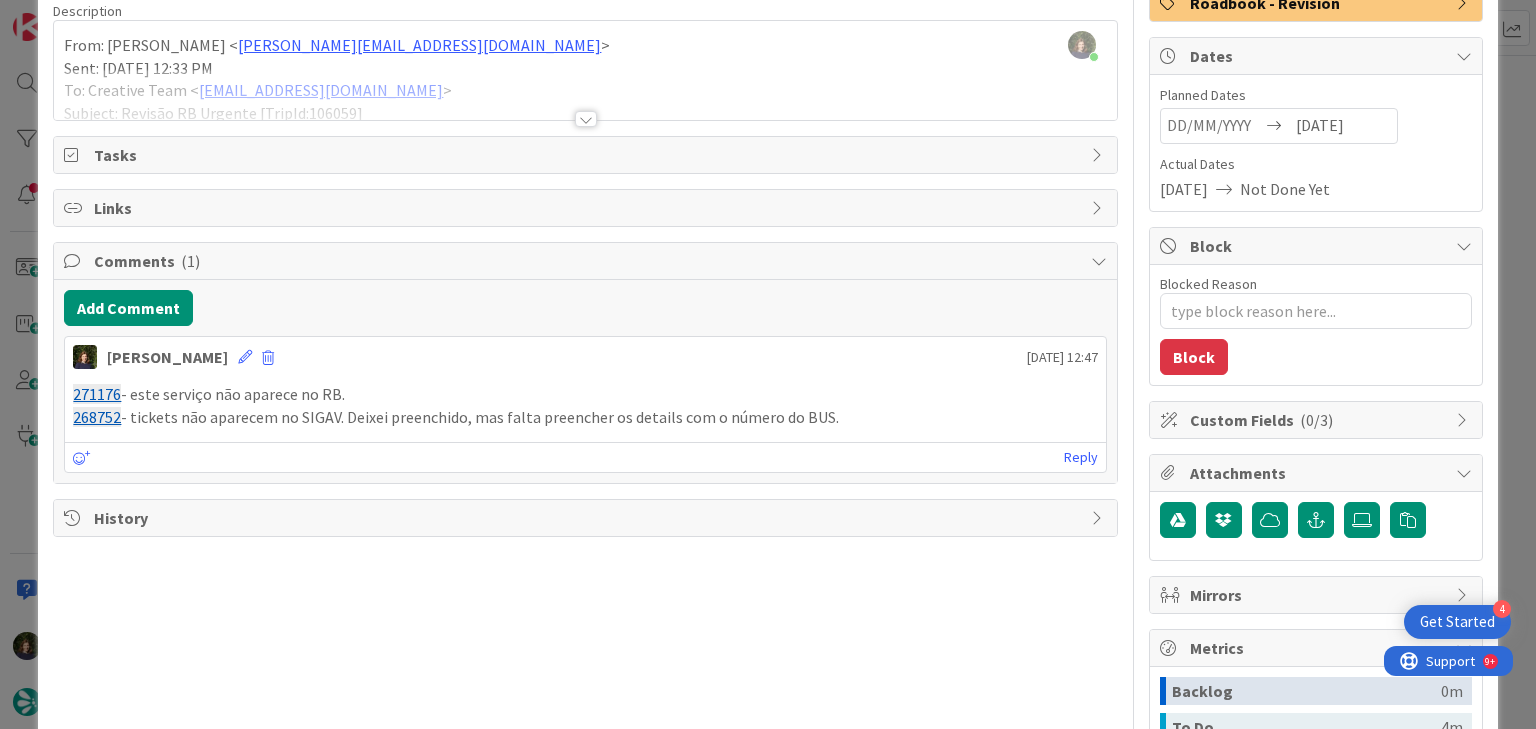 click on "268752  - tickets não aparecem no SIGAV. Deixei preenchido, mas falta preencher os details com o número do BUS." at bounding box center (585, 417) 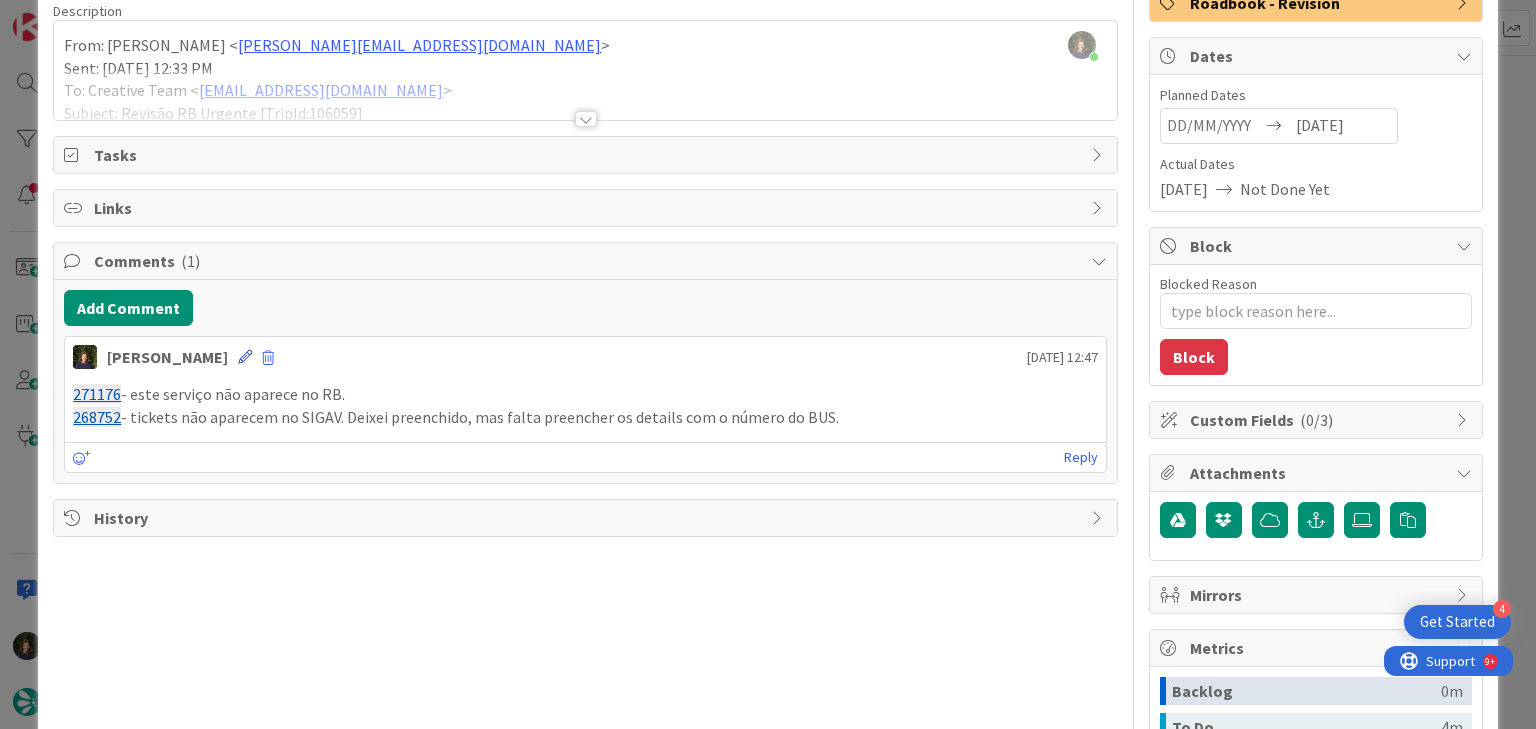 click at bounding box center [245, 357] 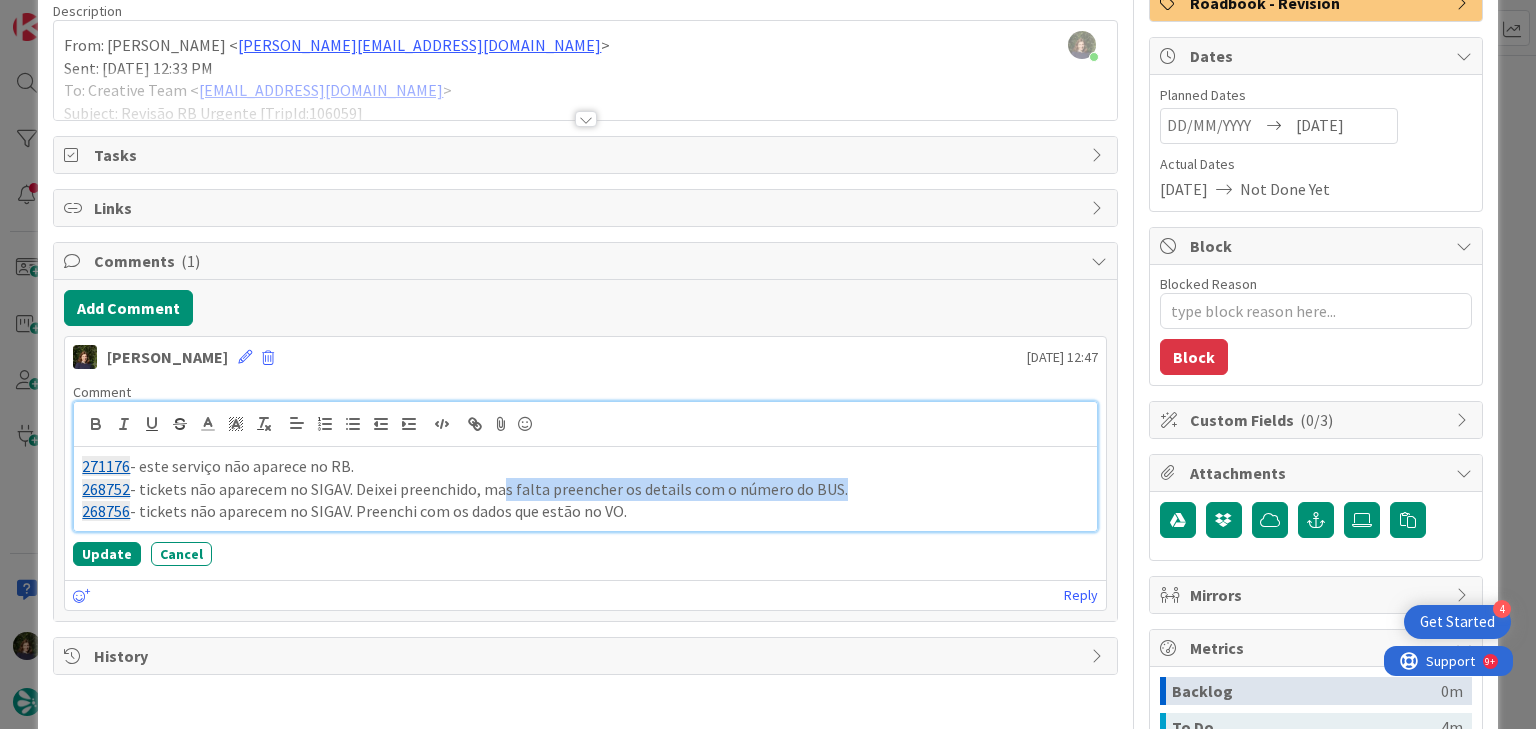 drag, startPoint x: 826, startPoint y: 485, endPoint x: 486, endPoint y: 481, distance: 340.02353 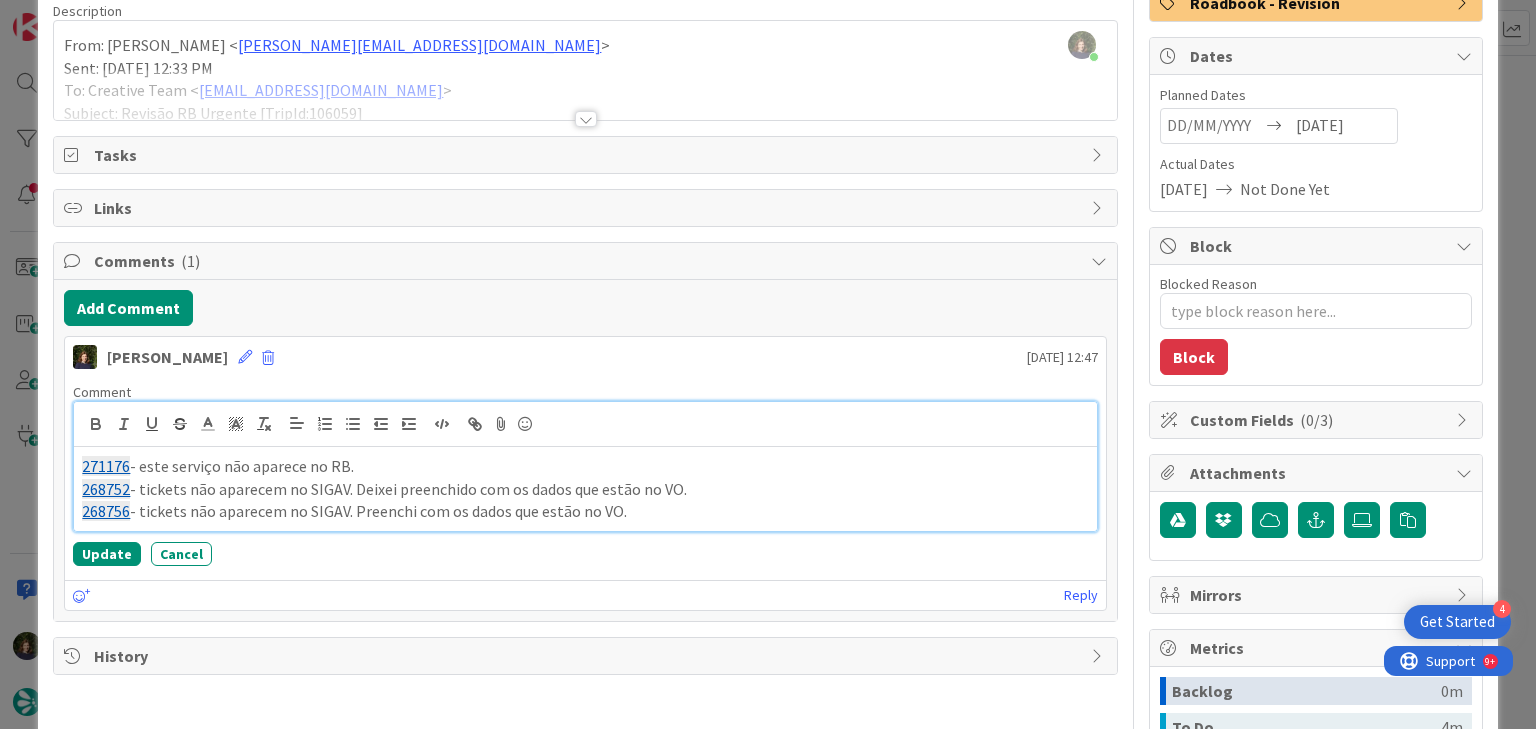 click on "268756  - tickets não aparecem no SIGAV. Preenchi com os dados que estão no VO." at bounding box center [585, 511] 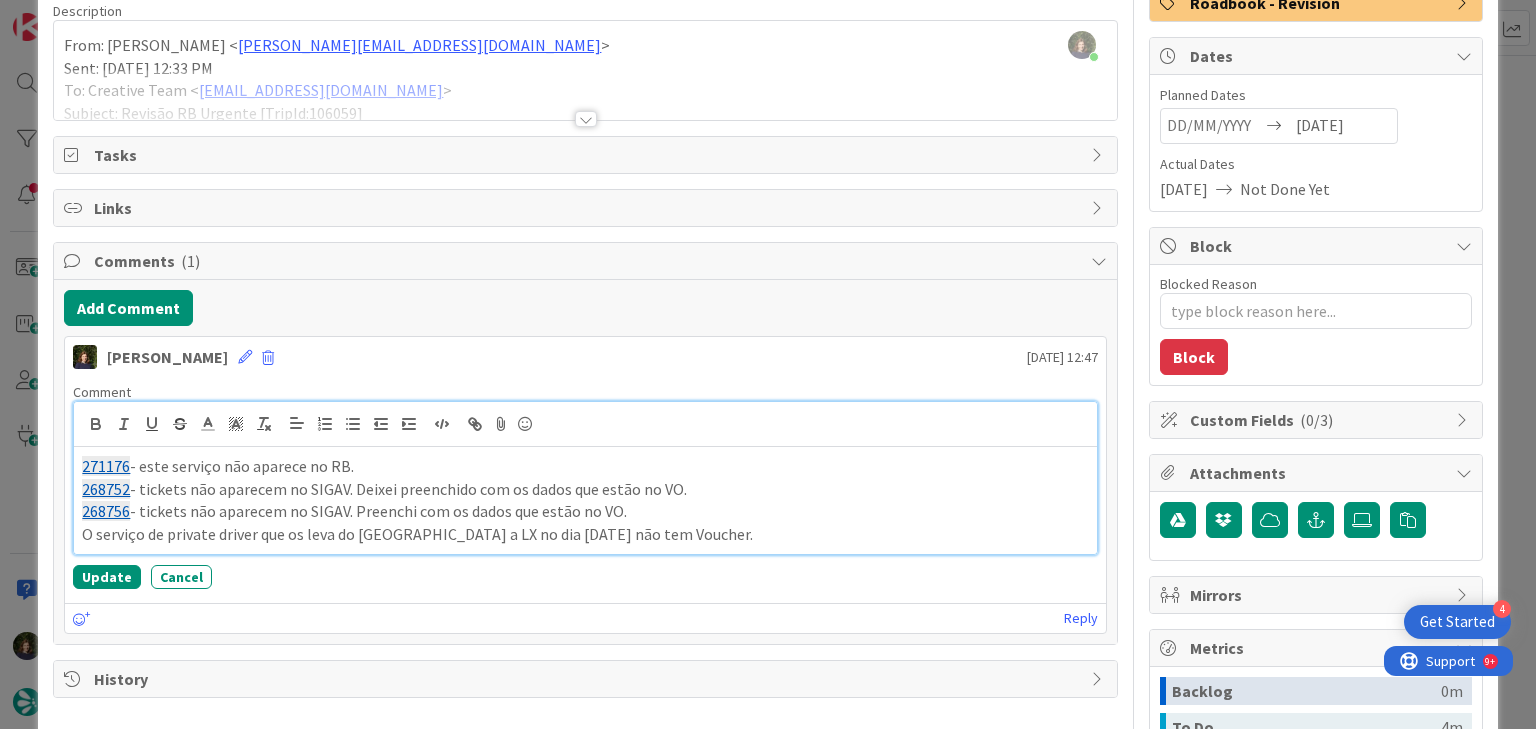 click on "268756  - tickets não aparecem no SIGAV. Preenchi com os dados que estão no VO." at bounding box center (585, 511) 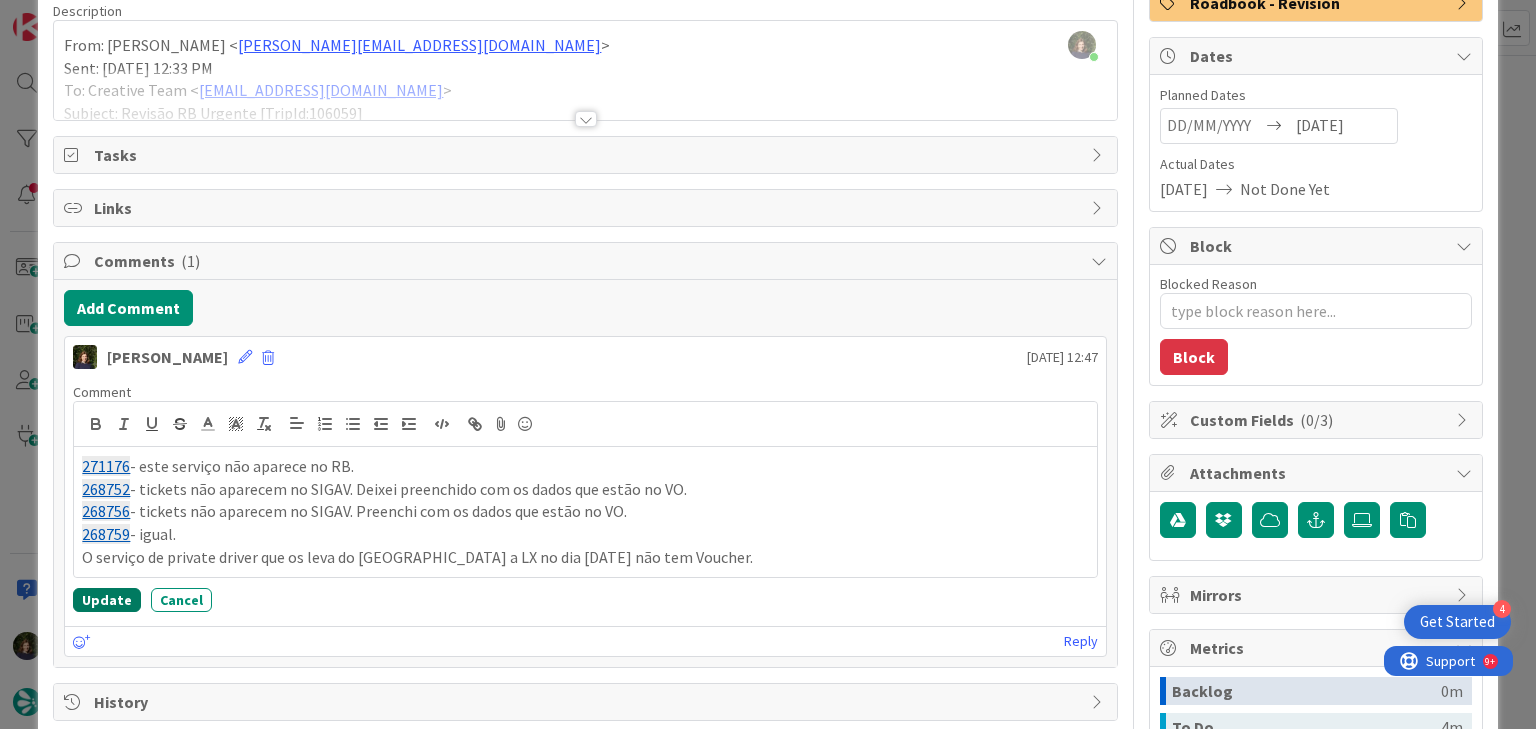 click on "Update" at bounding box center [107, 600] 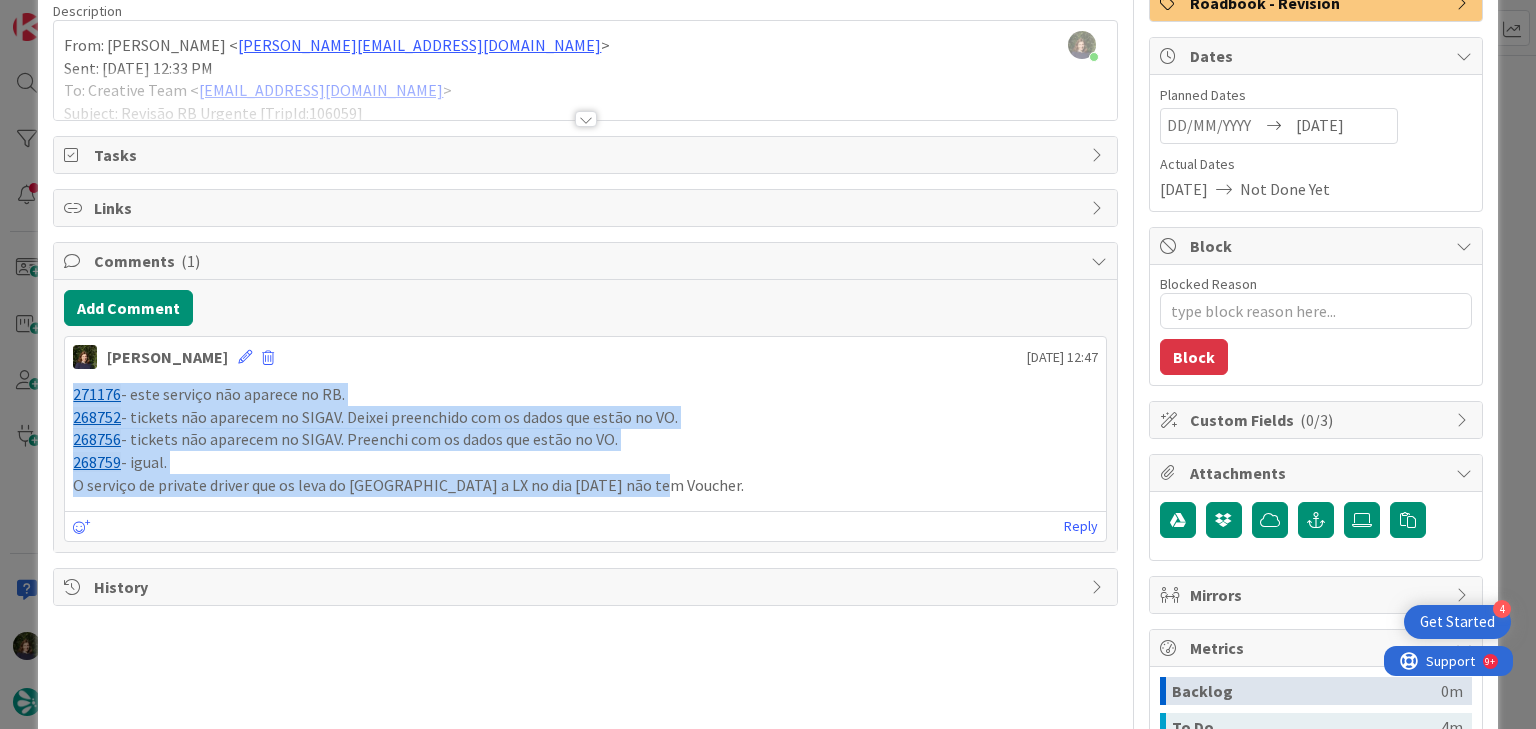 drag, startPoint x: 649, startPoint y: 484, endPoint x: 65, endPoint y: 393, distance: 591.04736 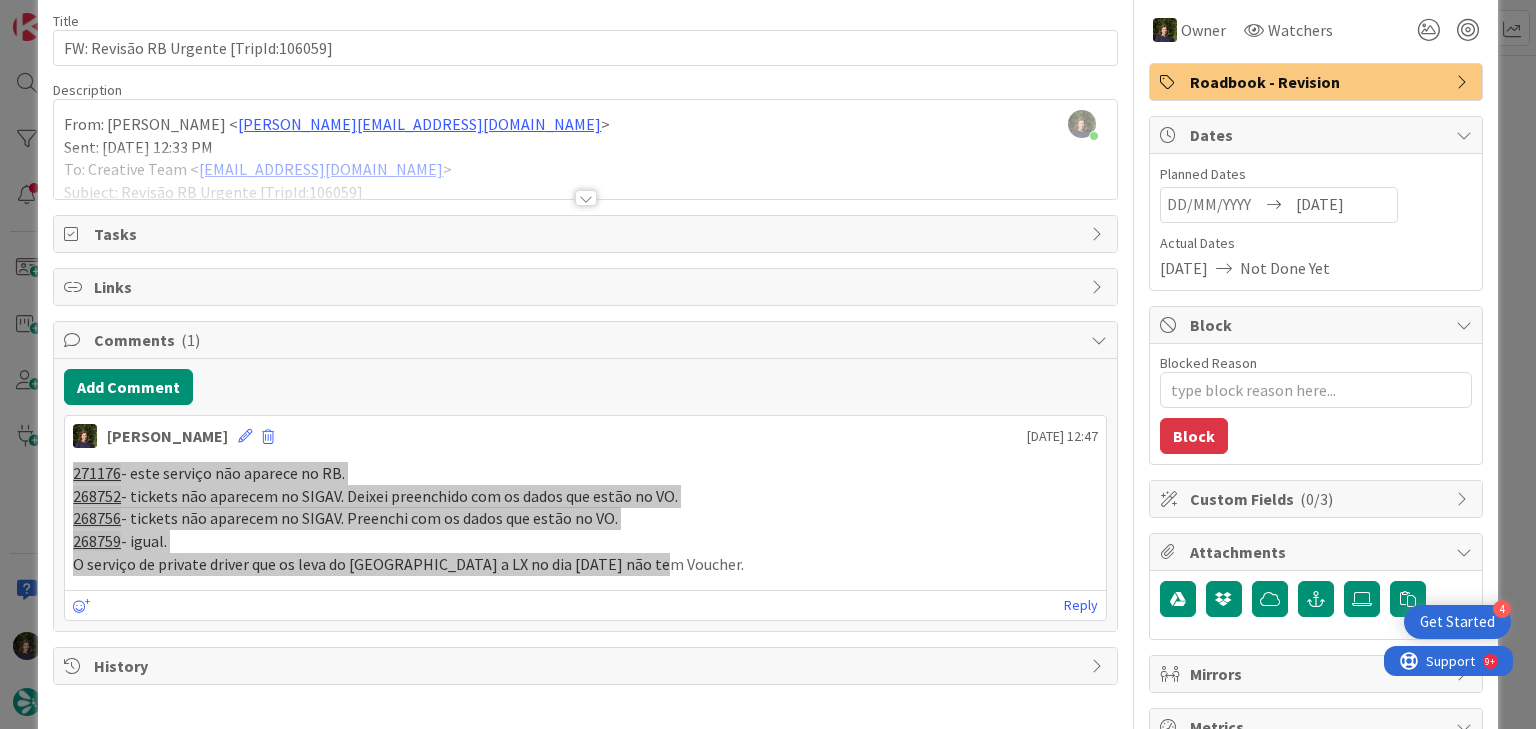 scroll, scrollTop: 0, scrollLeft: 0, axis: both 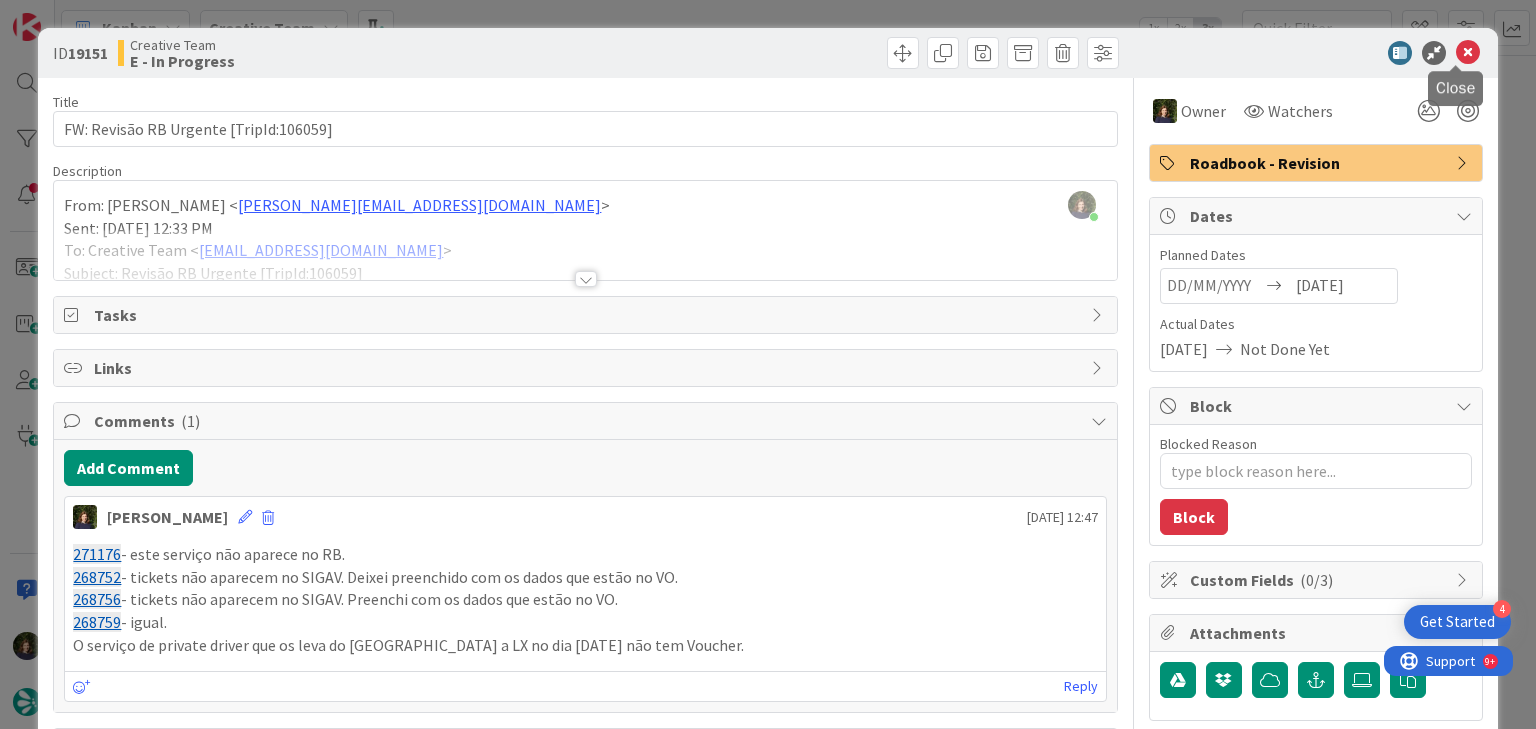 click at bounding box center (1468, 53) 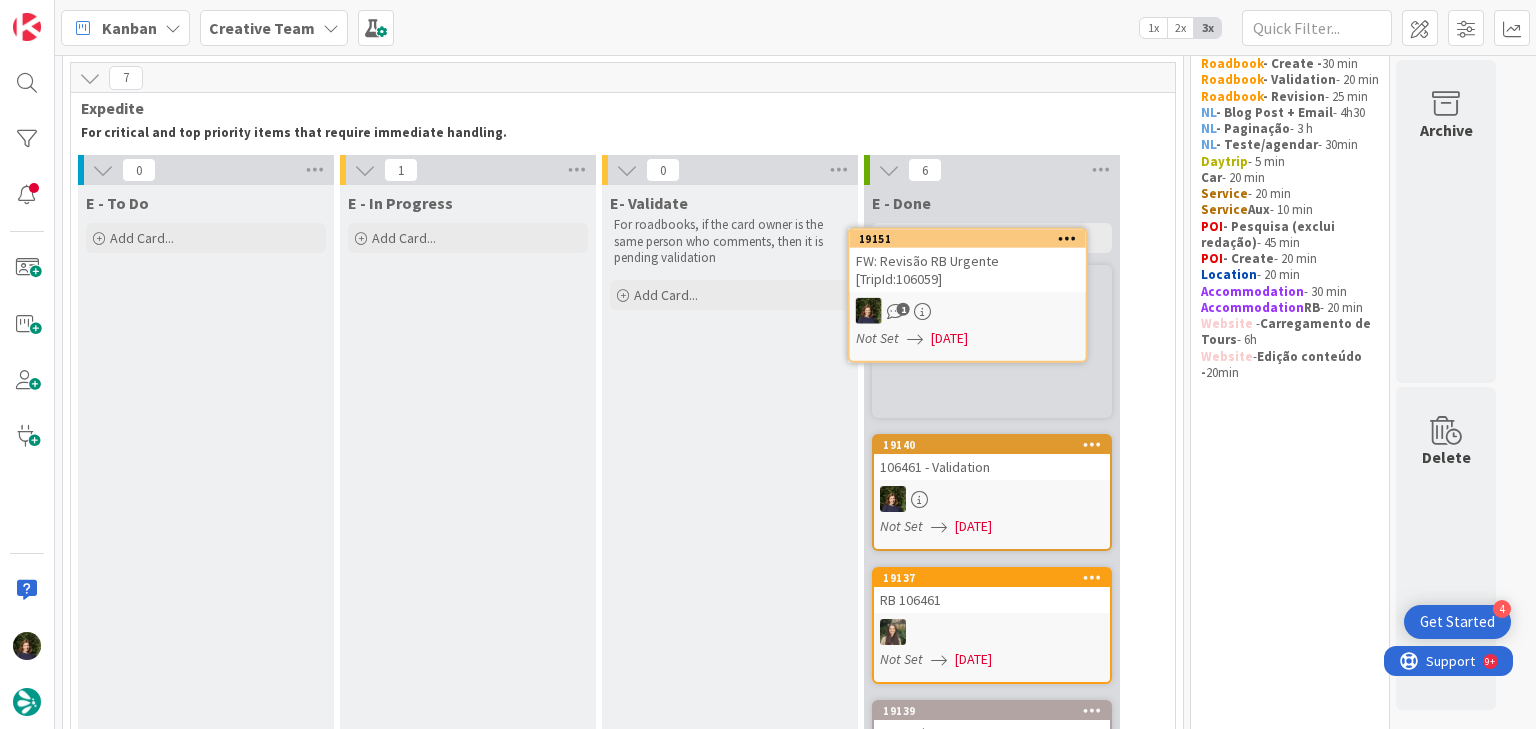 scroll, scrollTop: 51, scrollLeft: 0, axis: vertical 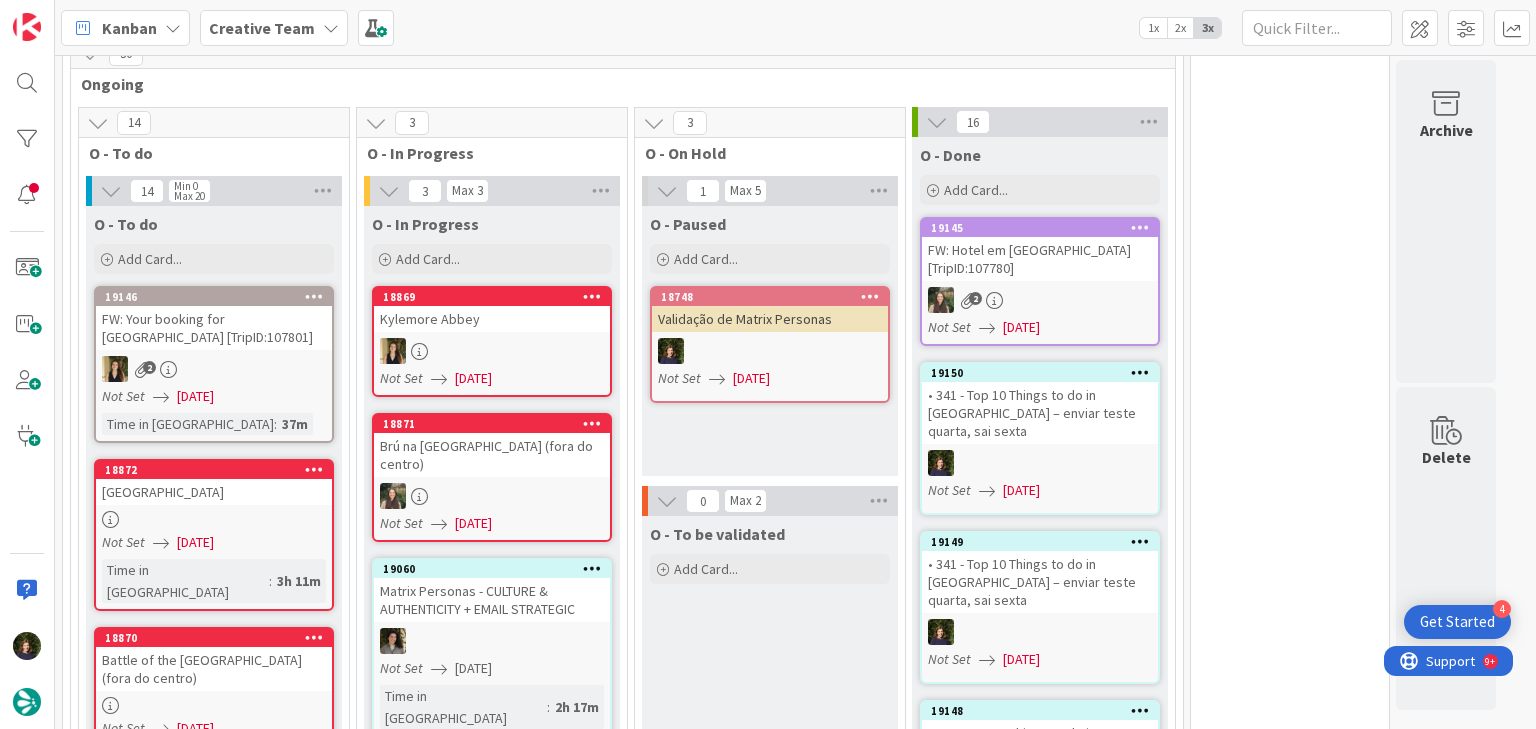click on "Creative Team" at bounding box center (262, 28) 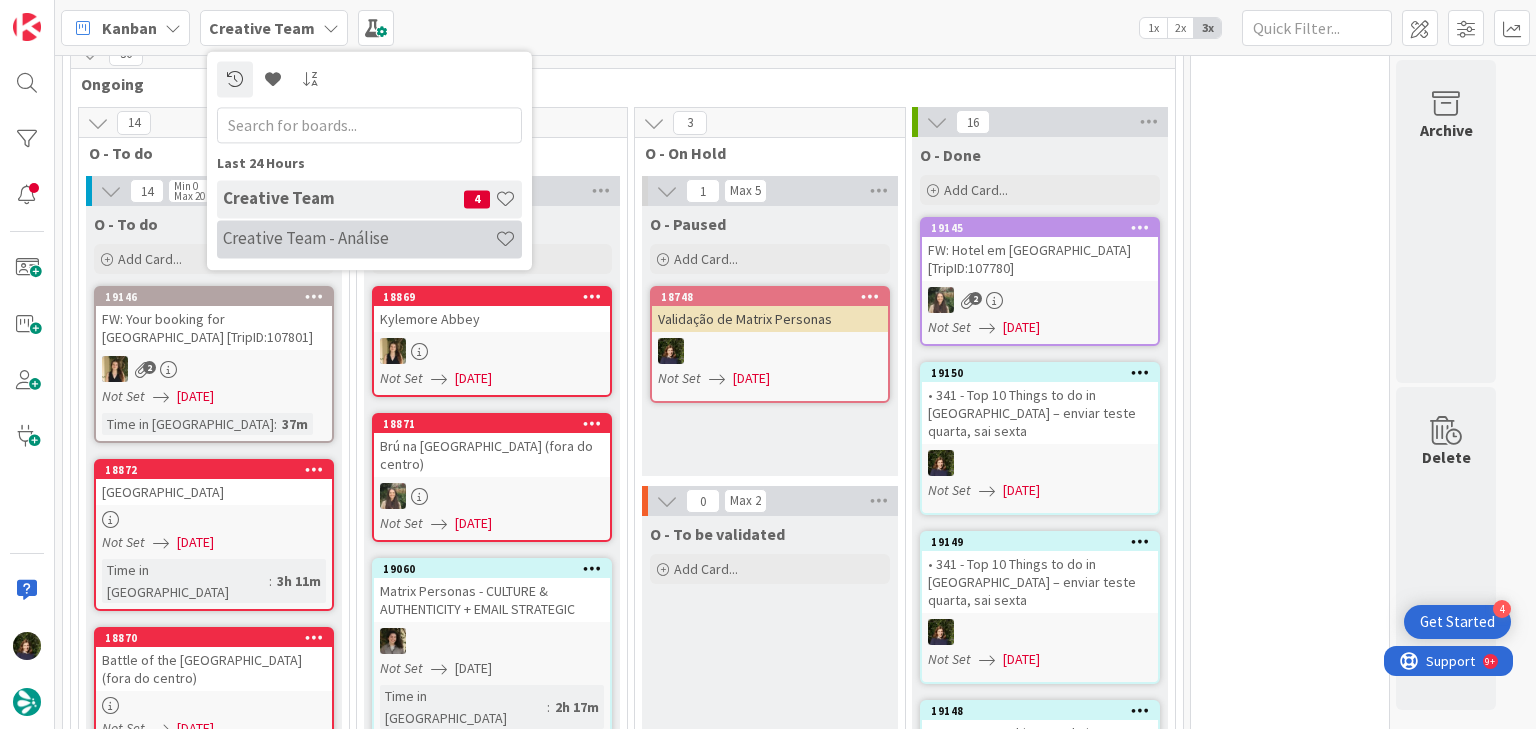 click on "Creative Team - Análise" at bounding box center (369, 239) 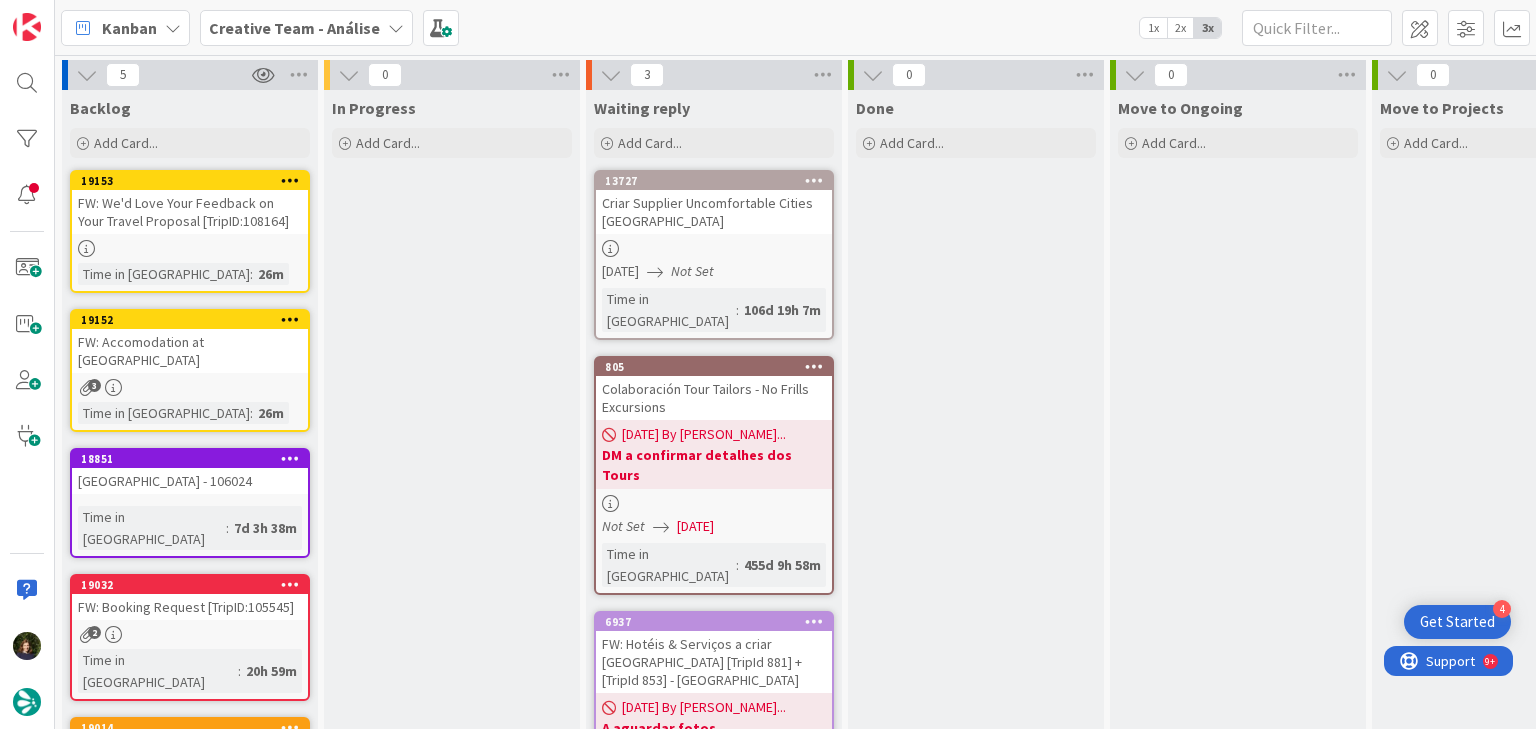 scroll, scrollTop: 0, scrollLeft: 0, axis: both 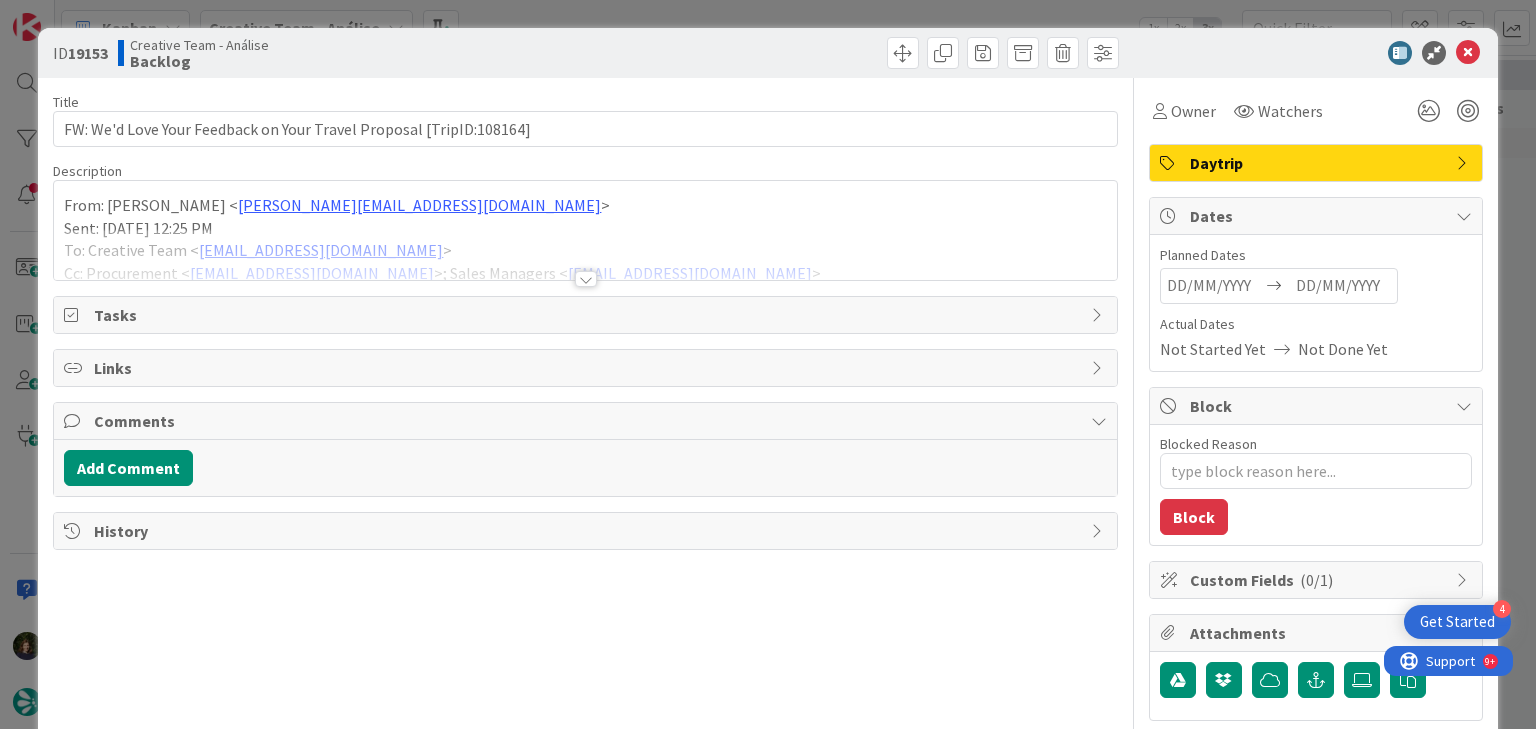 click at bounding box center (586, 279) 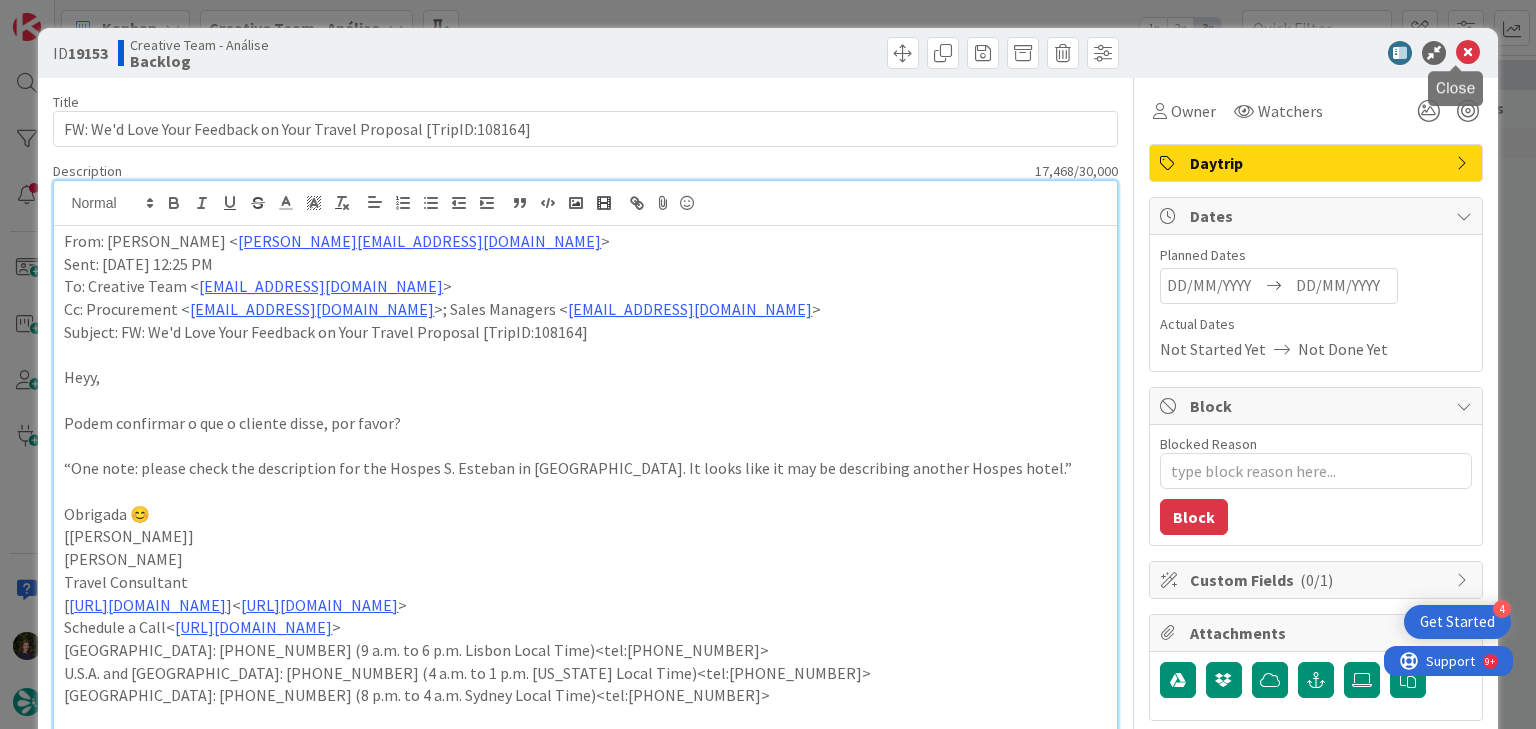 click at bounding box center [1468, 53] 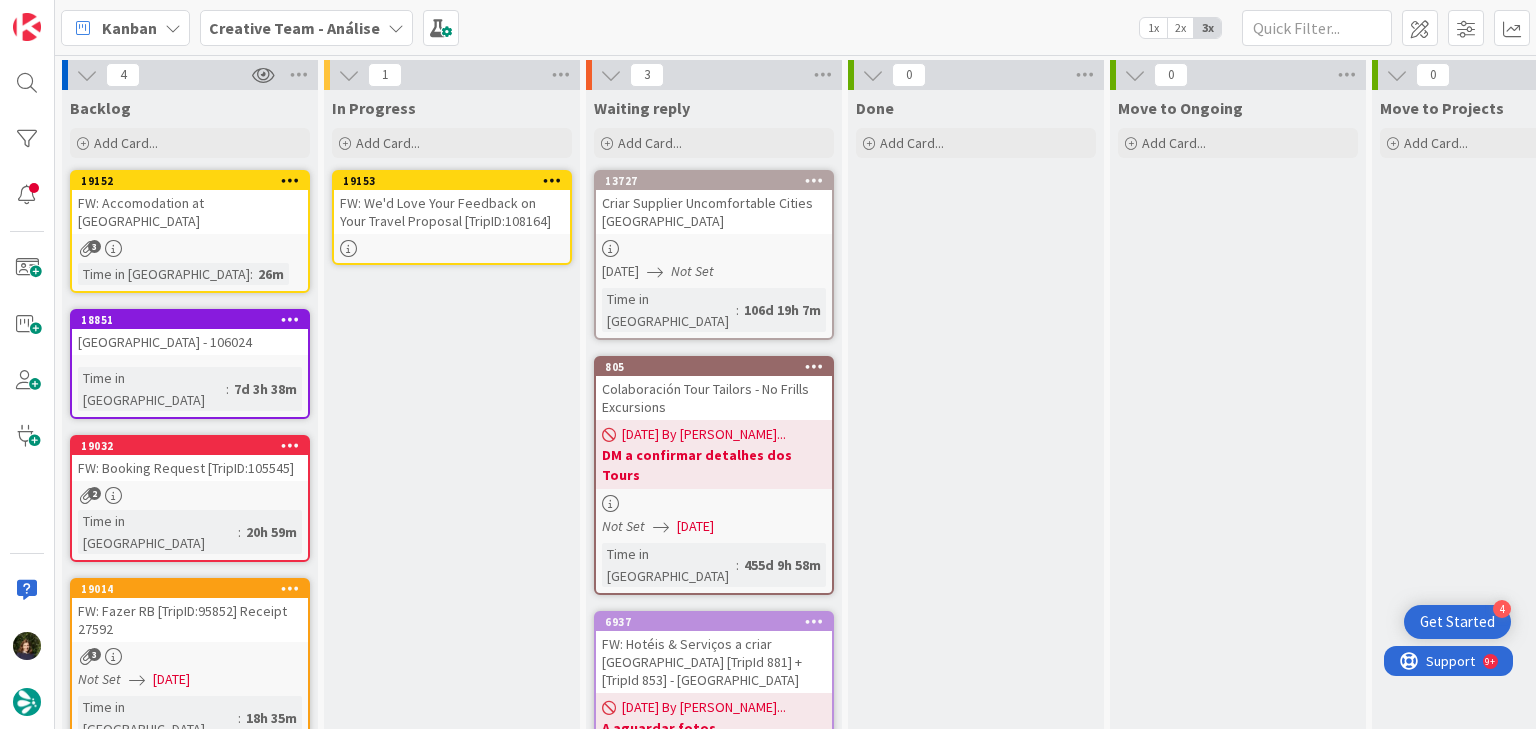 scroll, scrollTop: 0, scrollLeft: 0, axis: both 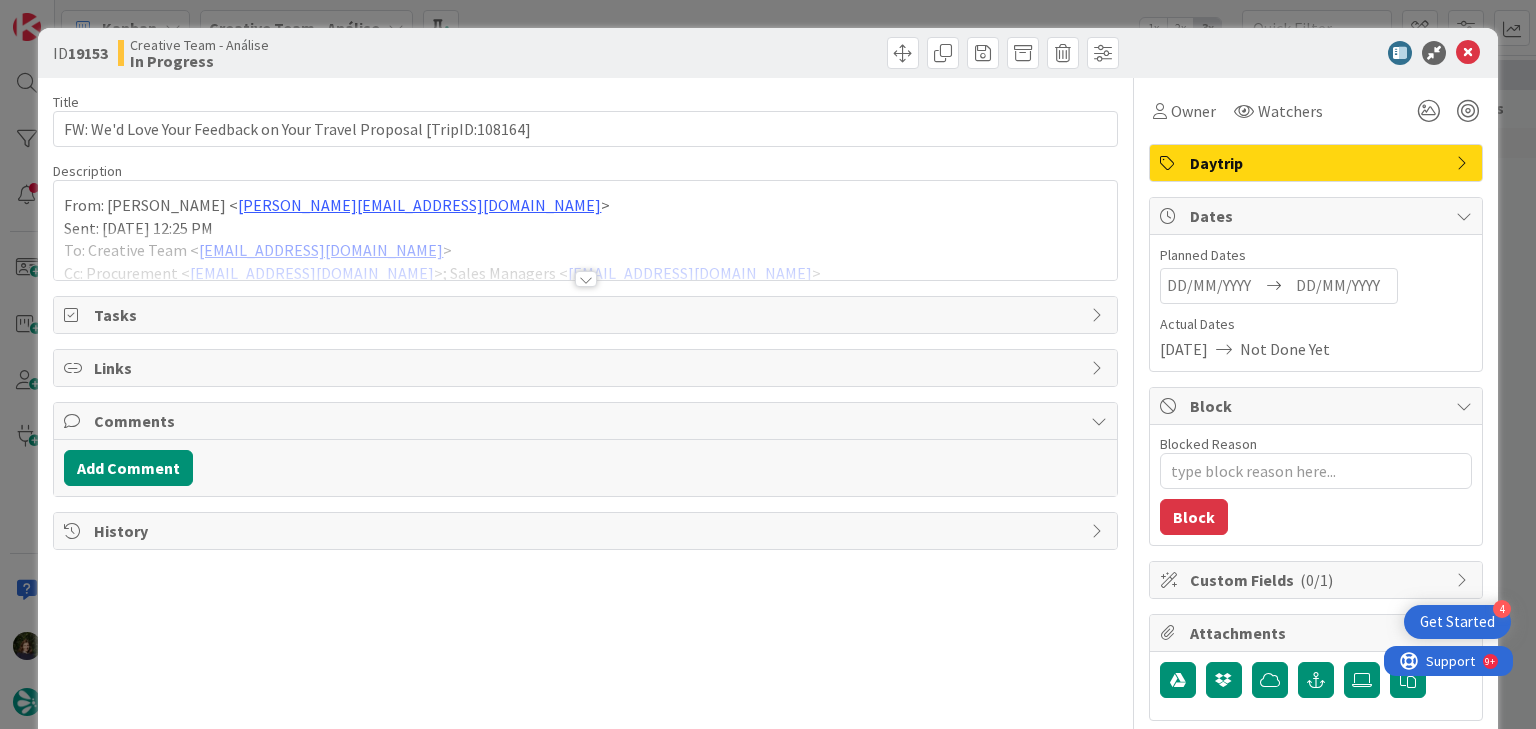 click on "Daytrip" at bounding box center [1318, 163] 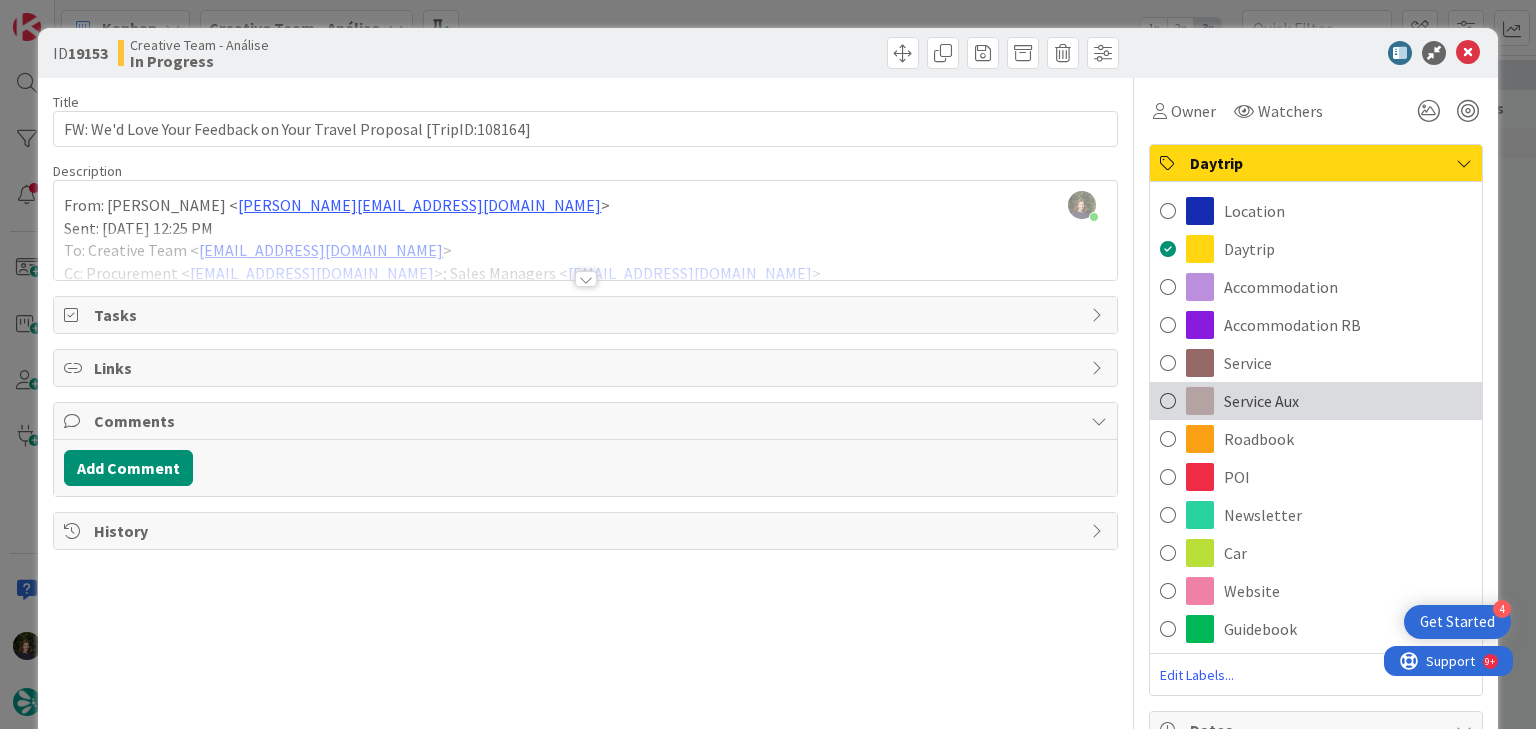 click on "Service Aux" at bounding box center [1316, 401] 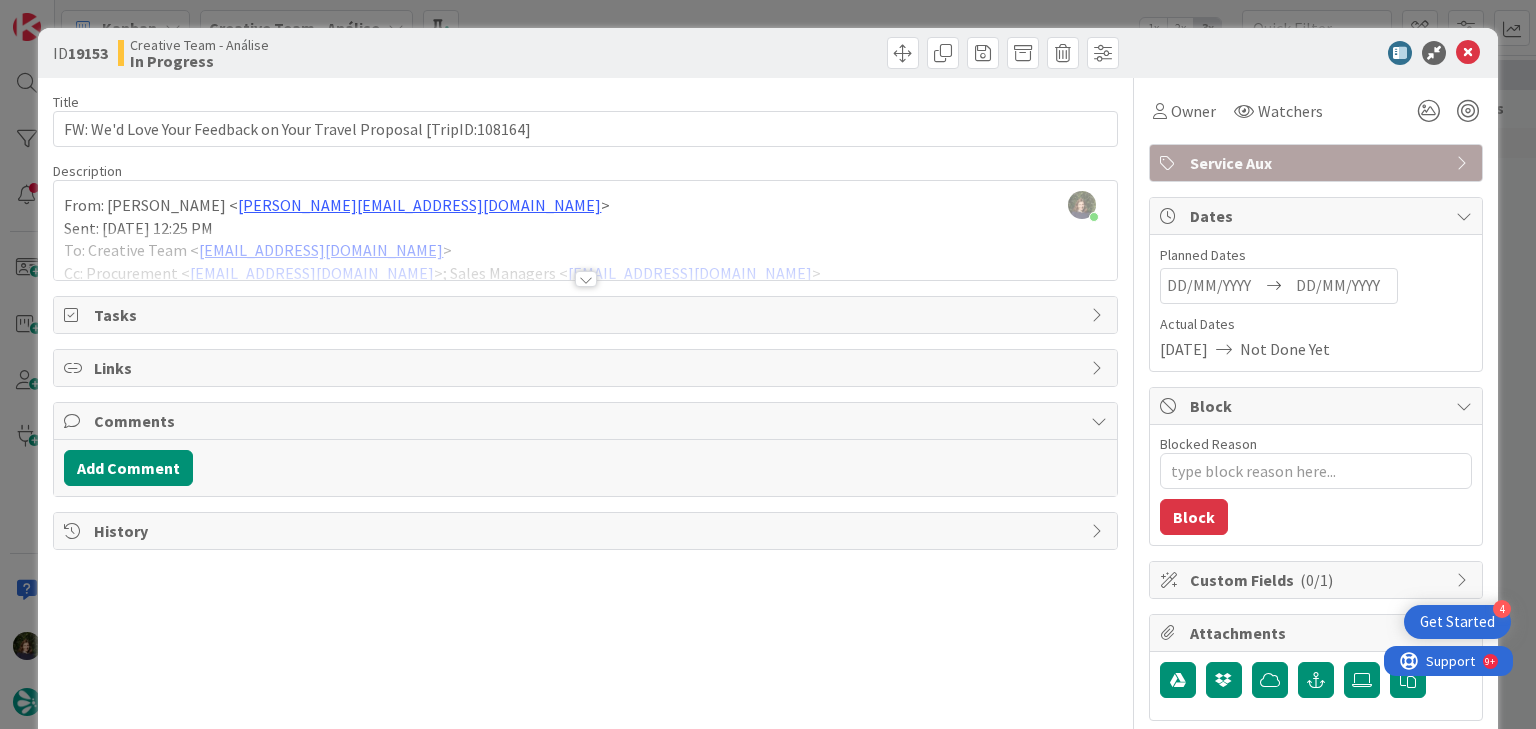 click at bounding box center (586, 279) 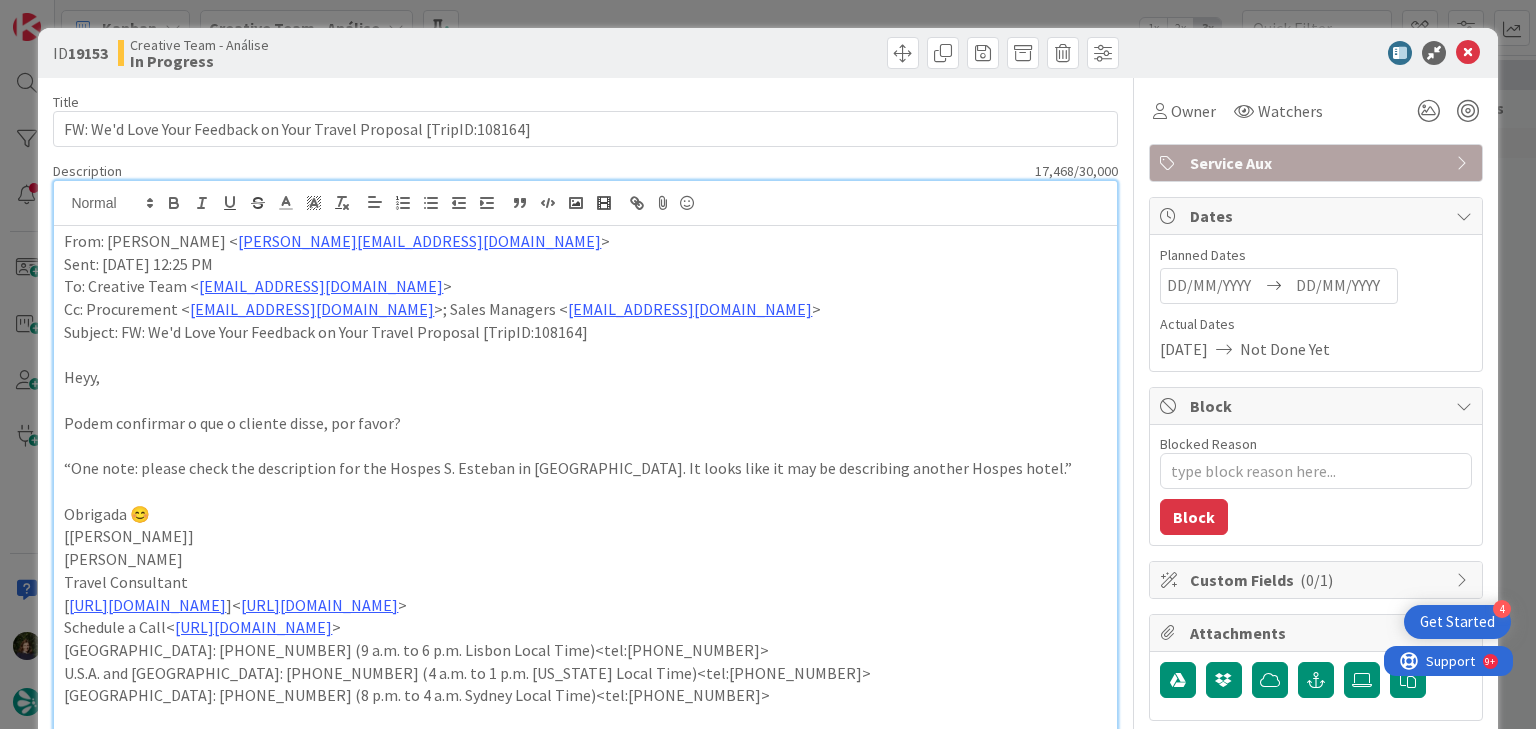 click on "From: [PERSON_NAME] < [EMAIL_ADDRESS][DOMAIN_NAME] > Sent: [DATE] 12:25 PM To: Creative Team < [EMAIL_ADDRESS][DOMAIN_NAME] > Cc: Procurement < [EMAIL_ADDRESS][DOMAIN_NAME] >; Sales Managers < [EMAIL_ADDRESS][DOMAIN_NAME] > Subject: FW: We'd Love Your Feedback on Your Travel Proposal [TripID:108164] [PERSON_NAME], Podem confirmar o que o cliente disse, por favor? “One note: please check the description for the Hospes S. Esteban in [GEOGRAPHIC_DATA]. It looks like it may be describing another Hospes hotel.” Obrigada 😊 [[PERSON_NAME]] [PERSON_NAME] Travel Consultant [ [URL][DOMAIN_NAME] ]< [URL][DOMAIN_NAME] > Schedule a Call< [URL][DOMAIN_NAME] > [GEOGRAPHIC_DATA]: [PHONE_NUMBER] (9 a.m. to 6 p.m. Lisbon Local Time)<tel:[PHONE_NUMBER]> U.S.A. and [GEOGRAPHIC_DATA]: [PHONE_NUMBER] (4 a.m. to 1 p.m. [US_STATE] Local Time)<tel:[PHONE_NUMBER]> [DOMAIN_NAME] < [URL][DOMAIN_NAME] > < >> <" at bounding box center (585, 1976) 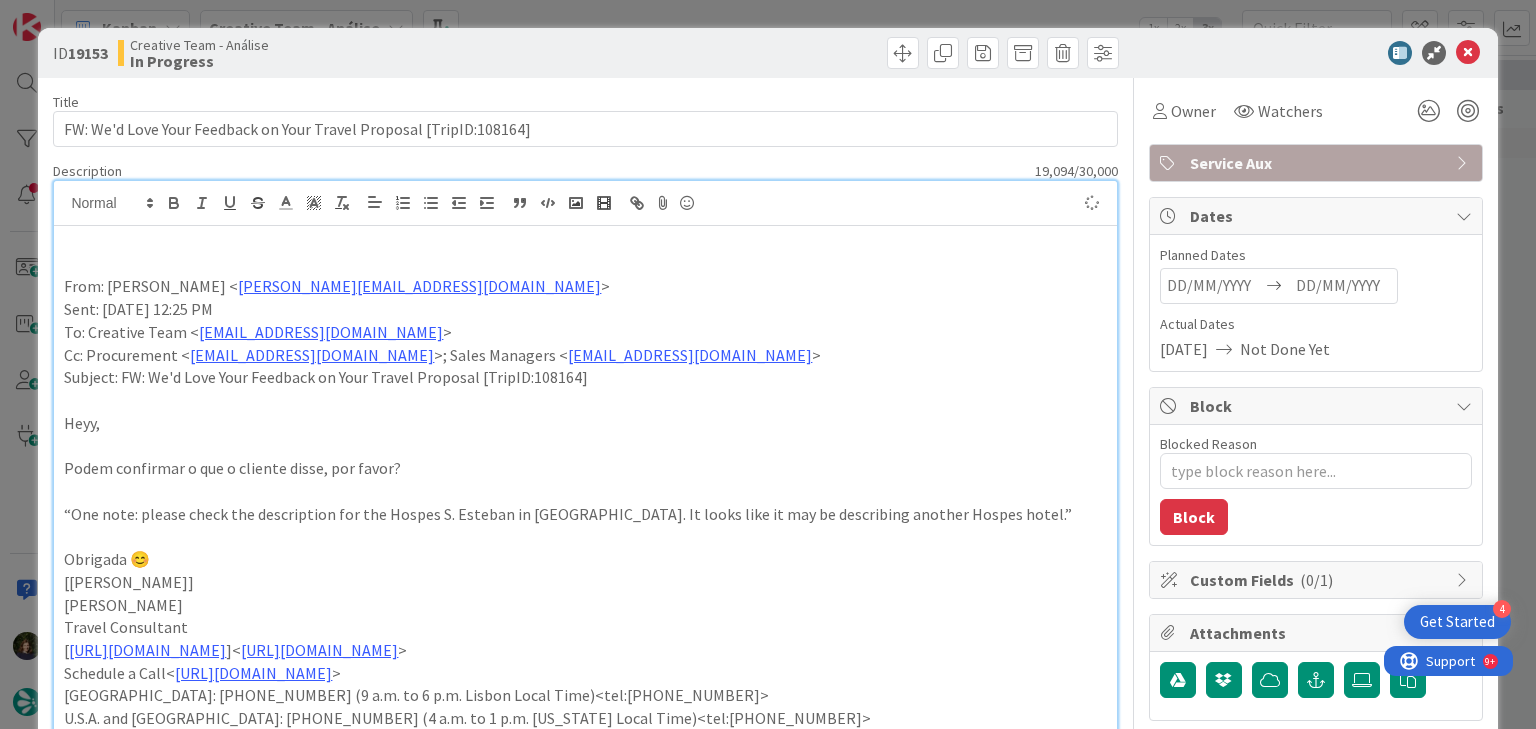 type on "x" 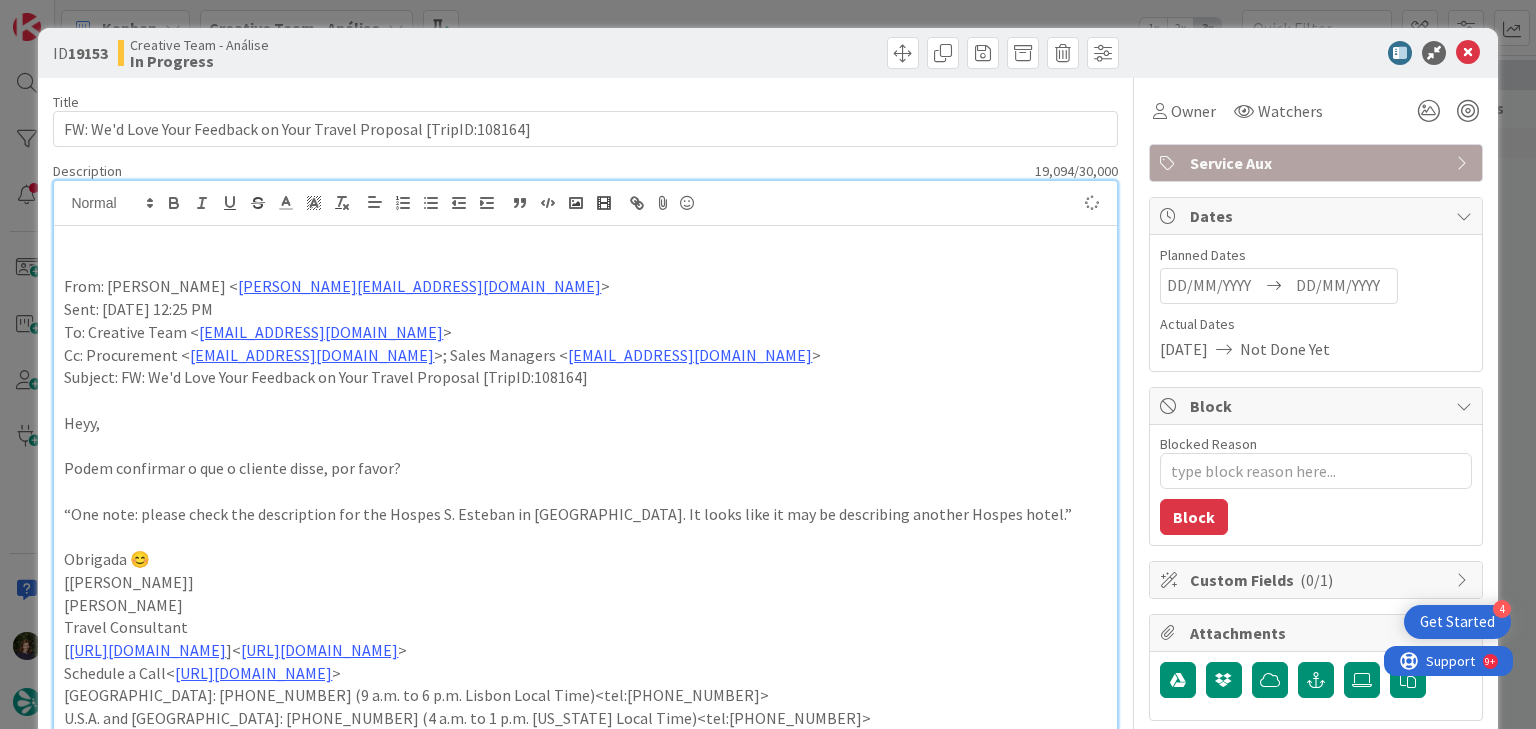 type 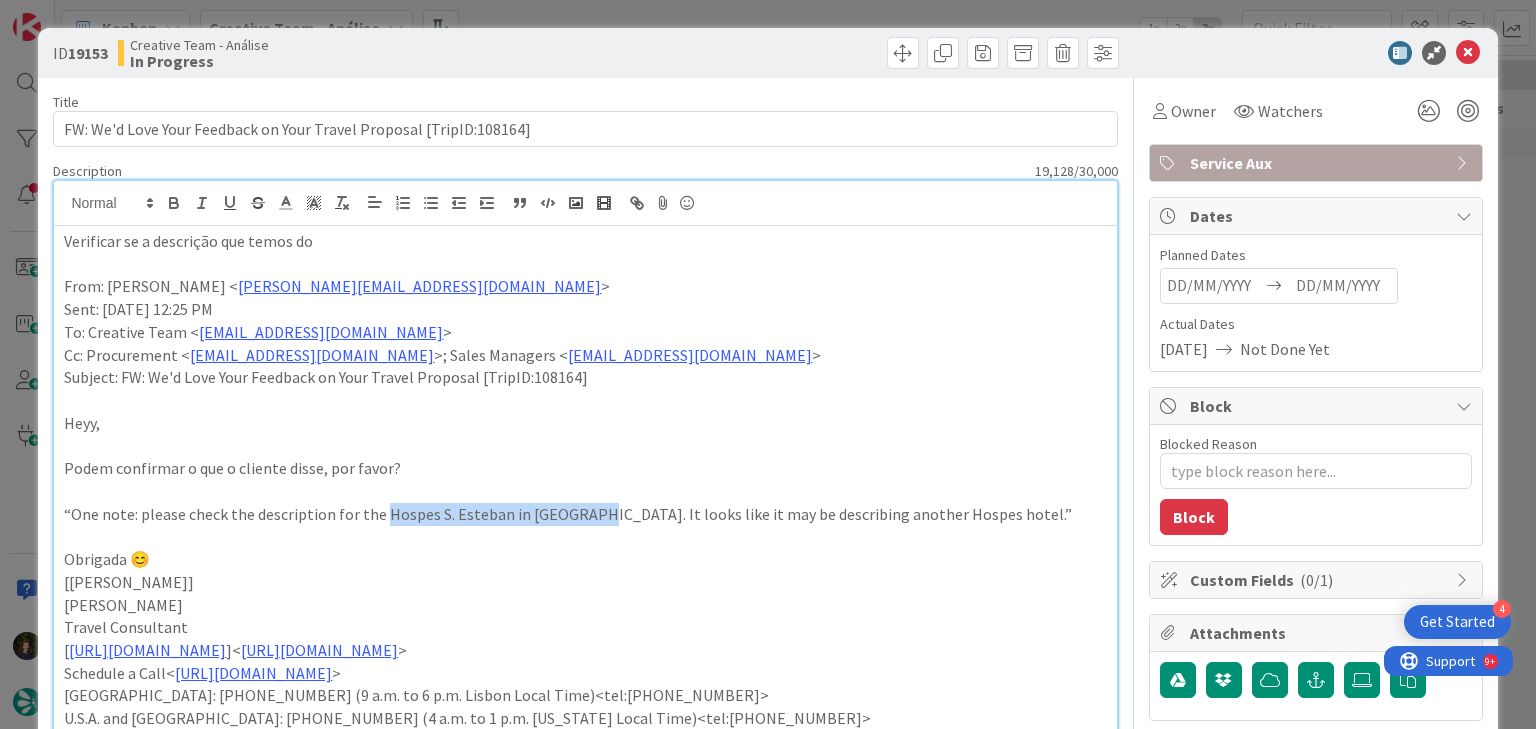 drag, startPoint x: 380, startPoint y: 513, endPoint x: 579, endPoint y: 518, distance: 199.0628 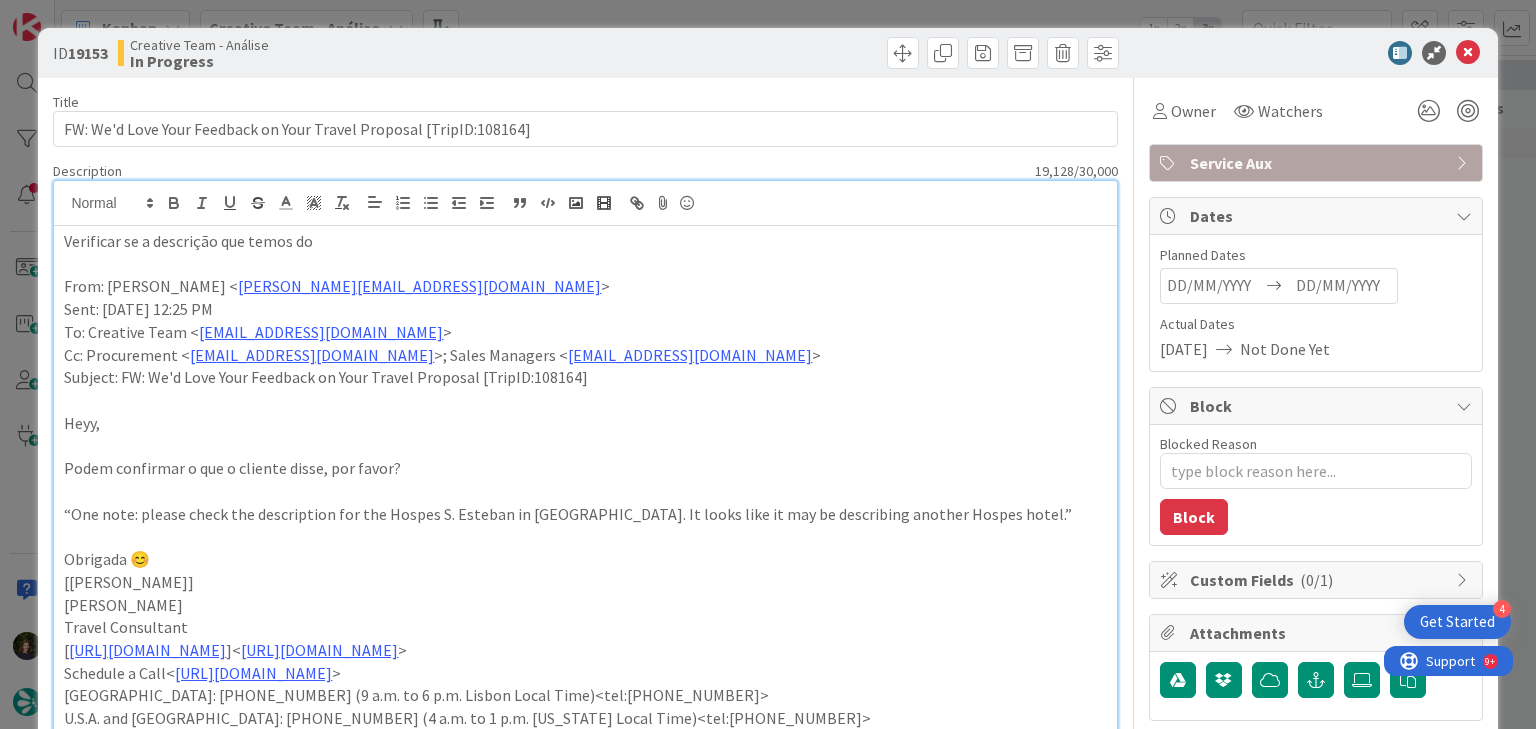 click on "Verificar se a descrição que temos do" at bounding box center [585, 241] 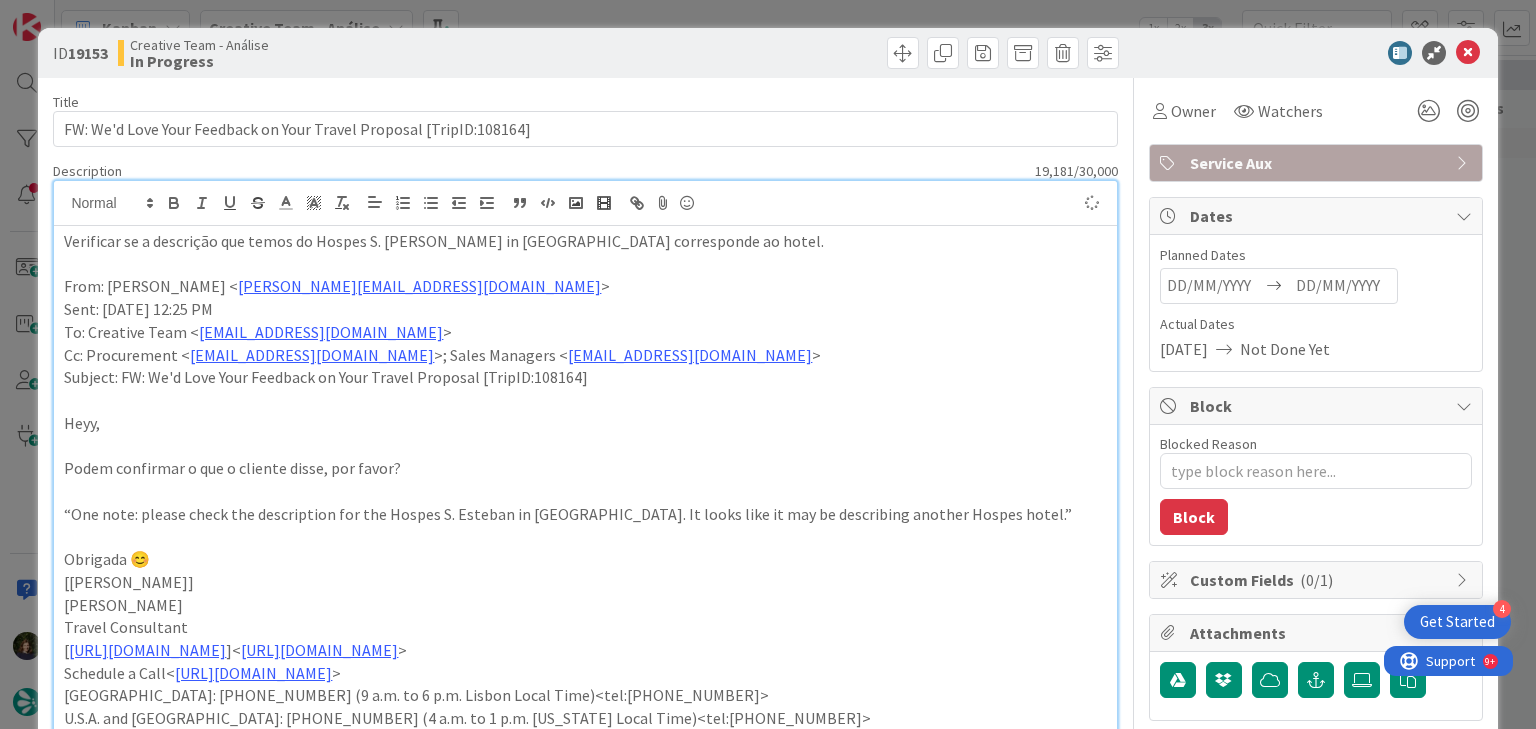 type on "x" 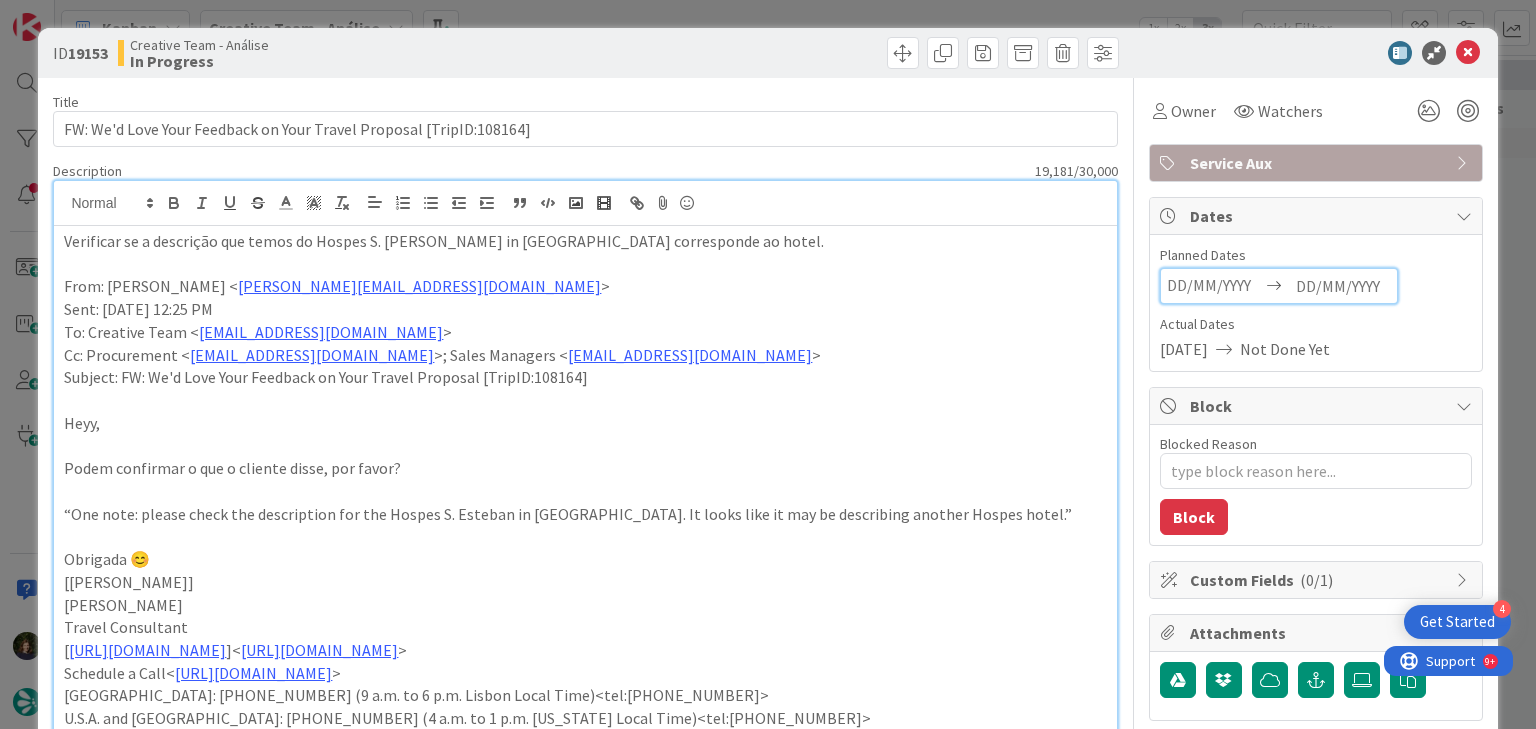 click at bounding box center (1343, 286) 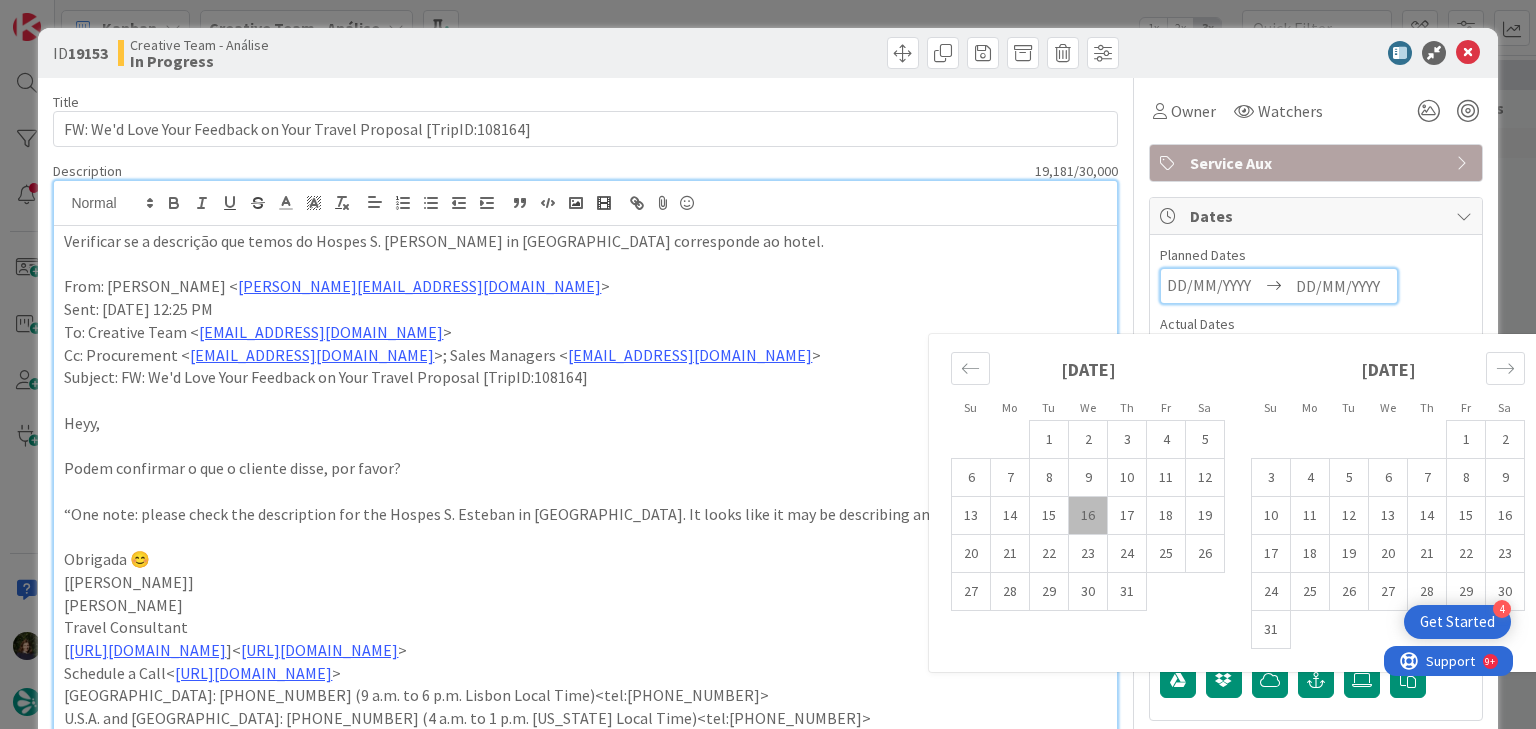 click on "16" at bounding box center [1088, 516] 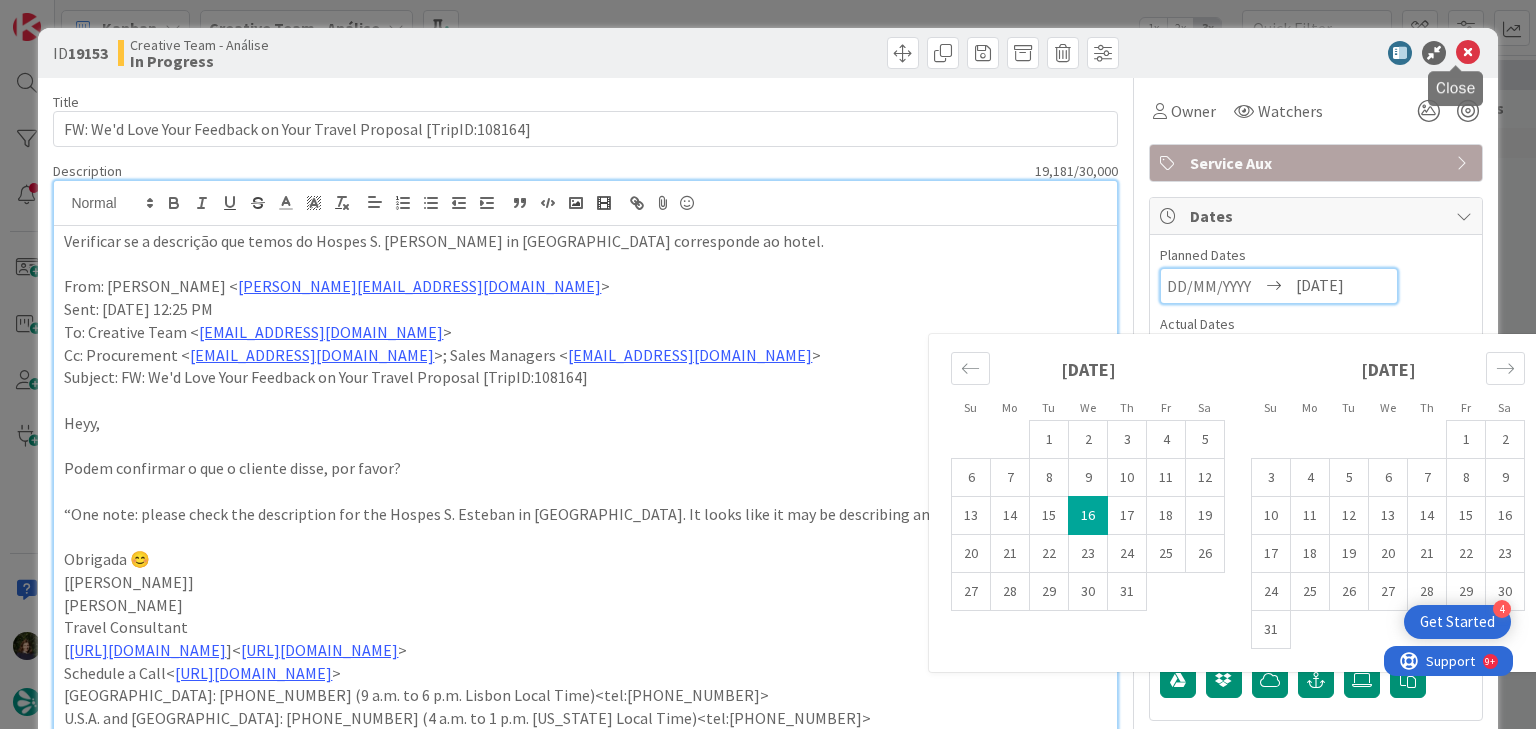 click at bounding box center [1468, 53] 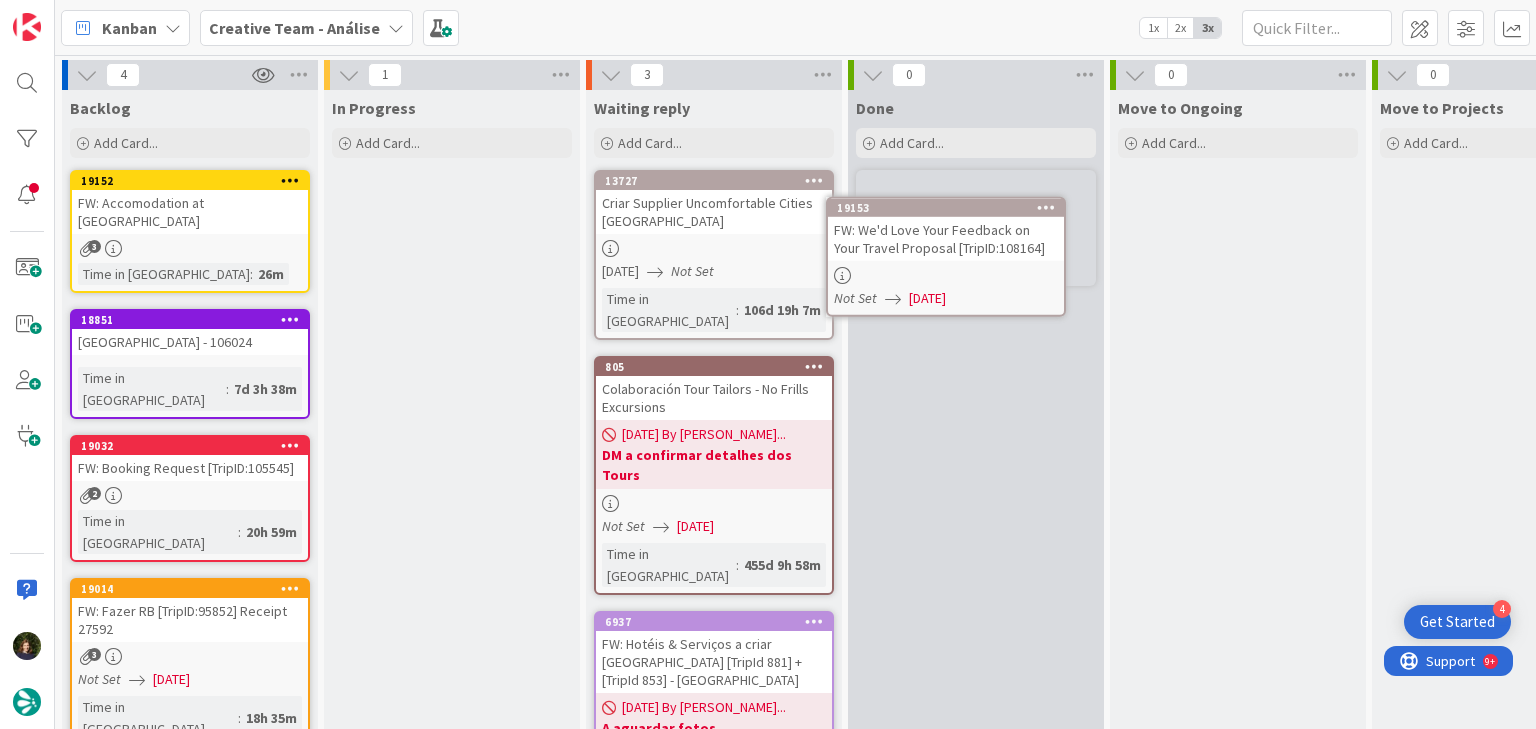 scroll, scrollTop: 0, scrollLeft: 0, axis: both 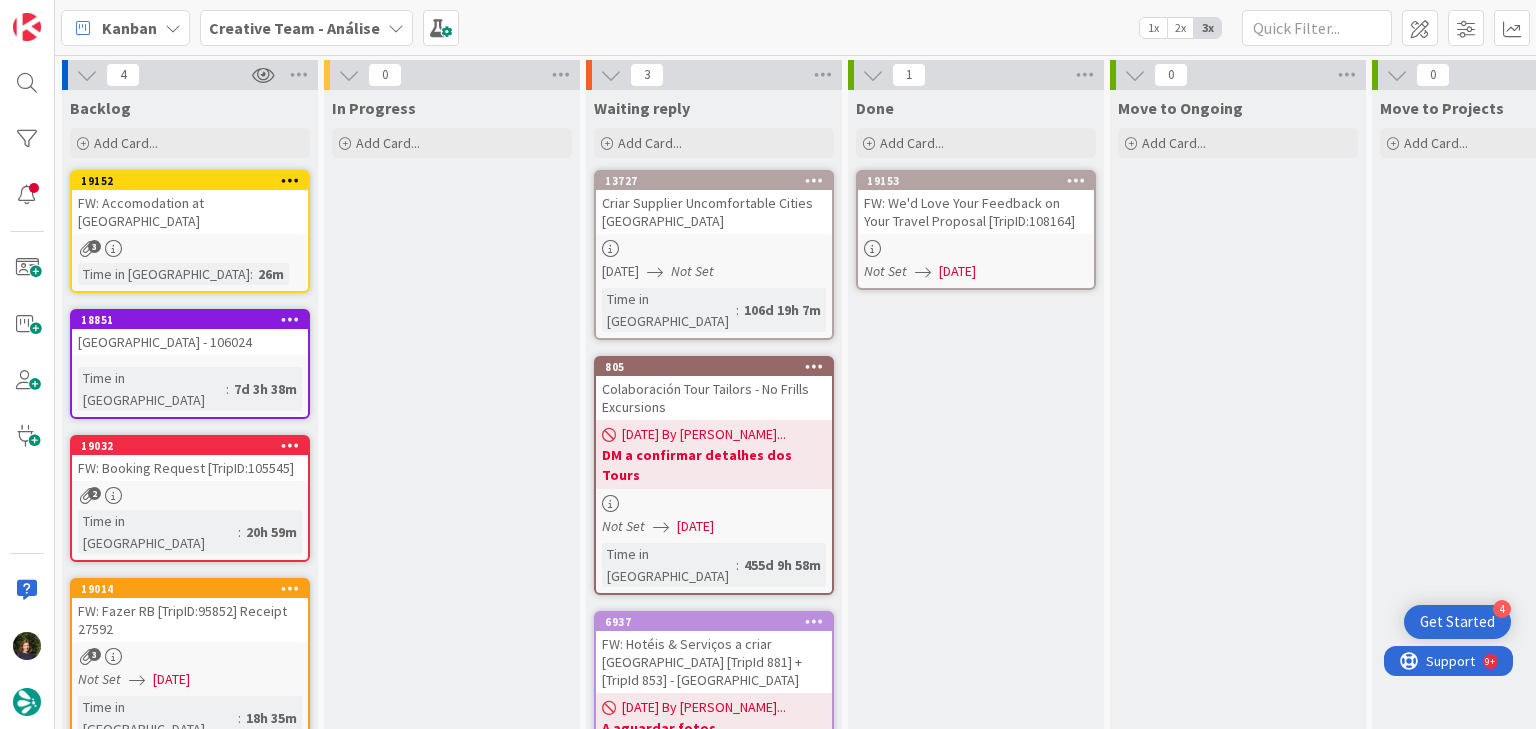 click at bounding box center (1076, 180) 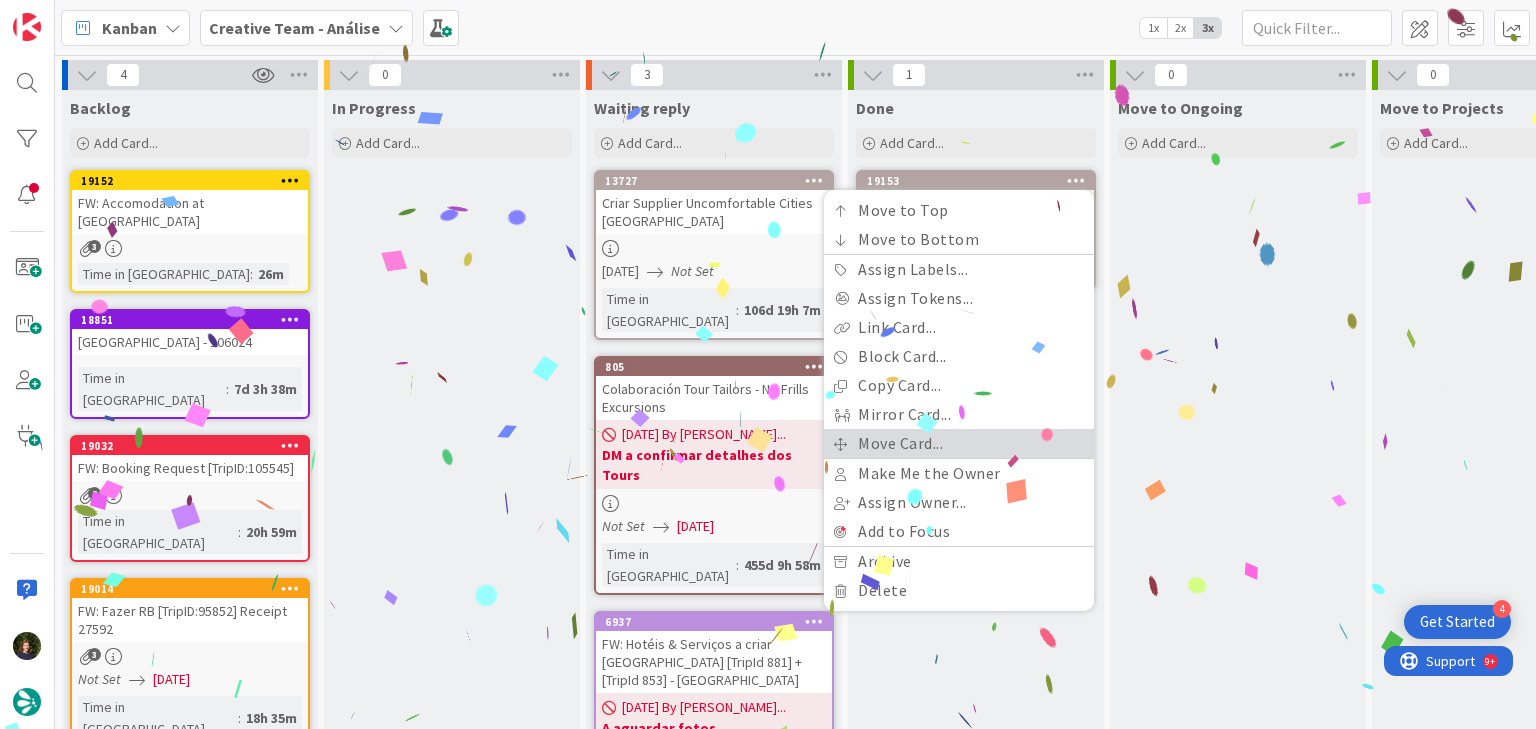 click on "Move Card..." at bounding box center [959, 443] 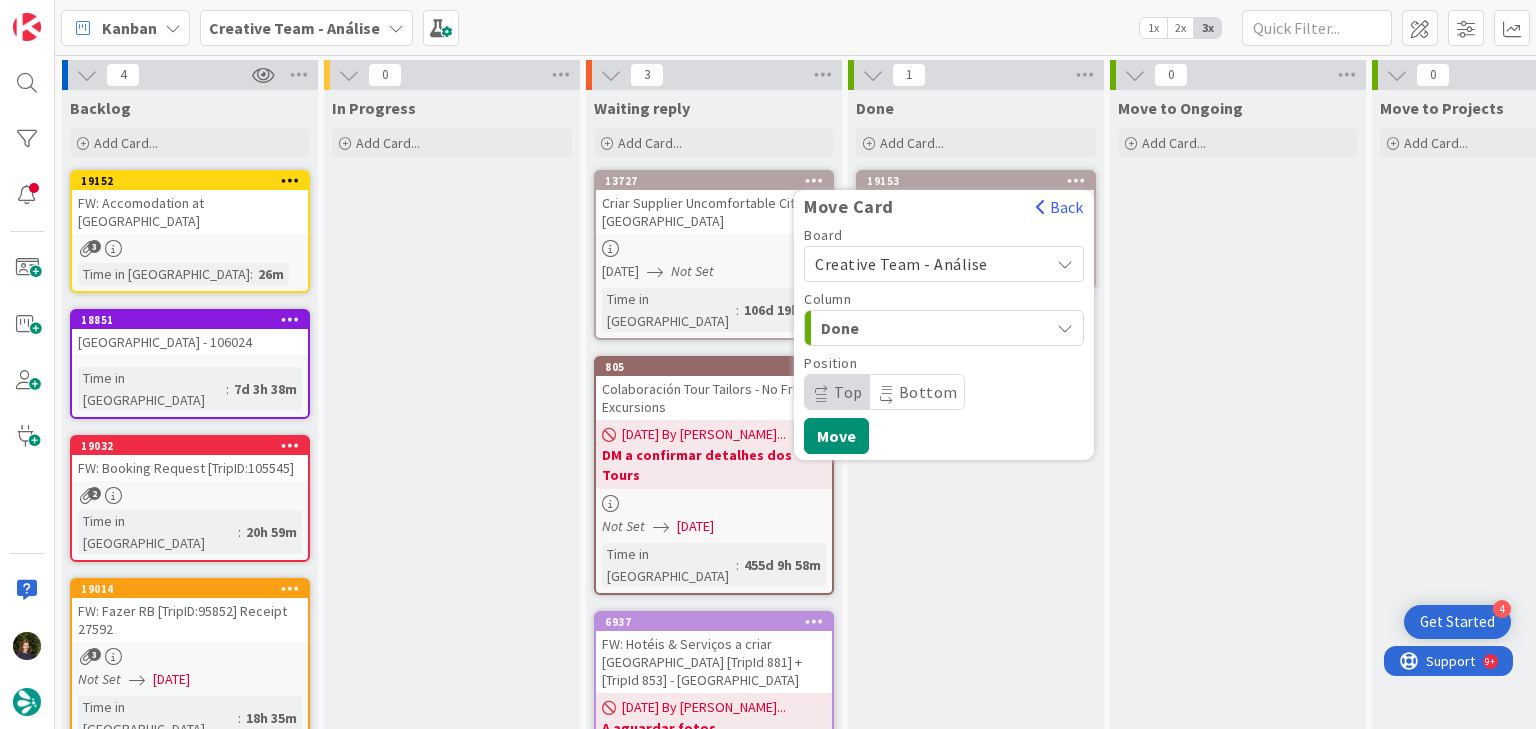 click on "Creative Team - Análise" at bounding box center [901, 264] 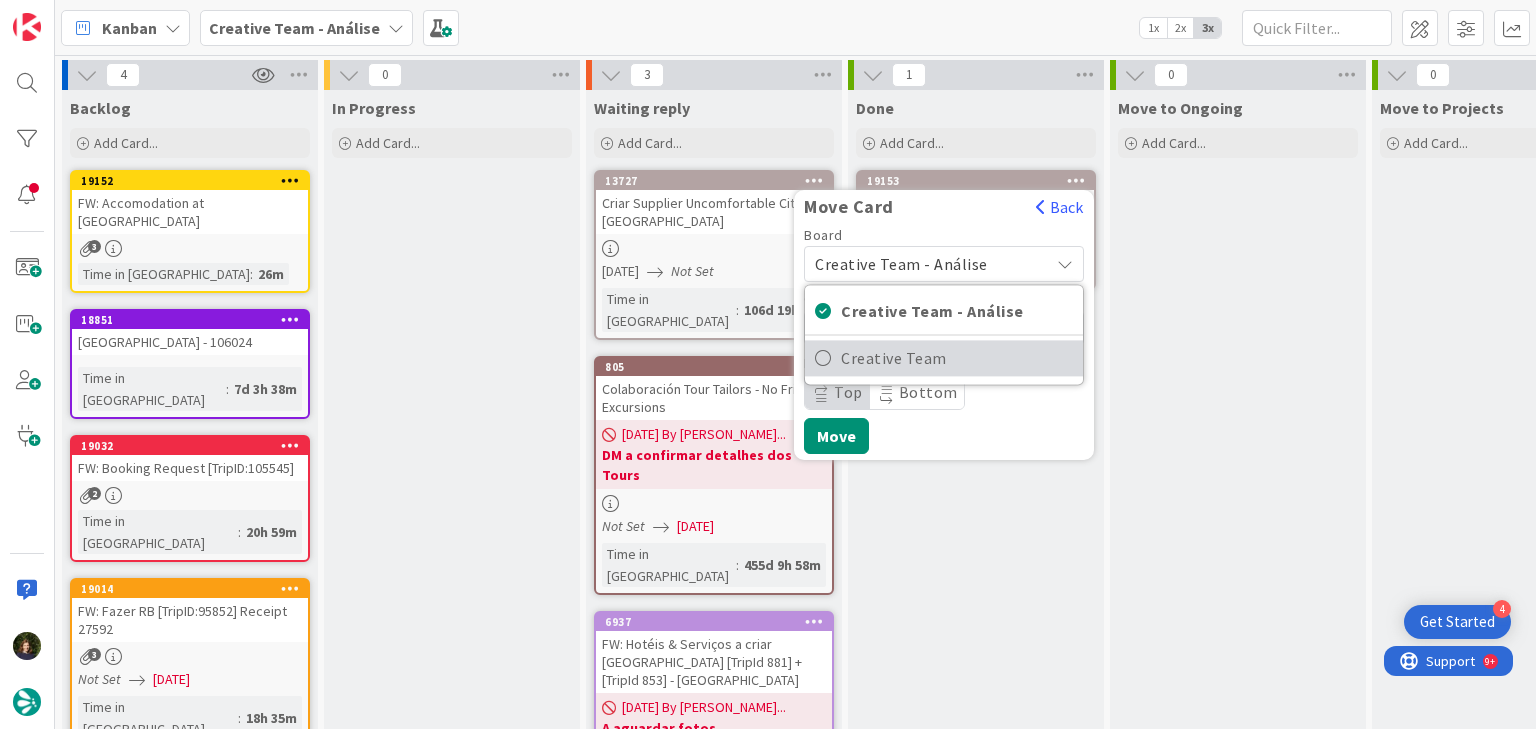 click on "Creative Team" at bounding box center [957, 358] 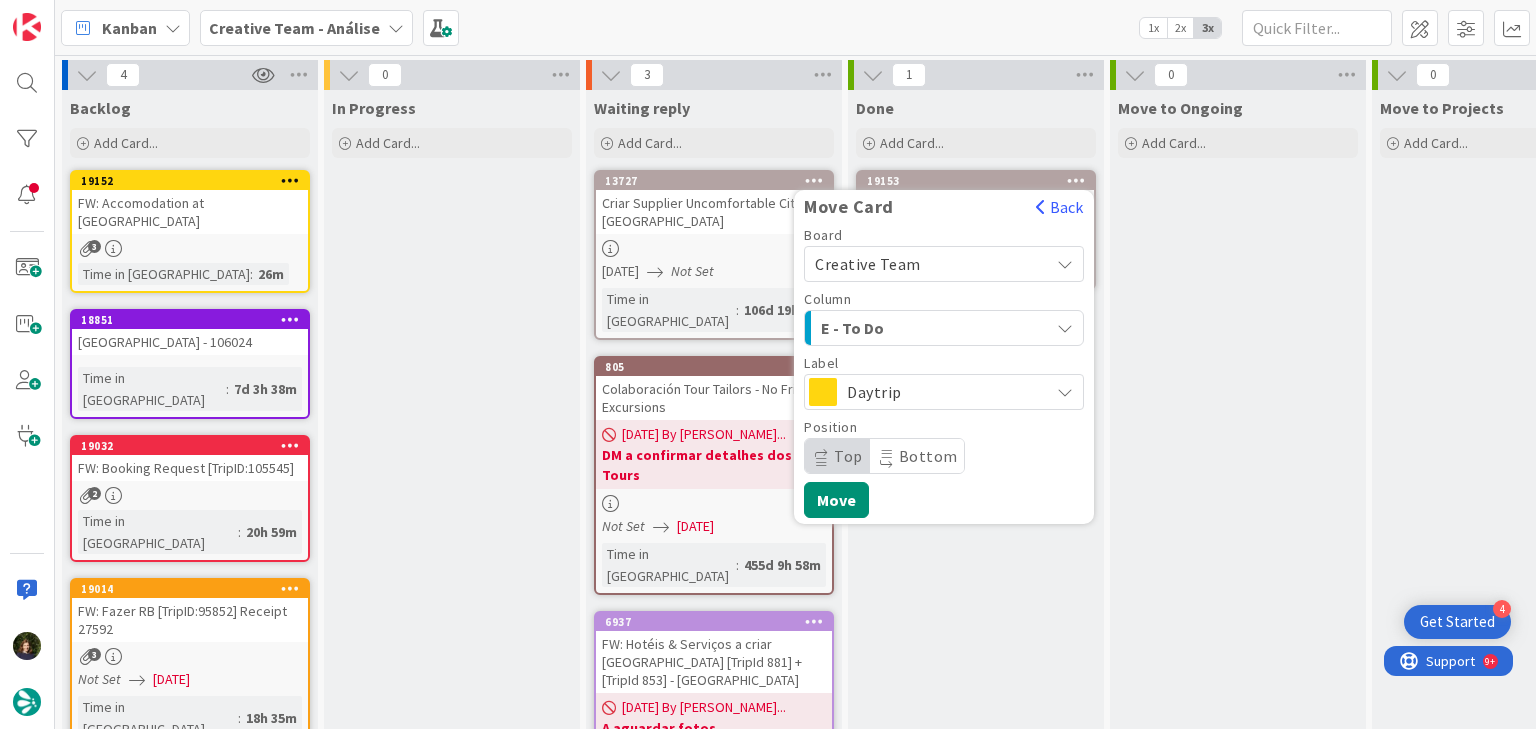 click on "E - To Do" at bounding box center [896, 328] 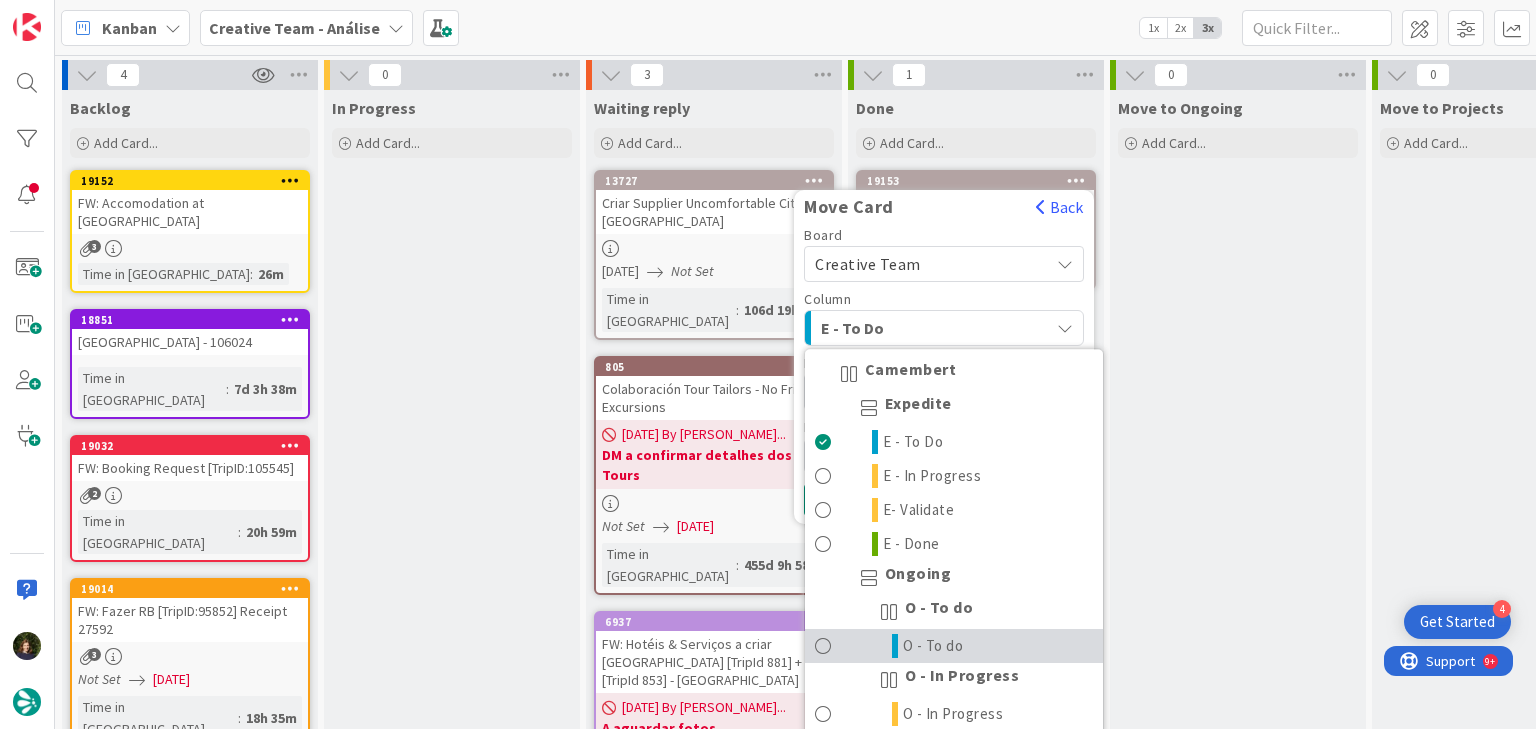 click on "O - To do" at bounding box center (954, 646) 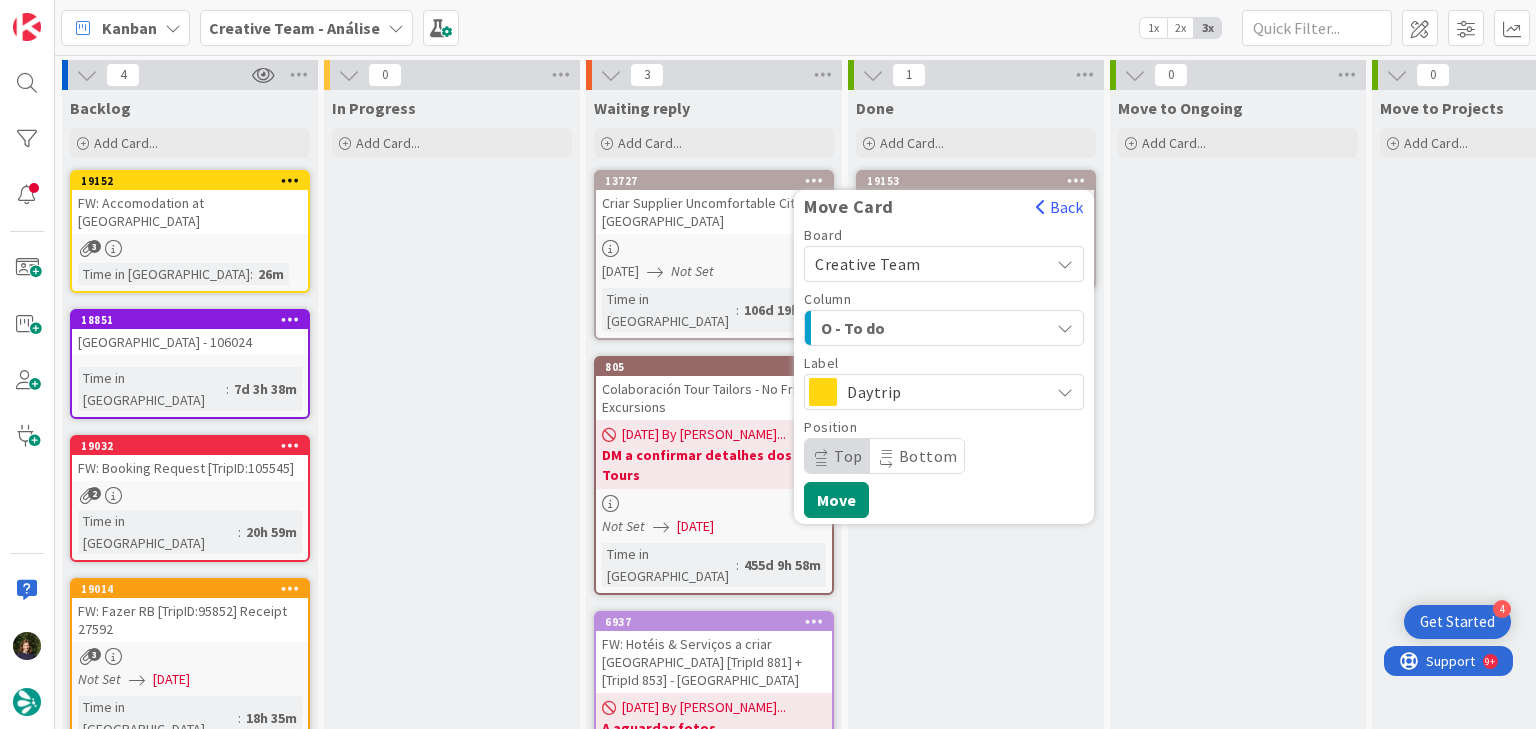 click on "Daytrip" at bounding box center [943, 392] 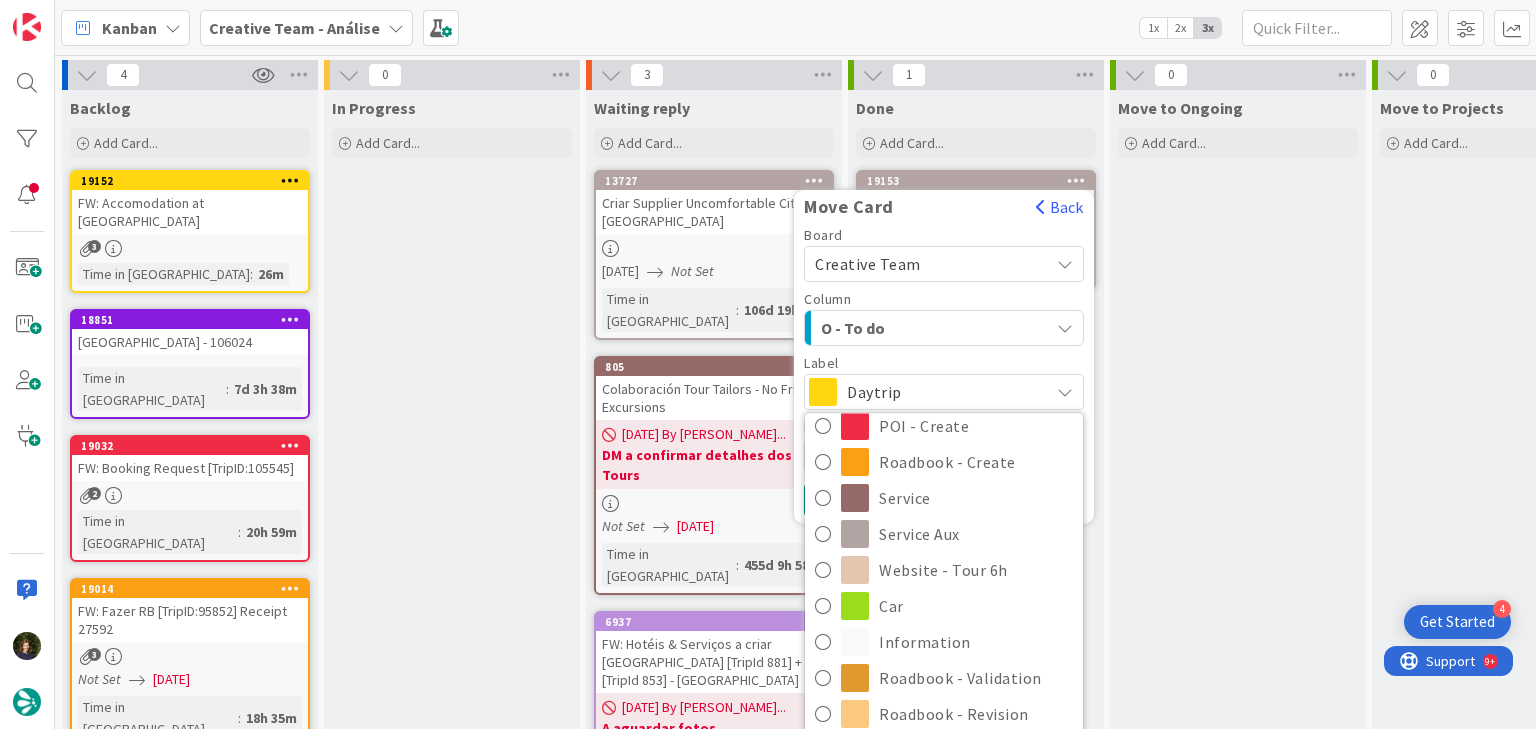 scroll, scrollTop: 240, scrollLeft: 0, axis: vertical 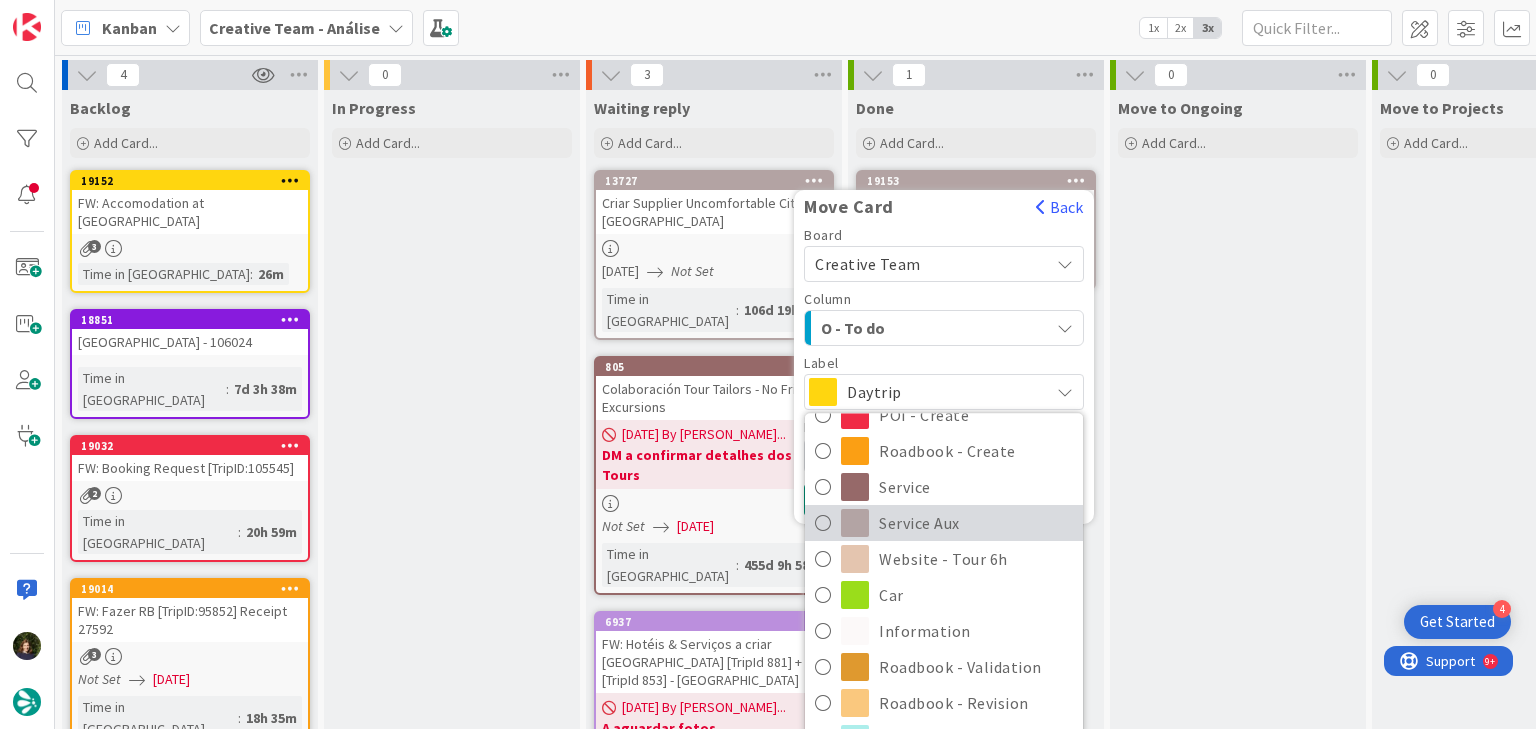 click on "Service Aux" at bounding box center (976, 523) 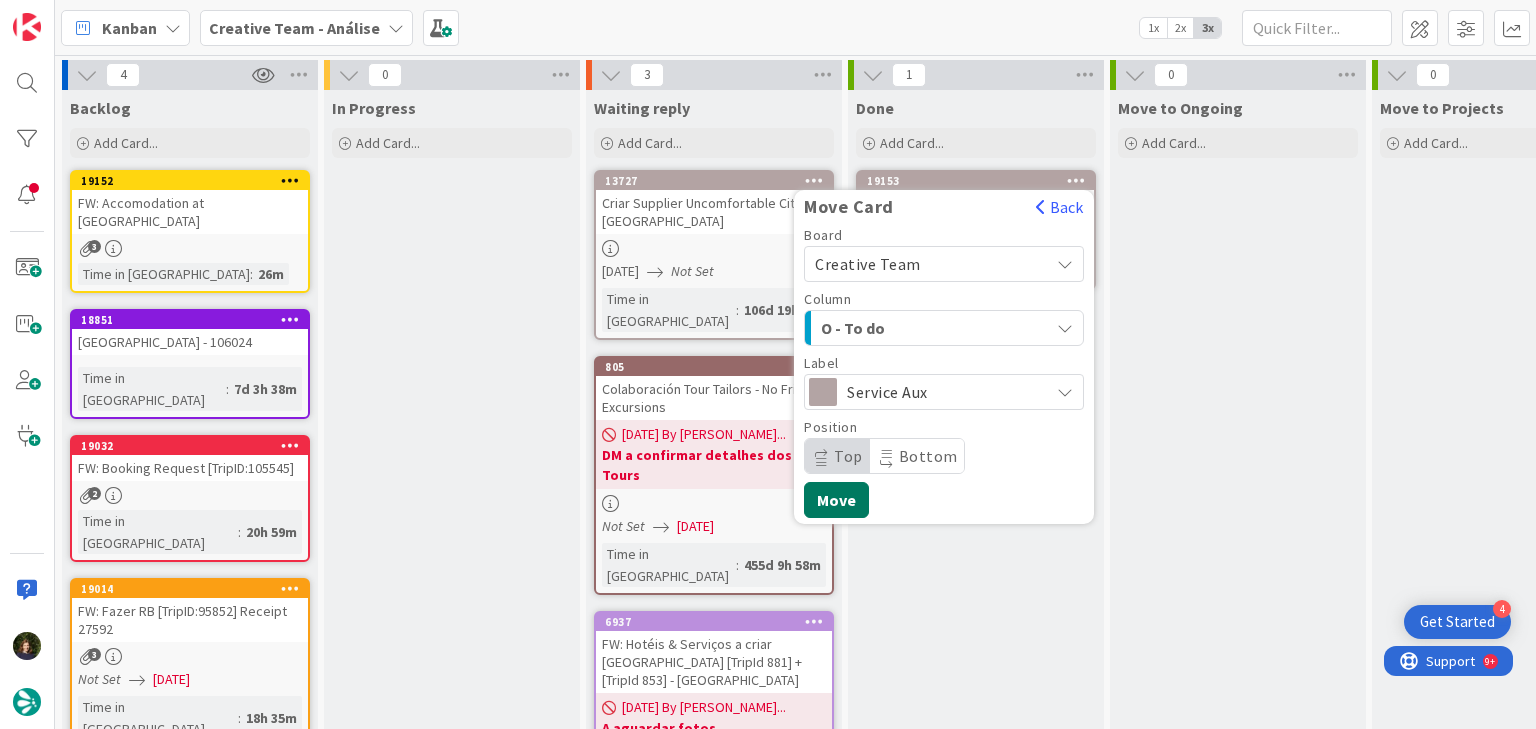 click on "Move" at bounding box center (836, 500) 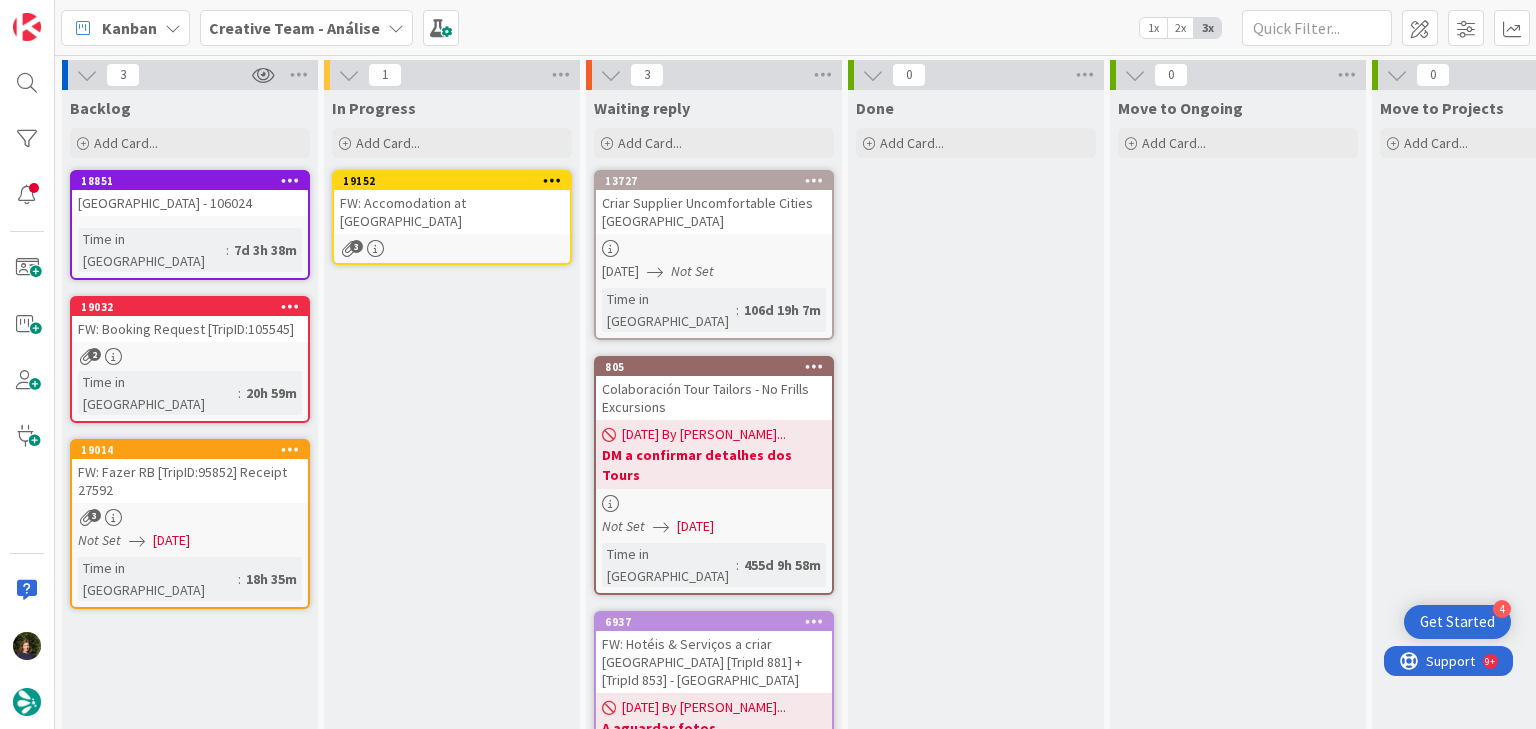 click on "3" at bounding box center [452, 248] 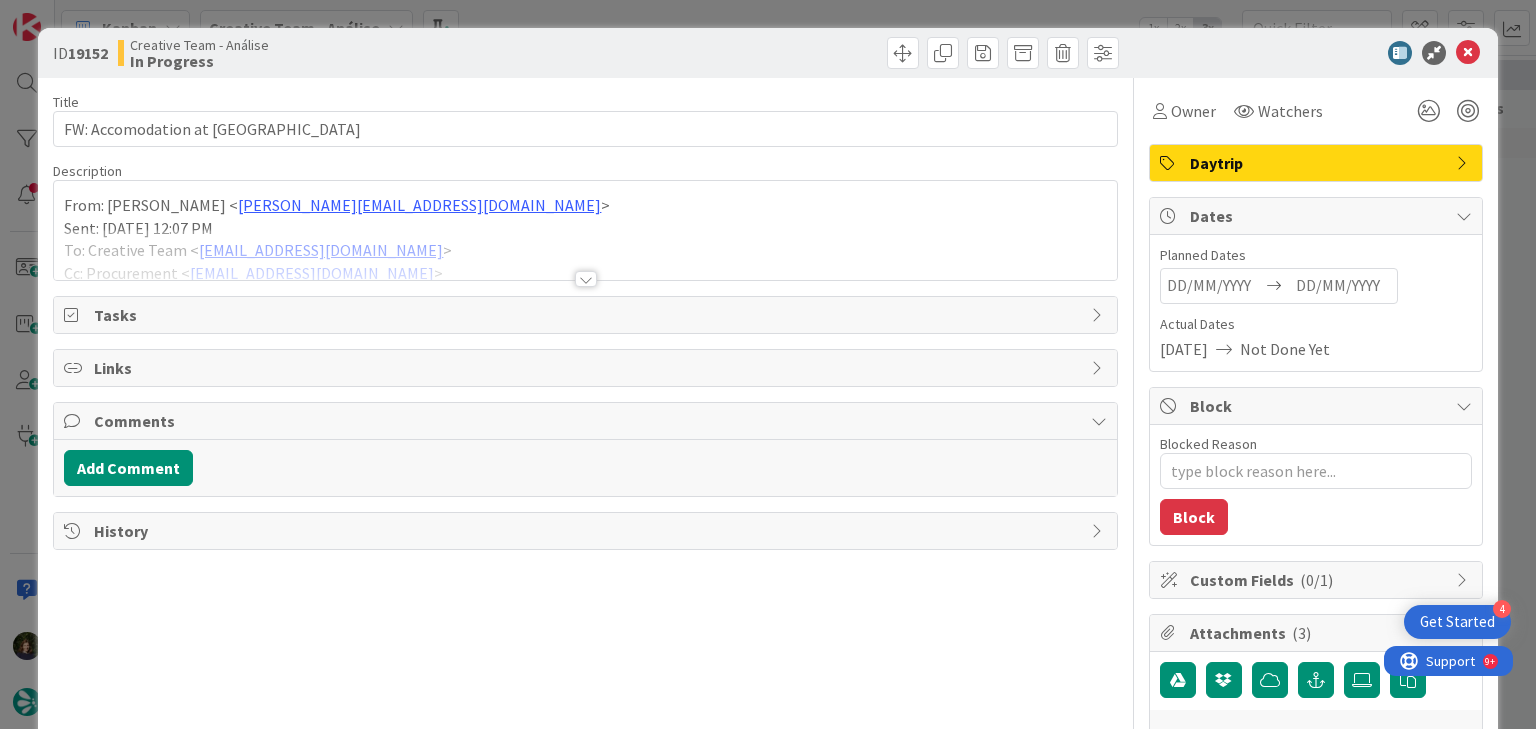 scroll, scrollTop: 0, scrollLeft: 0, axis: both 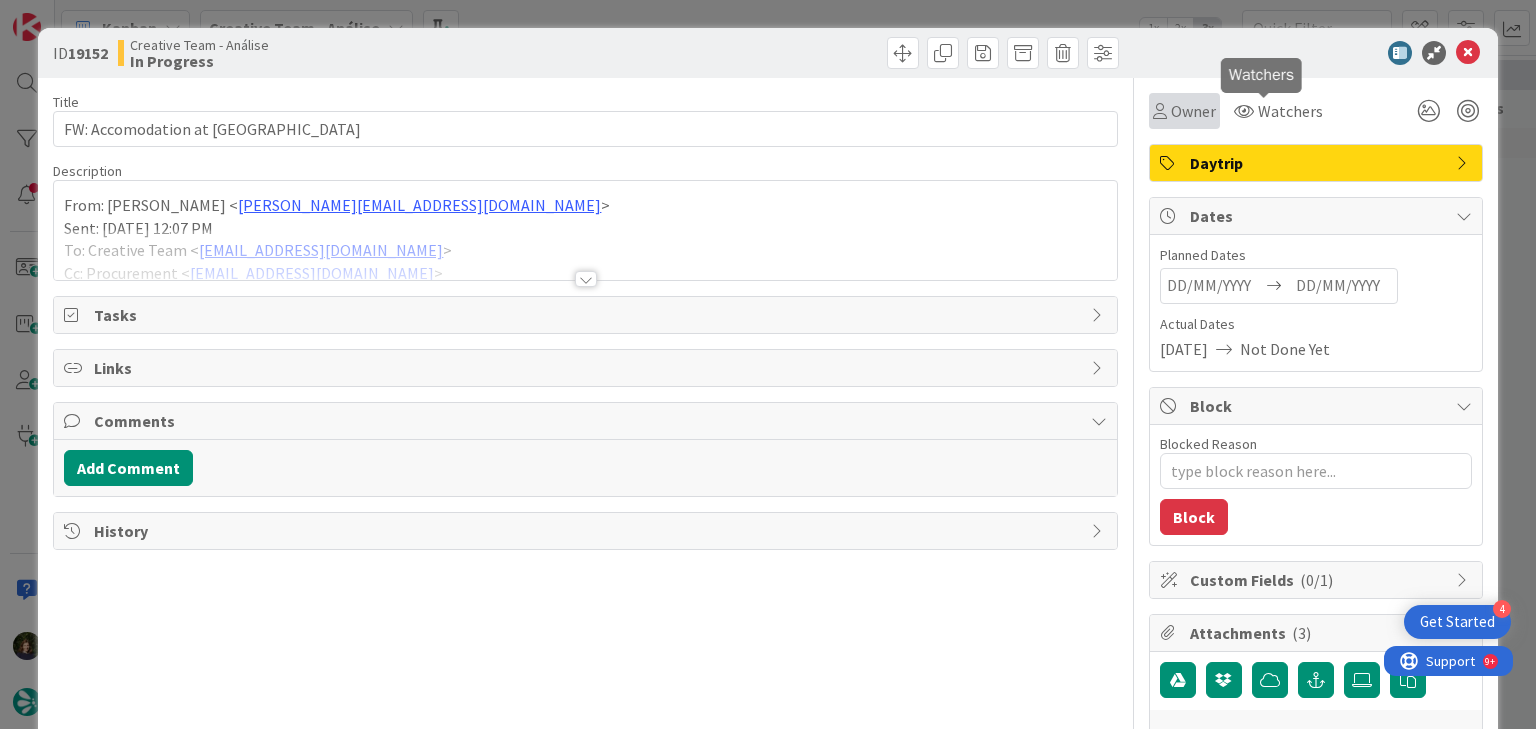 click on "Owner" at bounding box center (1193, 111) 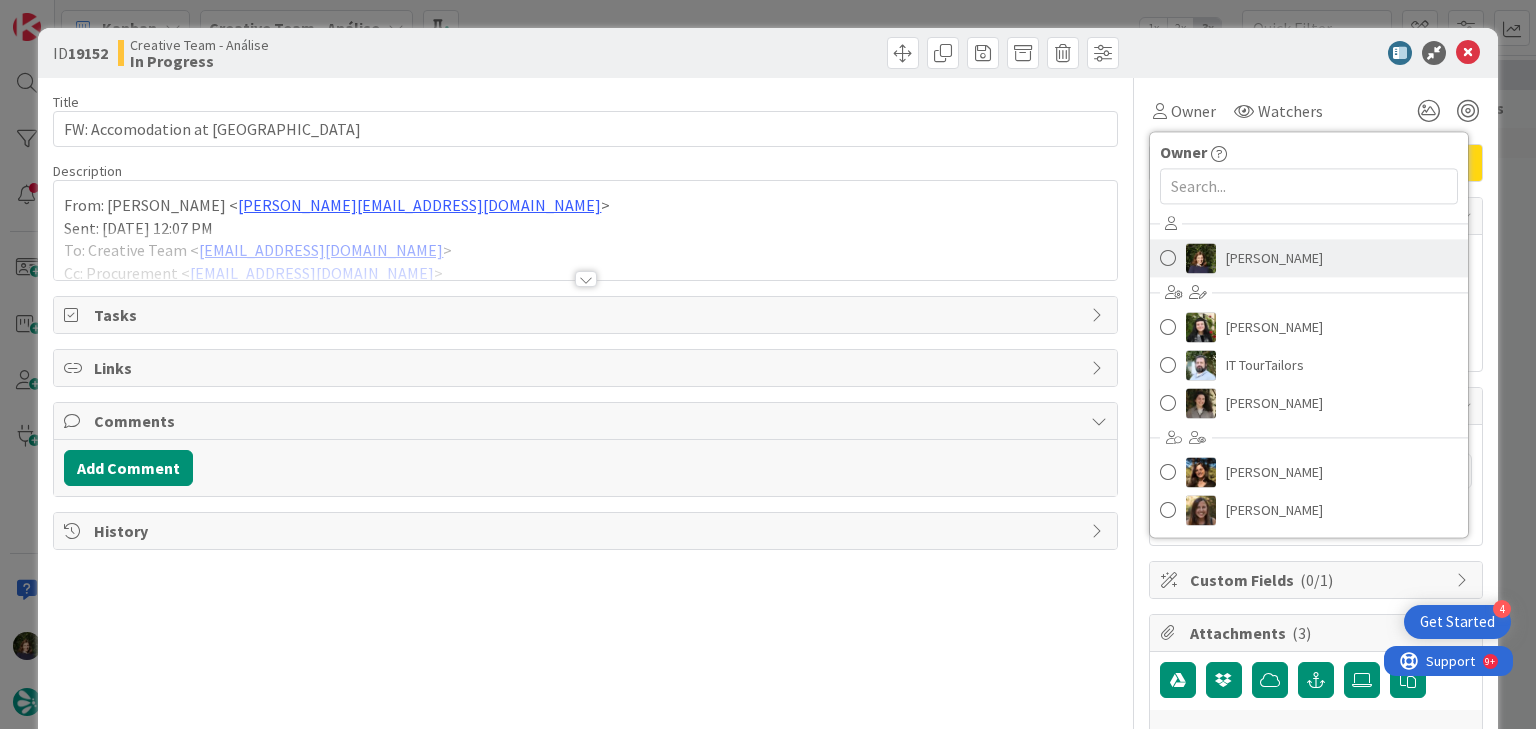 click on "[PERSON_NAME]" at bounding box center [1274, 258] 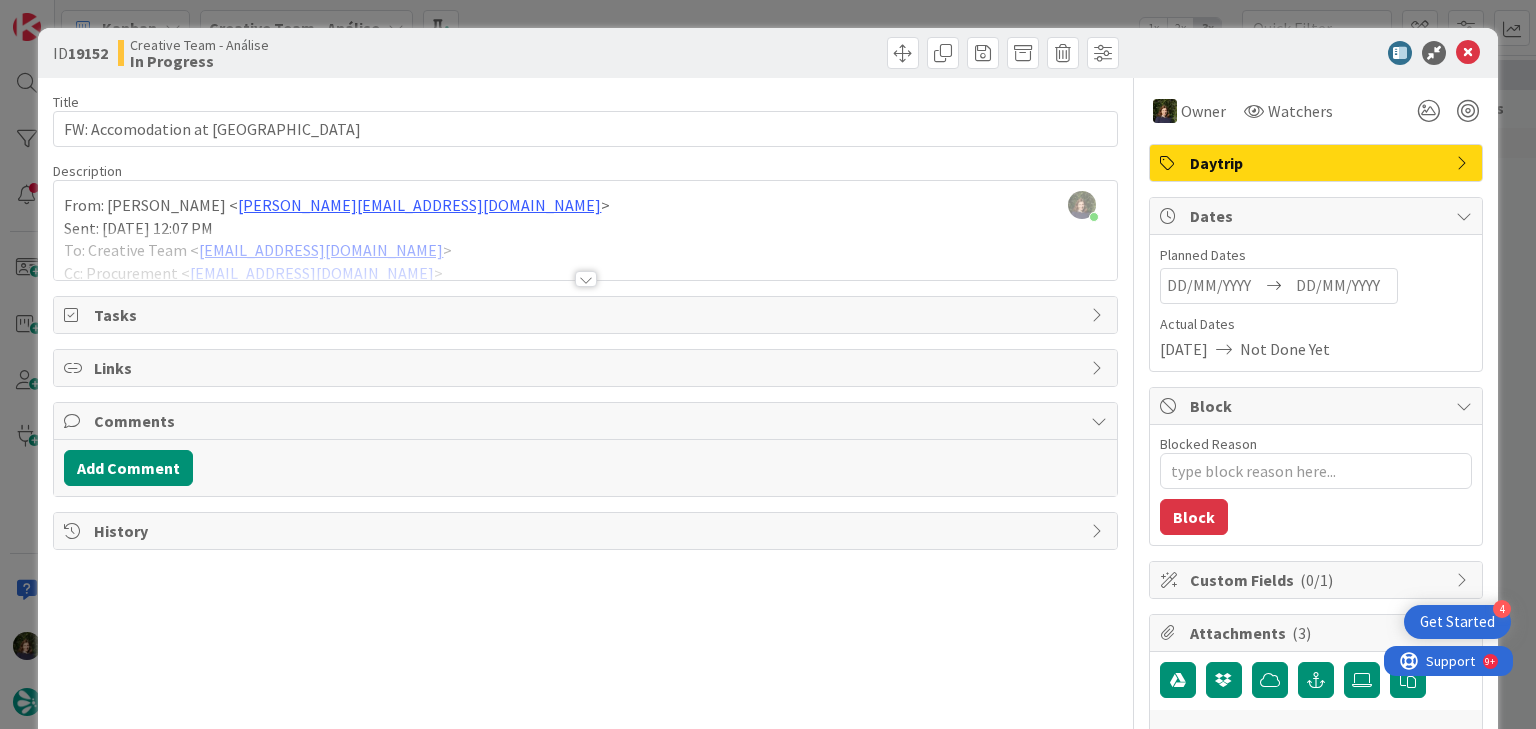 type on "x" 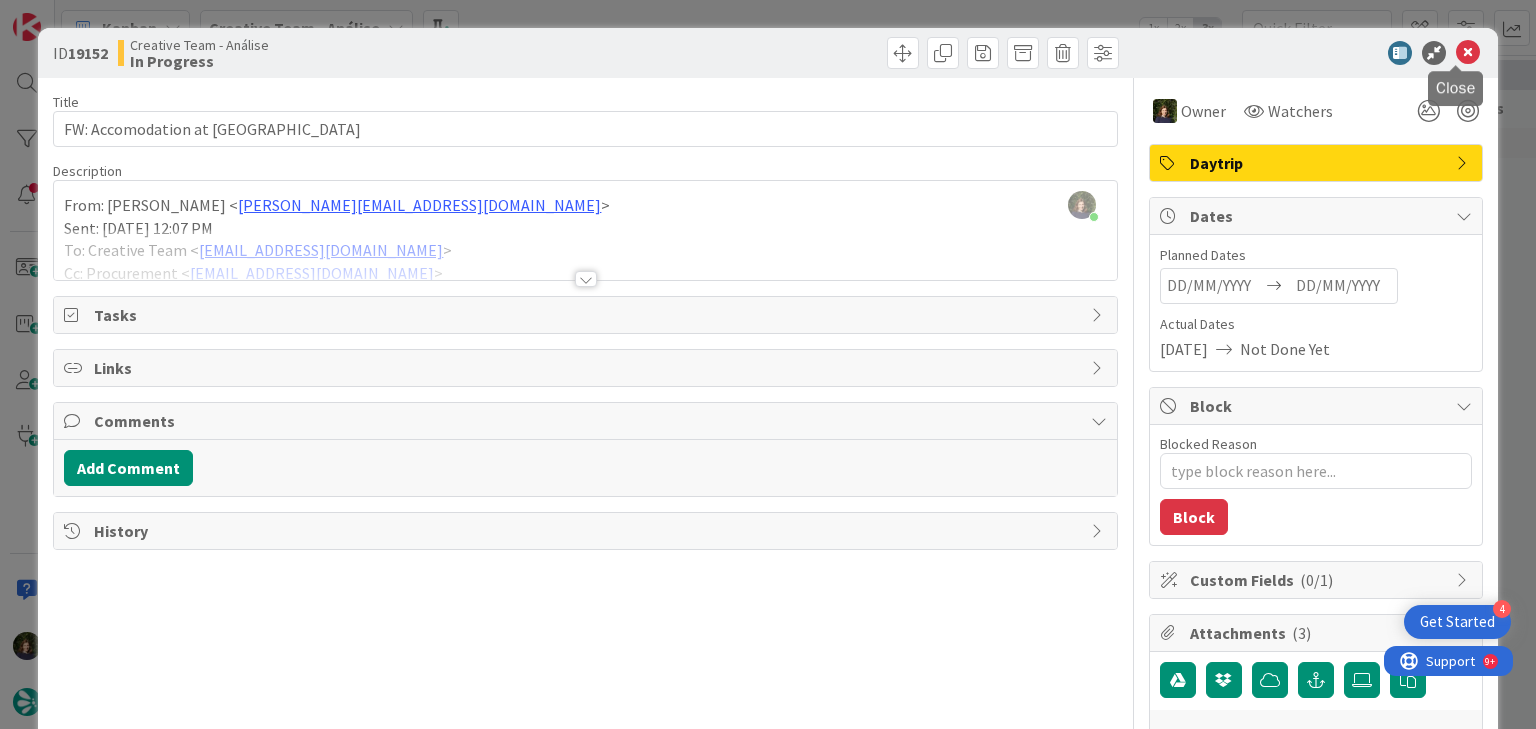 click at bounding box center [1468, 53] 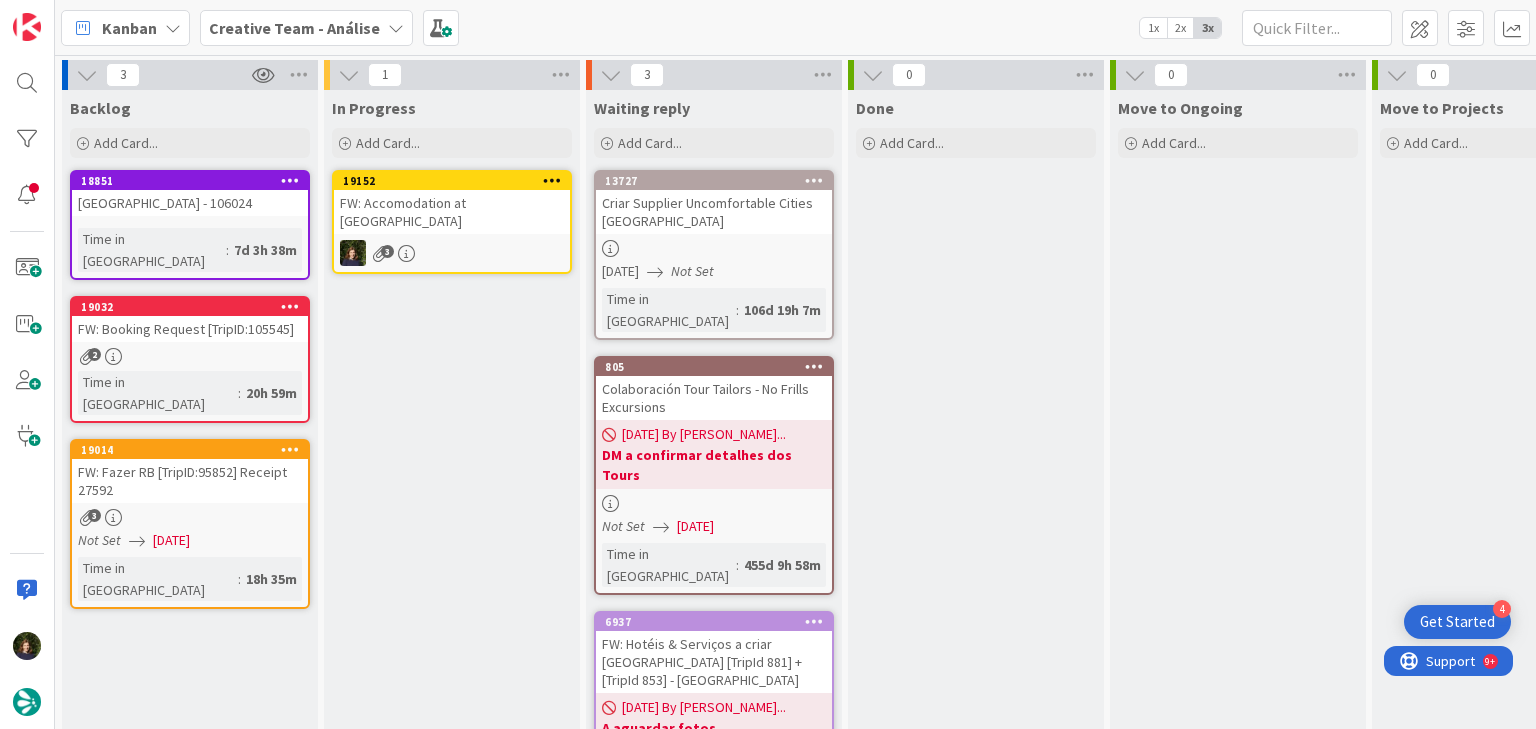 scroll, scrollTop: 0, scrollLeft: 0, axis: both 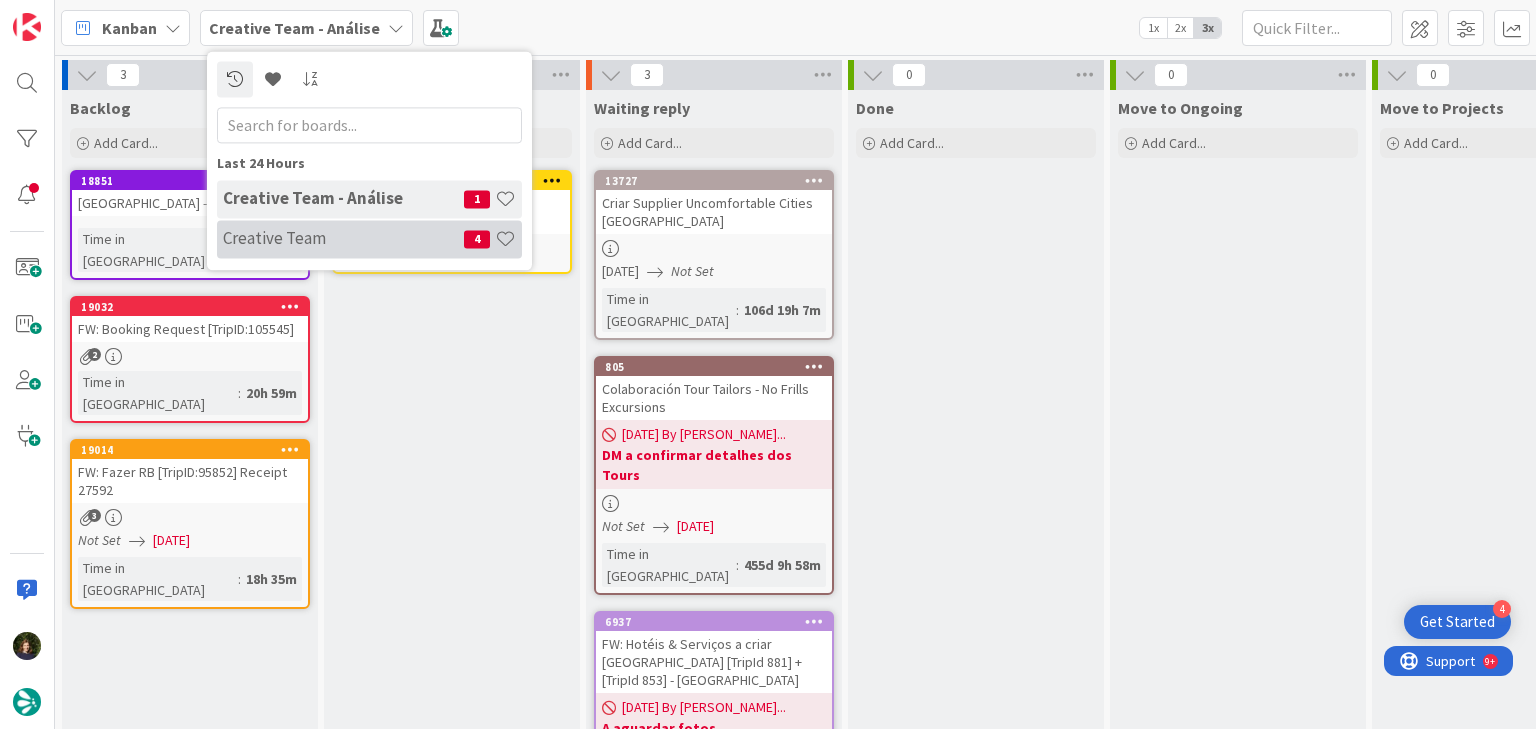 click on "Creative Team" at bounding box center [343, 239] 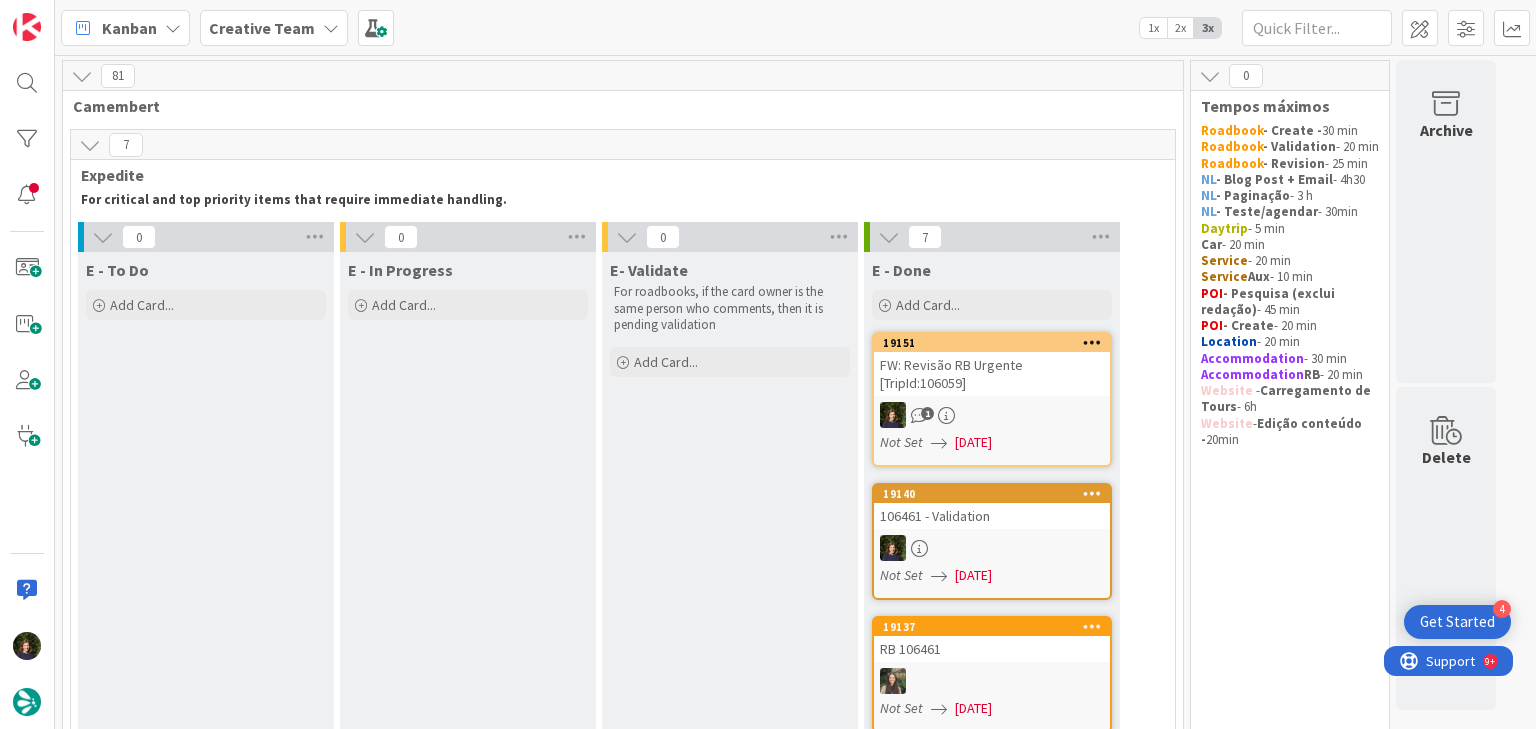 scroll, scrollTop: 0, scrollLeft: 0, axis: both 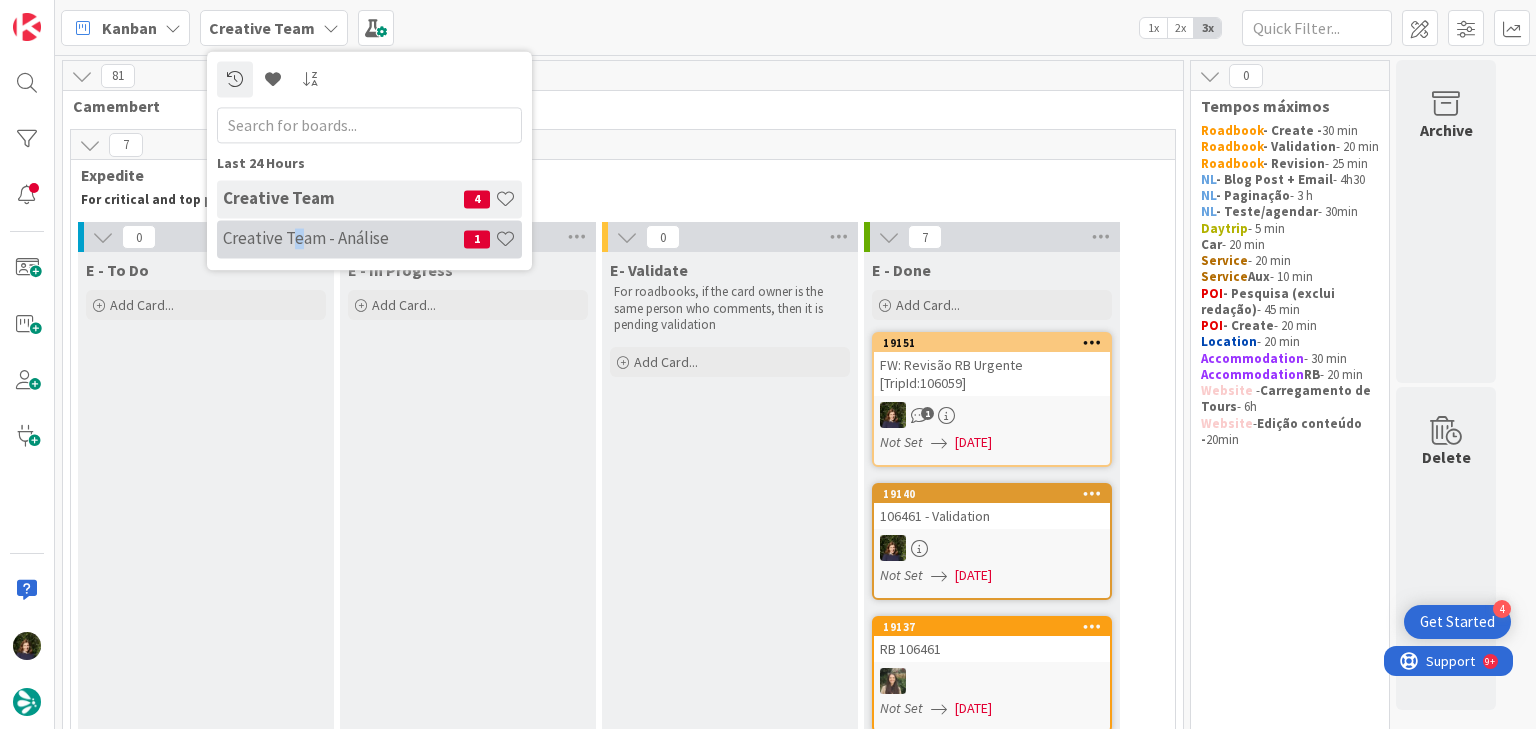 click on "Creative Team - Análise" at bounding box center (343, 239) 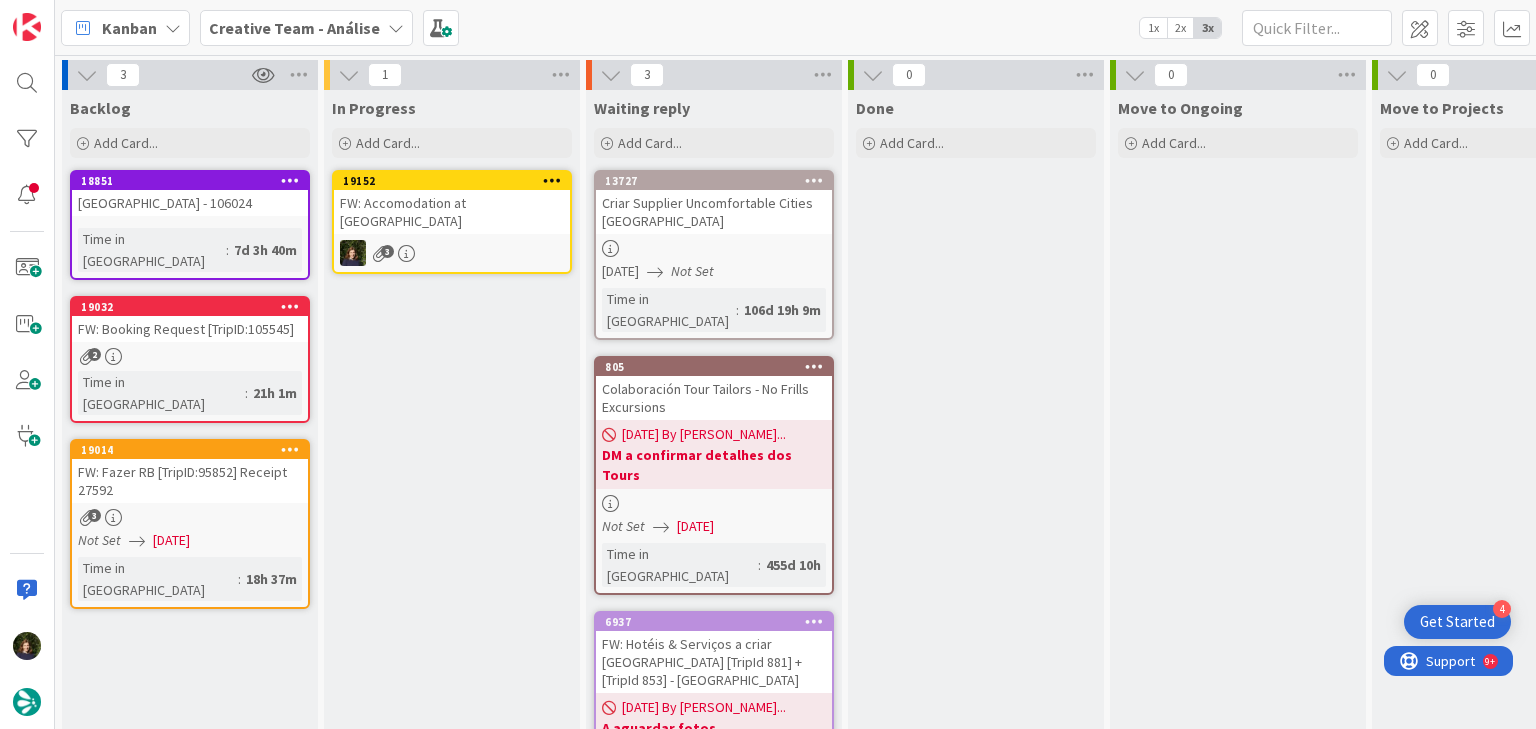 scroll, scrollTop: 0, scrollLeft: 0, axis: both 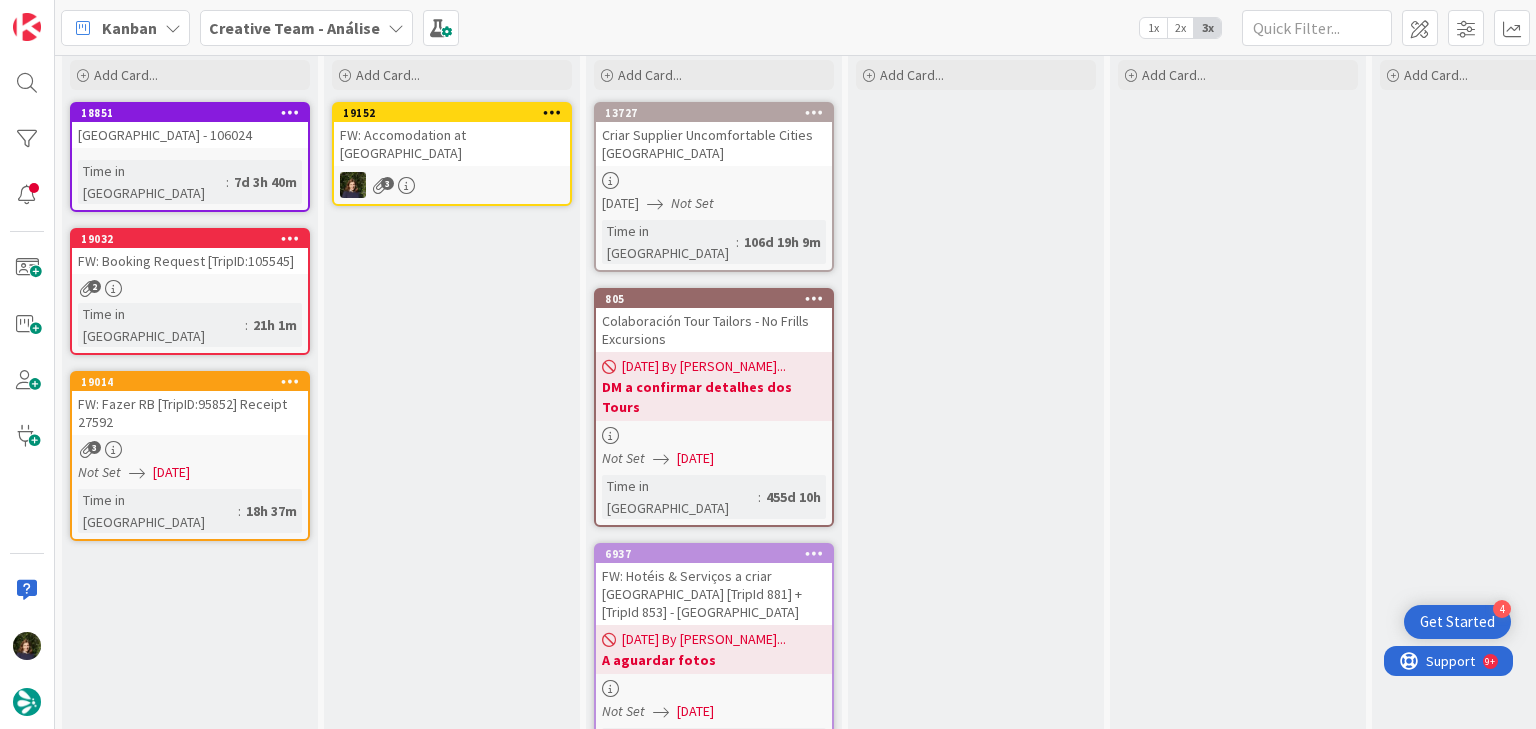 click on "Creative Team - Análise" at bounding box center [294, 28] 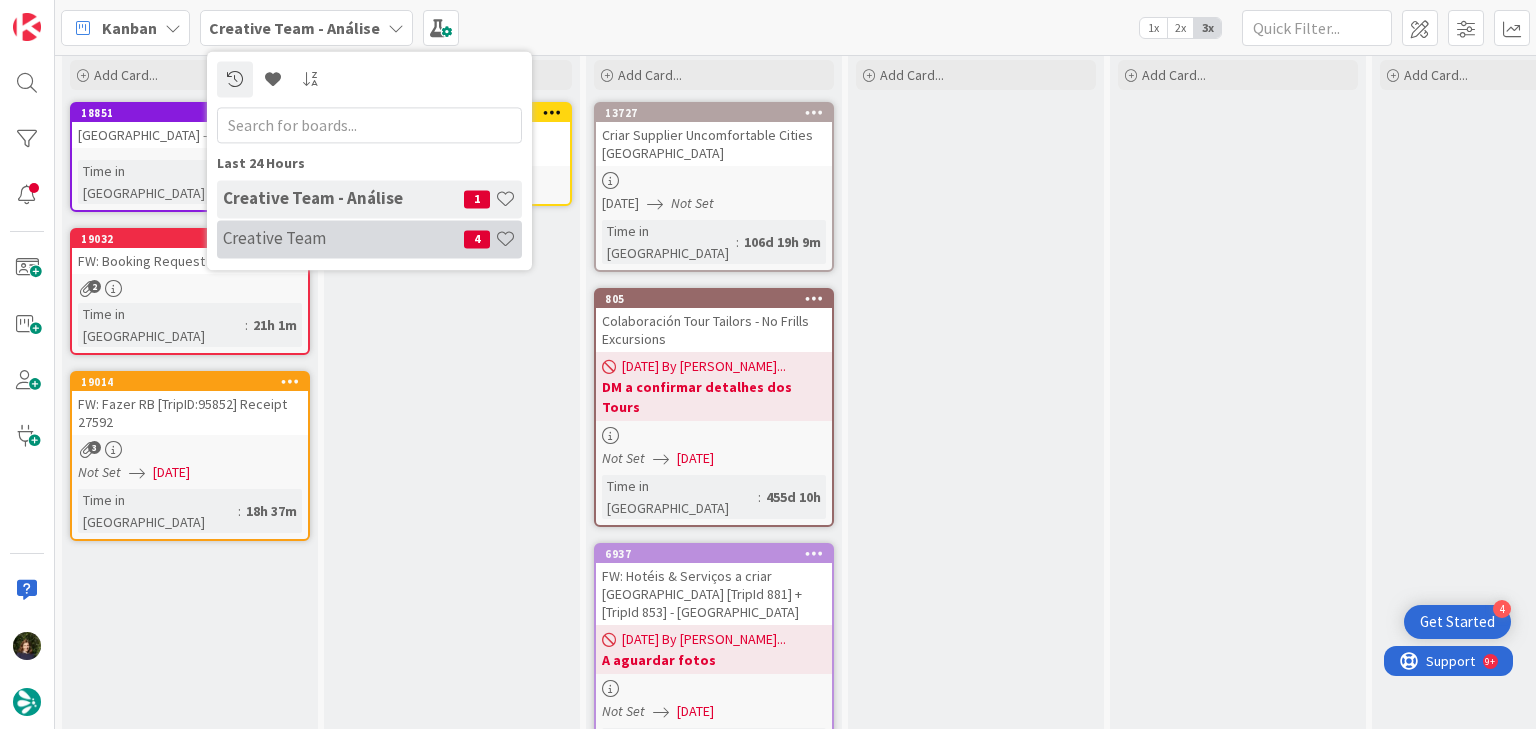 click on "Creative Team" at bounding box center [343, 239] 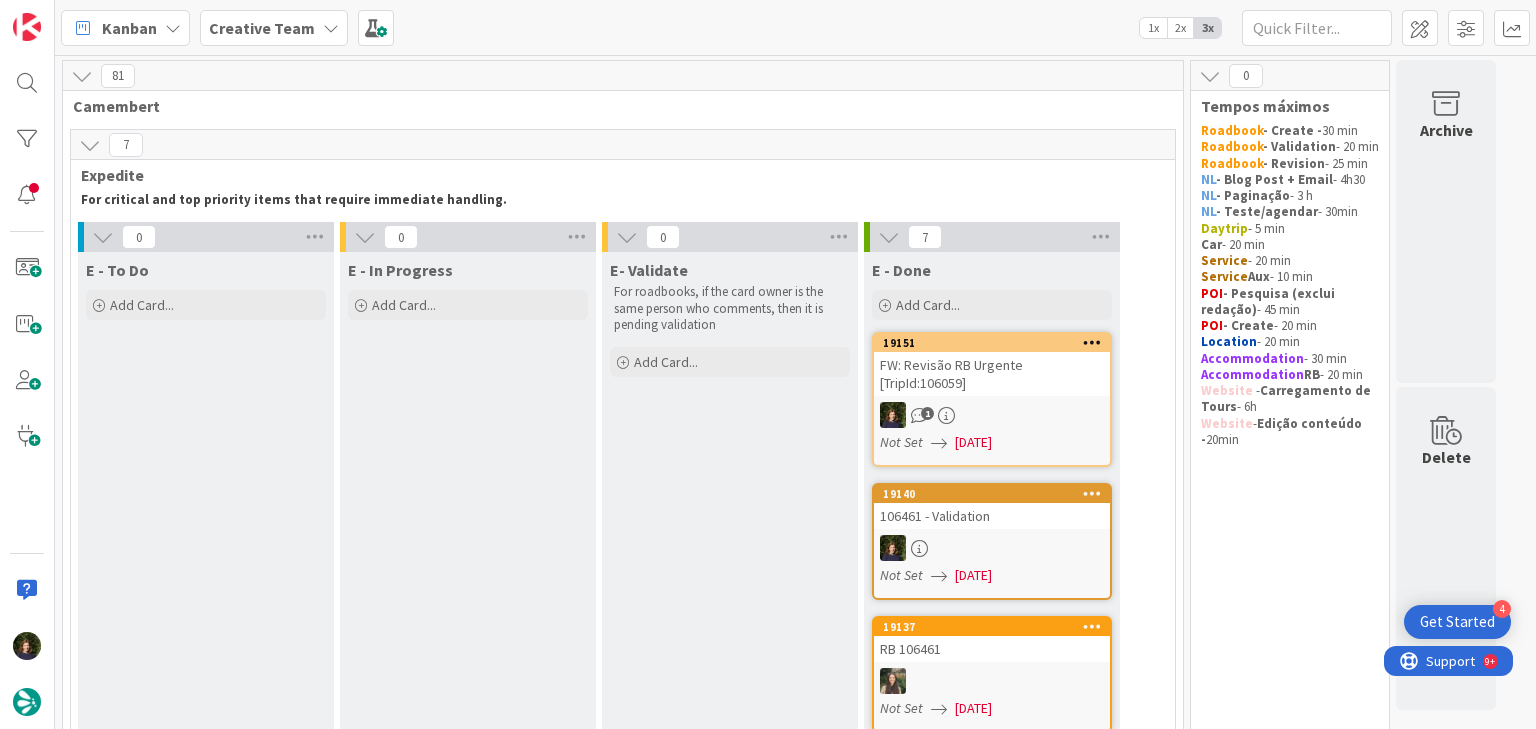 scroll, scrollTop: 160, scrollLeft: 0, axis: vertical 